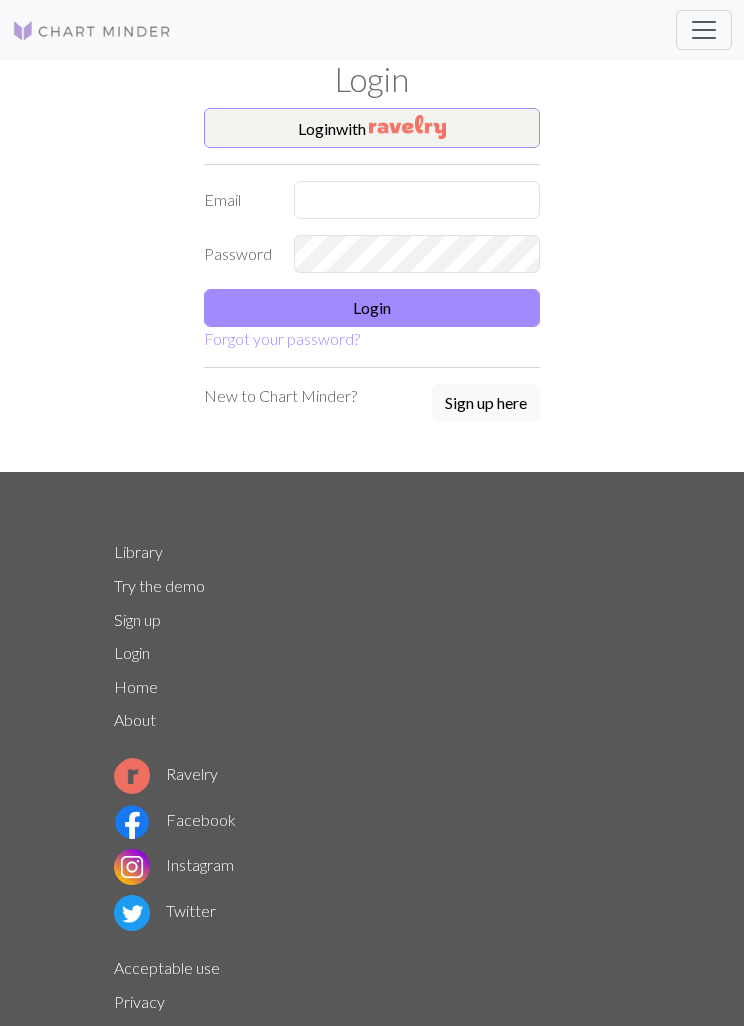 scroll, scrollTop: 0, scrollLeft: 0, axis: both 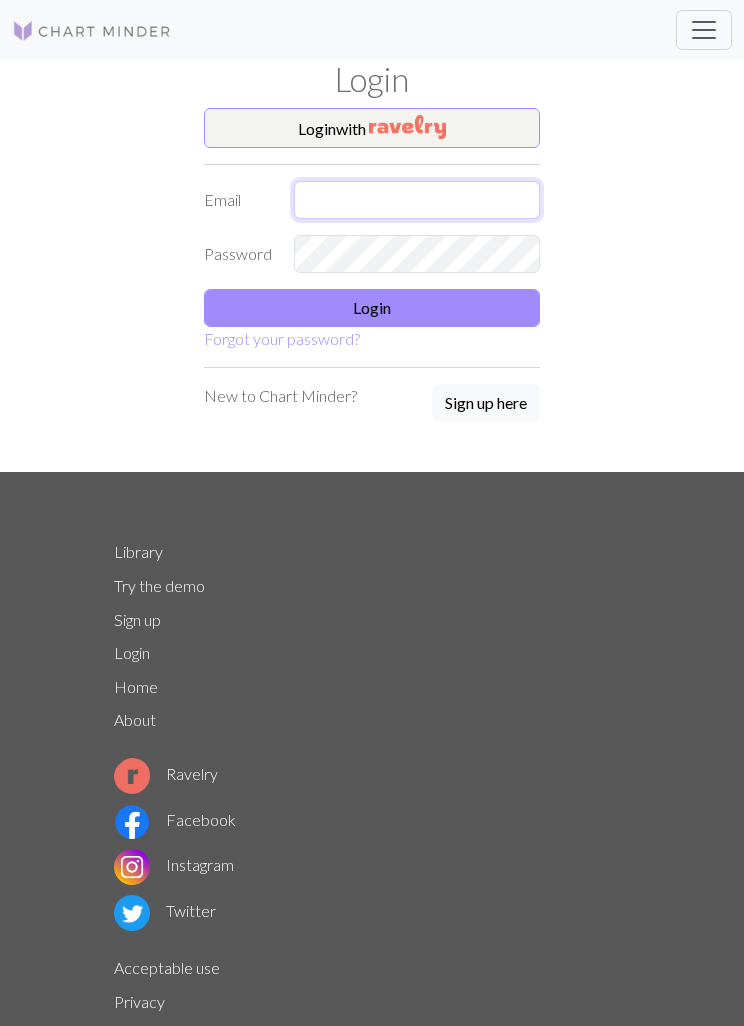 type on "[USERNAME]@example.com" 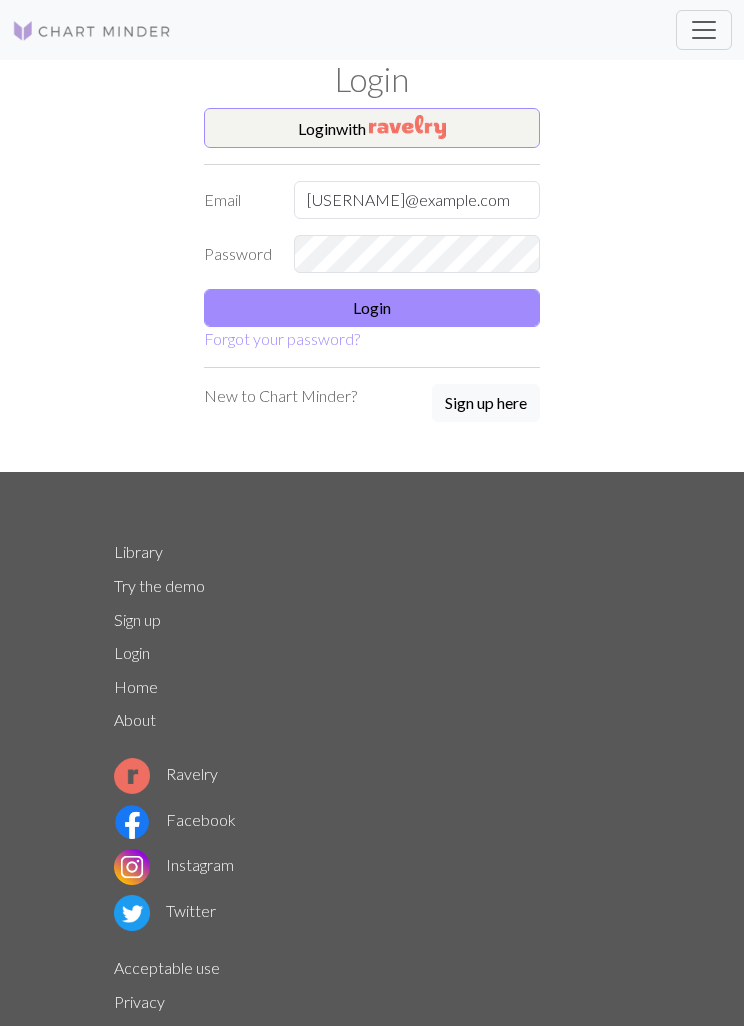 click on "Login" at bounding box center (372, 308) 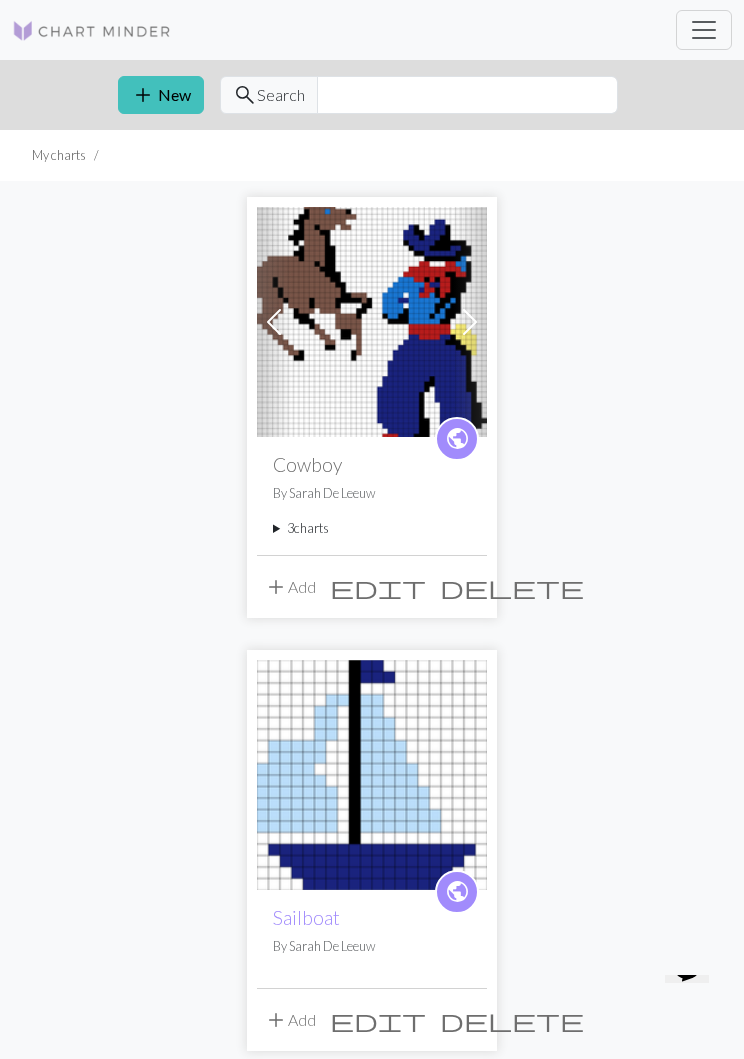 click on "add" at bounding box center (143, 95) 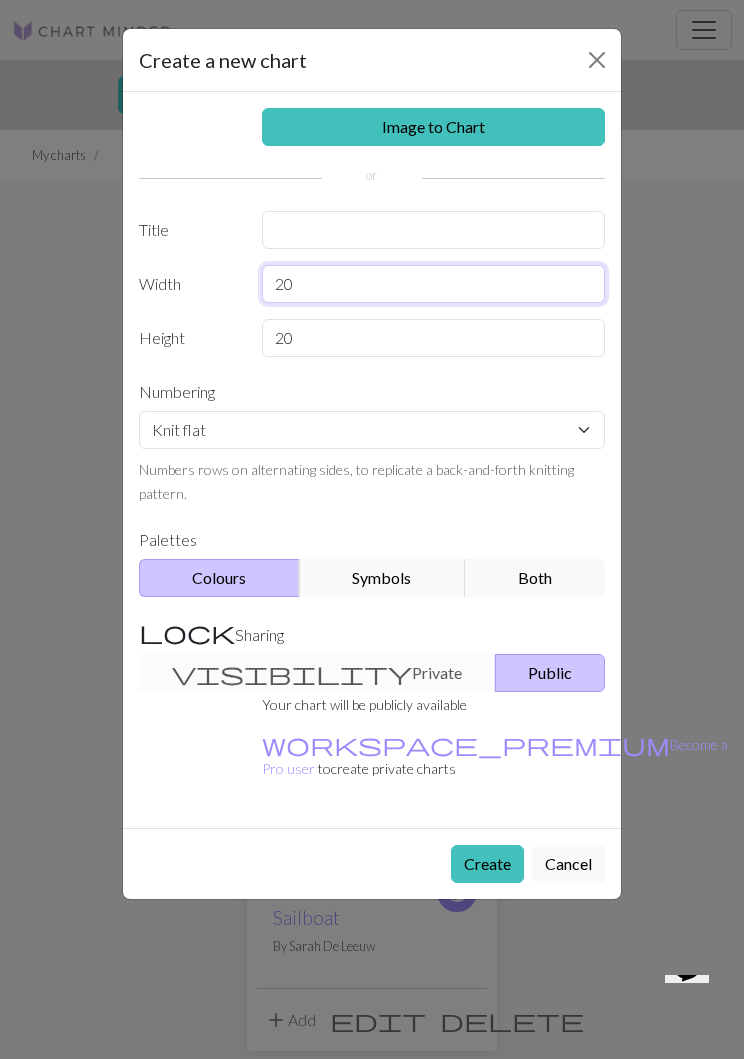 click on "20" at bounding box center [434, 284] 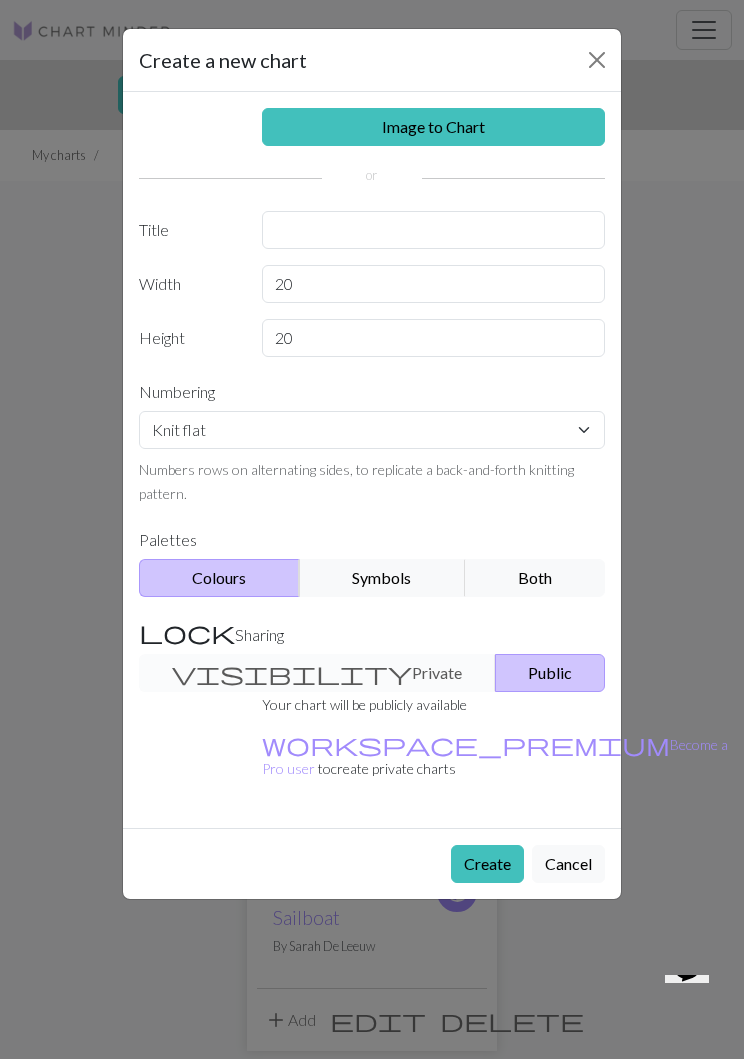 click on "Image to Chart" at bounding box center (434, 127) 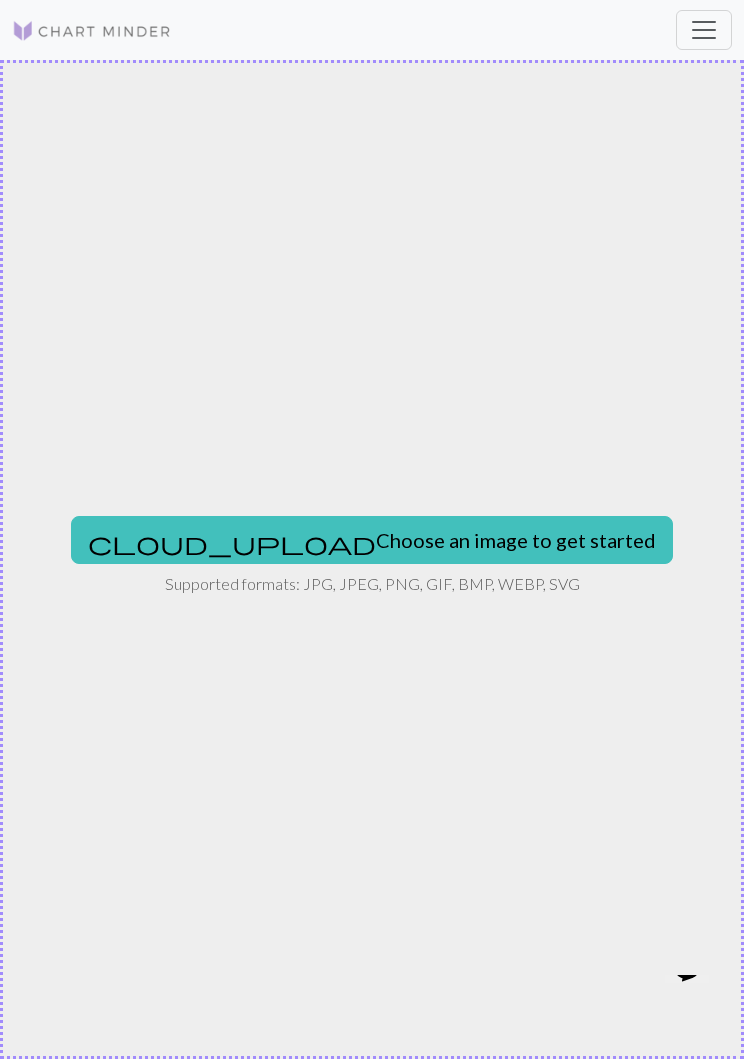 click on "cloud_upload  Choose an image to get started" at bounding box center (372, 540) 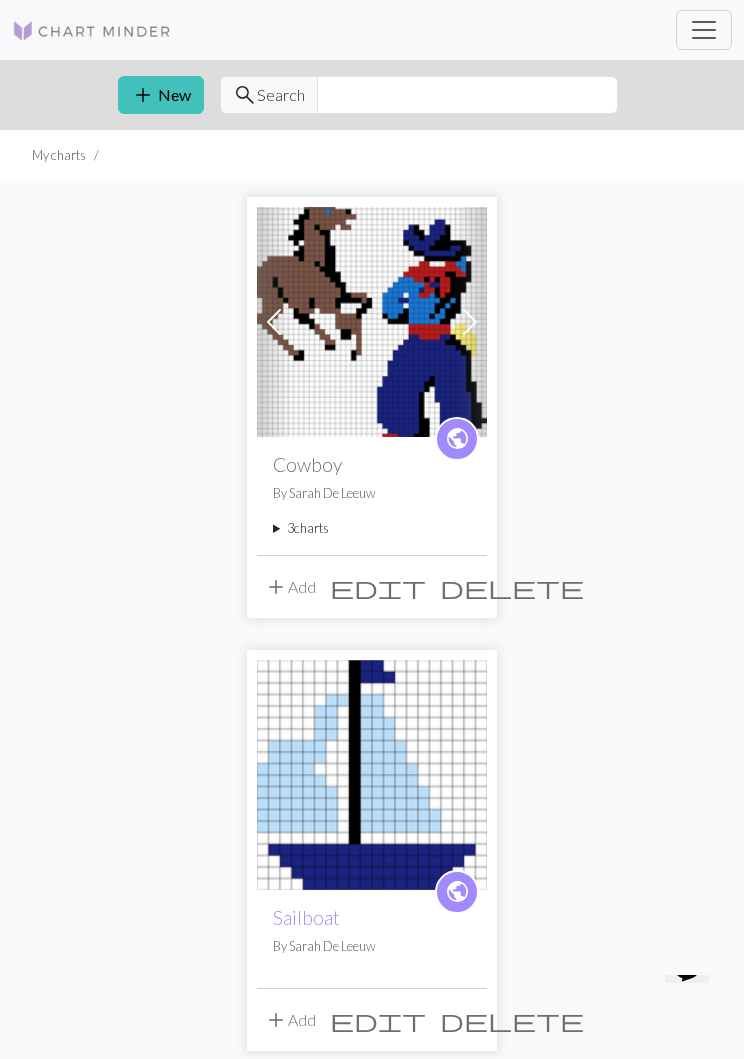 click on "add   New" at bounding box center (161, 95) 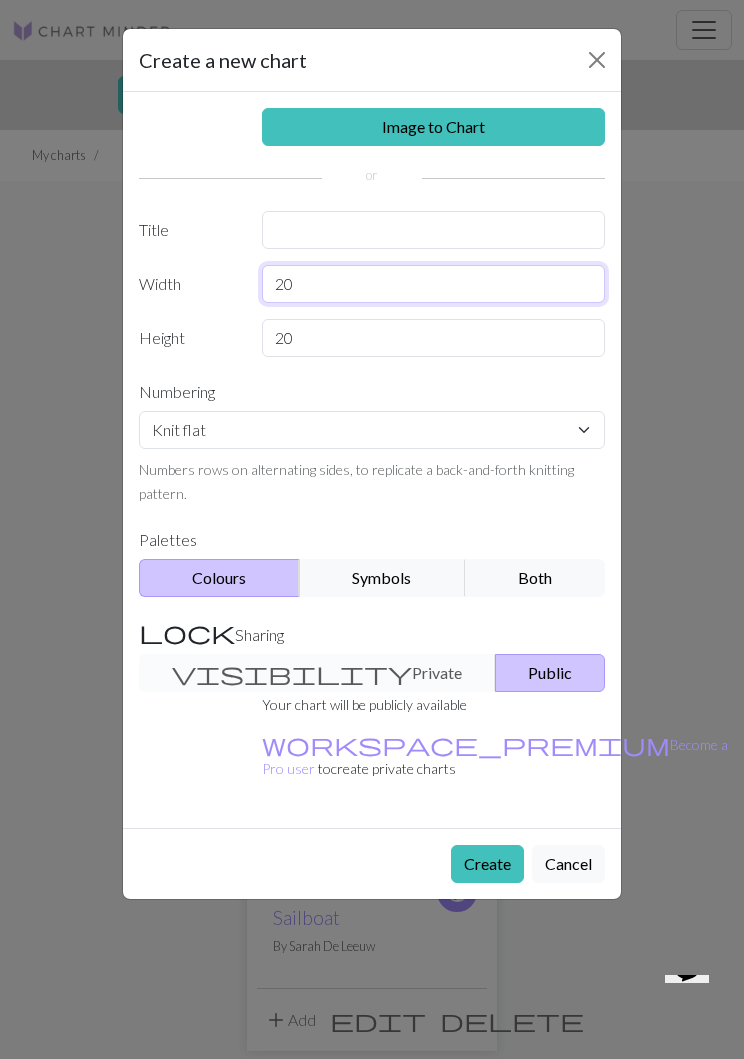 click on "20" at bounding box center [434, 284] 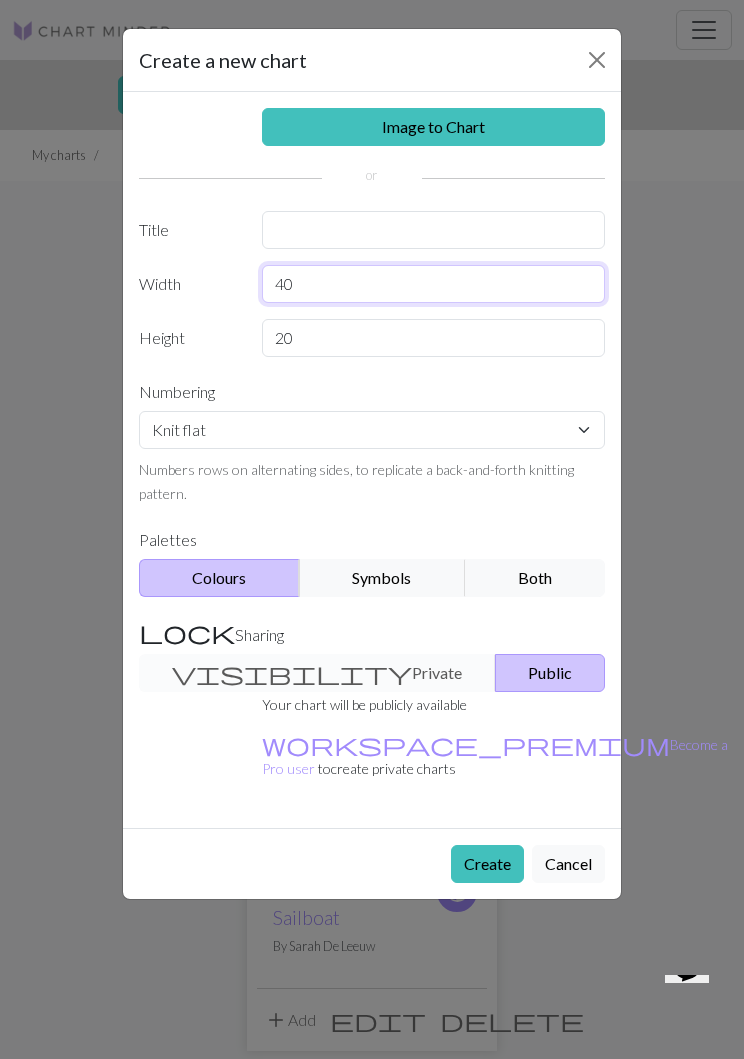 type on "40" 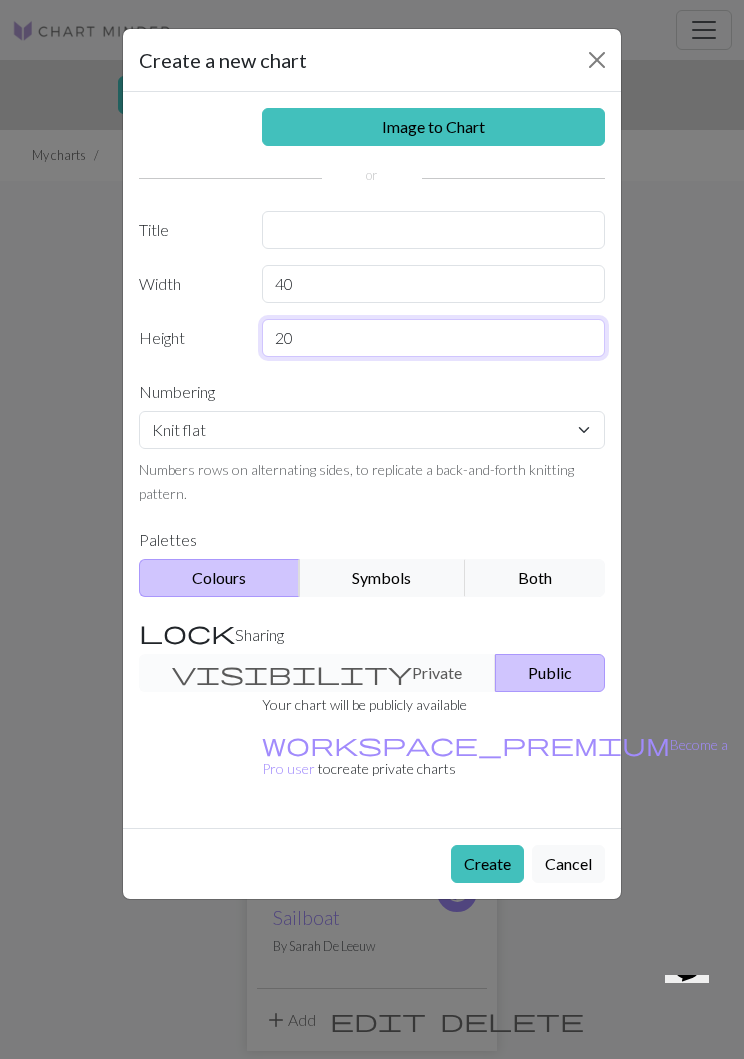 click on "20" at bounding box center [434, 338] 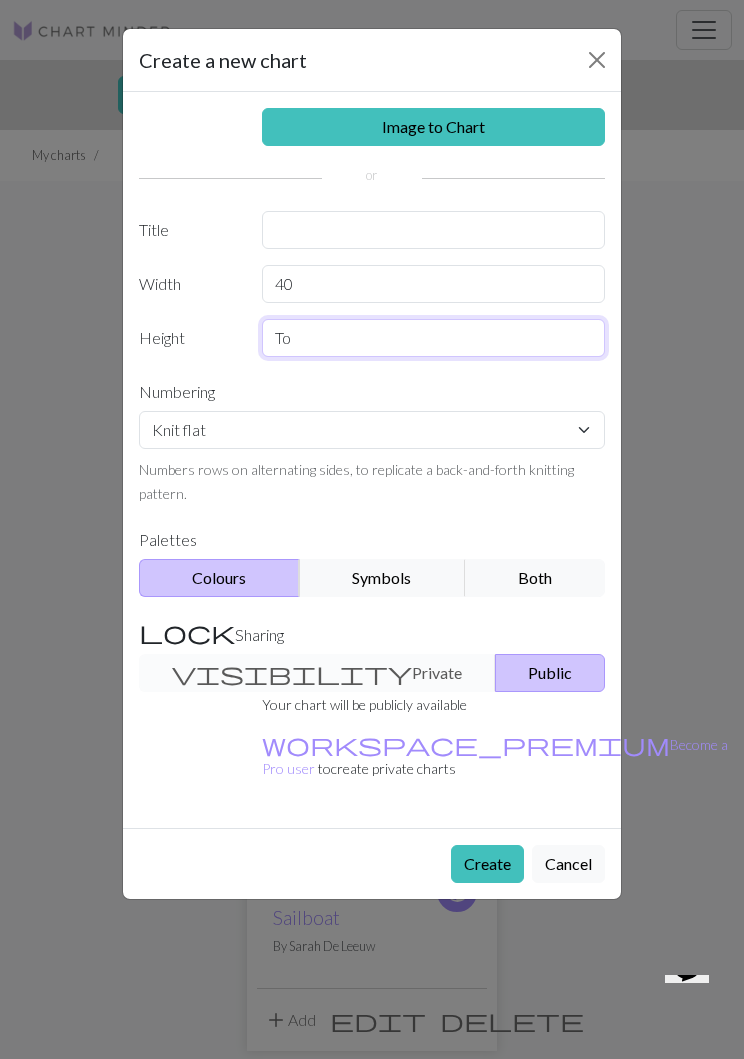 type on "T" 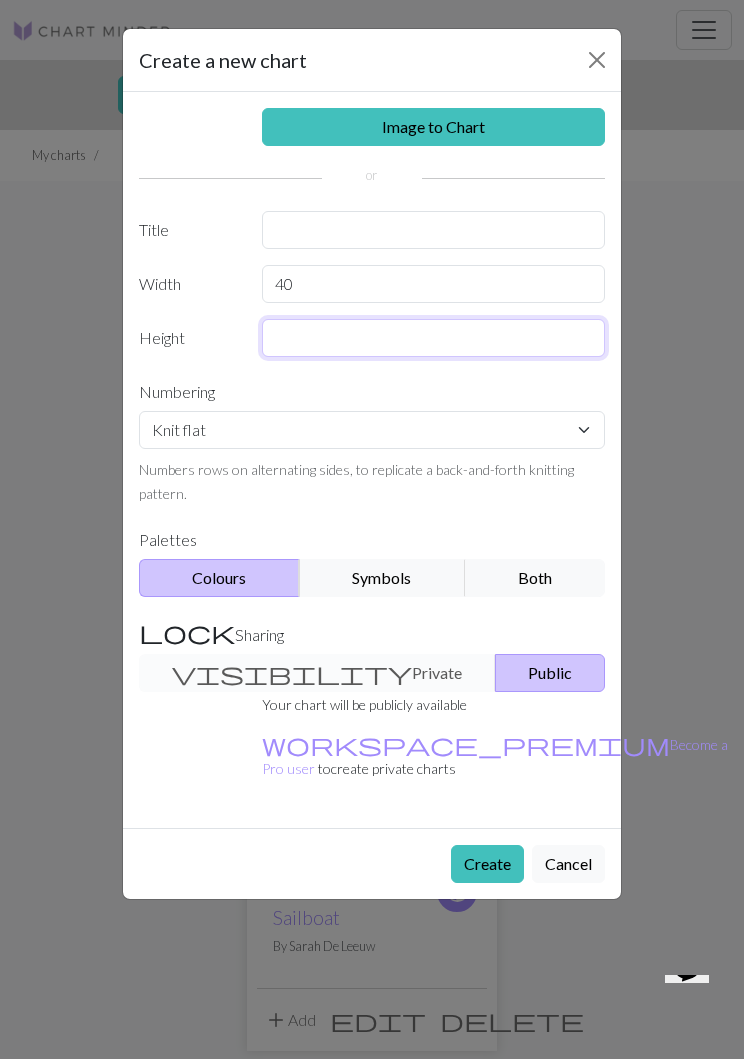type on "40" 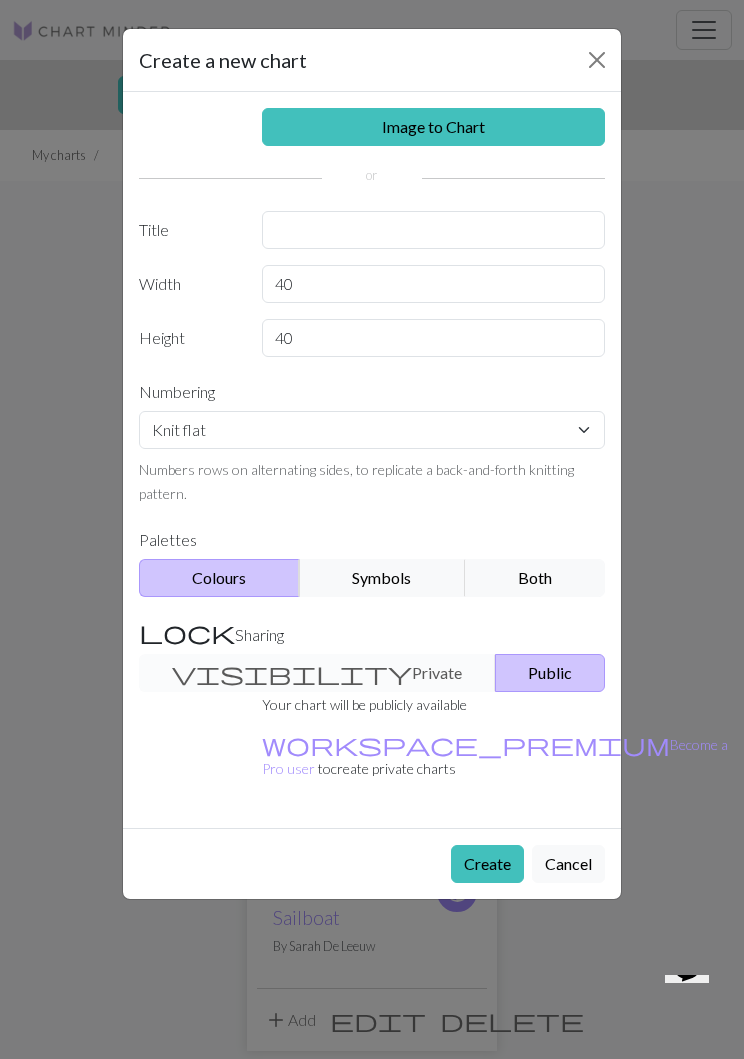 click on "Cancel" at bounding box center [568, 864] 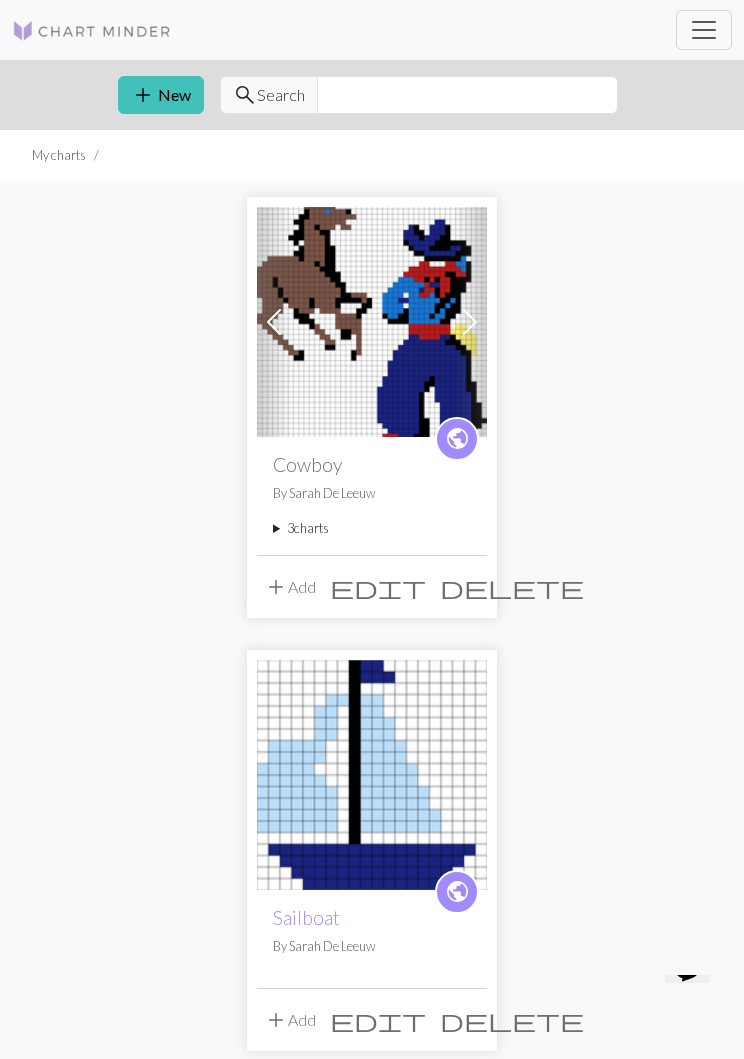 click on "add   New" at bounding box center [161, 95] 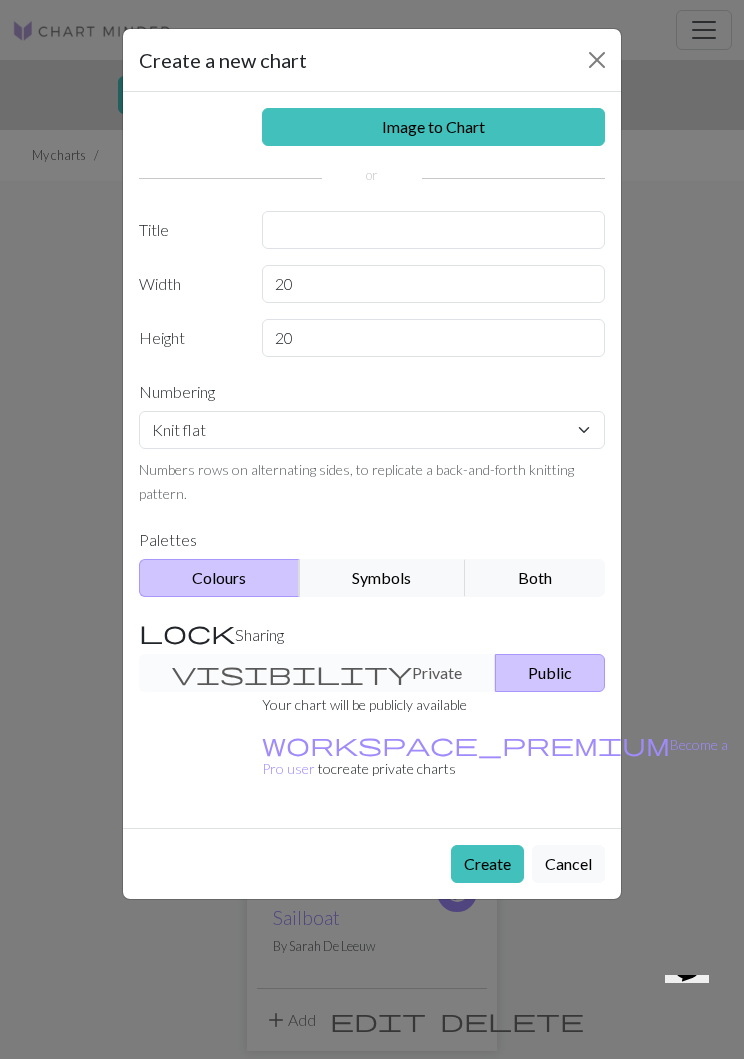 click on "Create" at bounding box center [487, 864] 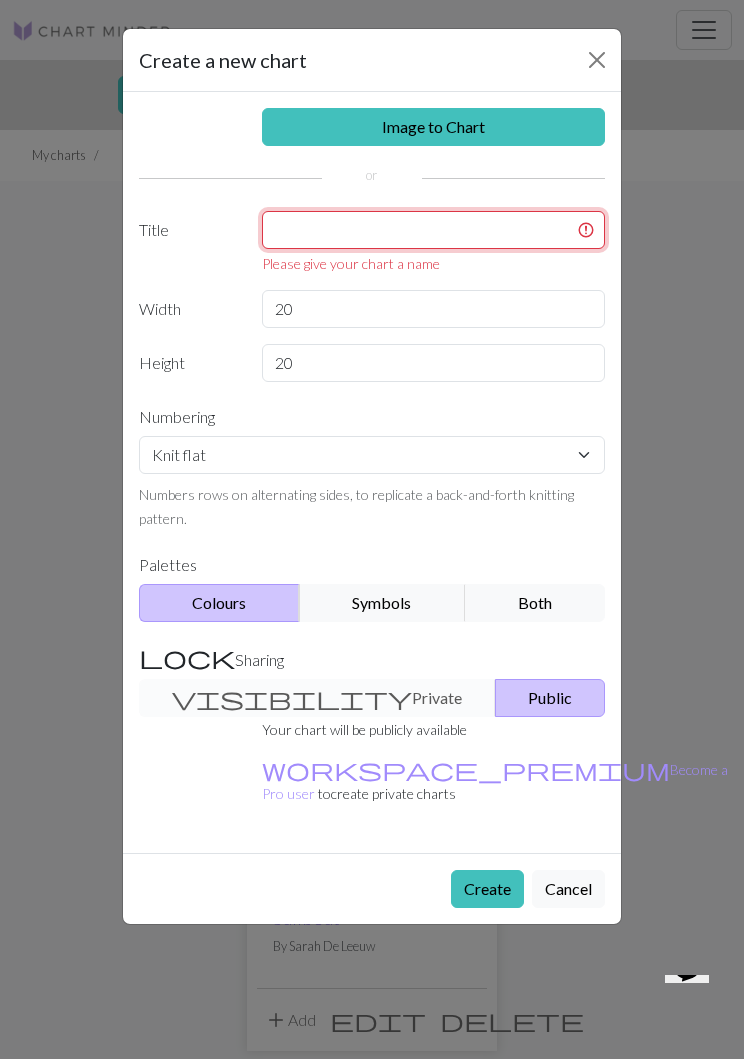 click at bounding box center [434, 230] 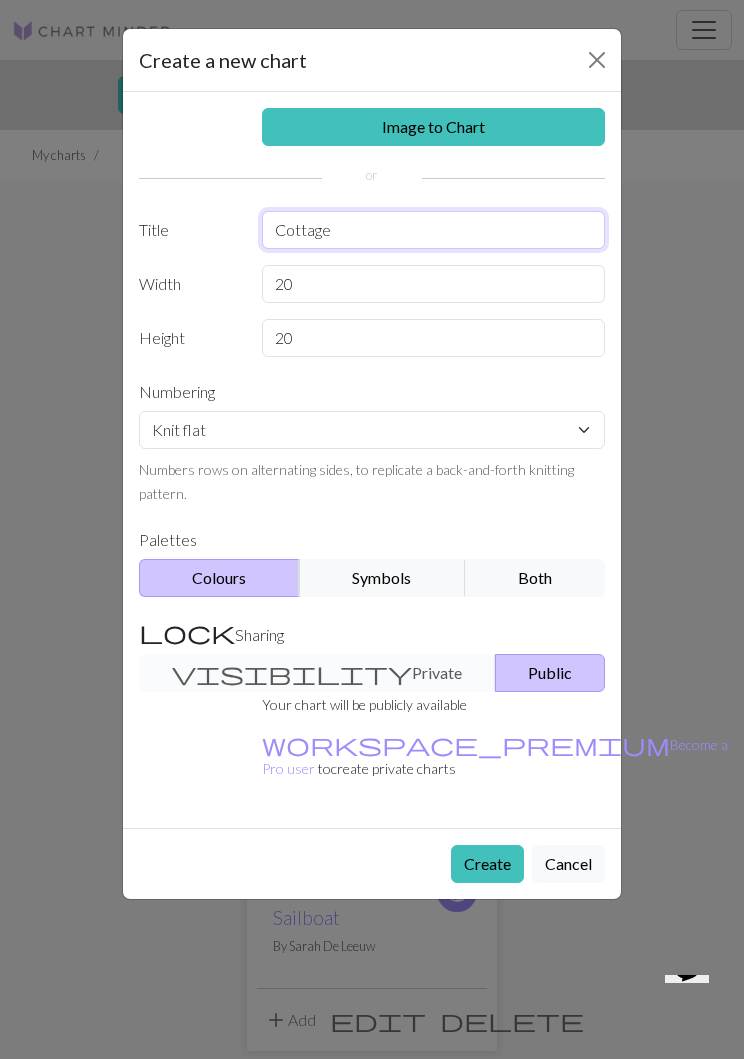 type on "Cottage" 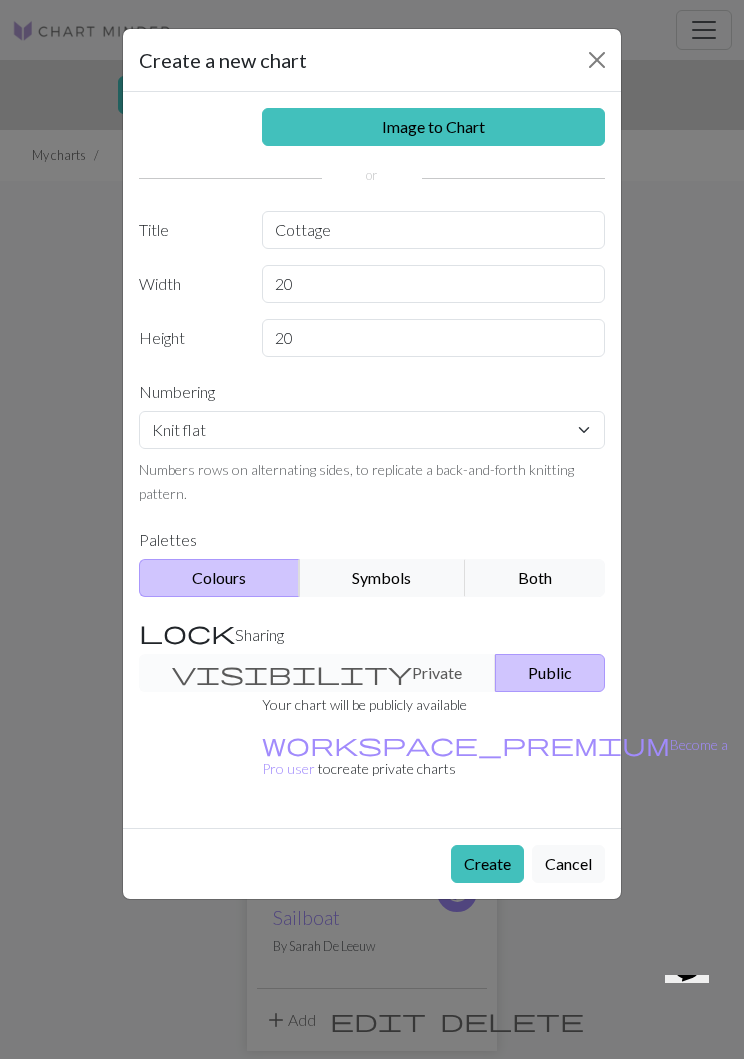 click on "Create" at bounding box center (487, 864) 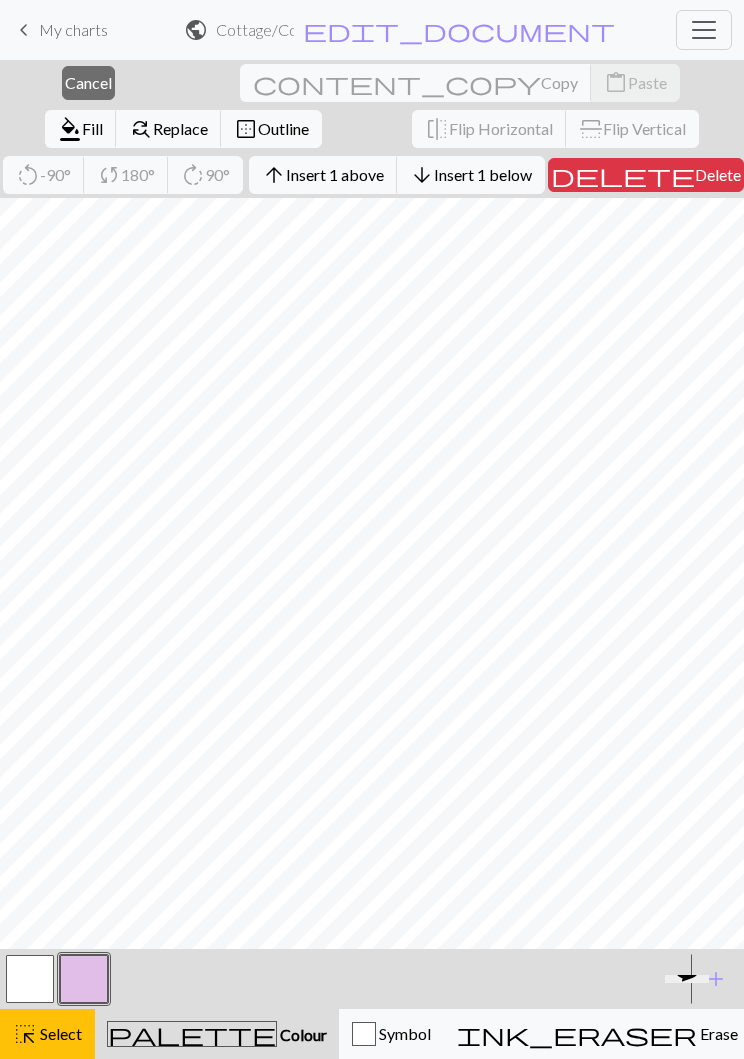 click on "Insert 1 above" at bounding box center [335, 174] 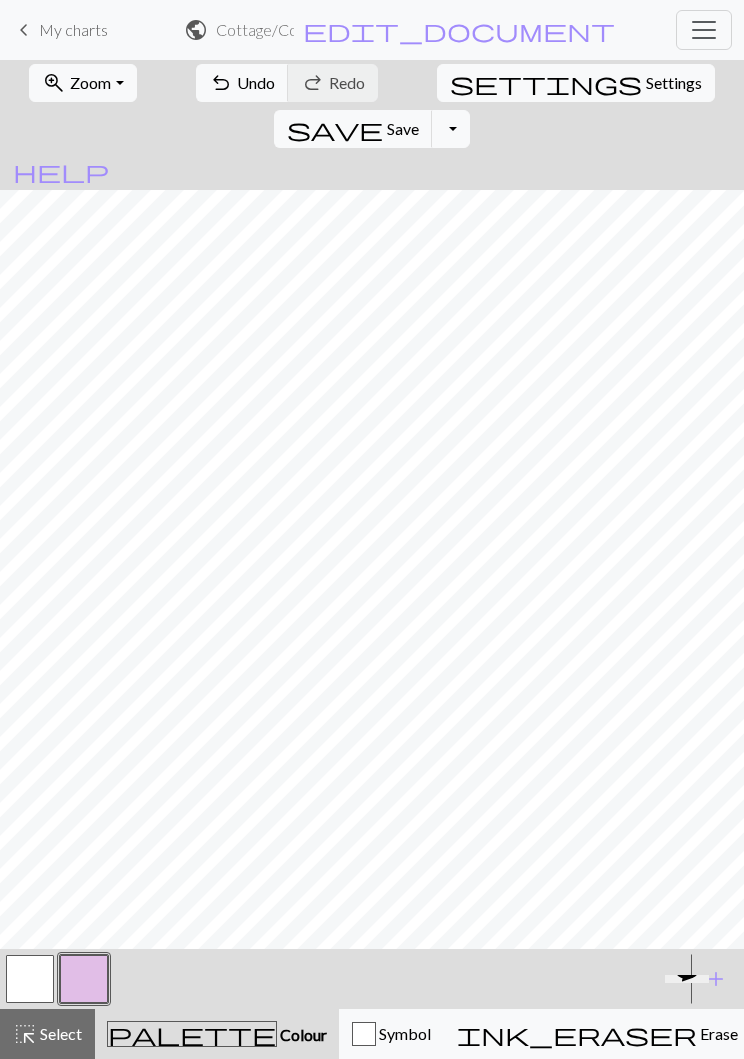 click at bounding box center (30, 979) 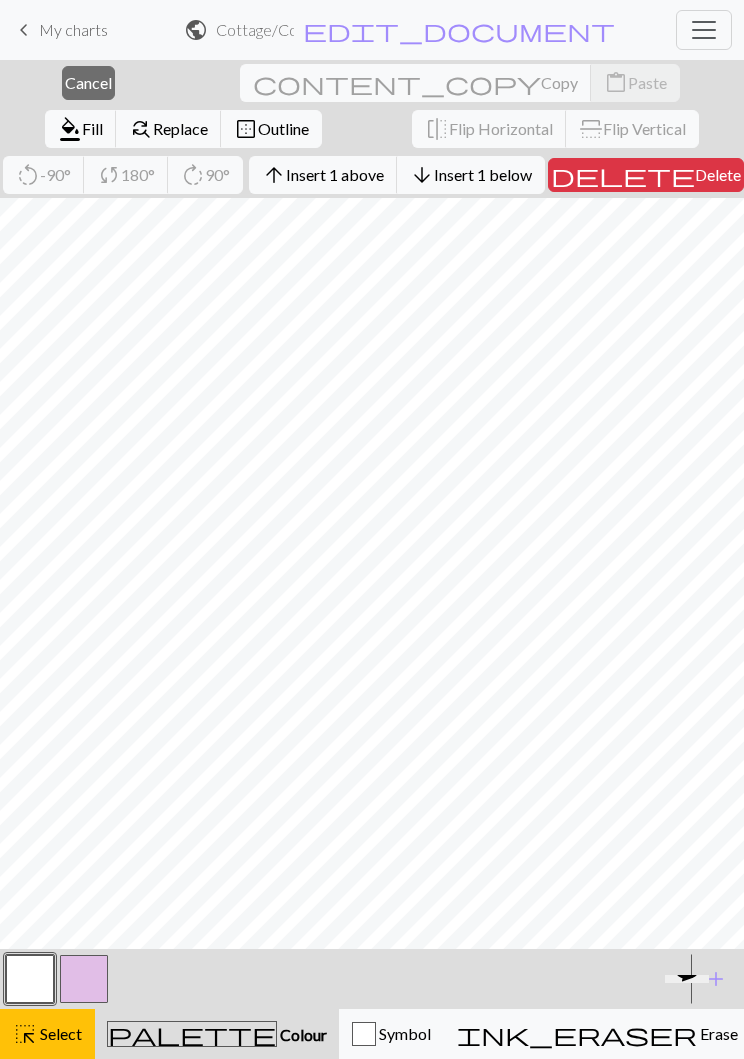 click on "arrow_upward  Insert 1 above" at bounding box center (323, 175) 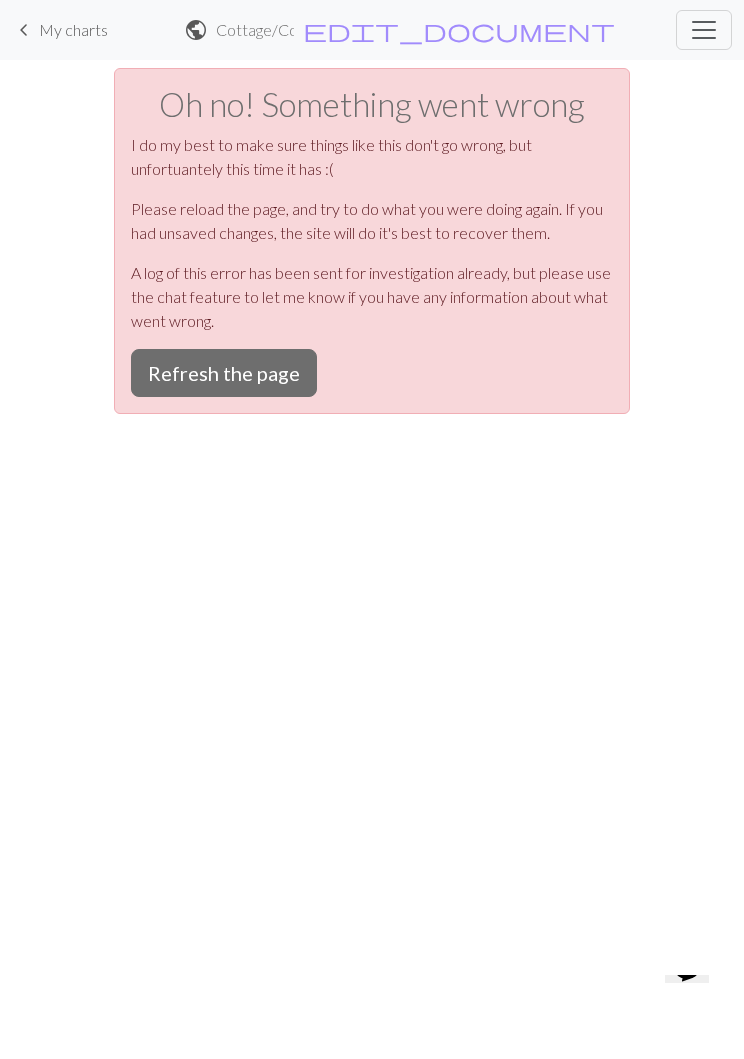 click on "Refresh the page" at bounding box center [224, 373] 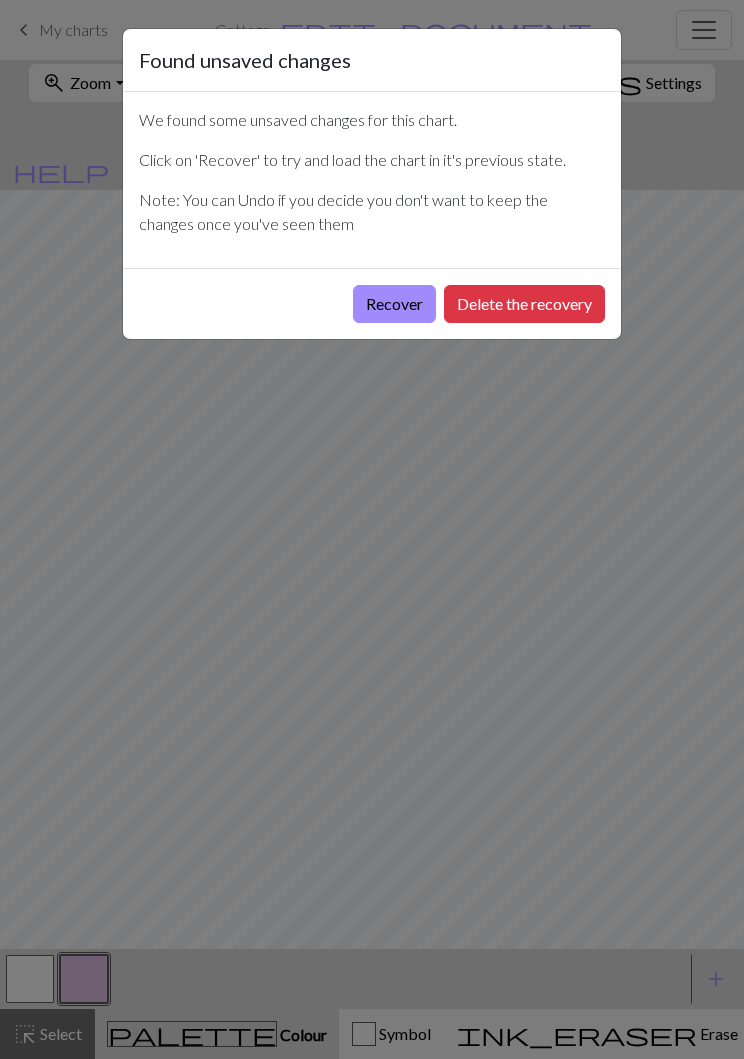 scroll, scrollTop: 0, scrollLeft: 0, axis: both 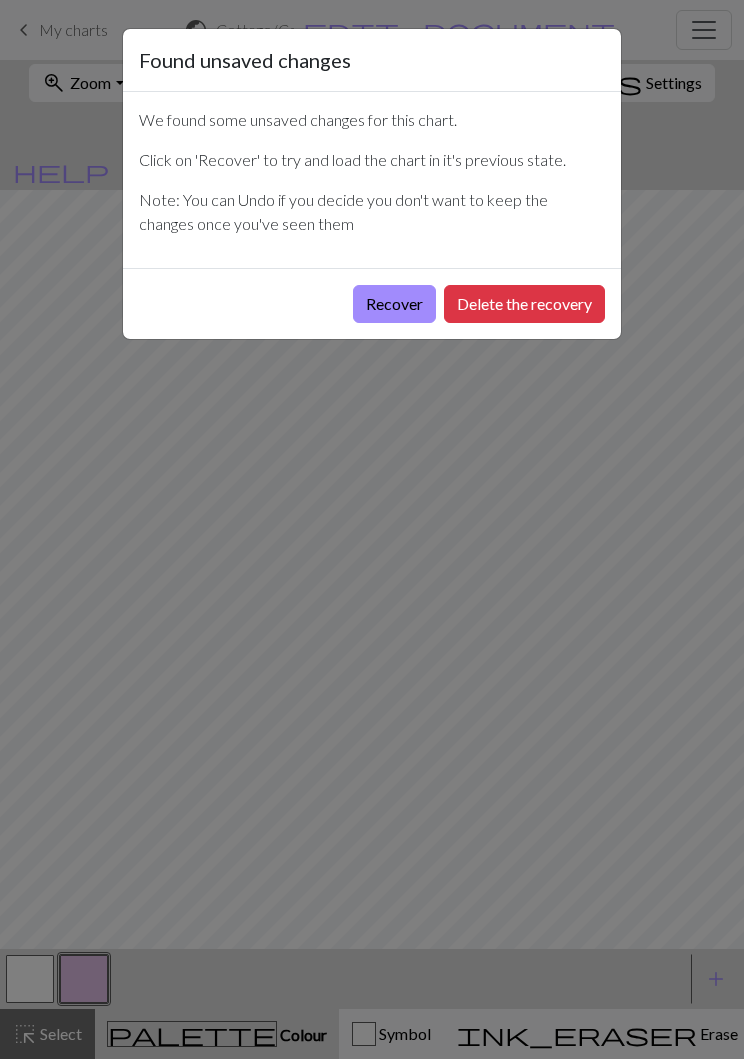 click on "Recover" at bounding box center [394, 304] 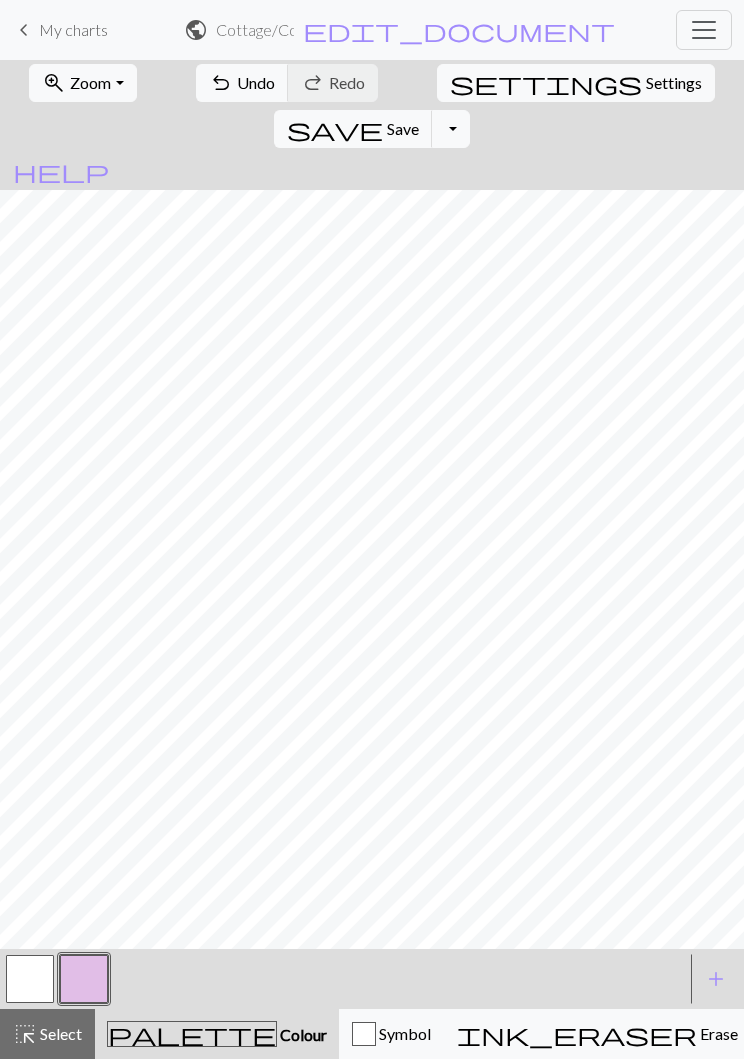click on "Colour" at bounding box center (302, 1034) 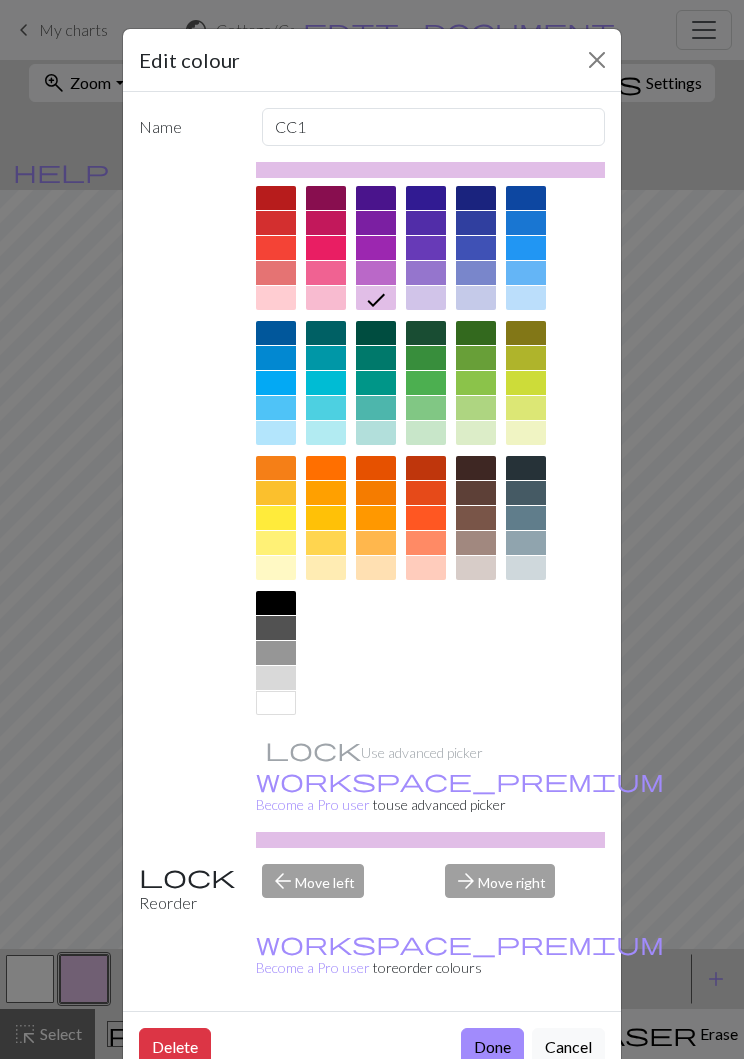 click at bounding box center (526, 223) 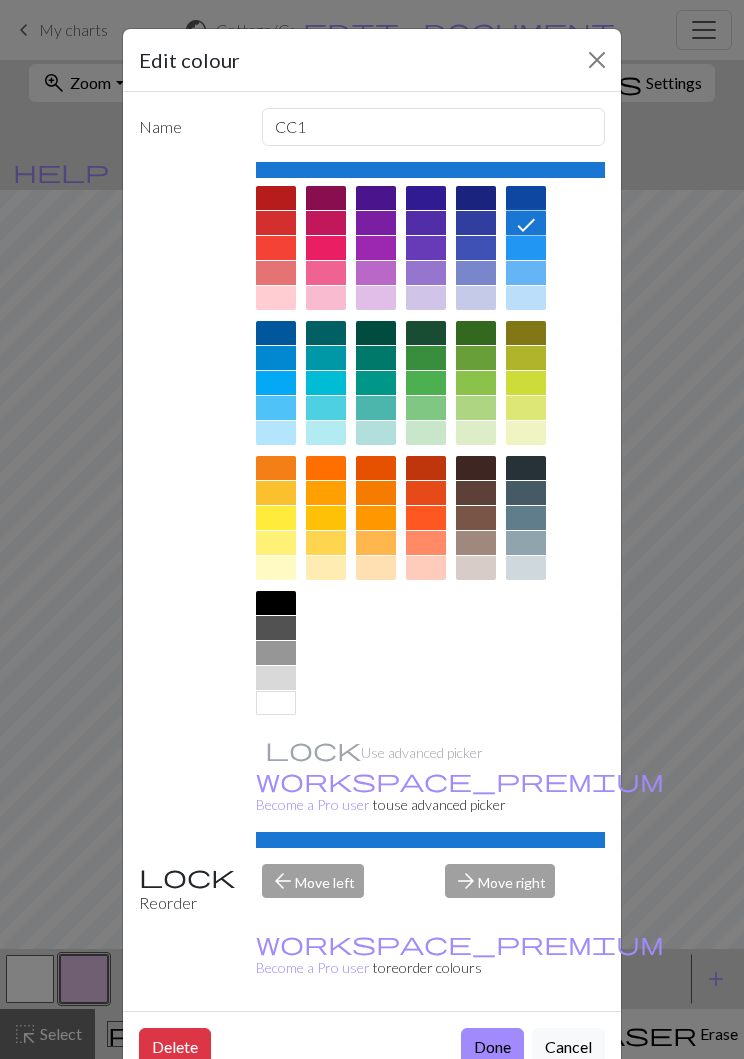 click on "Done" at bounding box center (492, 1047) 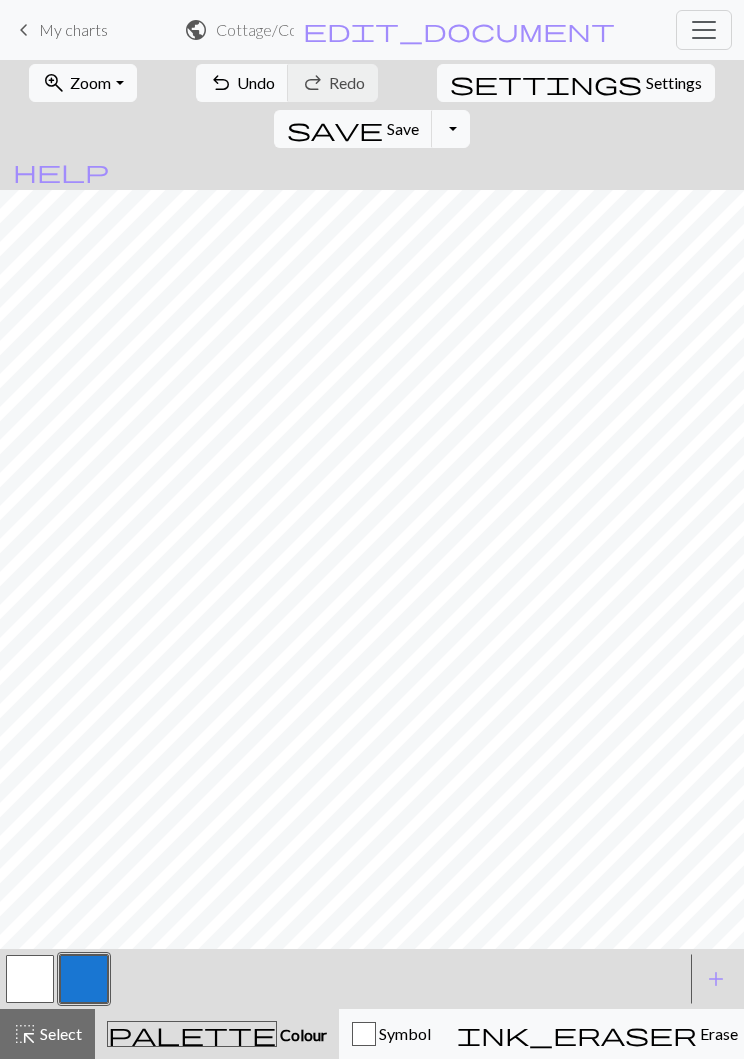 click on "add" at bounding box center (716, 979) 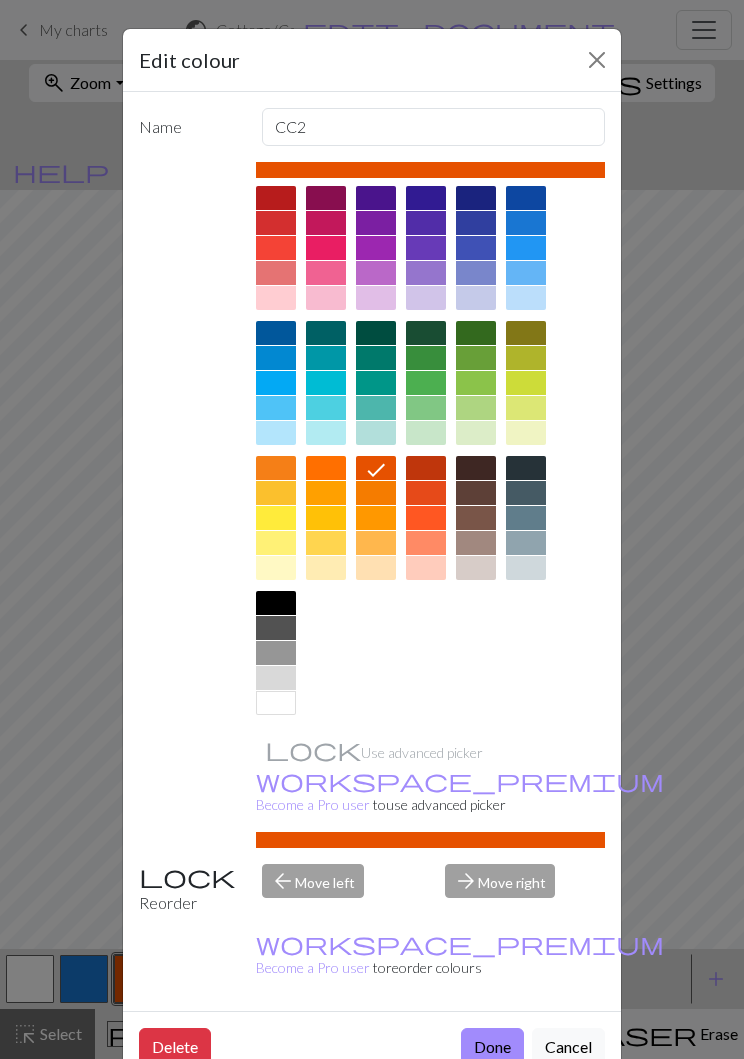 click at bounding box center [476, 518] 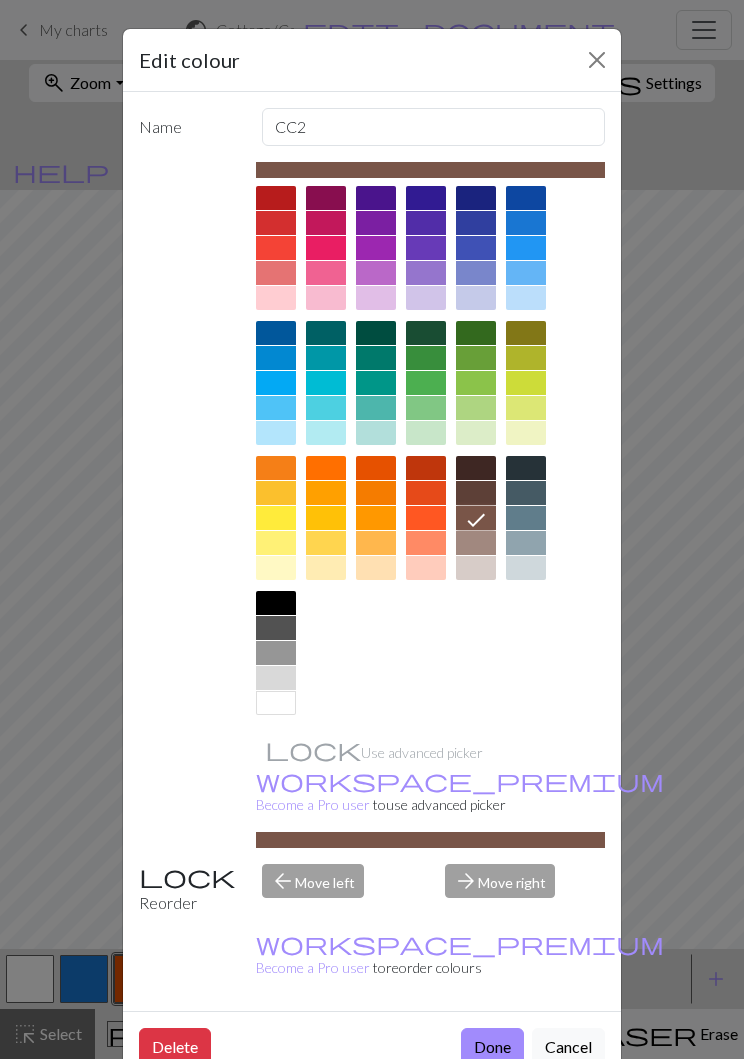 click on "Done" at bounding box center (492, 1047) 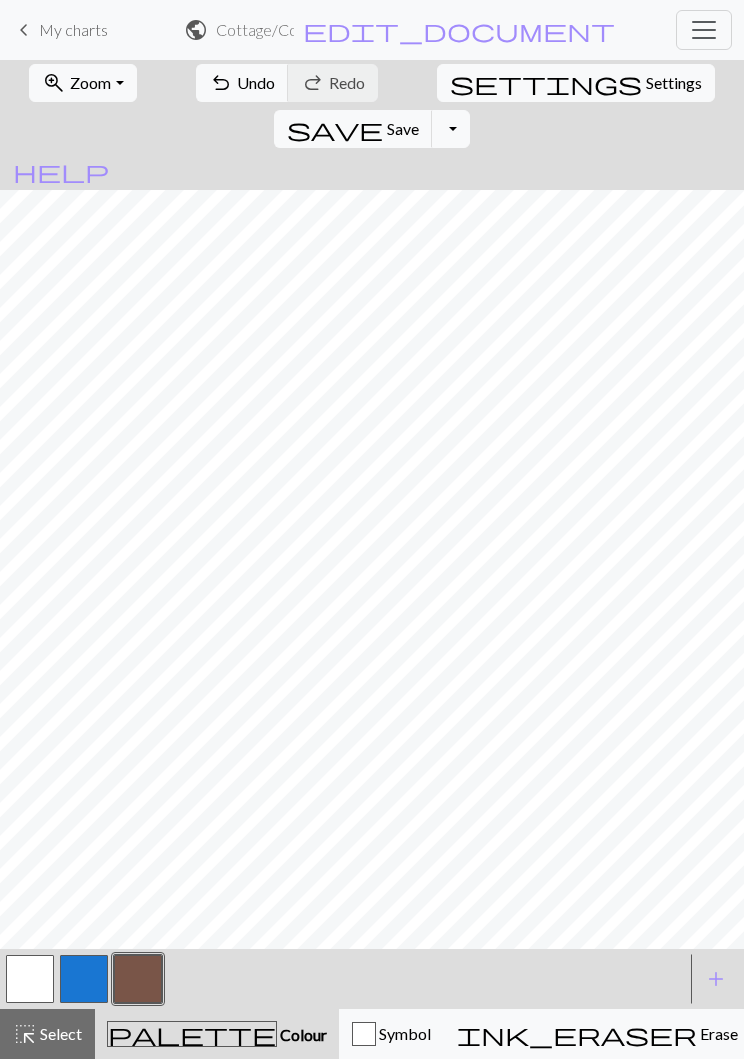 click on "add" at bounding box center [716, 979] 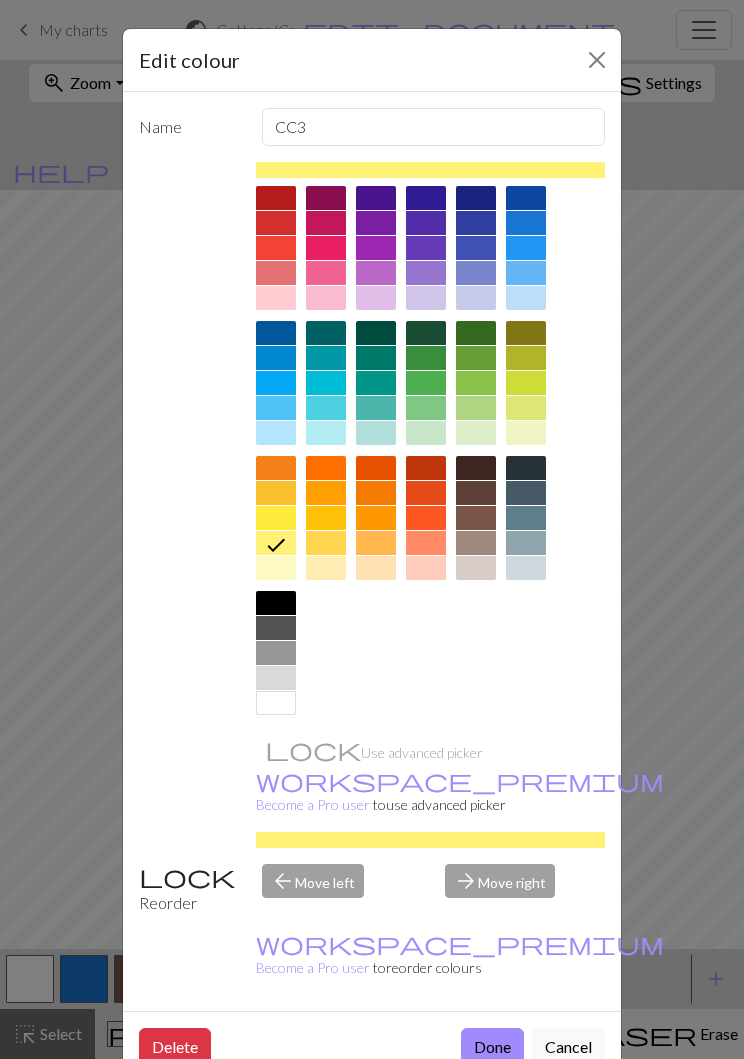 click at bounding box center (426, 358) 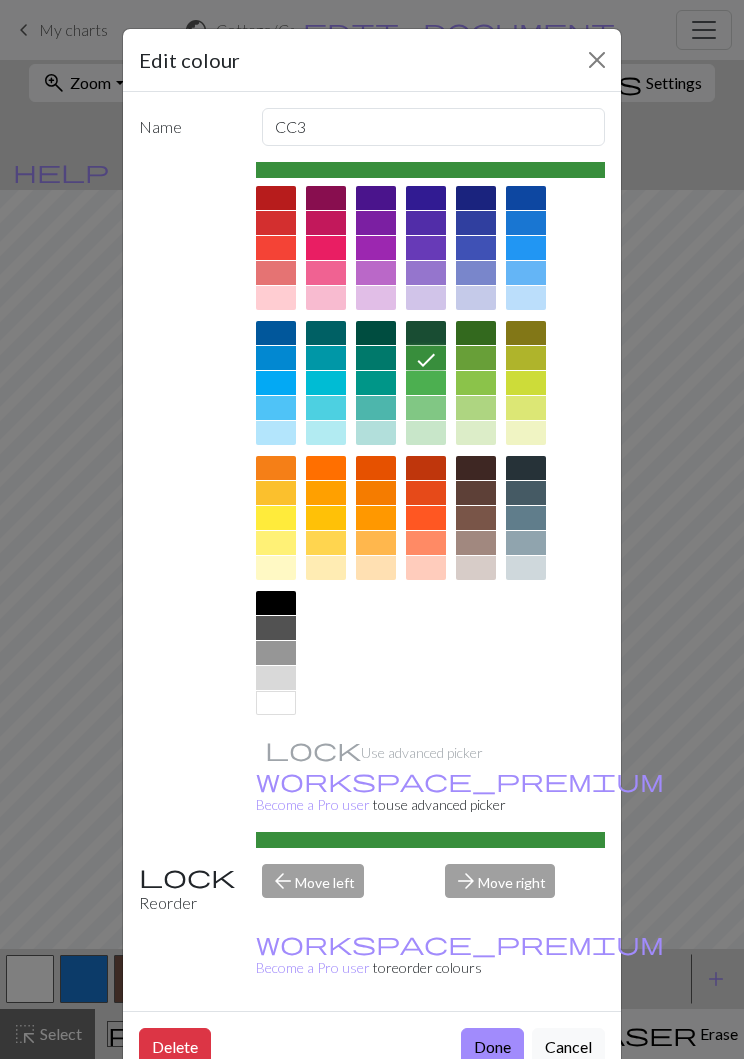 click on "Done" at bounding box center [492, 1047] 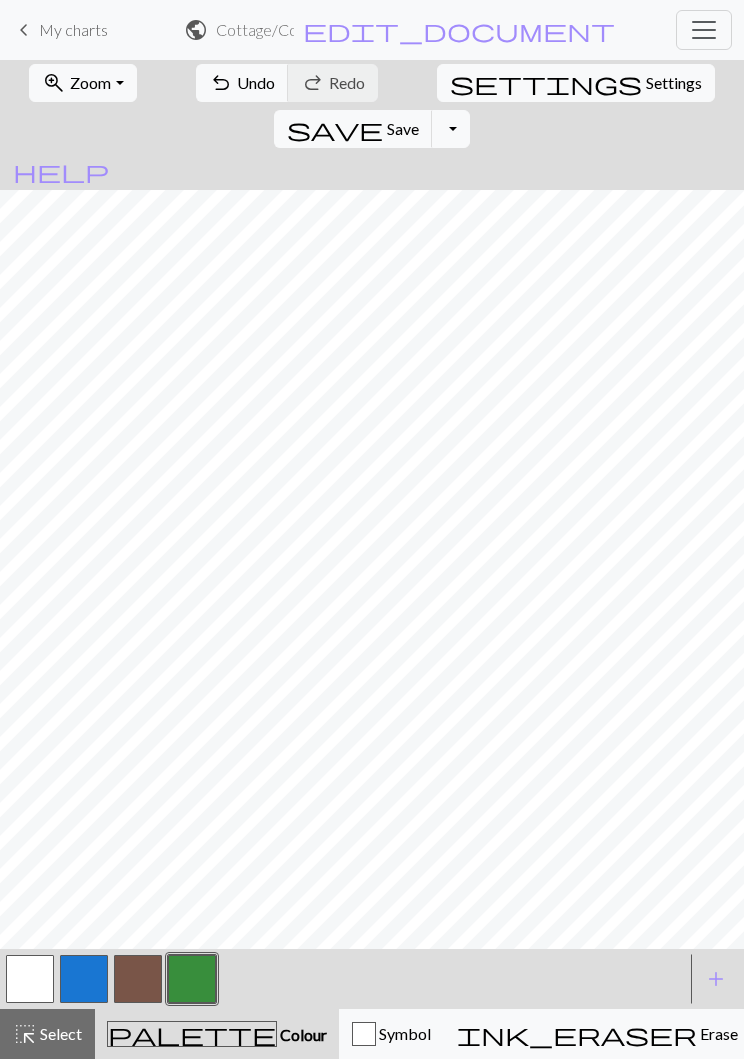 click on "Settings" at bounding box center [674, 83] 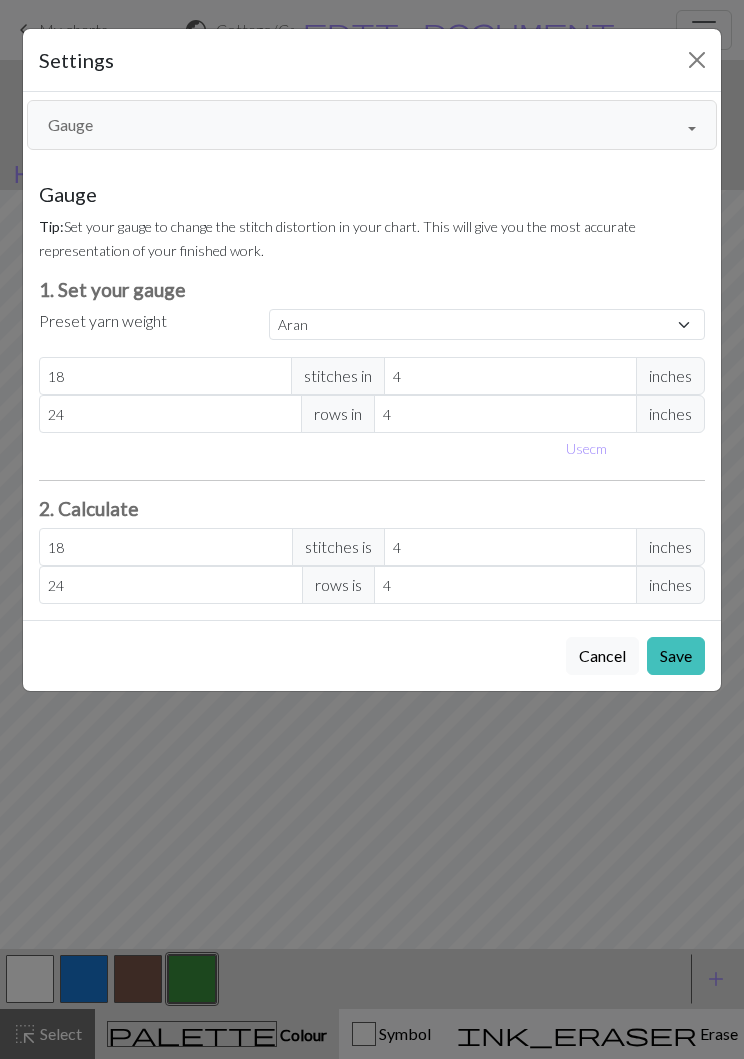 click on "Gauge" at bounding box center (372, 125) 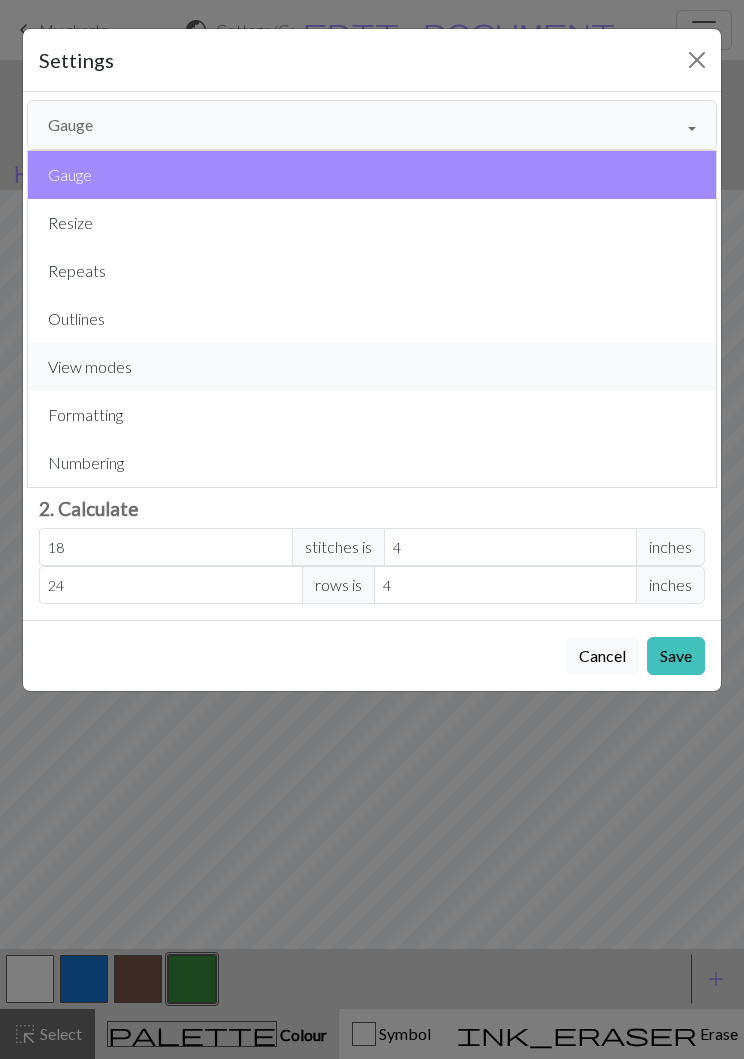 click on "View modes" at bounding box center [372, 367] 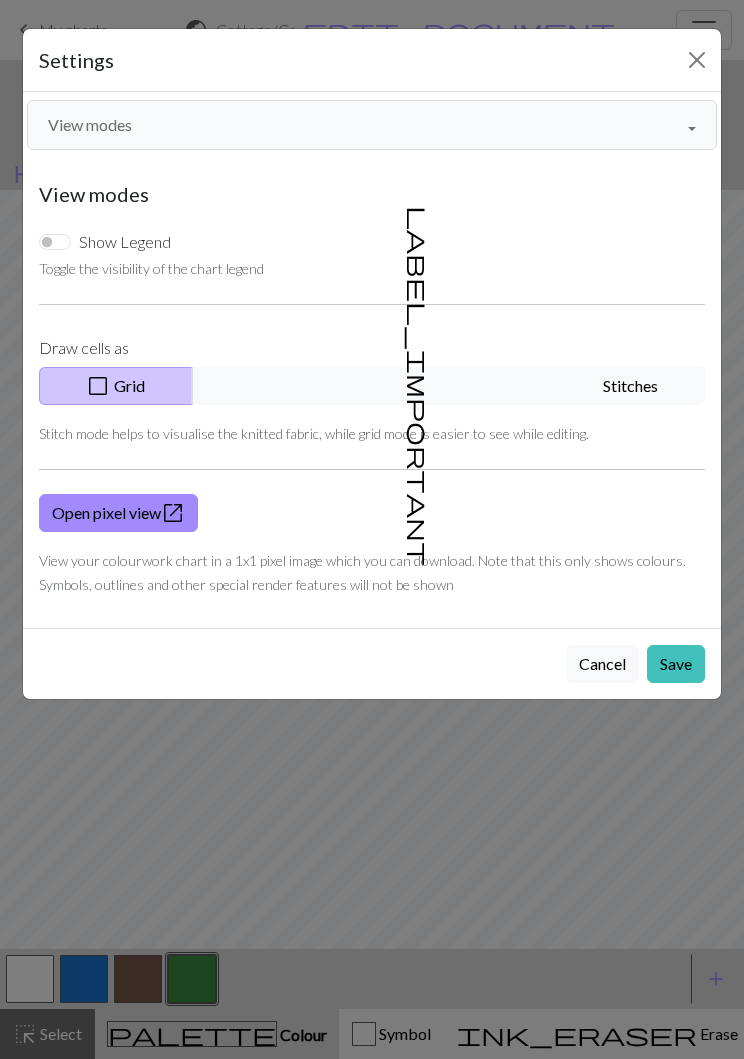 click on "label_important Stitches" at bounding box center [448, 386] 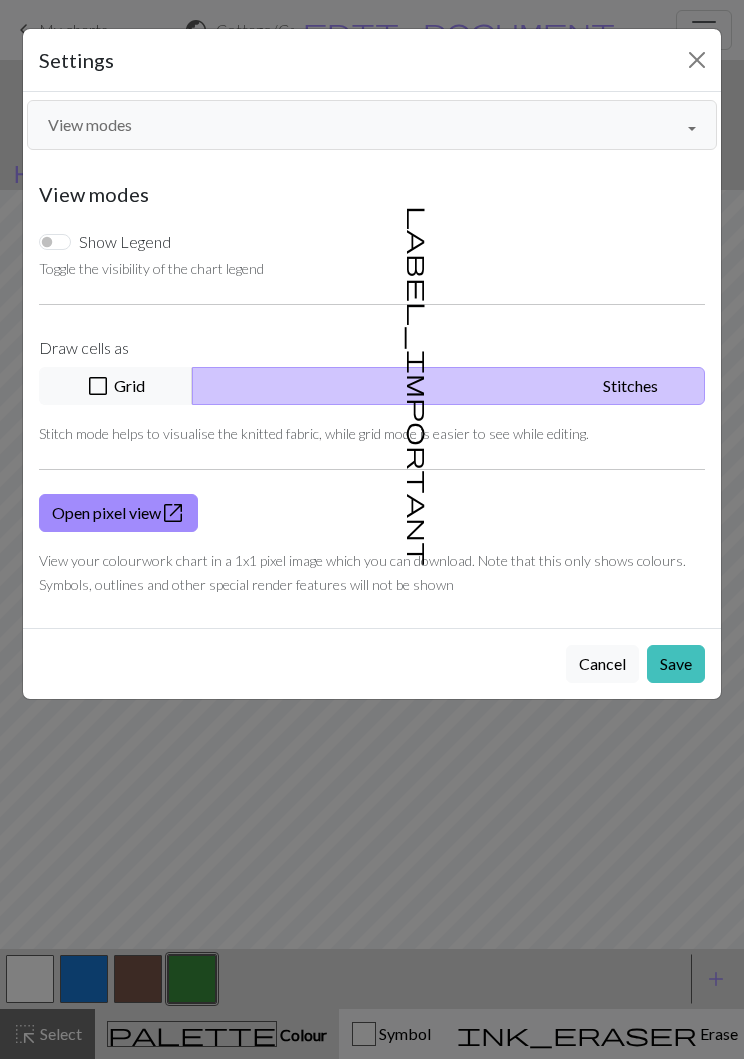 click on "Save" at bounding box center (676, 664) 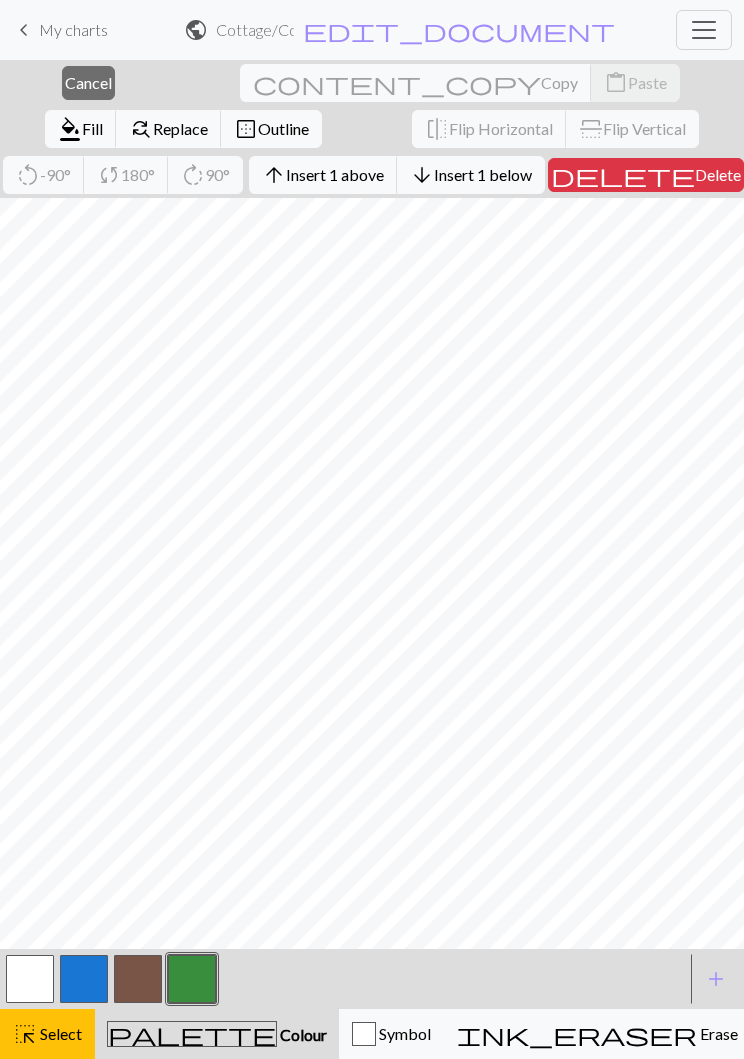 click on "Insert 1 above" at bounding box center (335, 174) 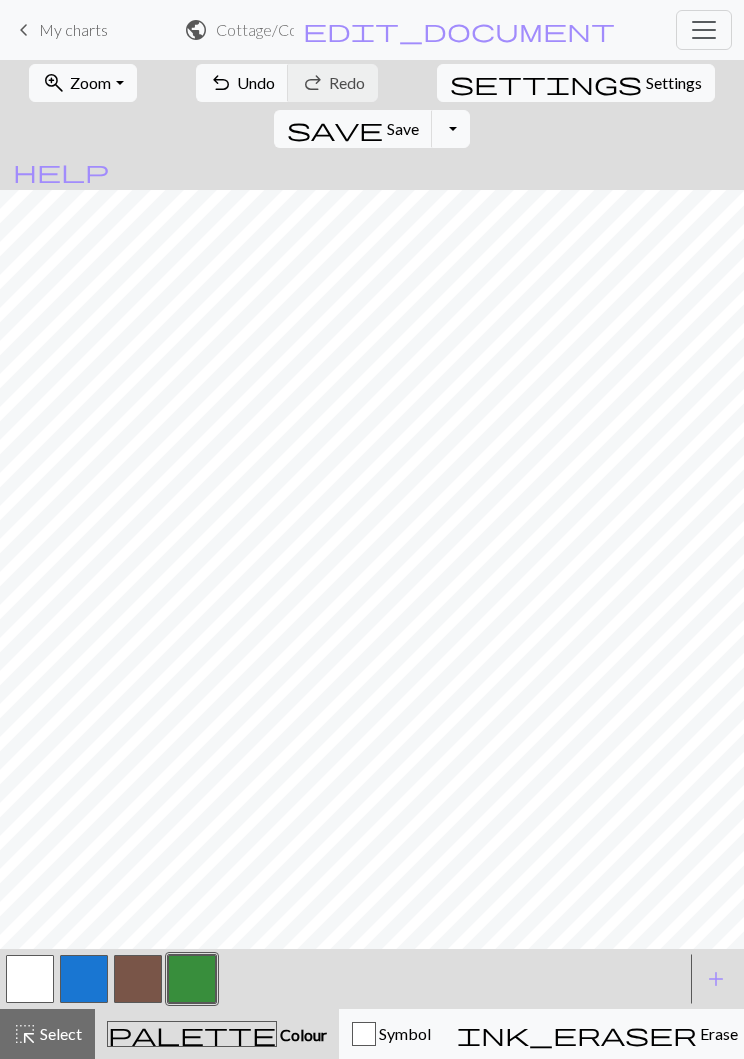 click on "Save" at bounding box center (403, 128) 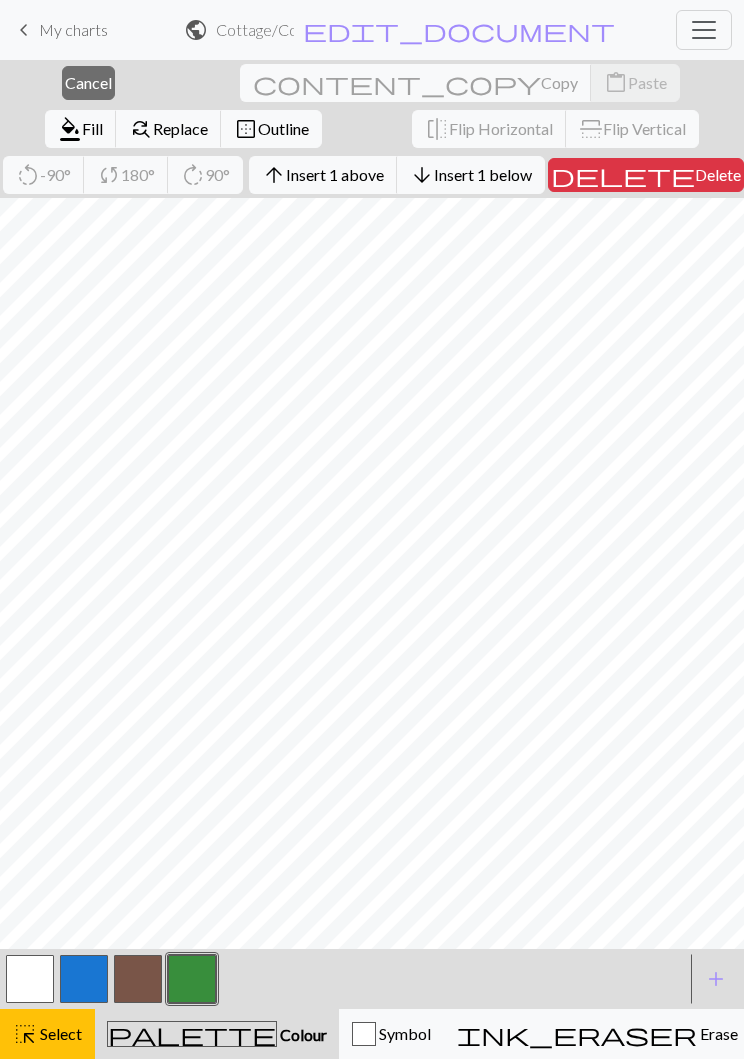 click on "Insert 1 above" at bounding box center (335, 174) 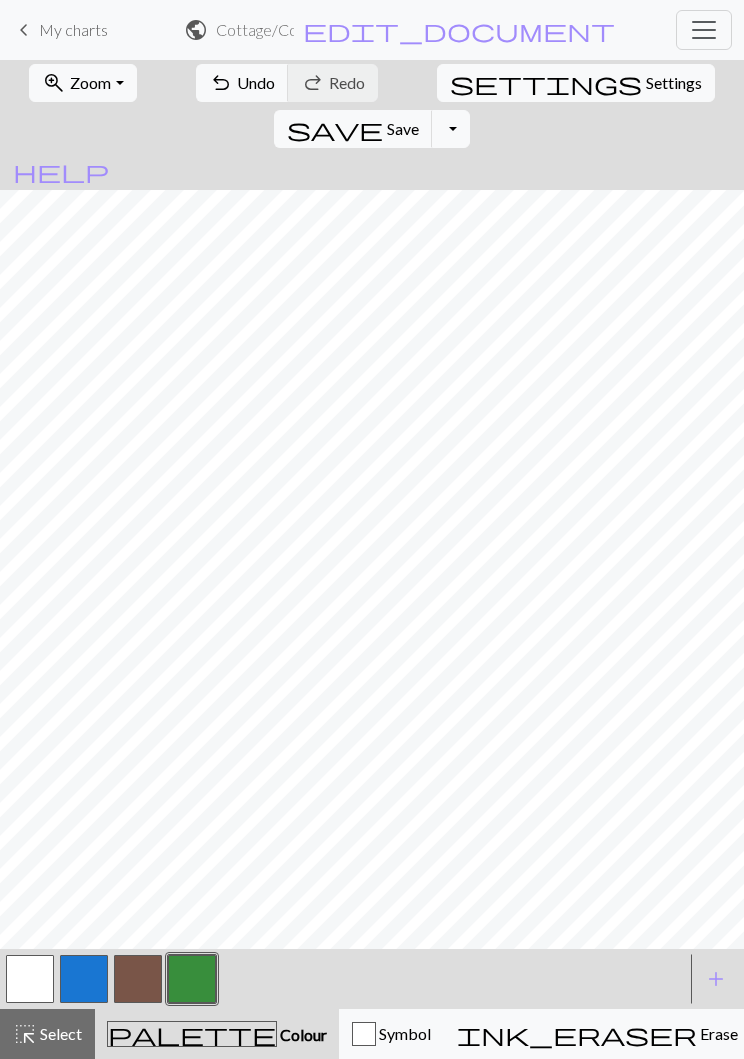 click on "add" at bounding box center (716, 979) 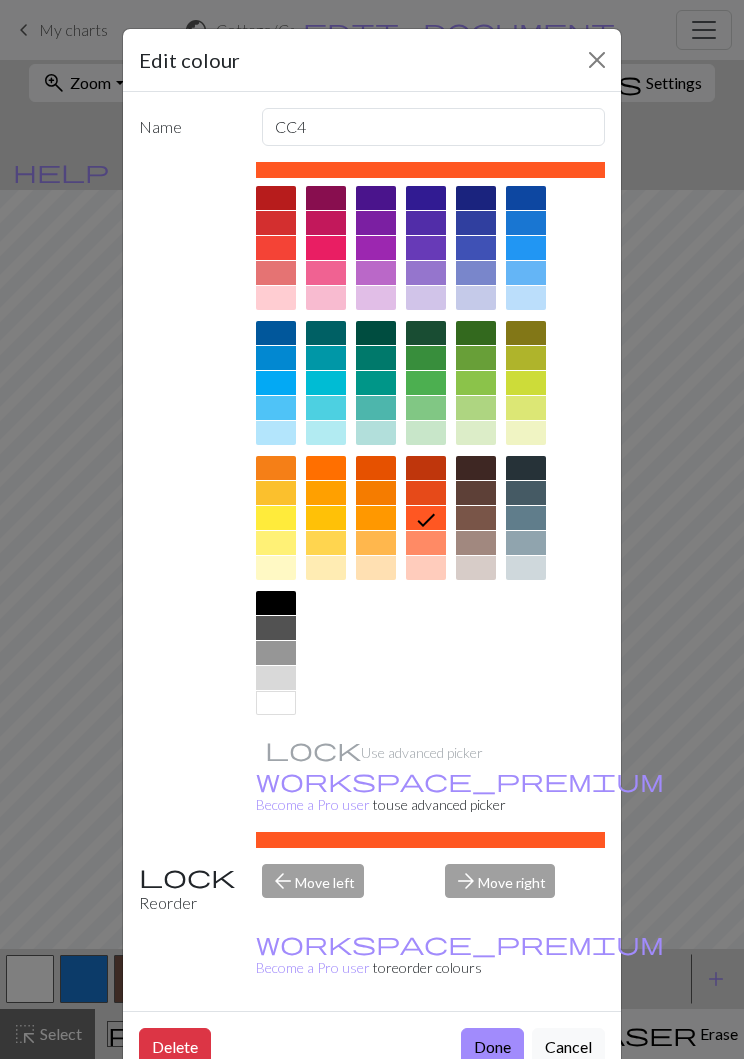 click at bounding box center [526, 298] 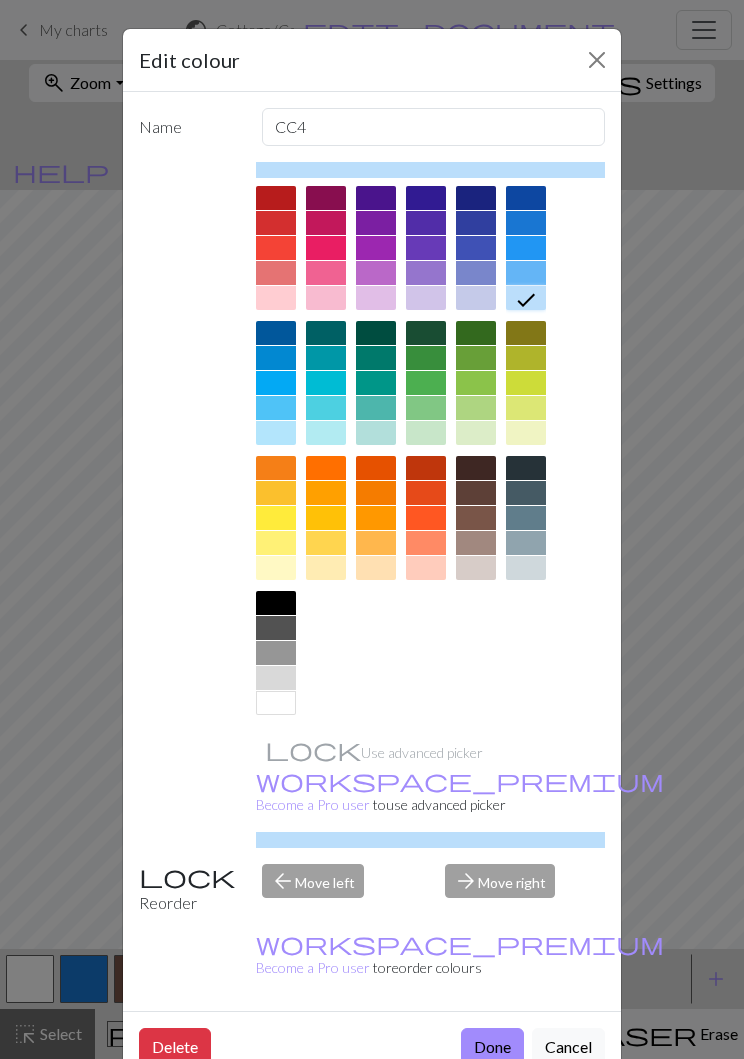 click on "Done" at bounding box center (492, 1047) 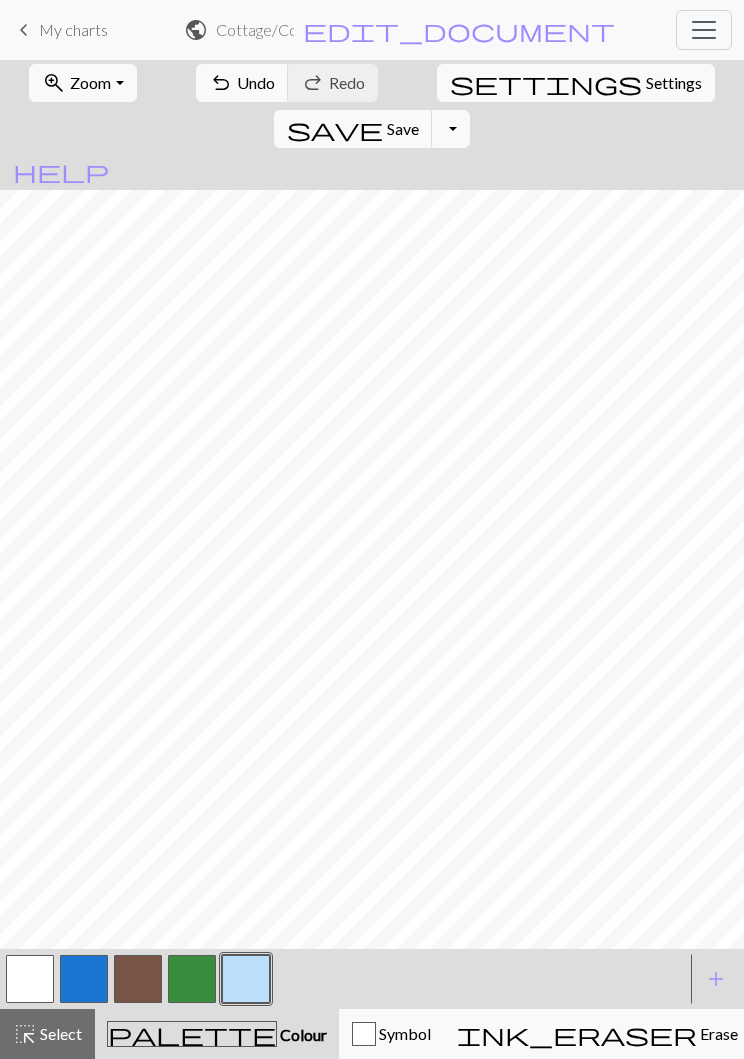click at bounding box center (84, 979) 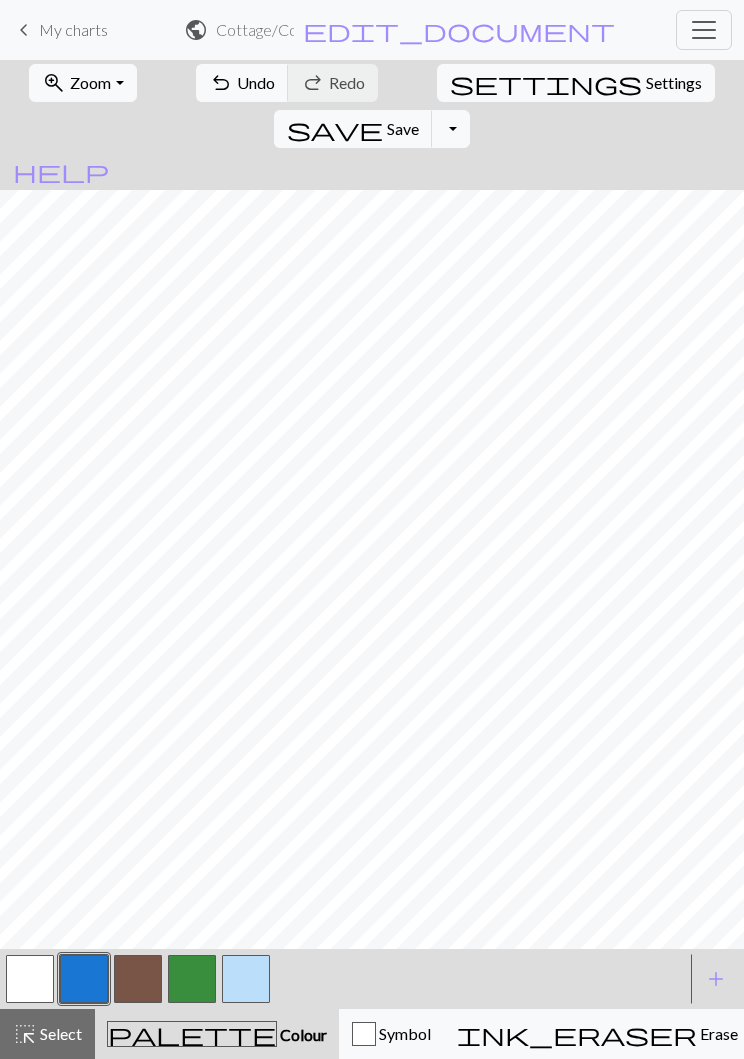 click at bounding box center [30, 979] 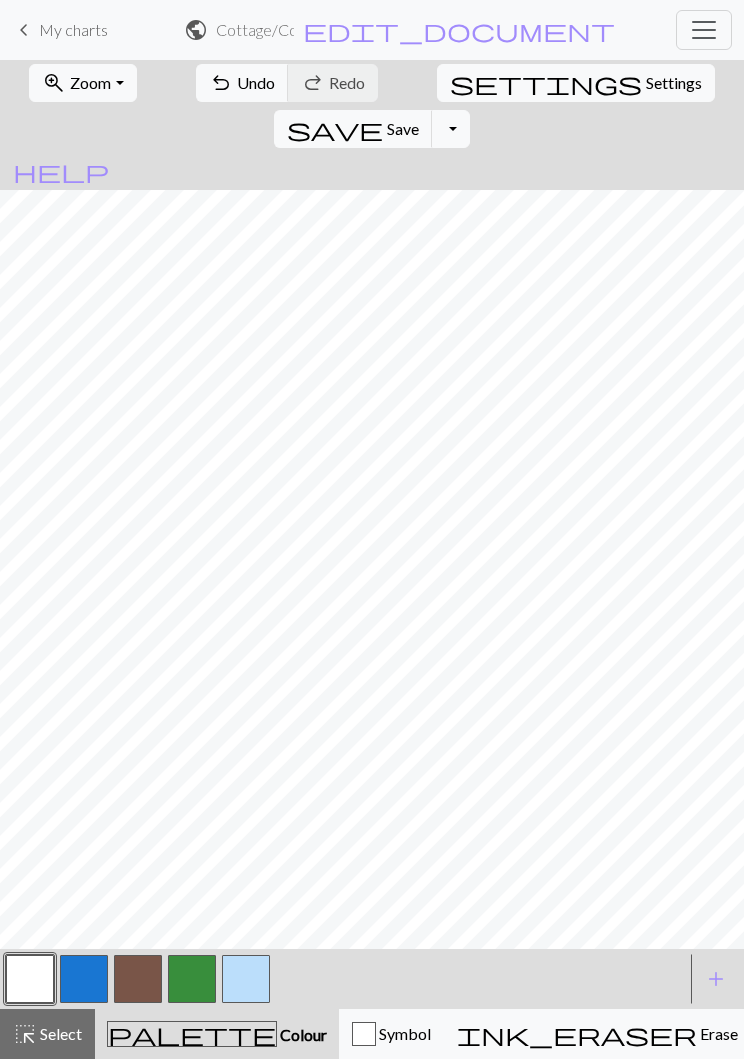 click at bounding box center [84, 979] 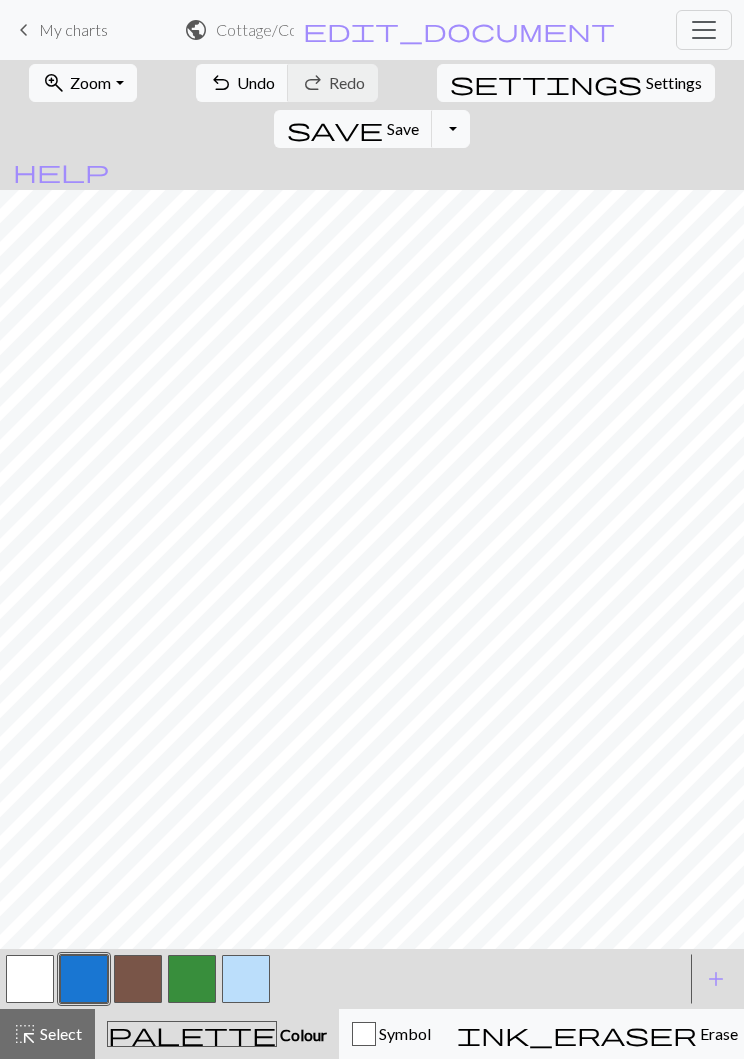 click at bounding box center [30, 979] 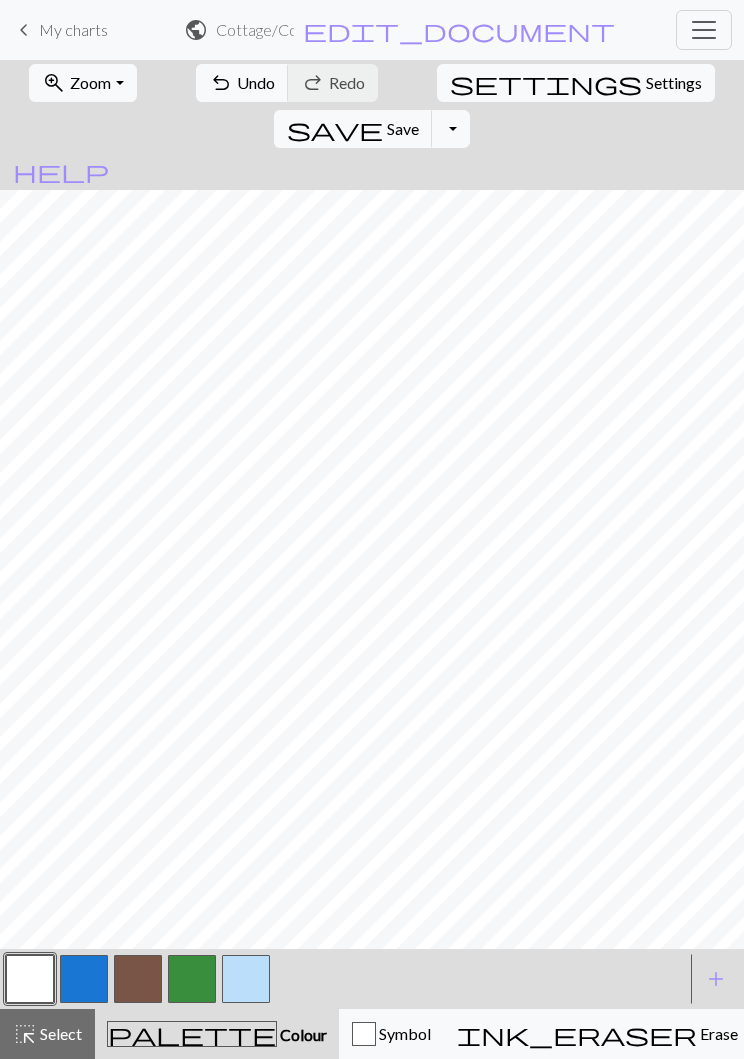 click at bounding box center [84, 979] 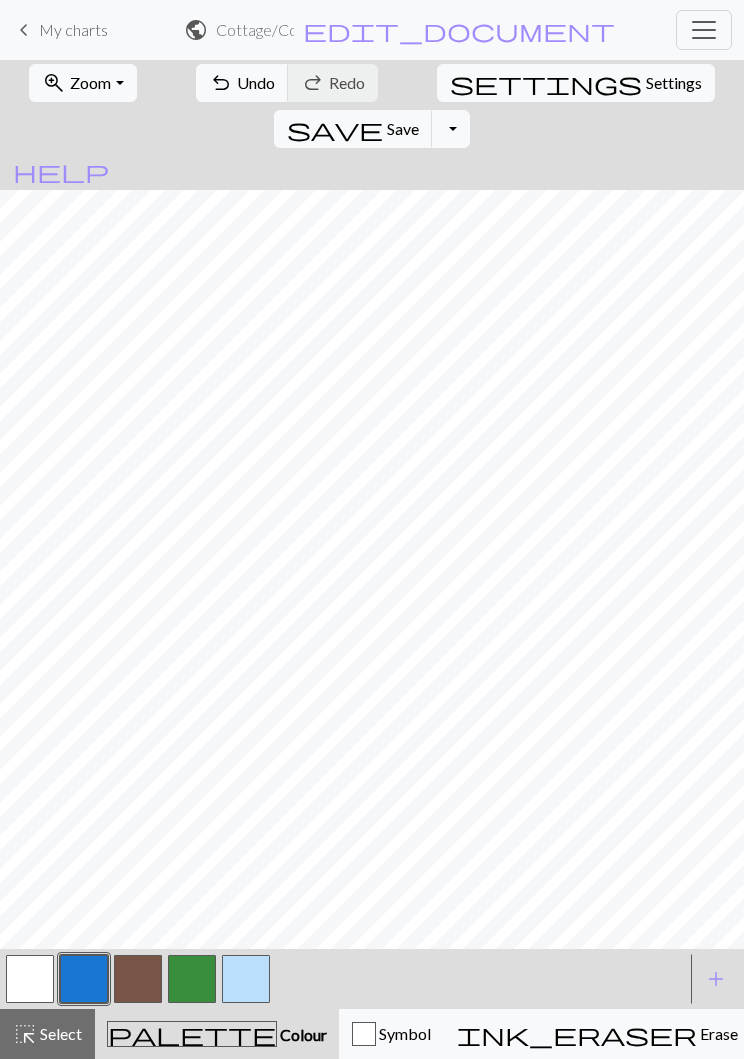 click on "save" at bounding box center (335, 129) 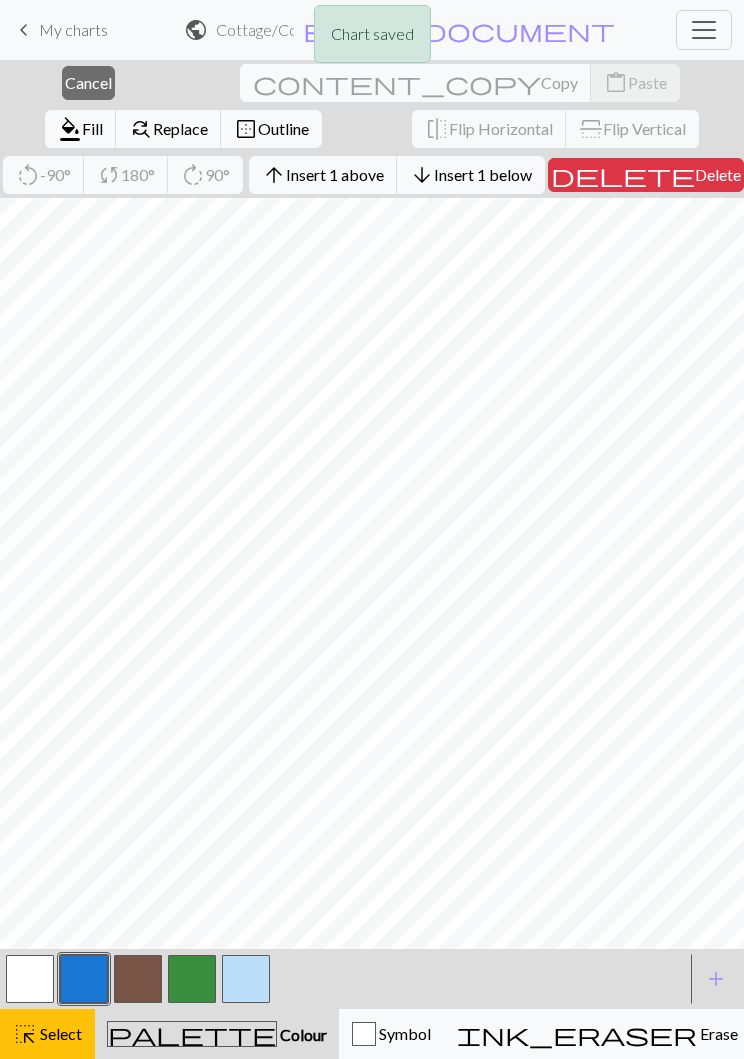 click on "Insert 1 above" at bounding box center [335, 174] 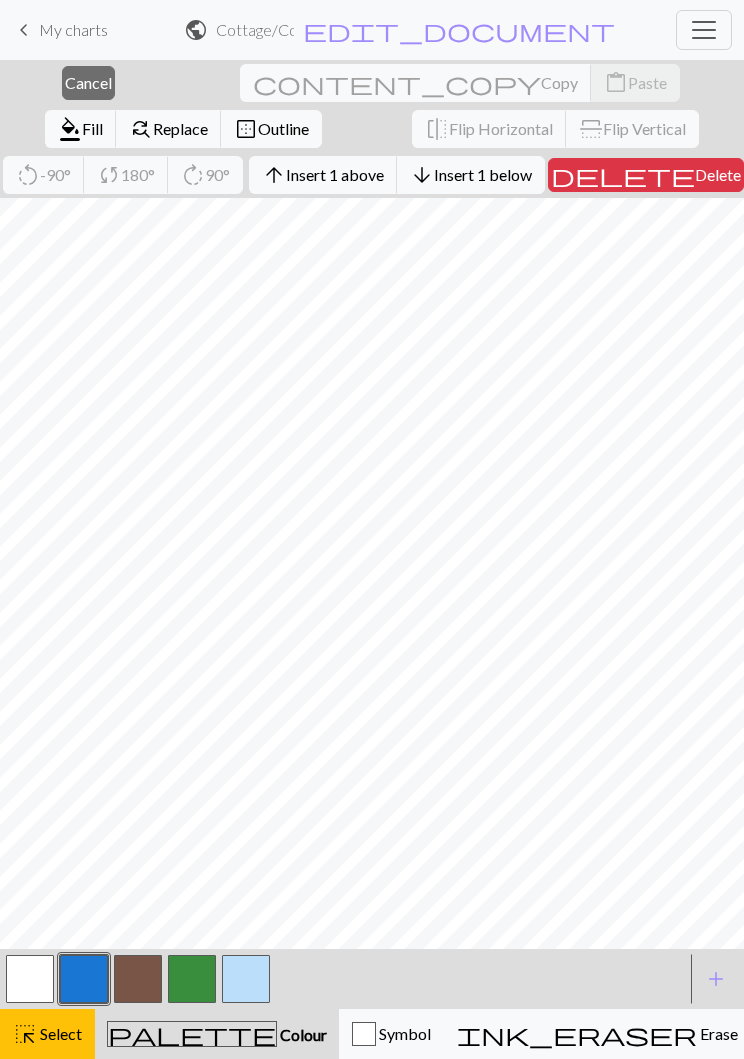 click on "Insert 1 above" at bounding box center [335, 174] 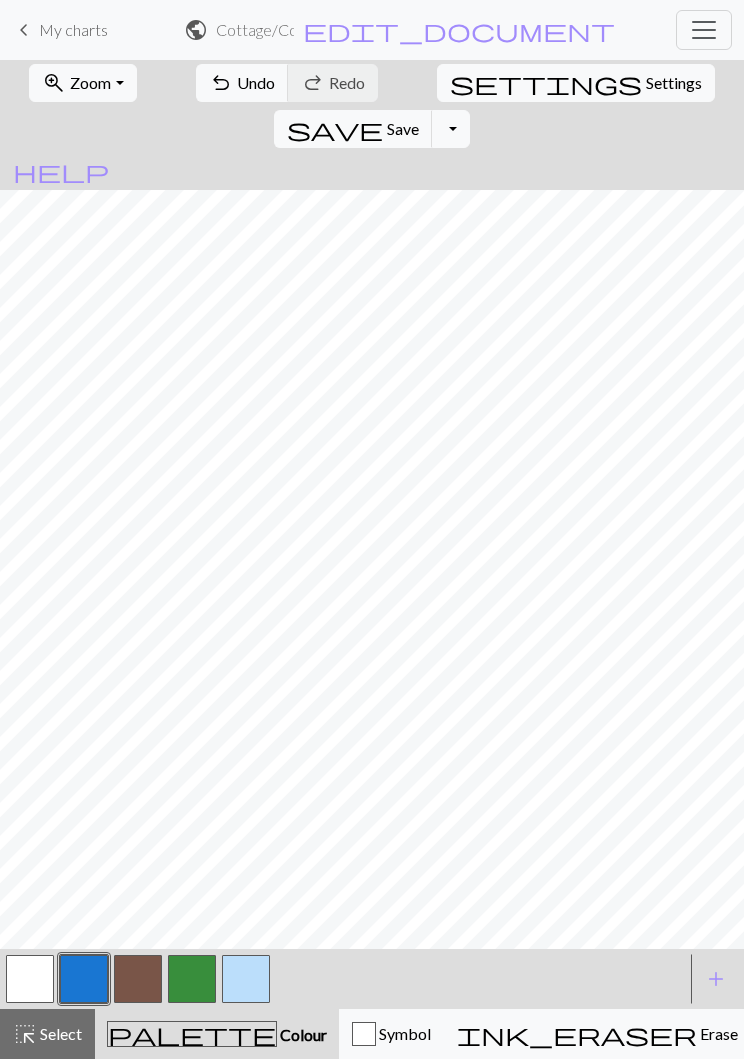 click on "Select" at bounding box center (59, 1033) 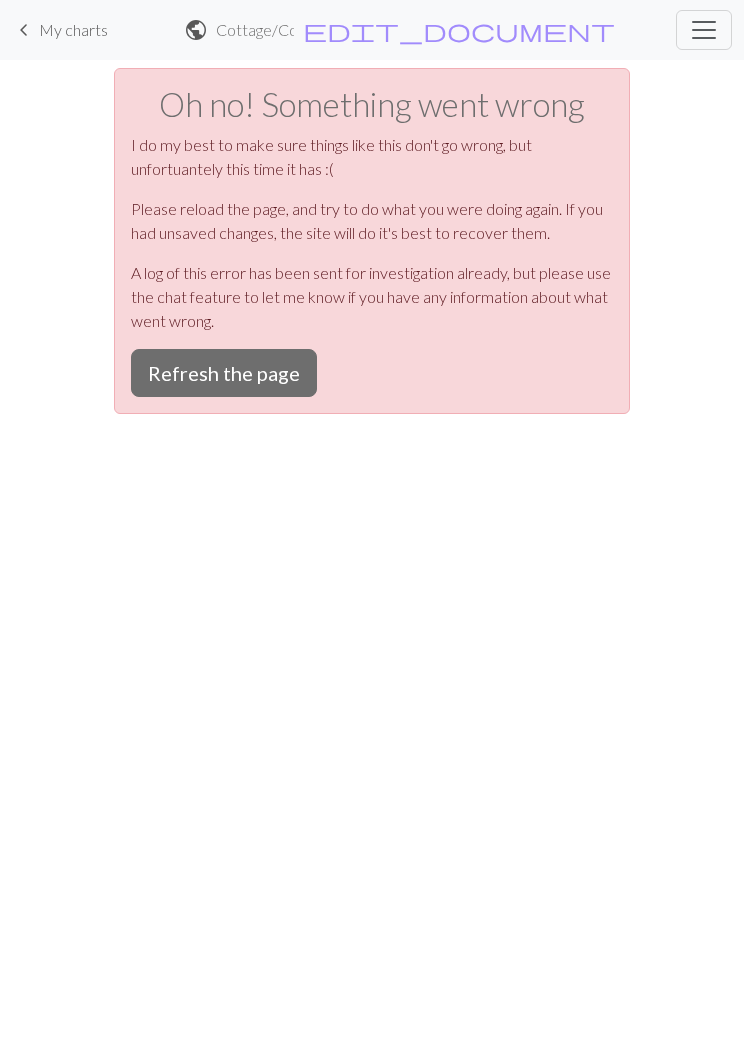 click on "Refresh the page" at bounding box center [224, 373] 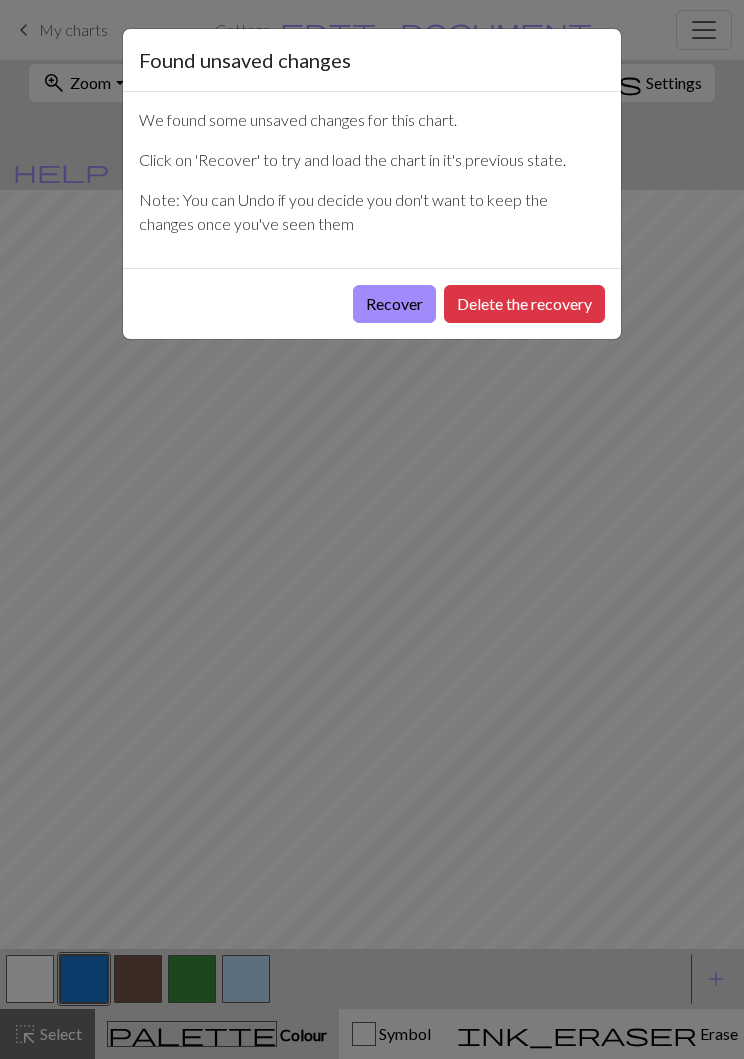 scroll, scrollTop: 0, scrollLeft: 0, axis: both 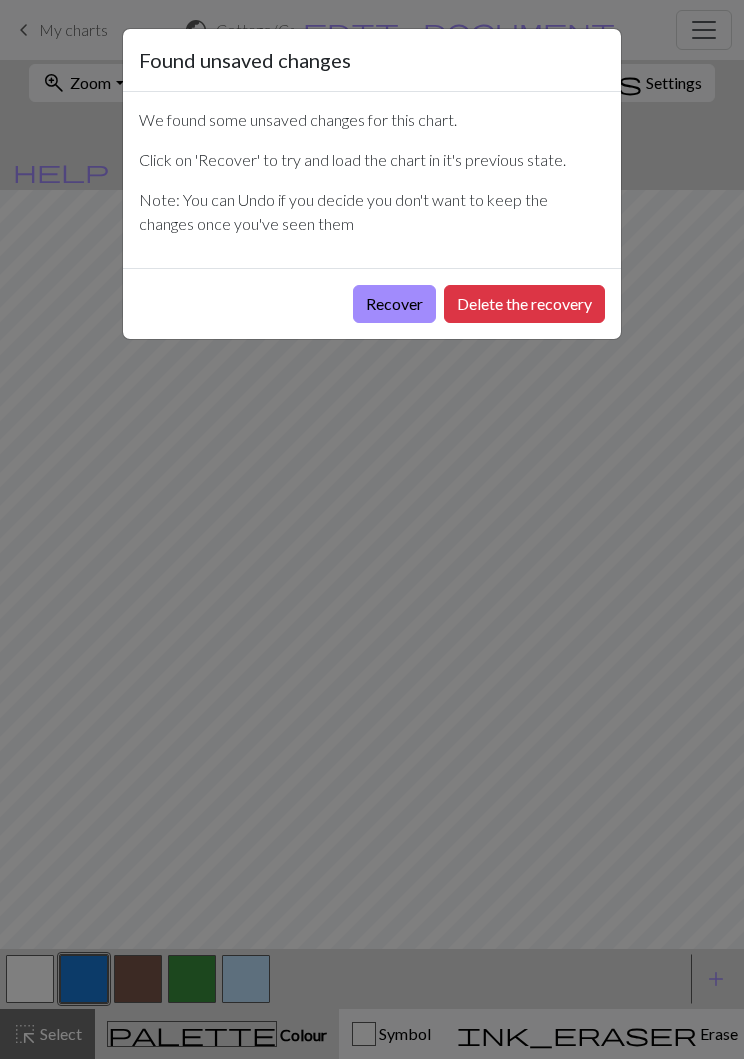 click on "Recover" at bounding box center [394, 304] 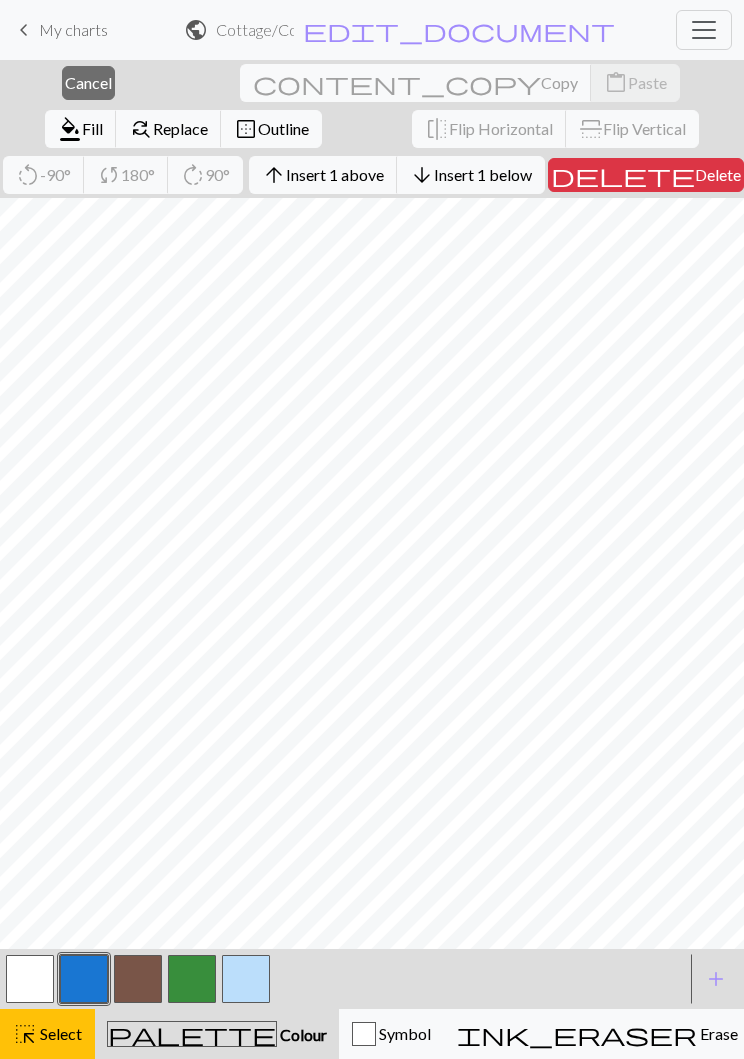 click on "Insert 1 above" at bounding box center [335, 174] 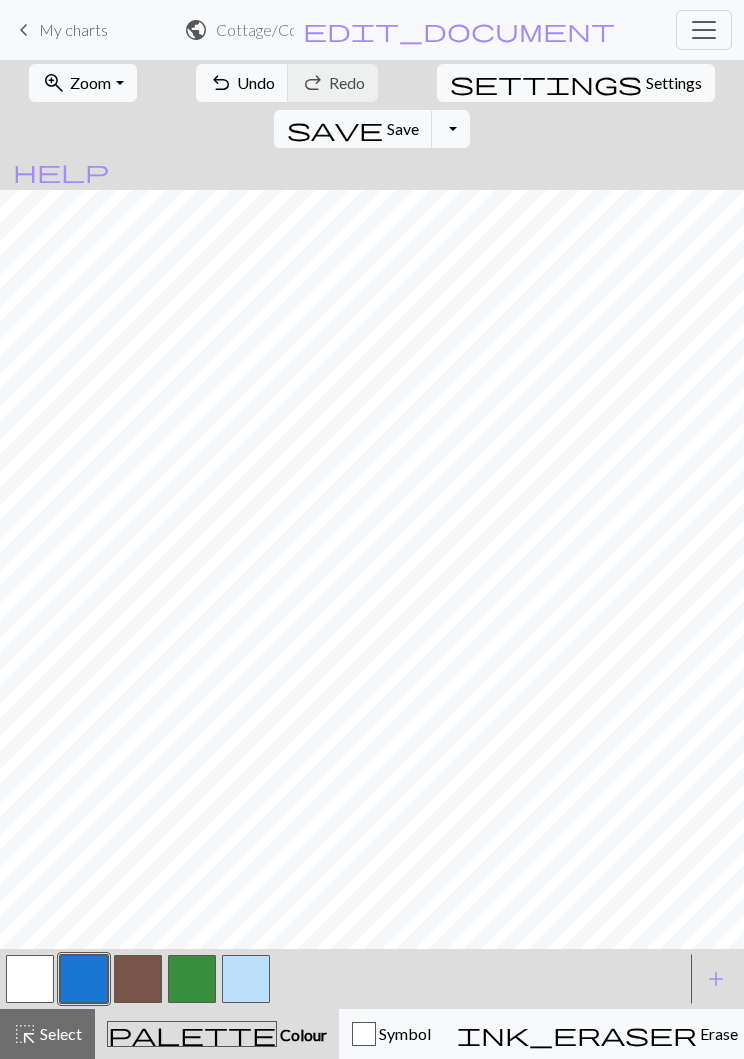 click on "Select" at bounding box center [59, 1033] 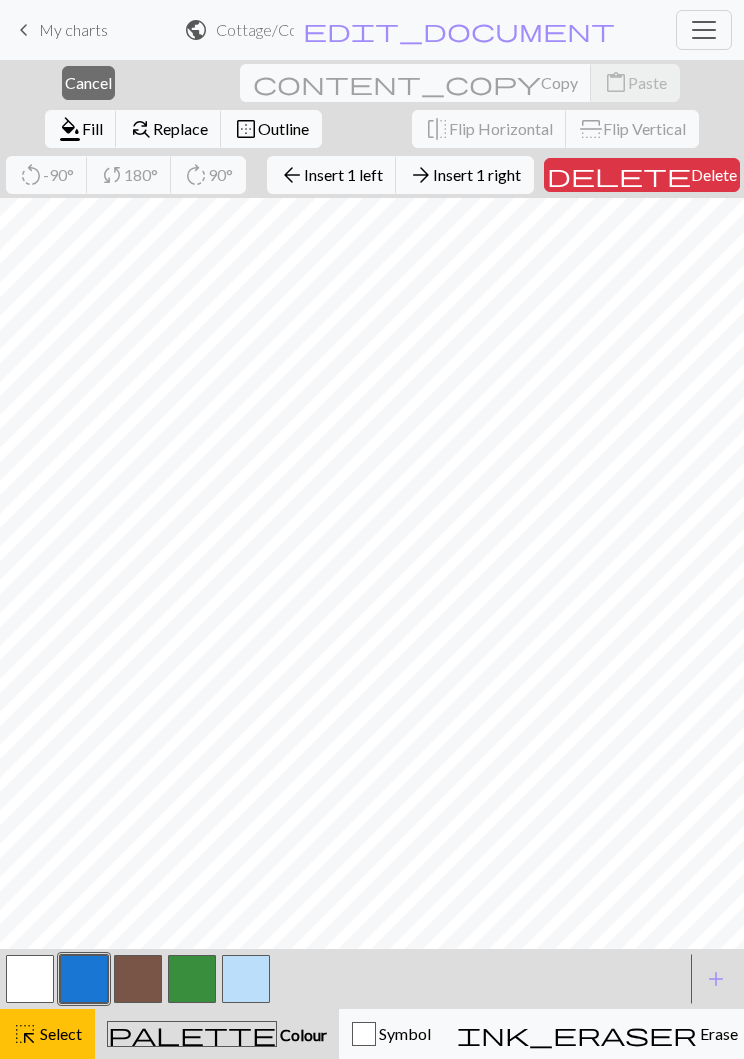 click on "Insert 1 left" at bounding box center (343, 174) 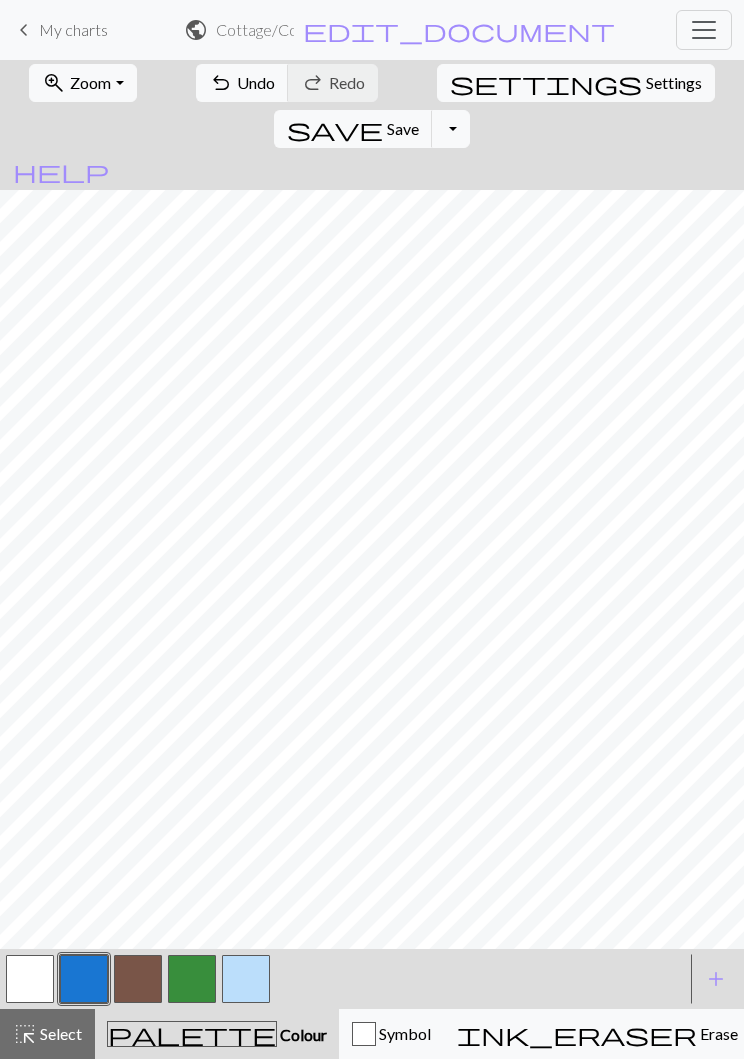 click on "Undo" at bounding box center (256, 82) 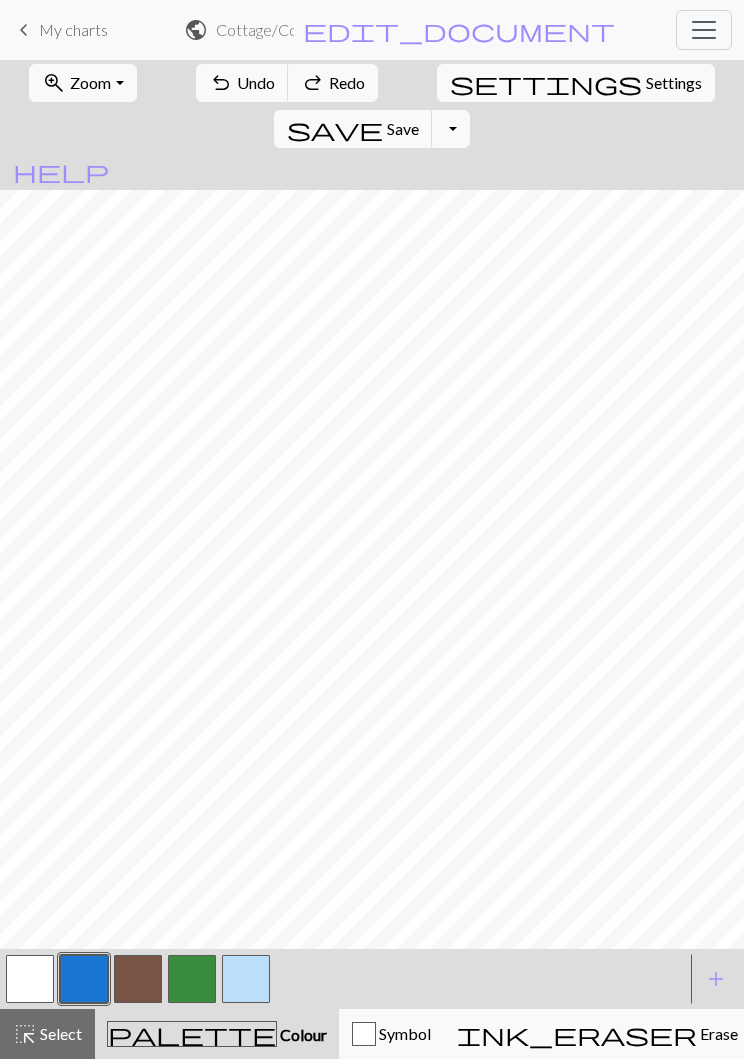 click on "save Save Save" at bounding box center (353, 129) 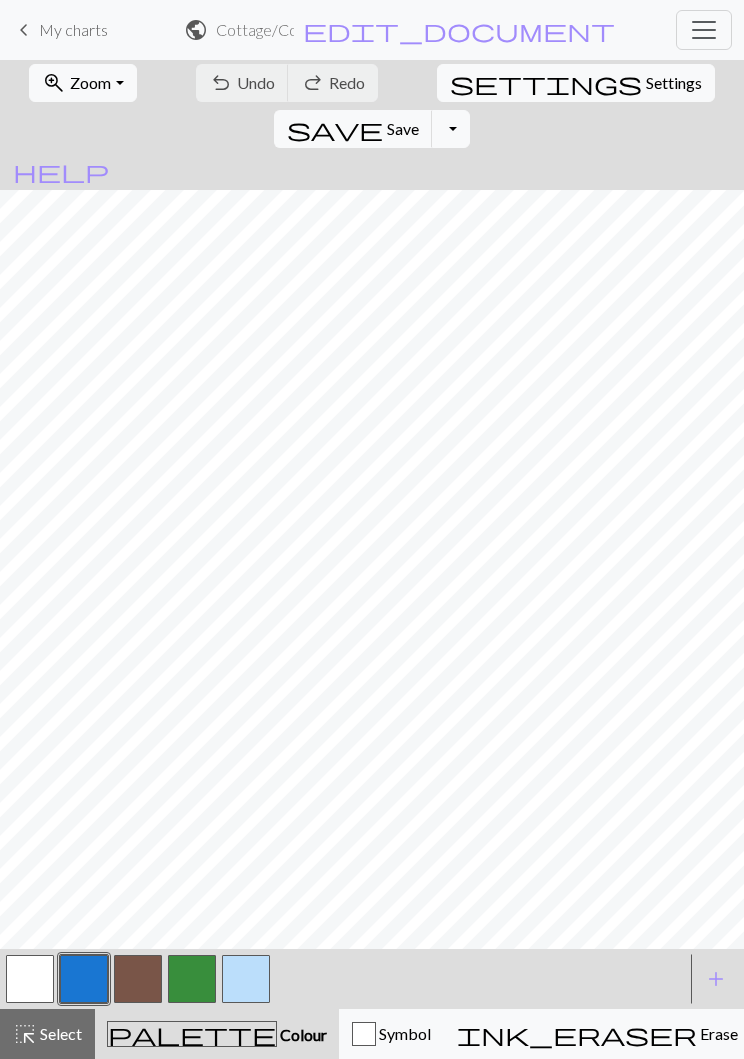 click on "edit_document" at bounding box center [459, 30] 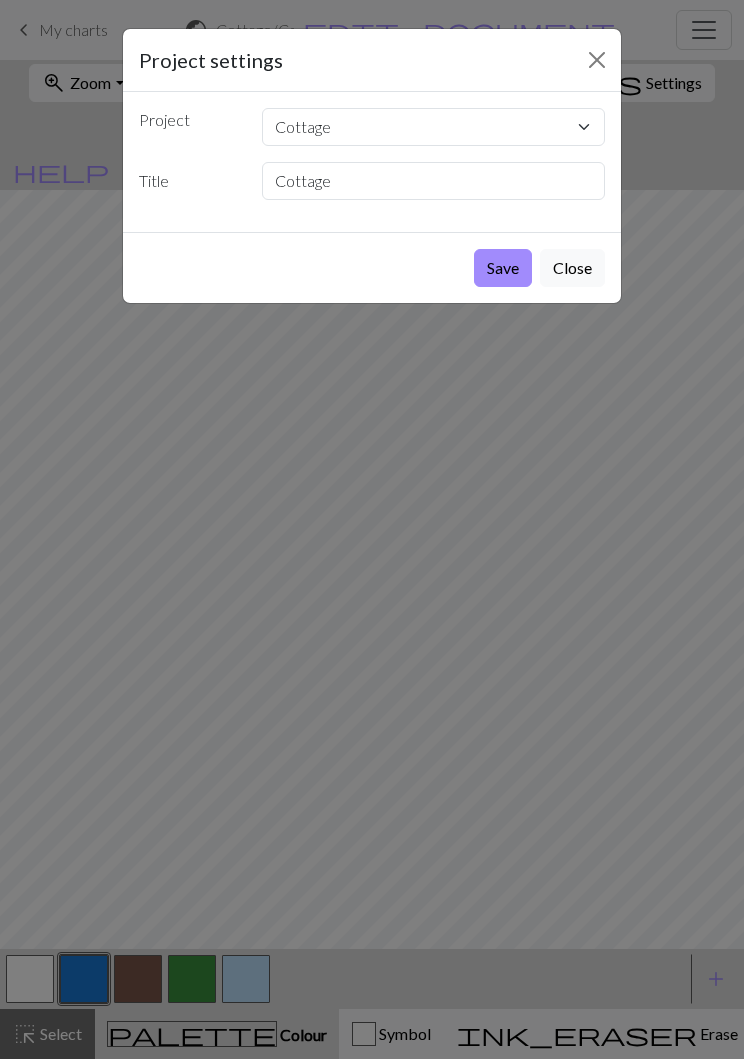 click at bounding box center [597, 60] 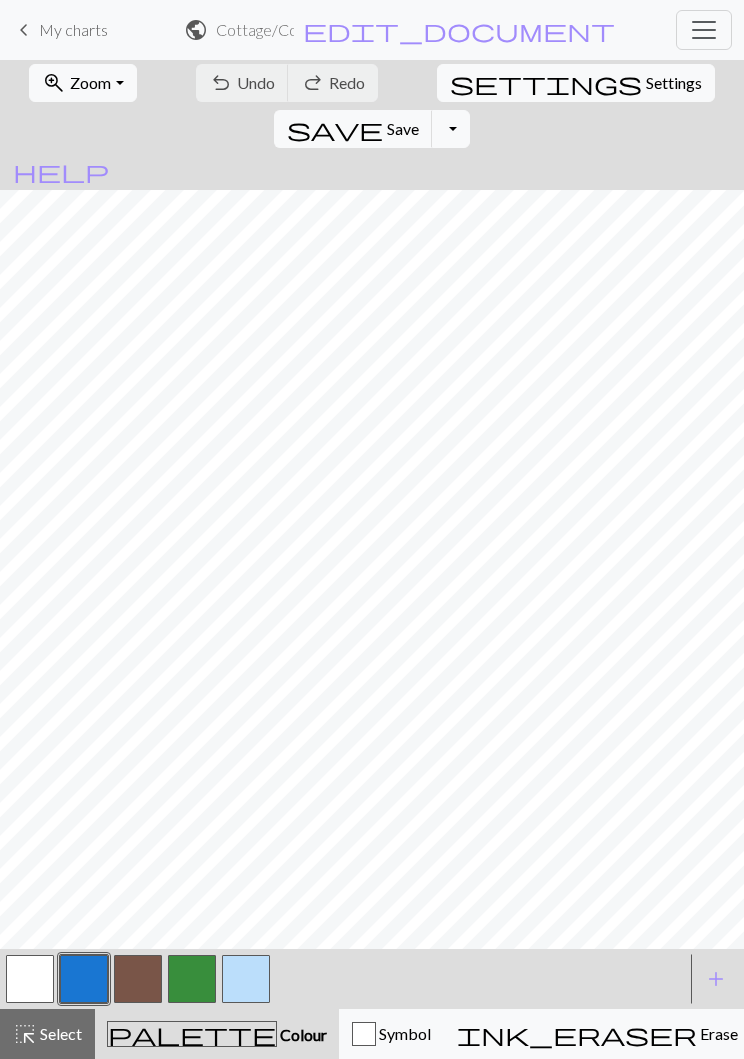 click on "Settings" at bounding box center [674, 83] 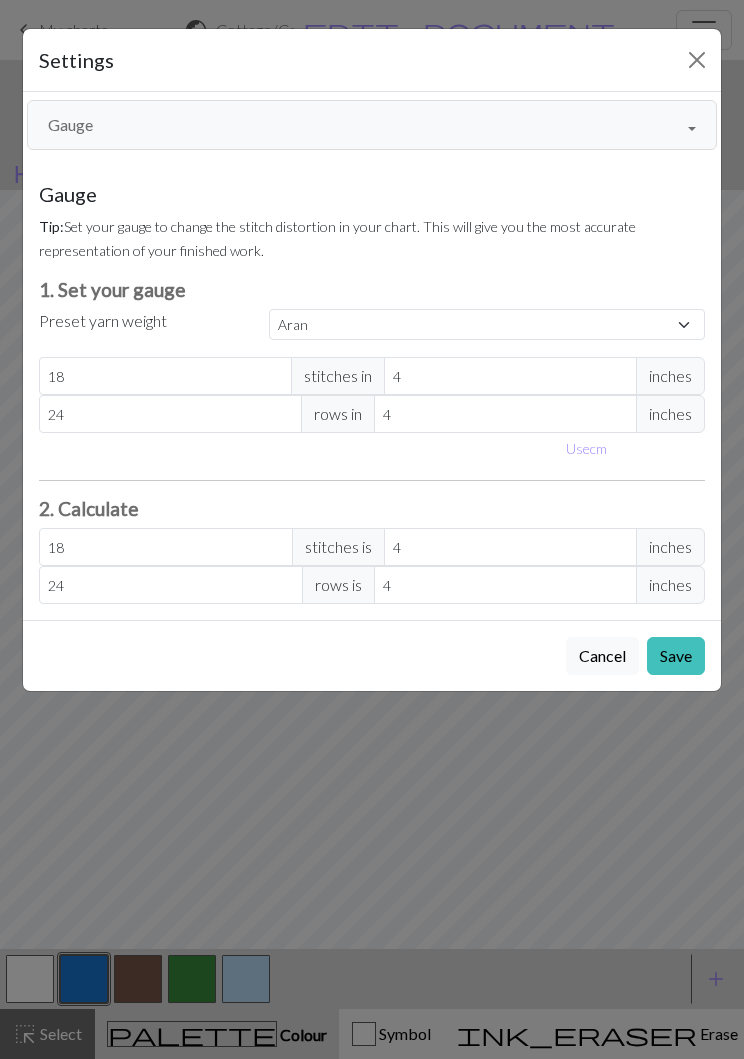 click on "Cancel" at bounding box center [602, 656] 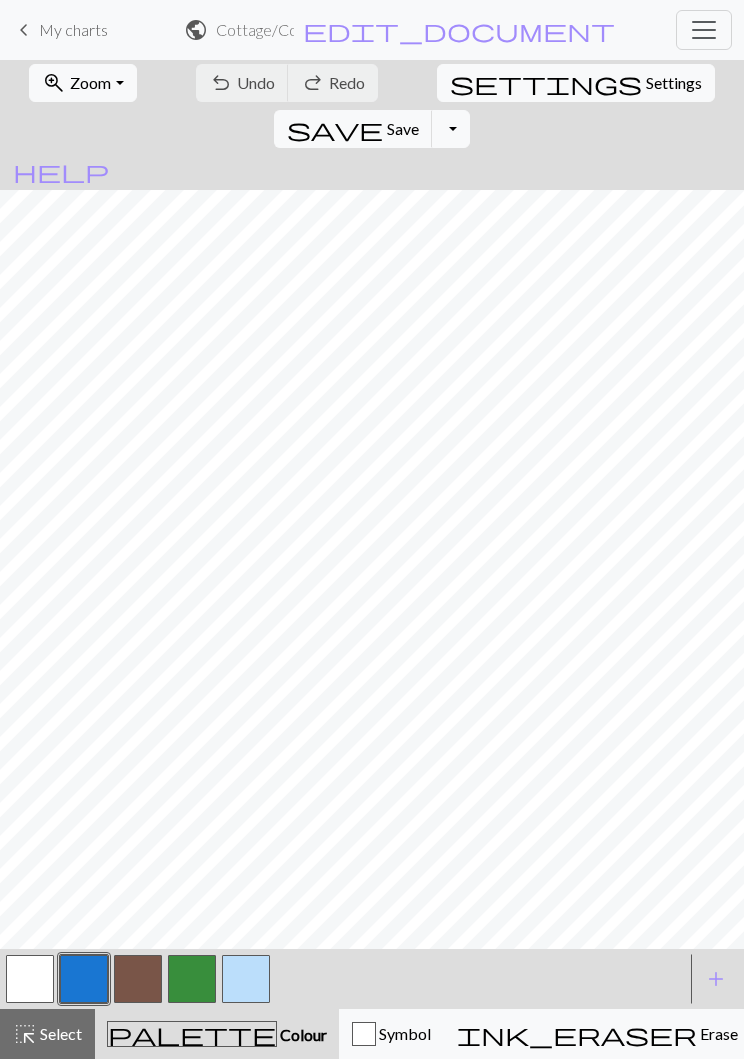 click on "Settings" at bounding box center (674, 83) 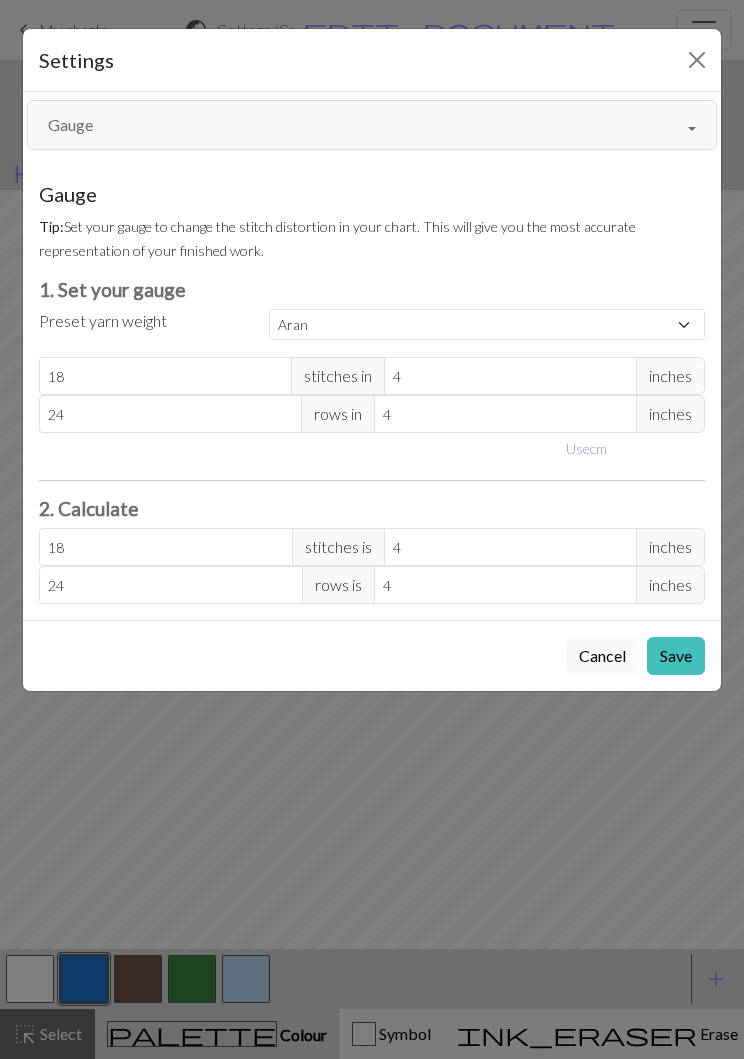 click on "Cancel" at bounding box center [602, 656] 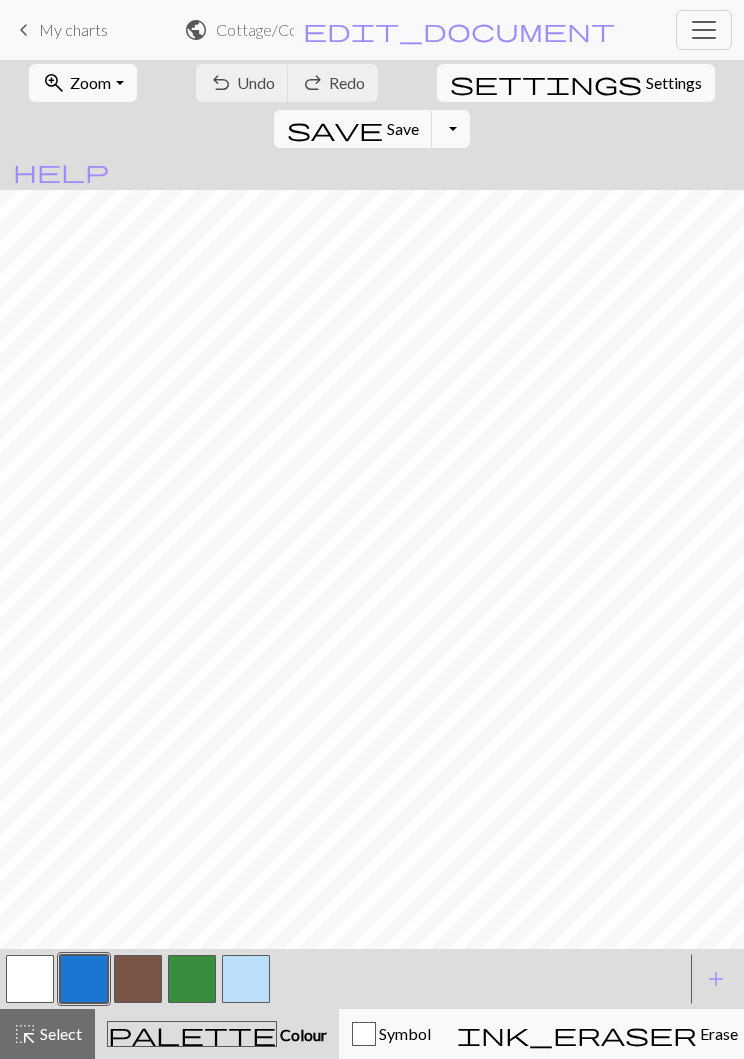 click on "Settings" at bounding box center [674, 83] 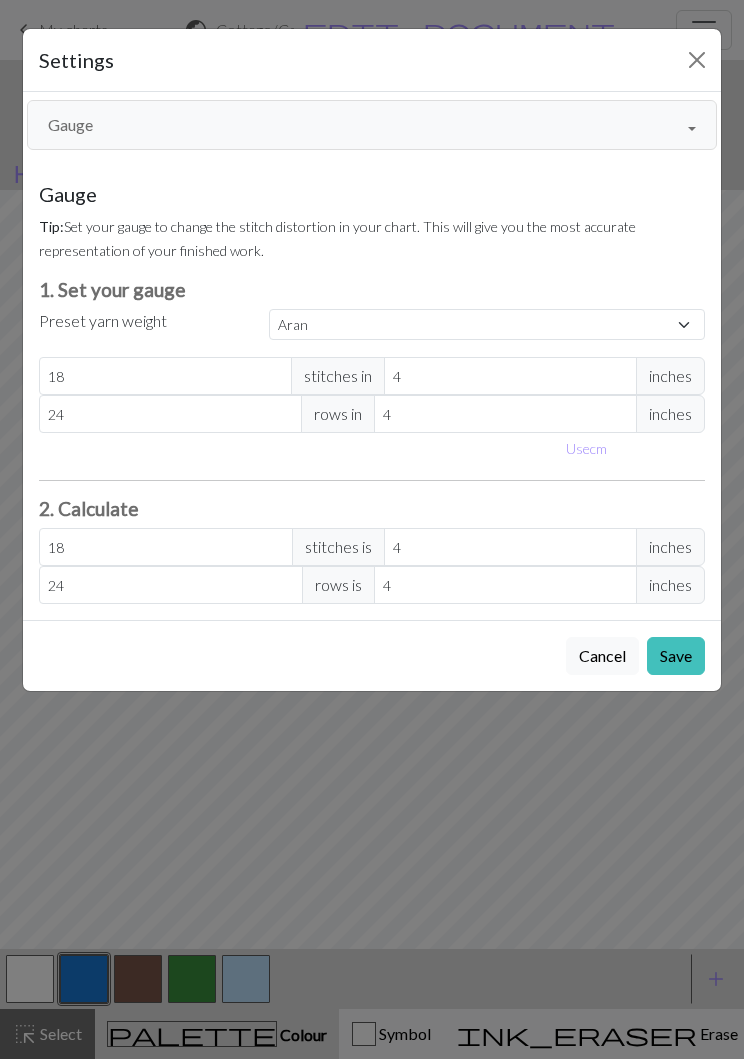click on "Gauge" at bounding box center [372, 125] 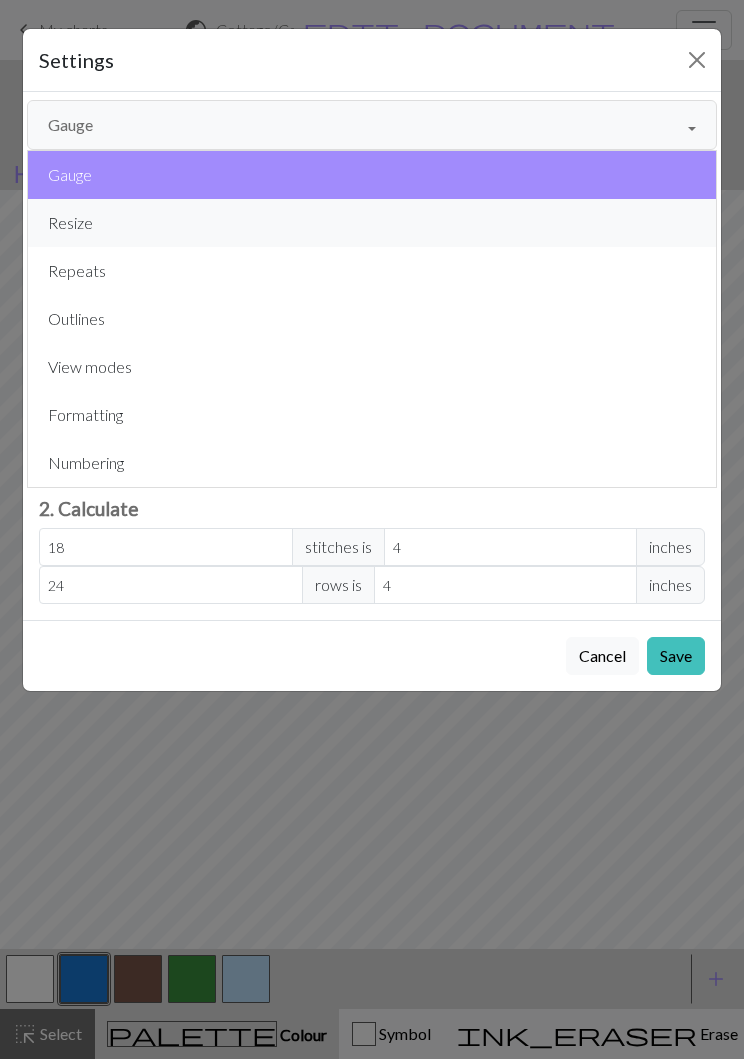 click on "Resize" at bounding box center (372, 223) 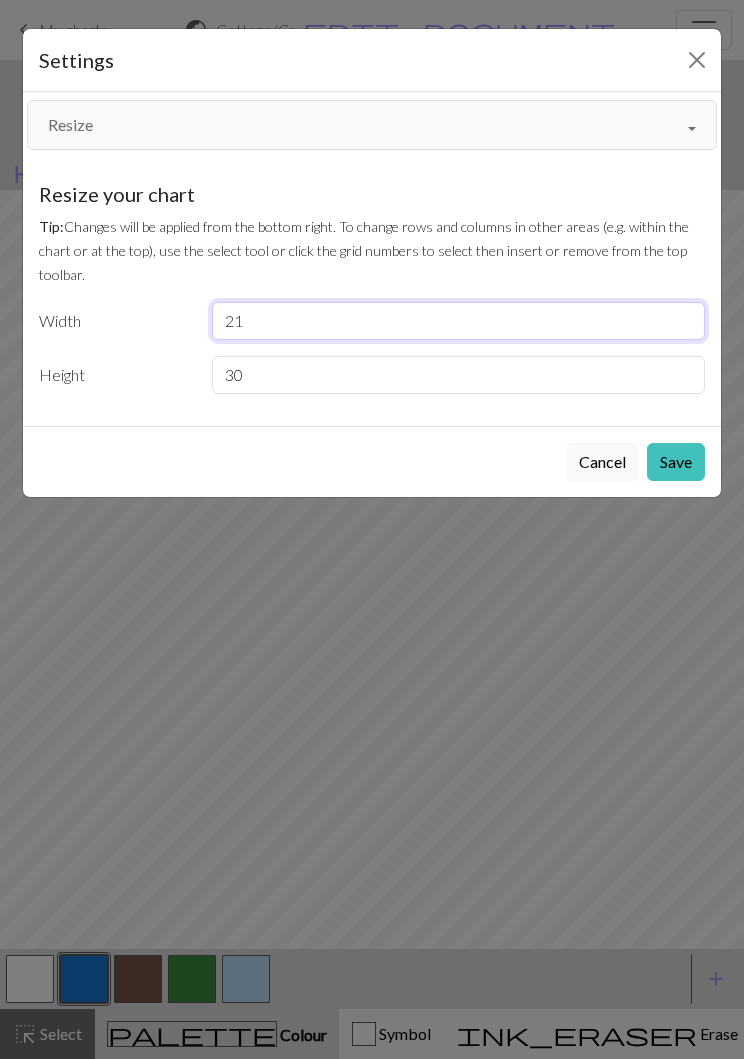 click on "21" at bounding box center (459, 321) 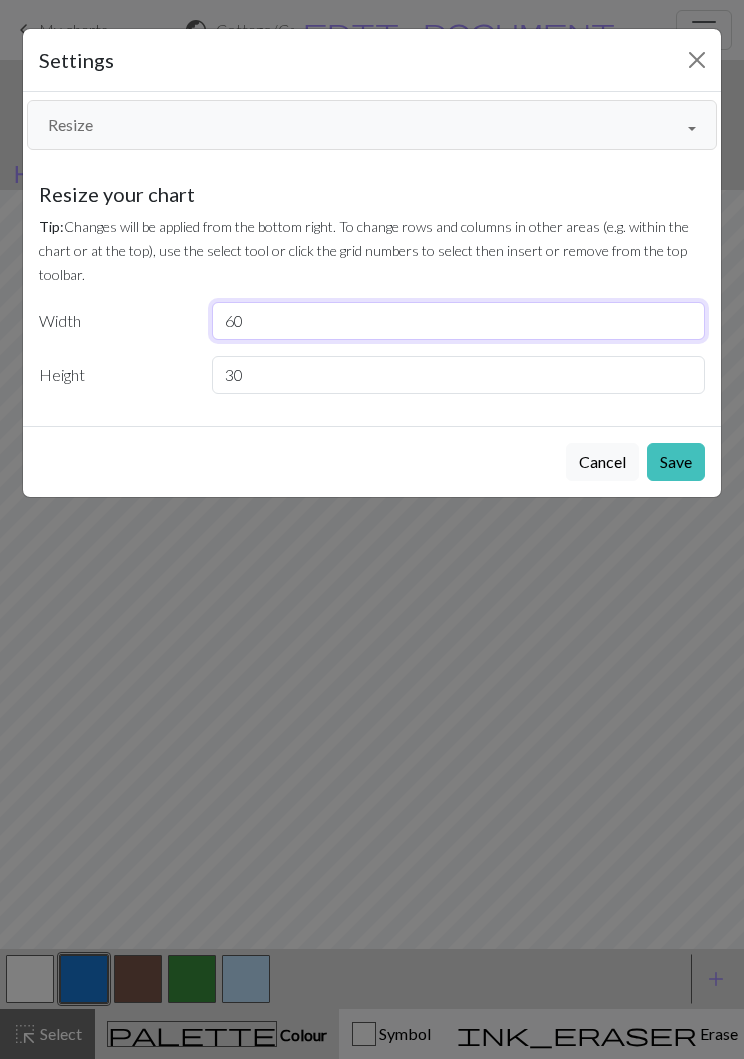 type on "60" 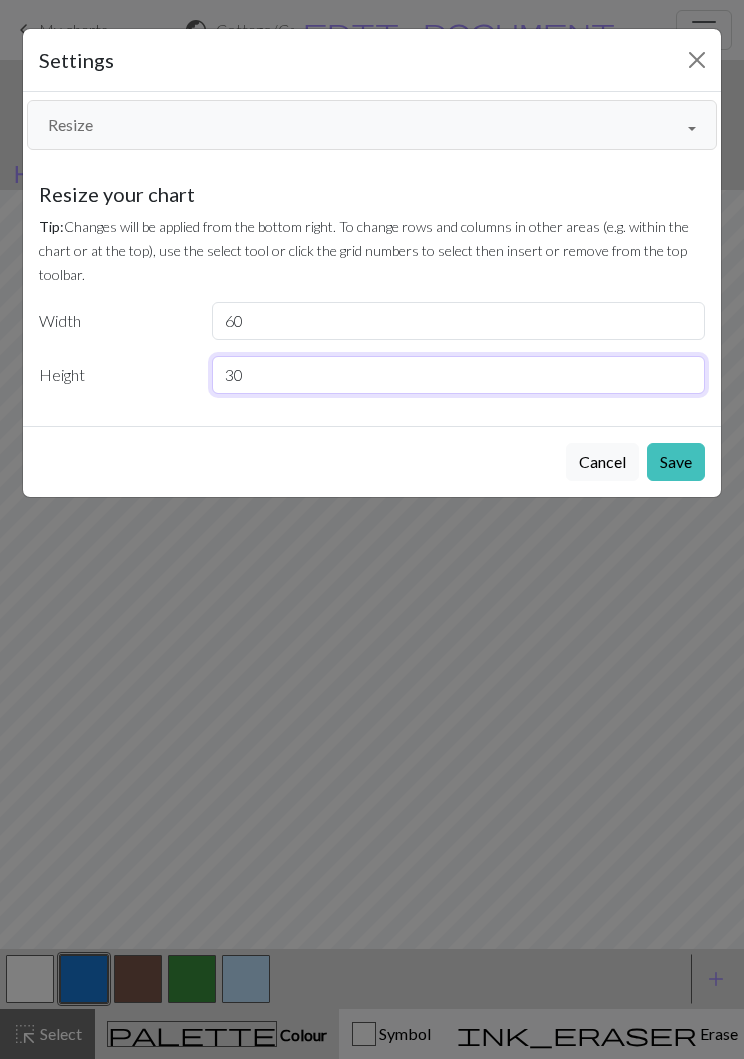 type on "3" 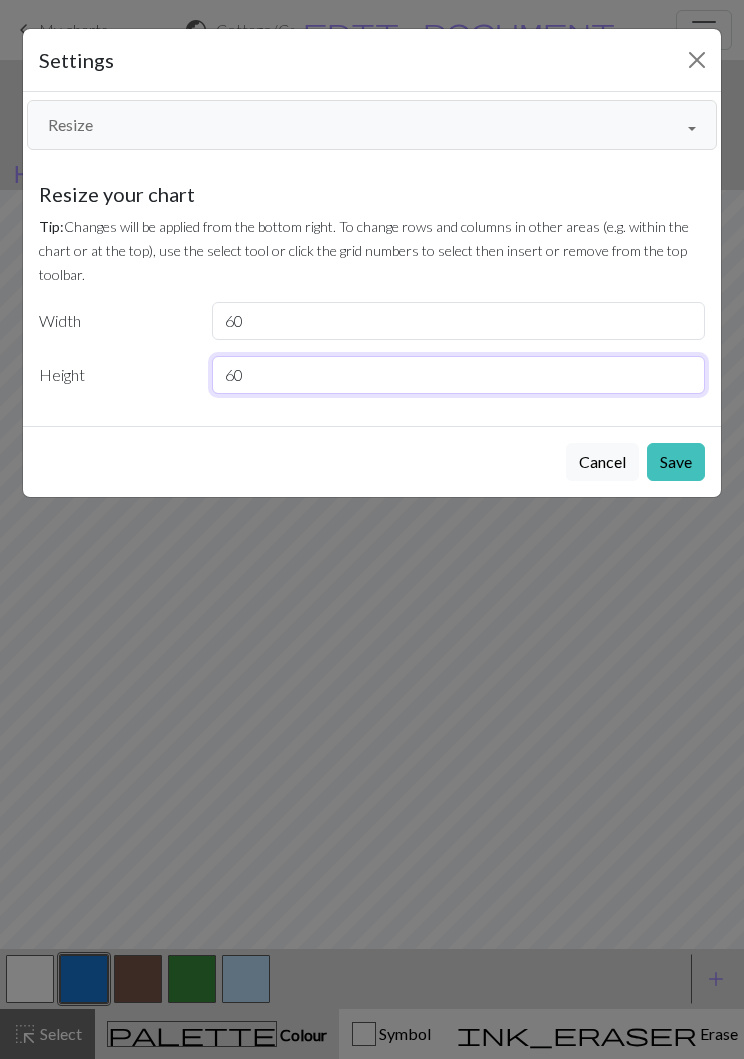 type on "60" 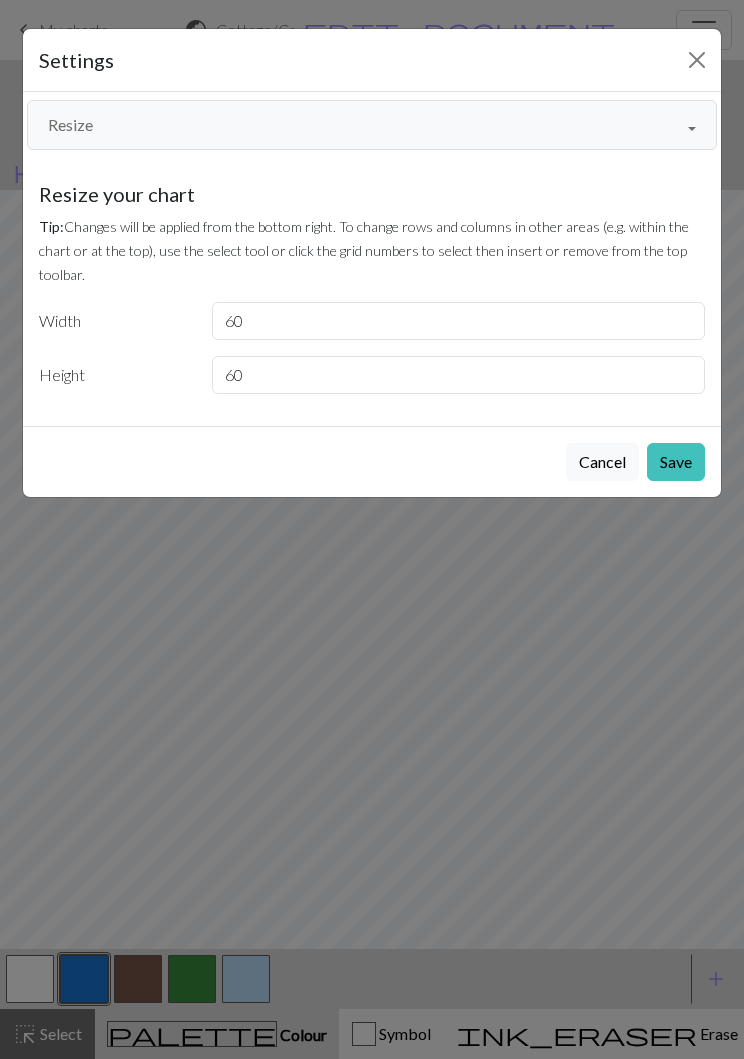 click on "Save" at bounding box center [676, 462] 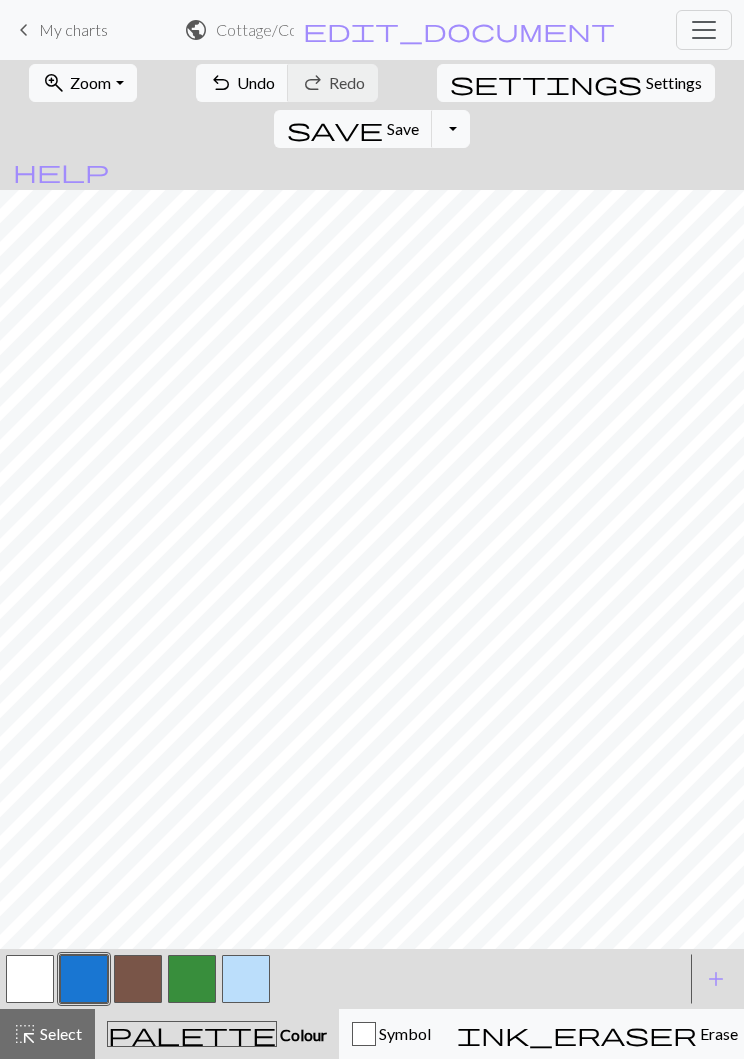 scroll, scrollTop: 1, scrollLeft: 0, axis: vertical 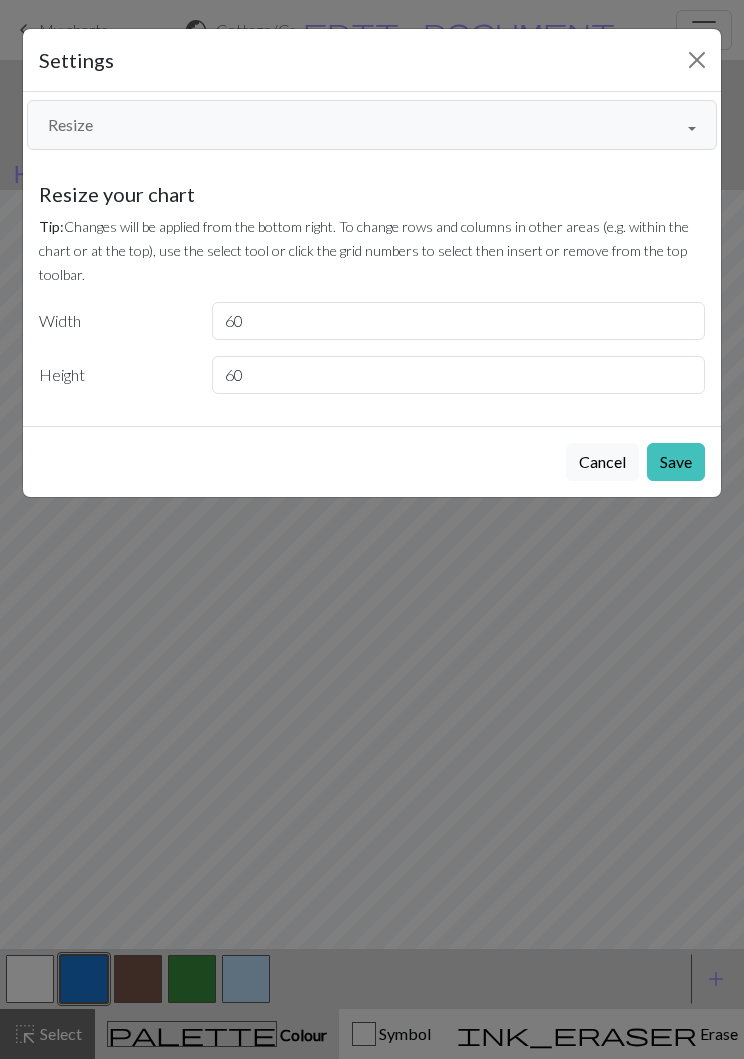 click on "Resize" at bounding box center [372, 125] 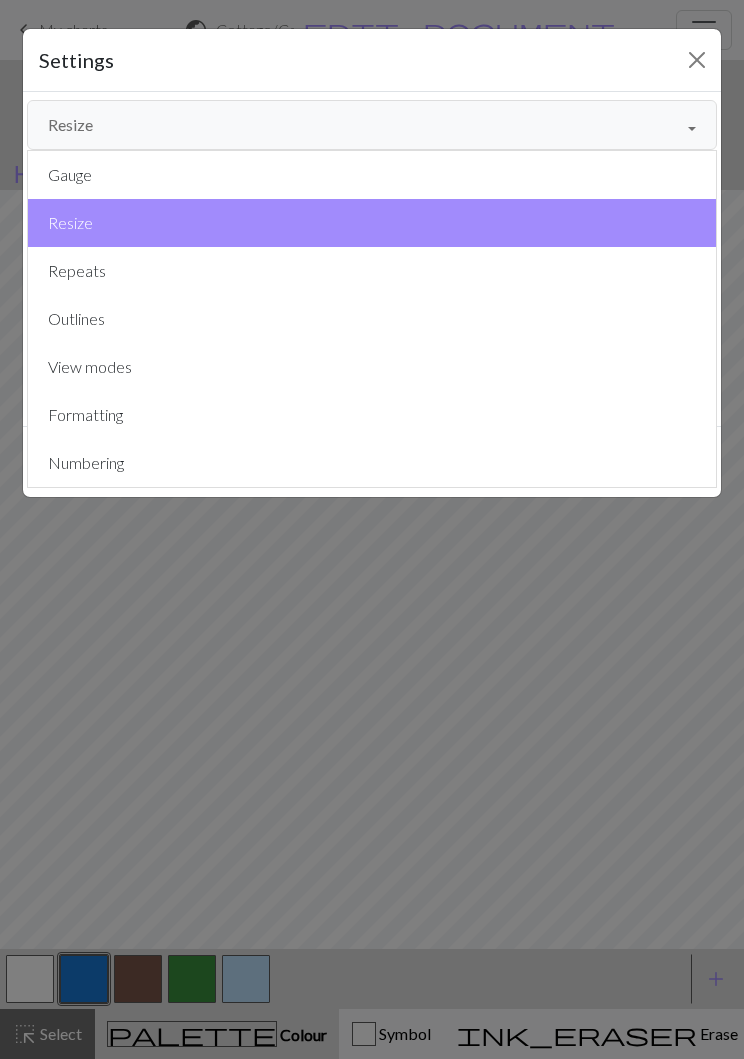 click on "Resize" at bounding box center (372, 223) 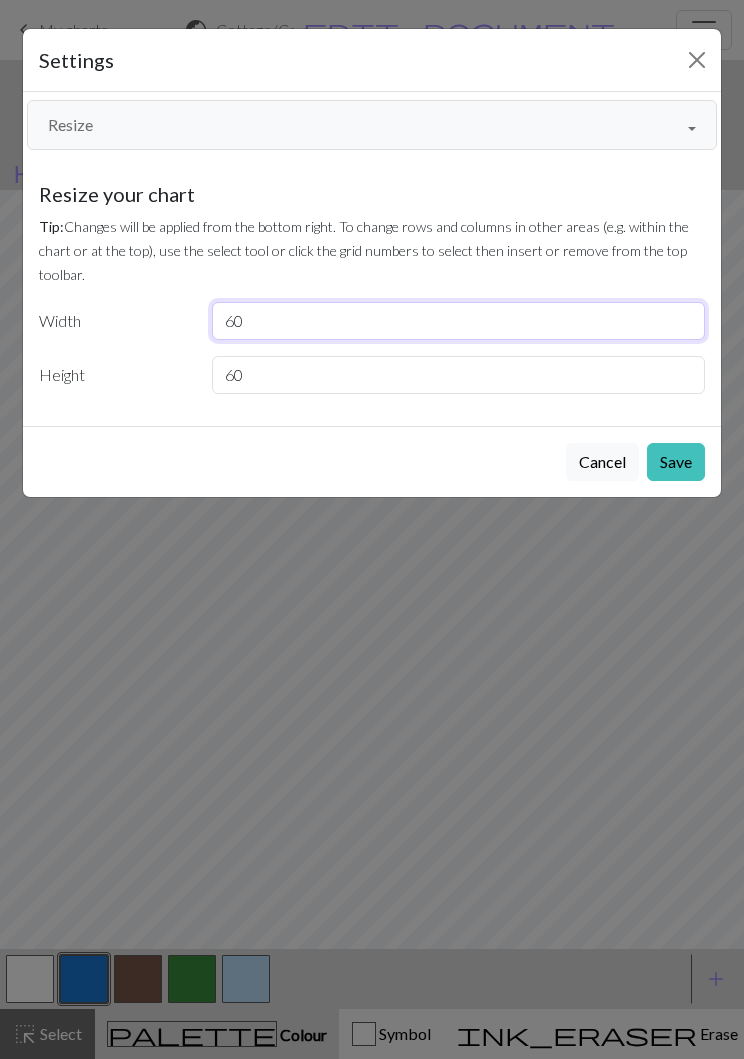 click on "60" at bounding box center (459, 321) 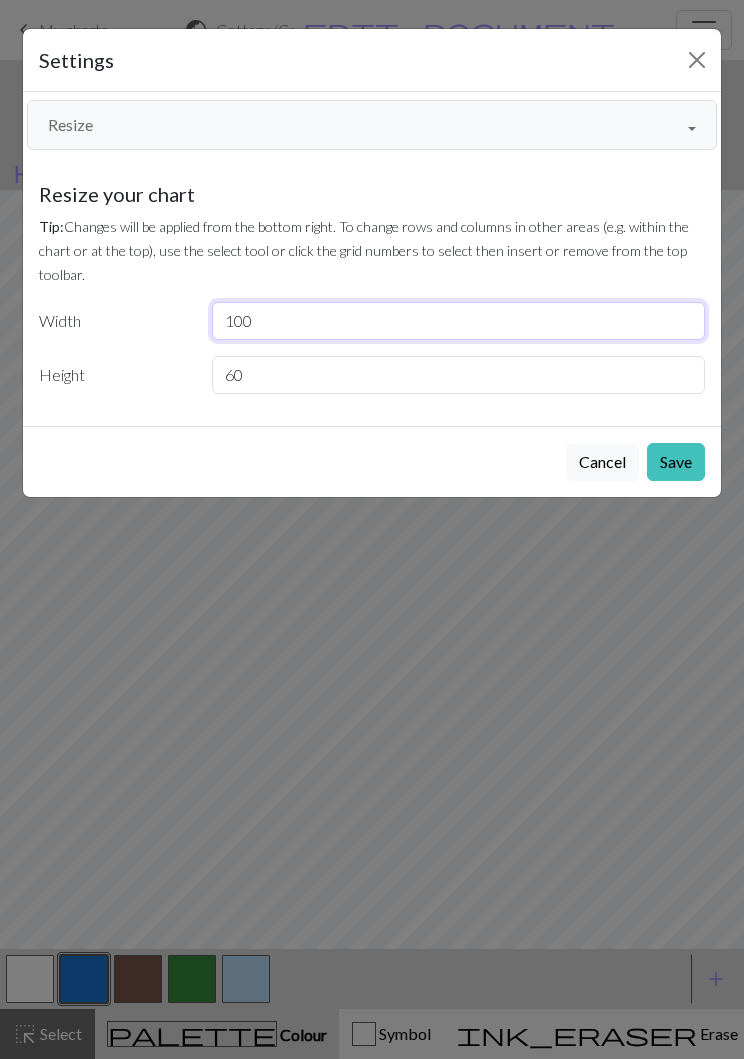 type on "100" 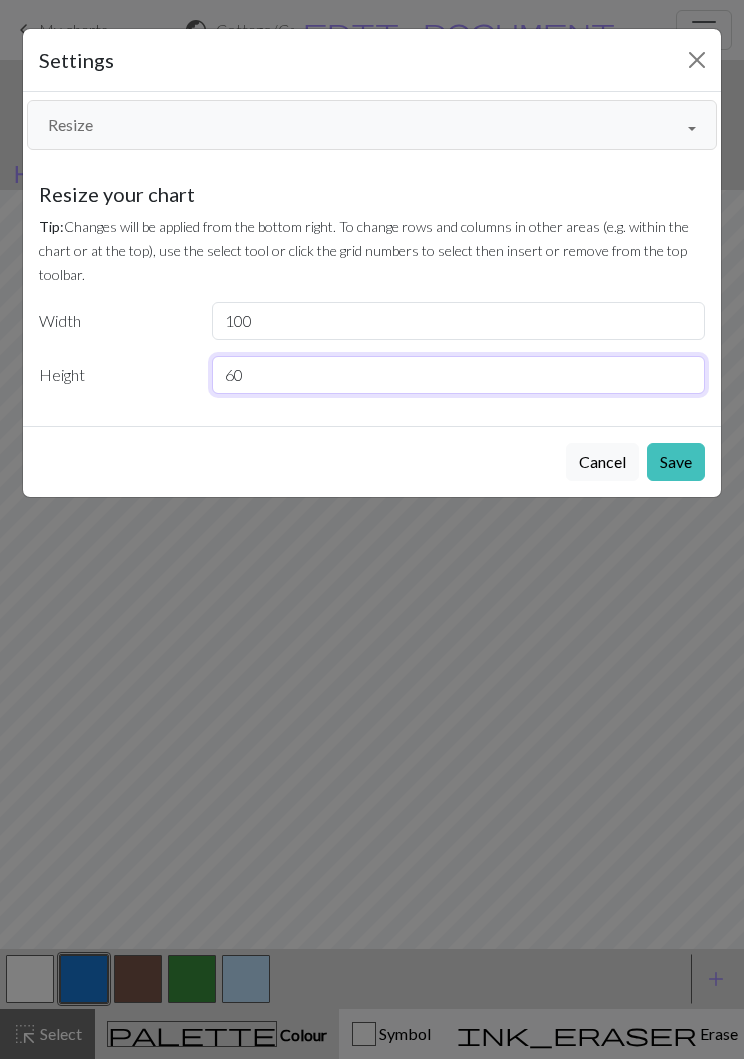 type on "6" 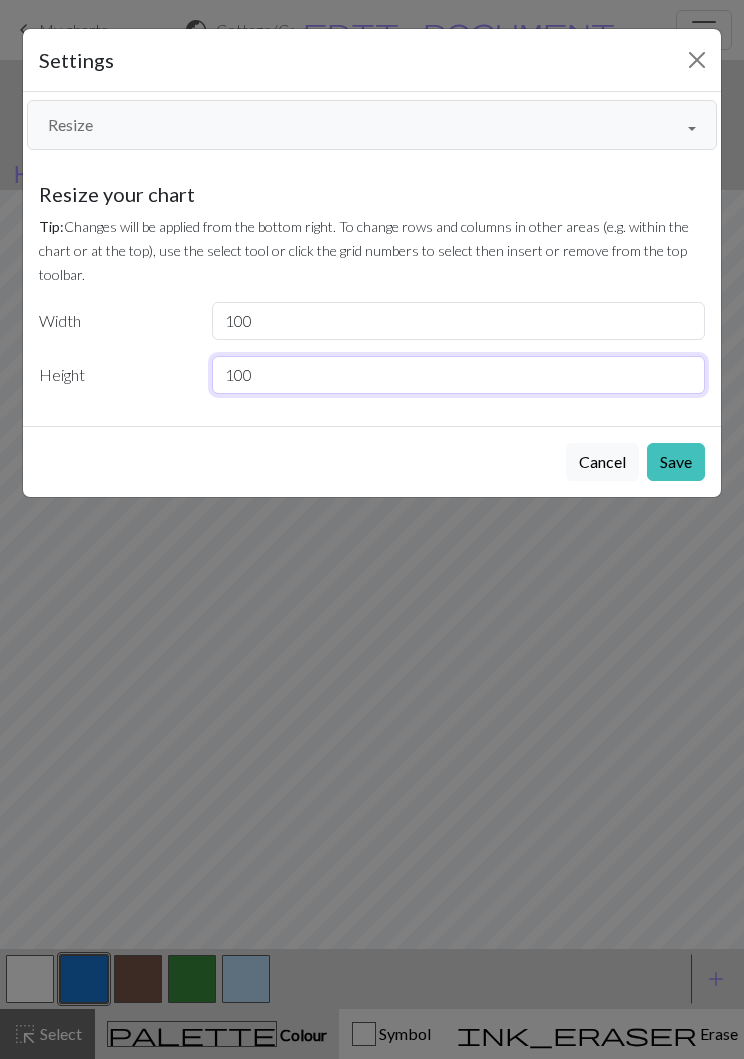 type on "100" 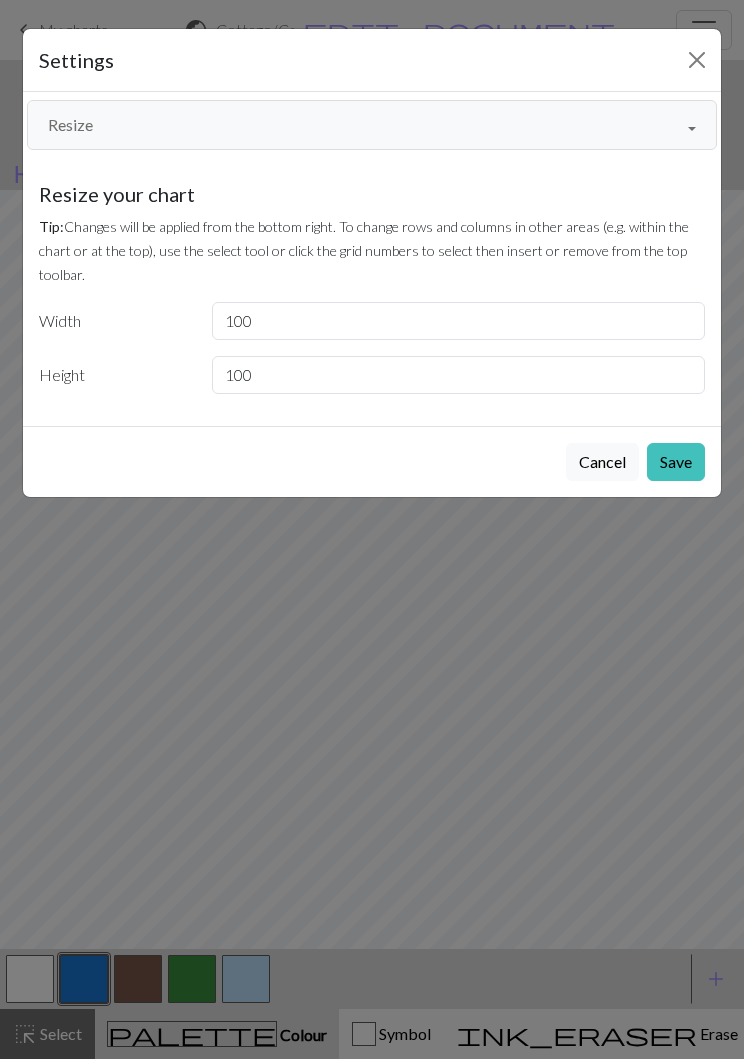 click on "Save" at bounding box center (676, 462) 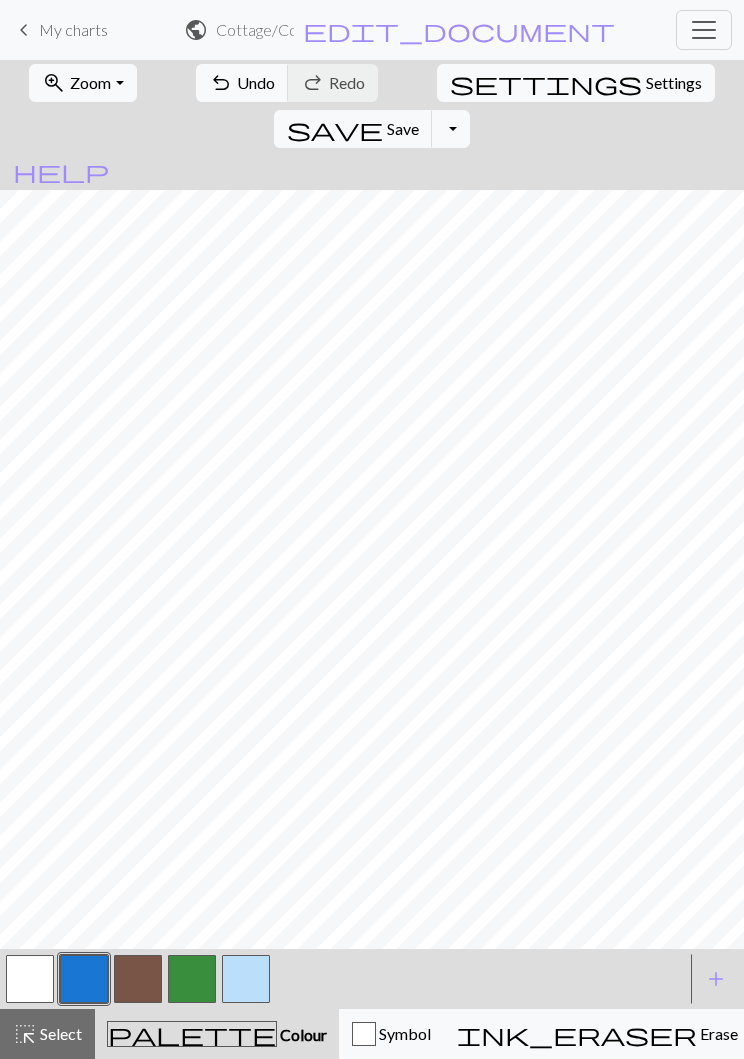 click on "Zoom" at bounding box center [90, 82] 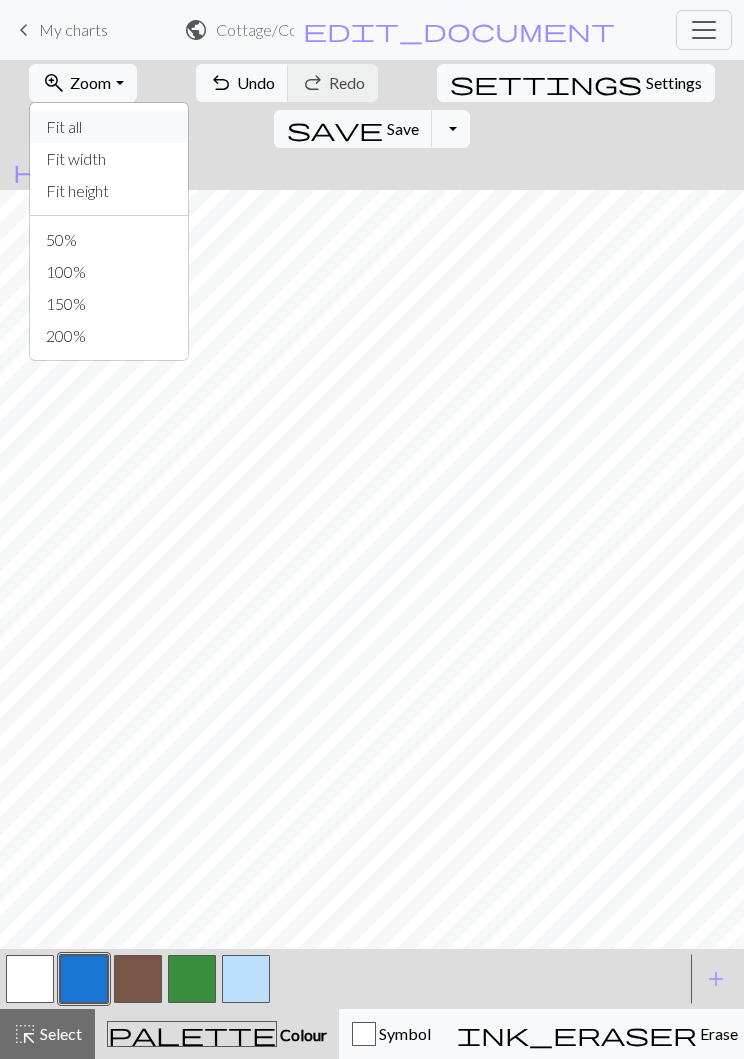click on "Fit all" at bounding box center (109, 127) 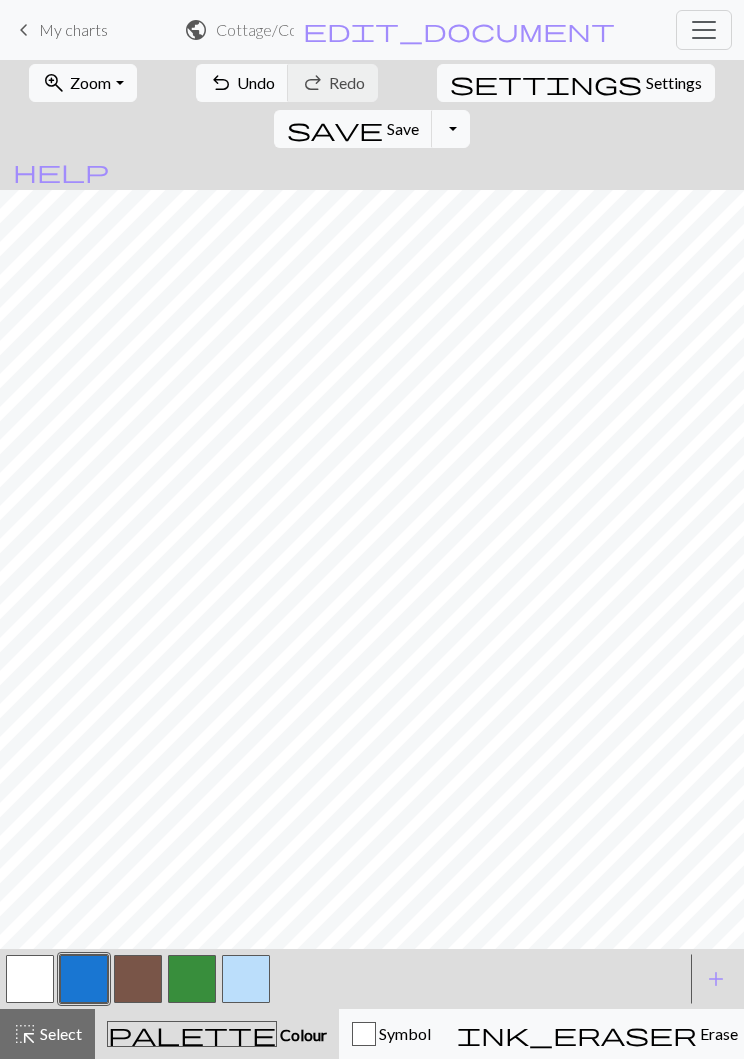 click on "highlight_alt   Select   Select" at bounding box center [47, 1034] 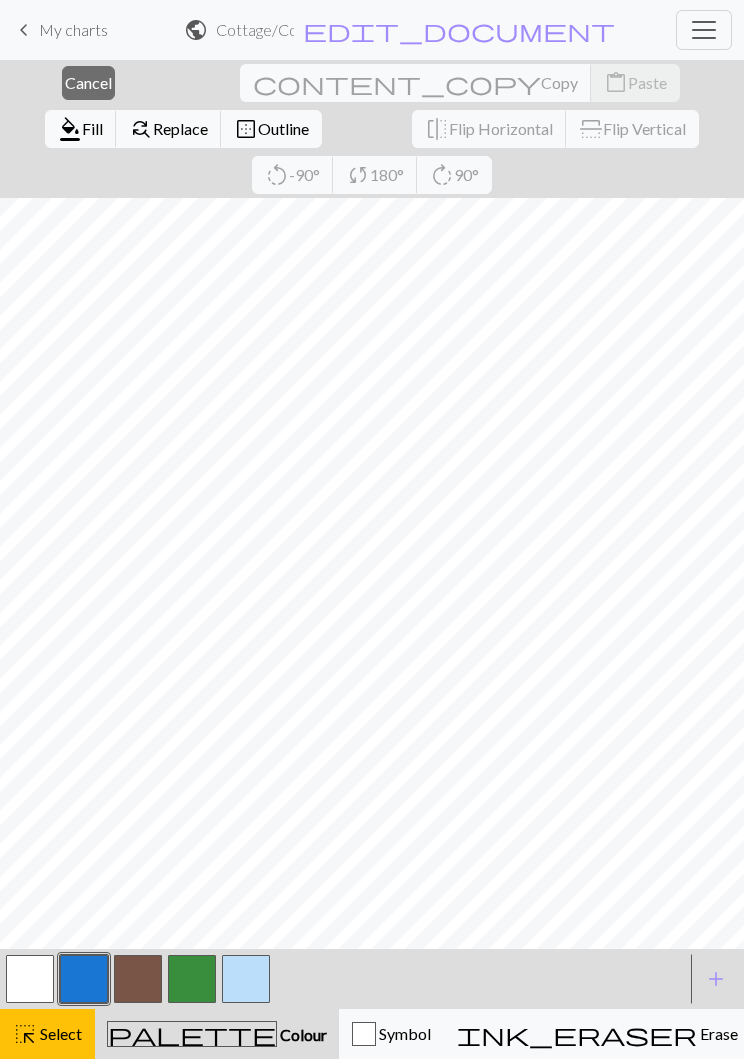 click on "Replace" at bounding box center [180, 128] 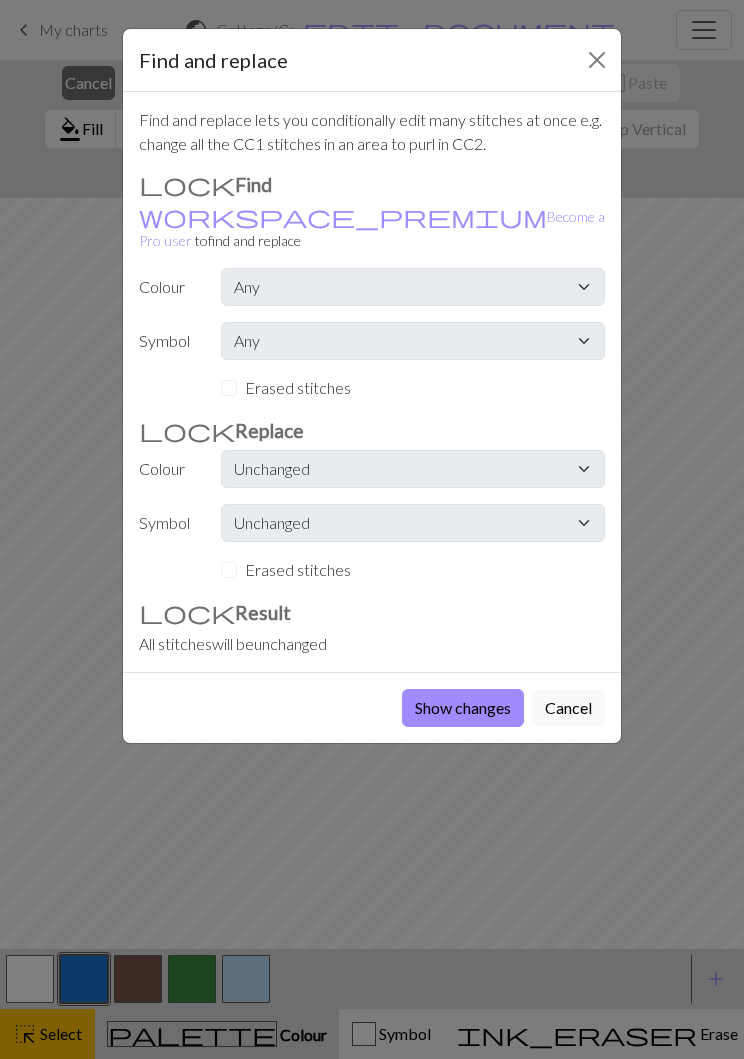 click at bounding box center [597, 60] 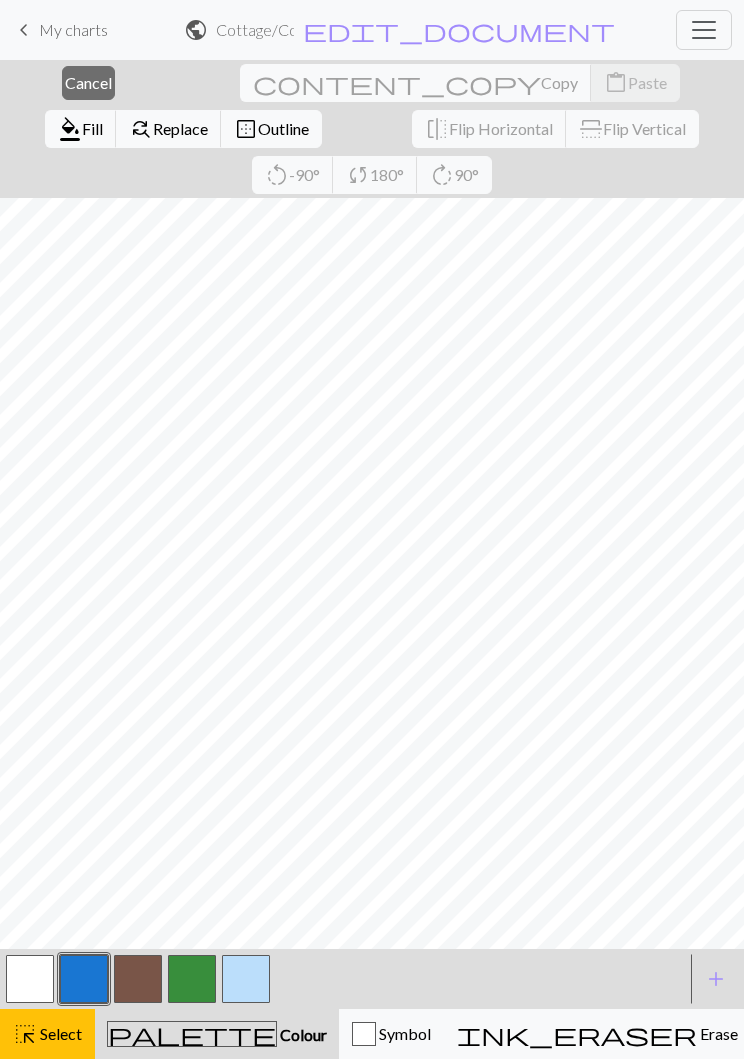 click on "Outline" at bounding box center [283, 128] 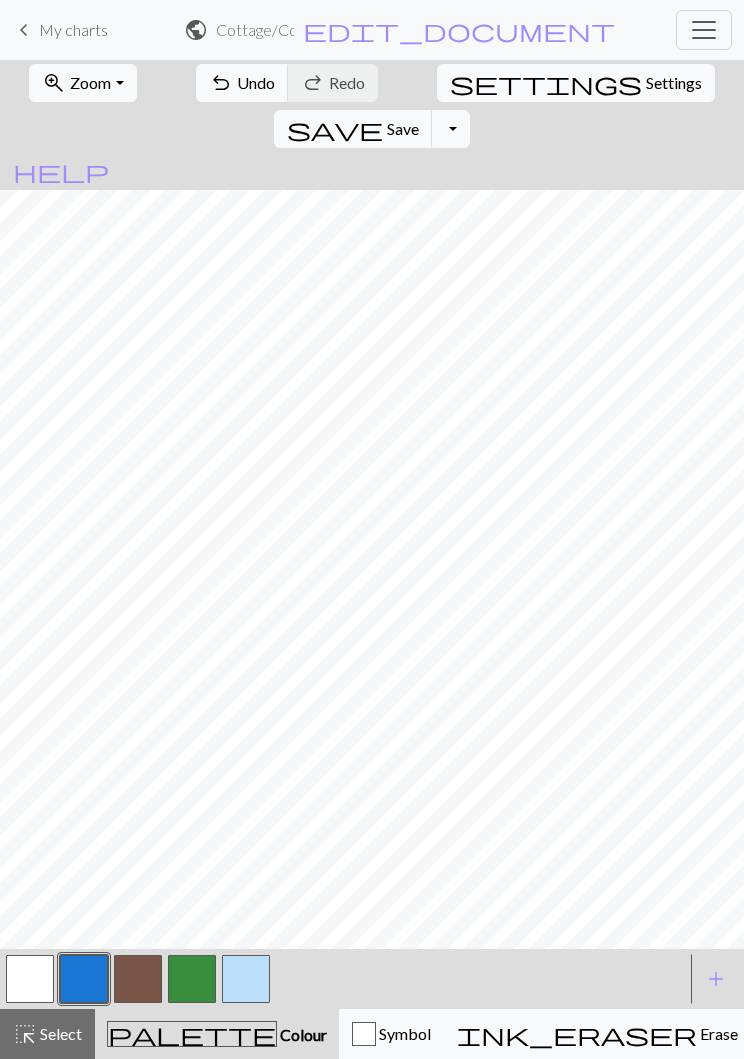 click on "Undo" at bounding box center (256, 82) 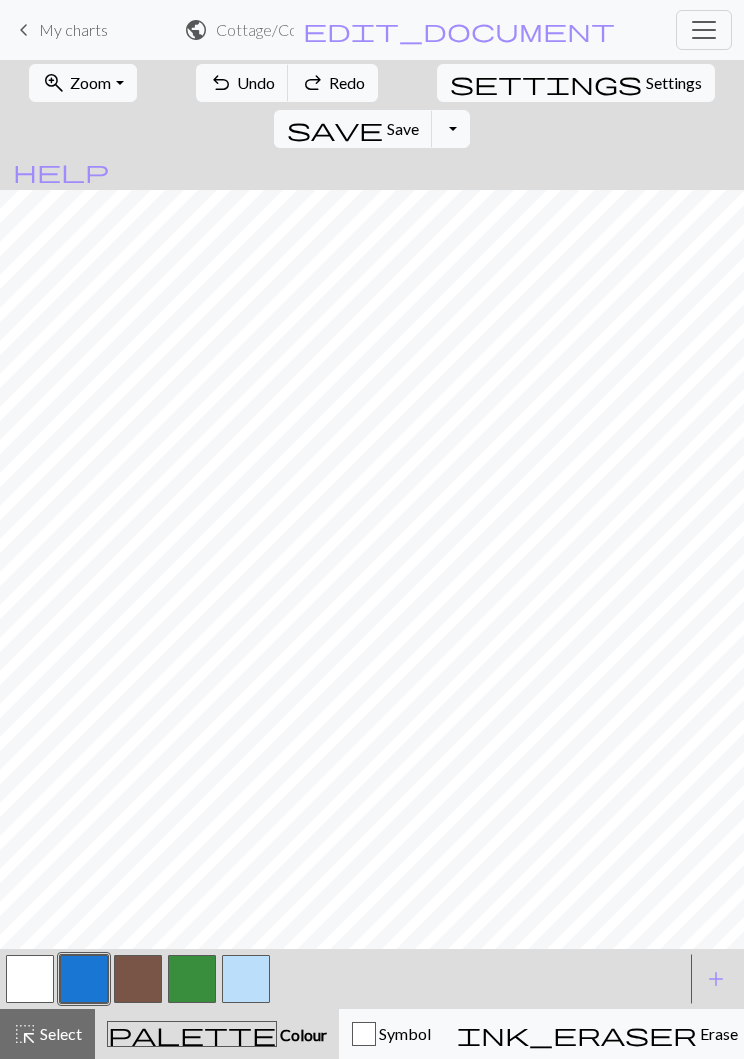 click at bounding box center (30, 979) 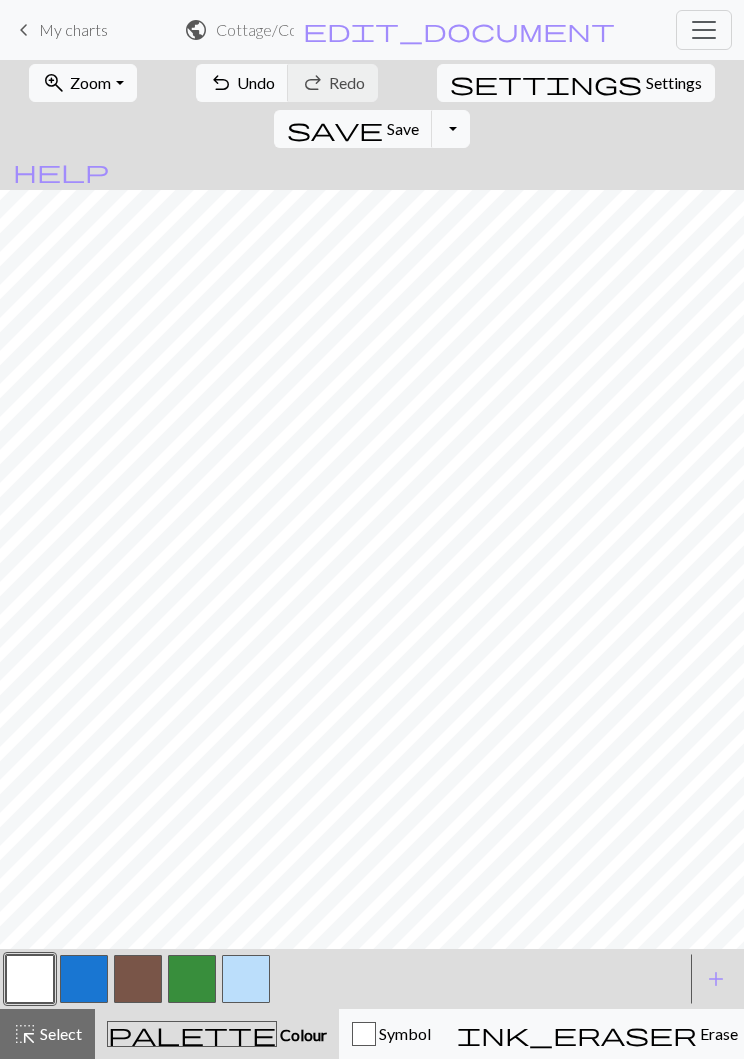 scroll, scrollTop: 0, scrollLeft: 0, axis: both 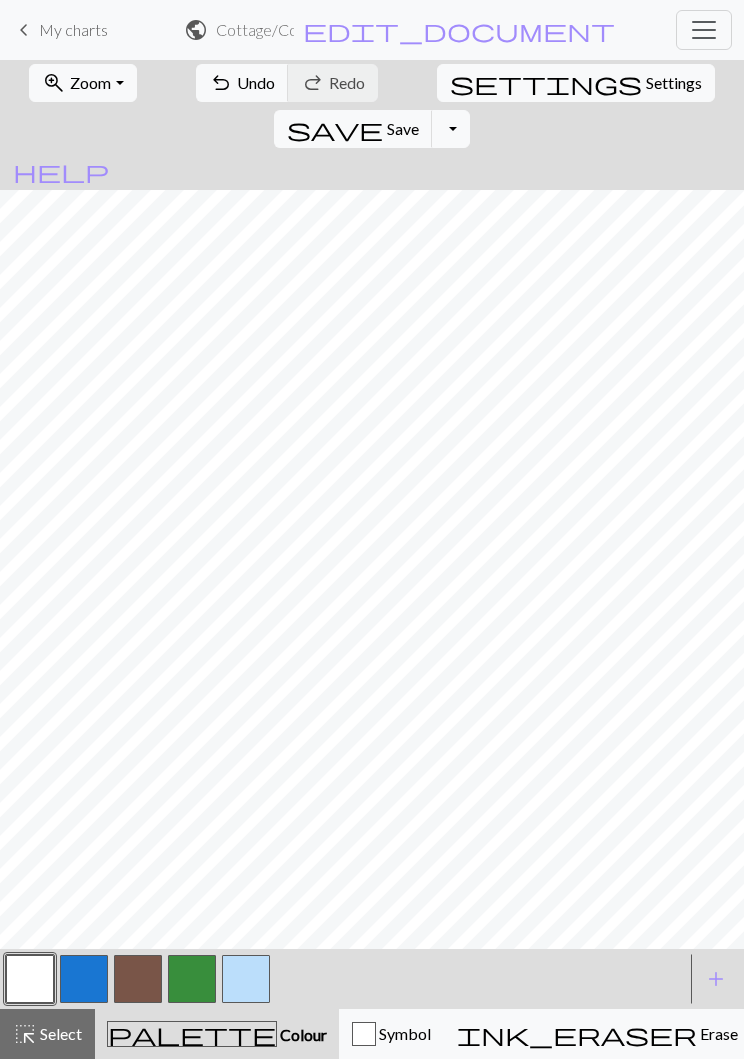 click at bounding box center [246, 979] 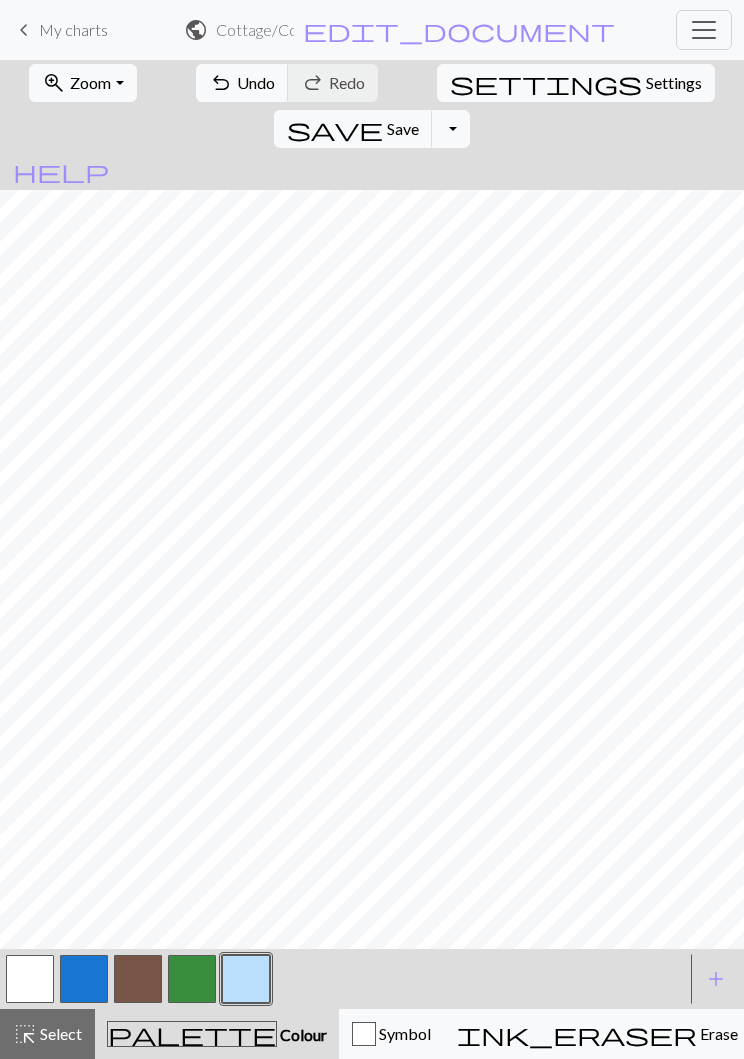 click at bounding box center (84, 979) 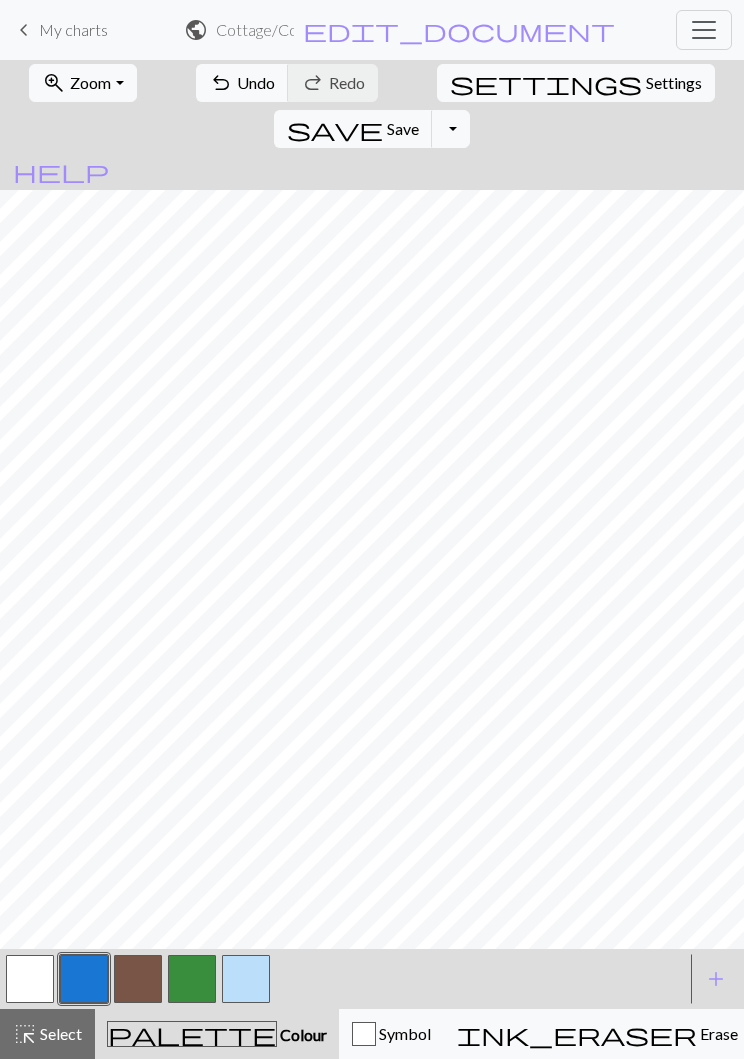 click on "Undo" at bounding box center (256, 82) 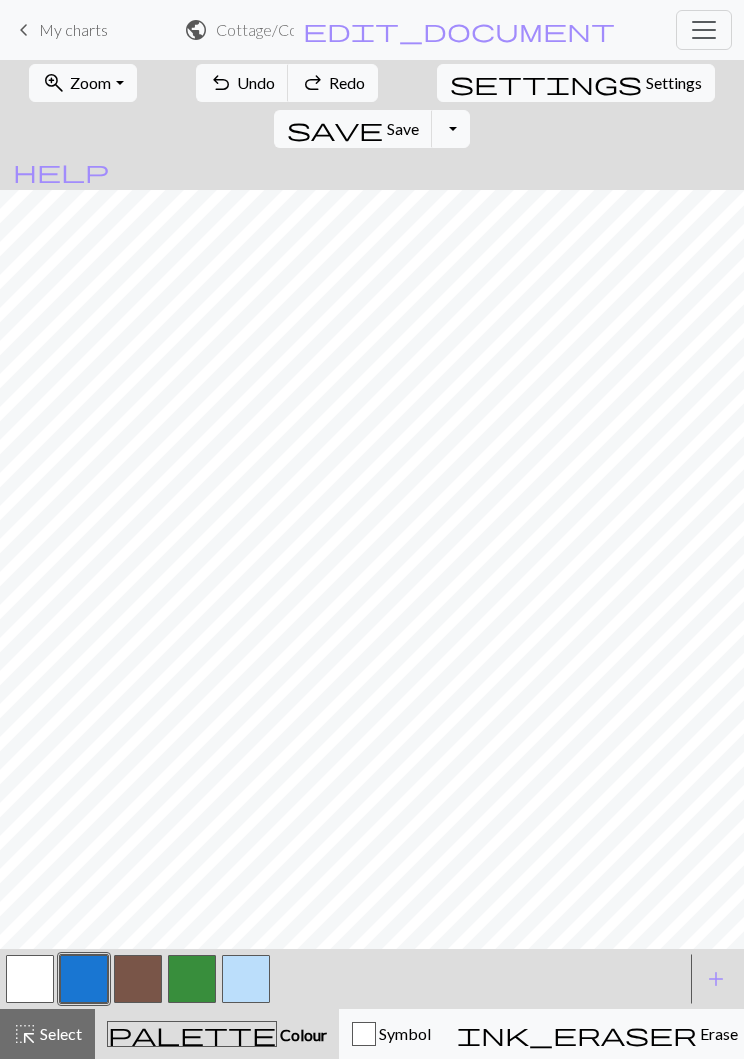 click on "Undo" at bounding box center (256, 82) 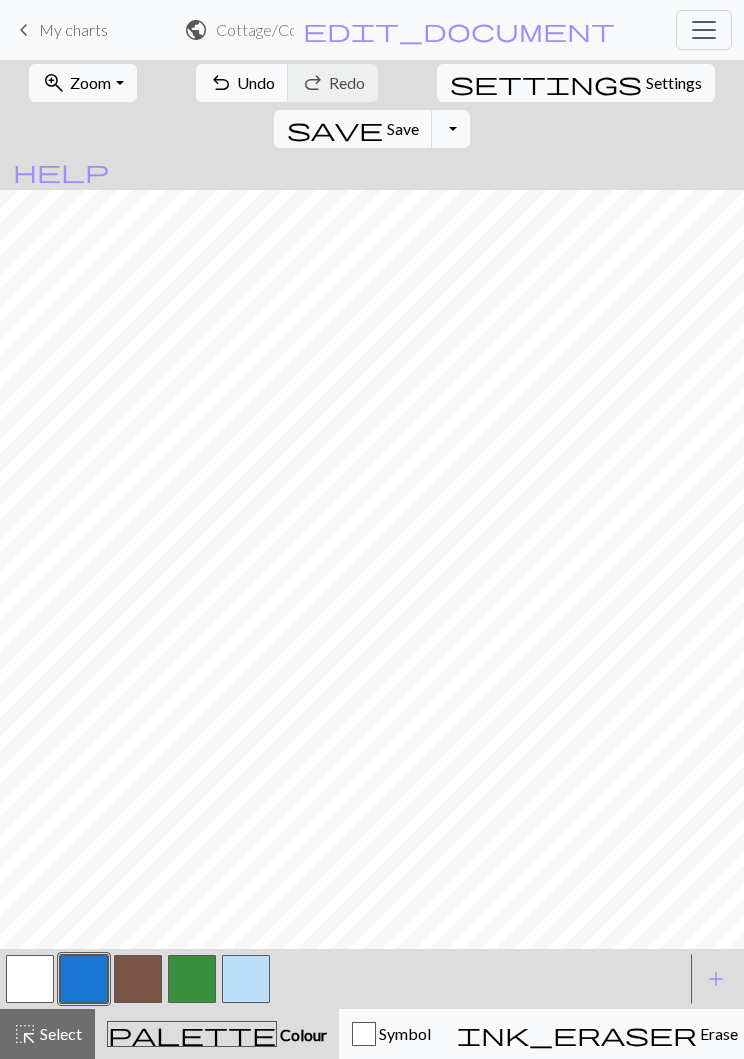 click on "Undo" at bounding box center [256, 82] 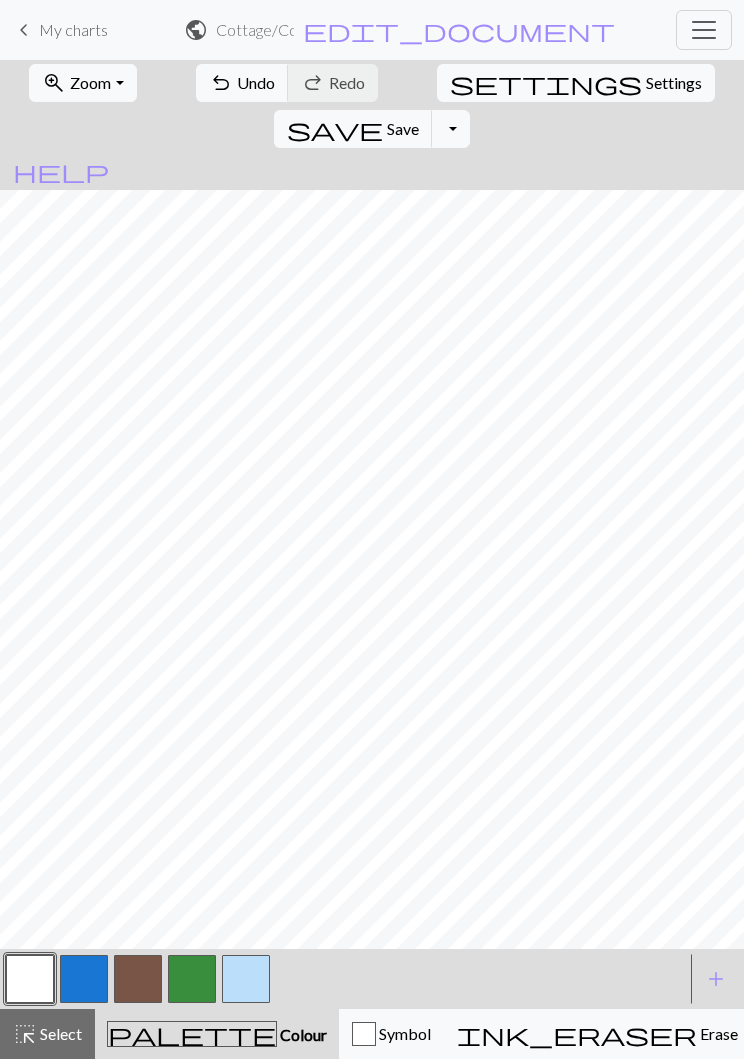 click at bounding box center (84, 979) 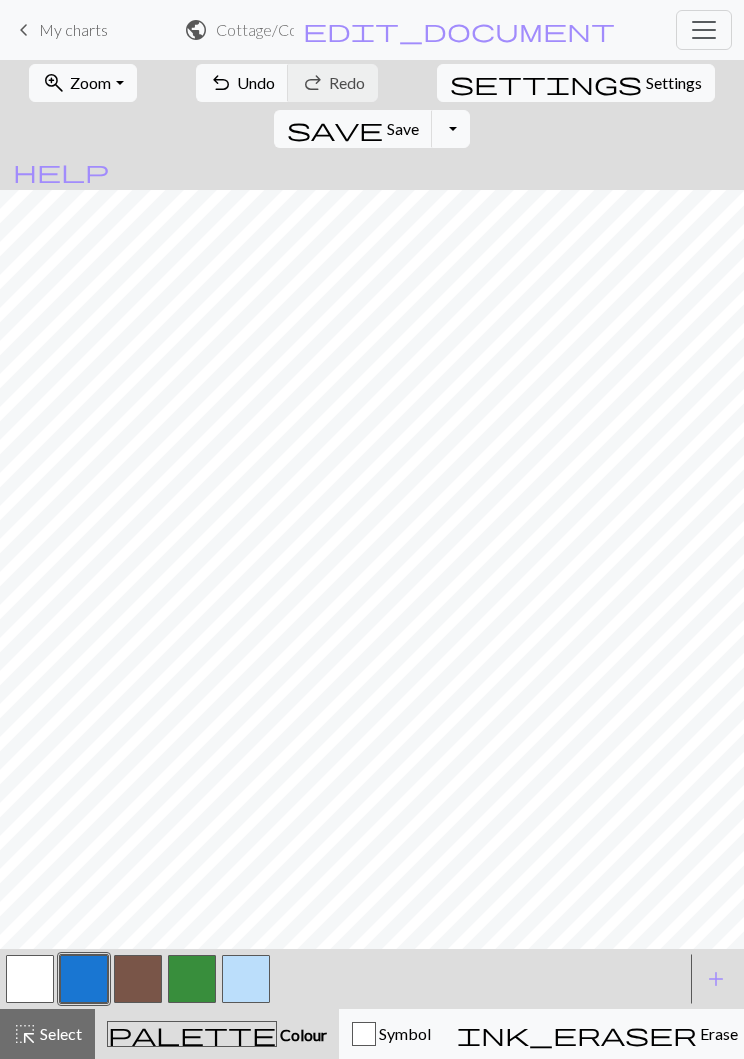 click at bounding box center (30, 979) 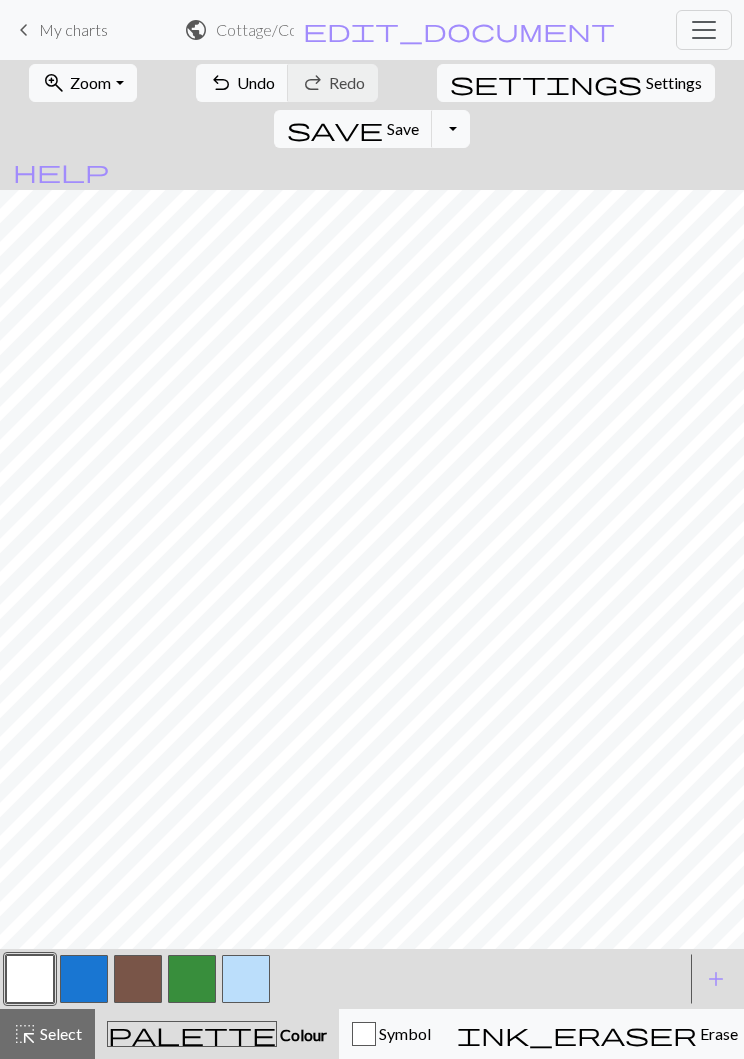 click at bounding box center (84, 979) 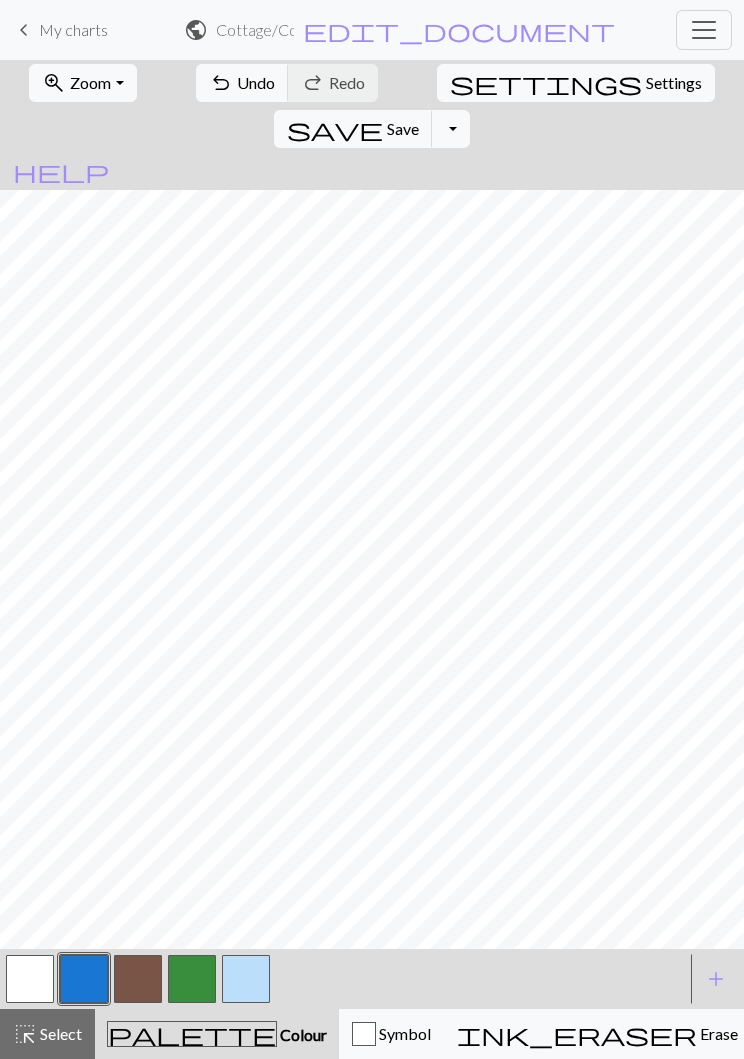 click on "Save" at bounding box center [403, 128] 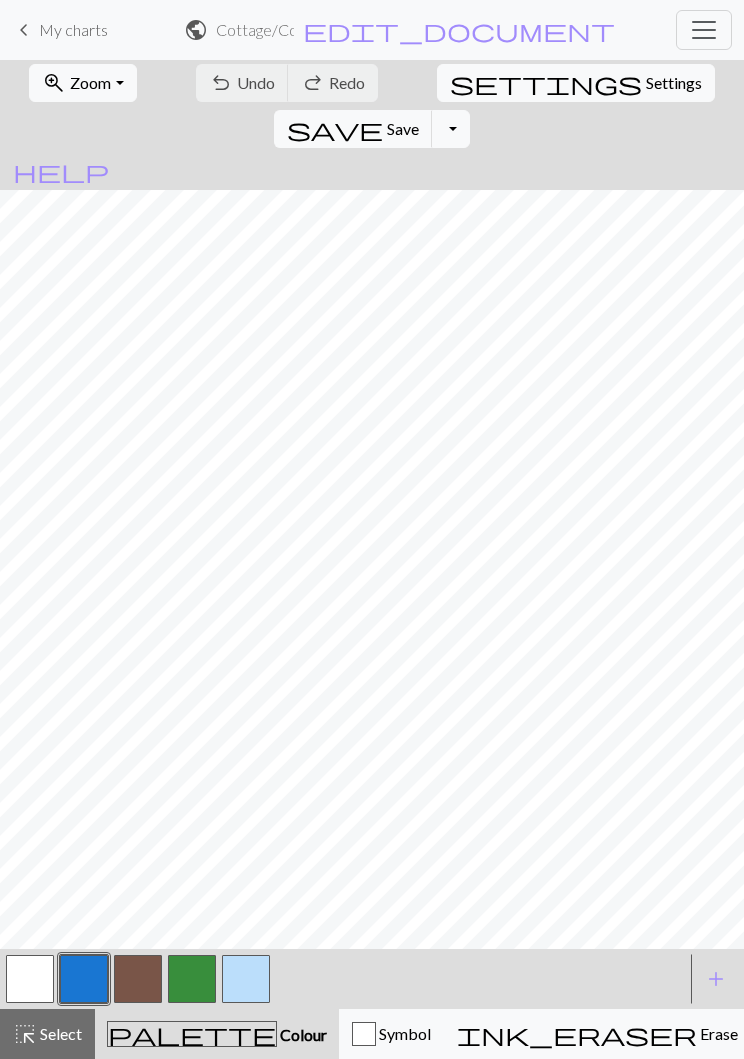 click on "zoom_in Zoom Zoom" at bounding box center [82, 83] 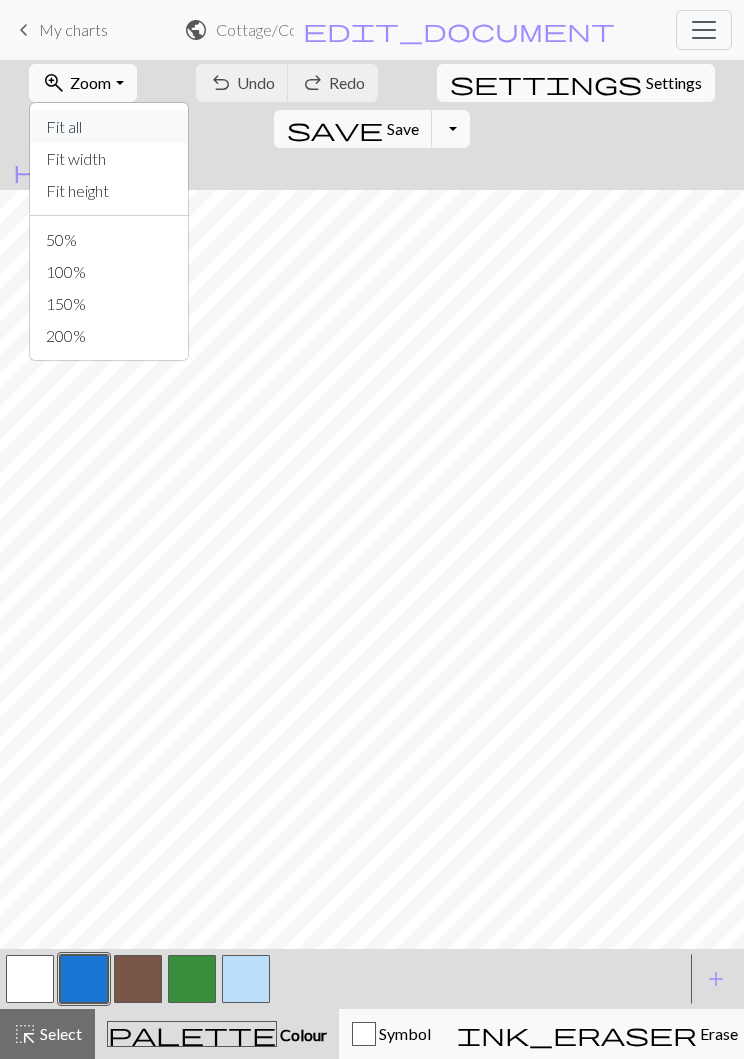click on "Fit all" at bounding box center [109, 127] 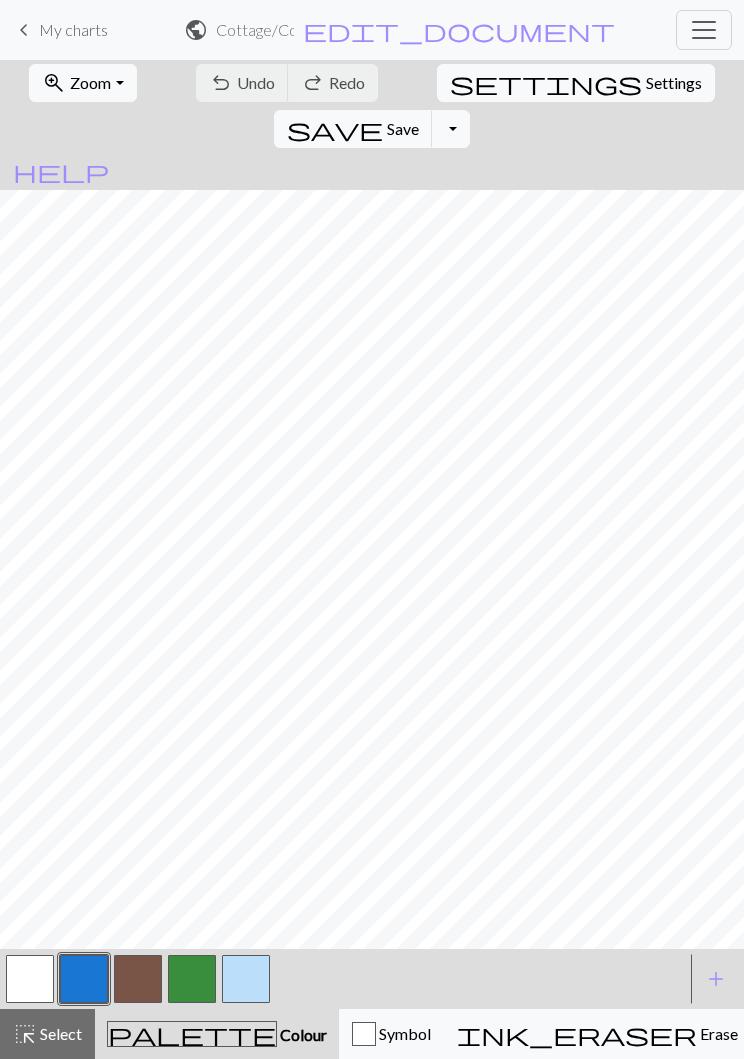 click on "Select" at bounding box center [59, 1033] 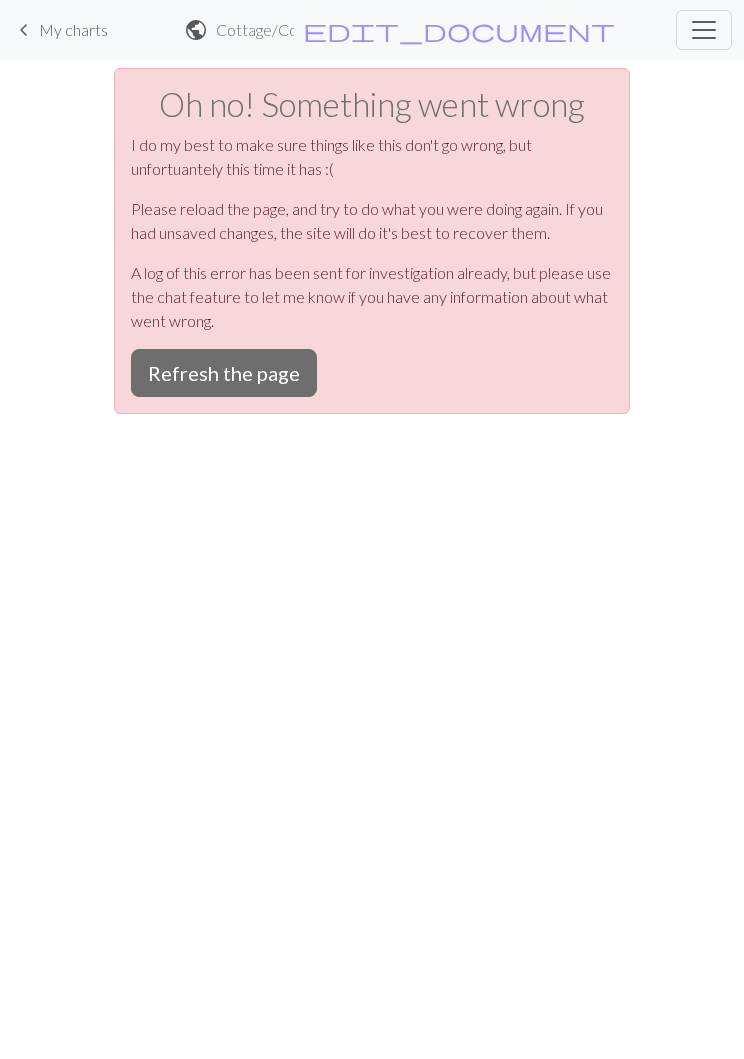 click on "Refresh the page" at bounding box center (224, 373) 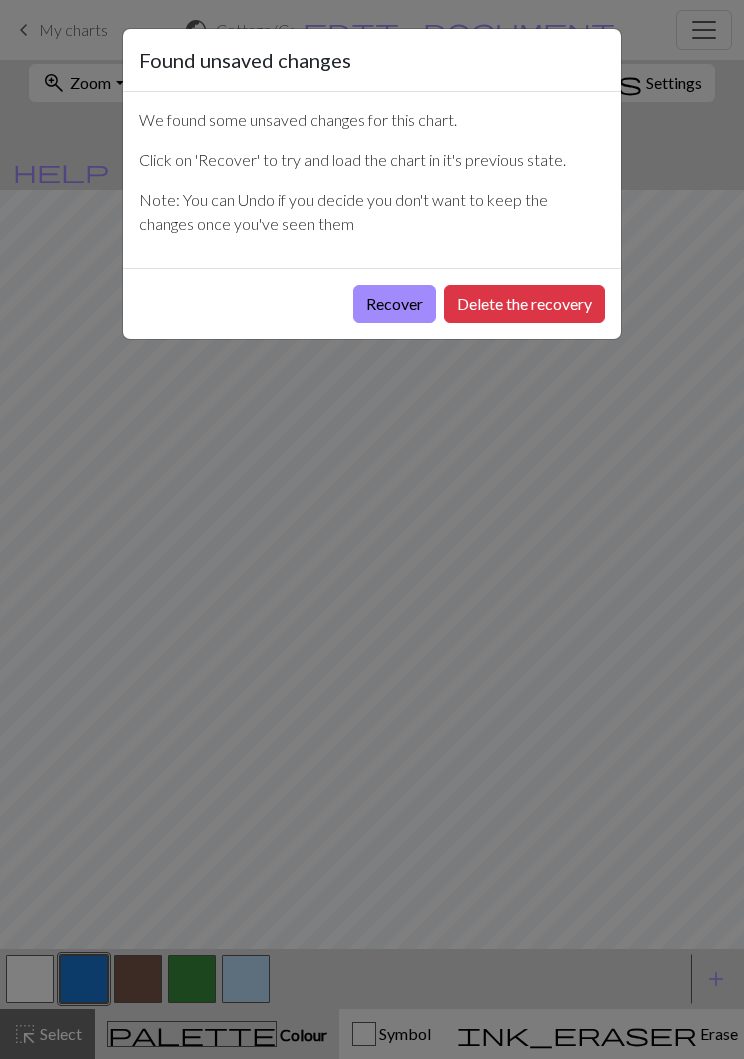 scroll, scrollTop: 0, scrollLeft: 0, axis: both 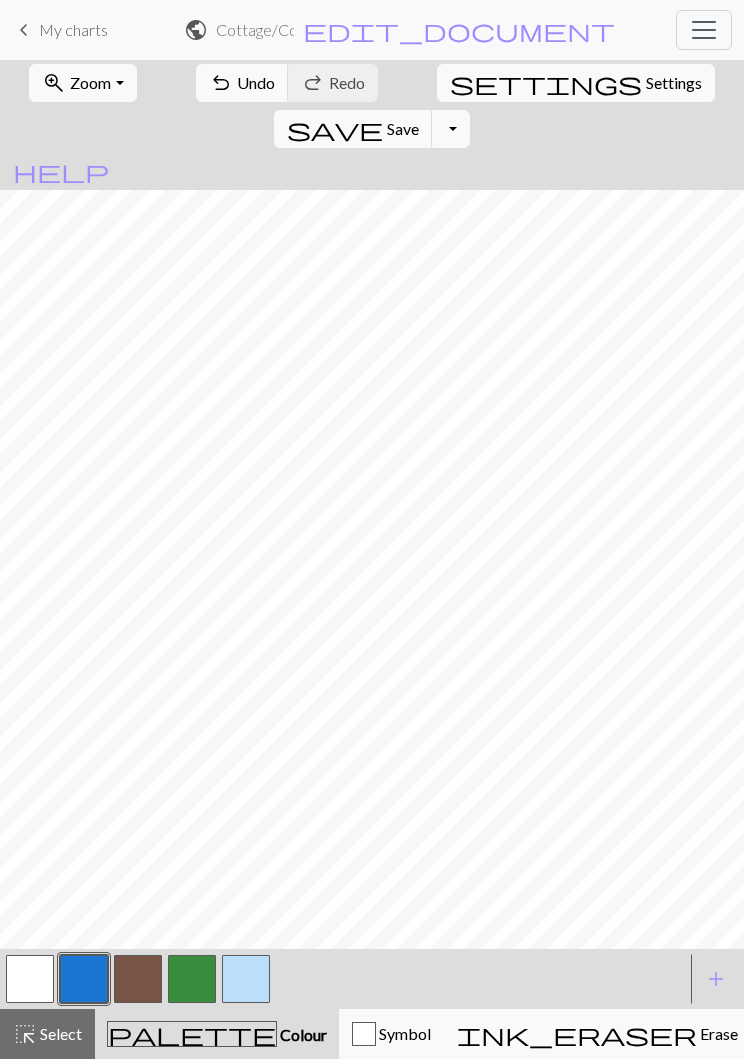 click on "Zoom" at bounding box center (90, 82) 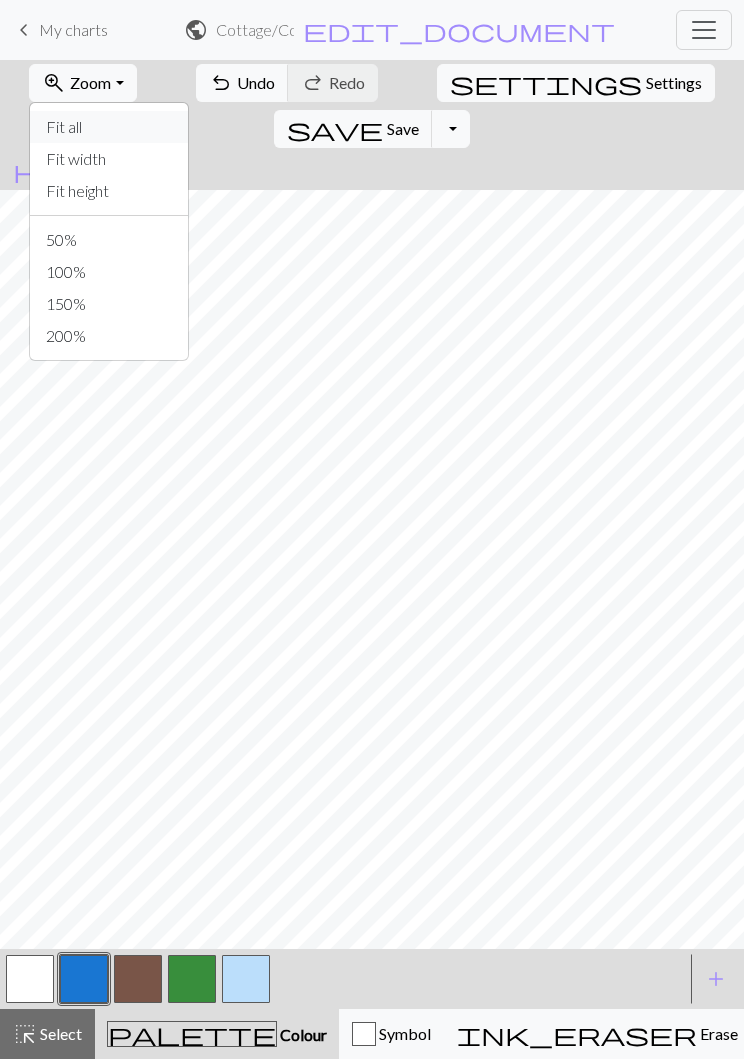 click on "Fit all" at bounding box center [109, 127] 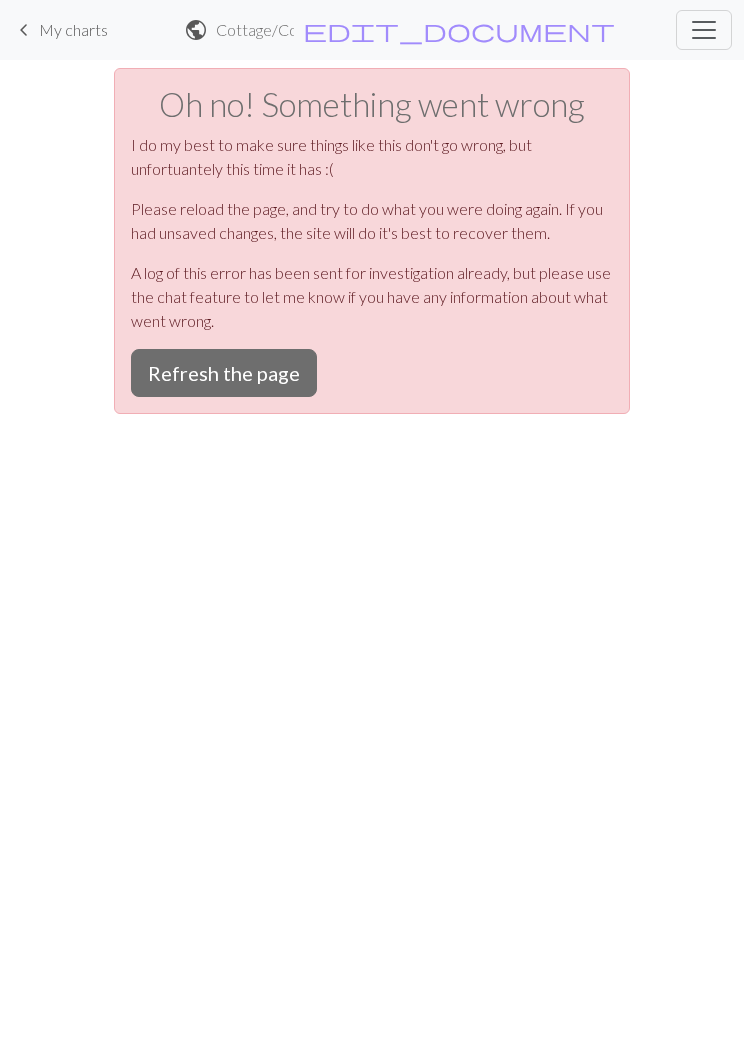 click on "Refresh the page" at bounding box center [224, 373] 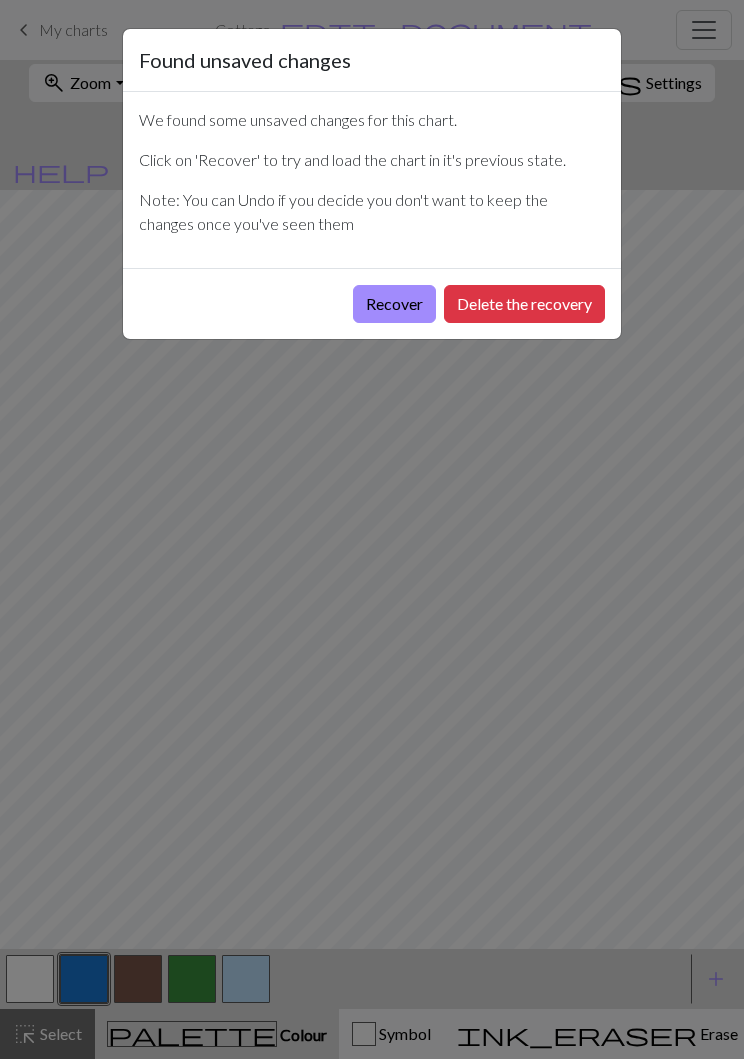 scroll, scrollTop: 0, scrollLeft: 0, axis: both 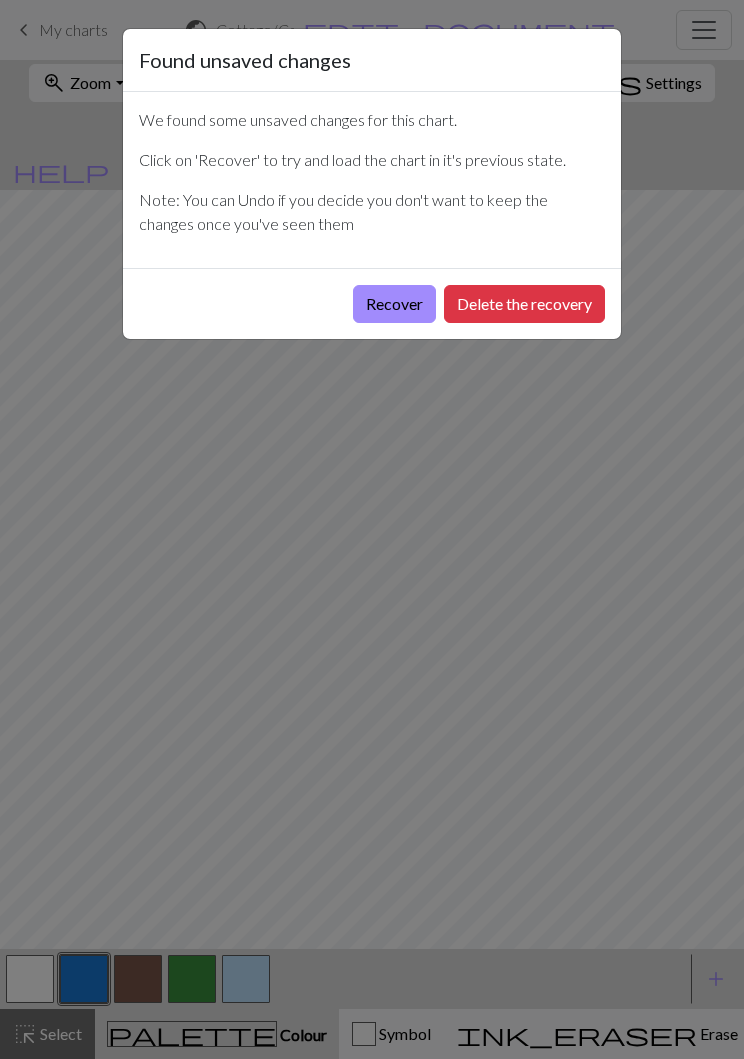 click on "Recover" at bounding box center [394, 304] 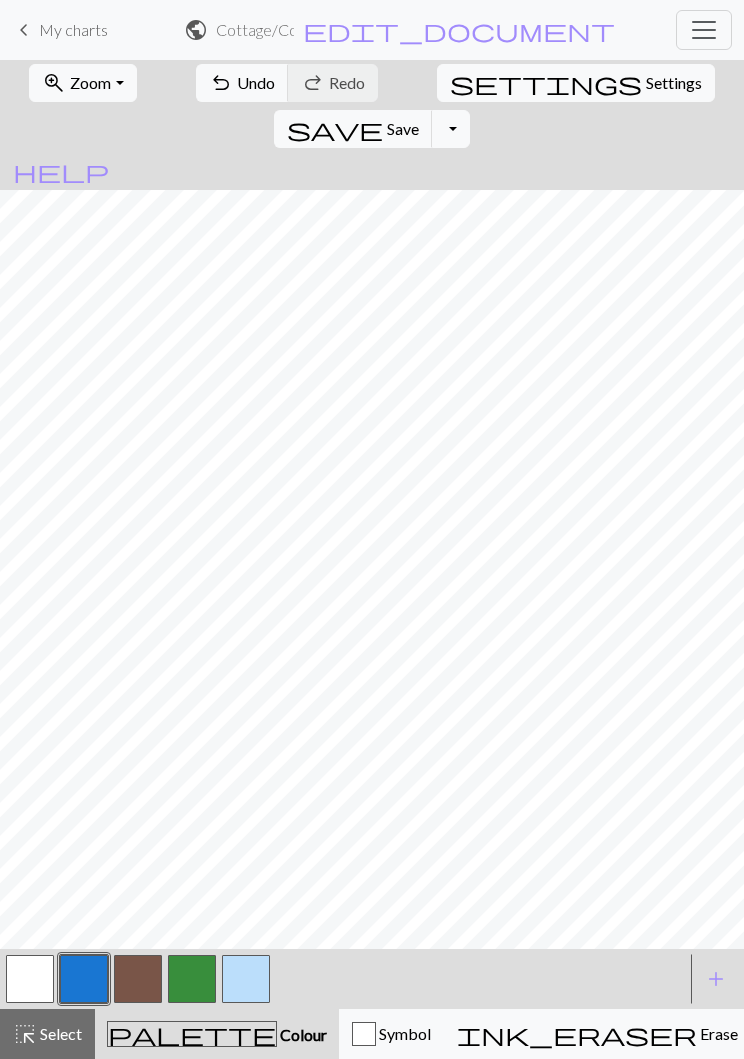 click on "Zoom" at bounding box center (90, 82) 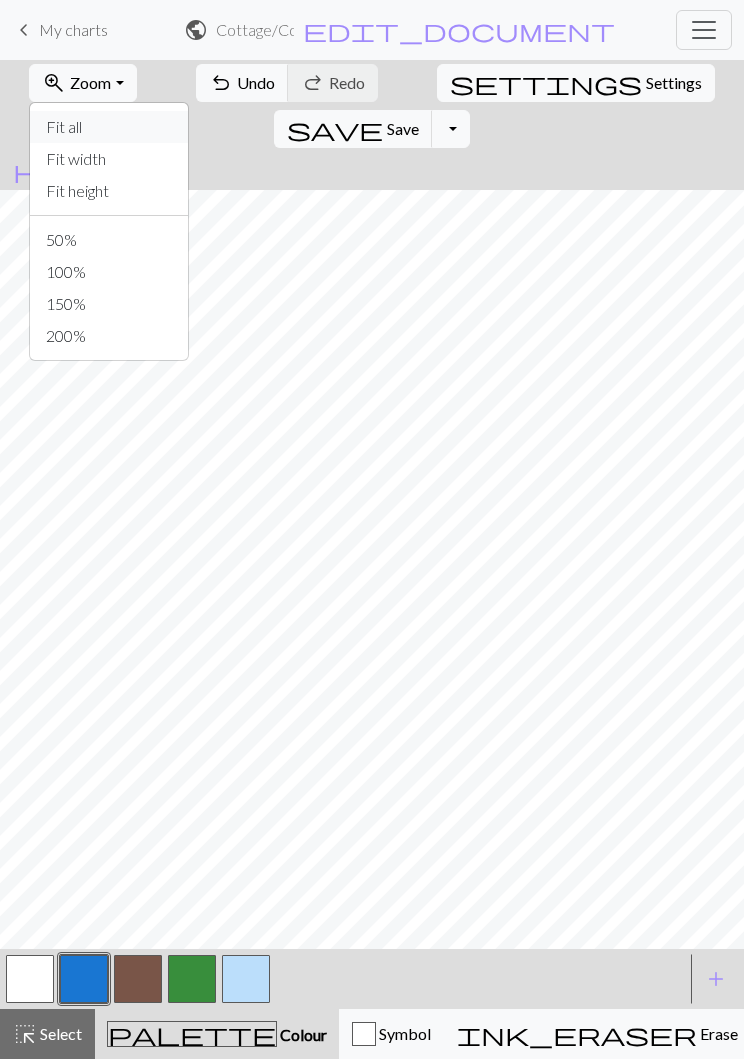 click on "Fit all" at bounding box center [109, 127] 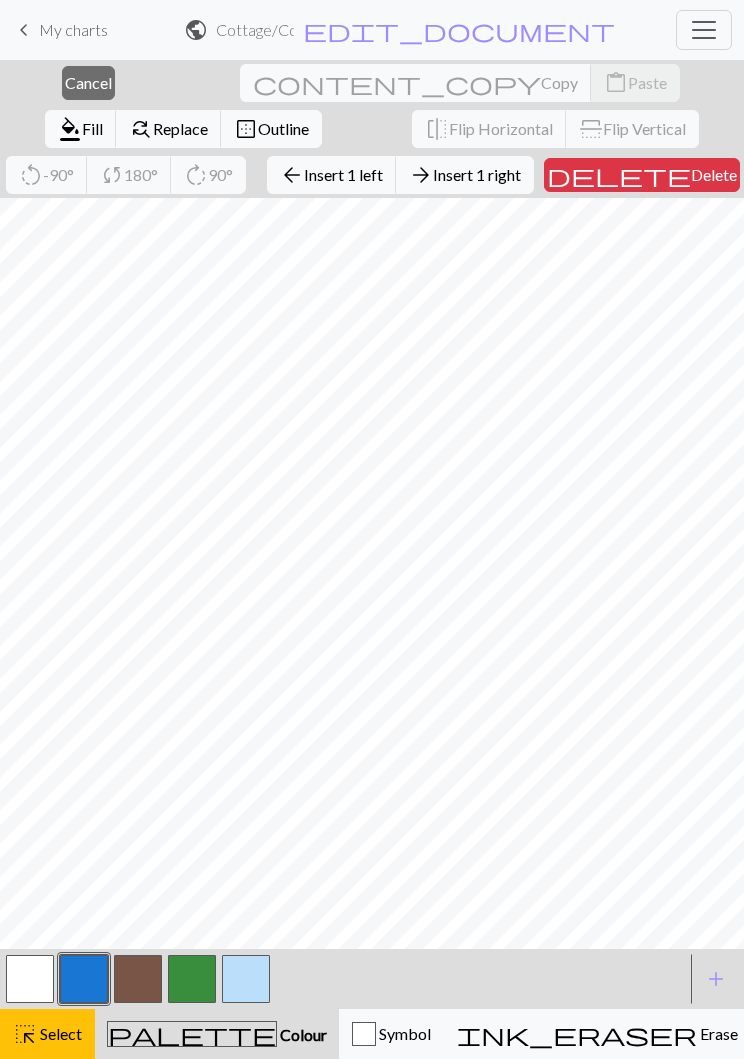 click on "Delete" at bounding box center (714, 174) 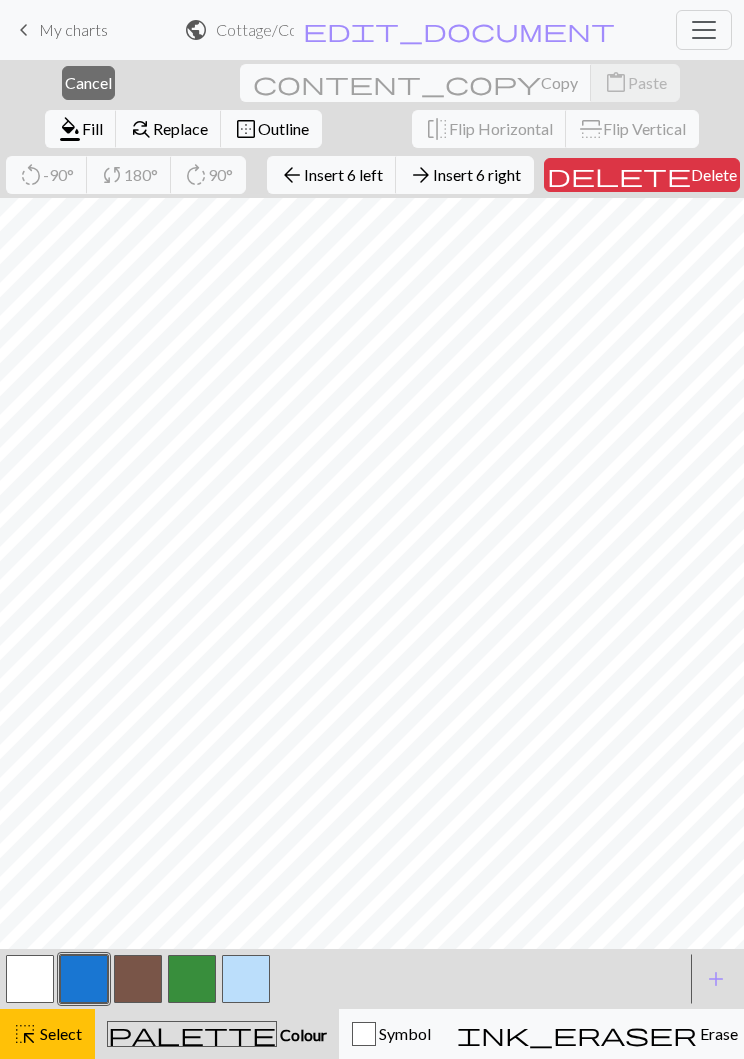 click on "Delete" at bounding box center [714, 174] 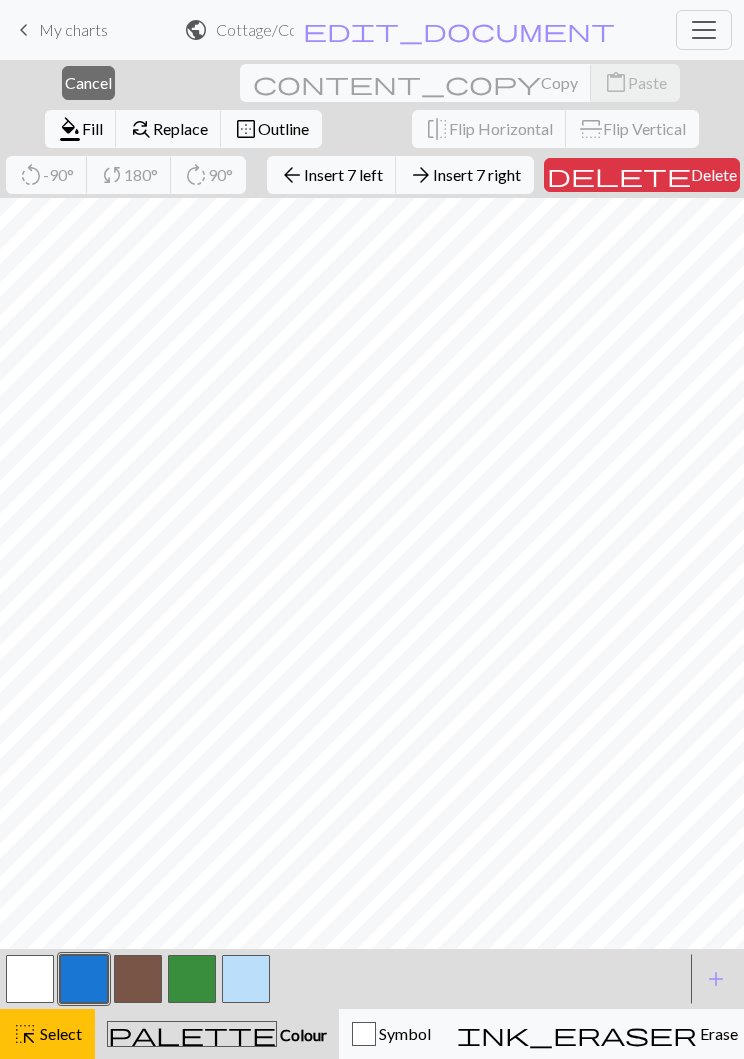 click on "Delete" at bounding box center [714, 174] 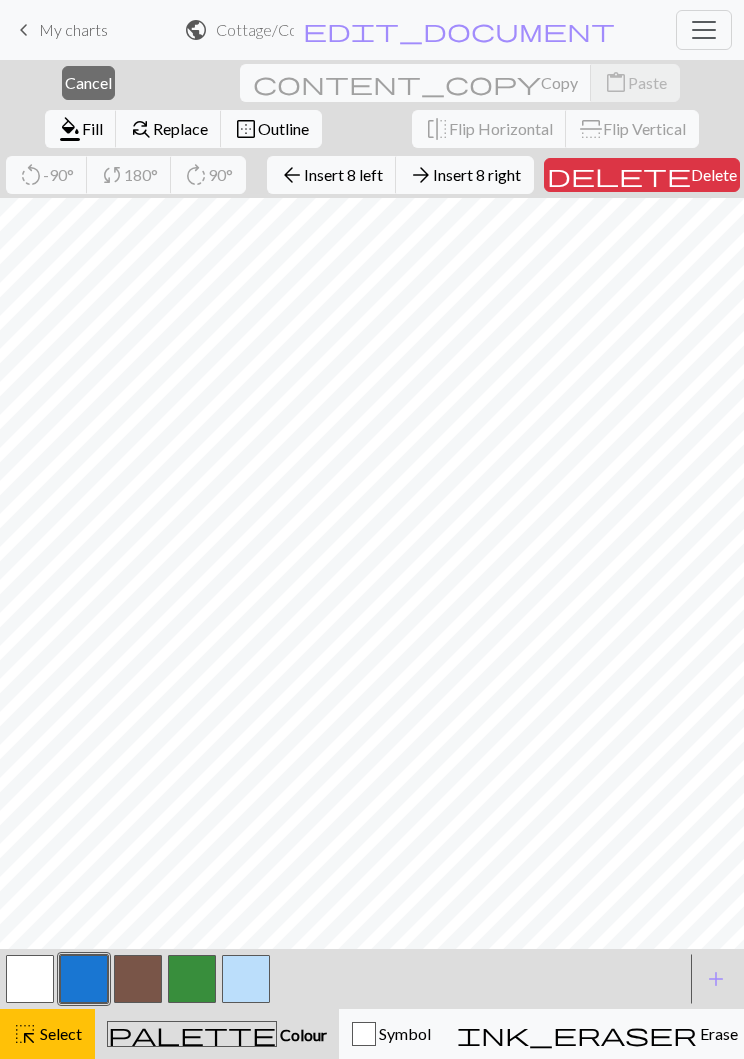 click on "Delete" at bounding box center [714, 174] 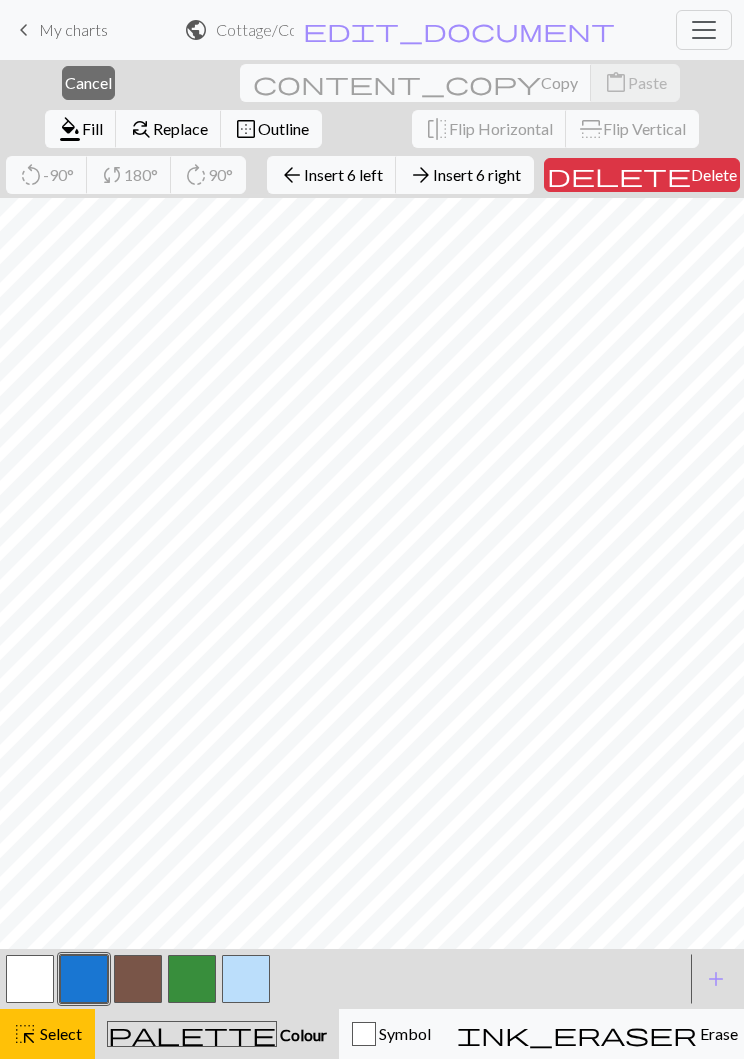 click on "Delete" at bounding box center [714, 174] 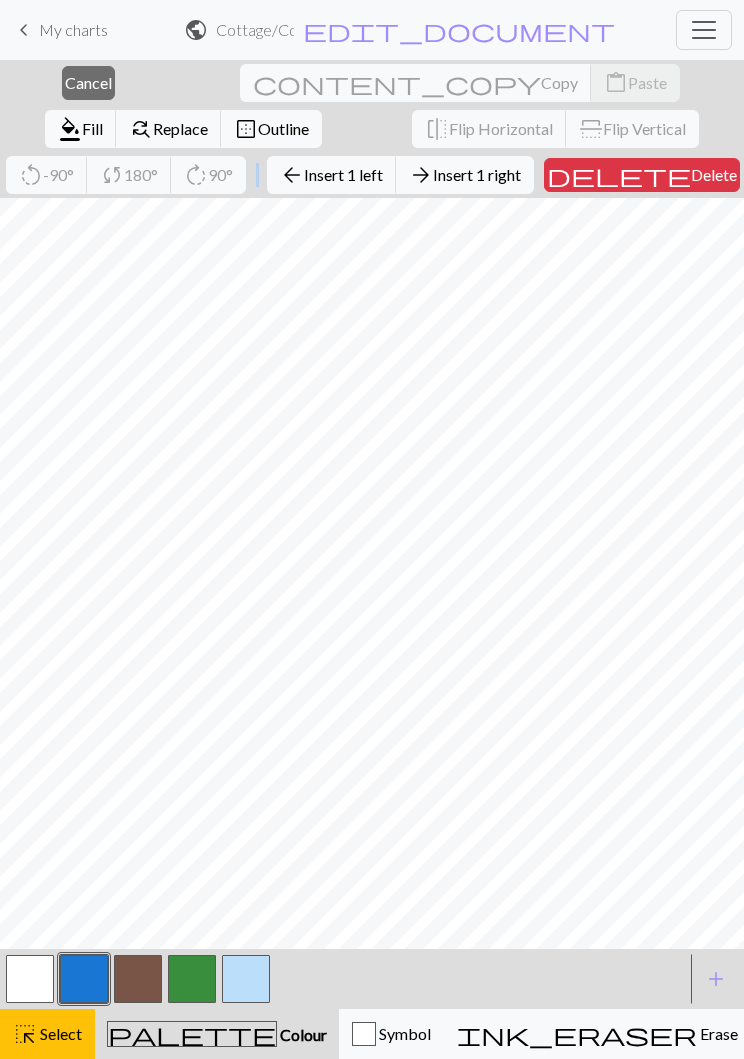 click on "keyboard_arrow_left   My charts public Cottage  /  Cottage edit_document Edit settings workspace_premium  Pro My charts Library Manual Hi  [FIRST] [LAST]   Account settings Logout" at bounding box center (372, 30) 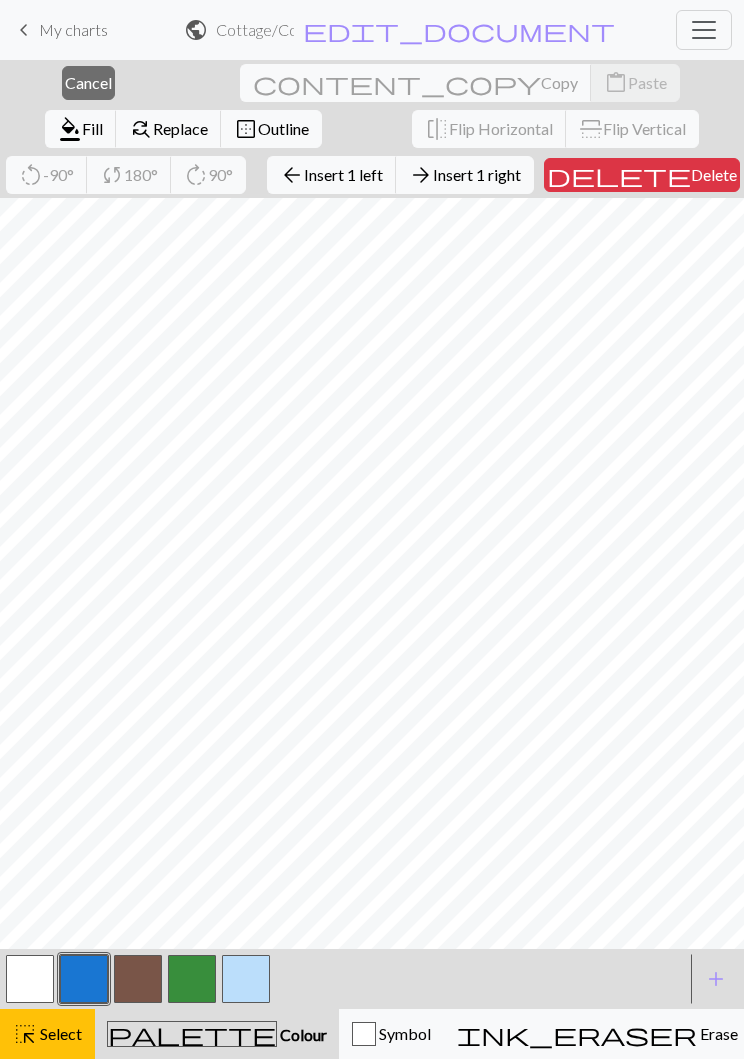 click on "Delete" at bounding box center [714, 174] 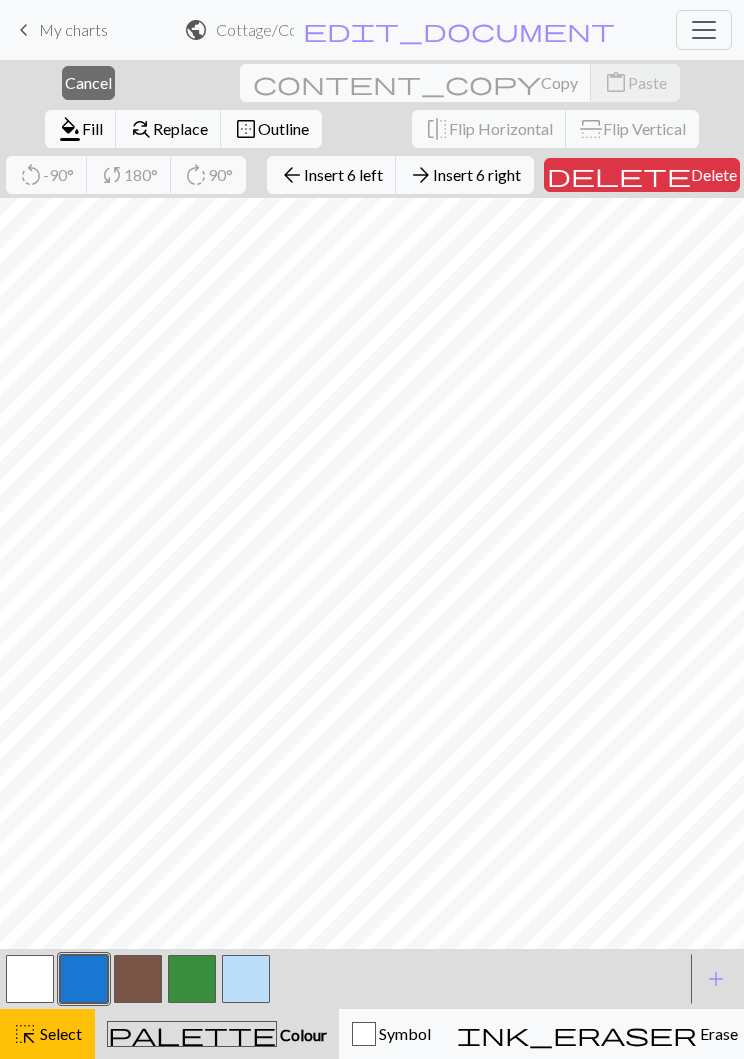 click on "Delete" at bounding box center (714, 174) 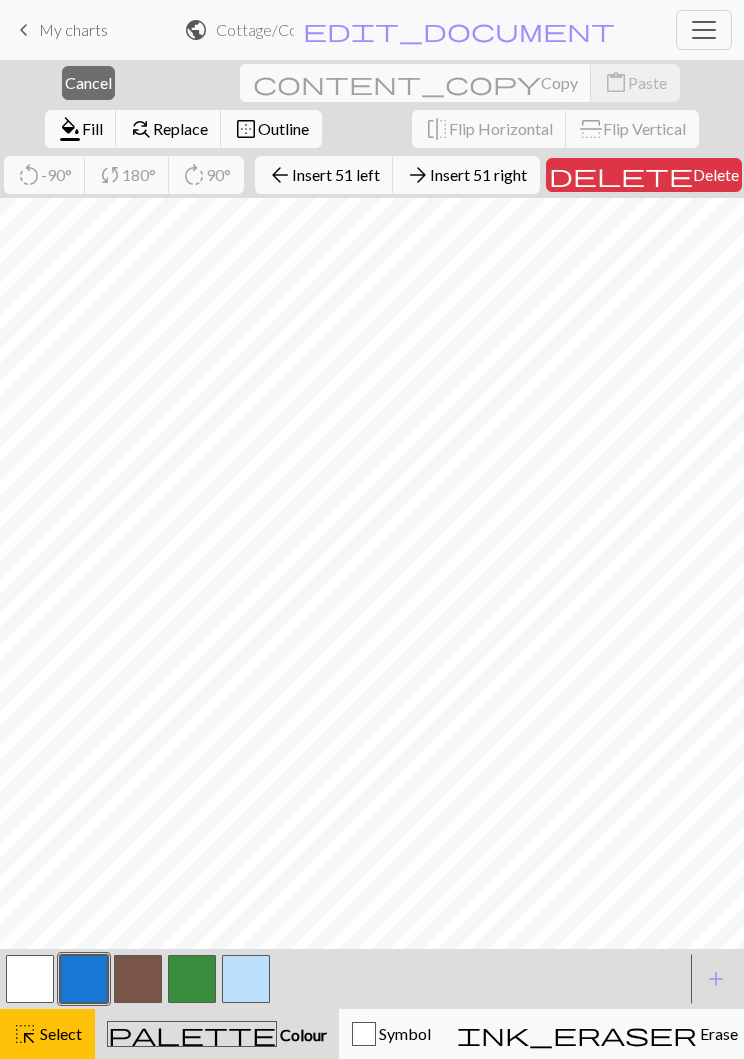 click on "close Cancel content_copy  Copy content_paste  Paste format_color_fill  Fill find_replace  Replace border_outer  Outline flip  Flip Horizontal flip  Flip Vertical rotate_left  -90° sync  180° rotate_right  90° arrow_back  Insert 51 left arrow_forward Insert 51 right delete  Delete" at bounding box center (372, 129) 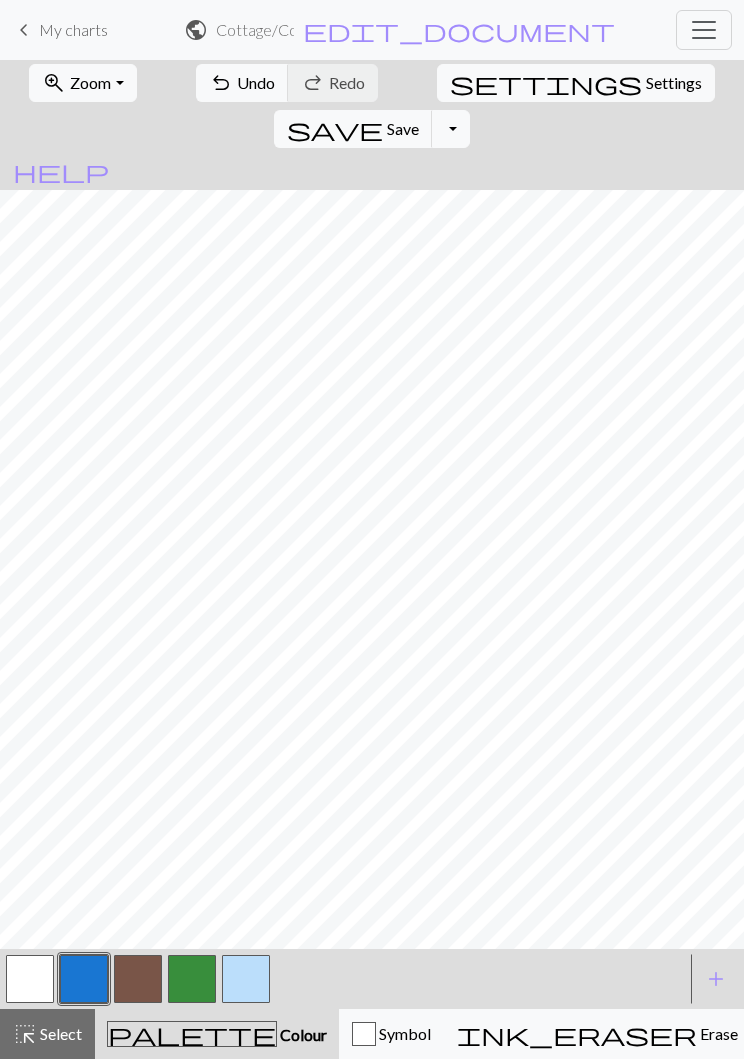 click on "Select" at bounding box center [59, 1033] 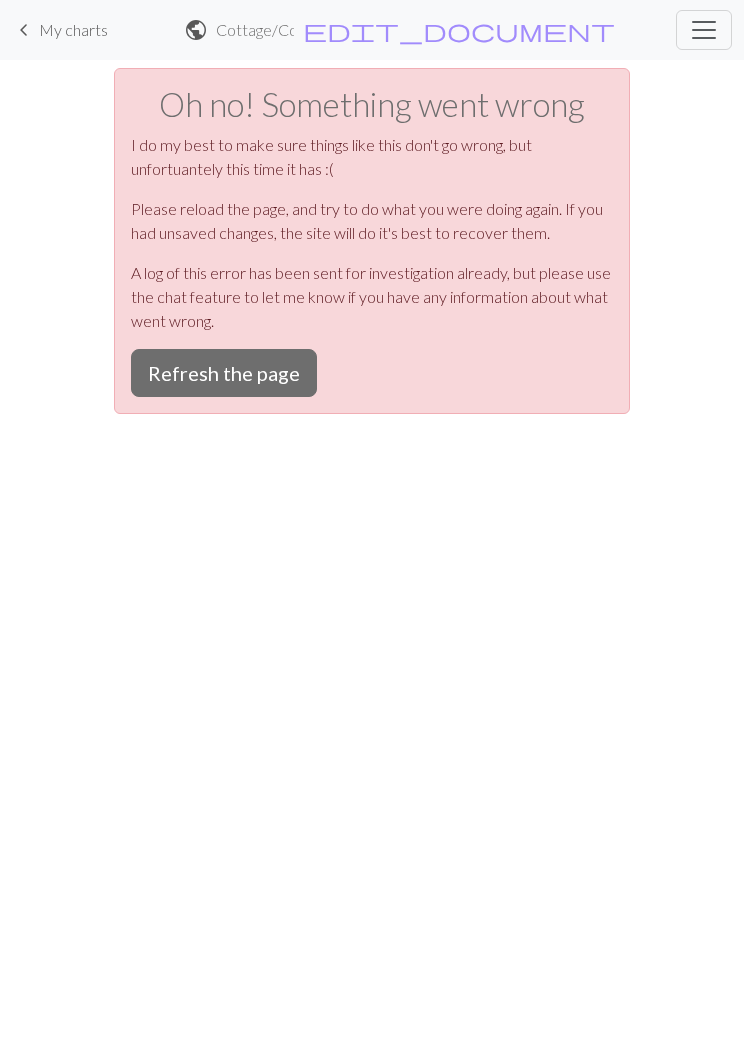 click on "Refresh the page" at bounding box center [224, 373] 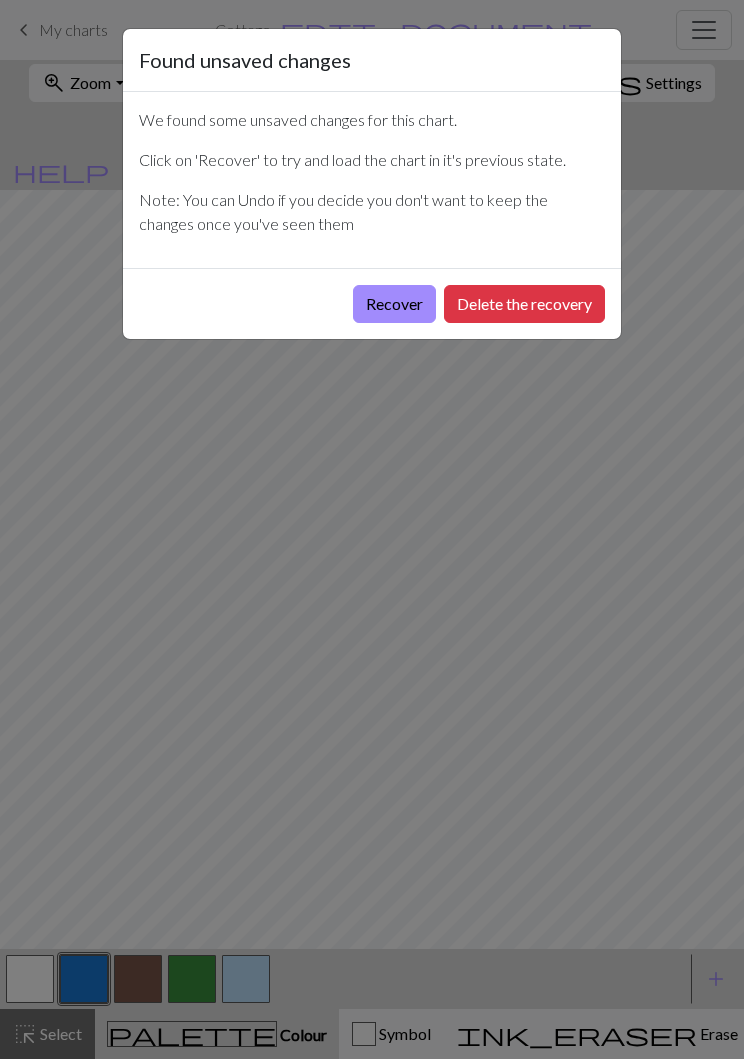 scroll, scrollTop: 0, scrollLeft: 0, axis: both 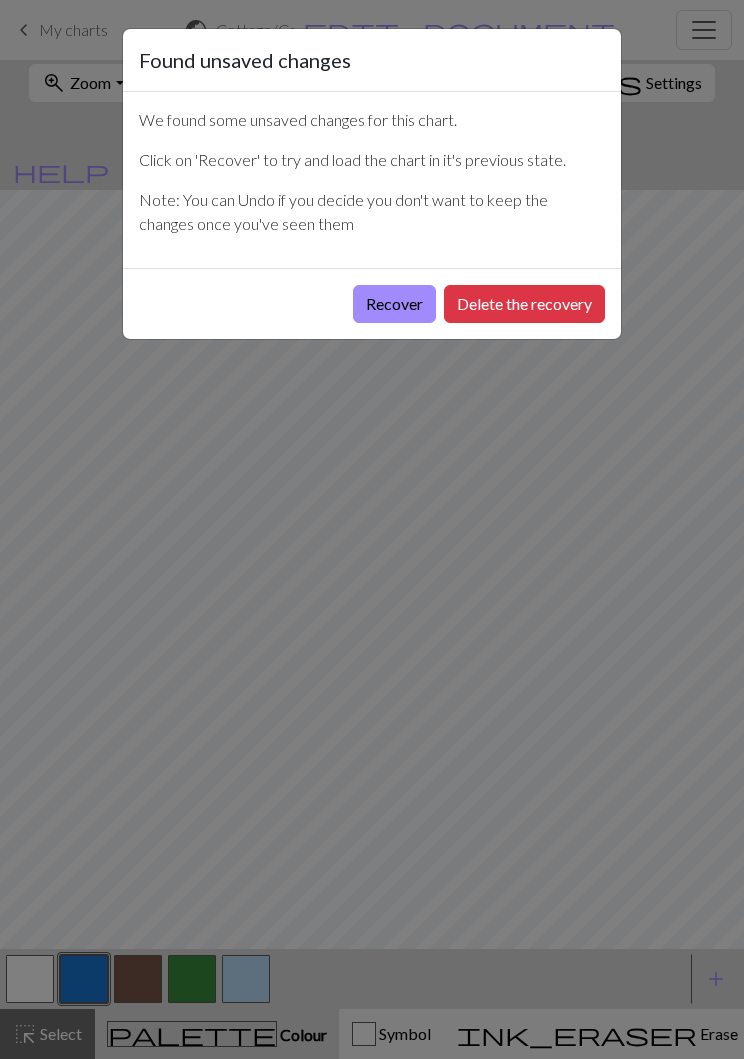click on "Recover" at bounding box center [394, 304] 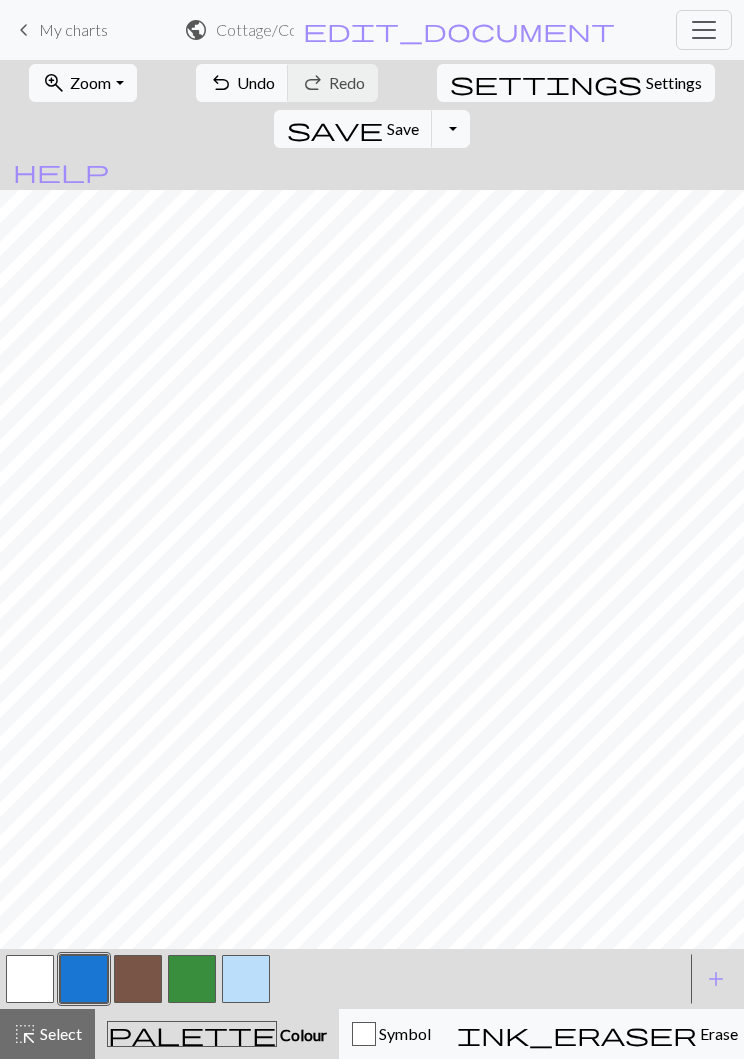click on "zoom_in Zoom Zoom" at bounding box center (82, 83) 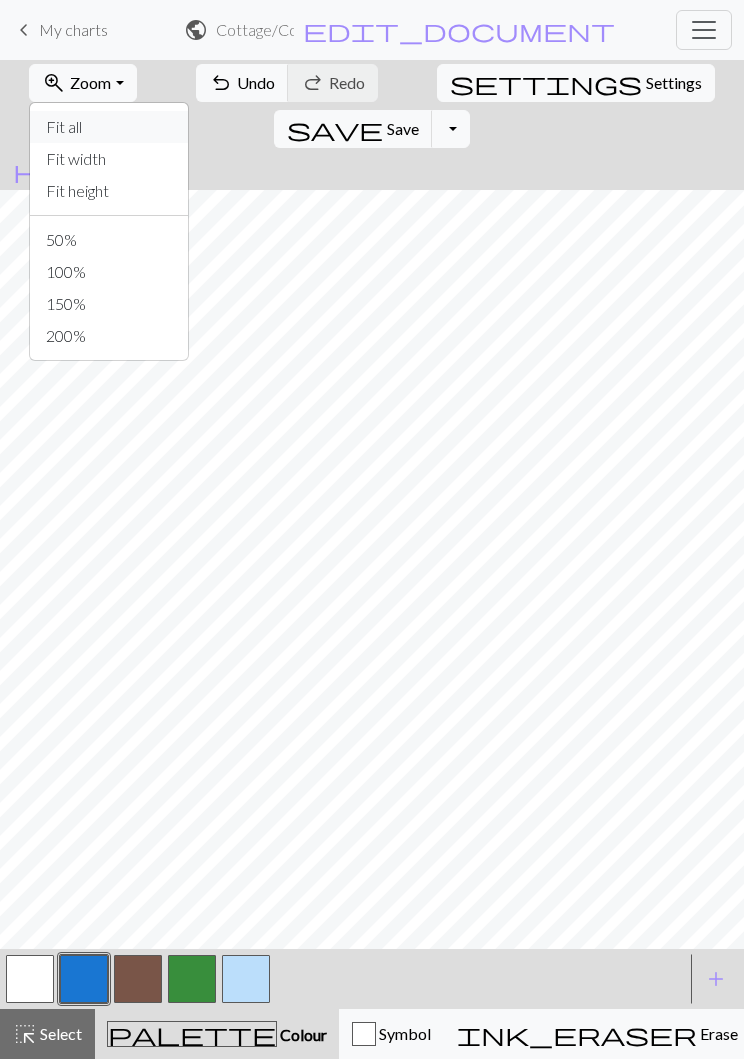click on "Fit all" at bounding box center (109, 127) 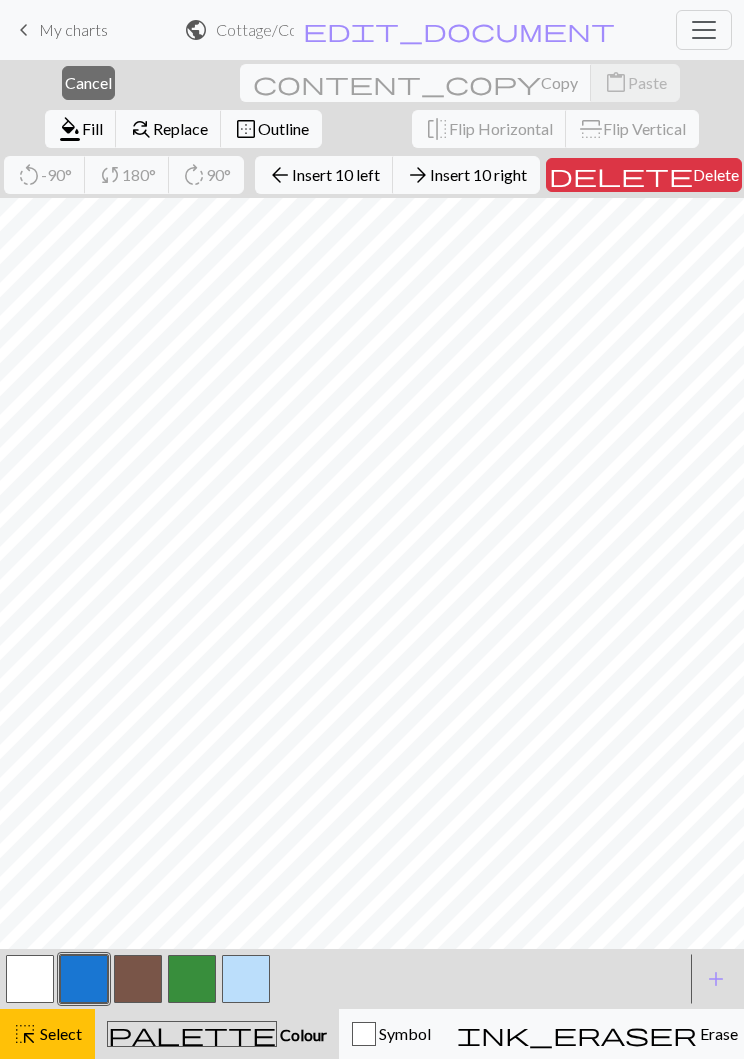 click on "Delete" at bounding box center [716, 174] 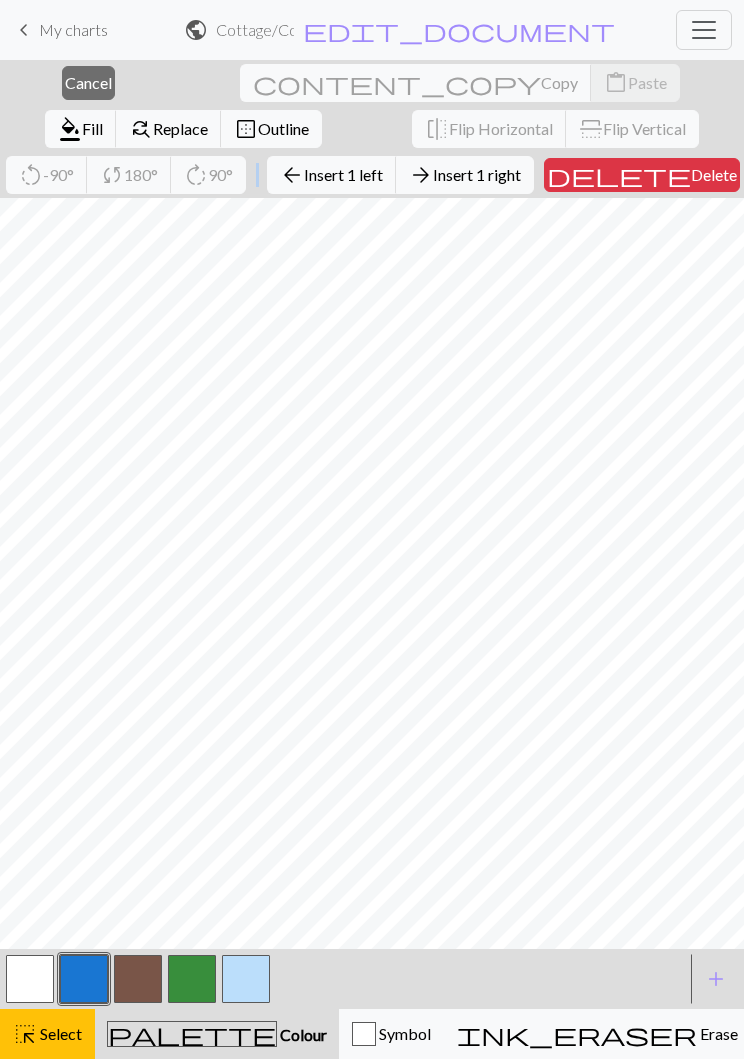 click on "public Cottage  /  Cottage edit_document Edit settings" at bounding box center (400, 29) 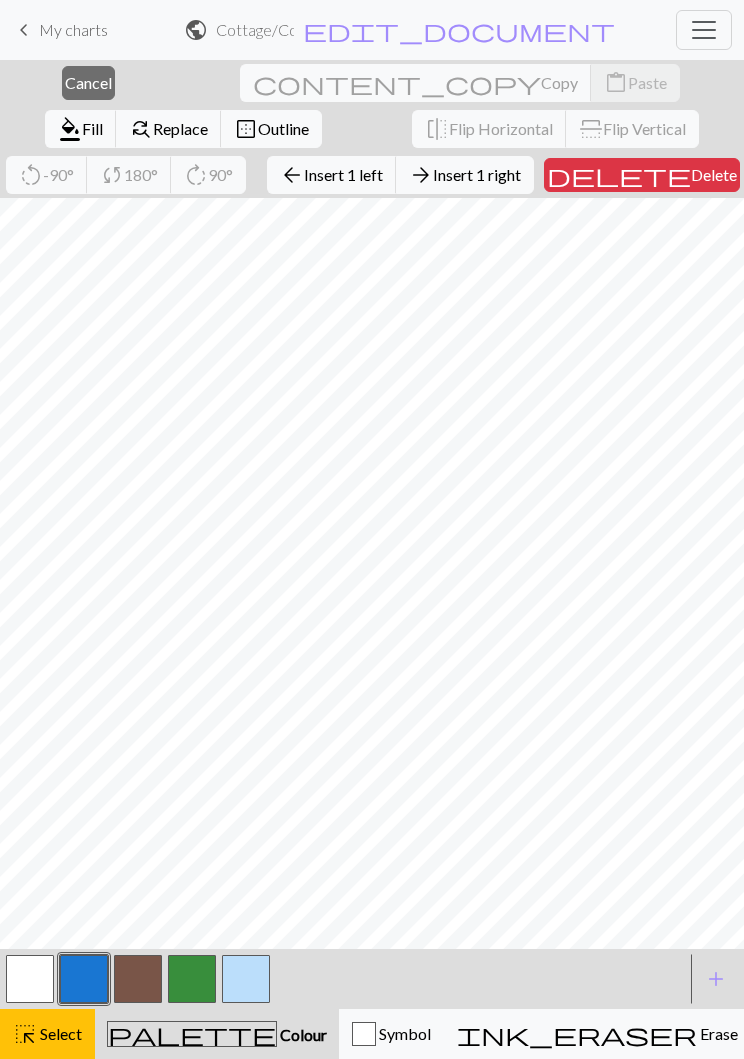 click on "Delete" at bounding box center (714, 174) 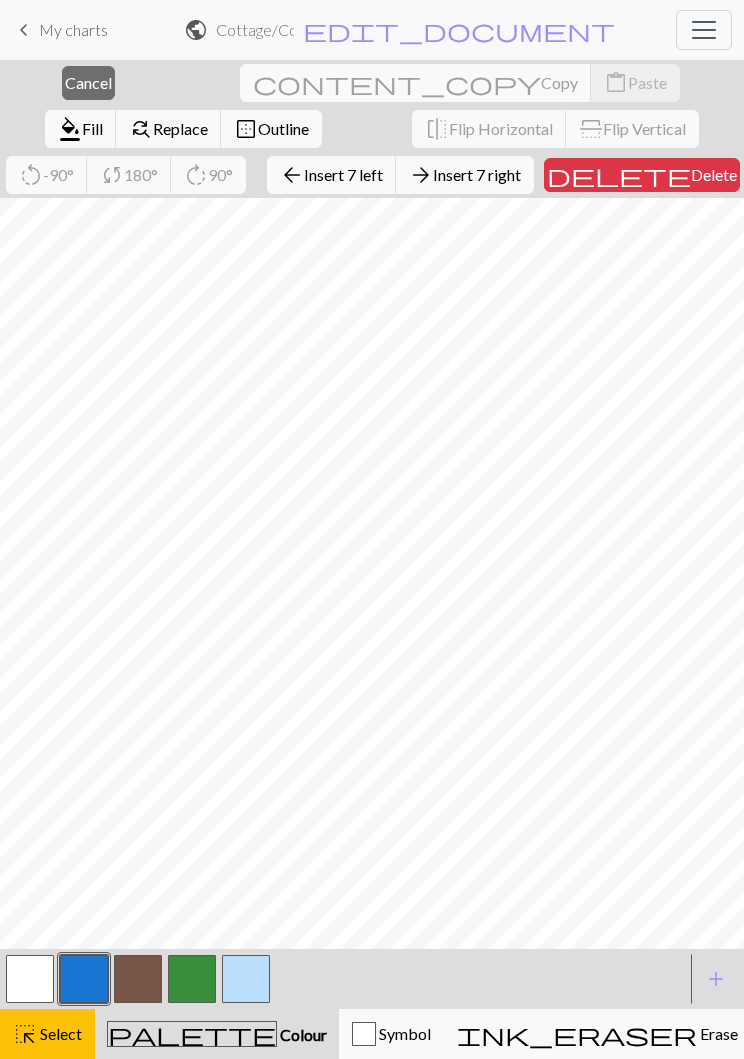 click on "Delete" at bounding box center (714, 174) 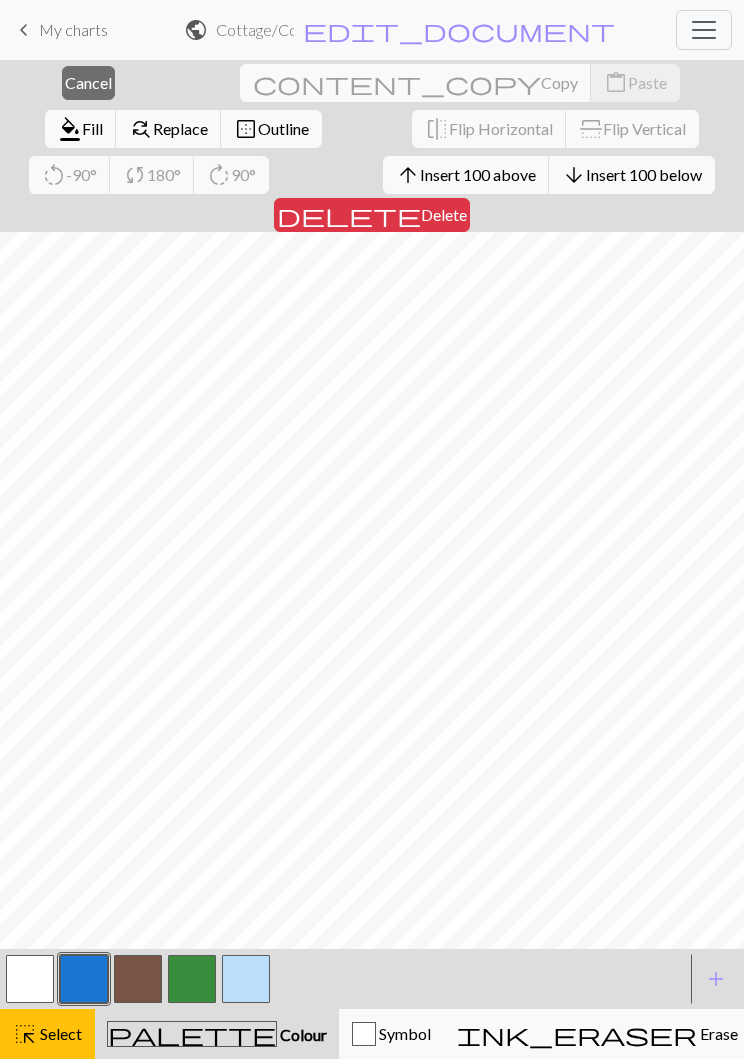 click on "Select" at bounding box center [59, 1033] 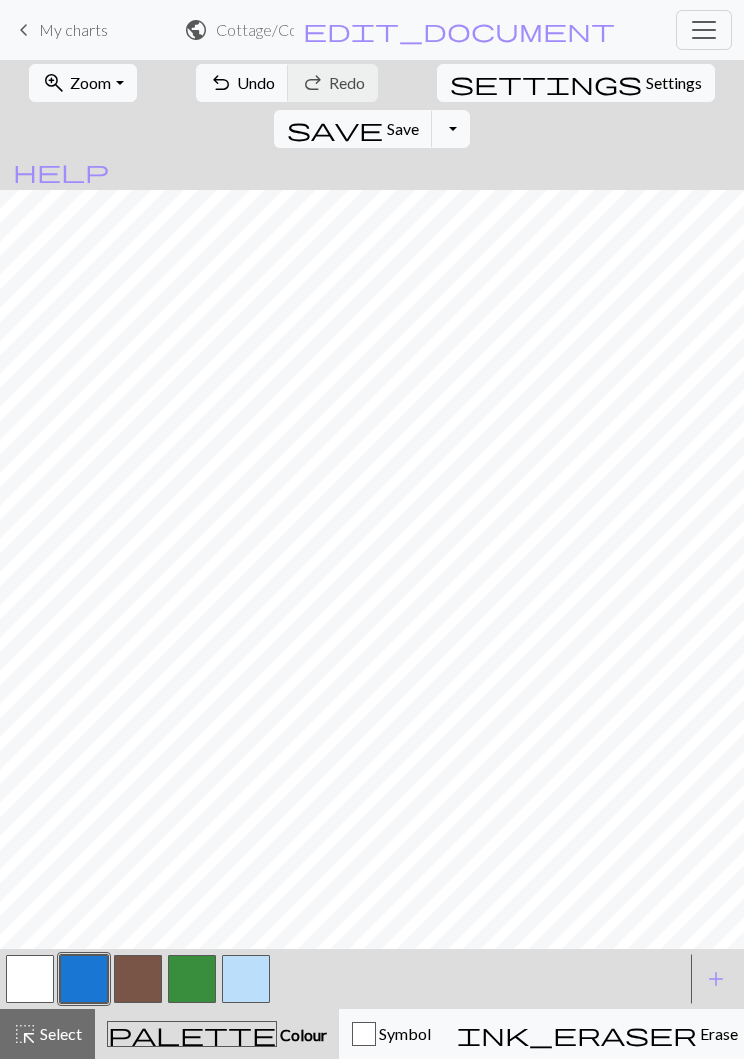 click on "Save" at bounding box center [403, 128] 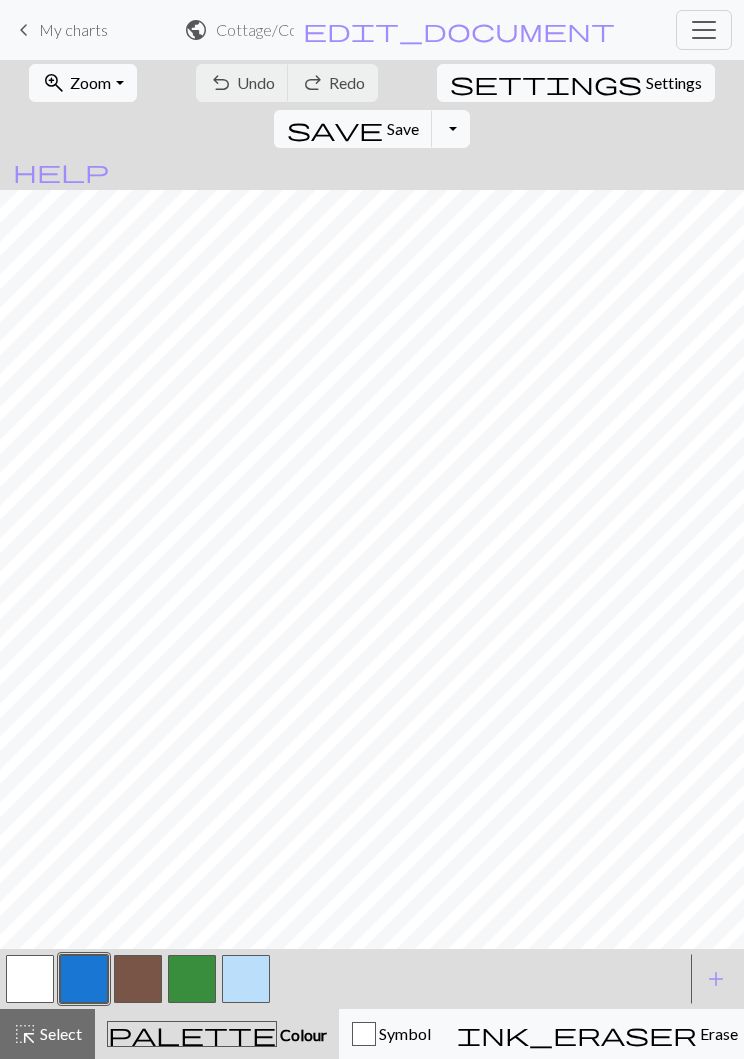 click on "Select" at bounding box center [59, 1033] 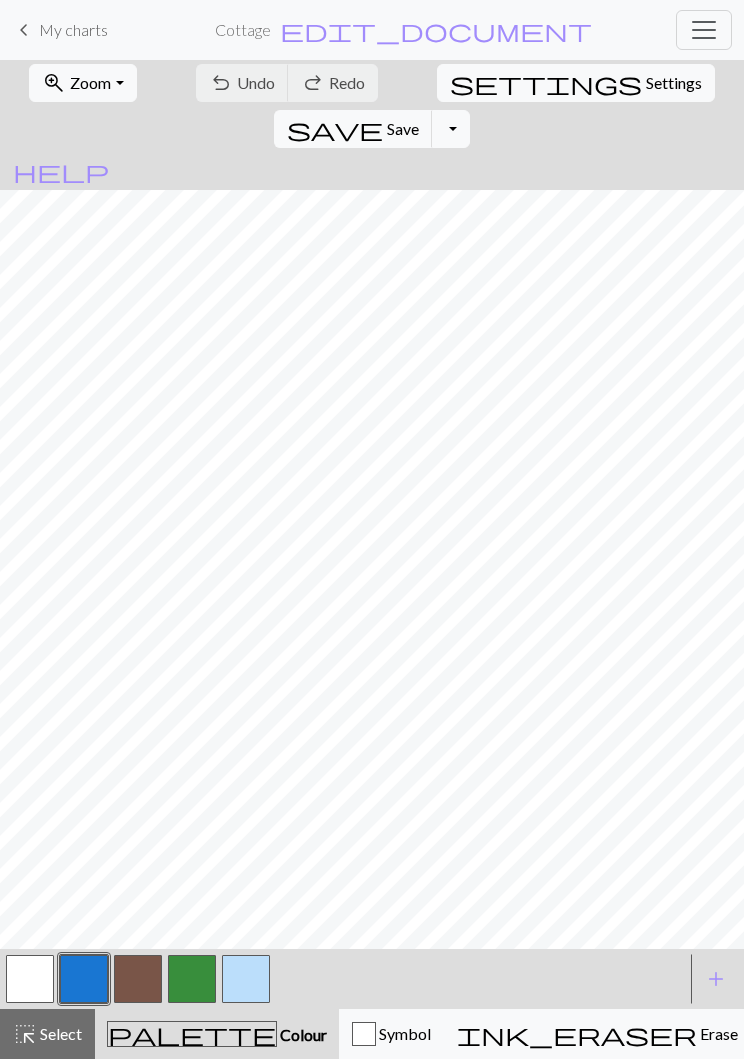 scroll, scrollTop: 0, scrollLeft: 0, axis: both 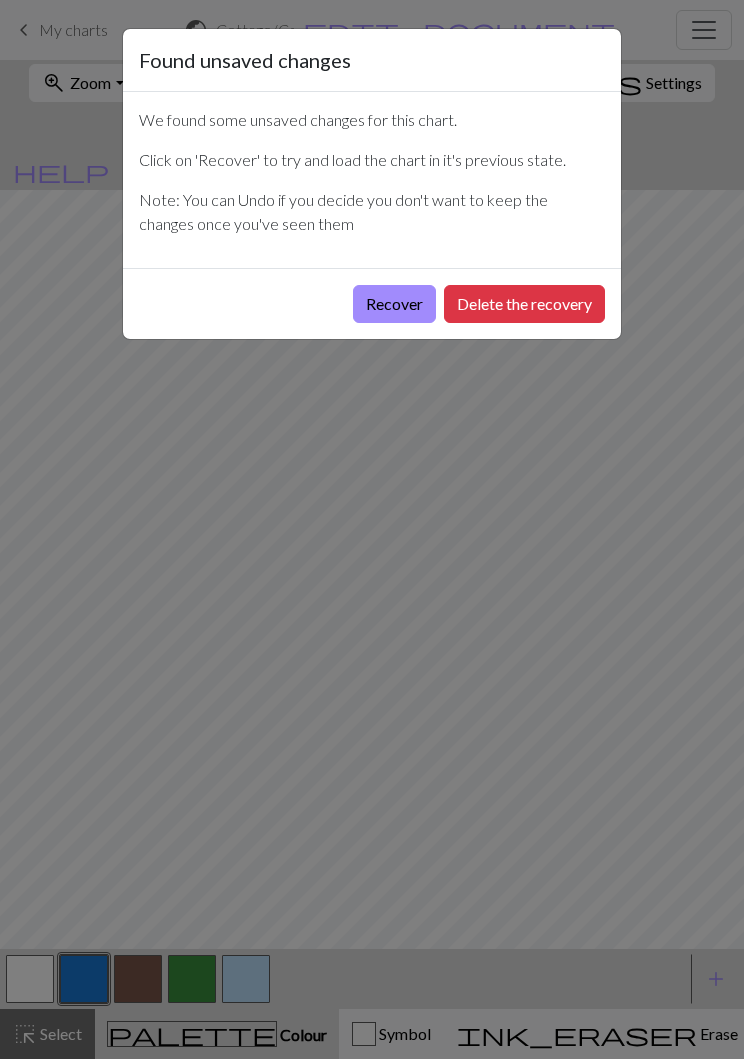 click on "Recover" at bounding box center [394, 304] 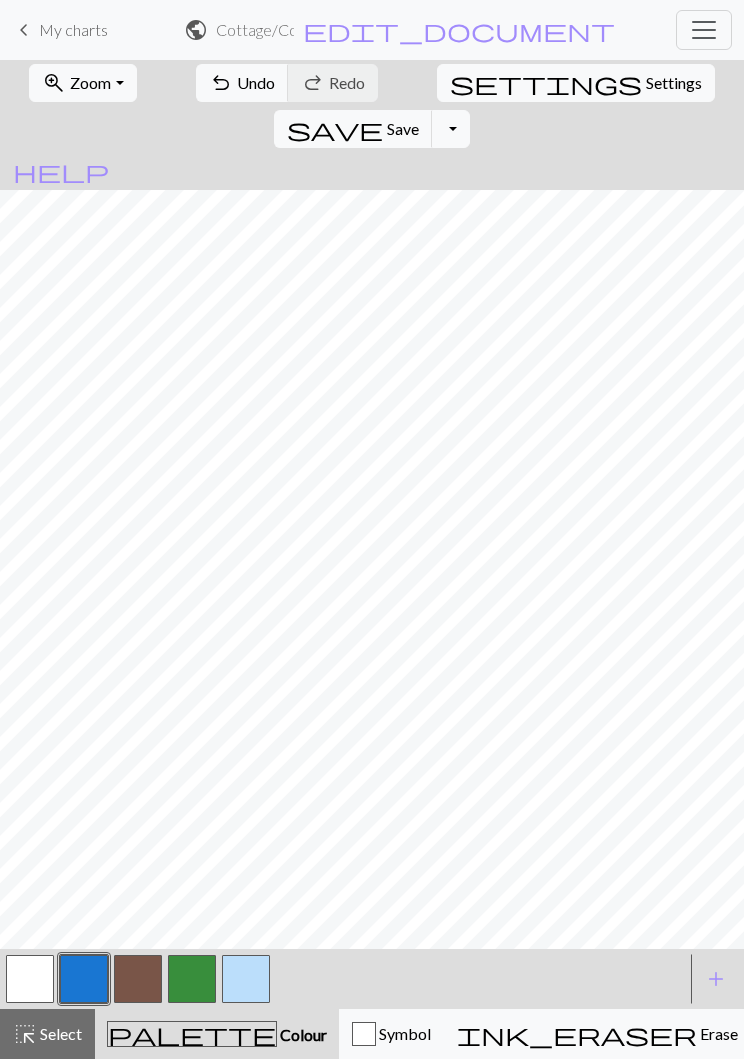 click on "zoom_in Zoom Zoom" at bounding box center [82, 83] 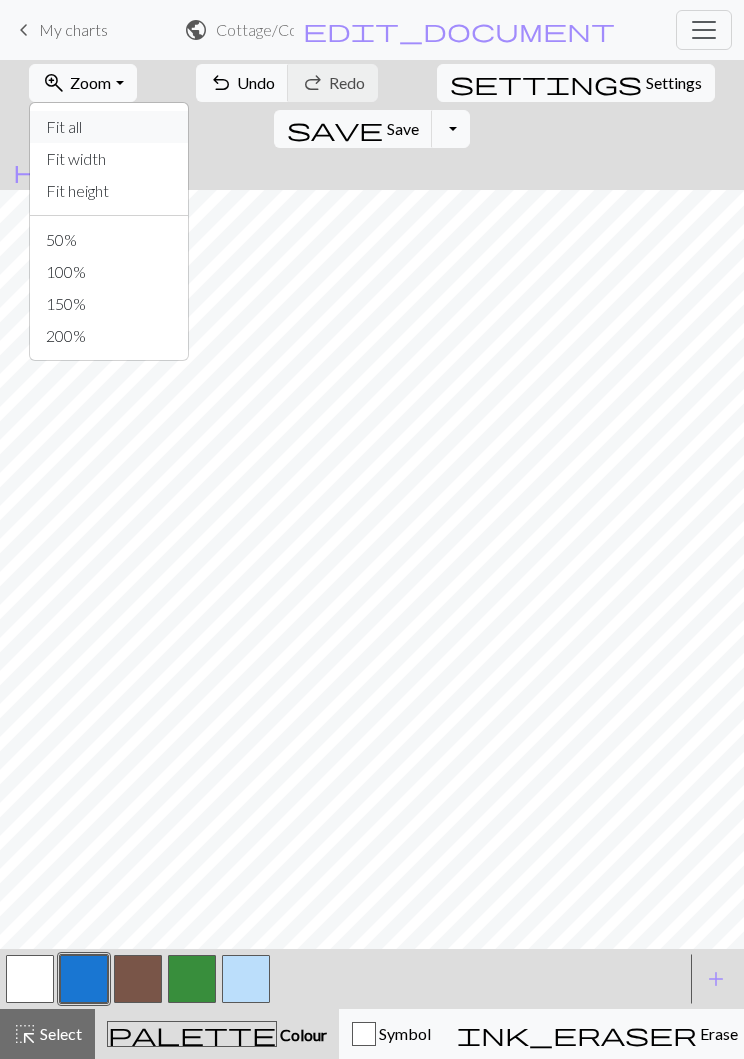 click on "Fit all" at bounding box center [109, 127] 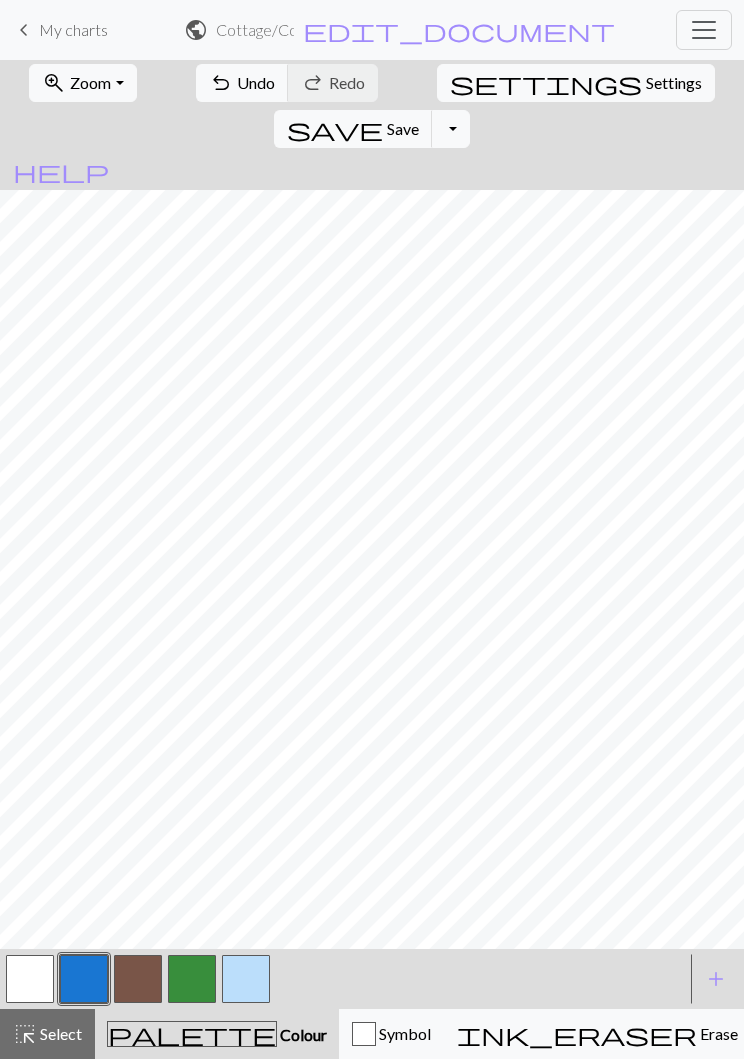 click on "Undo" at bounding box center [256, 82] 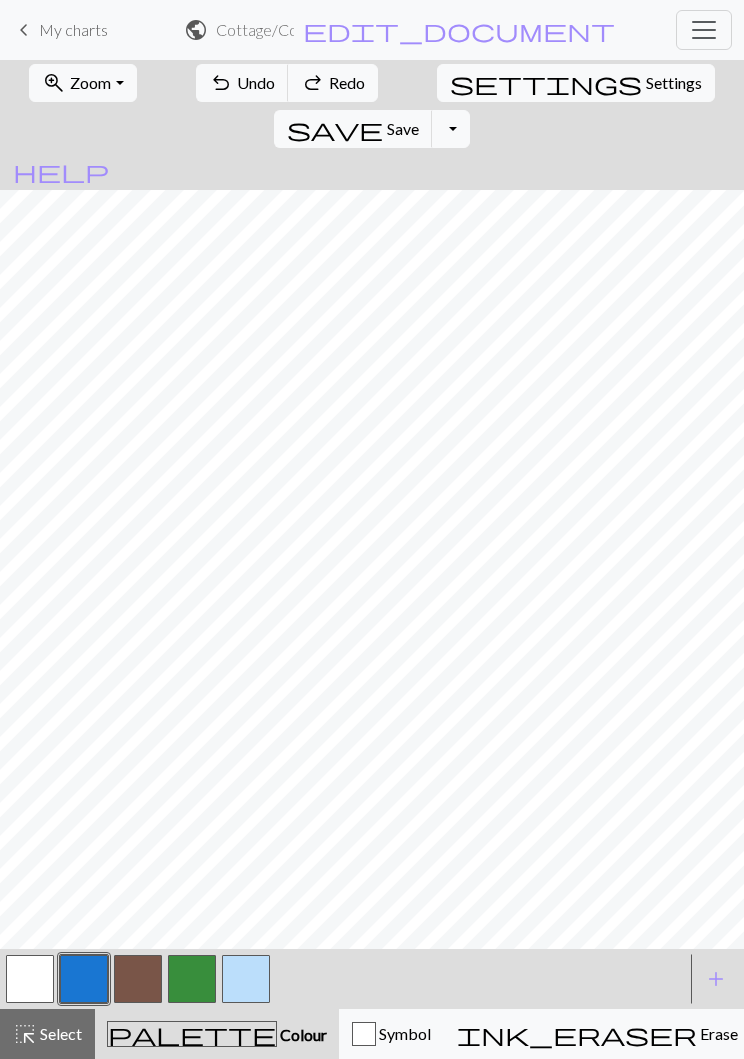 click on "Select" at bounding box center [59, 1033] 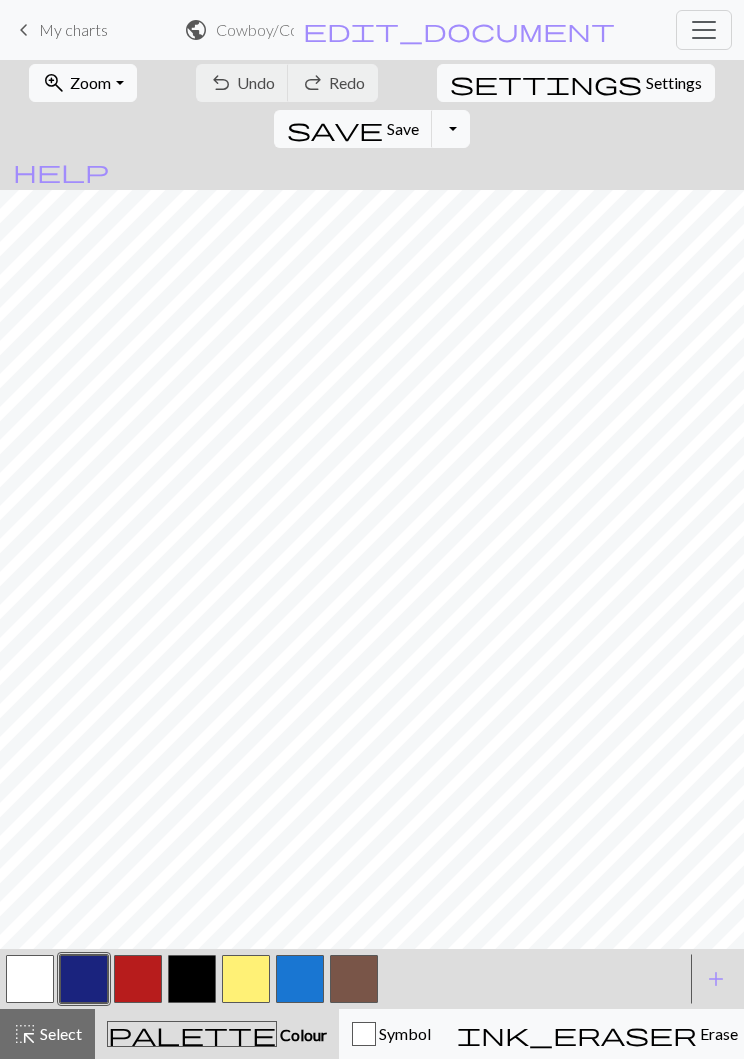 scroll, scrollTop: 0, scrollLeft: 0, axis: both 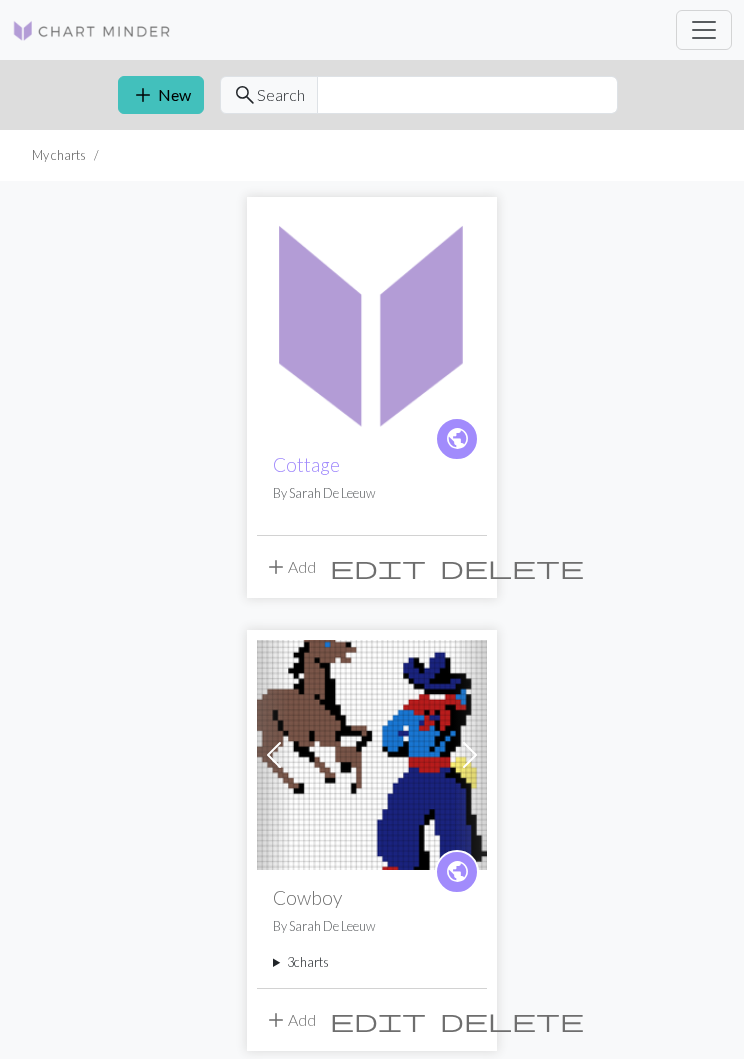 click at bounding box center [372, 322] 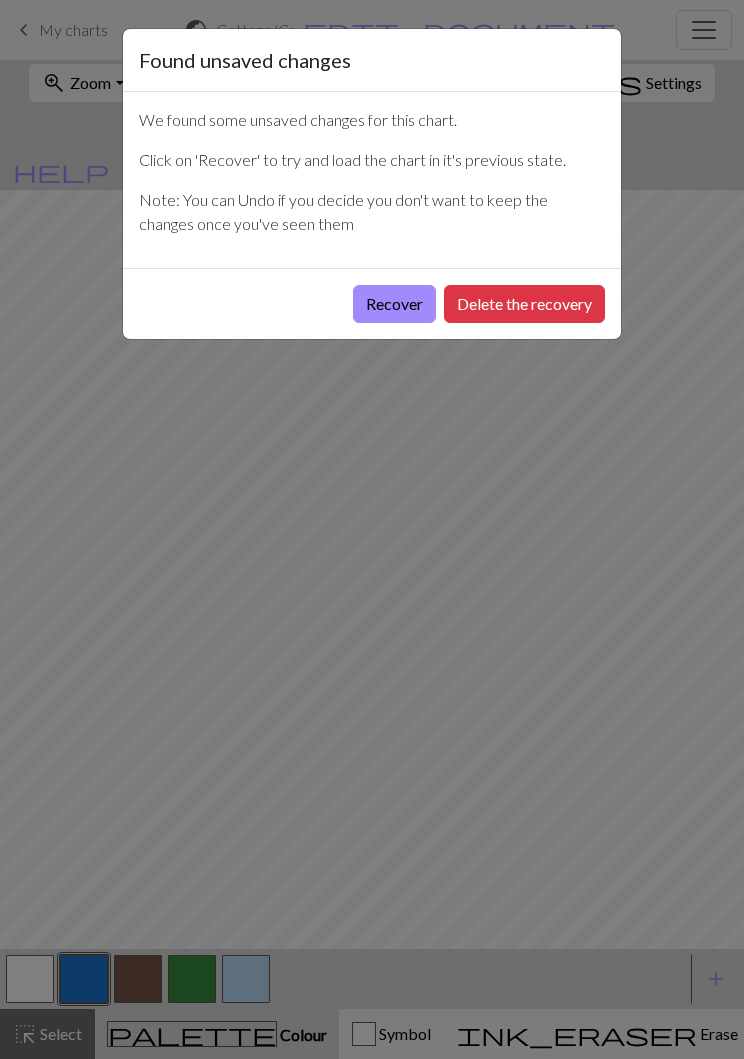 click on "Recover" at bounding box center [394, 304] 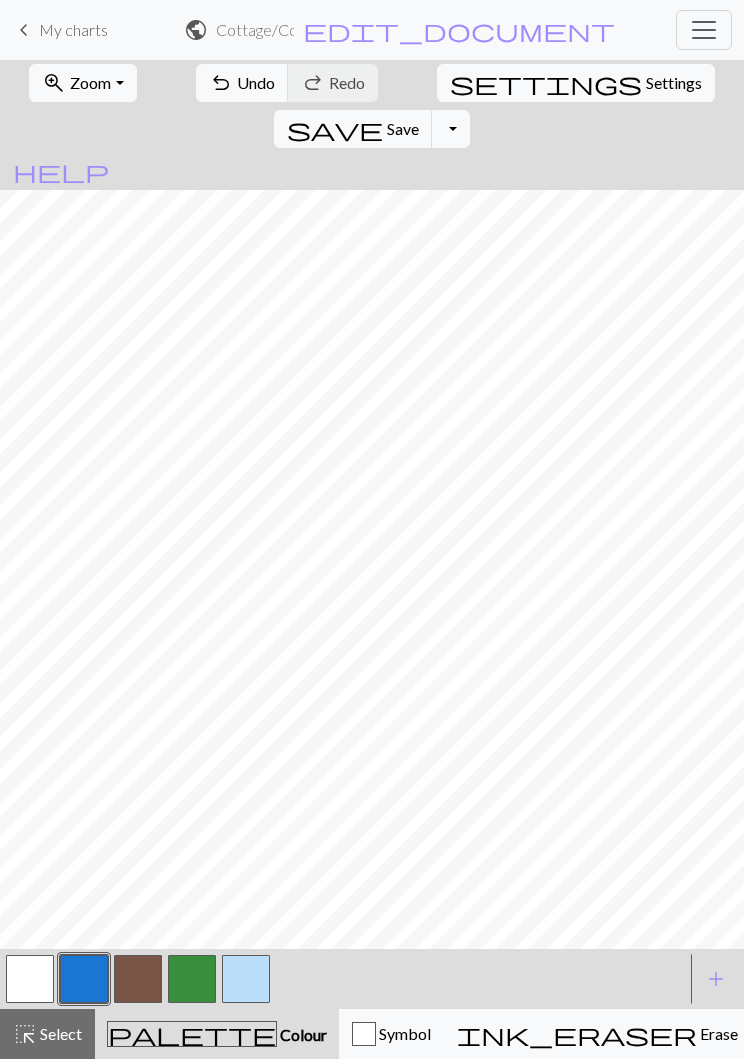 click on "Zoom" at bounding box center (90, 82) 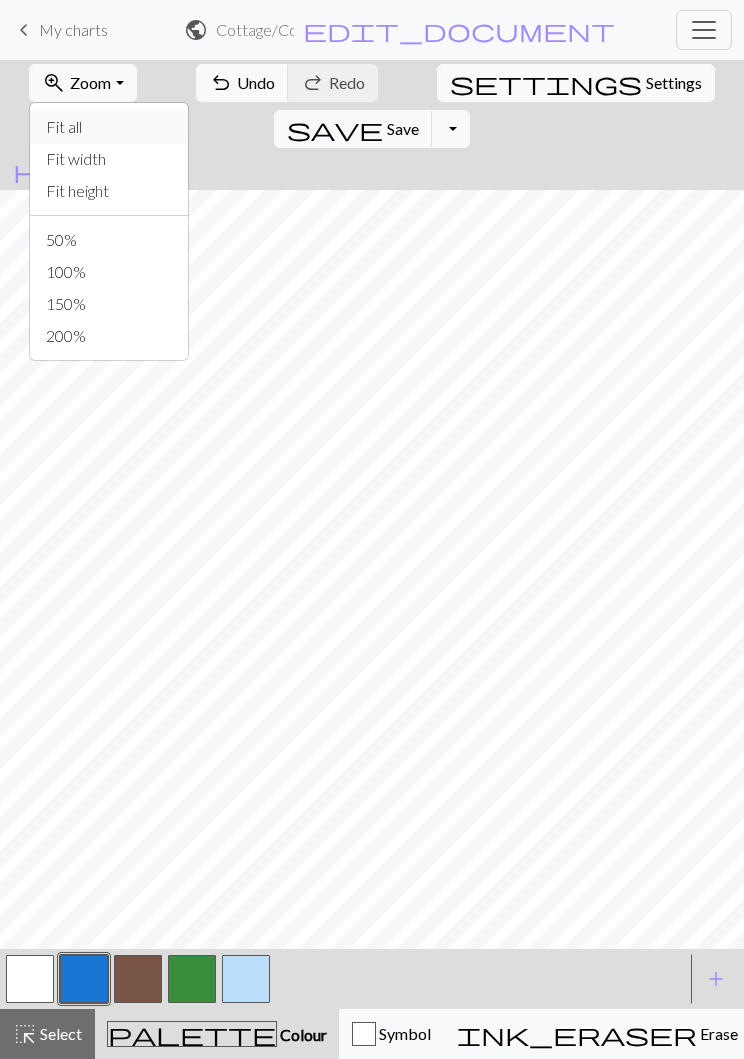 click on "Fit all" at bounding box center [109, 127] 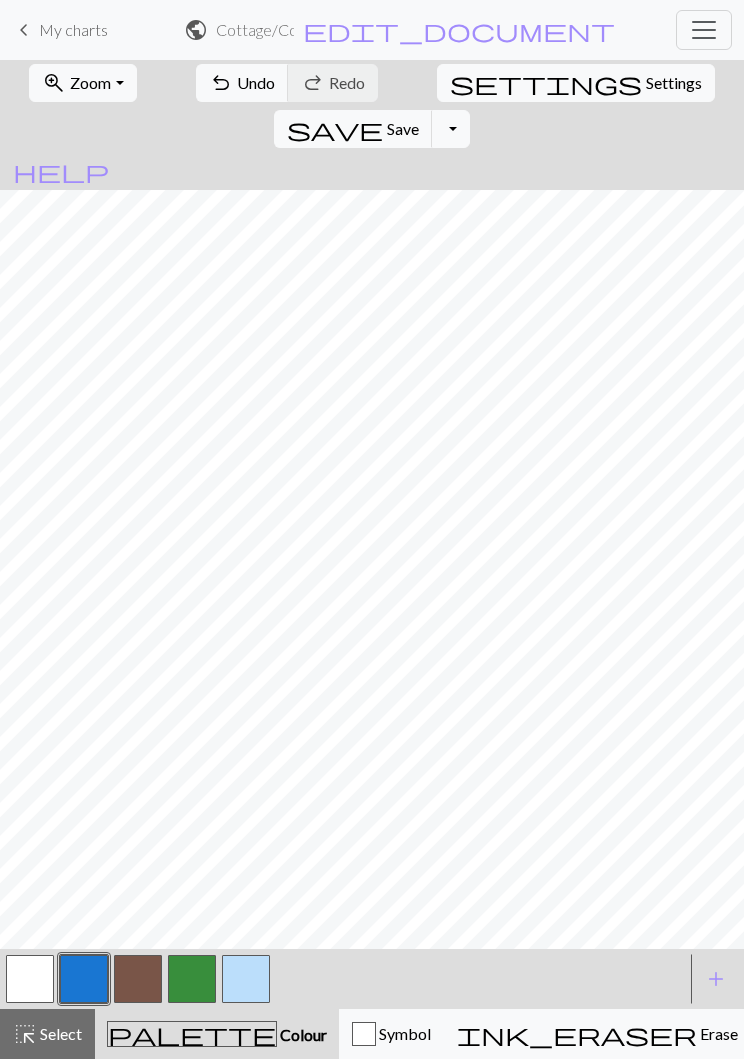 click on "Select" at bounding box center (59, 1033) 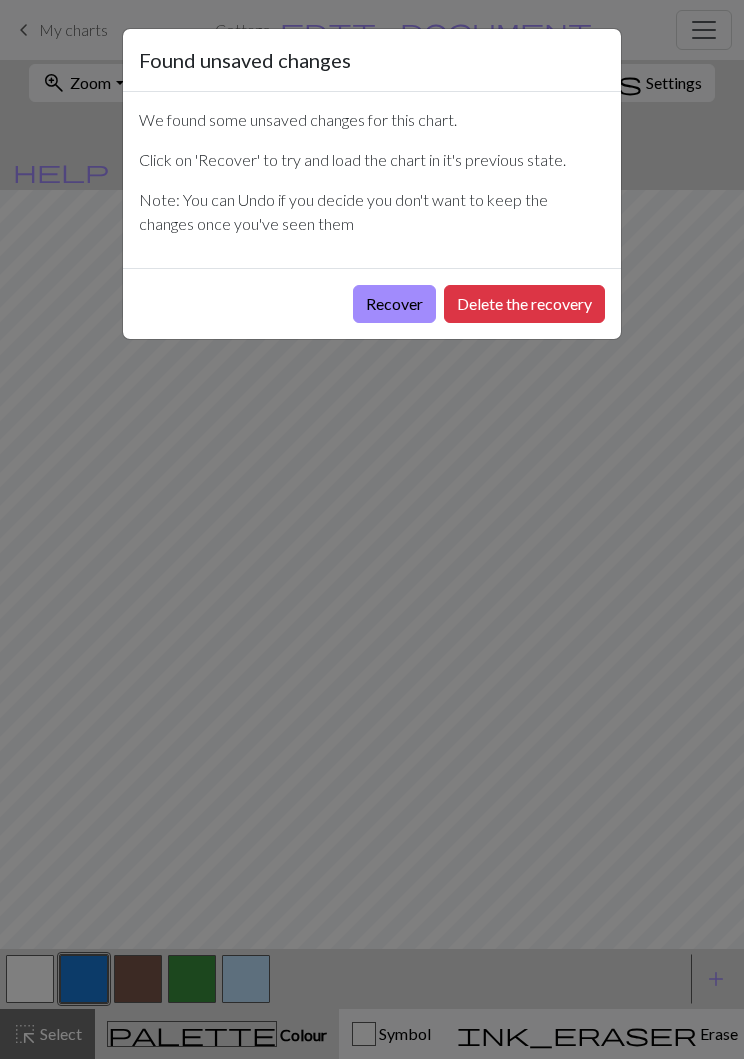 scroll, scrollTop: 0, scrollLeft: 0, axis: both 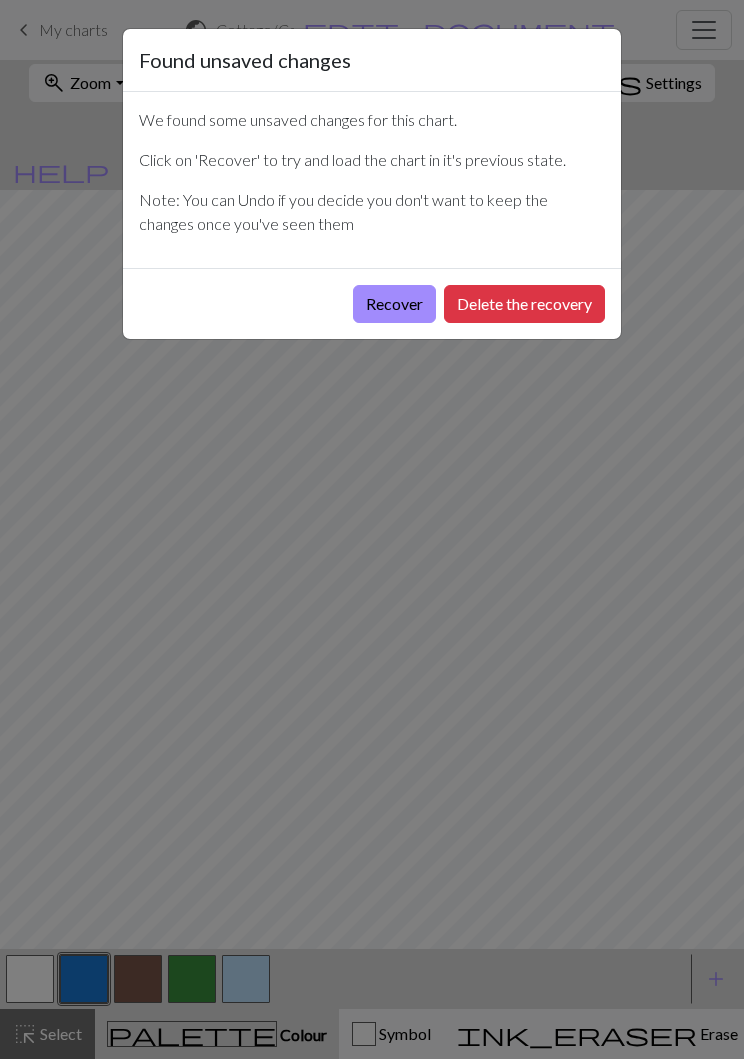click on "Recover" at bounding box center [394, 304] 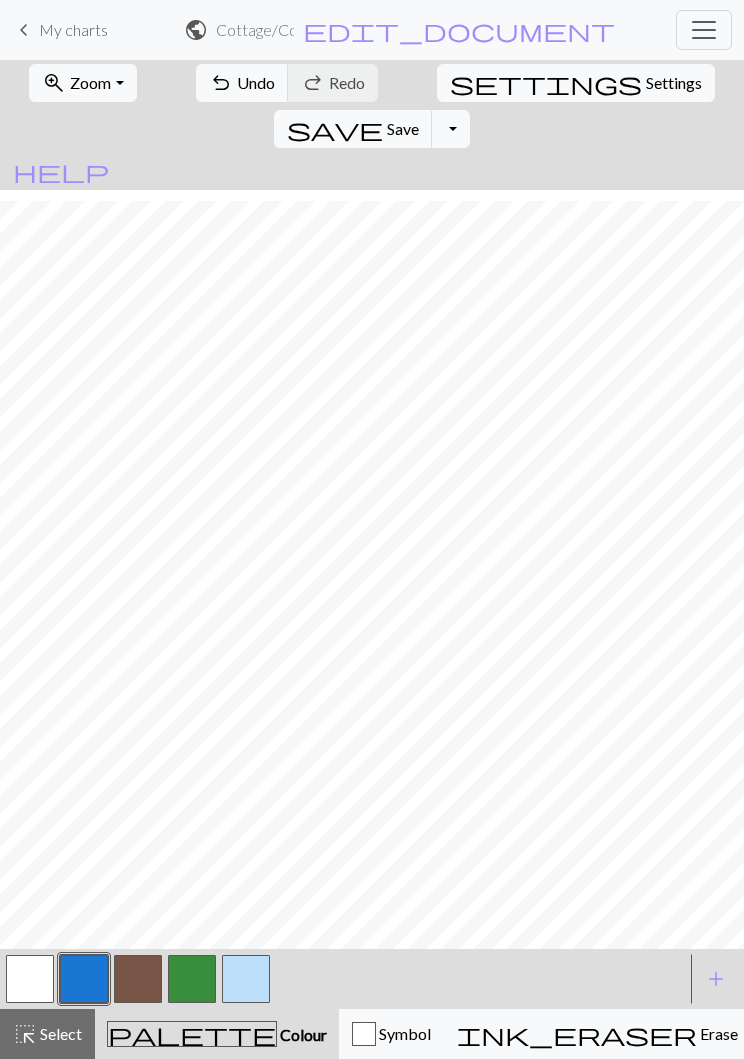 scroll, scrollTop: 32, scrollLeft: 299, axis: both 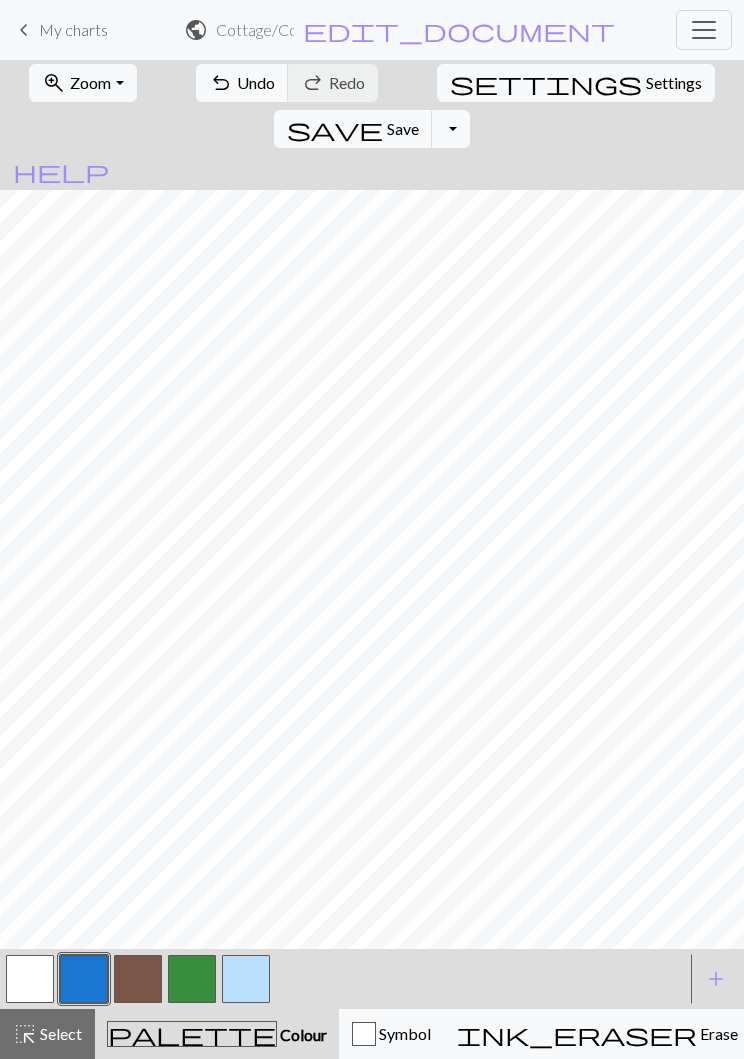 click on "highlight_alt   Select   Select" at bounding box center (47, 1034) 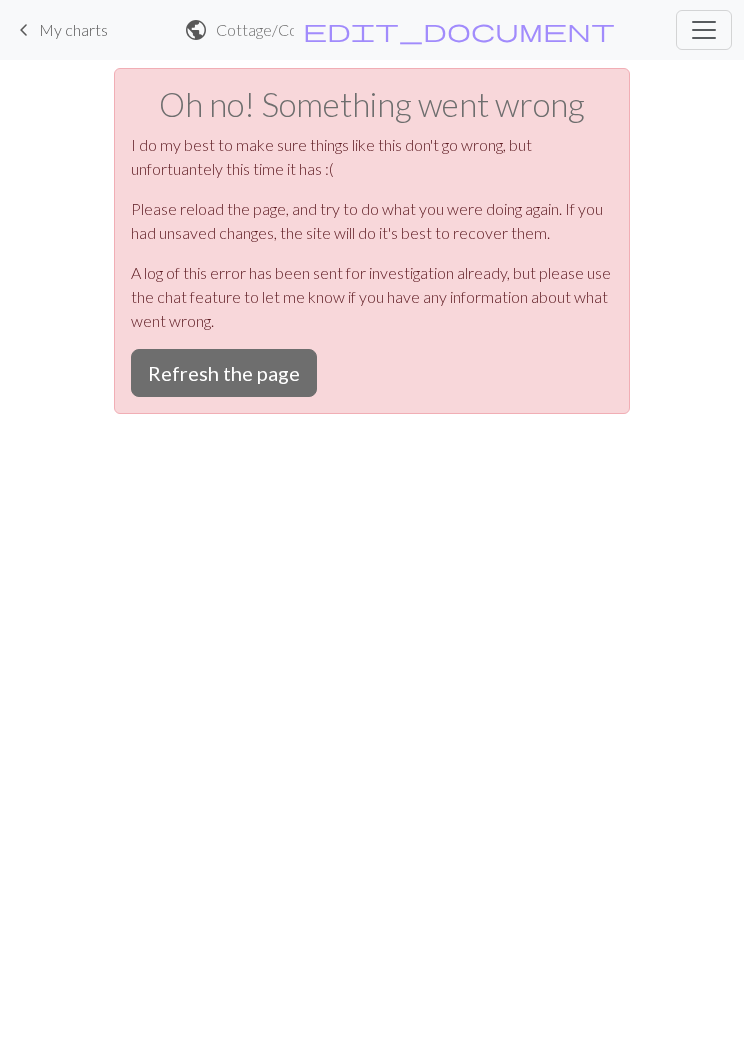 click on "Refresh the page" at bounding box center [224, 373] 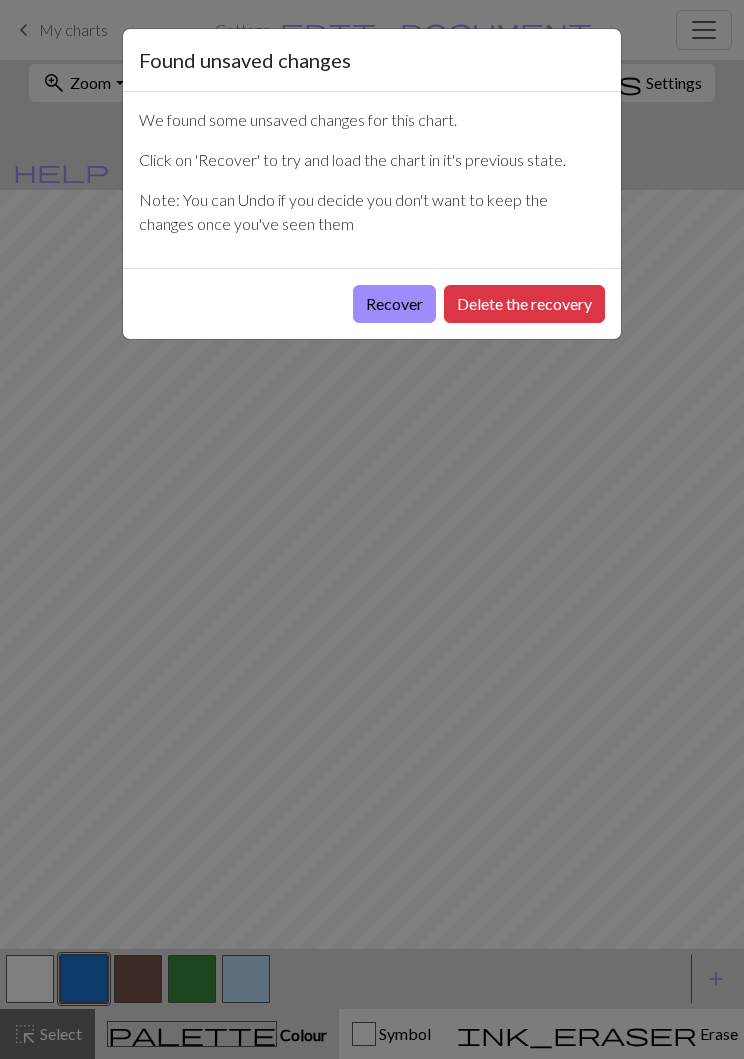 scroll, scrollTop: 0, scrollLeft: 0, axis: both 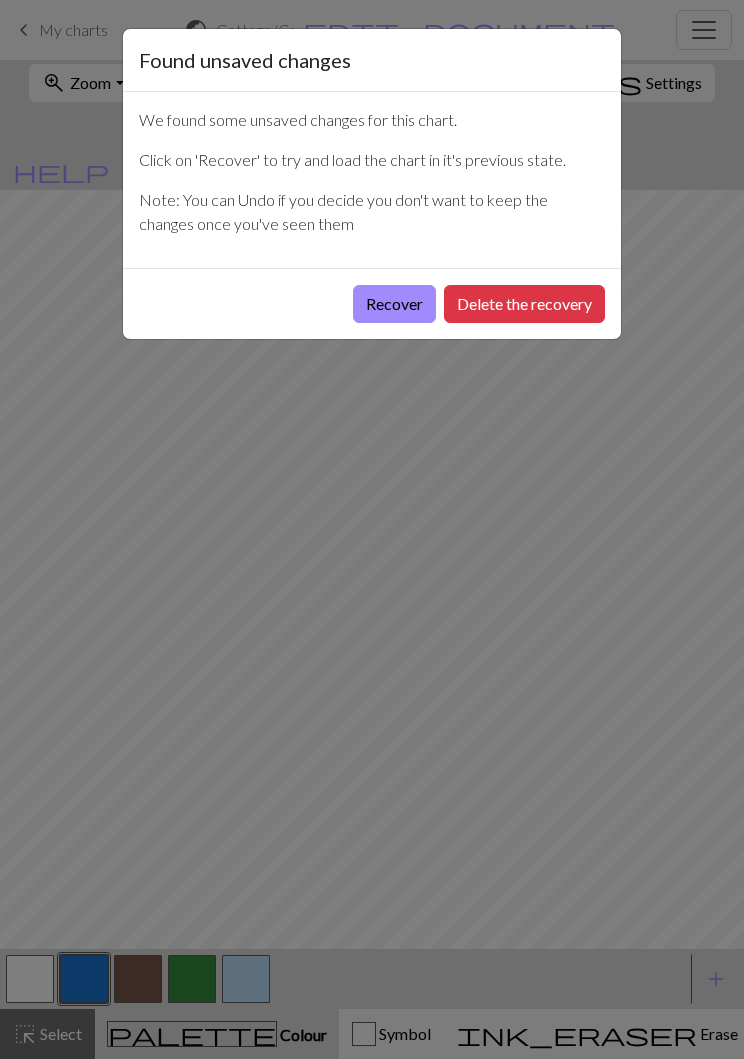 click on "Recover" at bounding box center (394, 304) 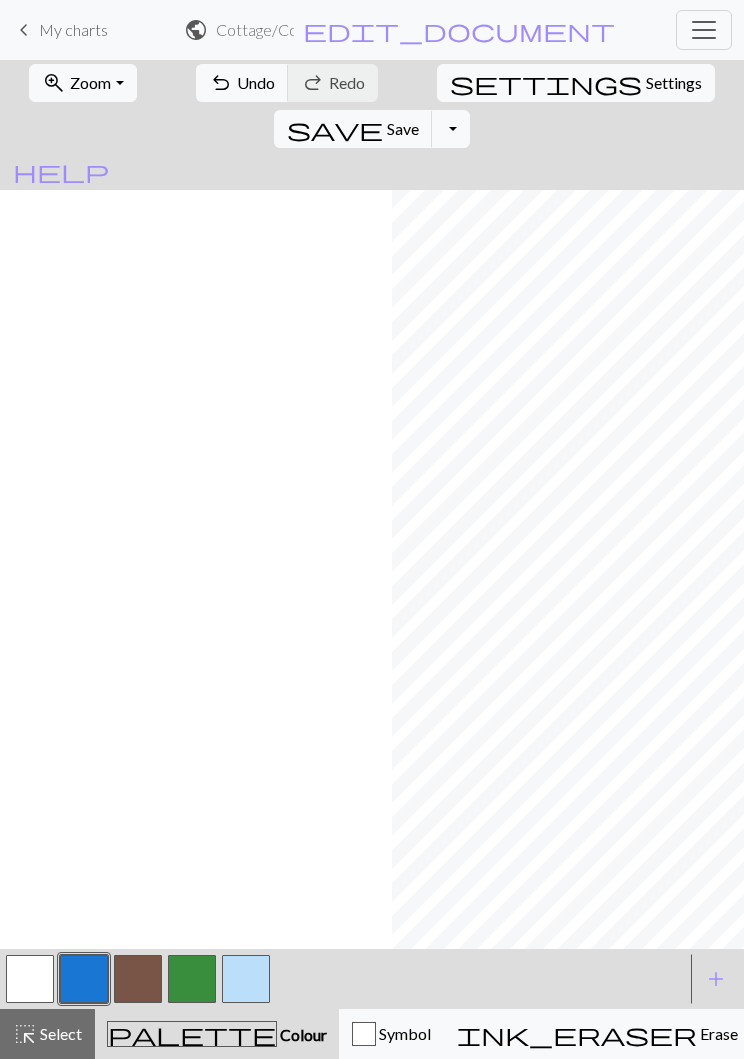scroll, scrollTop: 9, scrollLeft: 417, axis: both 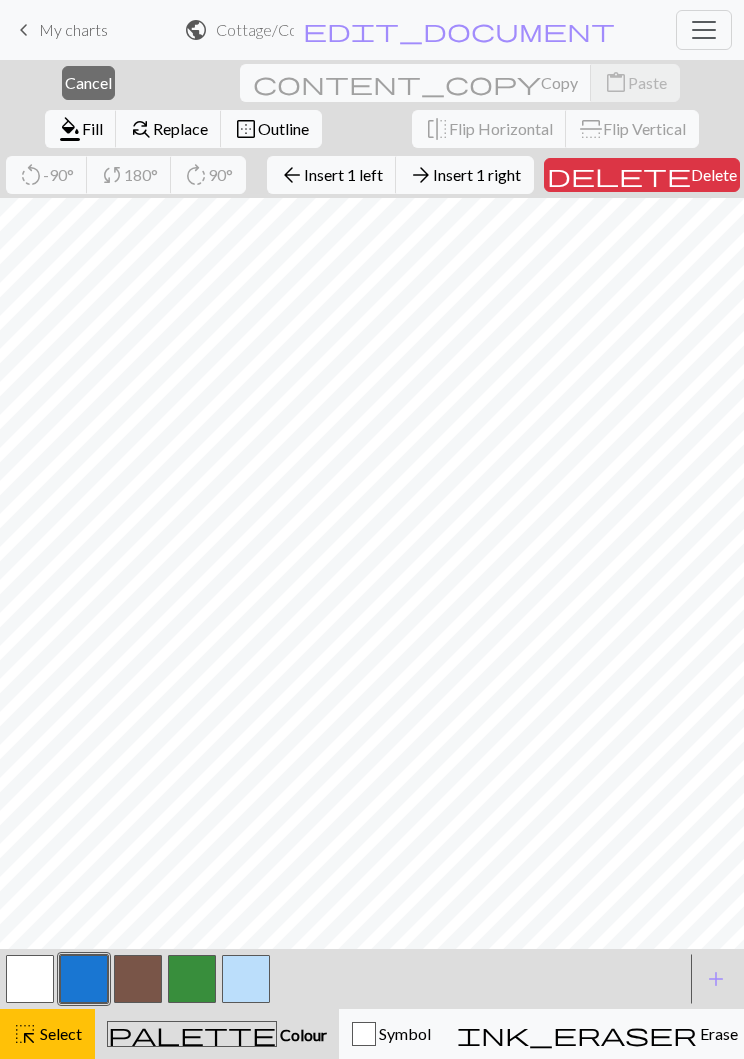 click on "Delete" at bounding box center [714, 174] 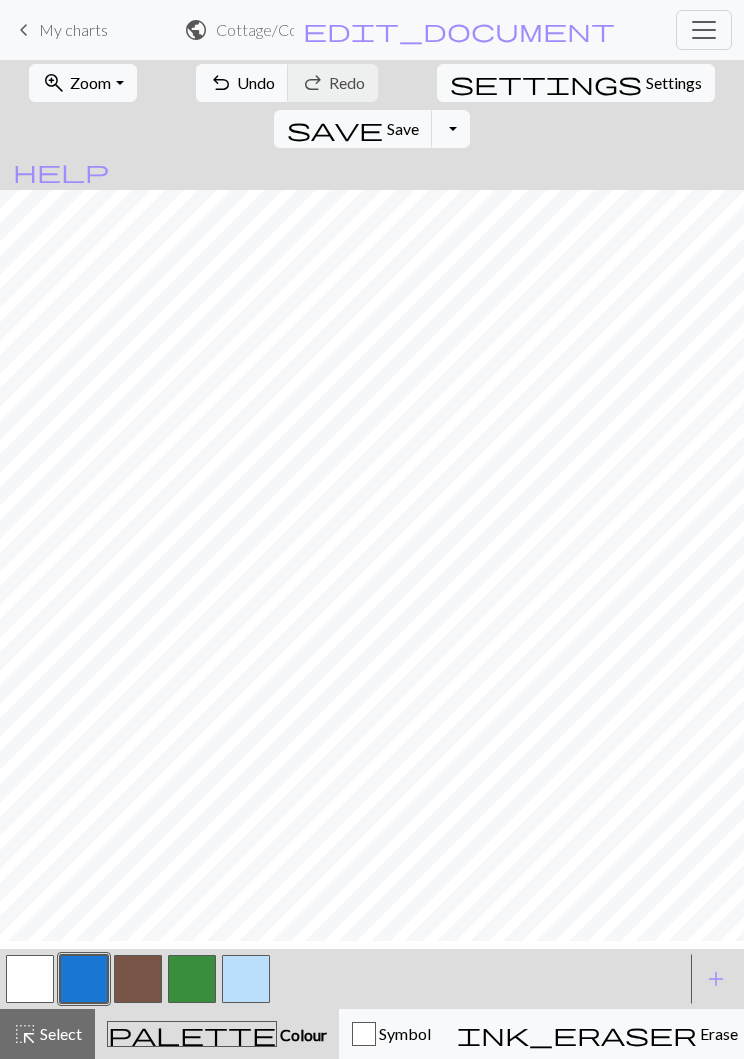 scroll, scrollTop: 9, scrollLeft: 394, axis: both 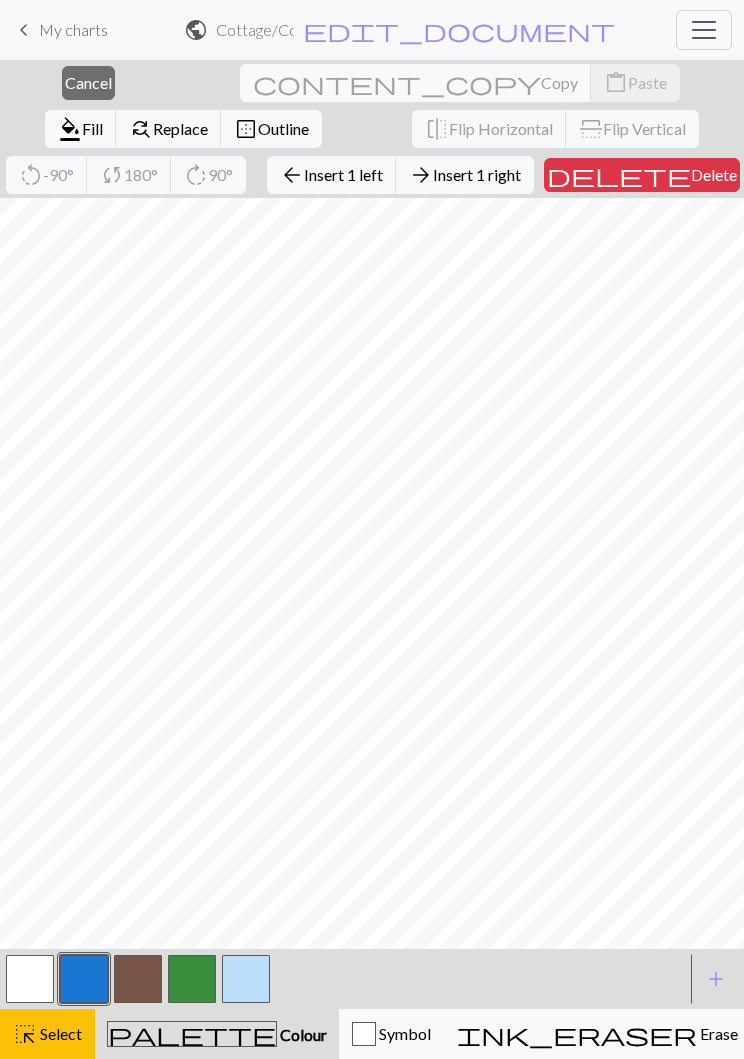 click on "Delete" at bounding box center [714, 174] 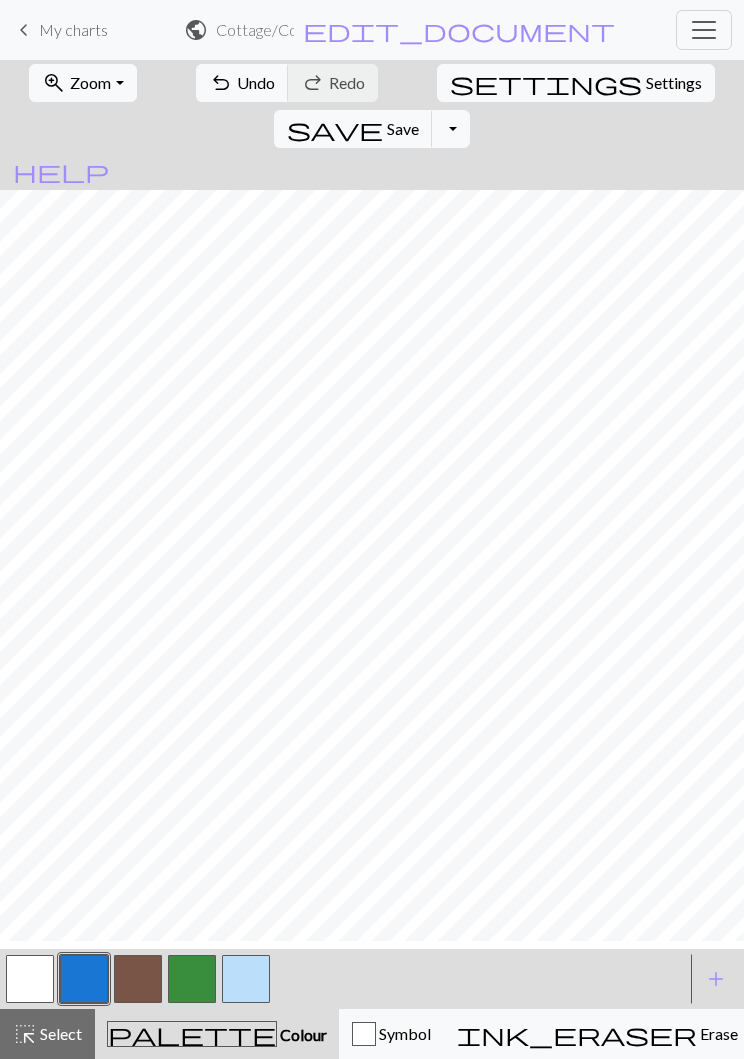 scroll, scrollTop: 9, scrollLeft: 349, axis: both 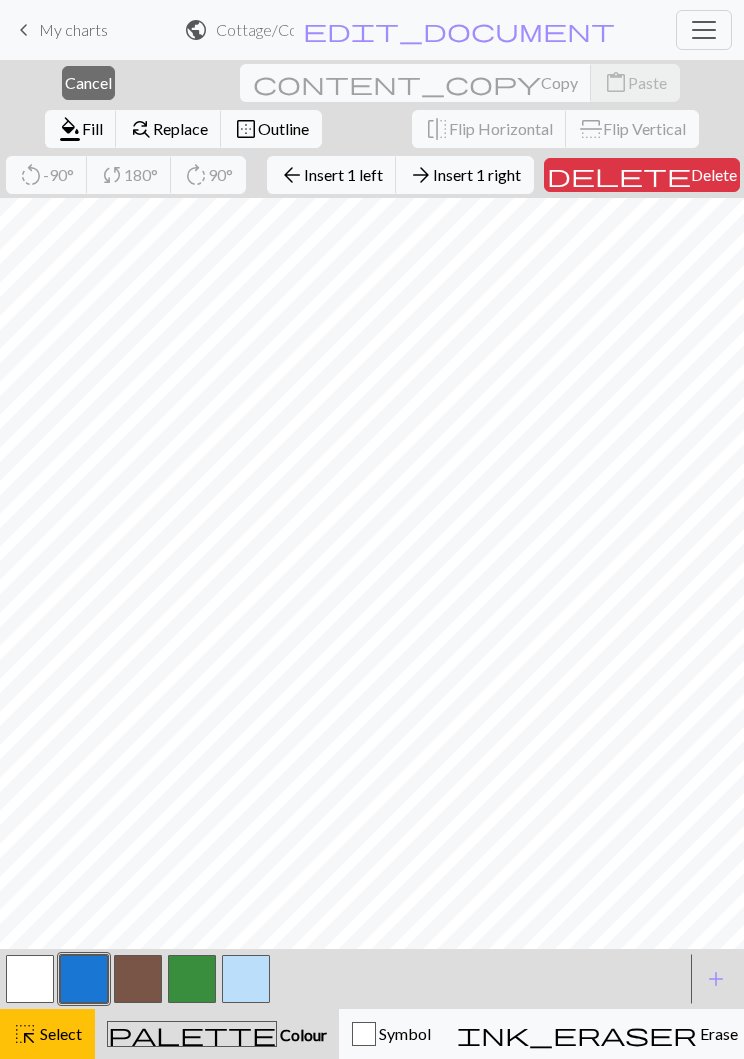 click on "delete  Delete" at bounding box center [642, 175] 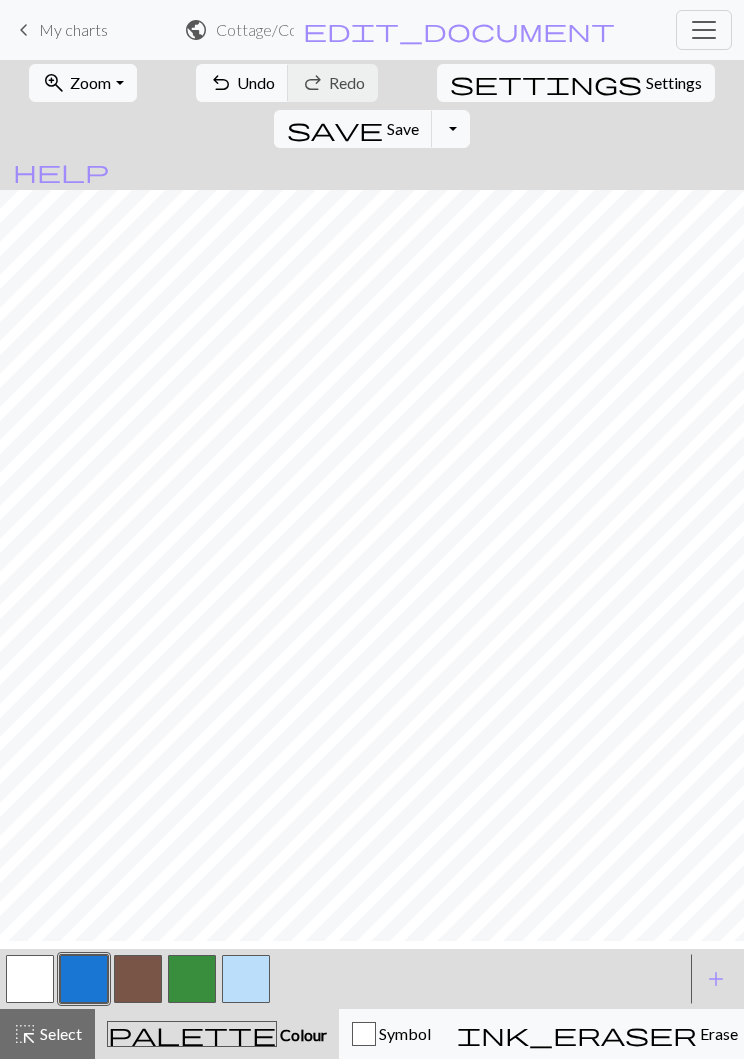 scroll, scrollTop: 9, scrollLeft: 326, axis: both 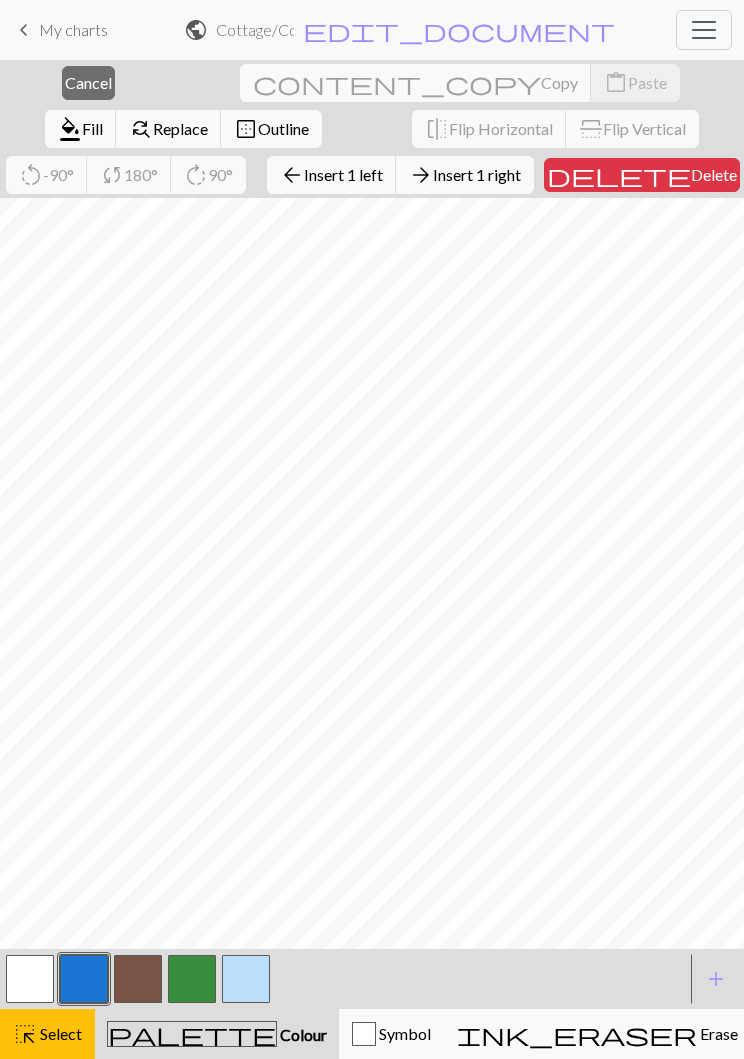 click on "delete  Delete" at bounding box center (642, 175) 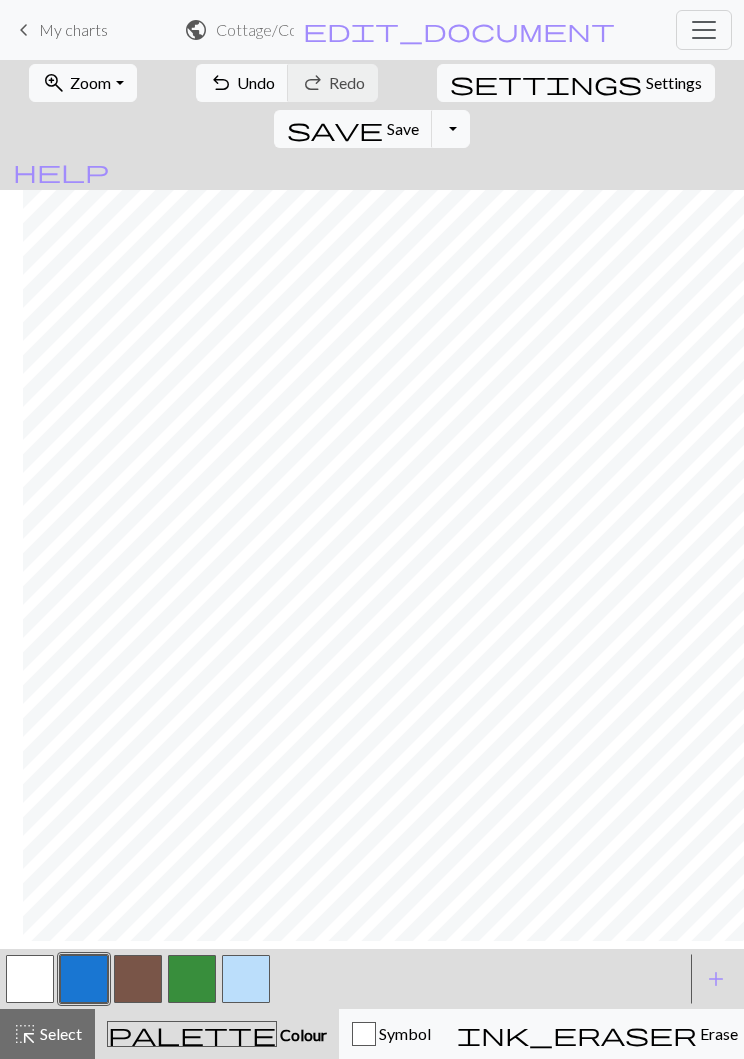 scroll, scrollTop: 9, scrollLeft: 303, axis: both 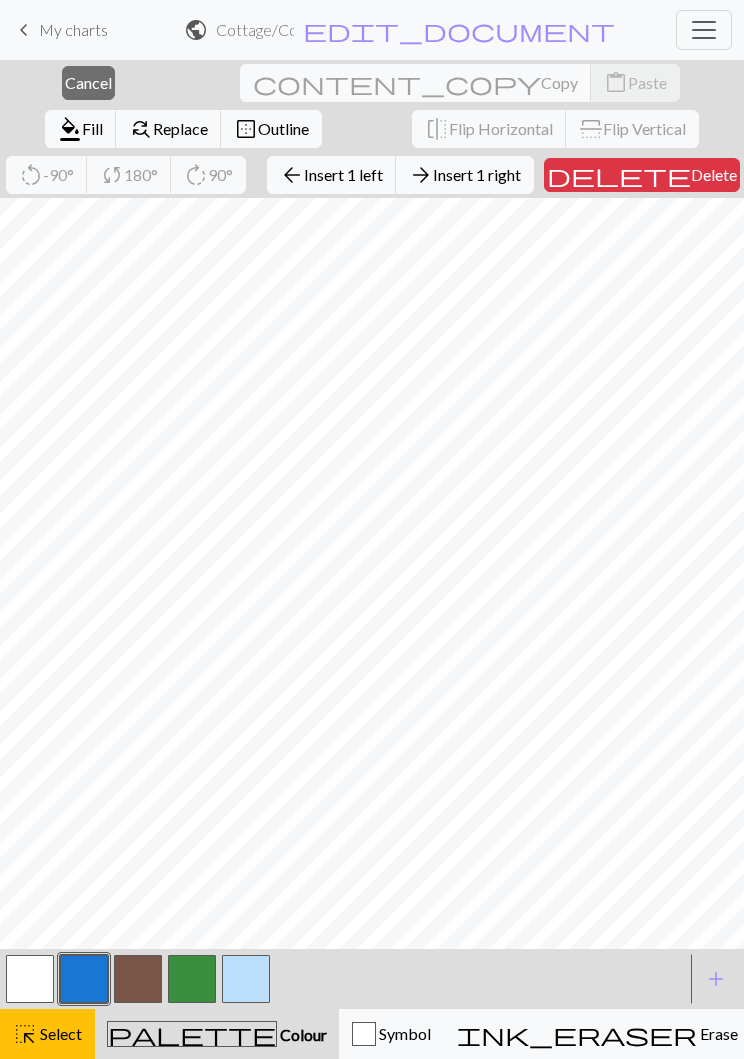 click on "Delete" at bounding box center (714, 174) 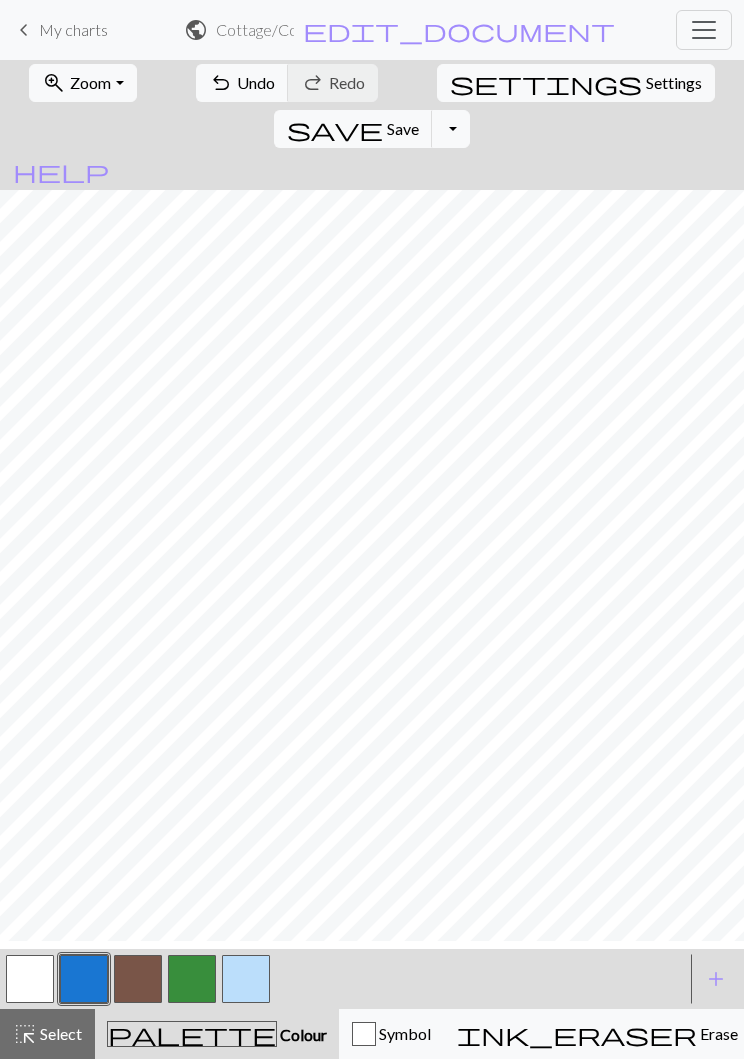 scroll, scrollTop: 9, scrollLeft: 258, axis: both 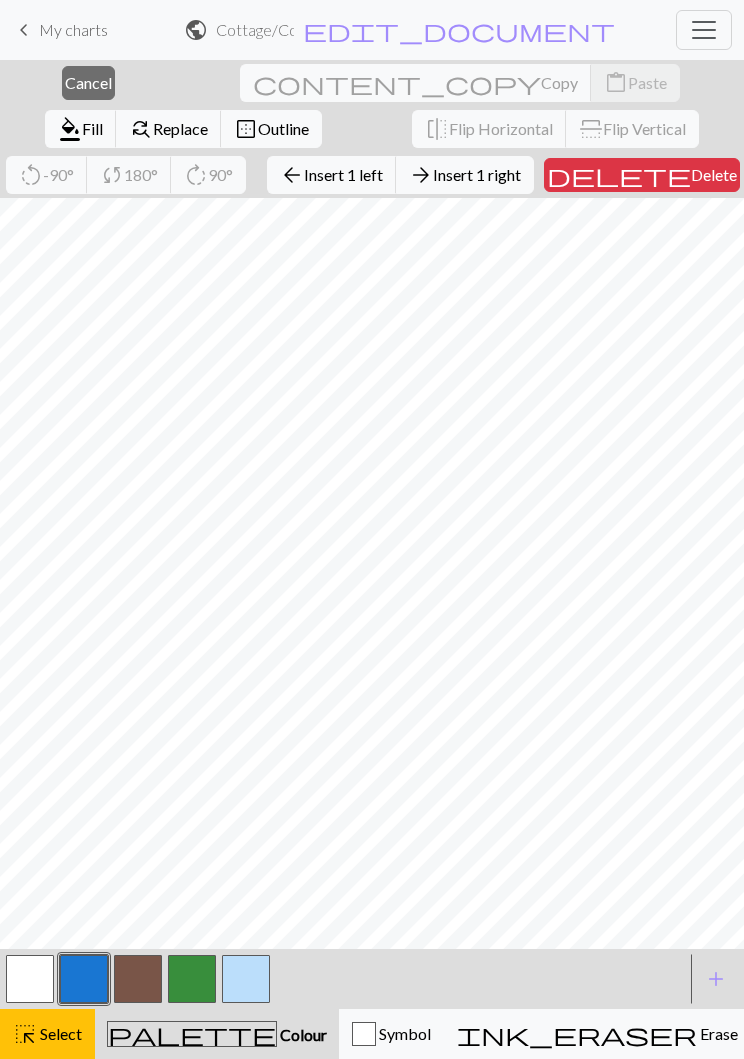click on "delete  Delete" at bounding box center (642, 175) 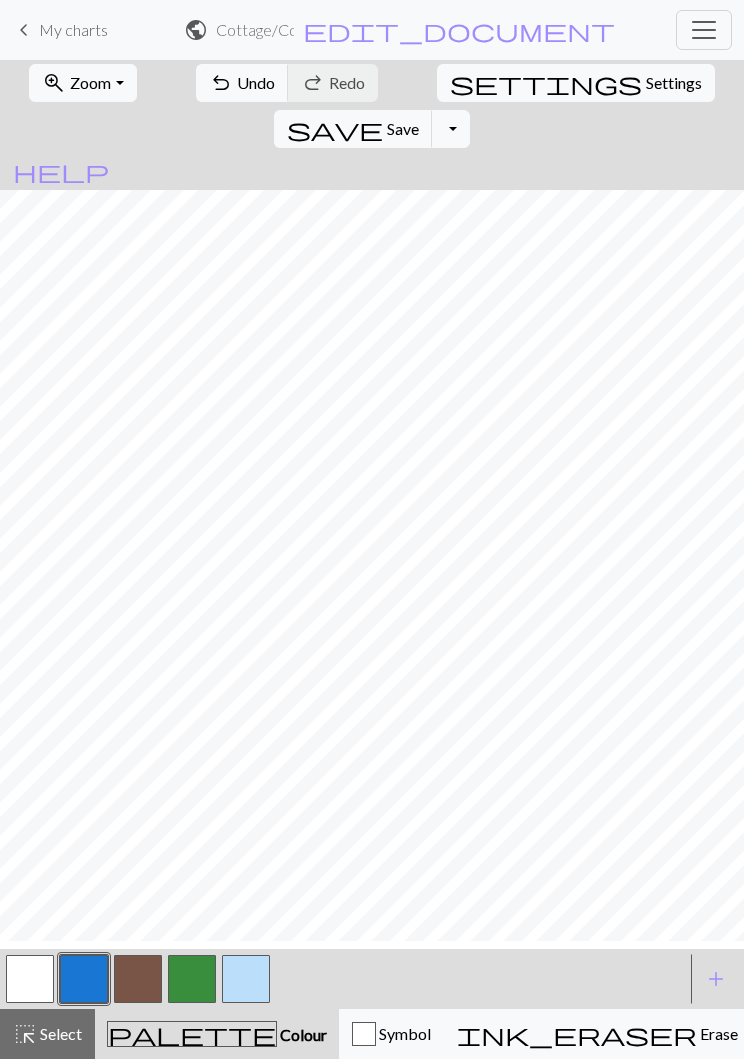 scroll, scrollTop: 9, scrollLeft: 235, axis: both 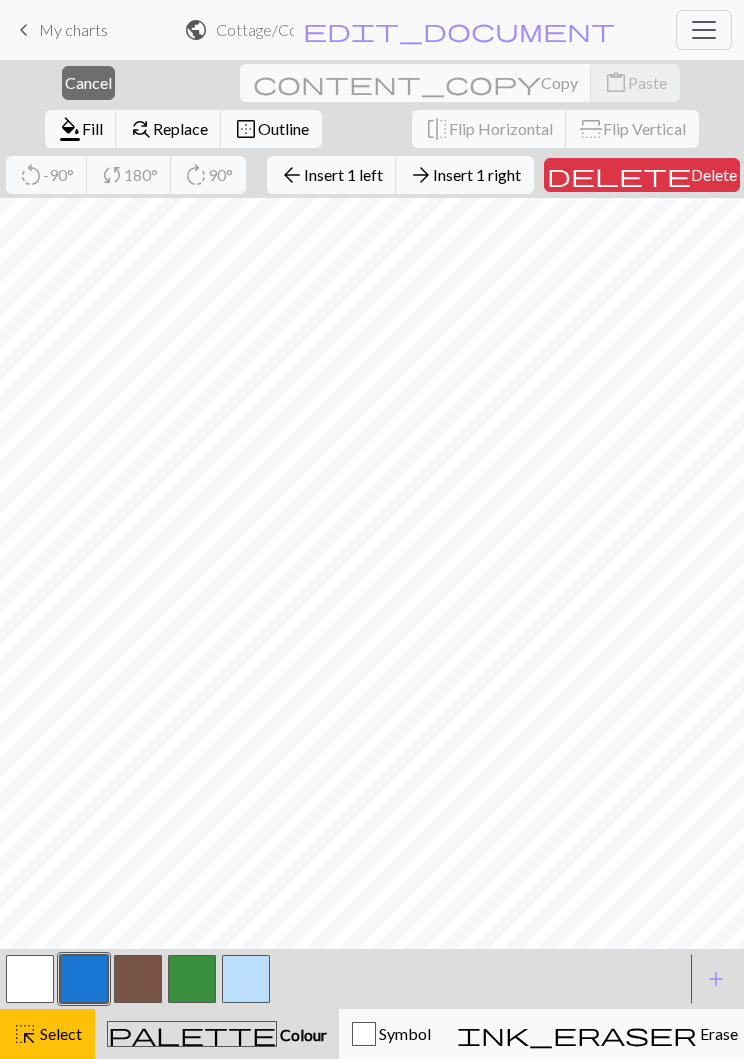 click on "Delete" at bounding box center (714, 174) 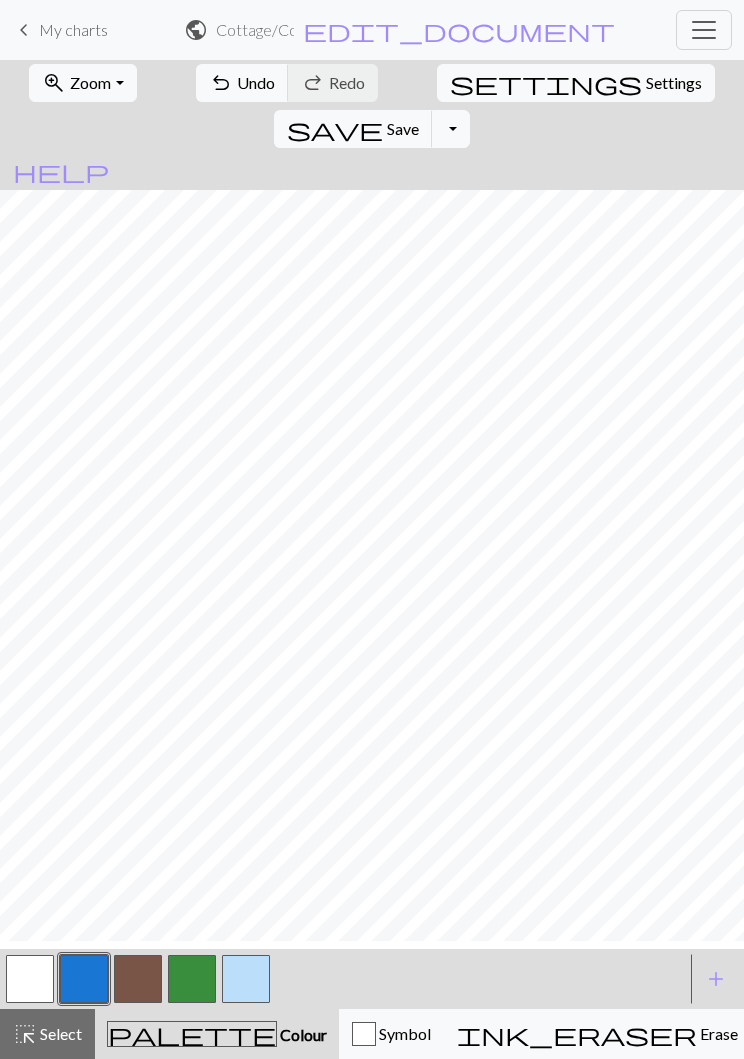 scroll, scrollTop: 9, scrollLeft: 213, axis: both 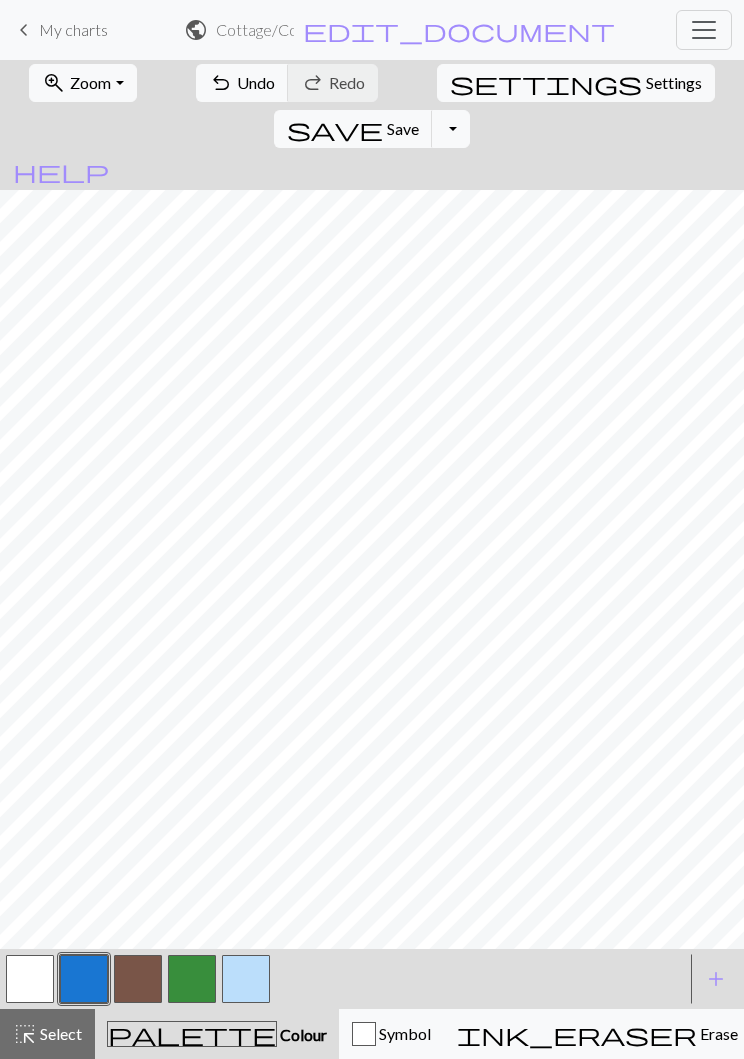 click on "save" at bounding box center [335, 129] 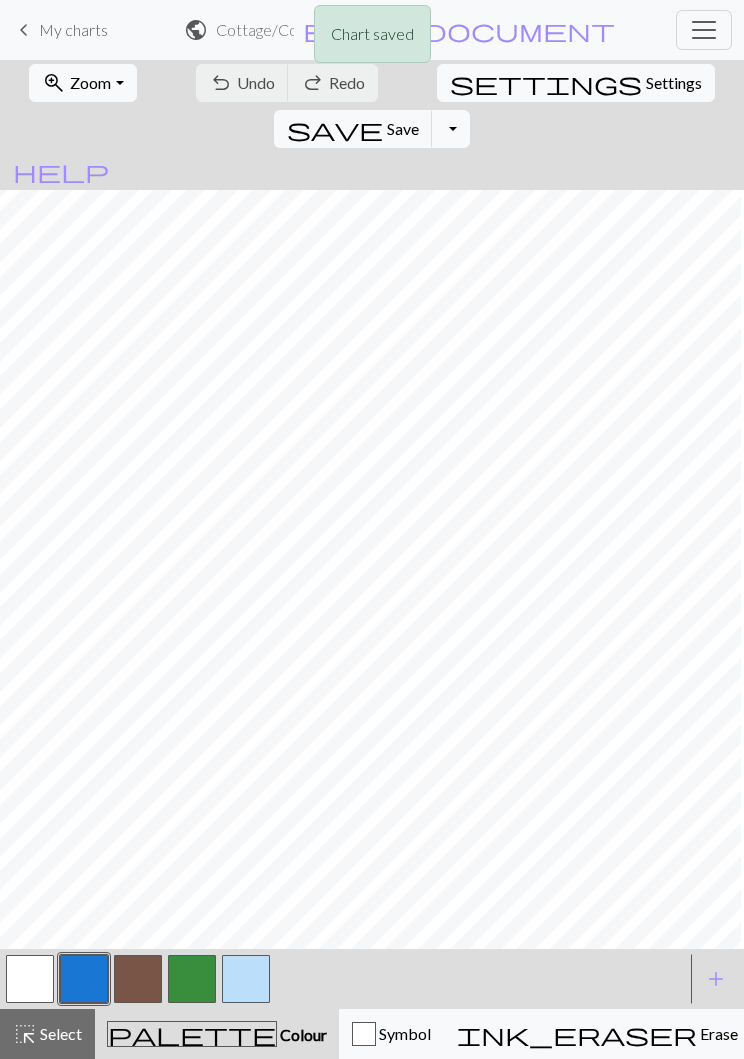 scroll, scrollTop: 10, scrollLeft: 108, axis: both 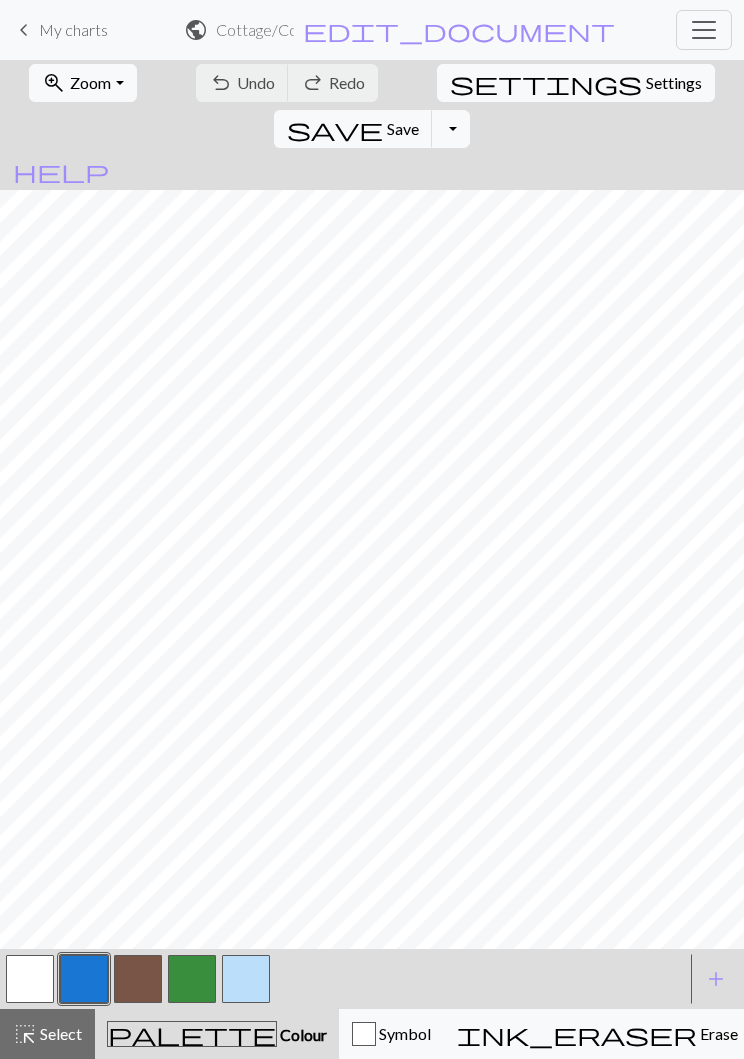 click on "Zoom" at bounding box center [90, 82] 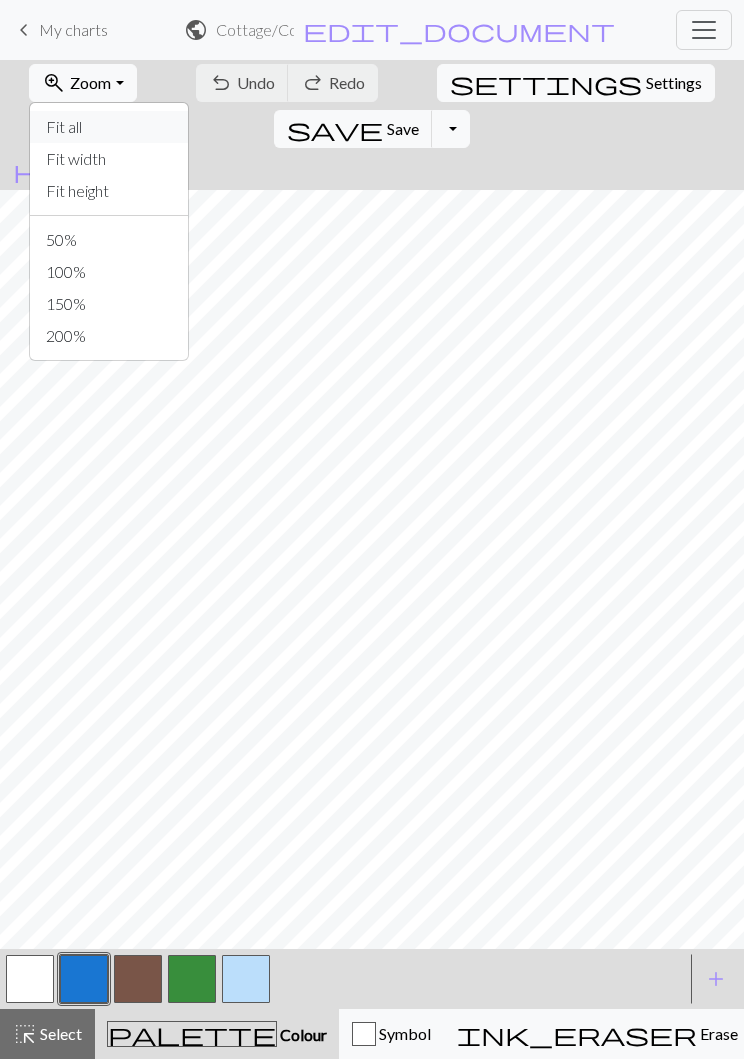 click on "Fit all" at bounding box center [109, 127] 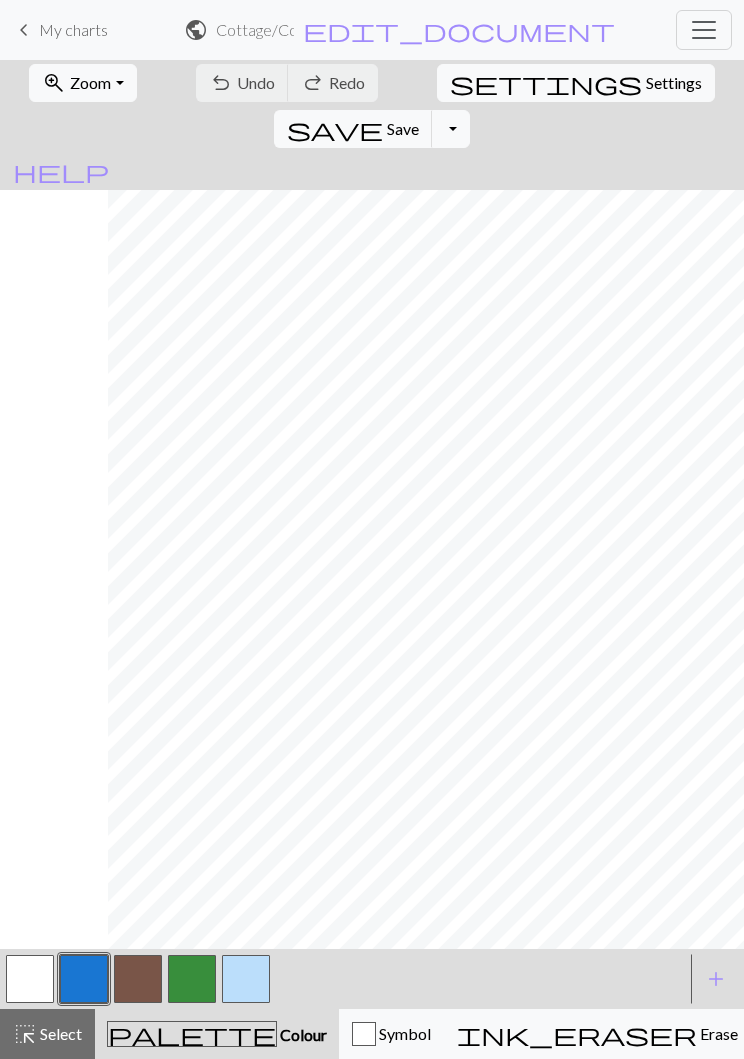 scroll, scrollTop: 10, scrollLeft: 0, axis: vertical 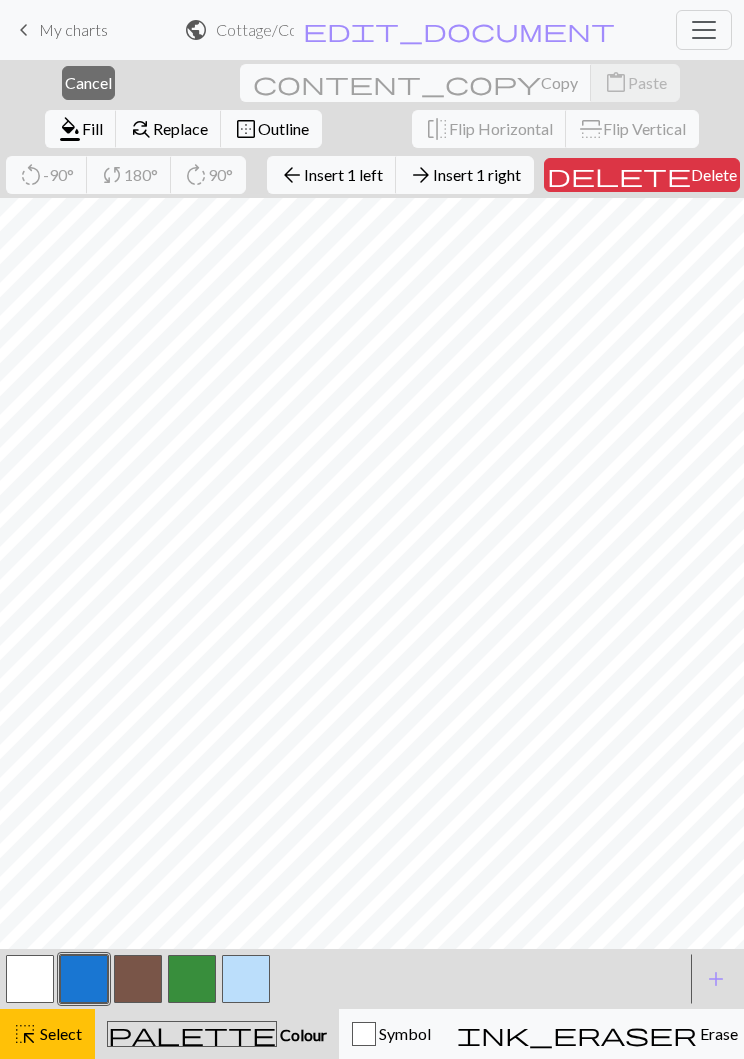 click on "Insert 1 left" at bounding box center (343, 174) 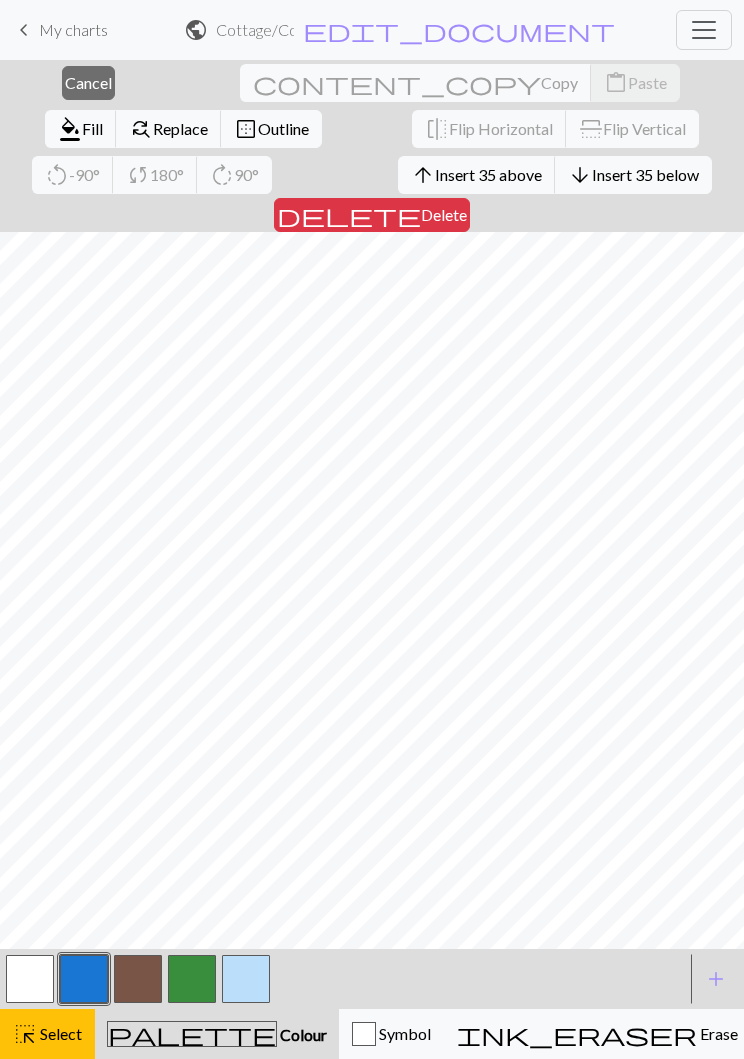click on "Delete" at bounding box center [444, 214] 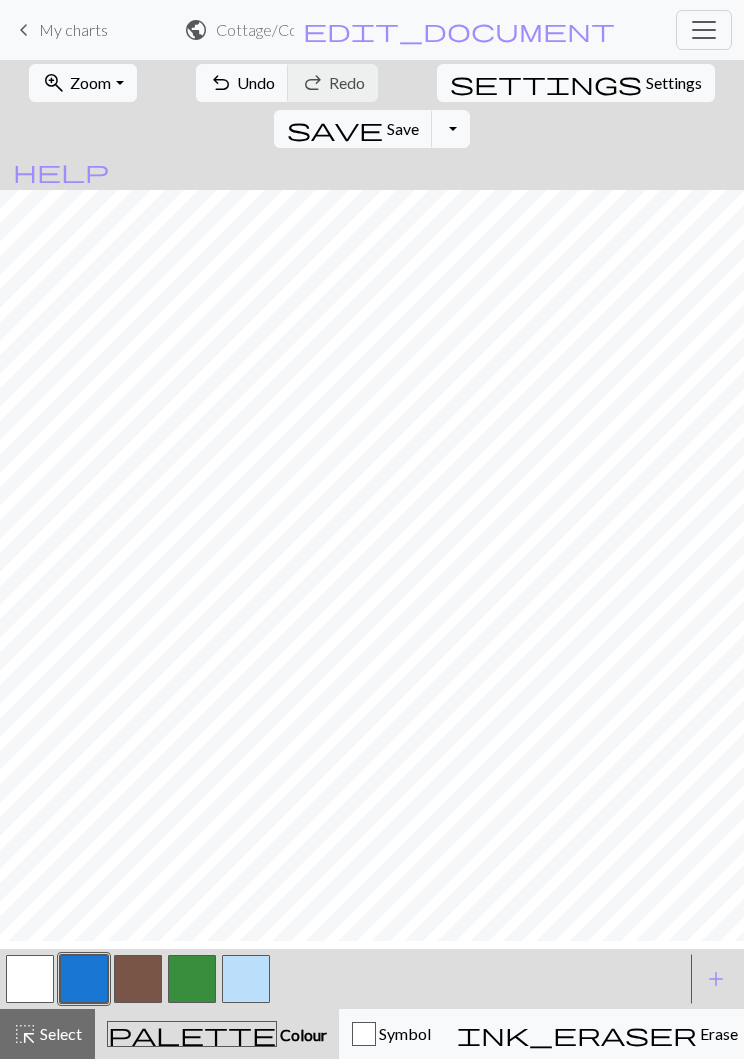 scroll, scrollTop: 0, scrollLeft: 0, axis: both 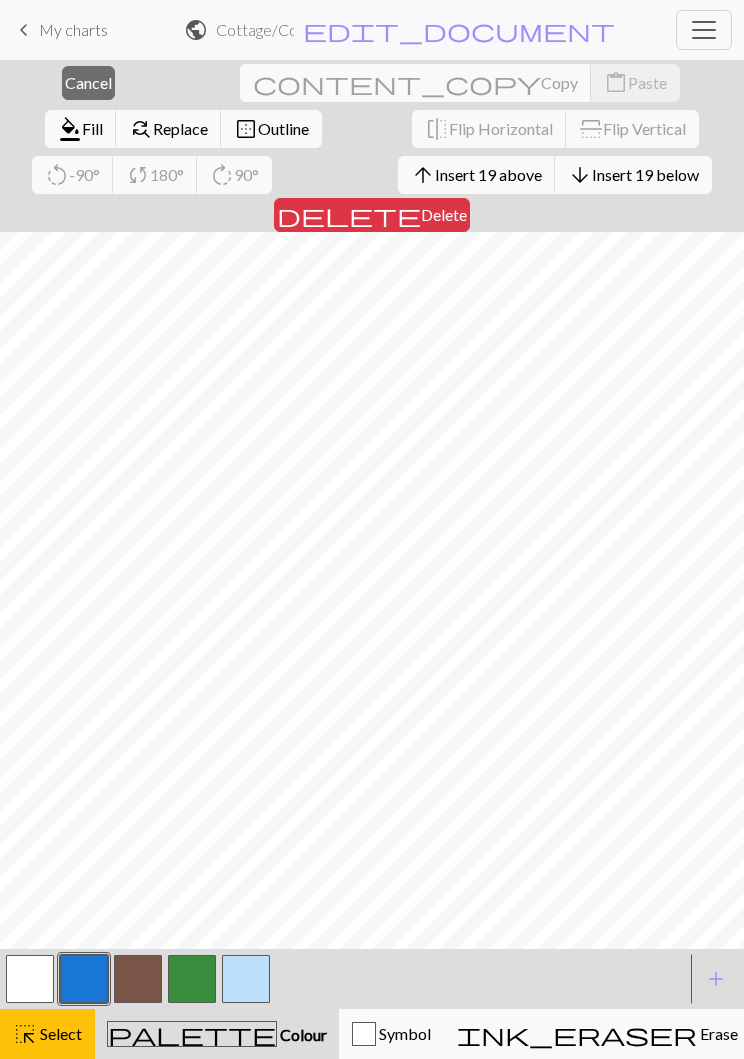 click on "Delete" at bounding box center [444, 214] 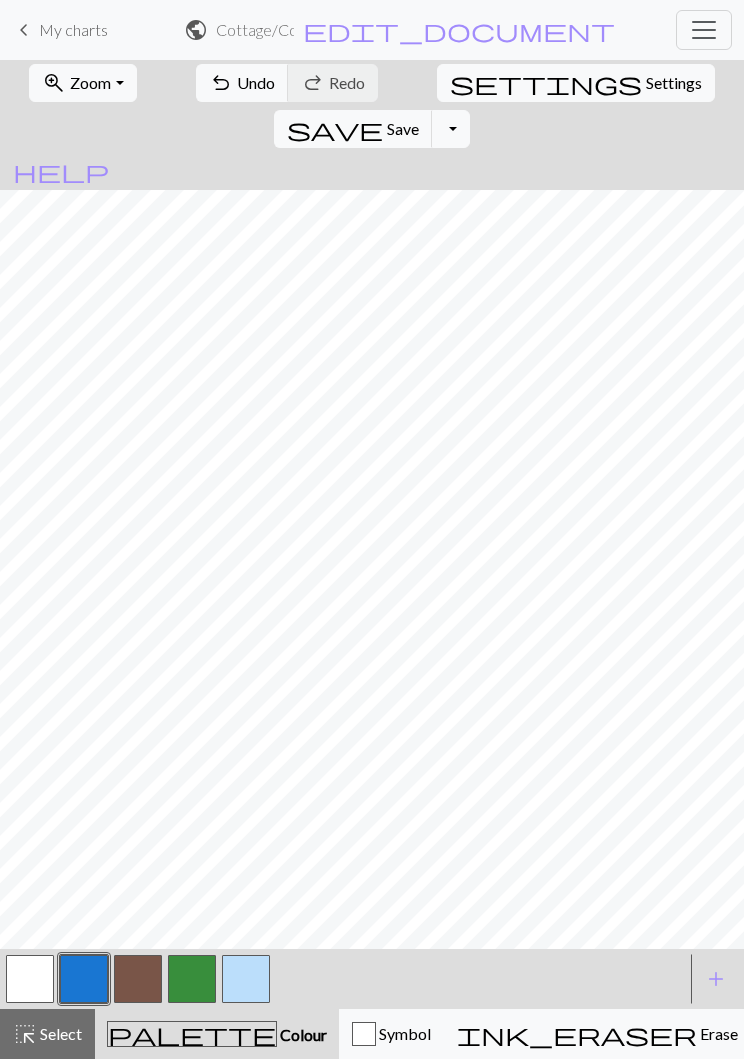 click at bounding box center (84, 979) 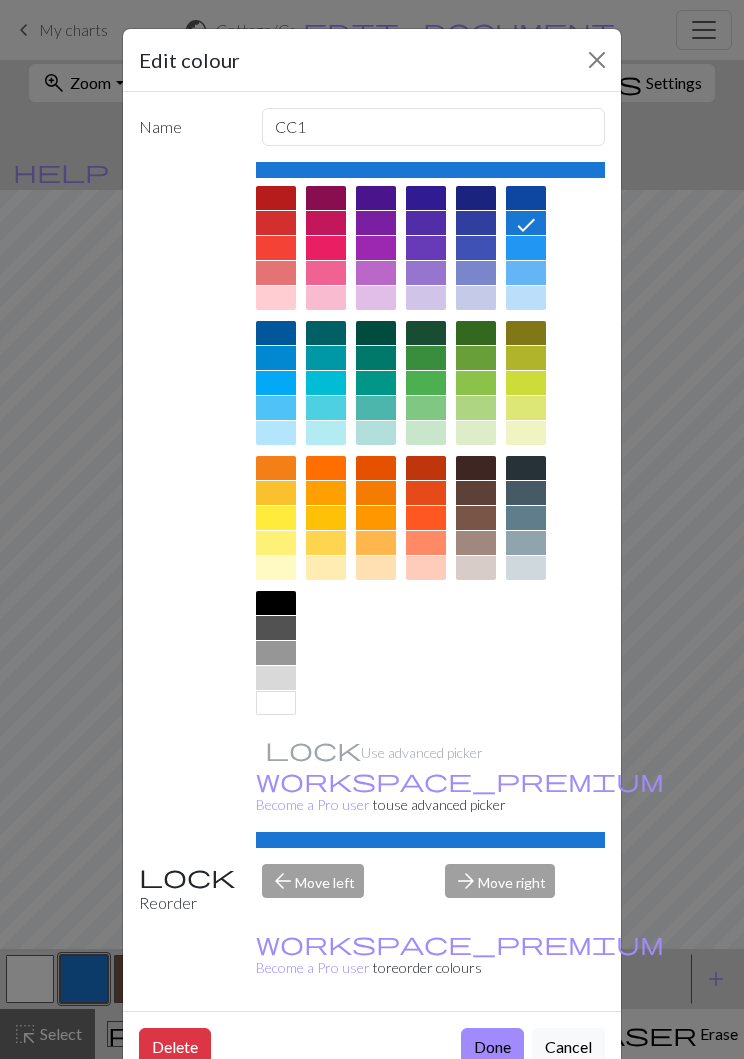 click on "Edit colour Name CC1 Use advanced picker workspace_premium Become a Pro user   to  use advanced picker Reorder arrow_back Move left arrow_forward Move right workspace_premium Become a Pro user   to  reorder colours Delete Done Cancel" at bounding box center (372, 529) 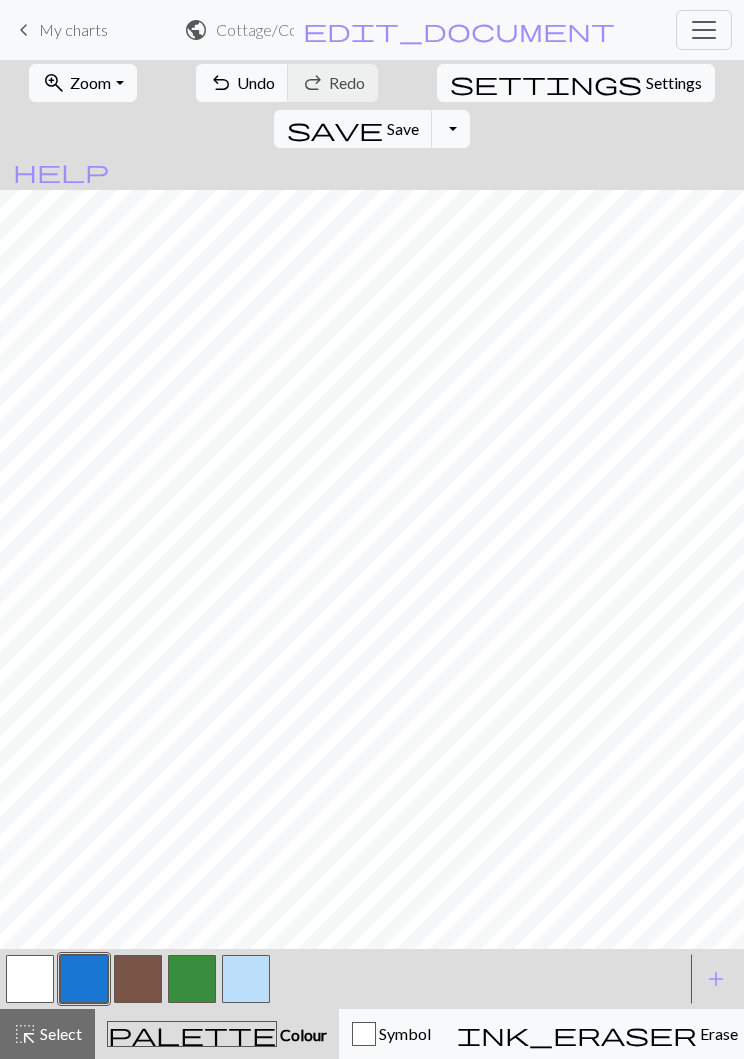 click on "Save" at bounding box center [403, 128] 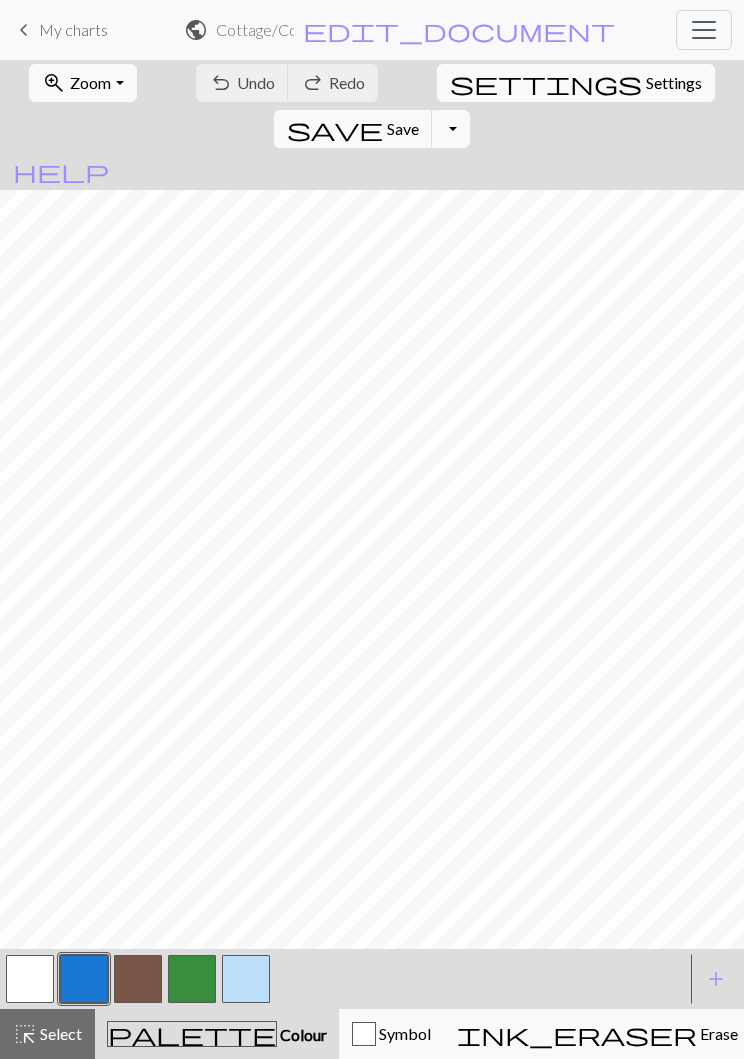 click on "add" at bounding box center [716, 979] 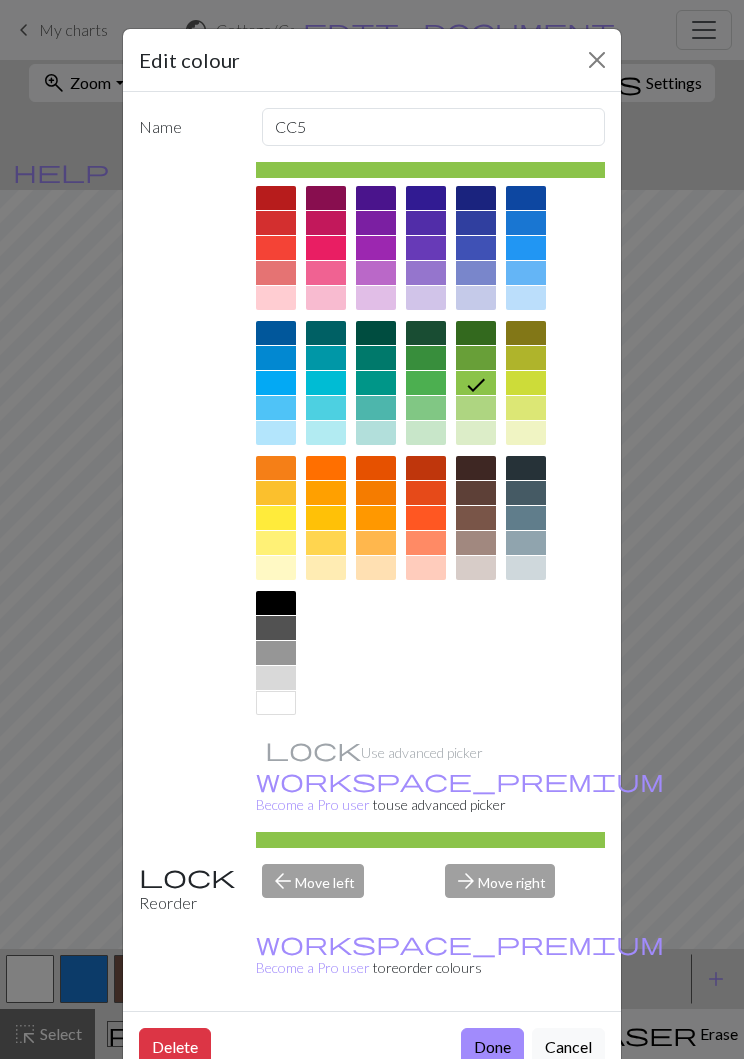 click at bounding box center (276, 603) 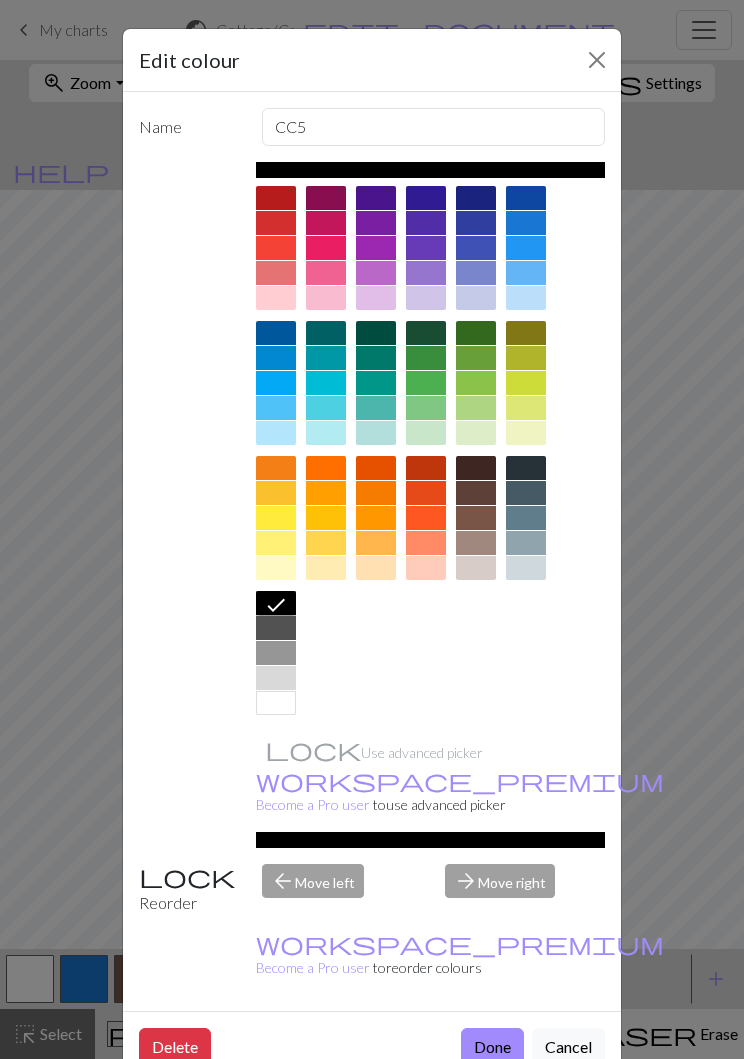 click on "Done" at bounding box center (492, 1047) 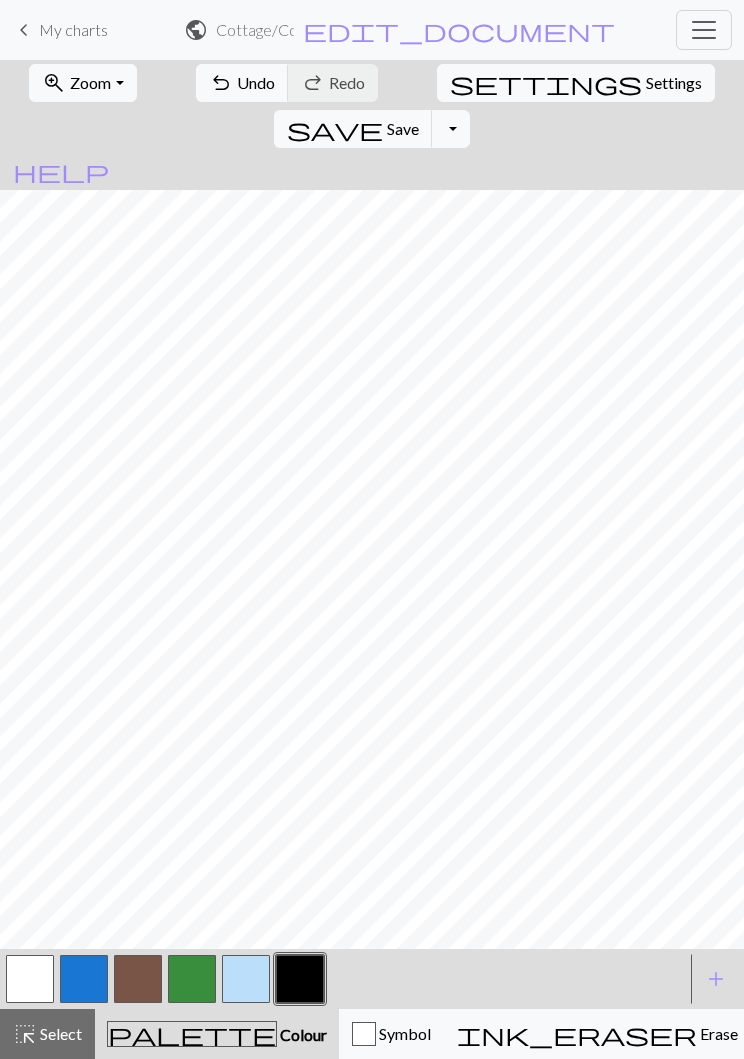 click at bounding box center (30, 979) 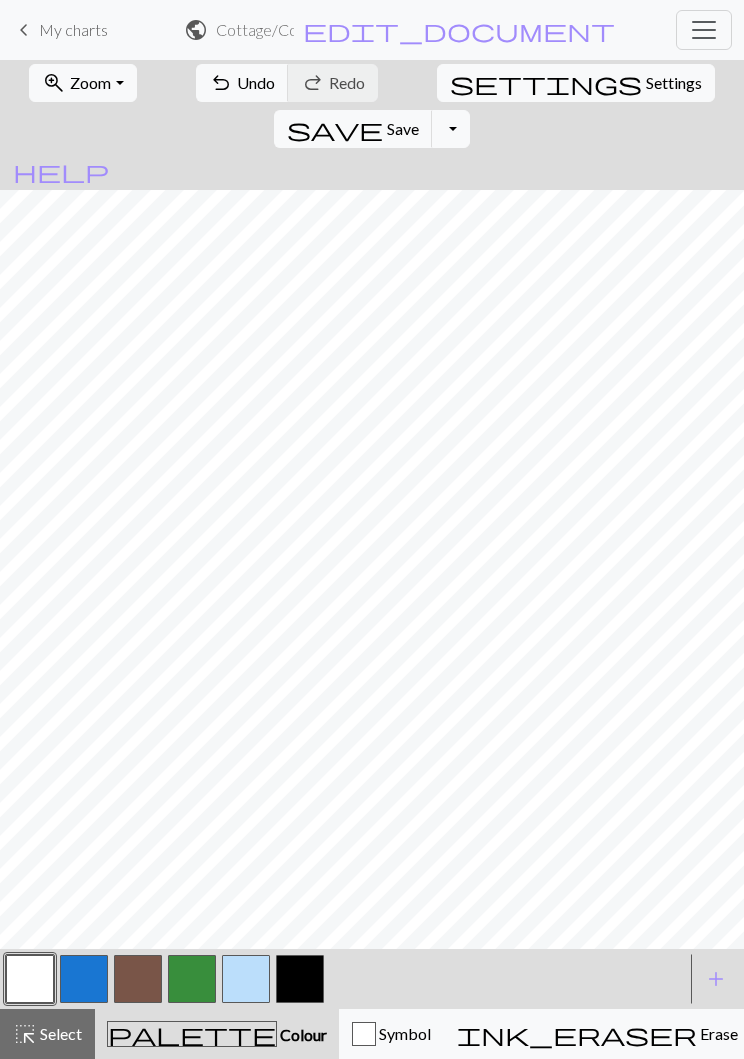 click at bounding box center (84, 979) 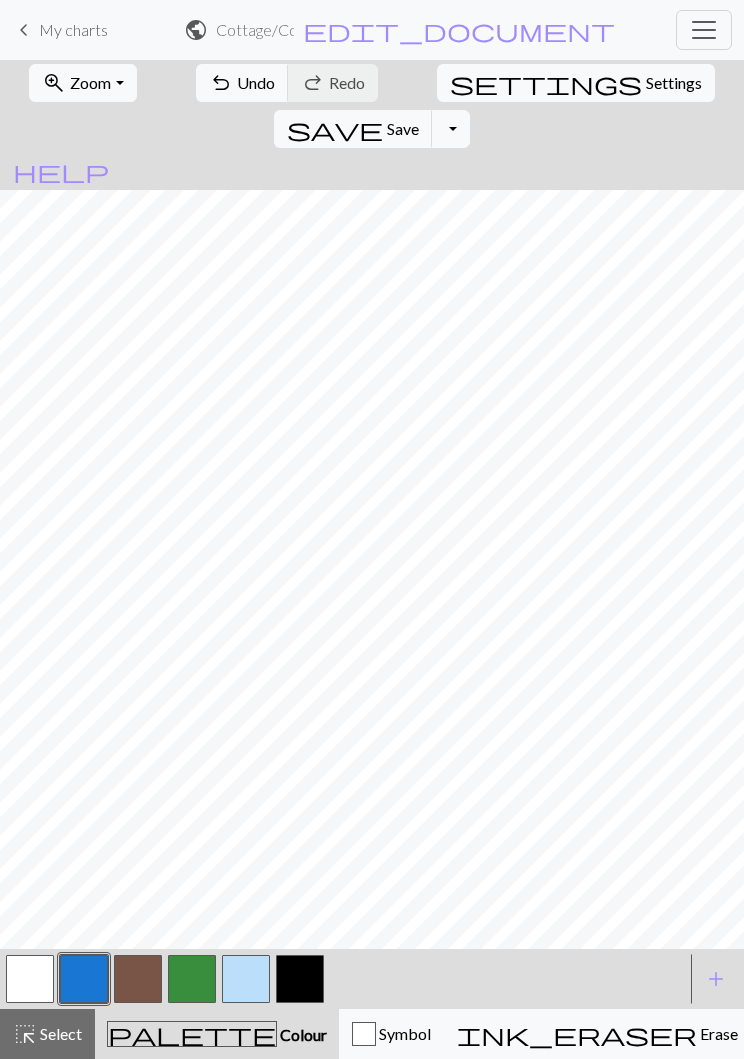 click at bounding box center [300, 979] 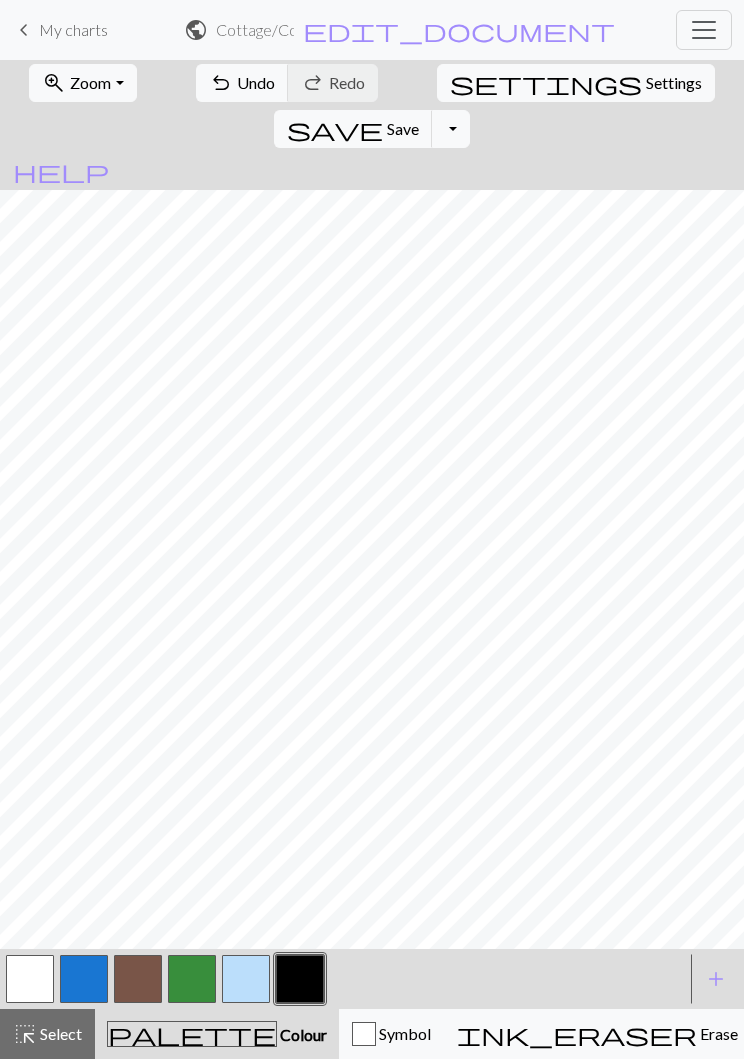 click at bounding box center (30, 979) 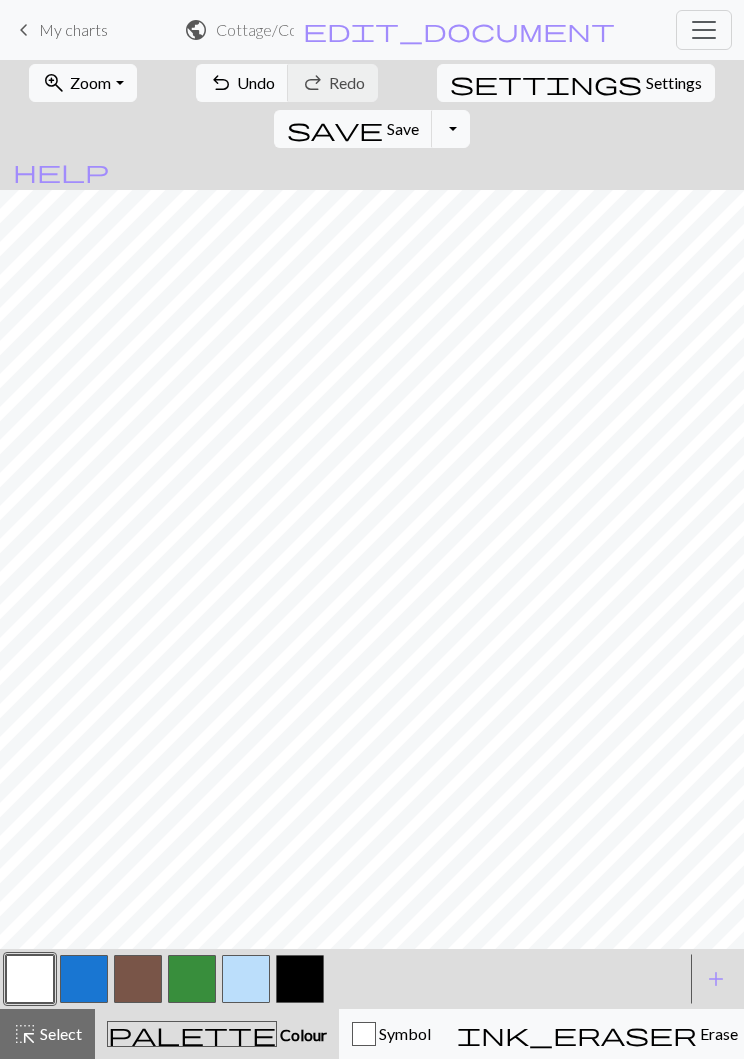 click at bounding box center [300, 979] 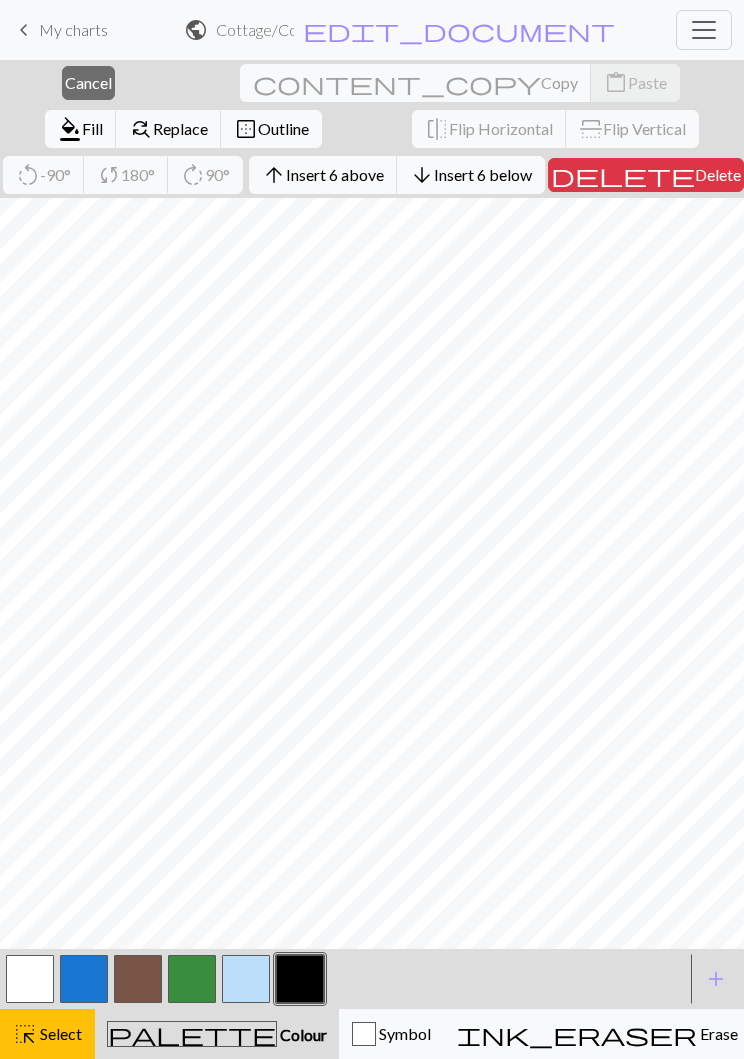 click on "Select" at bounding box center (59, 1033) 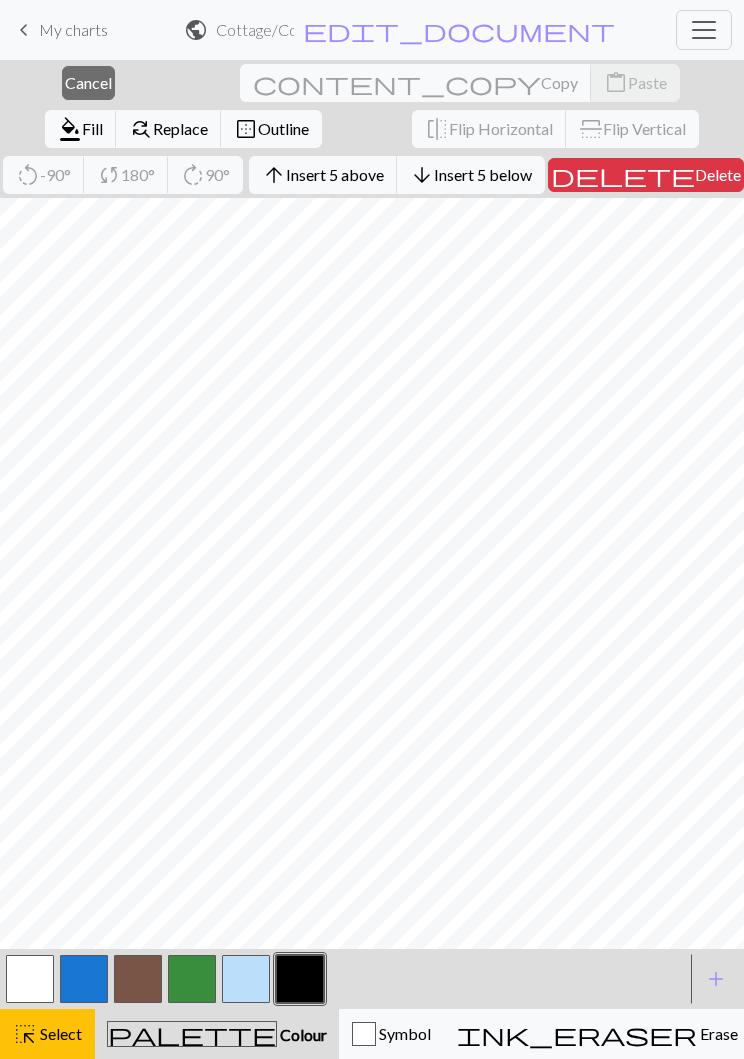 click on "Insert 5 below" at bounding box center (483, 174) 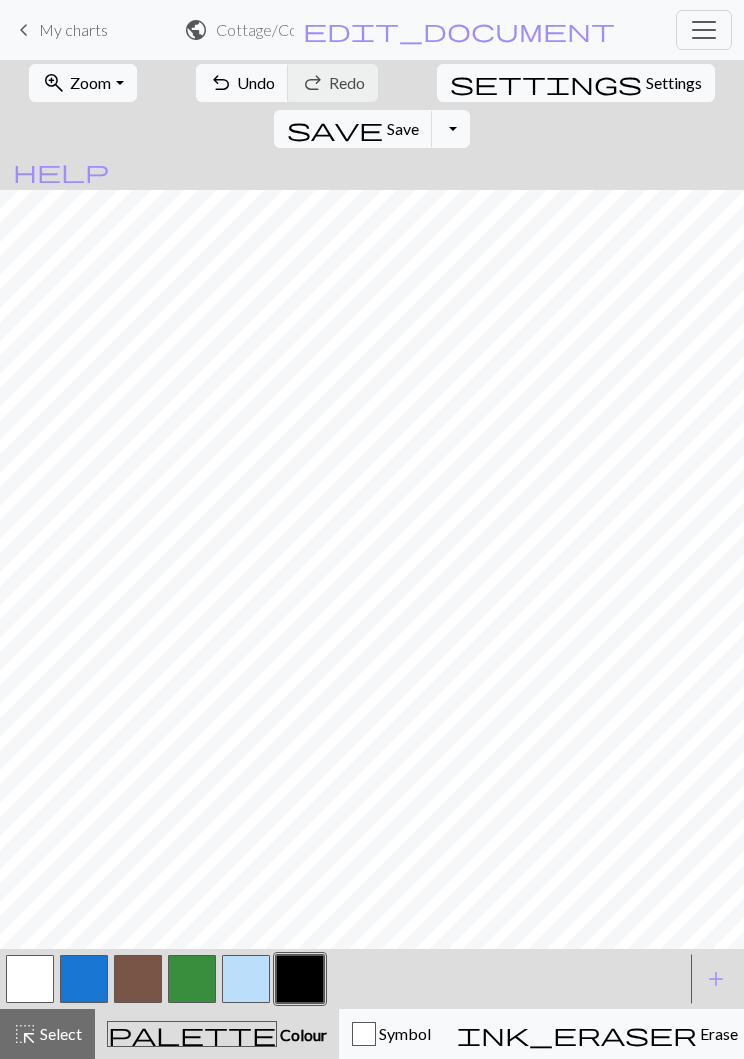 click at bounding box center (300, 979) 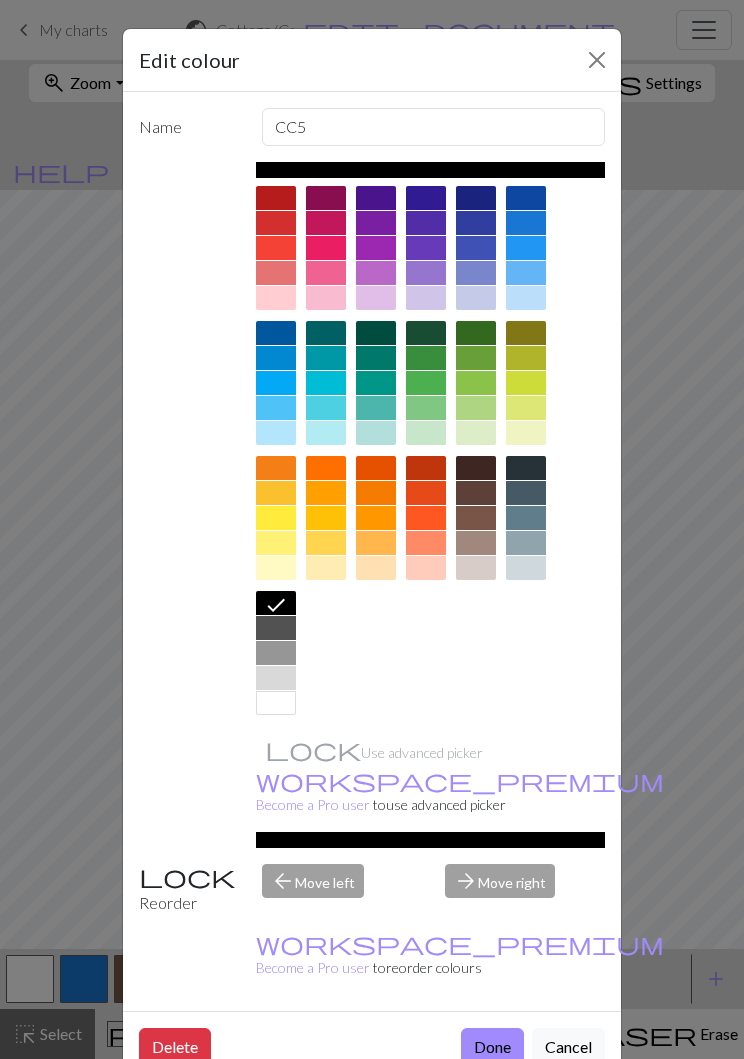 click on "Edit colour Name CC5 Use advanced picker workspace_premium Become a Pro user   to  use advanced picker Reorder arrow_back Move left arrow_forward Move right workspace_premium Become a Pro user   to  reorder colours Delete Done Cancel" at bounding box center [372, 529] 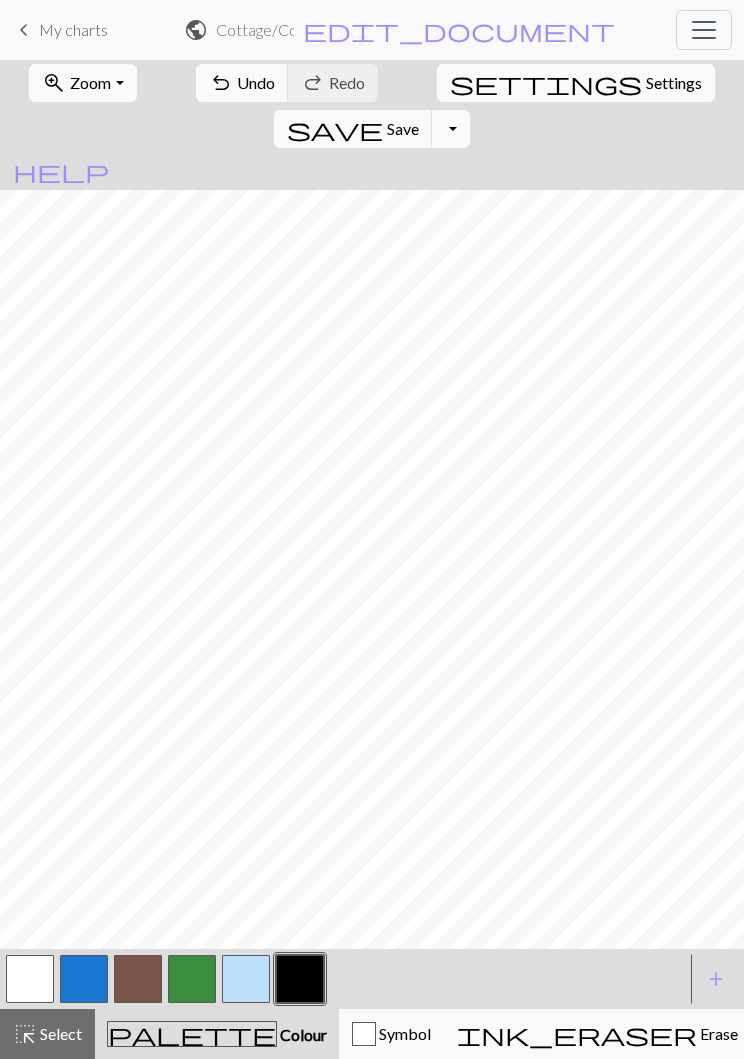 click at bounding box center (30, 979) 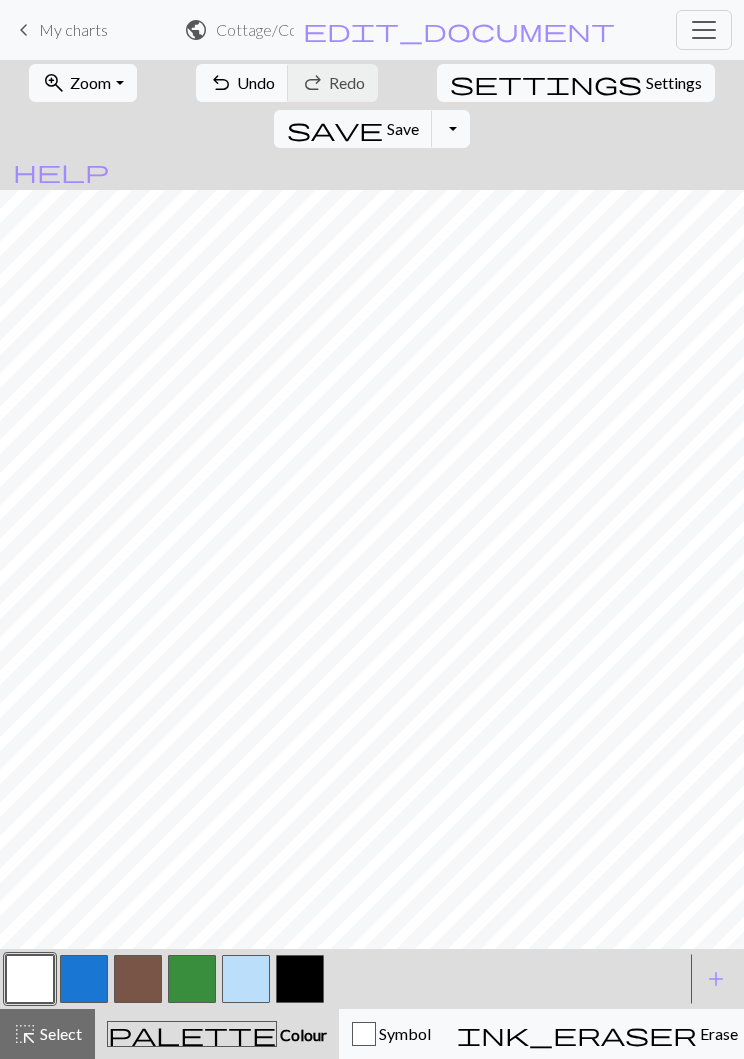 click at bounding box center (300, 979) 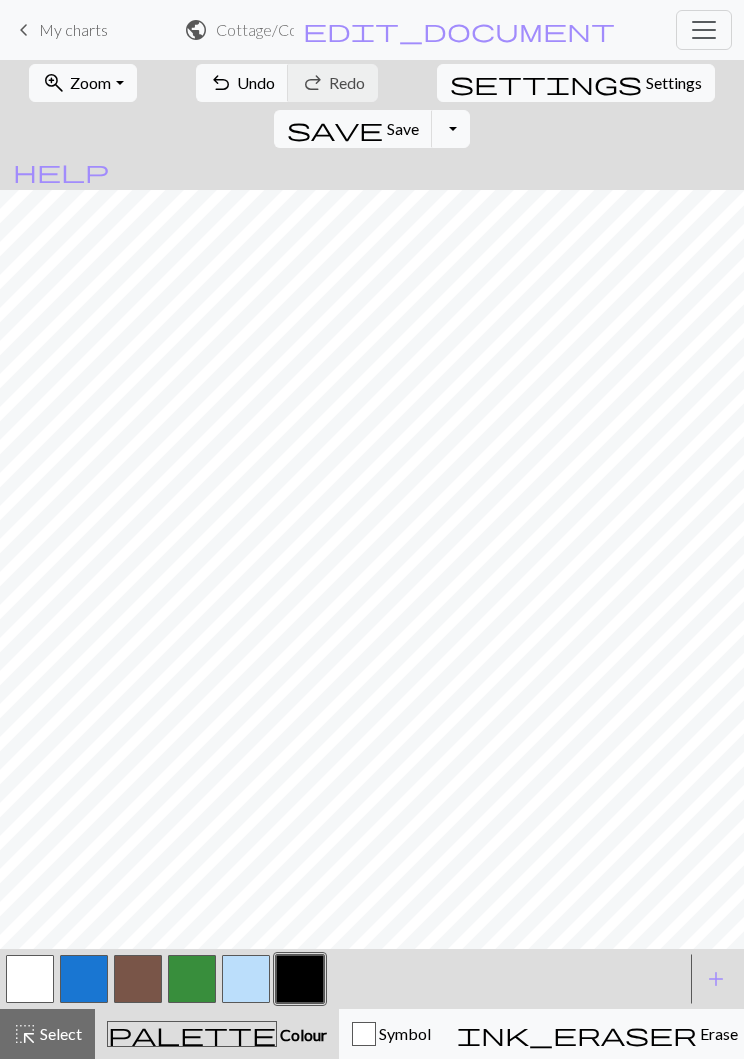 click at bounding box center [30, 979] 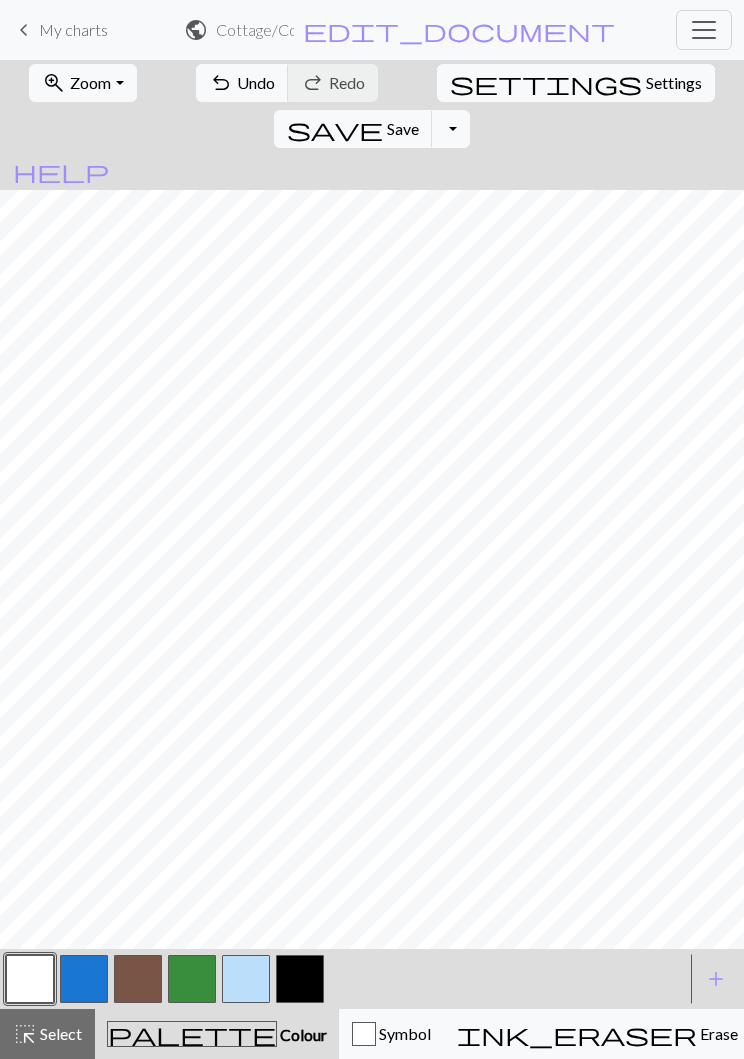 click at bounding box center (300, 979) 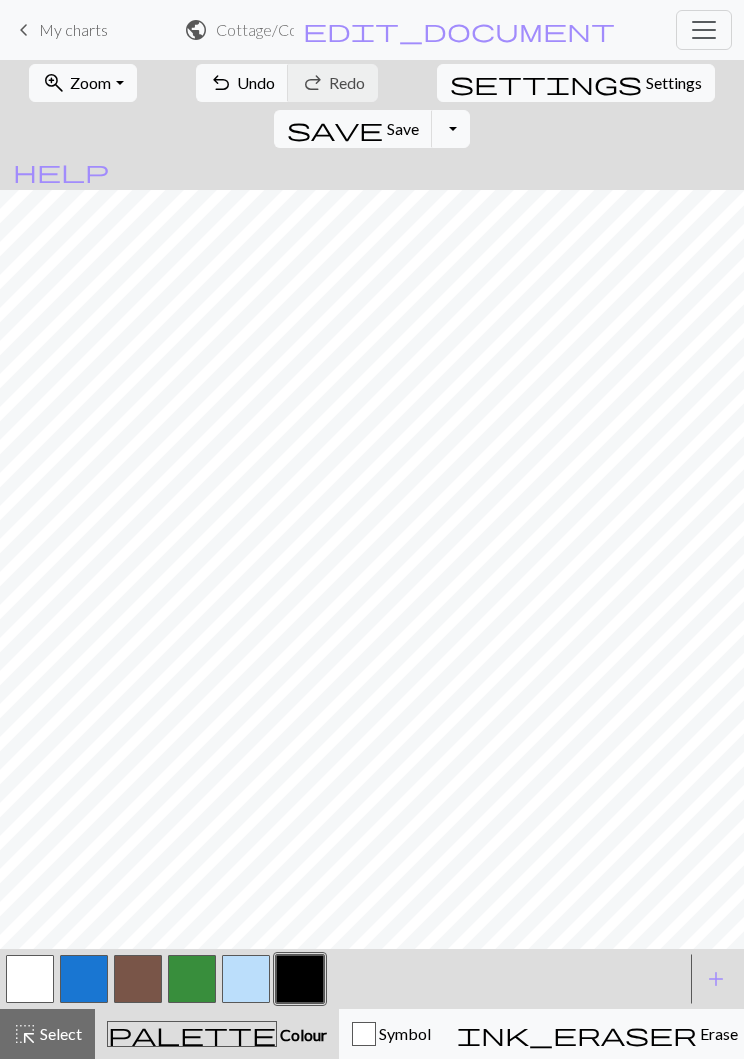 click at bounding box center (192, 979) 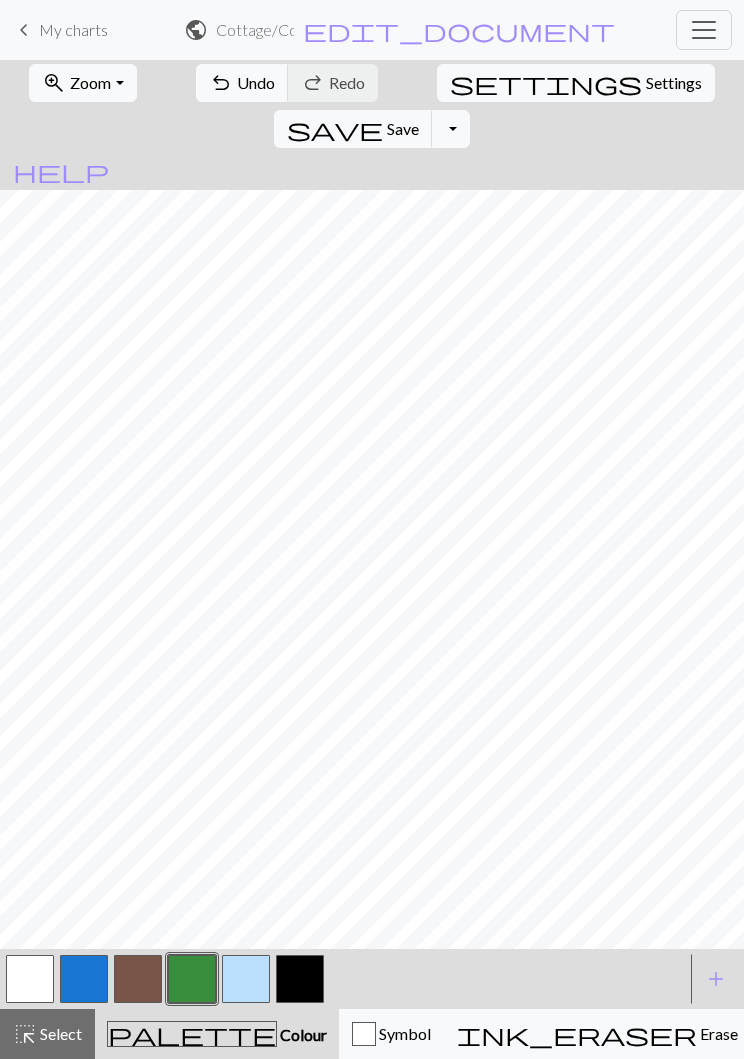 click at bounding box center [84, 979] 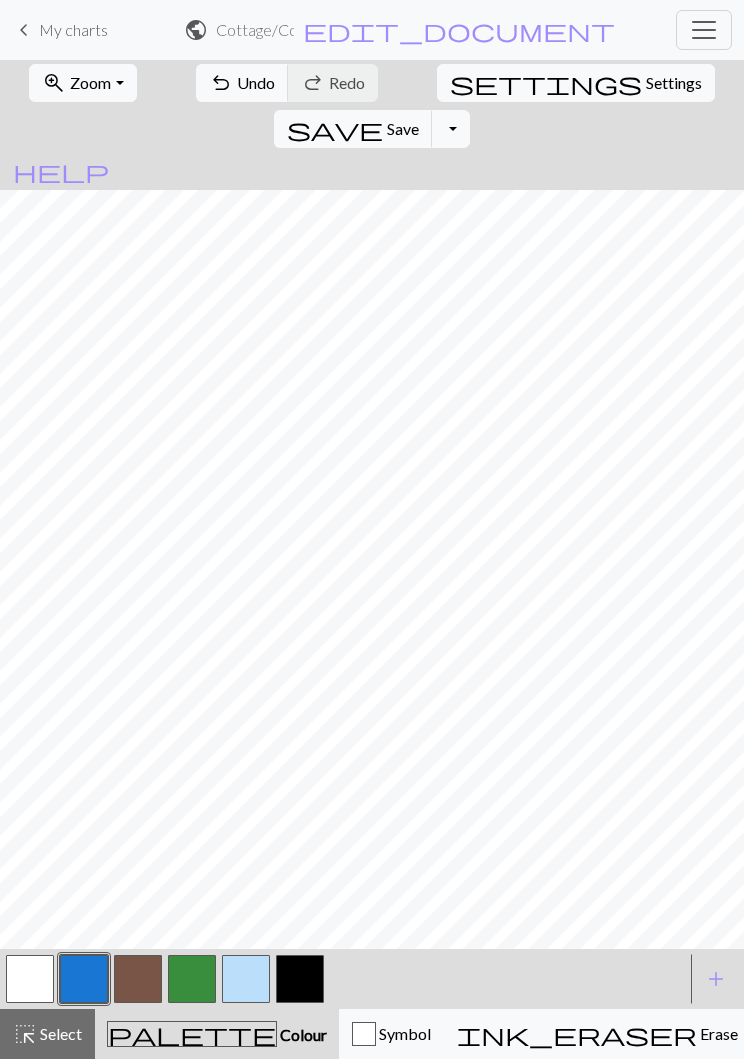 click at bounding box center (30, 979) 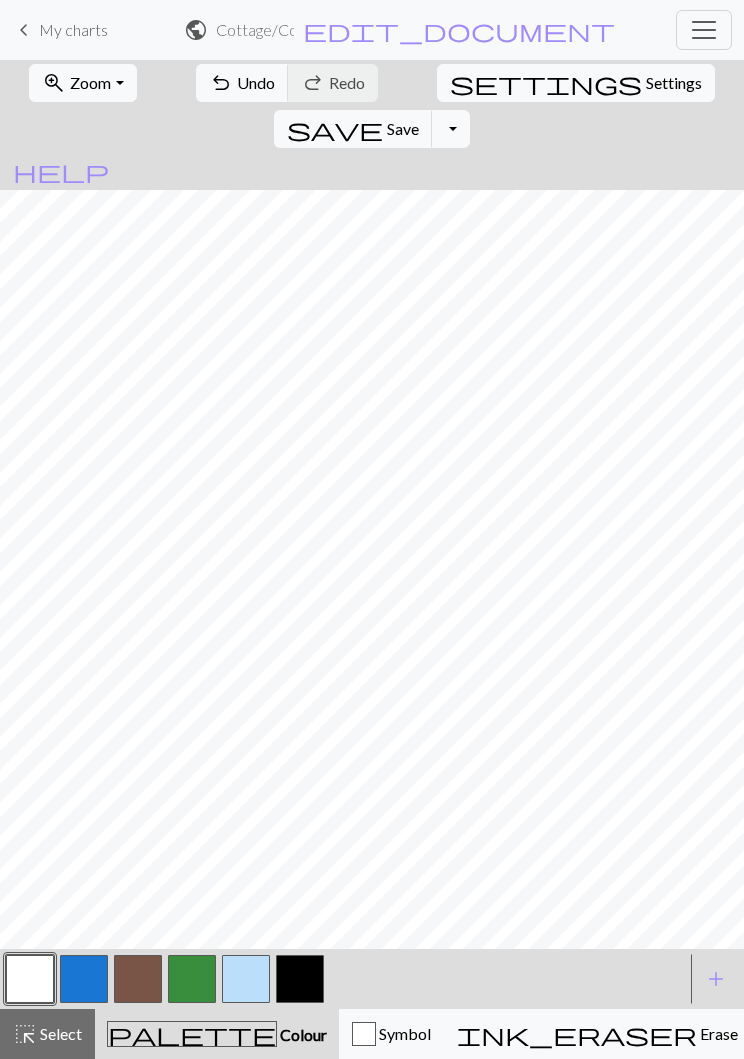 click at bounding box center (84, 979) 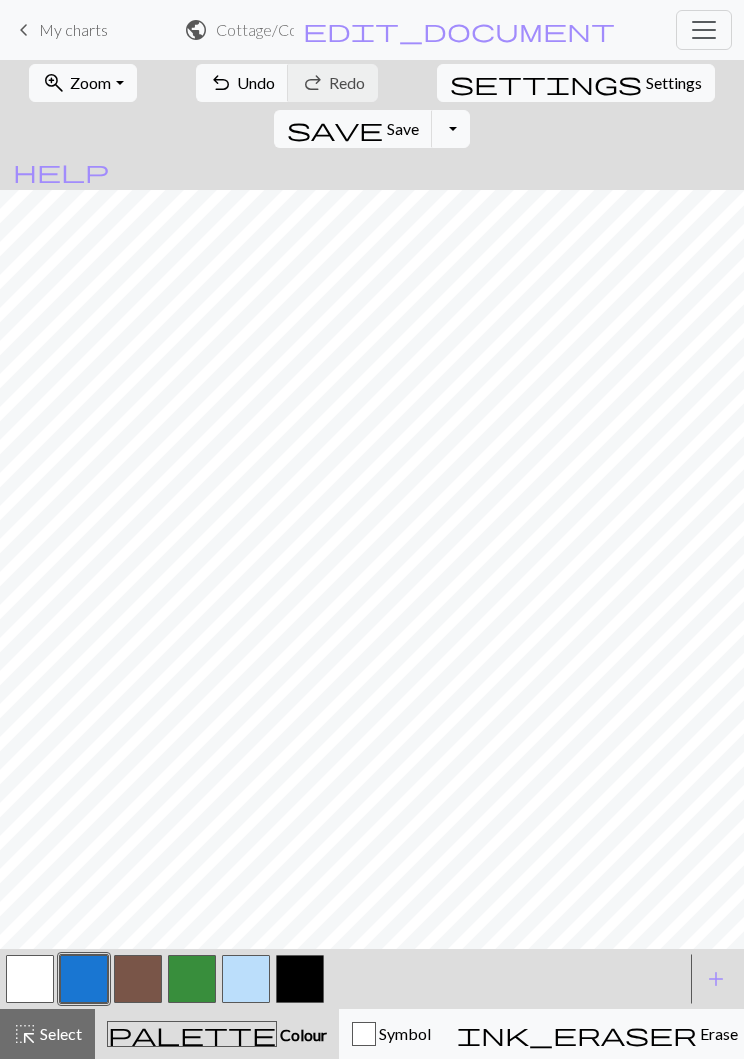 click at bounding box center (84, 979) 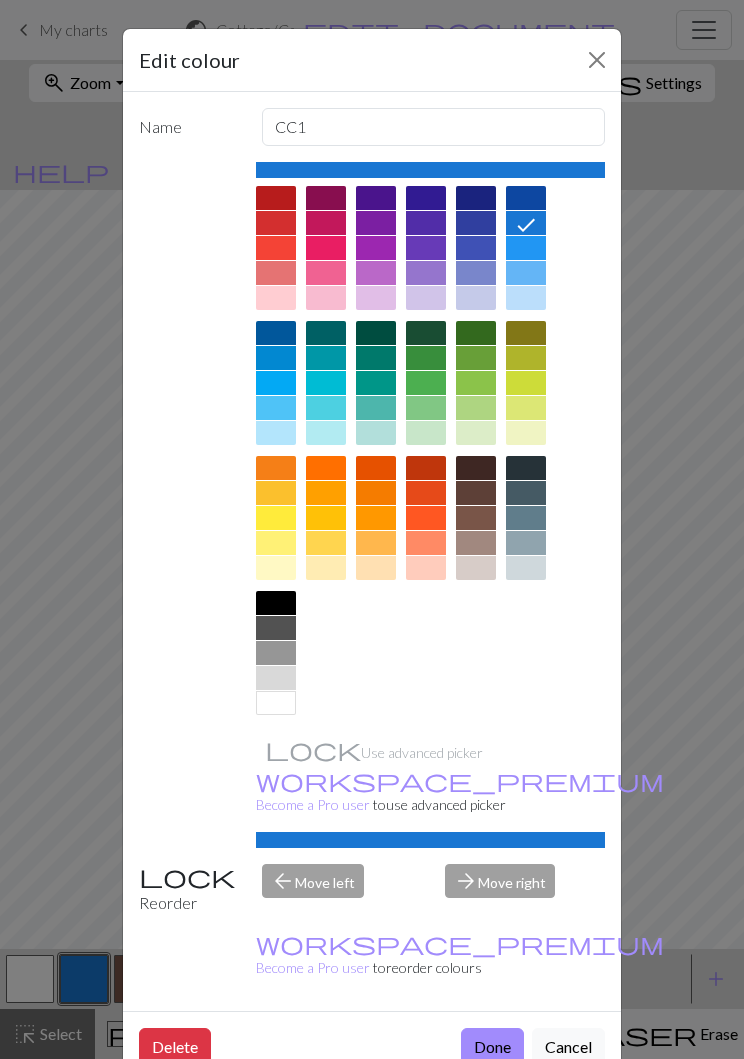 click at bounding box center (597, 60) 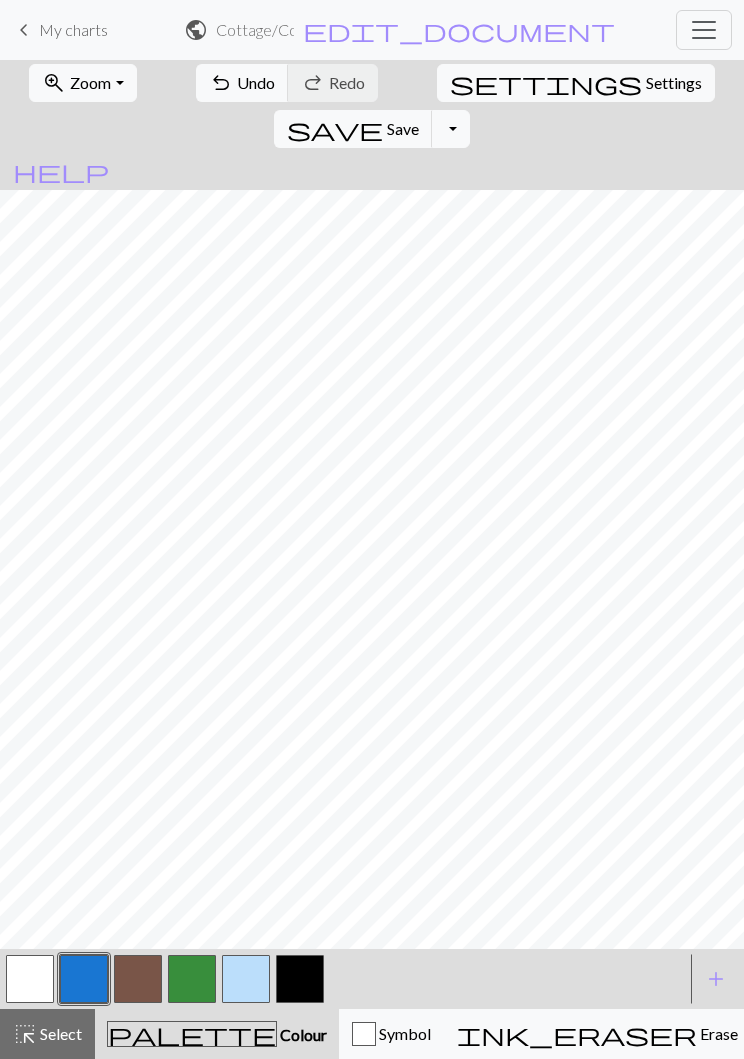 click at bounding box center [30, 979] 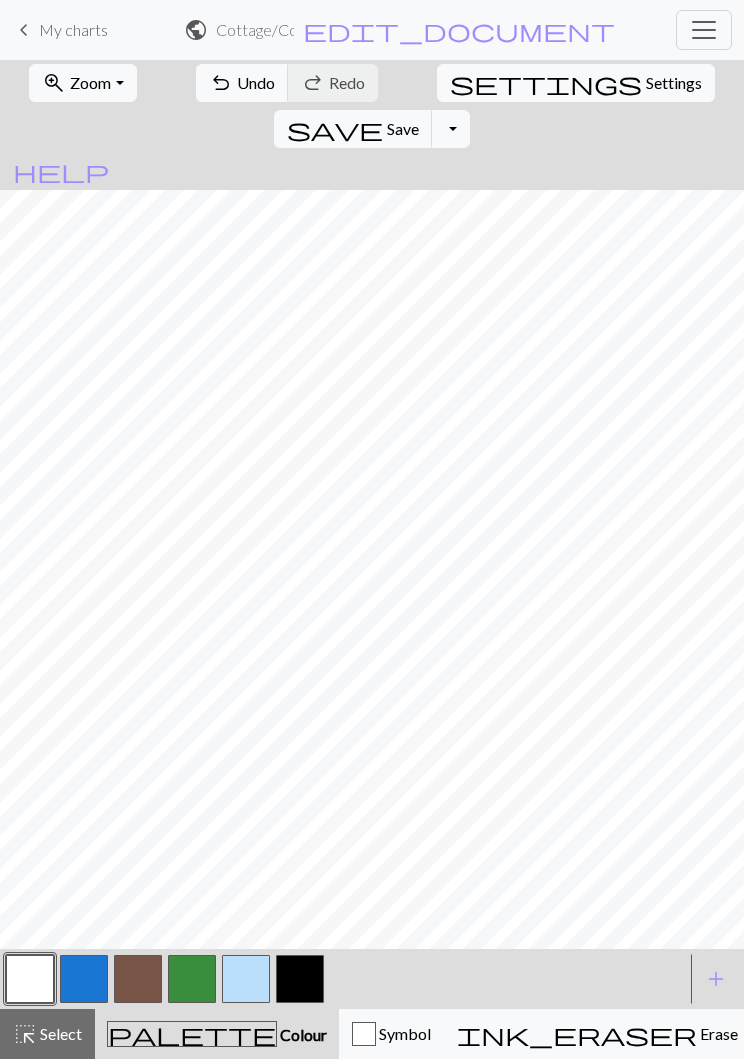 click at bounding box center (84, 979) 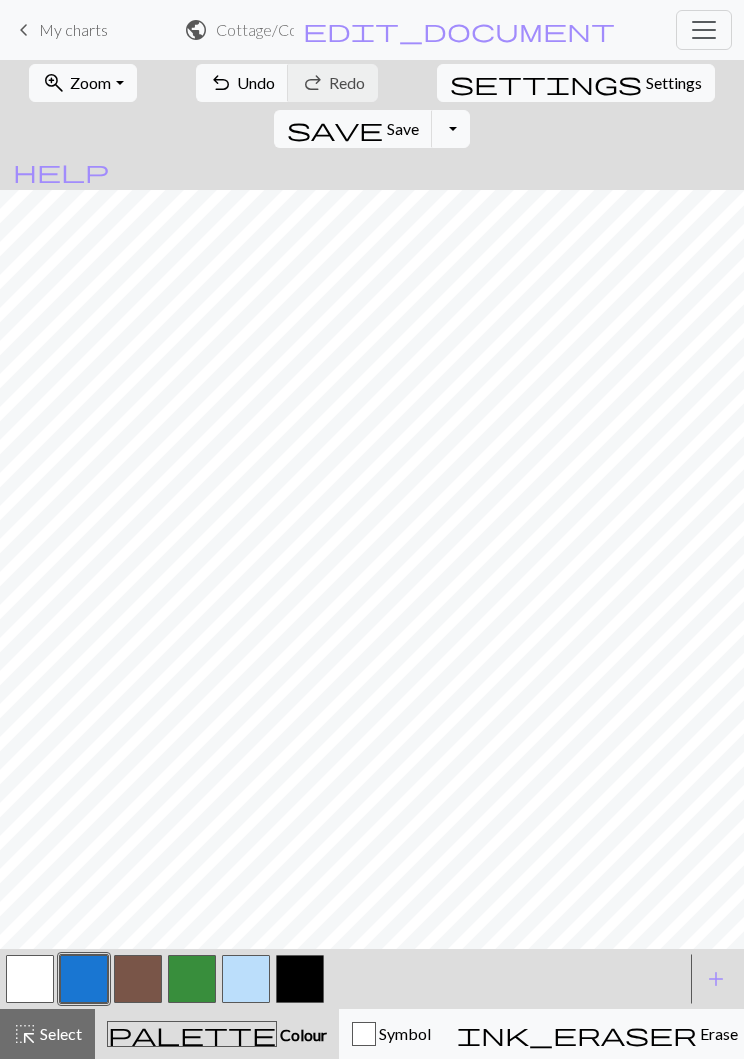 click at bounding box center [30, 979] 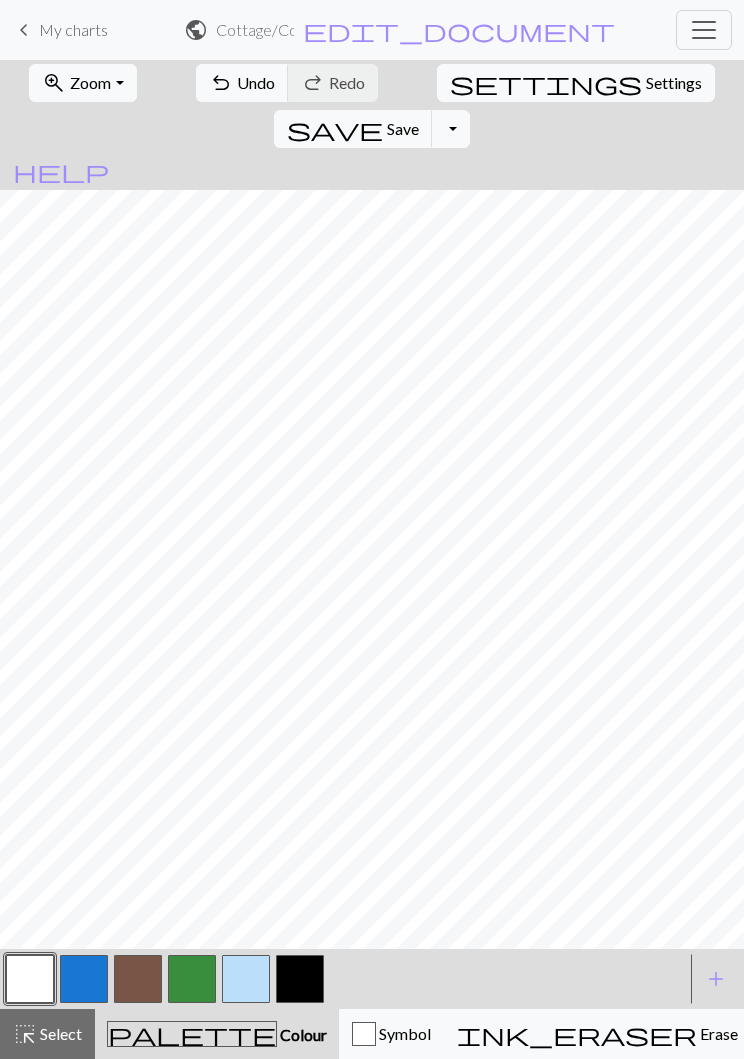 click at bounding box center [84, 979] 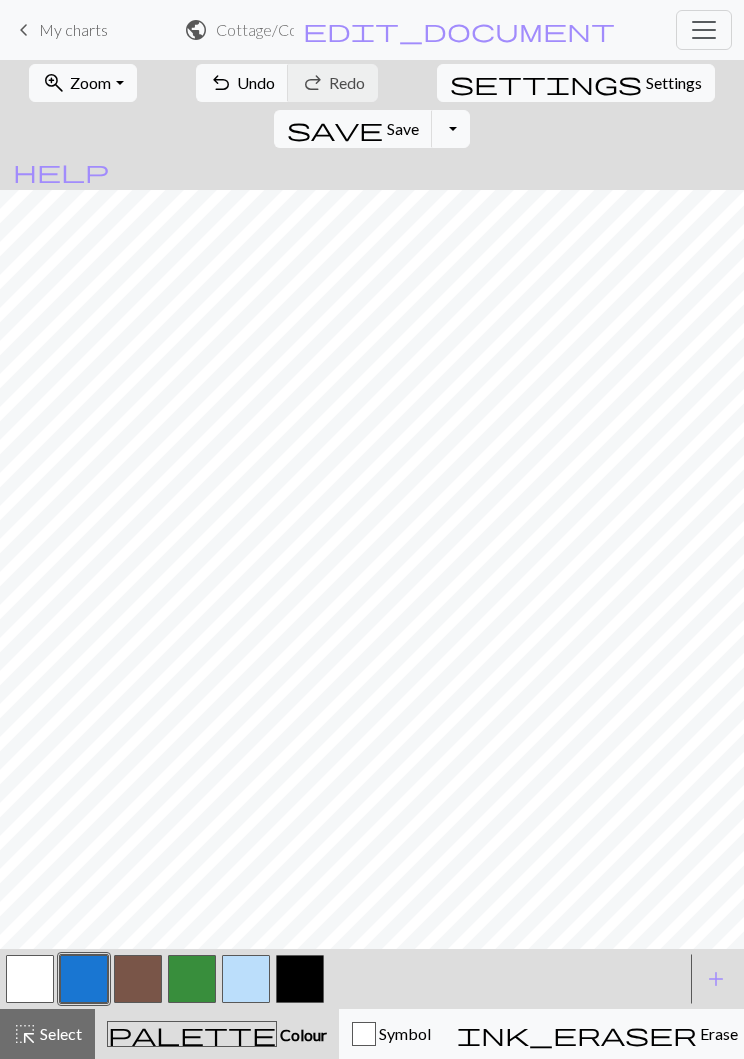 click at bounding box center (30, 979) 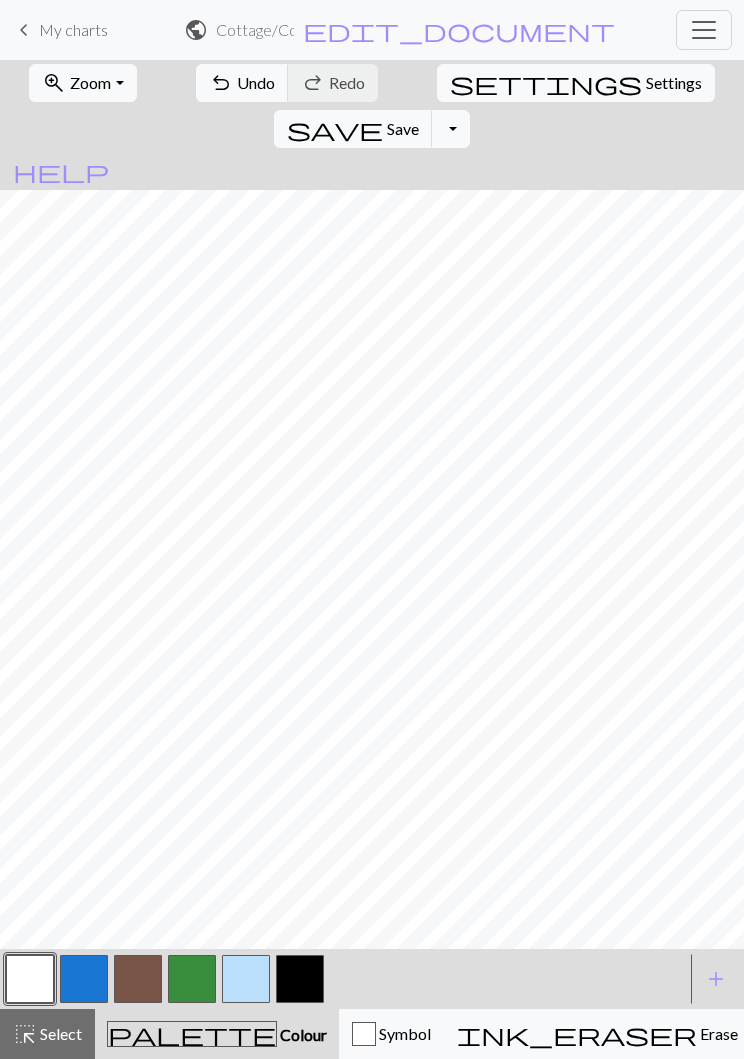 click at bounding box center [84, 979] 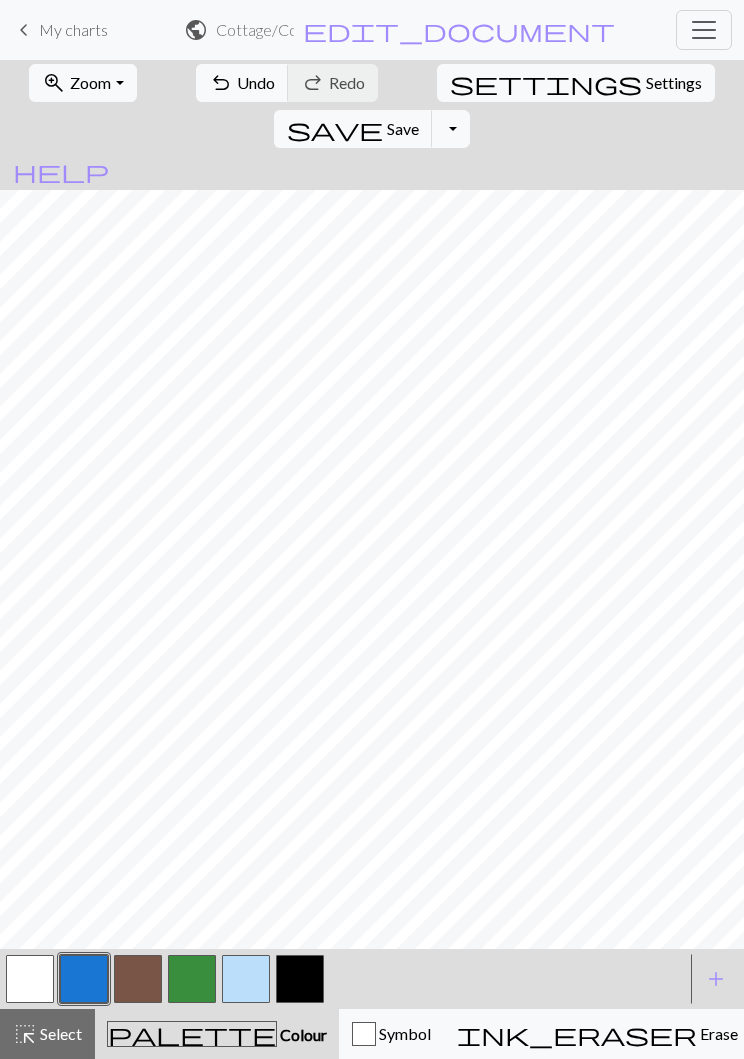 click at bounding box center (30, 979) 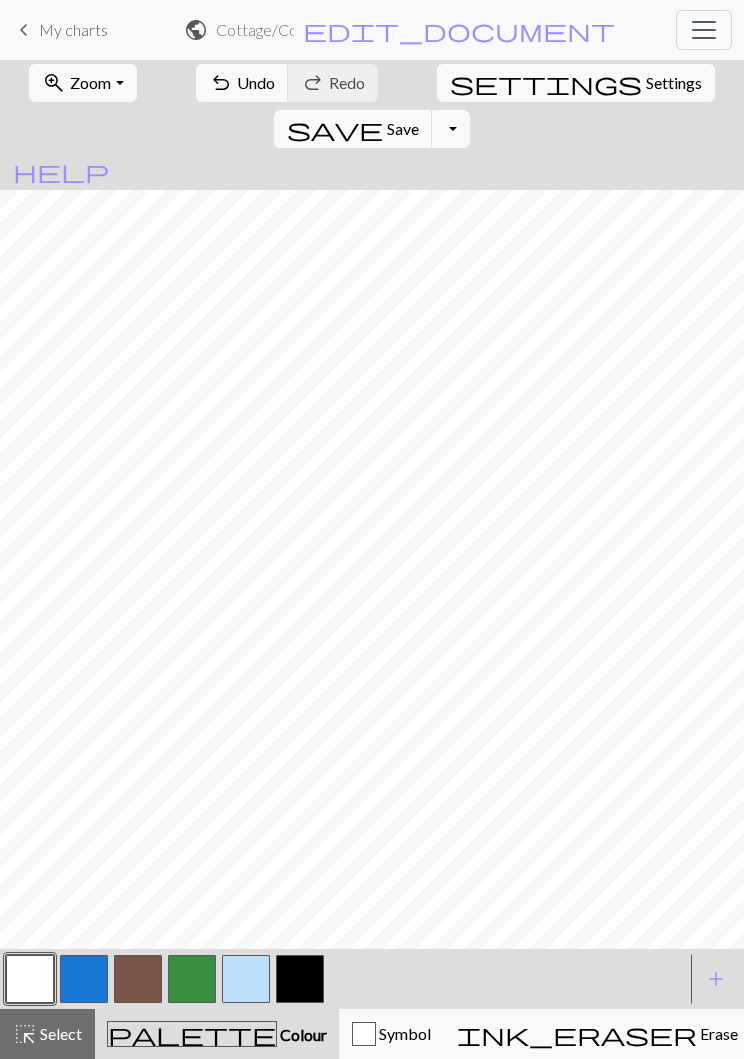 click at bounding box center (84, 979) 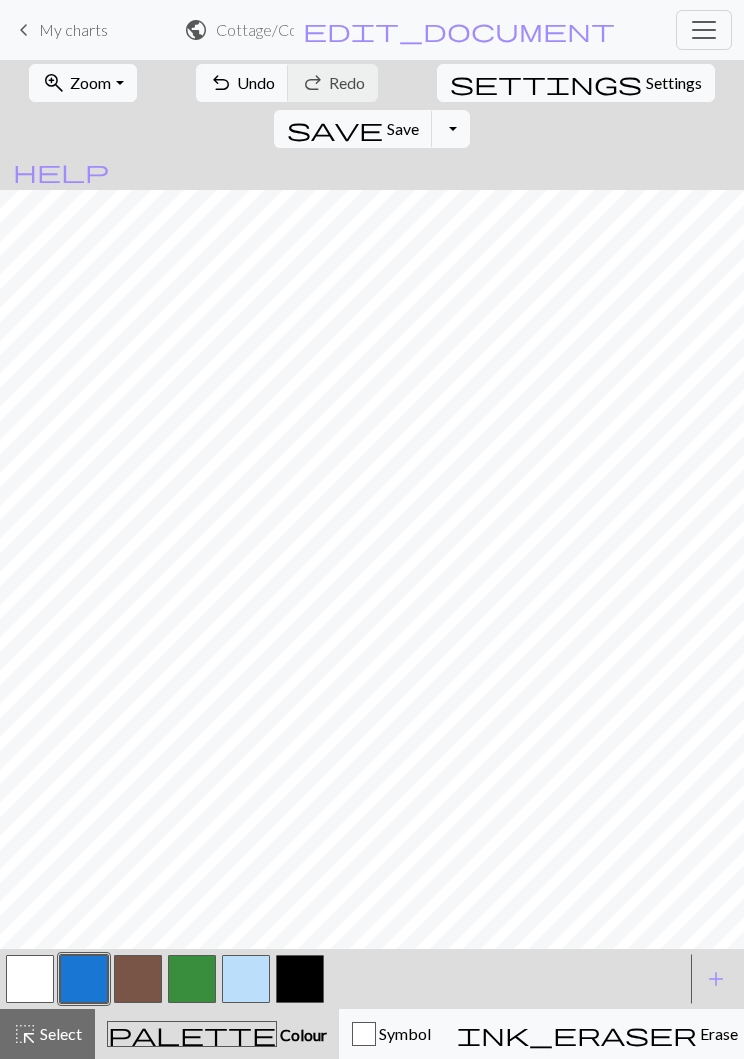 click at bounding box center (246, 979) 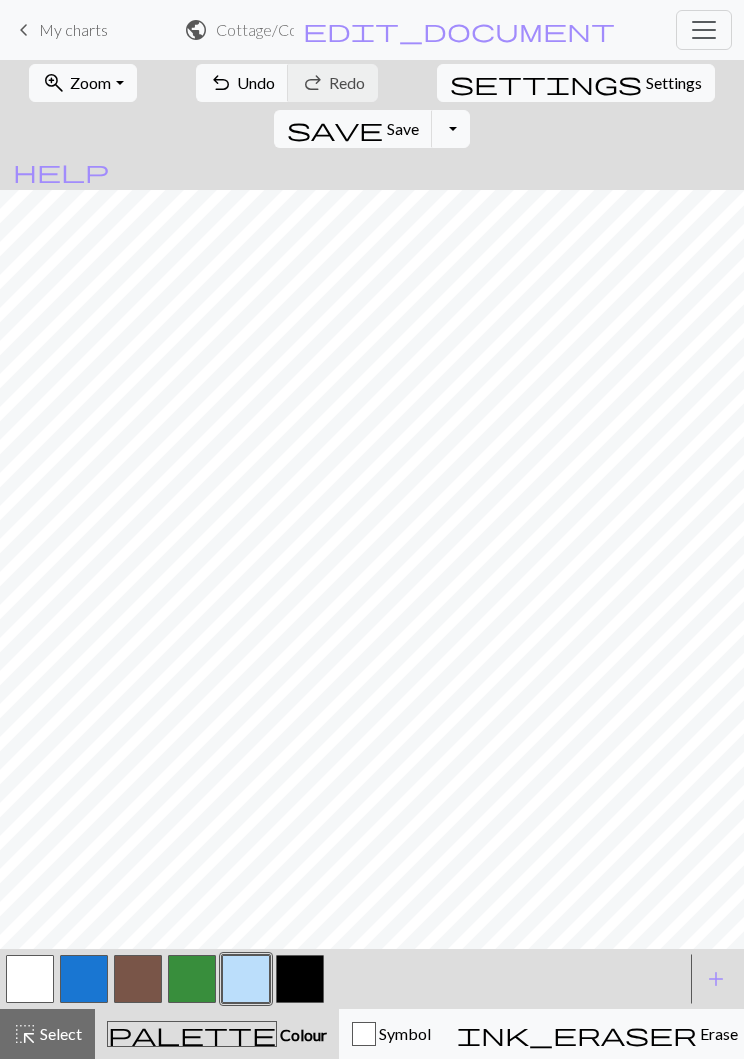 click at bounding box center (30, 979) 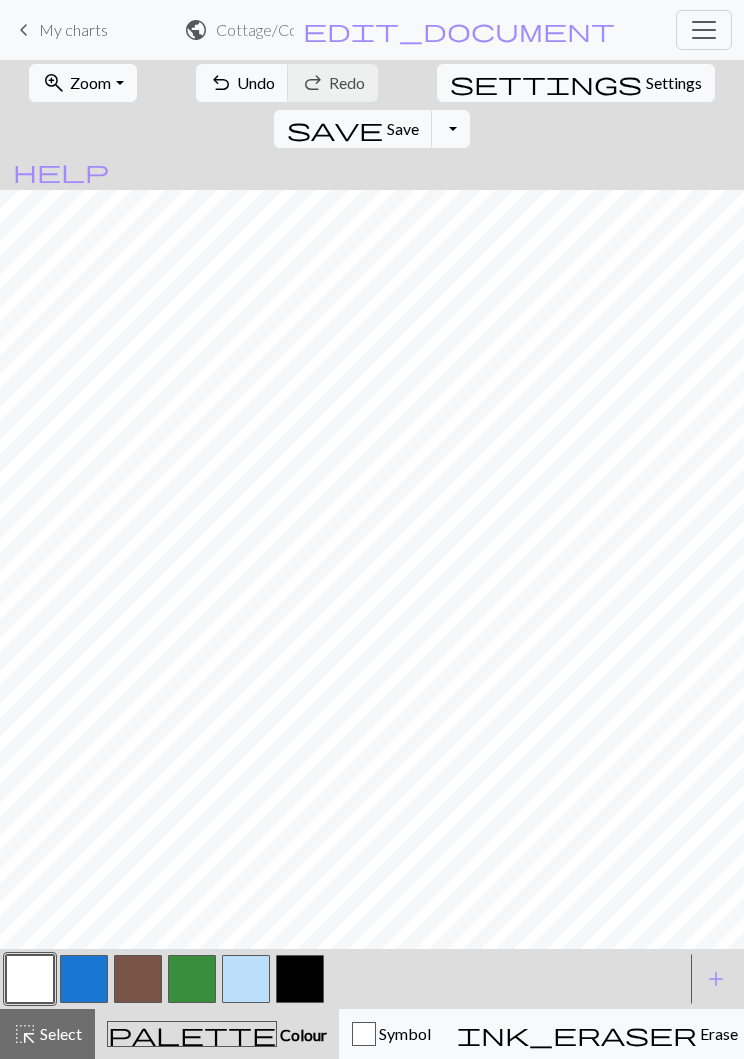 click at bounding box center (246, 979) 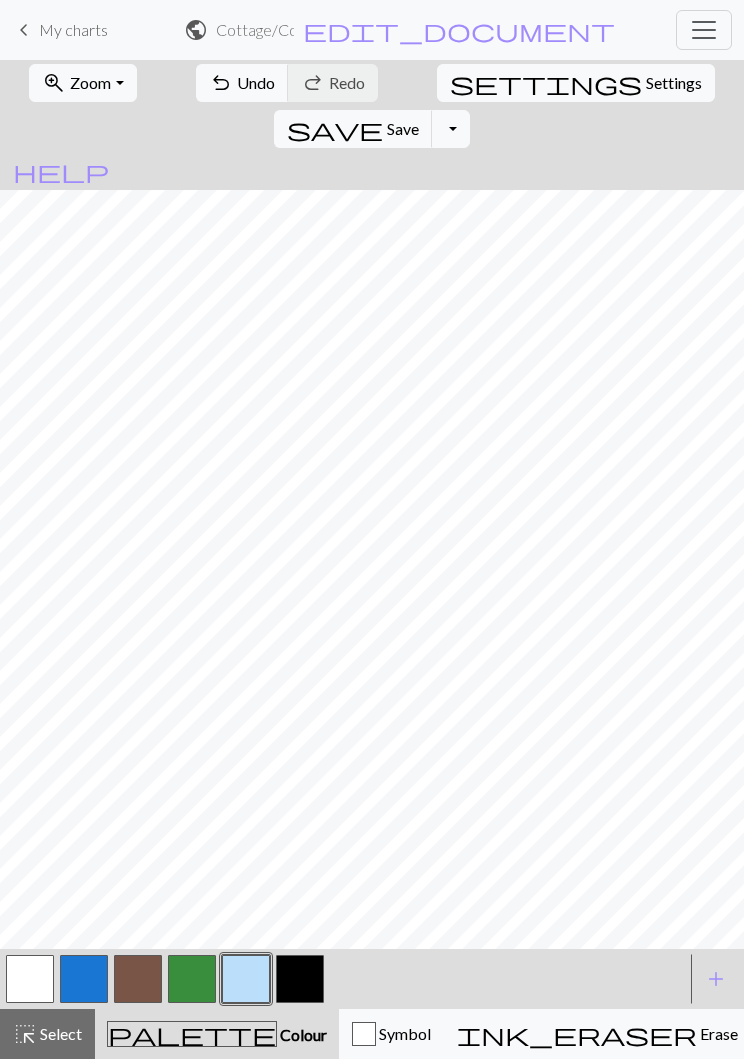 click at bounding box center (30, 979) 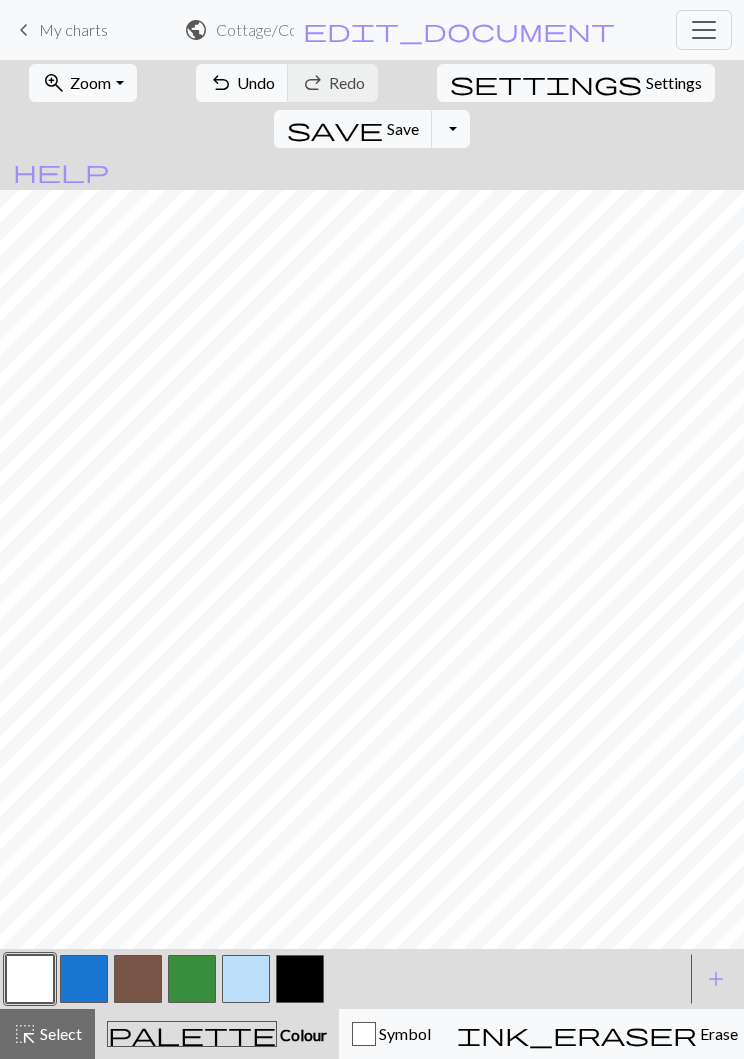 click at bounding box center [246, 979] 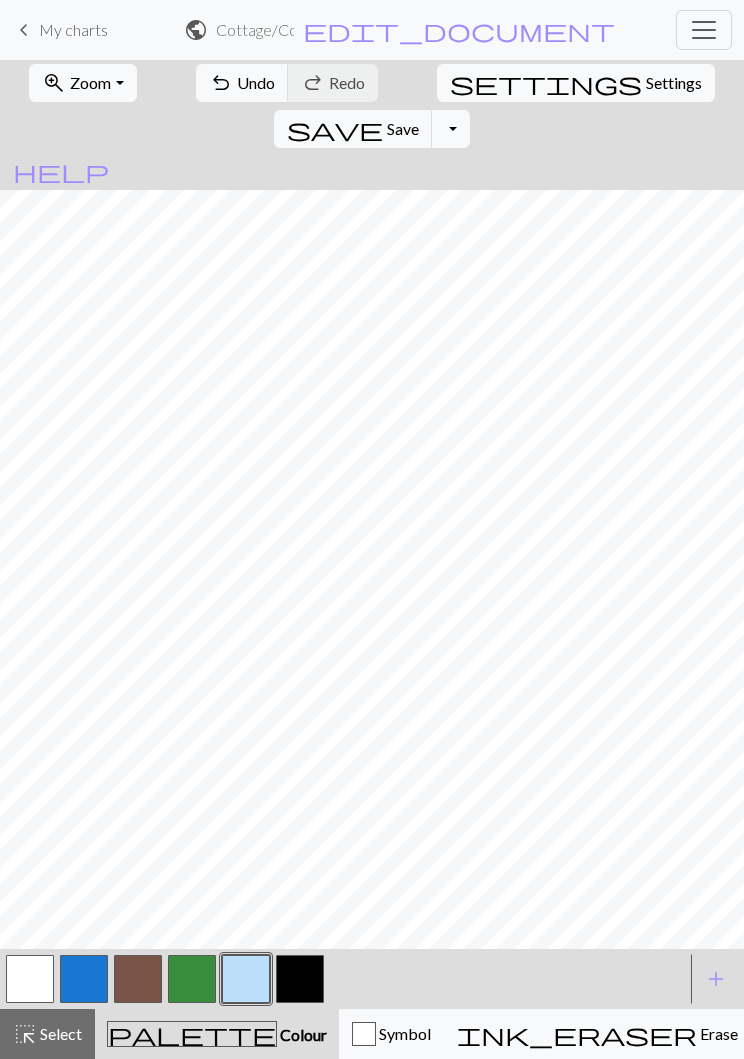 click at bounding box center [300, 979] 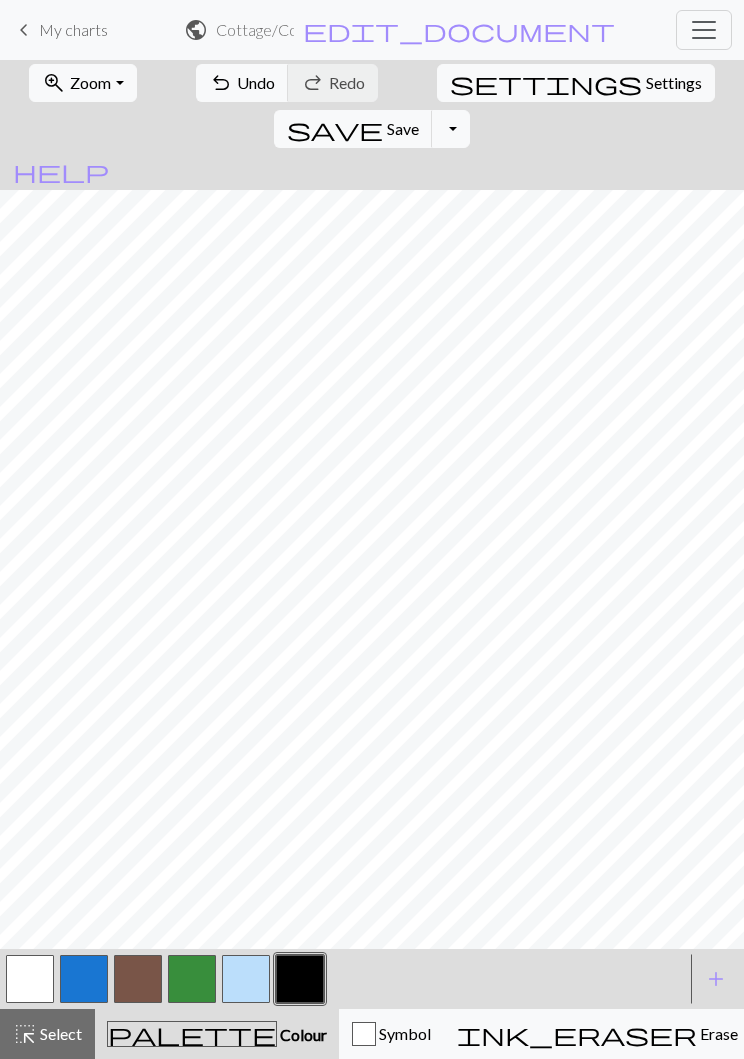 click at bounding box center (246, 979) 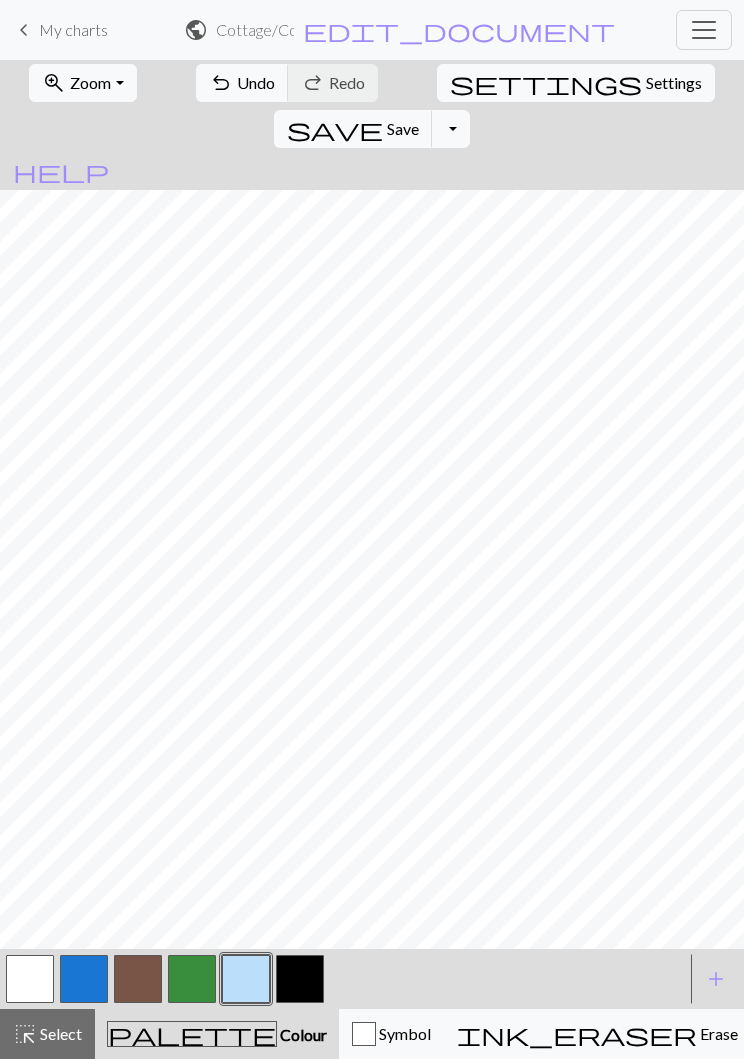 click at bounding box center (30, 979) 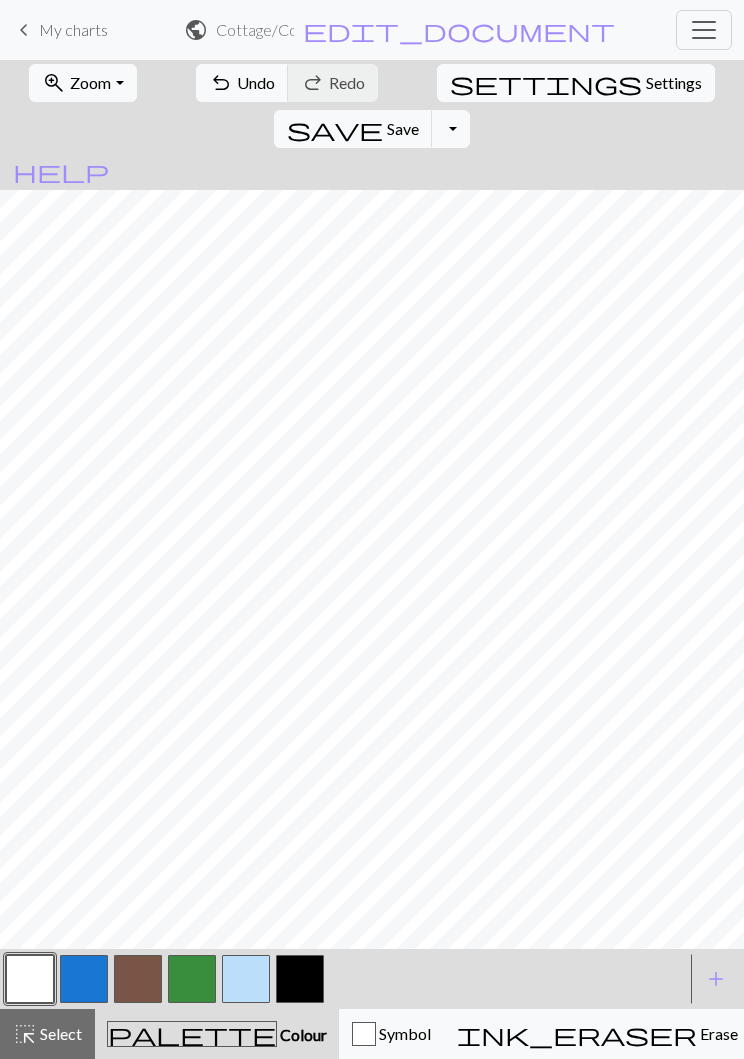 click at bounding box center (84, 979) 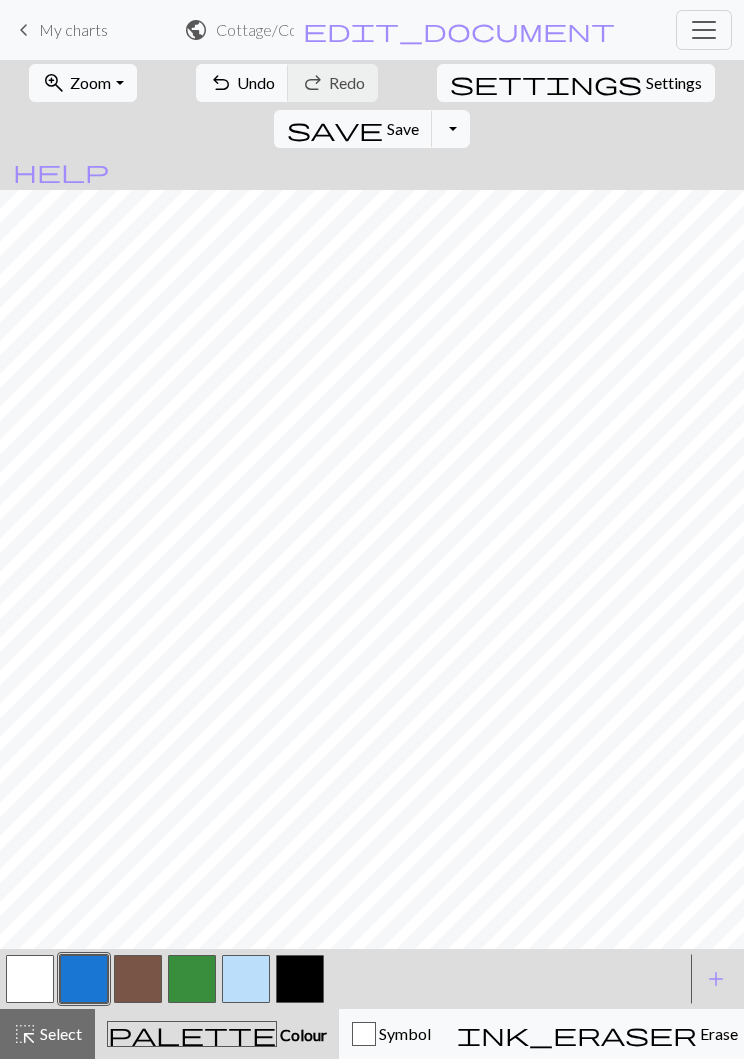 click at bounding box center (30, 979) 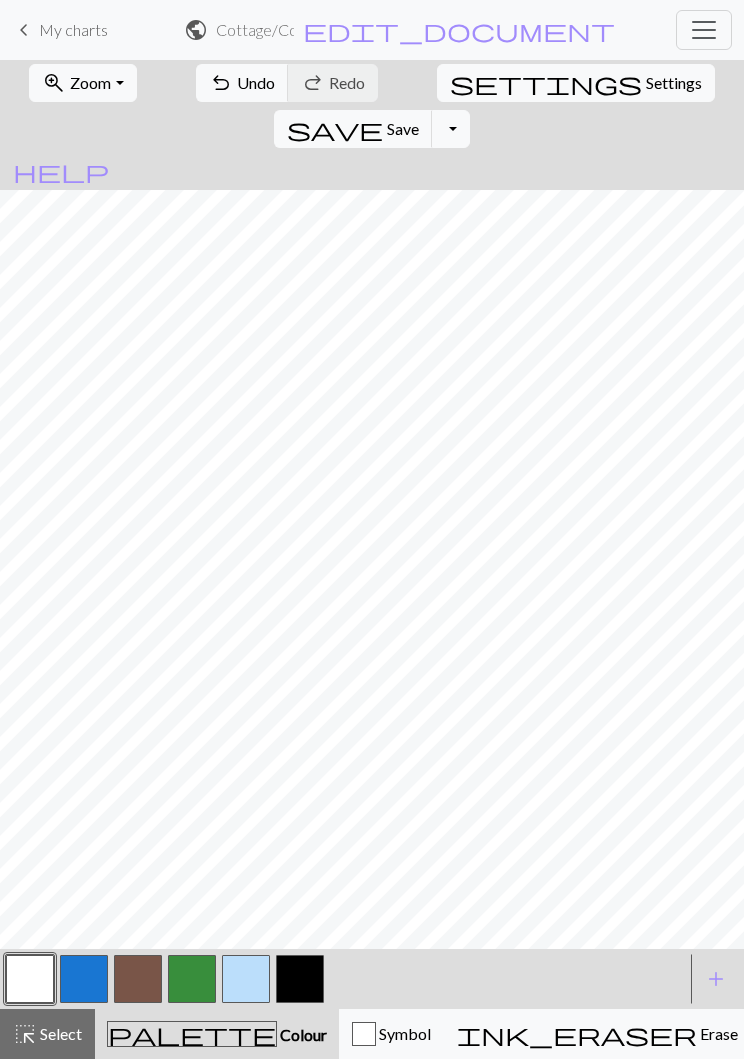click on "save" at bounding box center [335, 129] 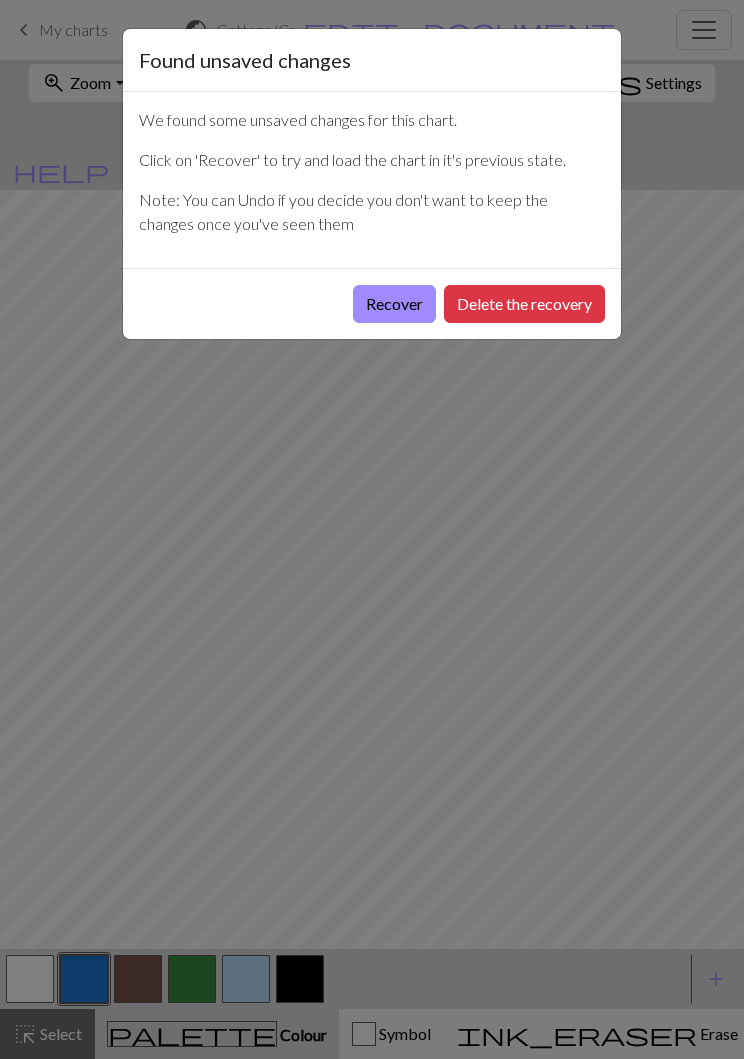 scroll, scrollTop: 0, scrollLeft: 0, axis: both 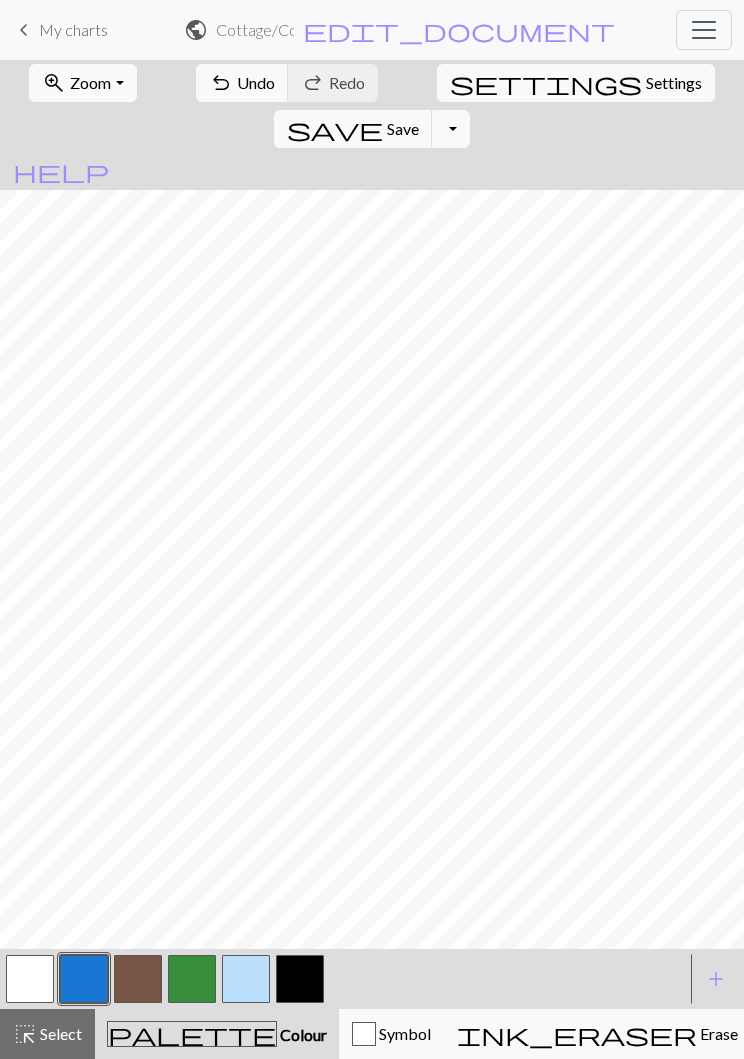 click on "zoom_in Zoom Zoom" at bounding box center [82, 83] 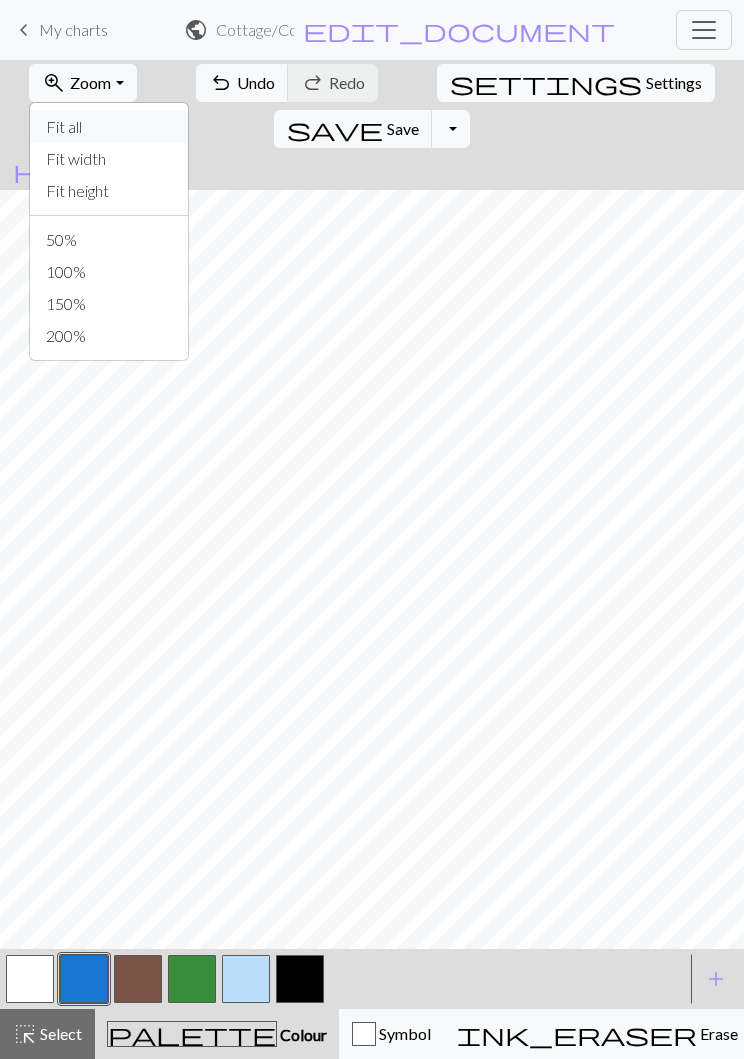 click on "Fit all" at bounding box center [109, 127] 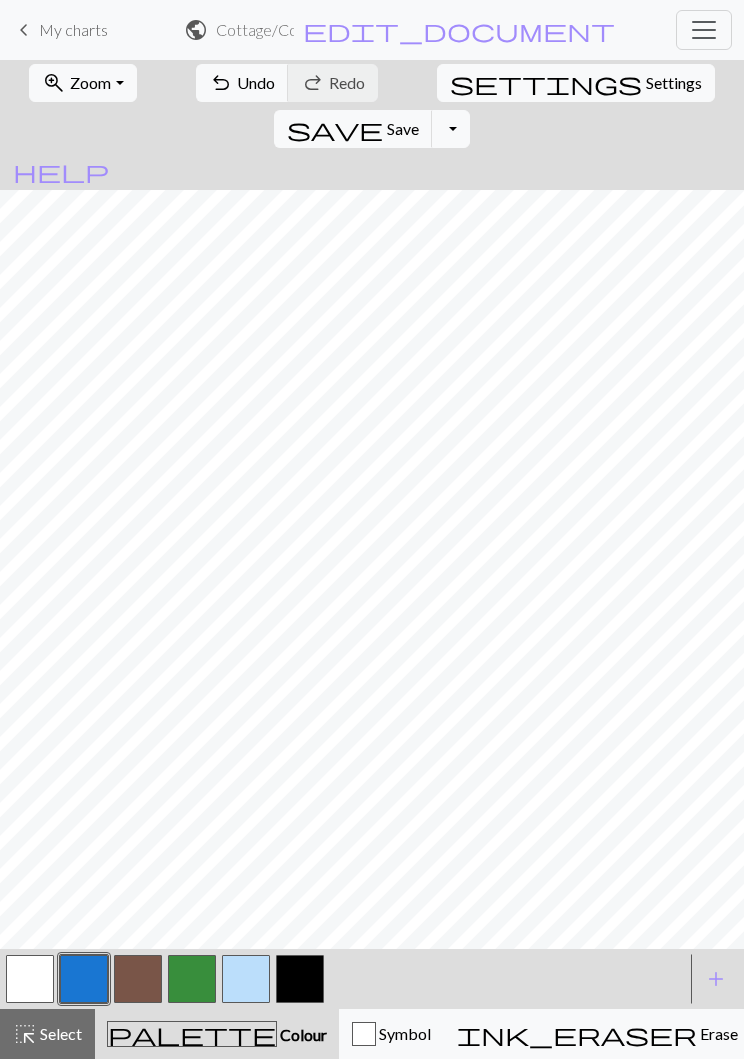click at bounding box center [30, 979] 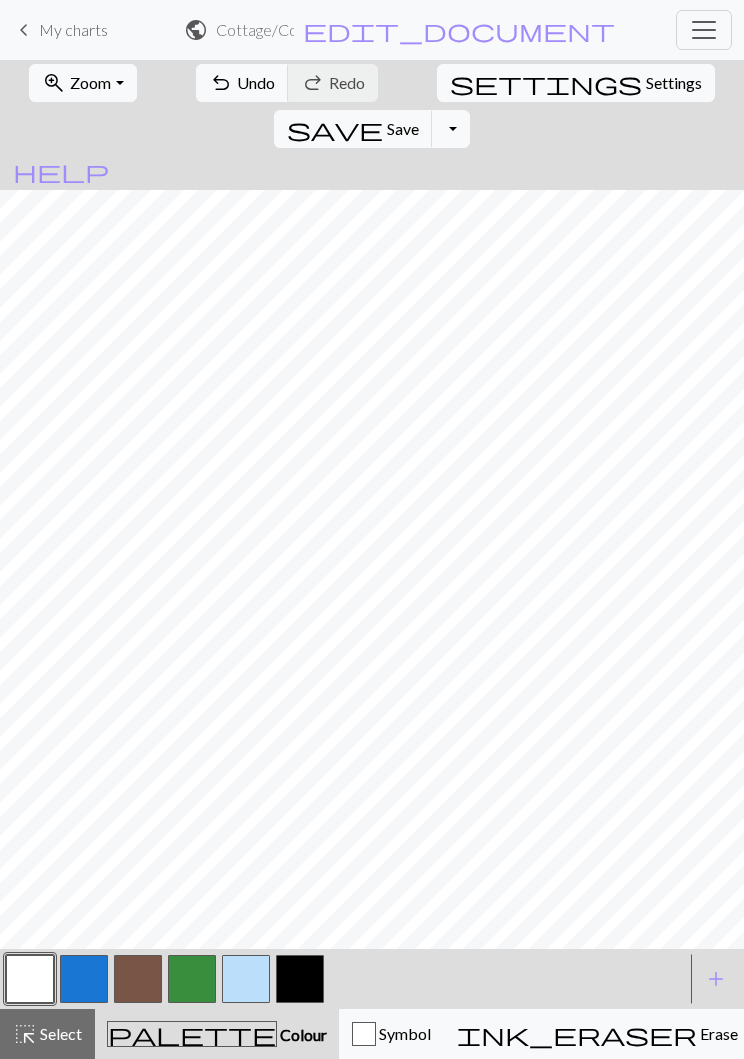 click at bounding box center (246, 979) 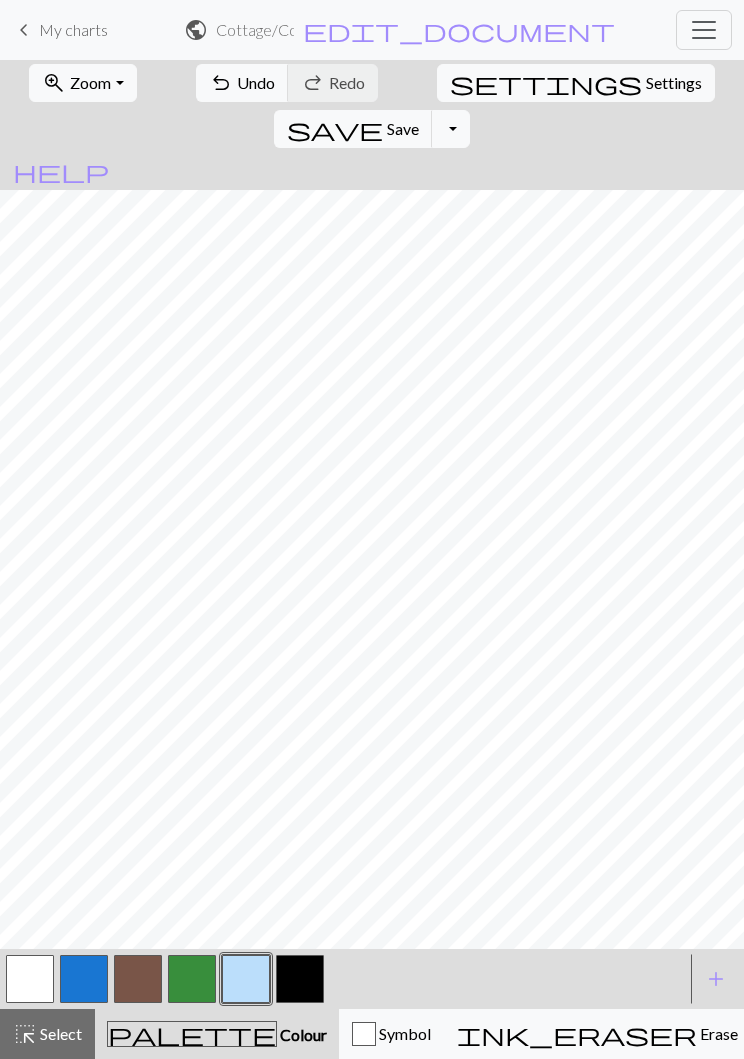 click at bounding box center [30, 979] 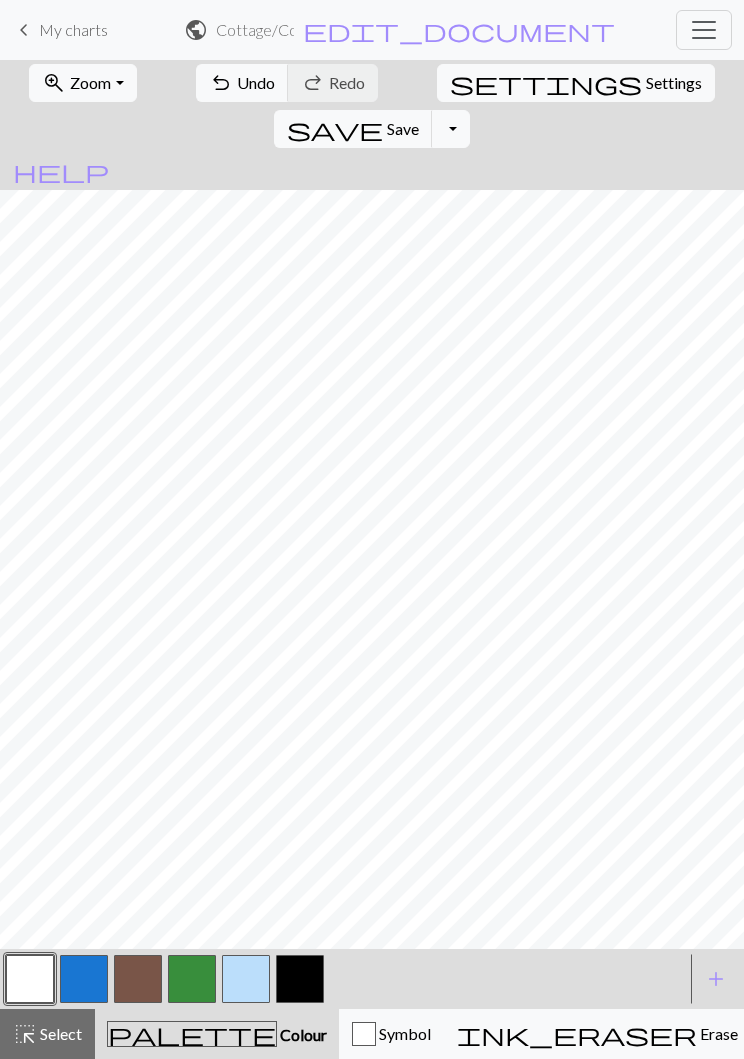 click at bounding box center (246, 979) 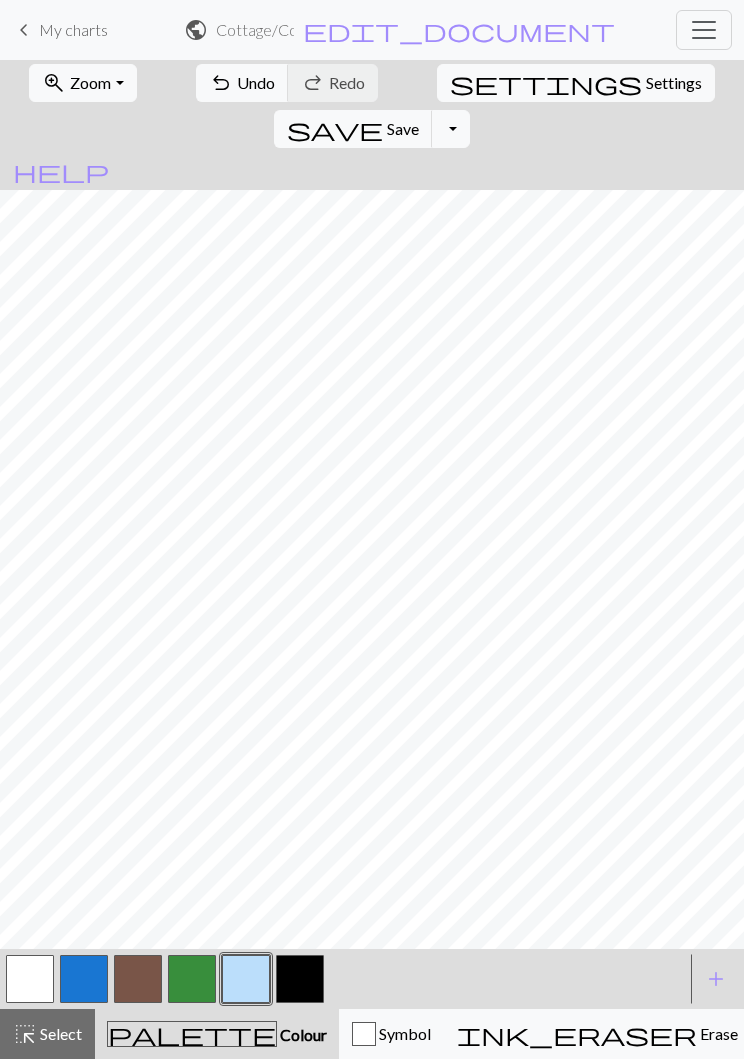 click at bounding box center (30, 979) 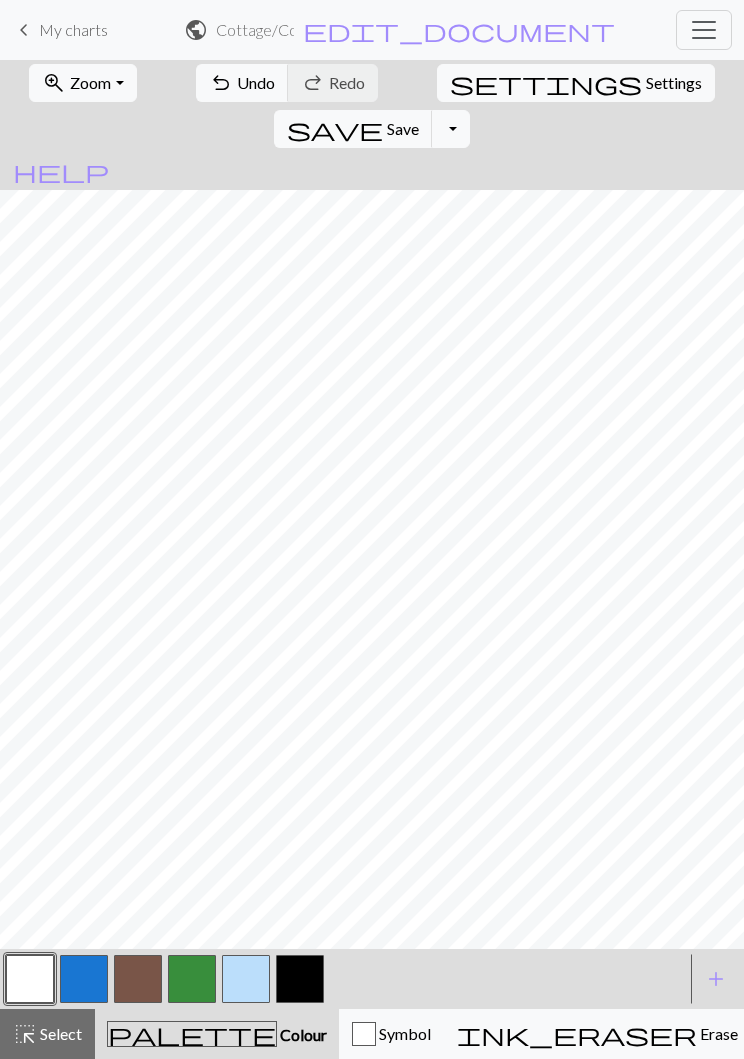 click at bounding box center (246, 979) 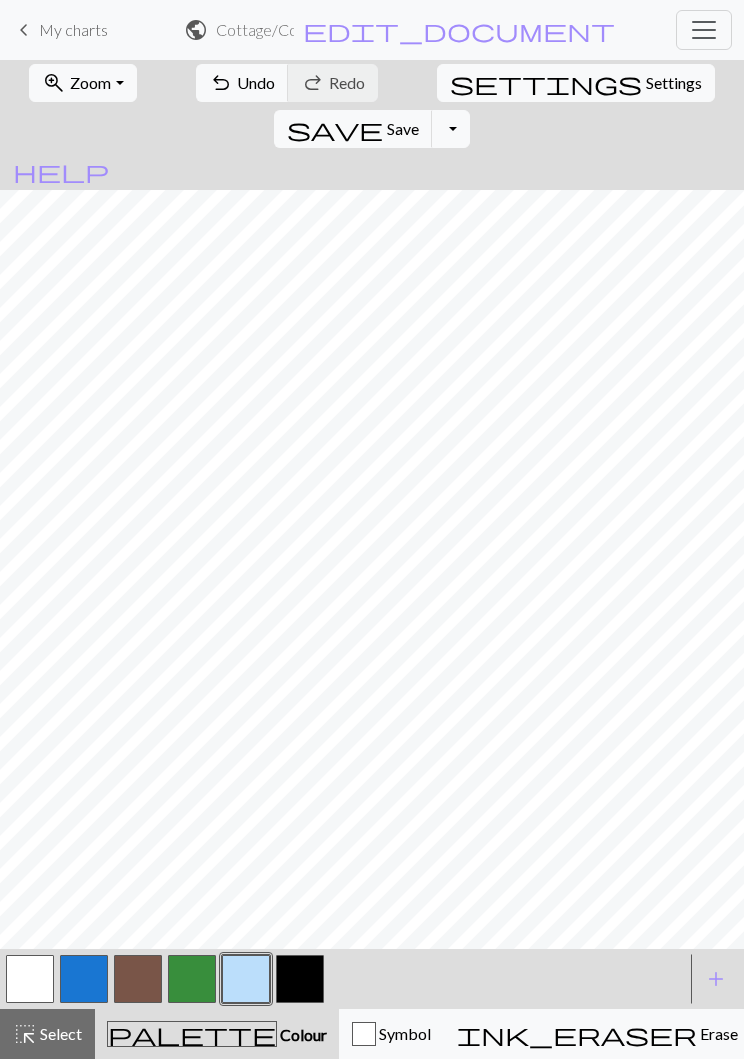 click at bounding box center (30, 979) 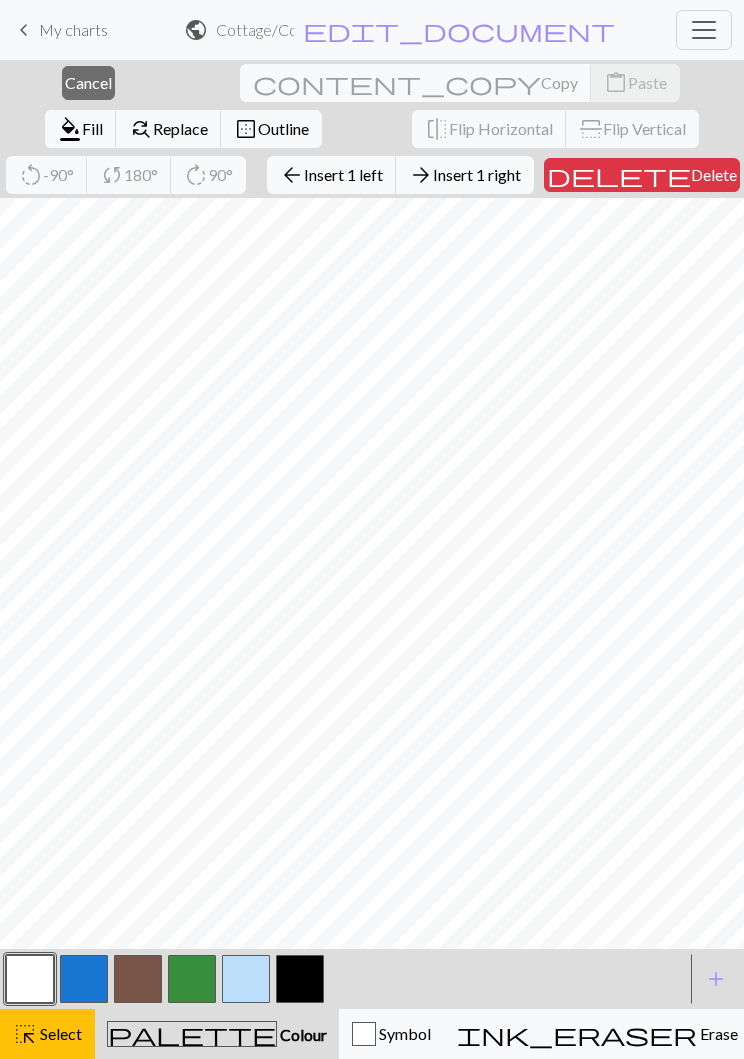 click at bounding box center [84, 979] 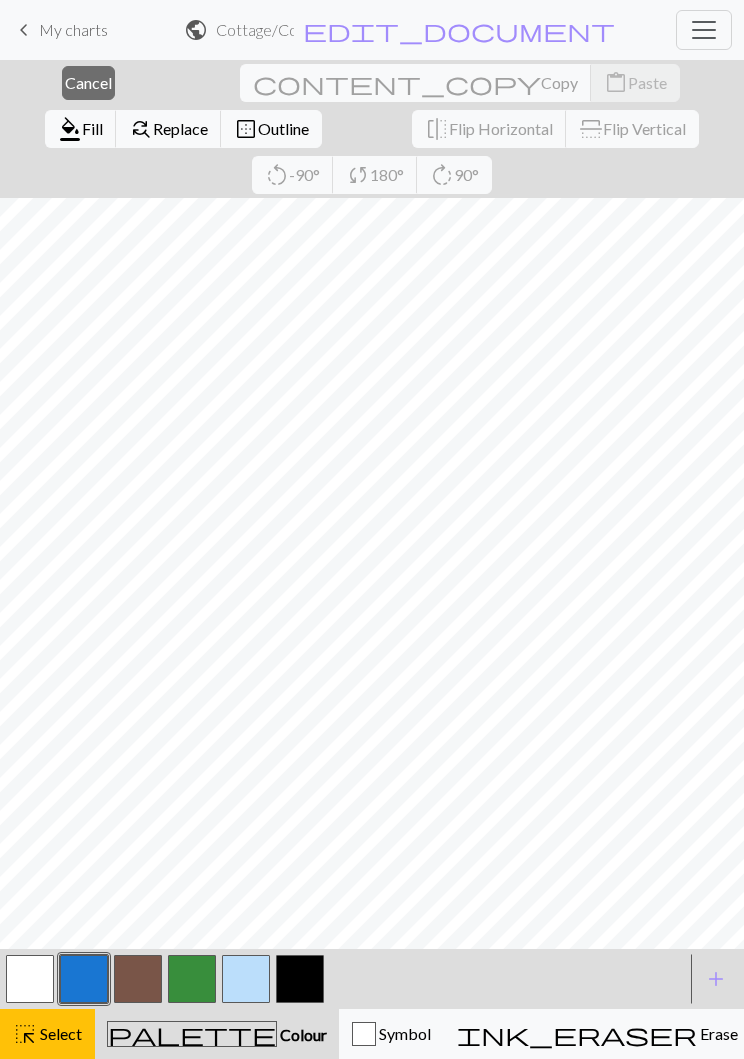 click at bounding box center (84, 979) 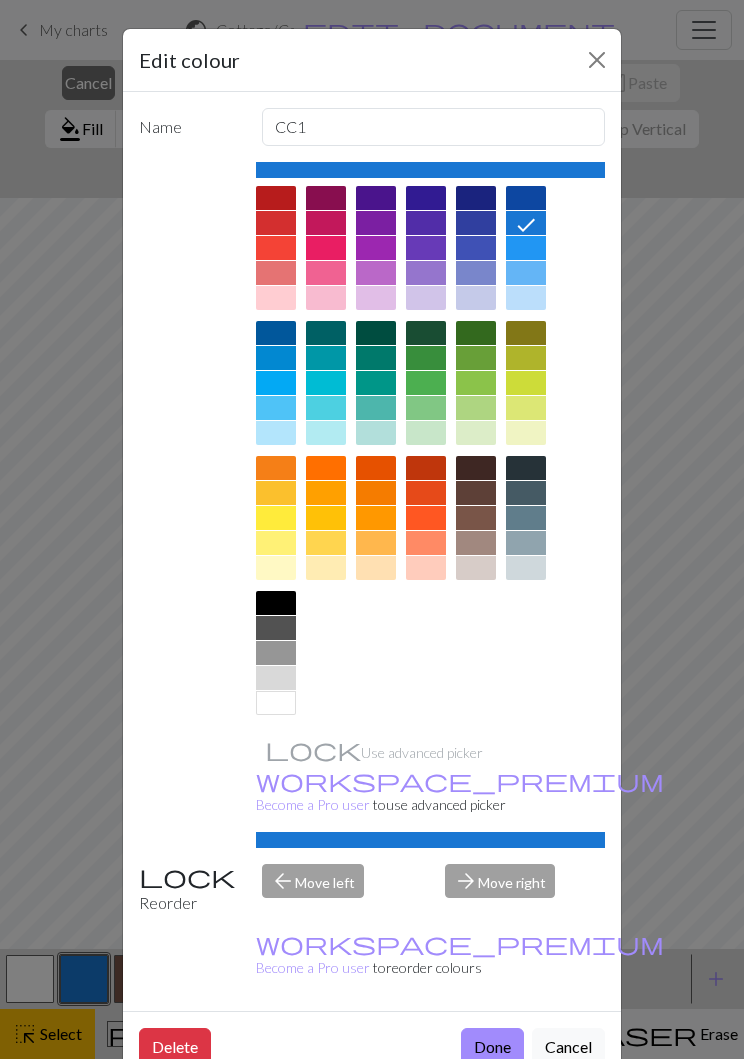 click at bounding box center [597, 60] 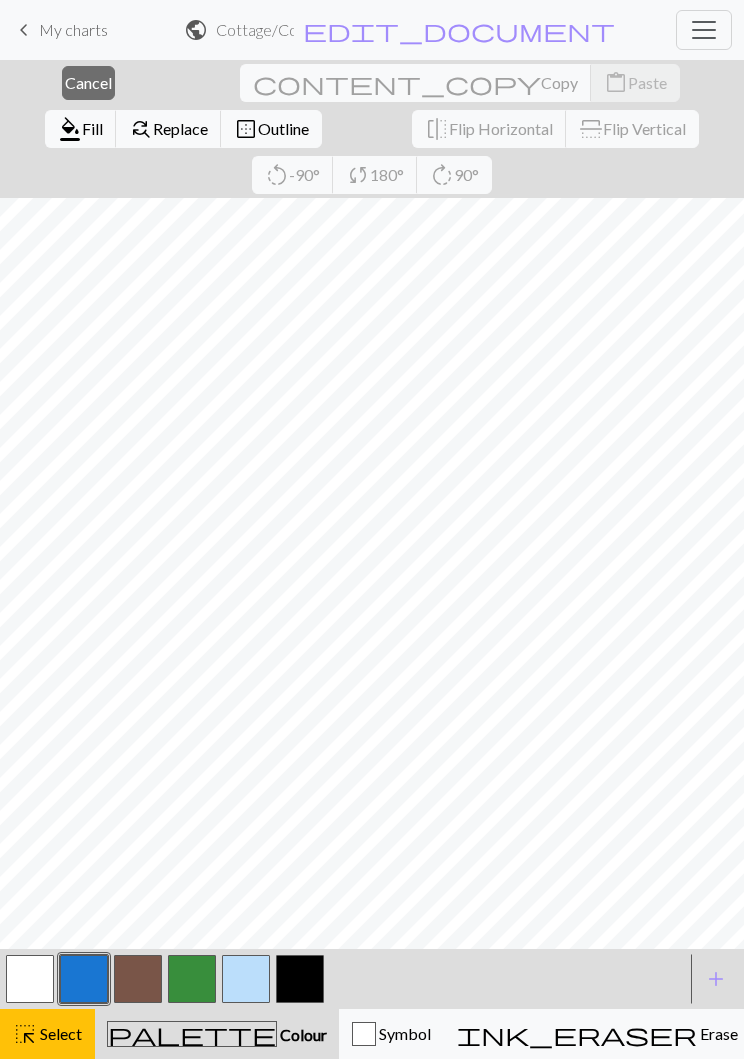 click on "Cancel" at bounding box center (88, 82) 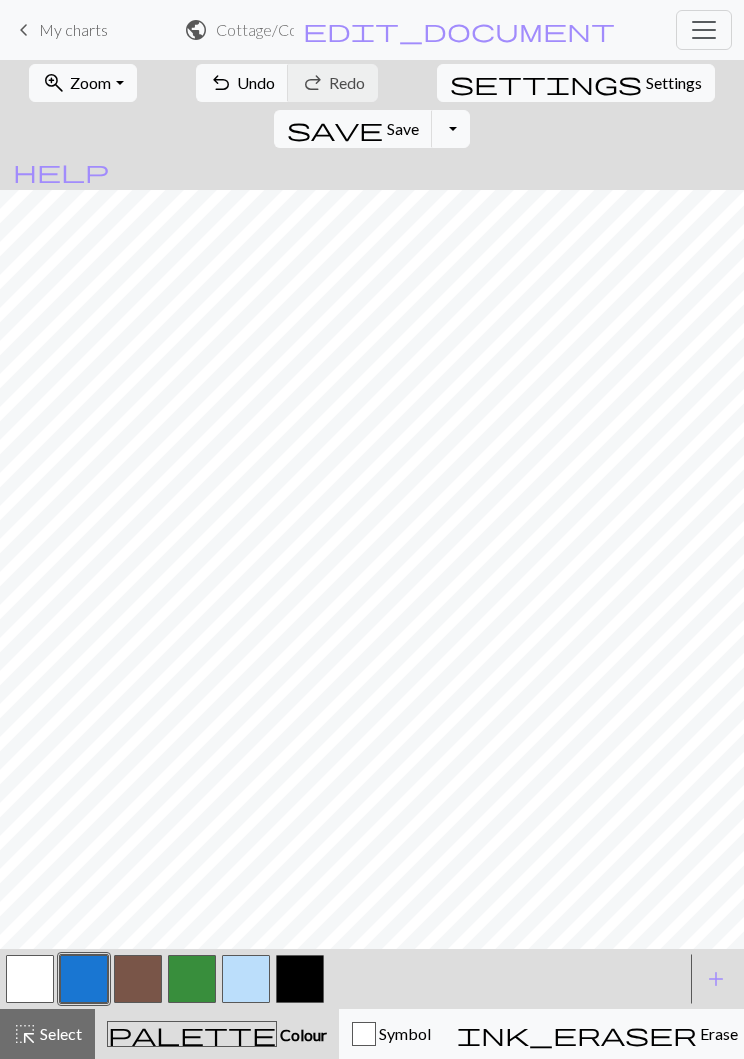 click on "Select" at bounding box center [59, 1033] 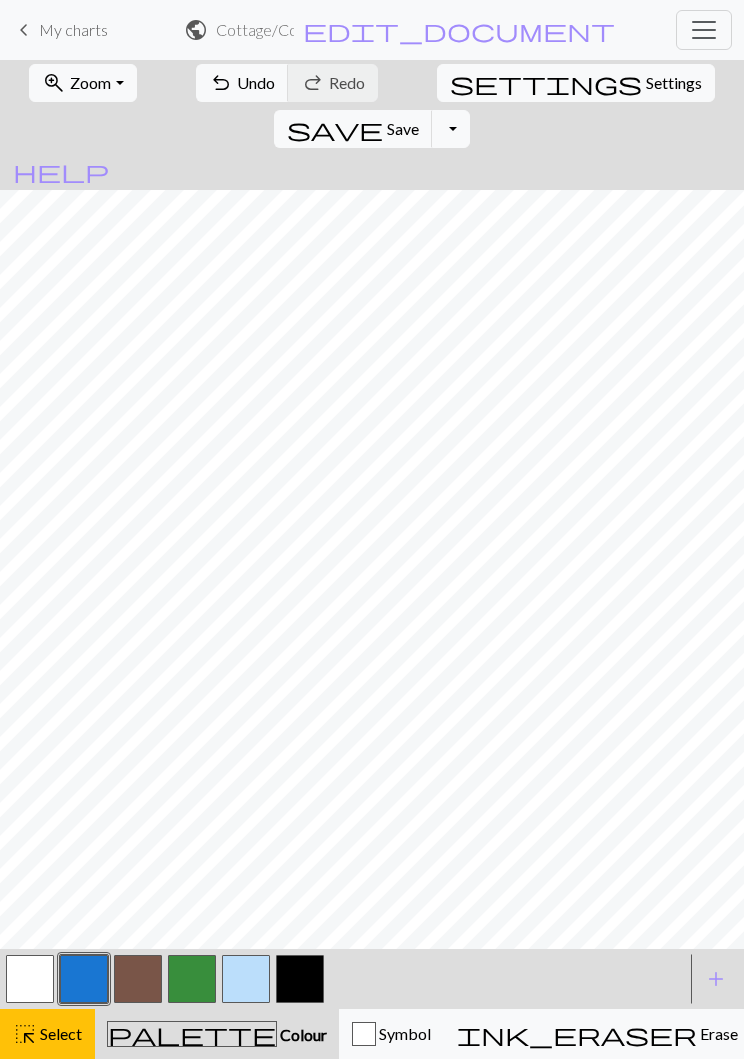 click on "Select" at bounding box center [59, 1033] 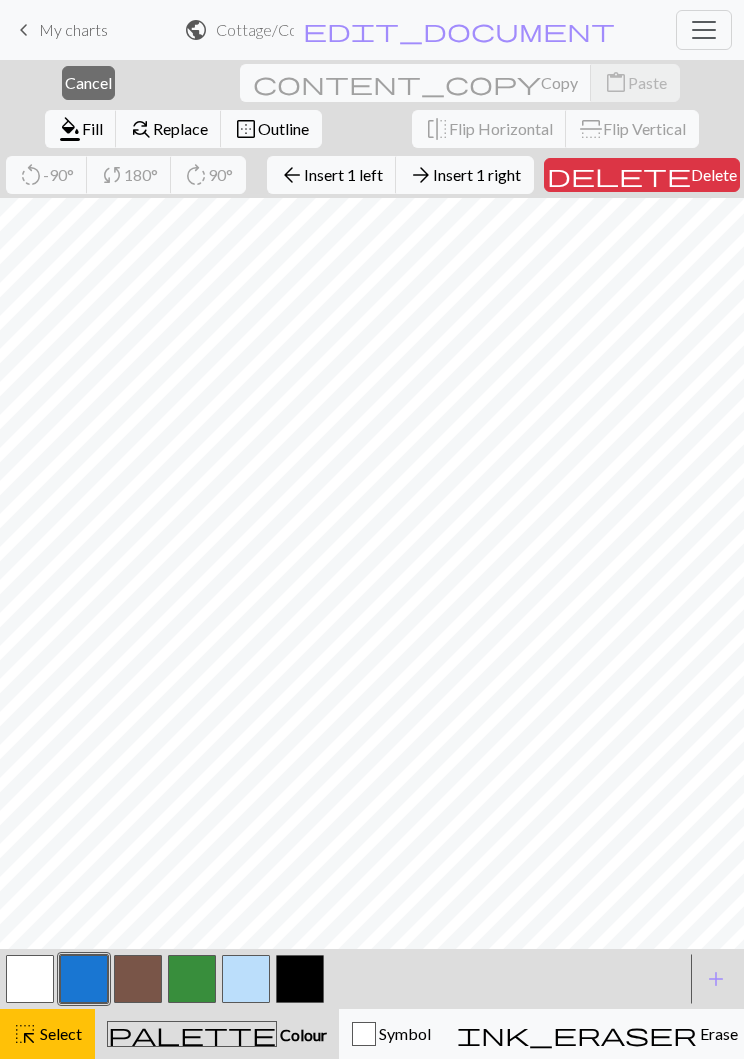 click on "Insert 1 left" at bounding box center (343, 174) 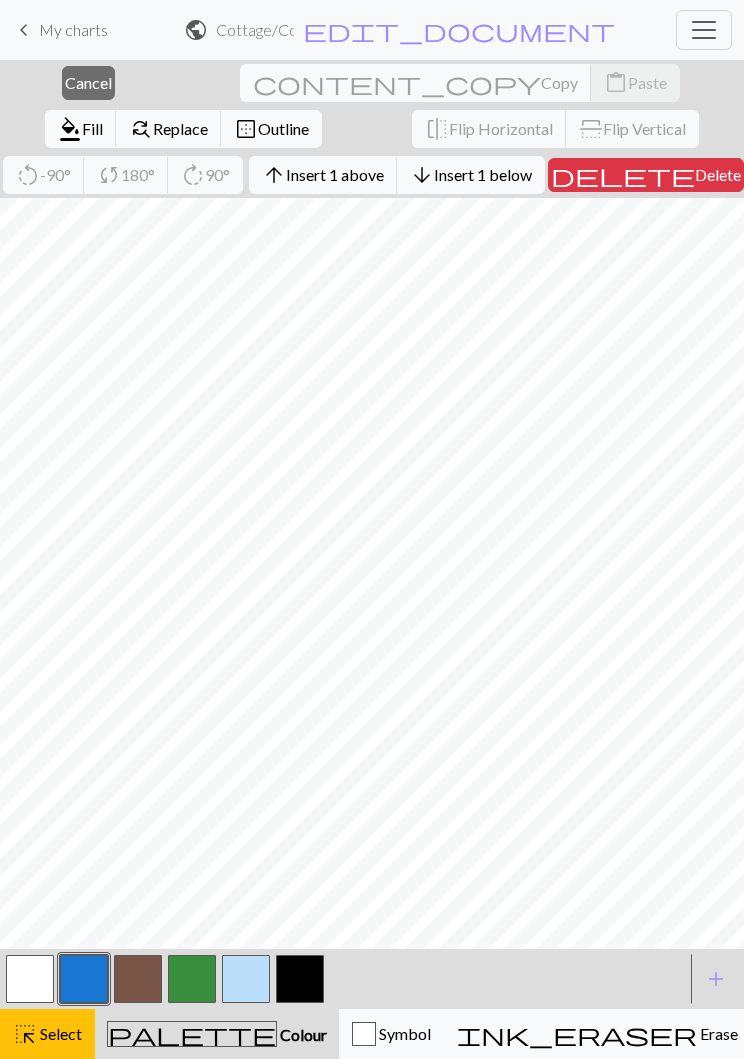 click on "close Cancel" at bounding box center (88, 83) 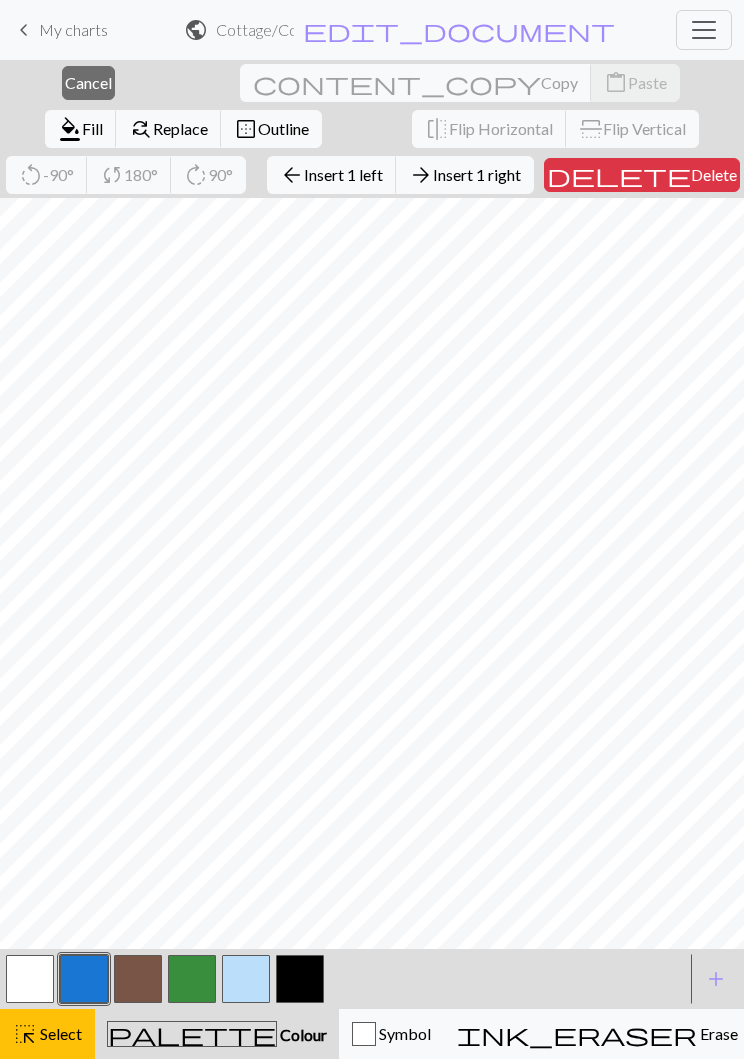 click on "Insert 1 right" at bounding box center [477, 174] 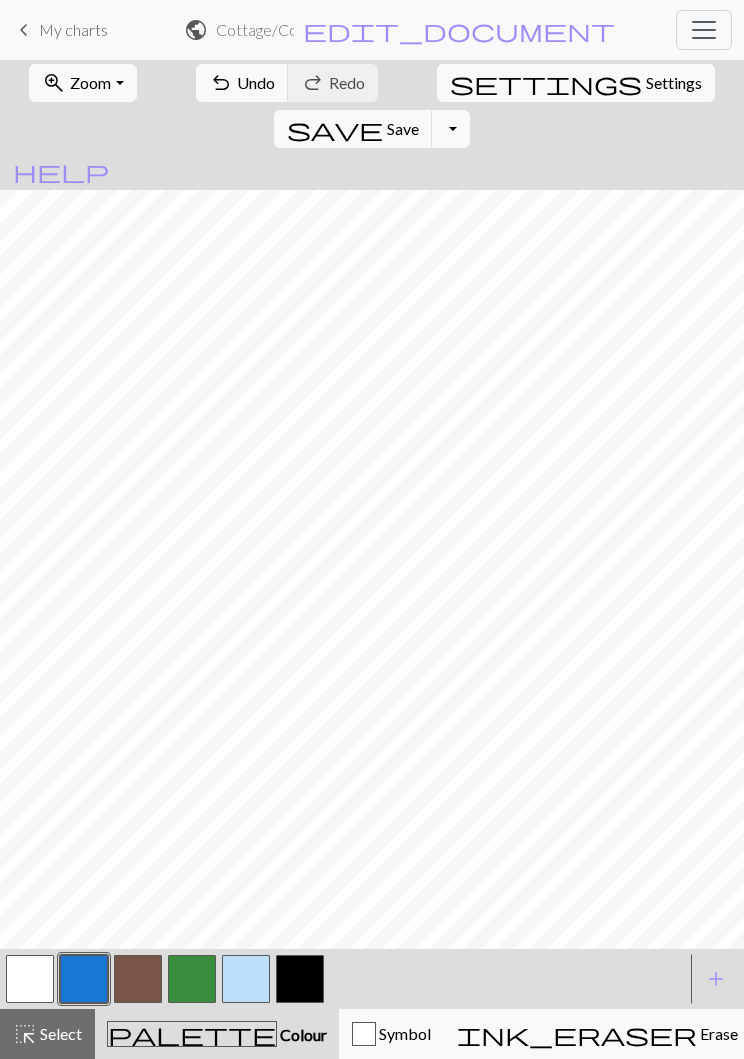 click on "zoom_in Zoom Zoom" at bounding box center (82, 83) 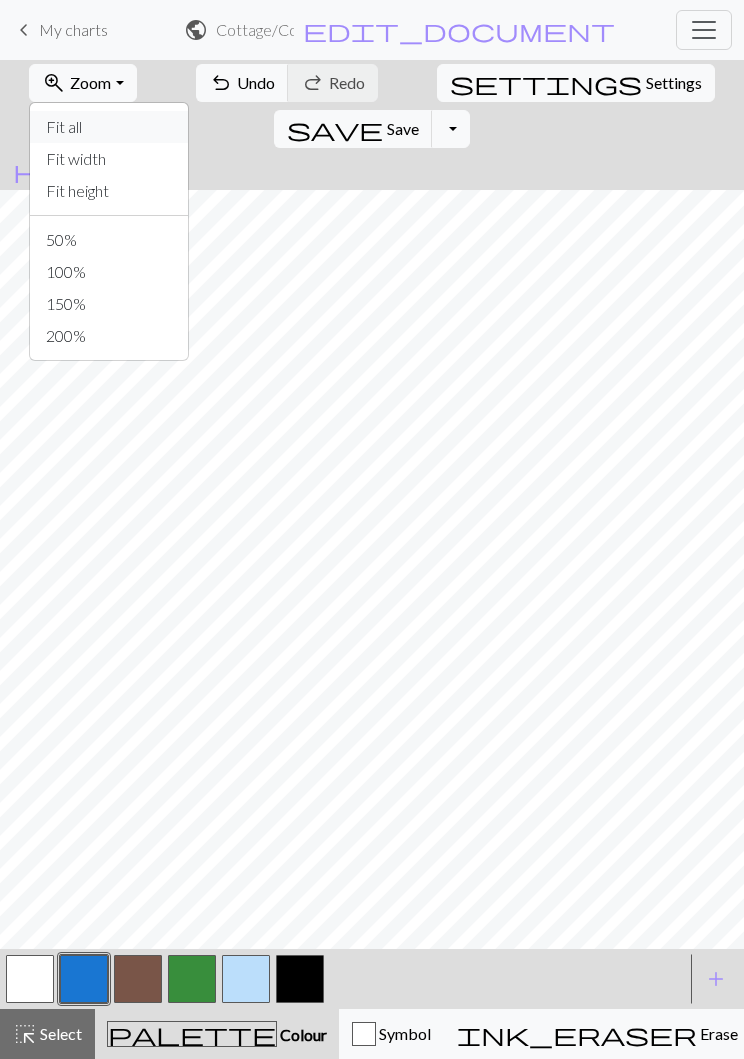 click on "Fit all" at bounding box center [109, 127] 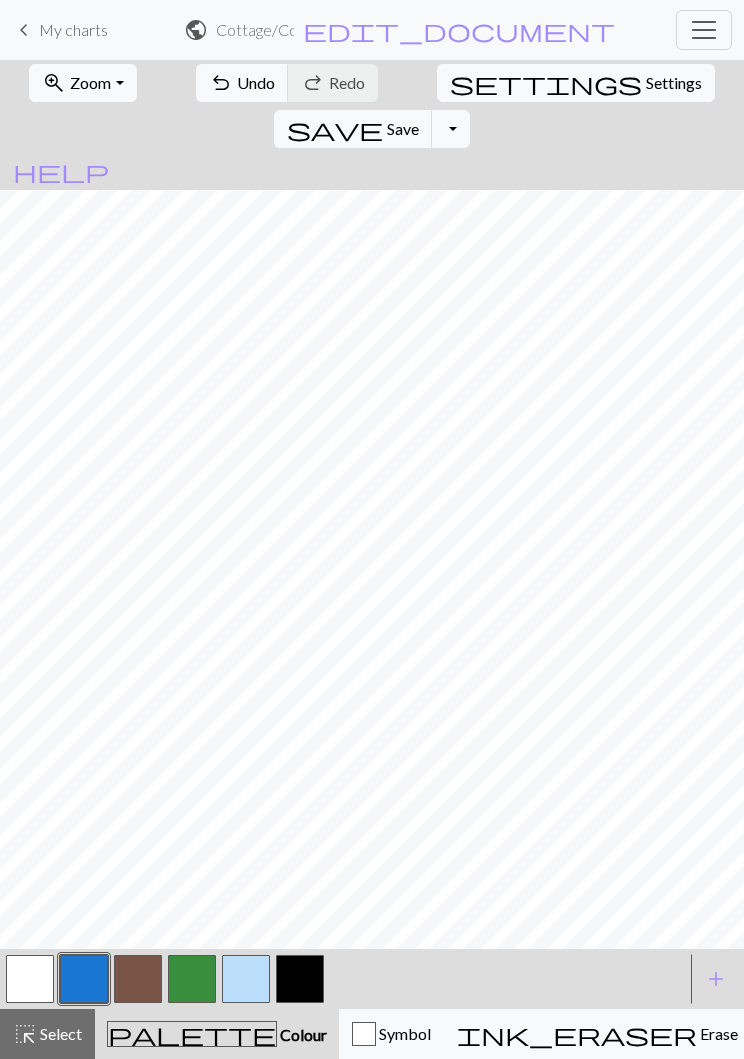 click on "Undo" at bounding box center (256, 82) 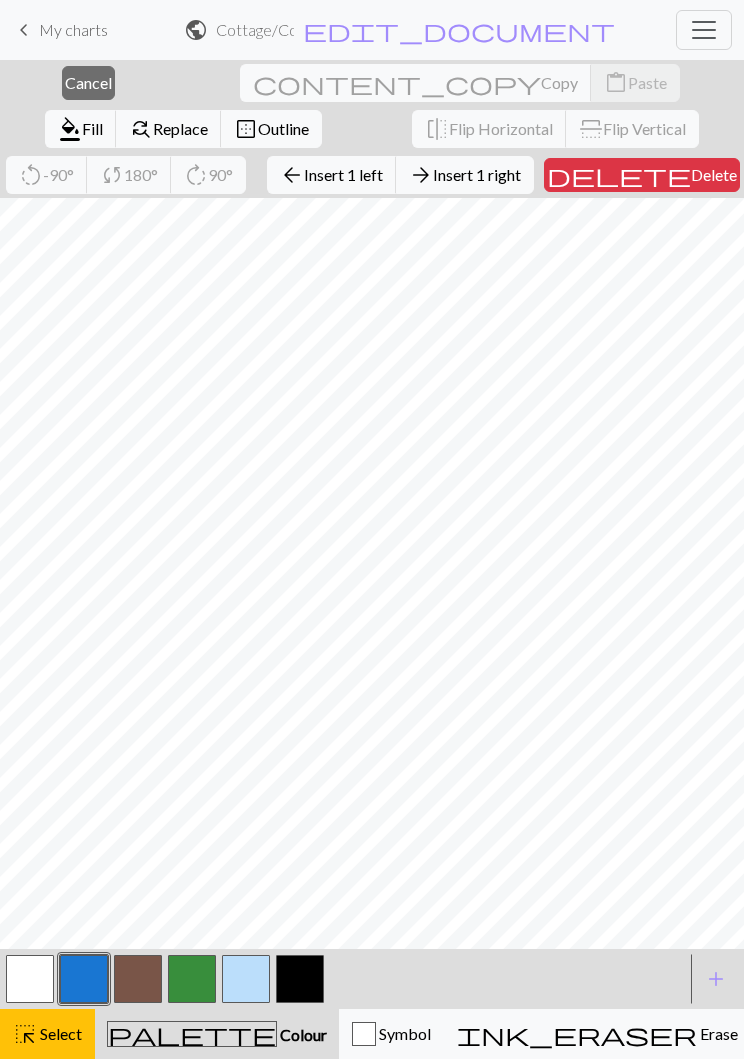 click on "Insert 1 right" at bounding box center [477, 174] 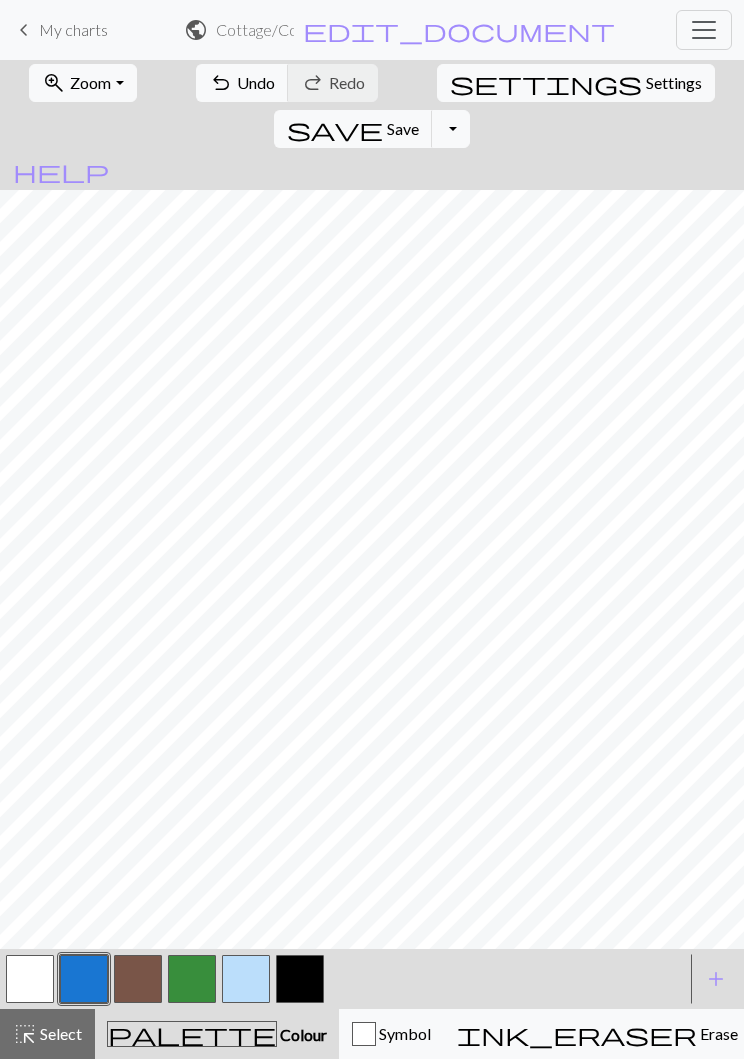 click at bounding box center [192, 979] 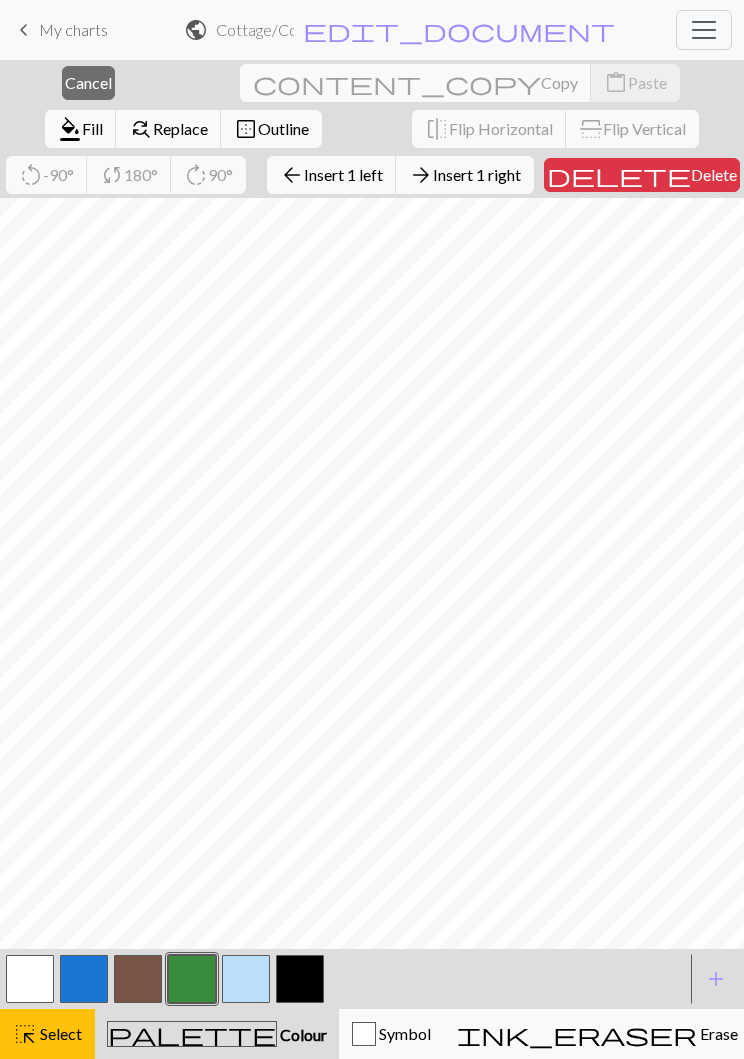 click on "Insert 1 right" at bounding box center (477, 174) 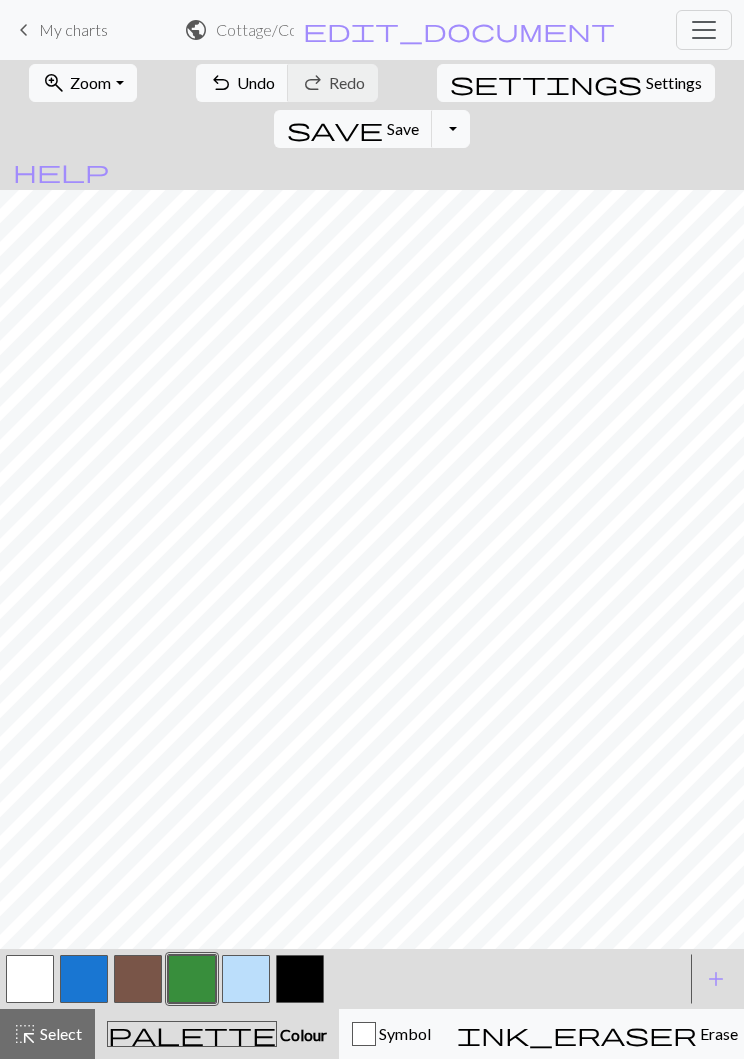 click on "Zoom" at bounding box center [90, 82] 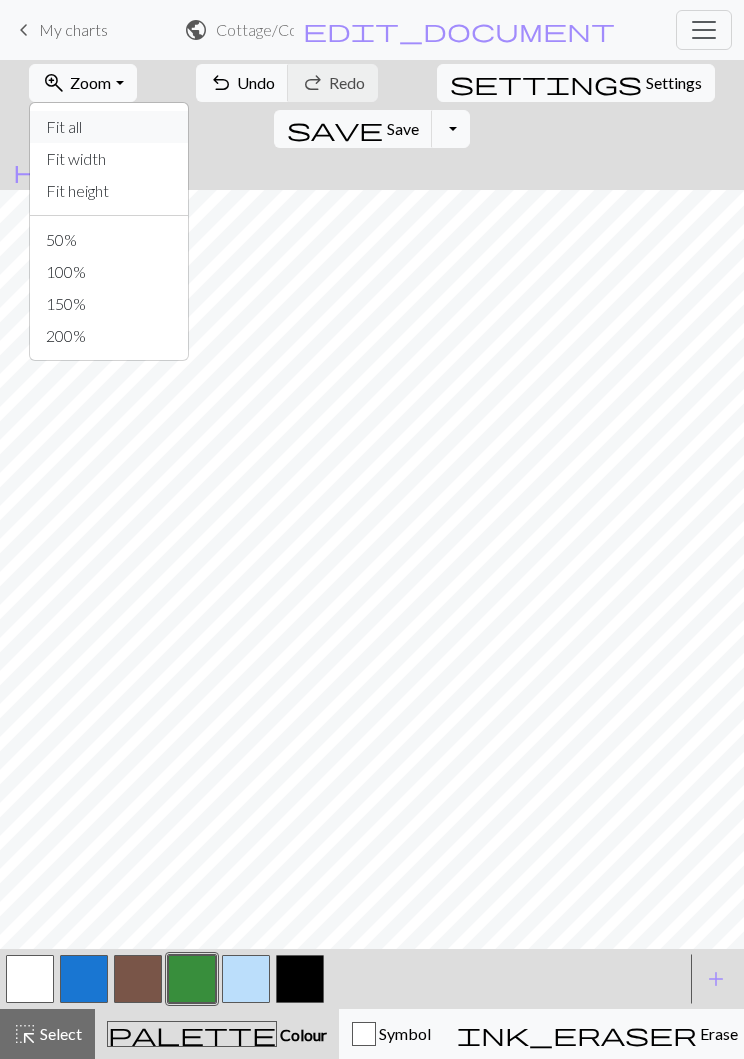 click on "Fit all" at bounding box center (109, 127) 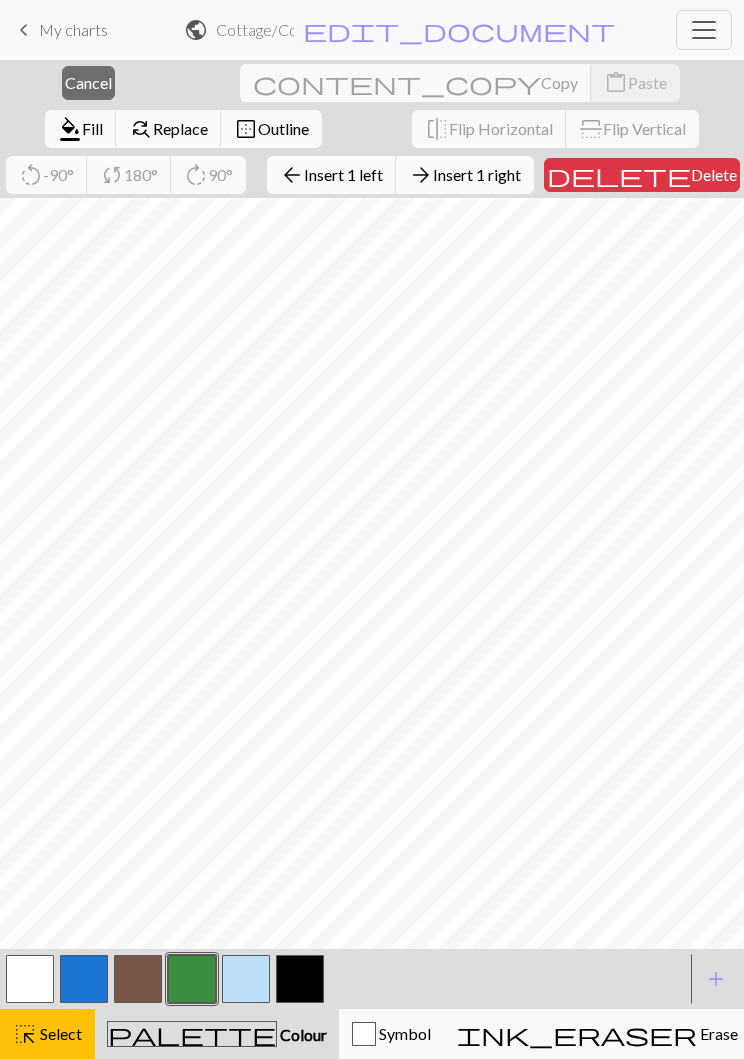 click on "Insert 1 right" at bounding box center (477, 174) 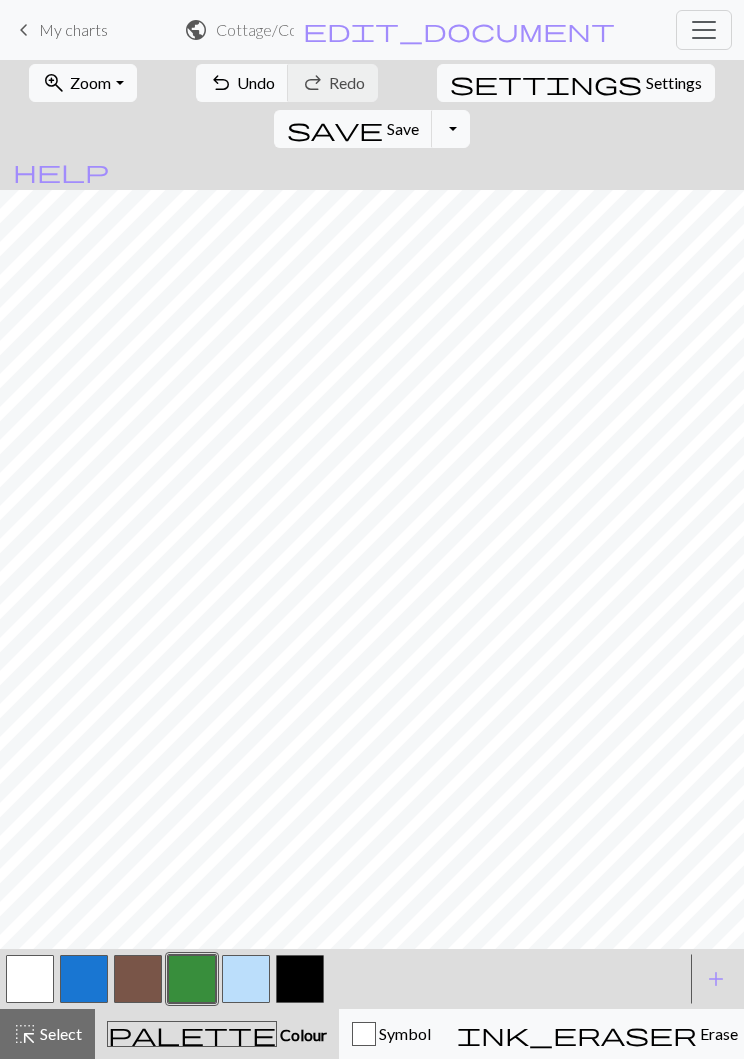 click on "My charts" at bounding box center (73, 29) 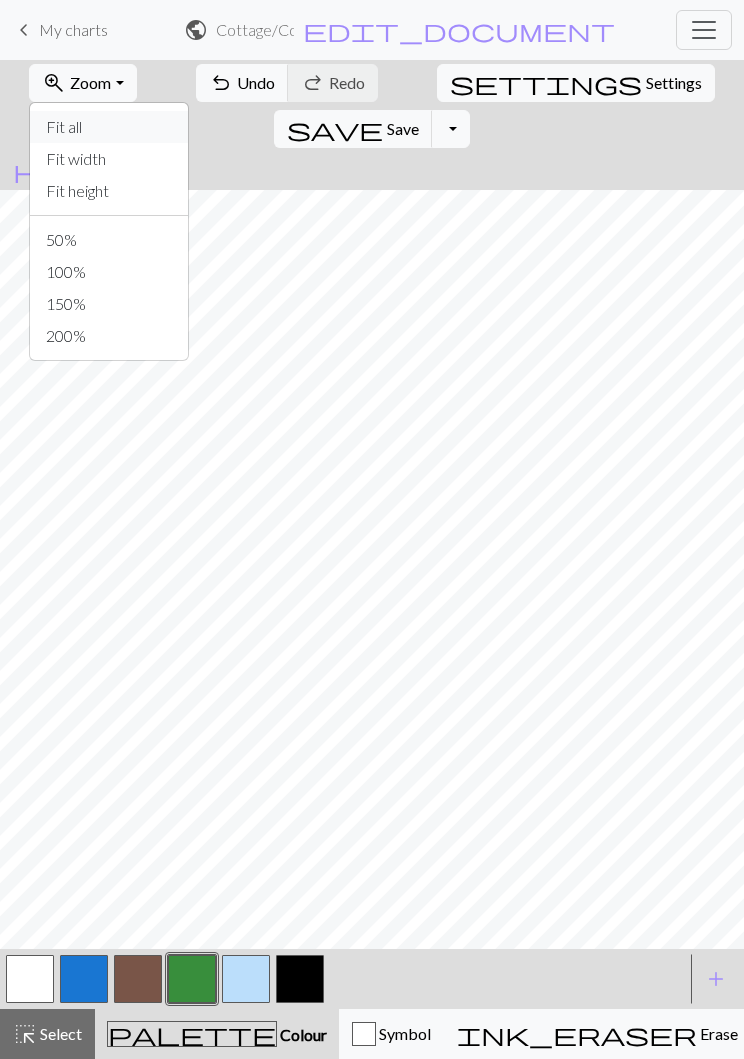 click on "Fit all" at bounding box center [109, 127] 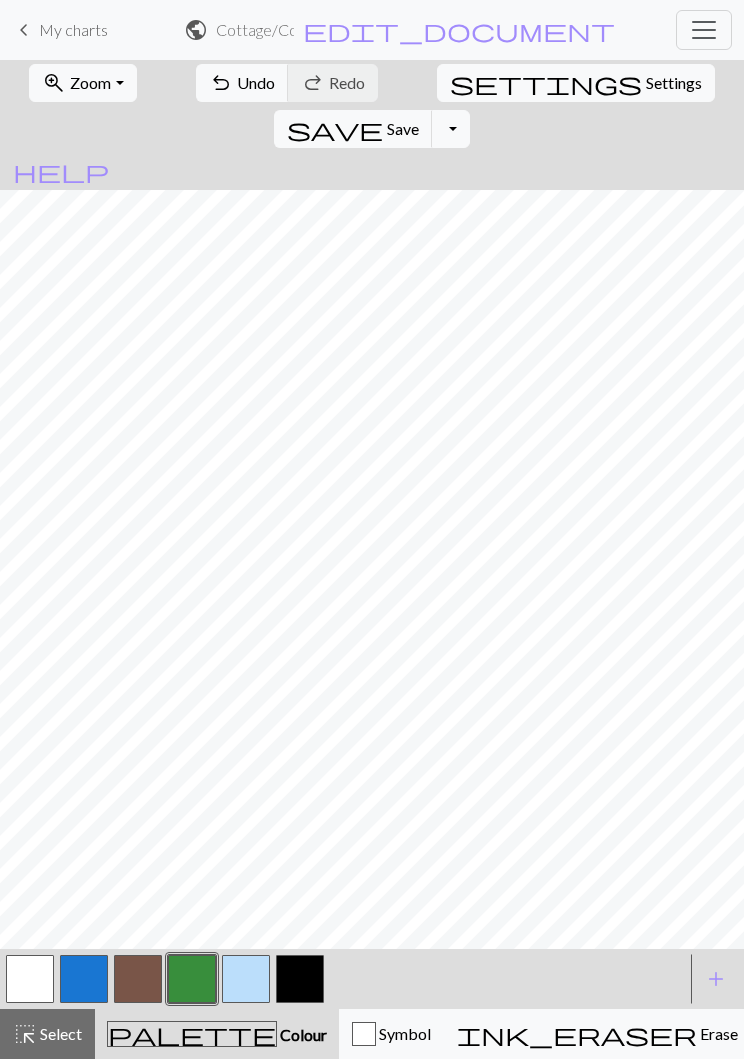 click at bounding box center [30, 979] 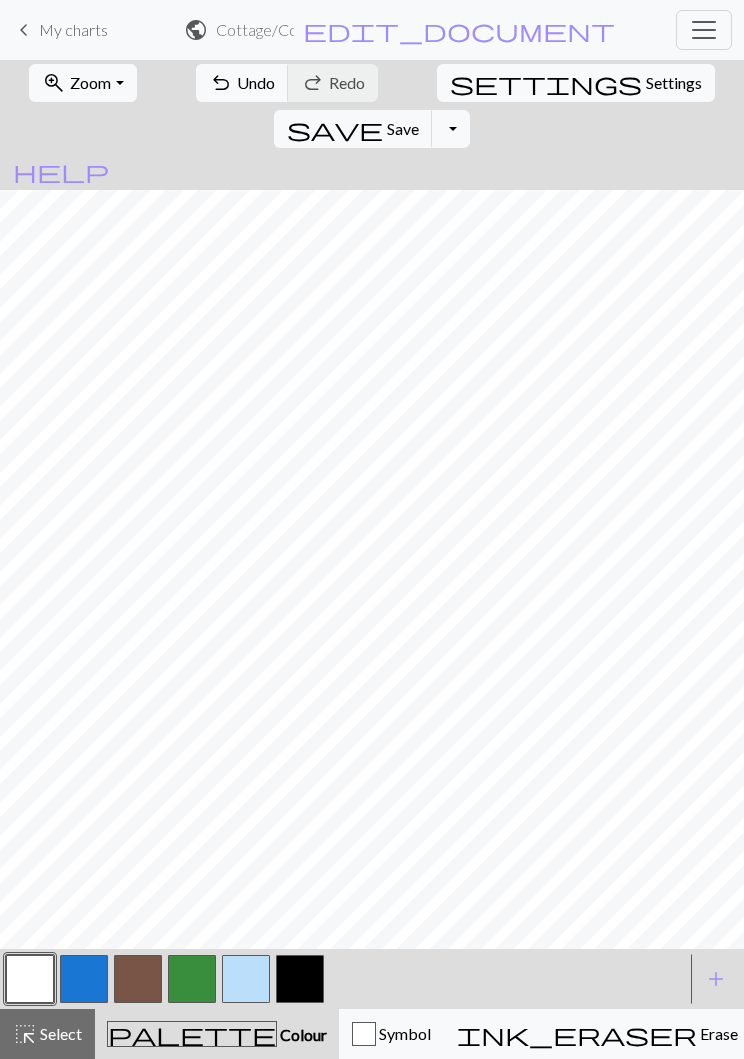 click at bounding box center (246, 979) 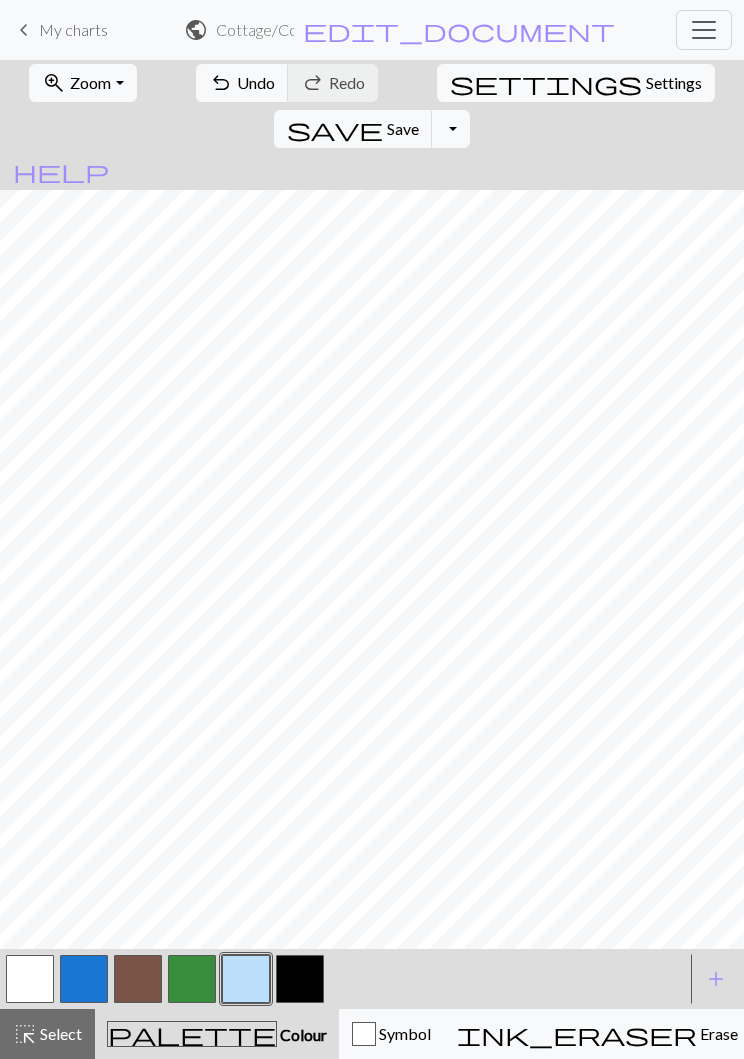 click at bounding box center (30, 979) 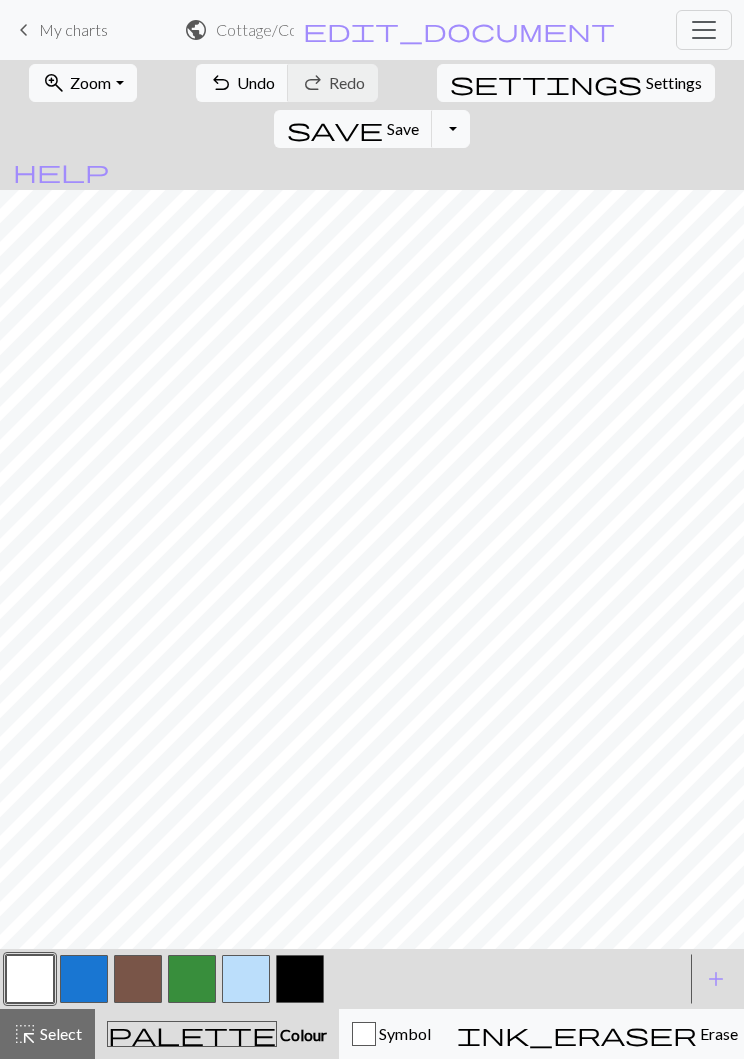 click at bounding box center (192, 979) 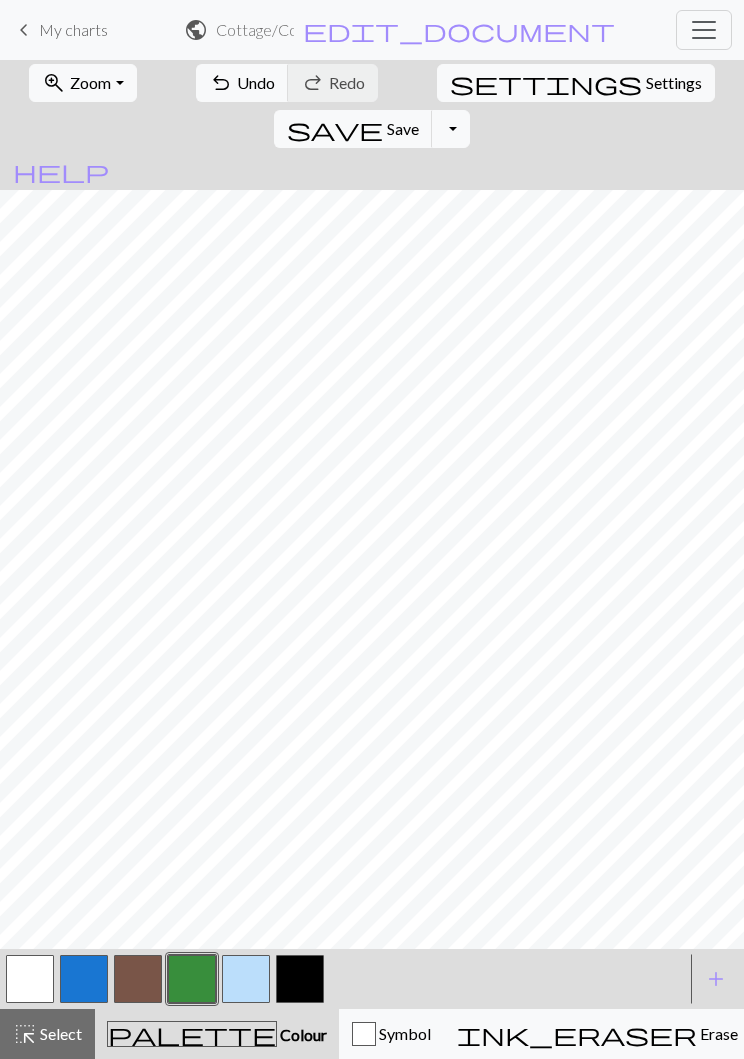 click at bounding box center [30, 979] 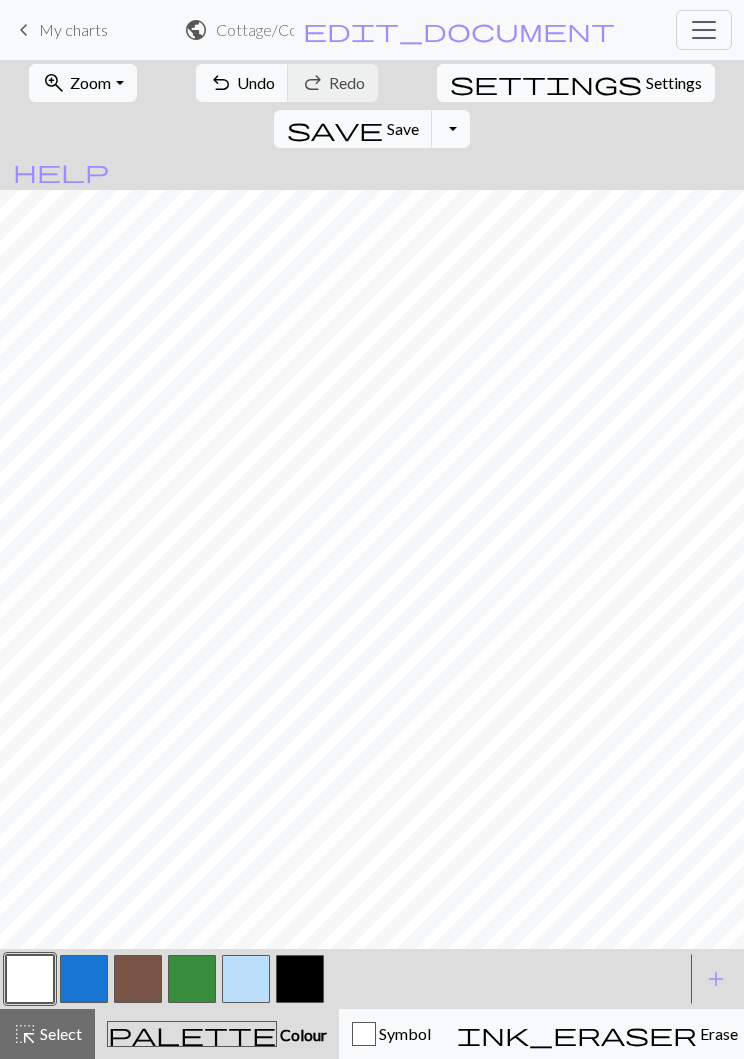 click at bounding box center [192, 979] 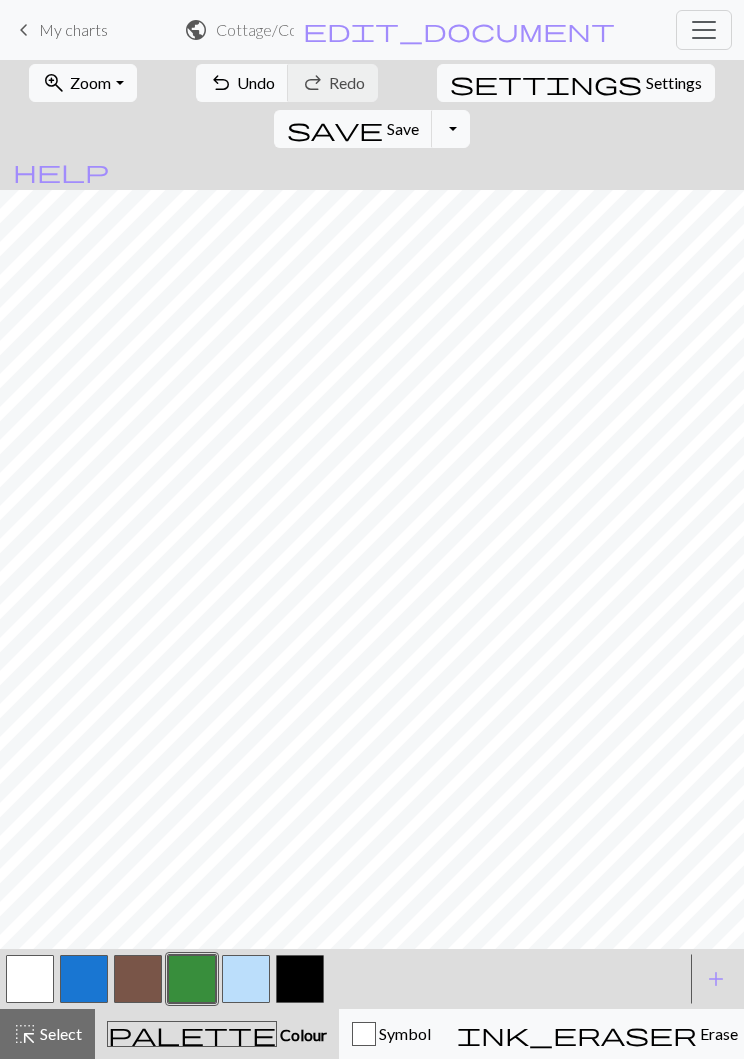 click at bounding box center (30, 979) 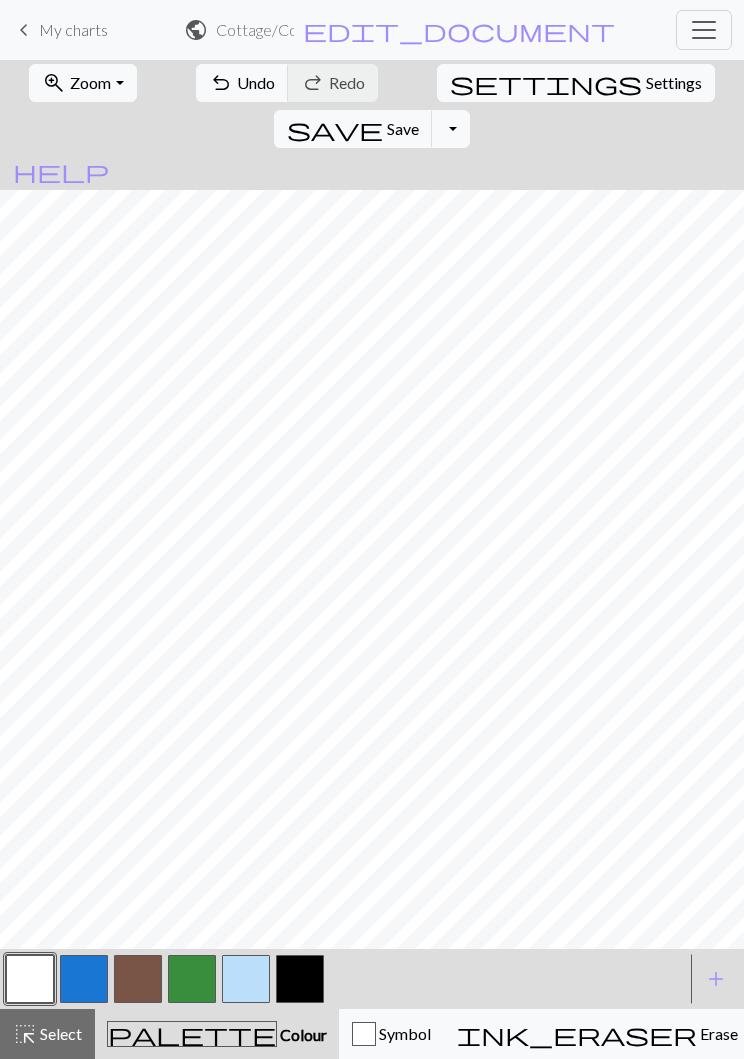 click at bounding box center [84, 979] 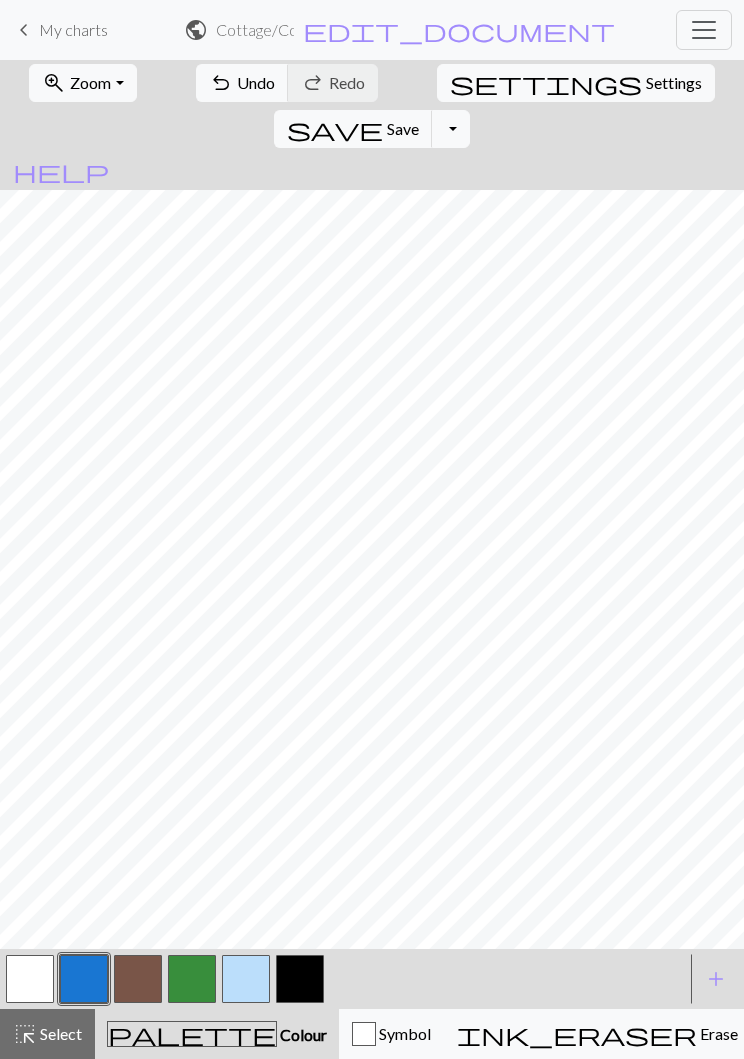click at bounding box center [30, 979] 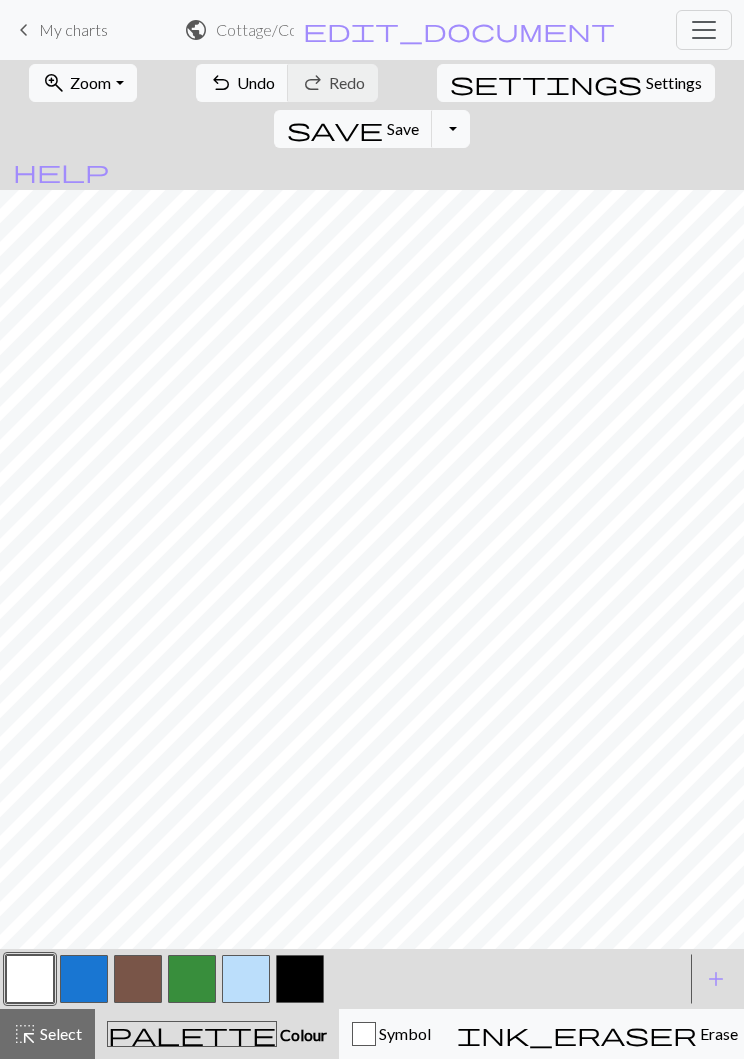 click at bounding box center [246, 979] 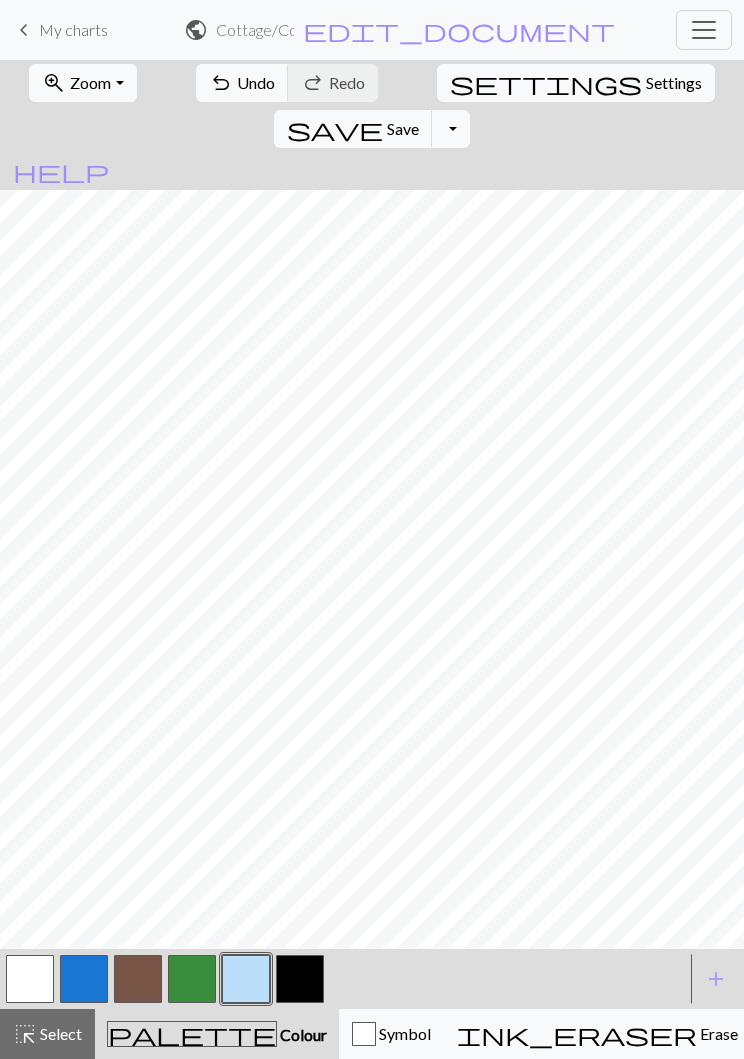 click at bounding box center [30, 979] 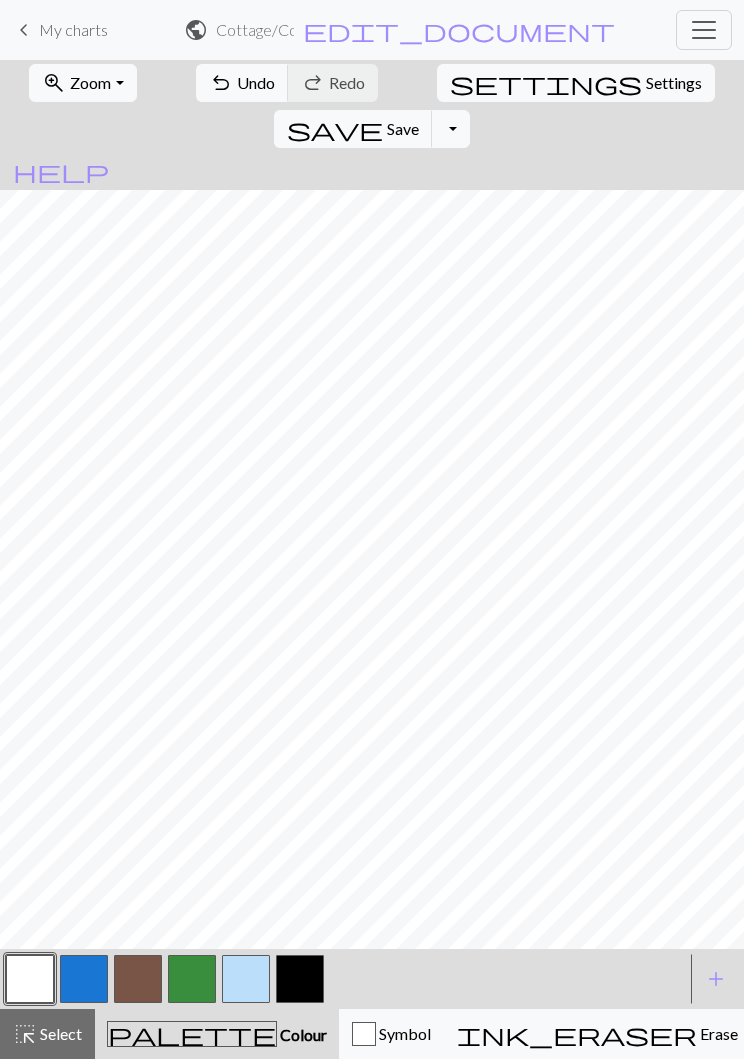 click at bounding box center [246, 979] 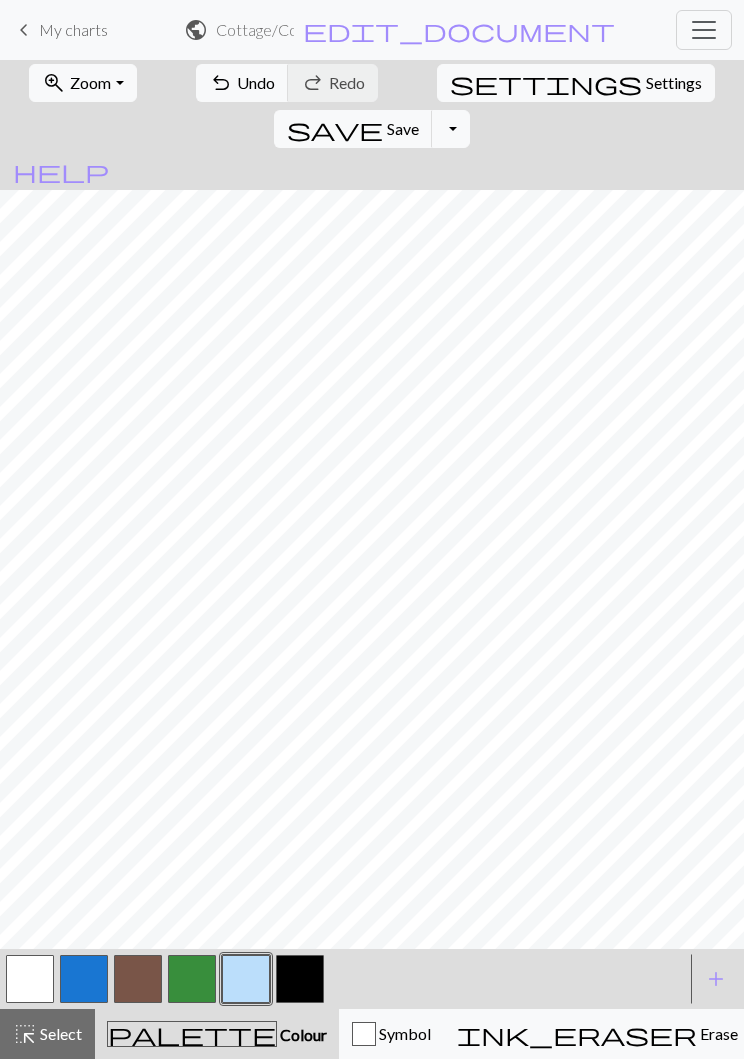 click at bounding box center (30, 979) 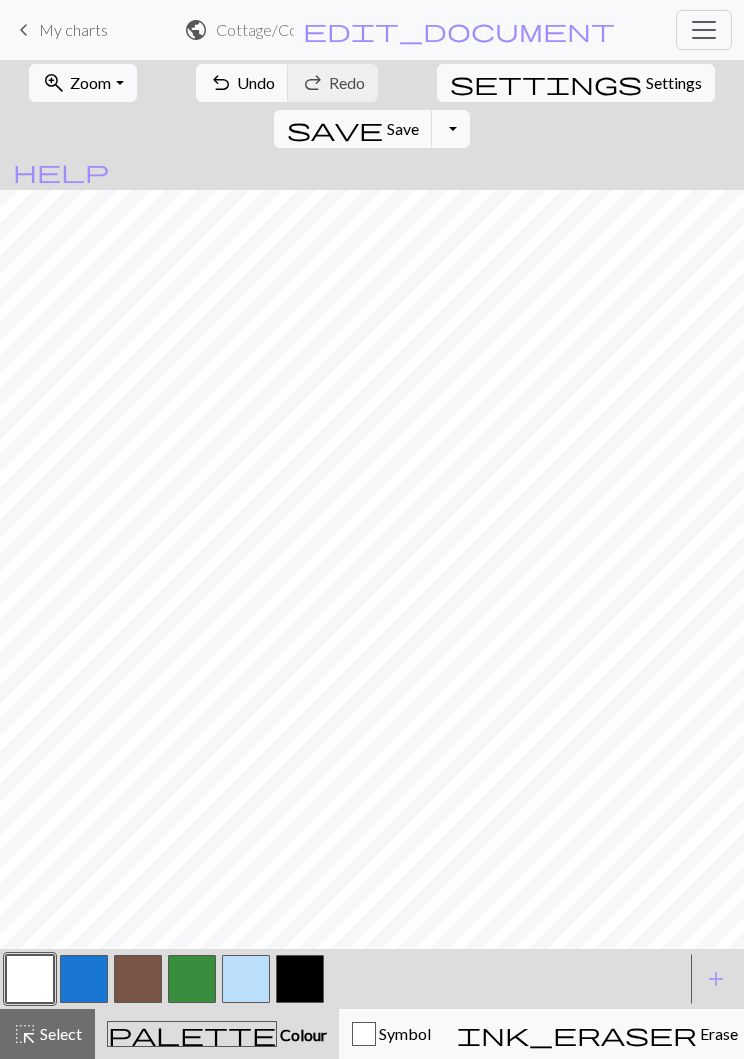 click at bounding box center (84, 979) 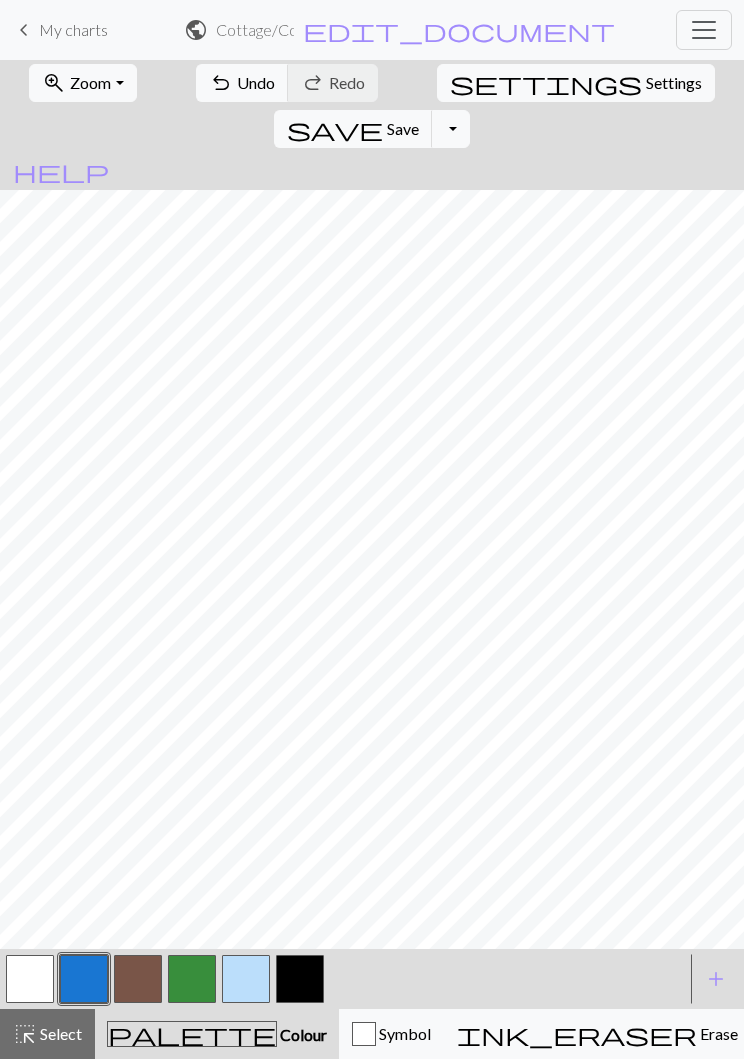 click at bounding box center (30, 979) 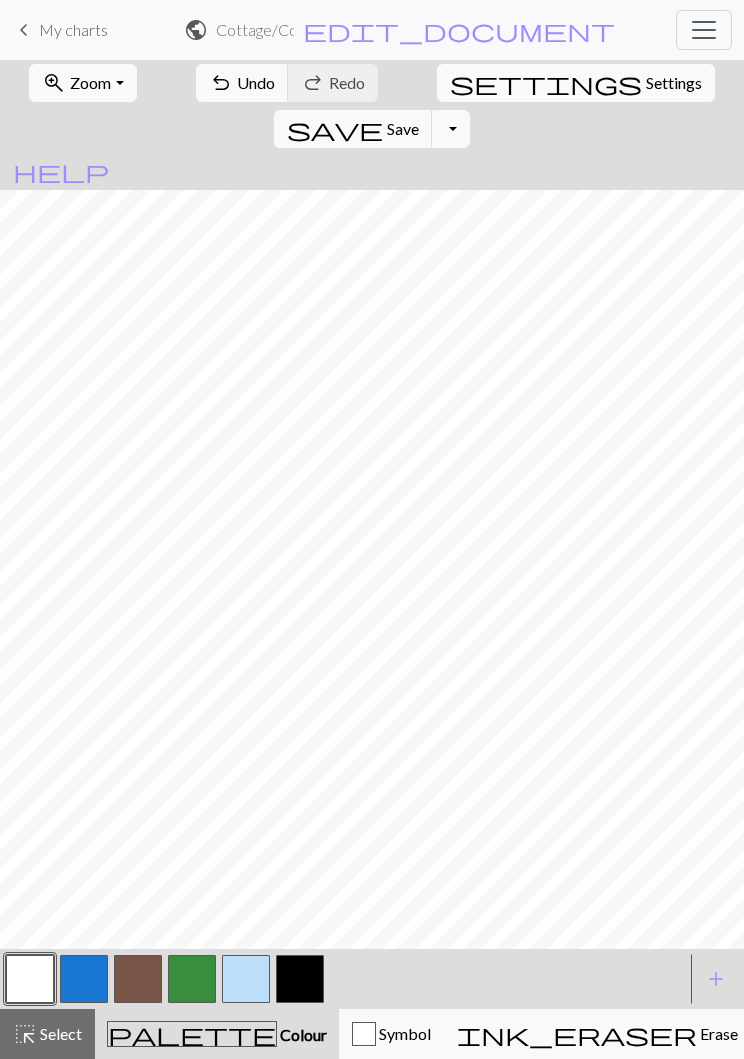click at bounding box center [84, 979] 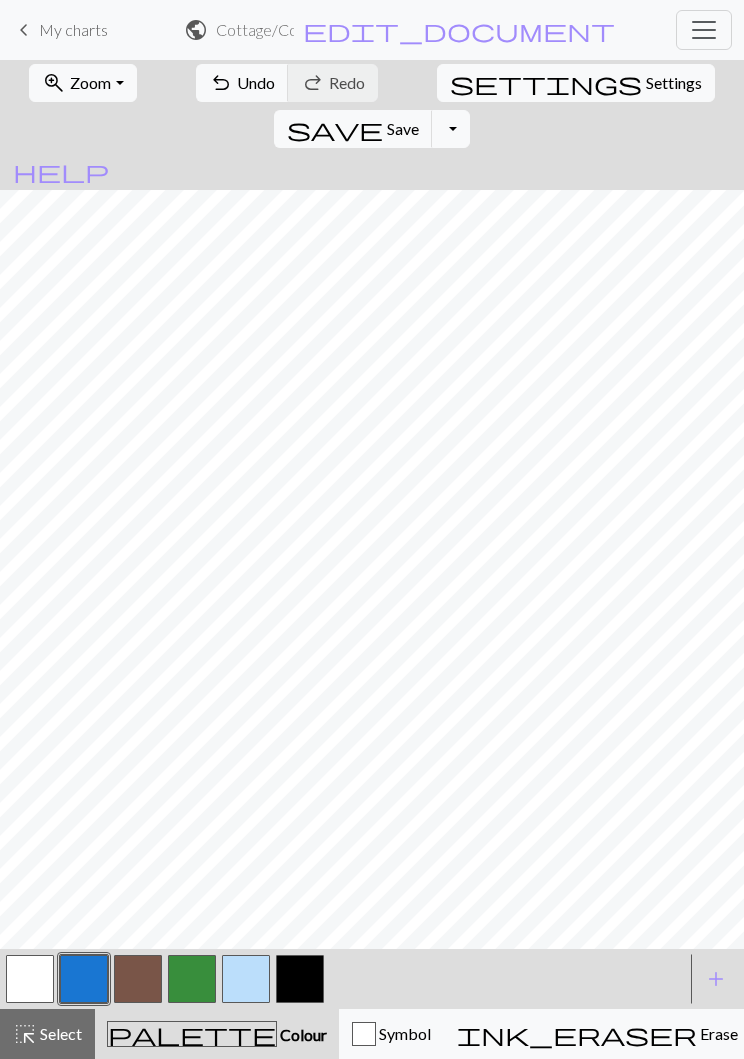 click at bounding box center (30, 979) 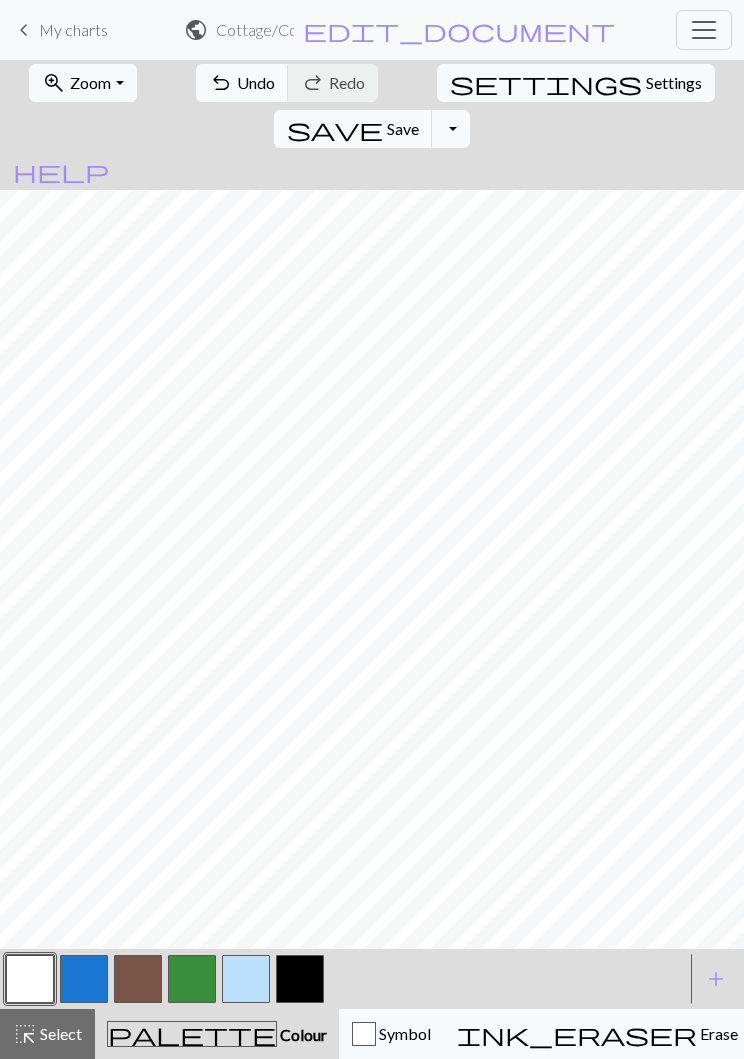 click at bounding box center [84, 979] 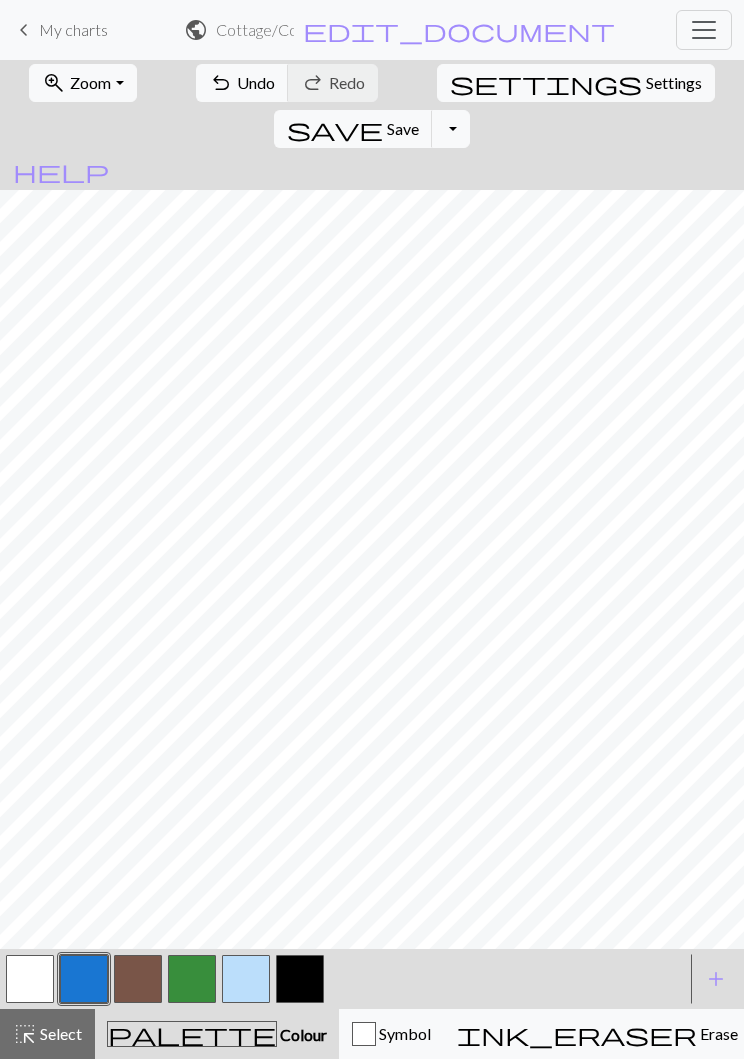 click at bounding box center [30, 979] 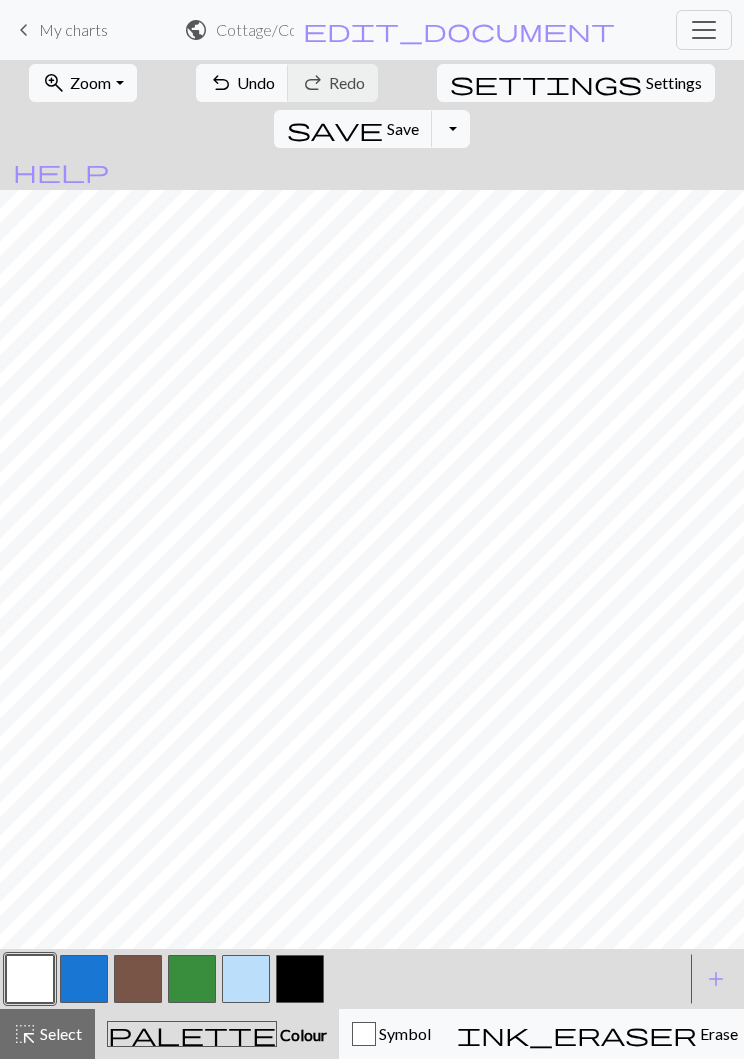 click at bounding box center (246, 979) 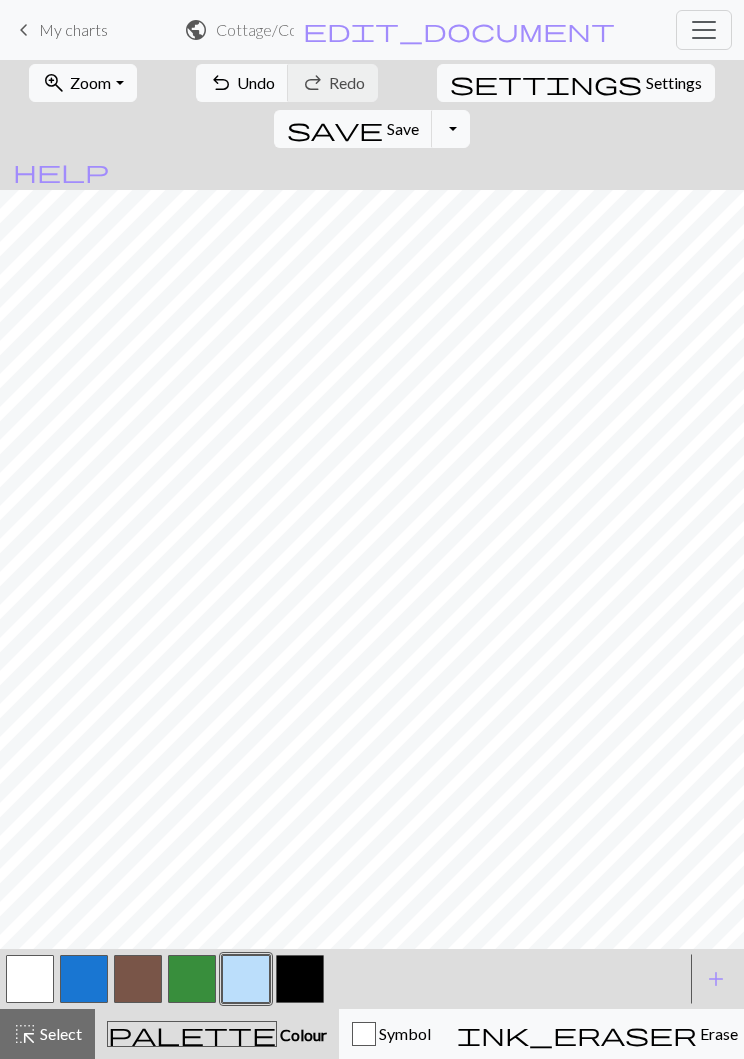 click at bounding box center (30, 979) 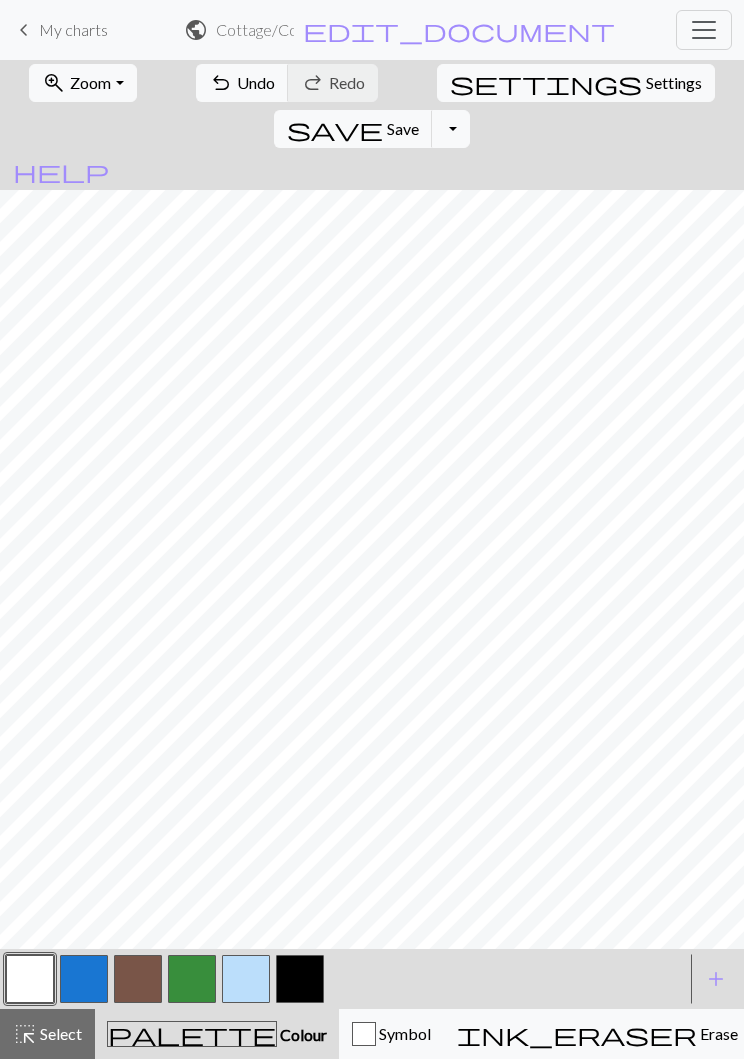 click at bounding box center (300, 979) 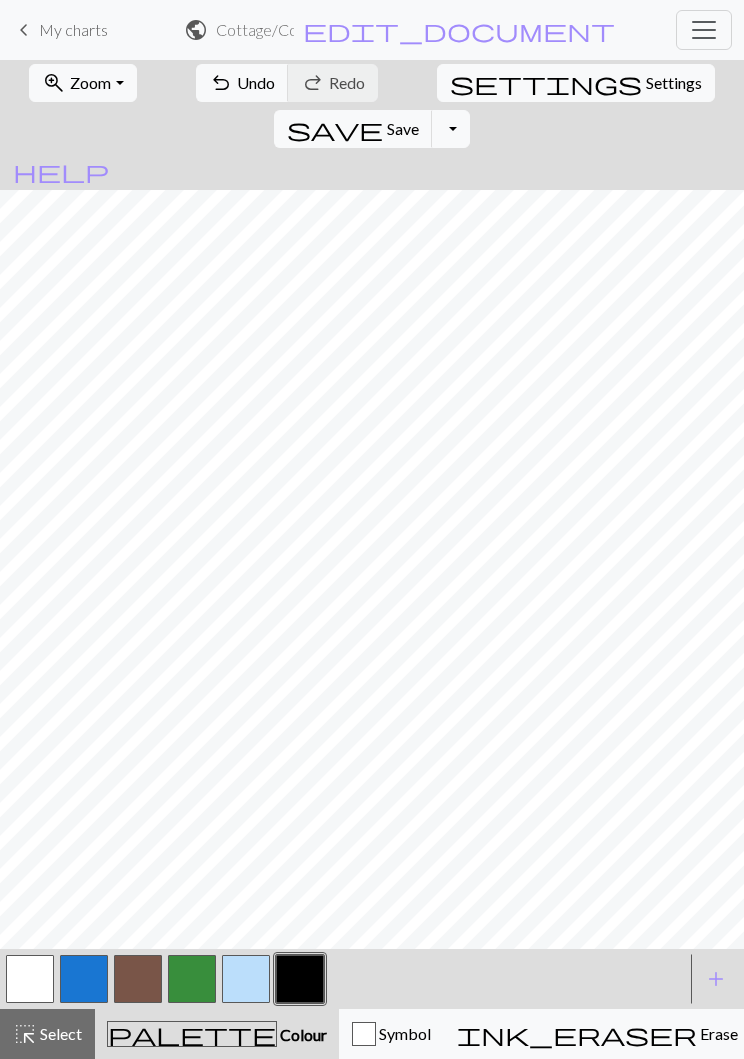 click at bounding box center [192, 979] 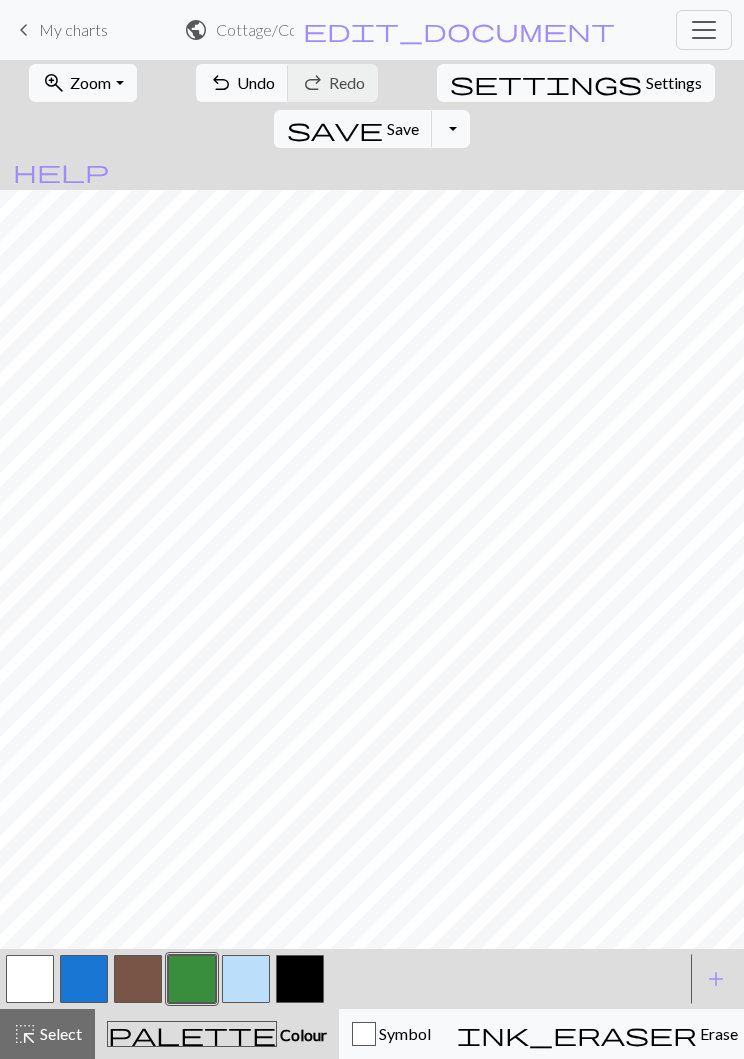 click at bounding box center [30, 979] 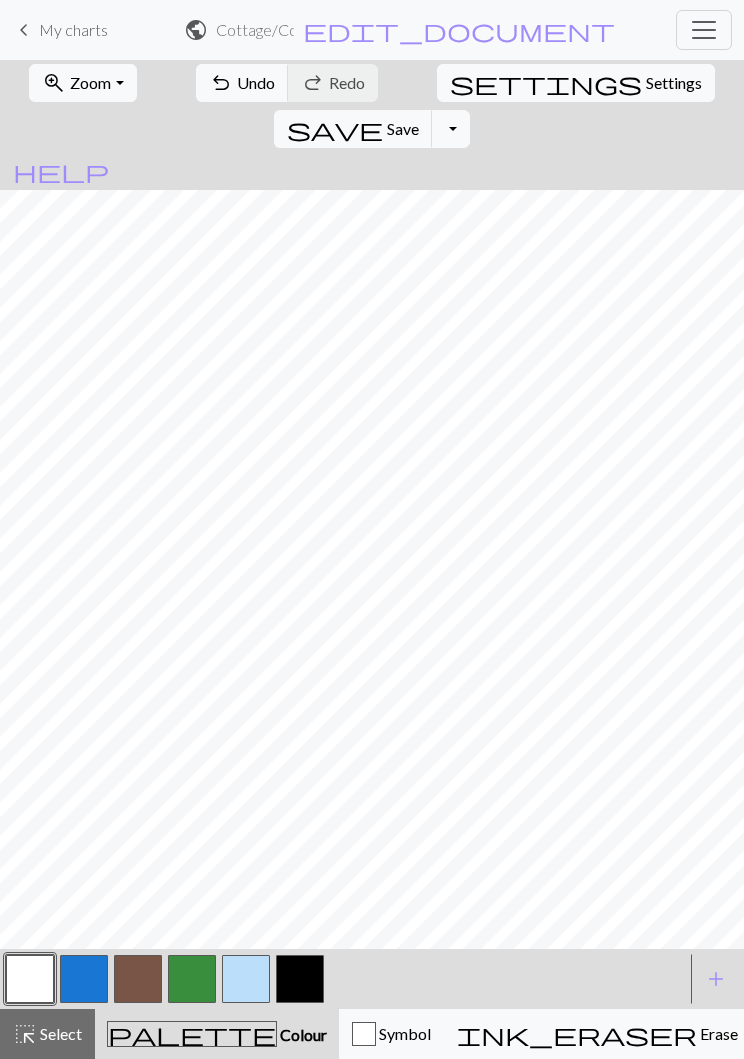click at bounding box center [84, 979] 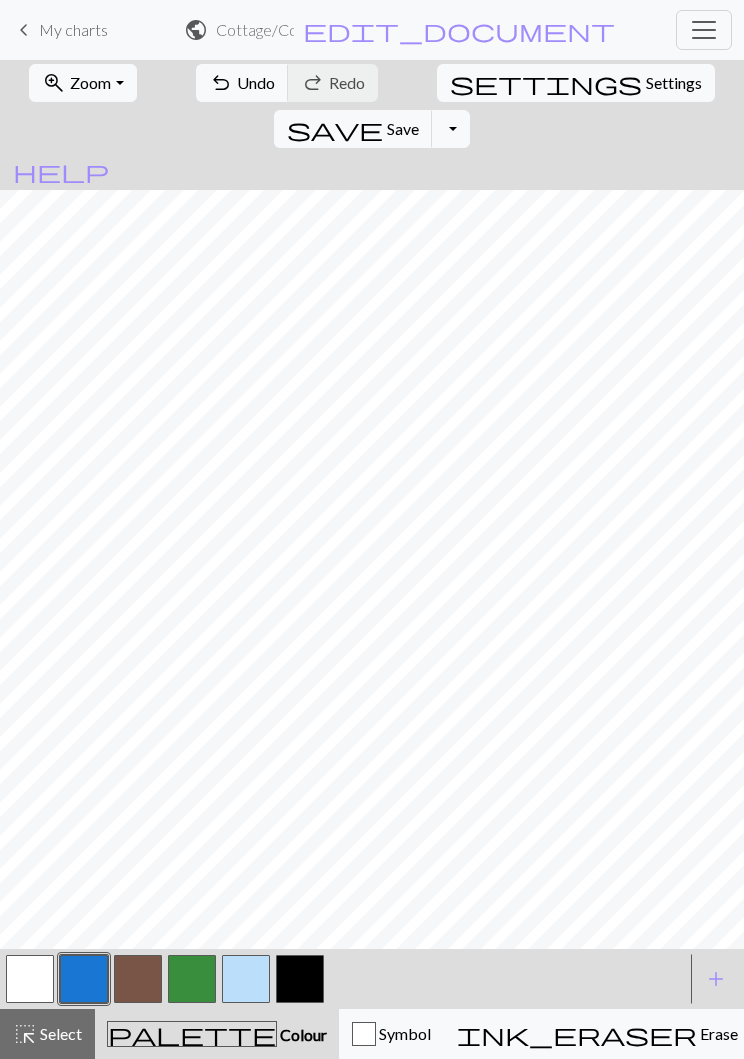 click at bounding box center (246, 979) 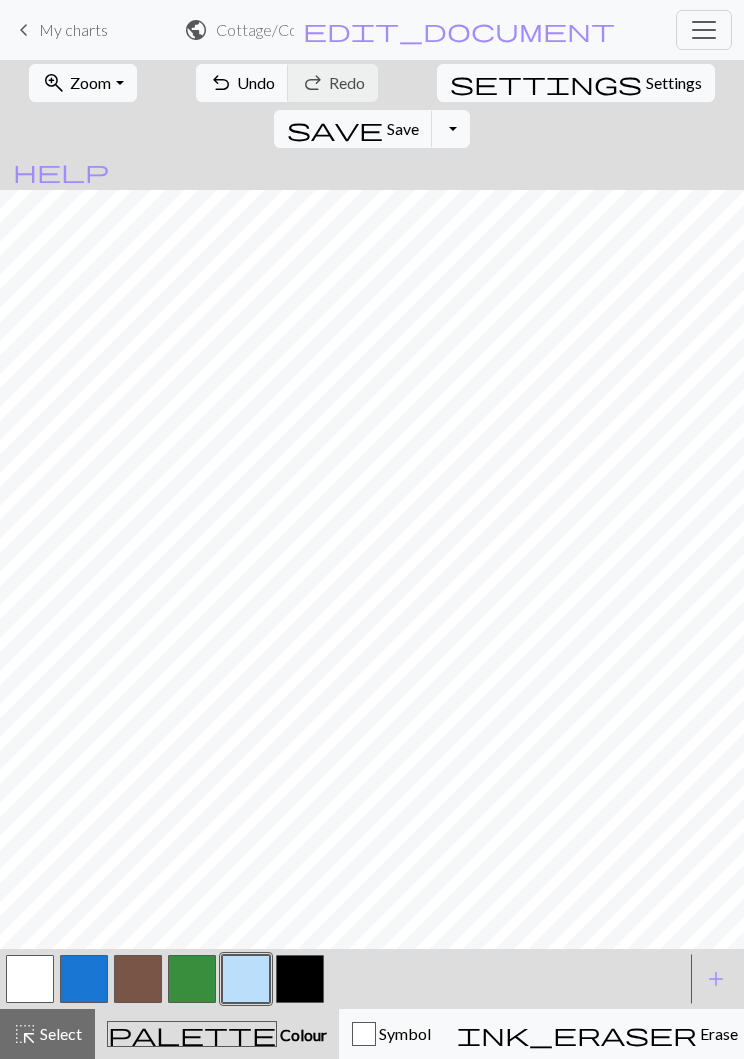 click at bounding box center (30, 979) 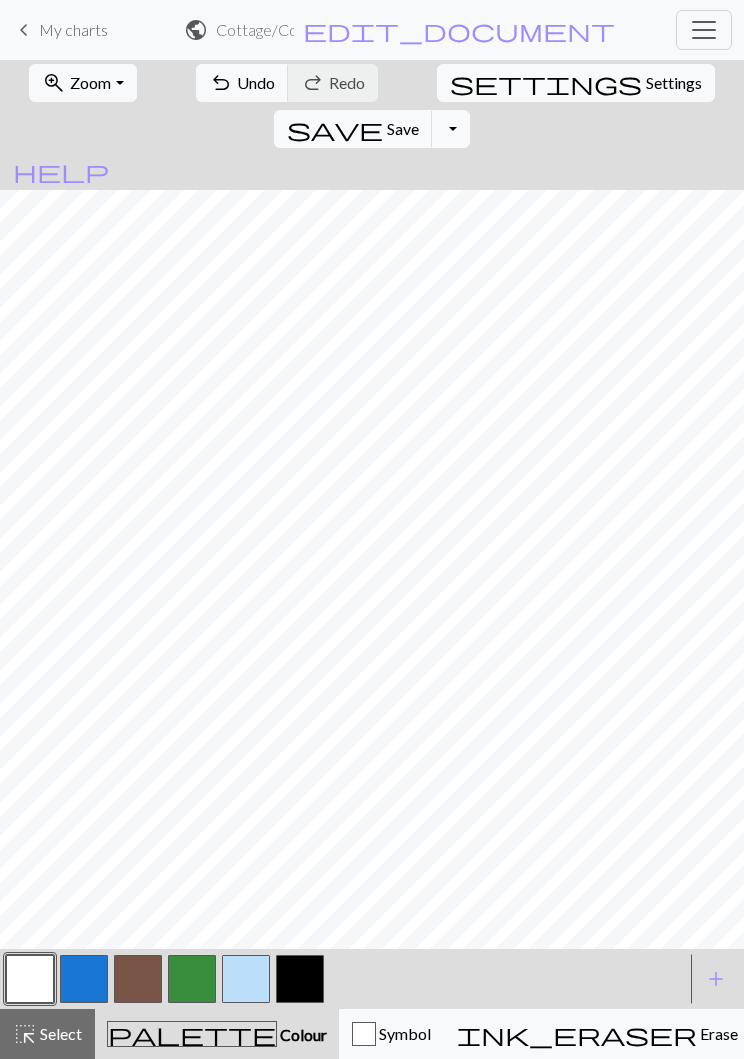 click at bounding box center [246, 979] 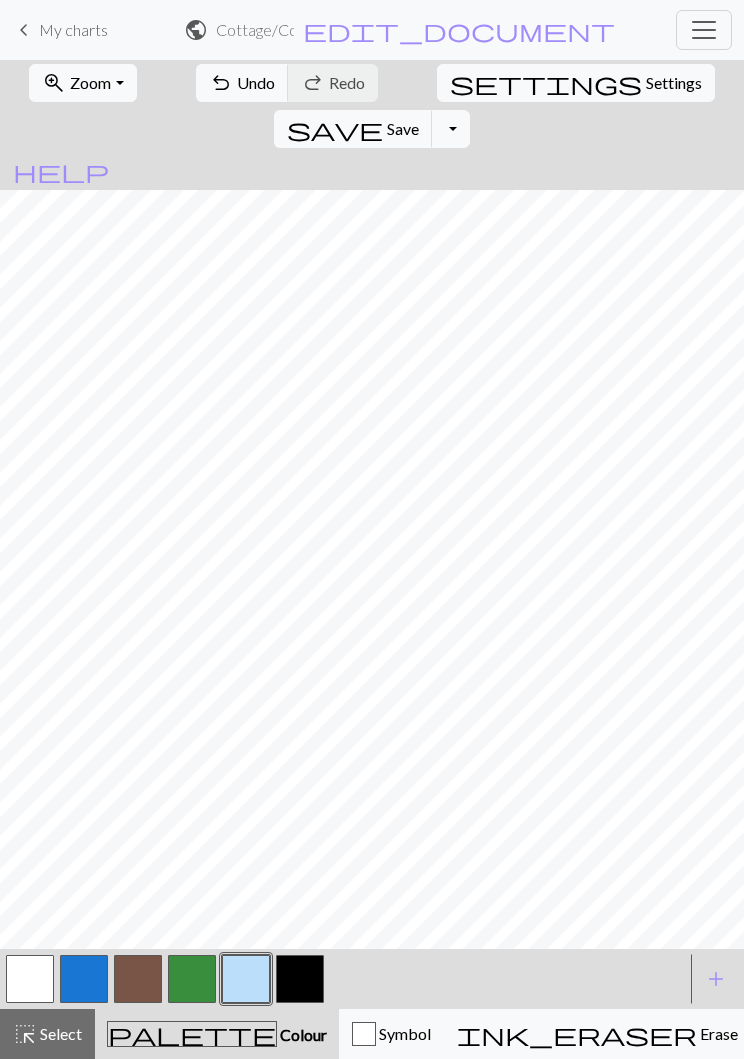 click at bounding box center [30, 979] 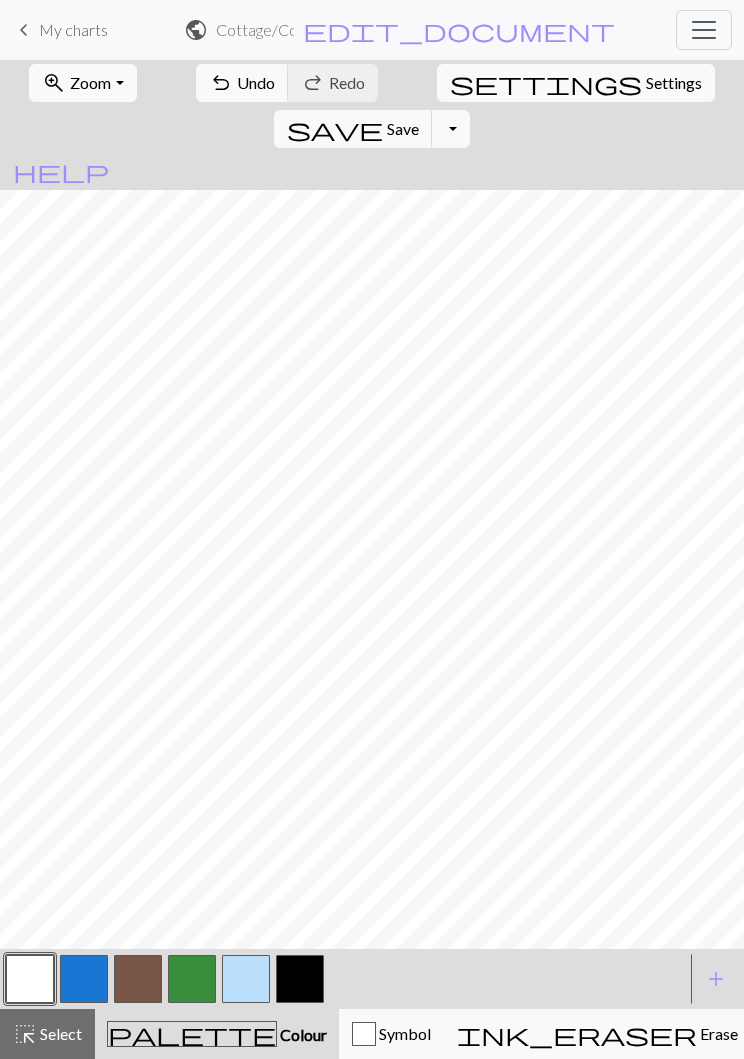 click at bounding box center (192, 979) 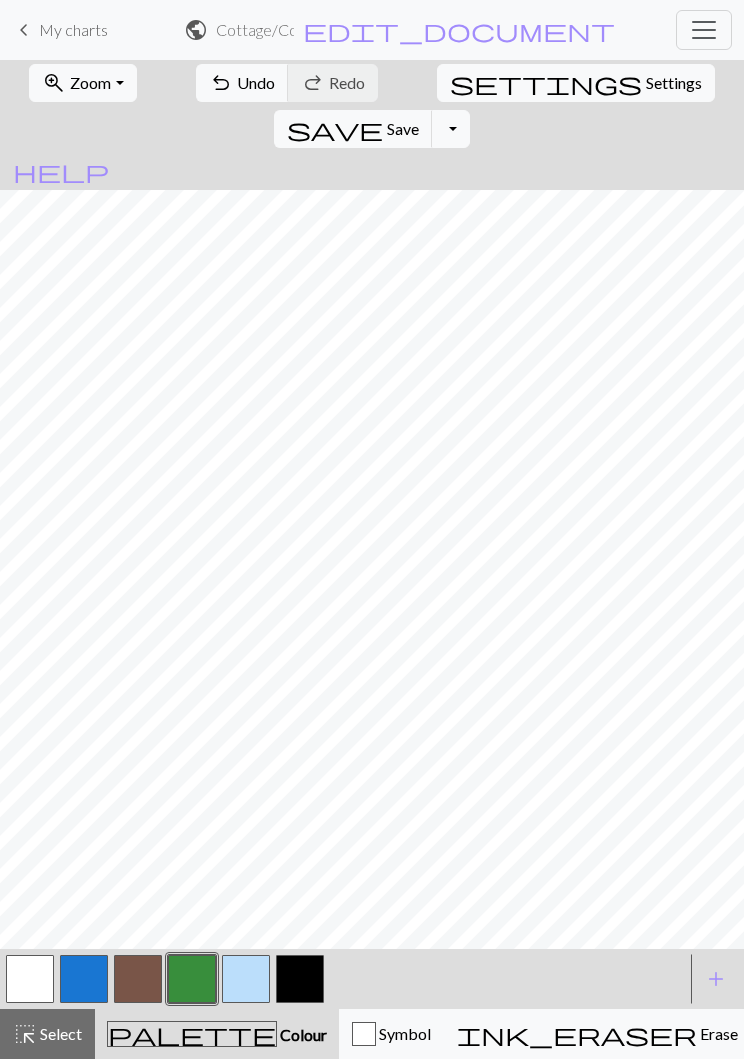 click at bounding box center (30, 979) 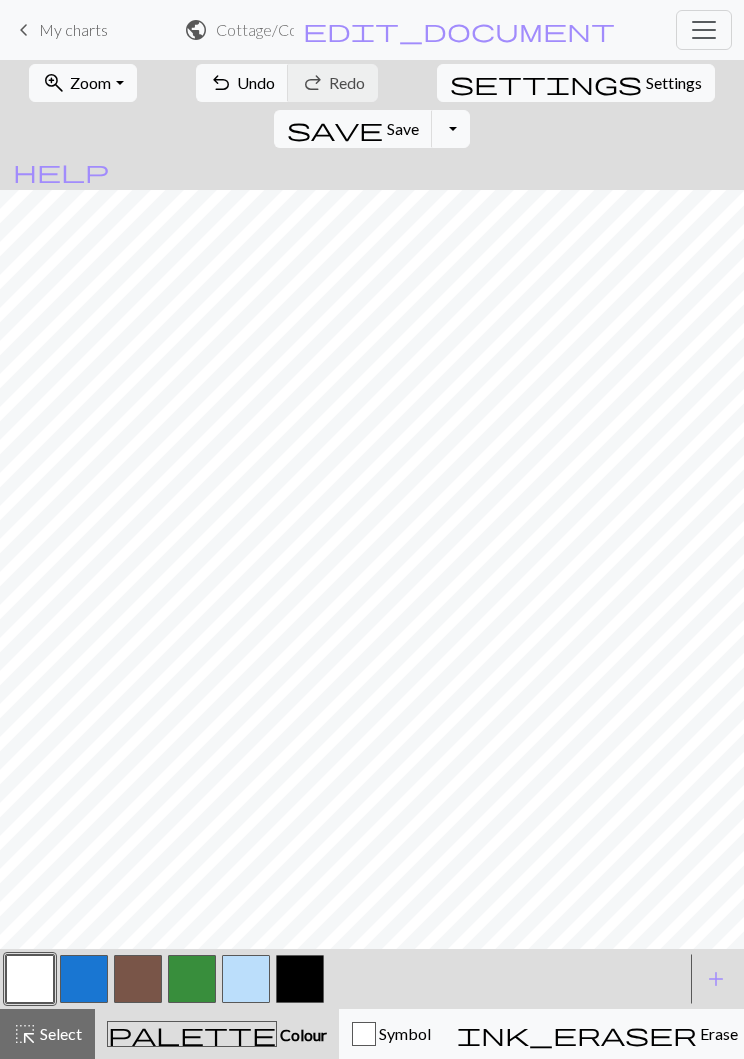 click on "add" at bounding box center [716, 979] 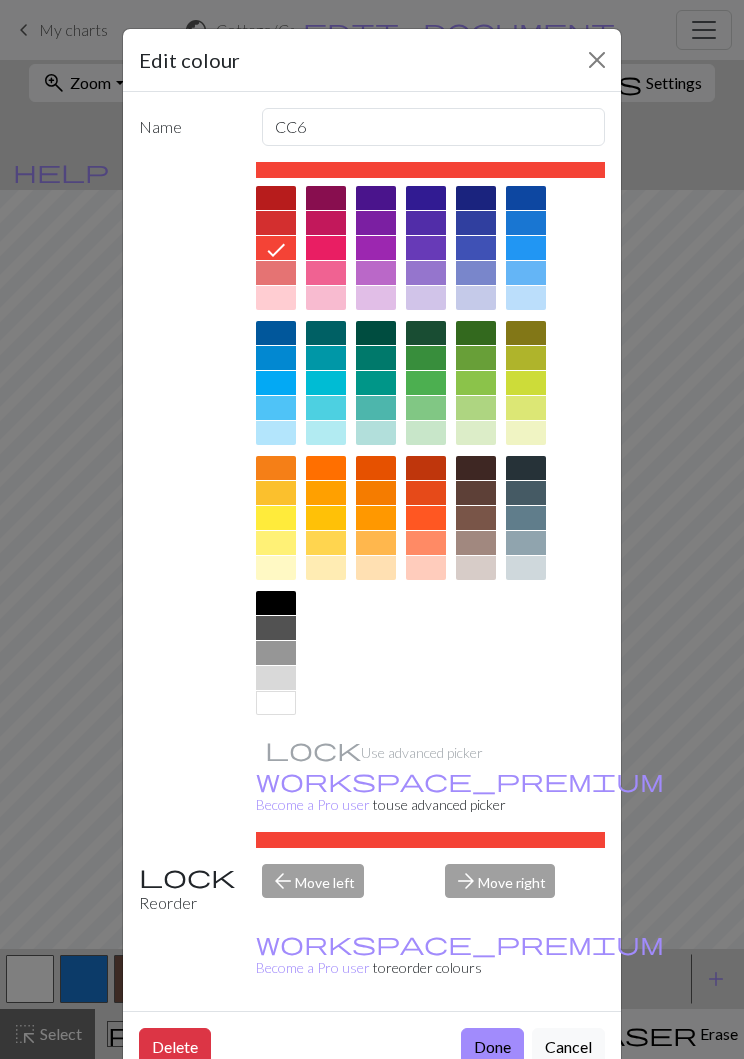 click at bounding box center (426, 333) 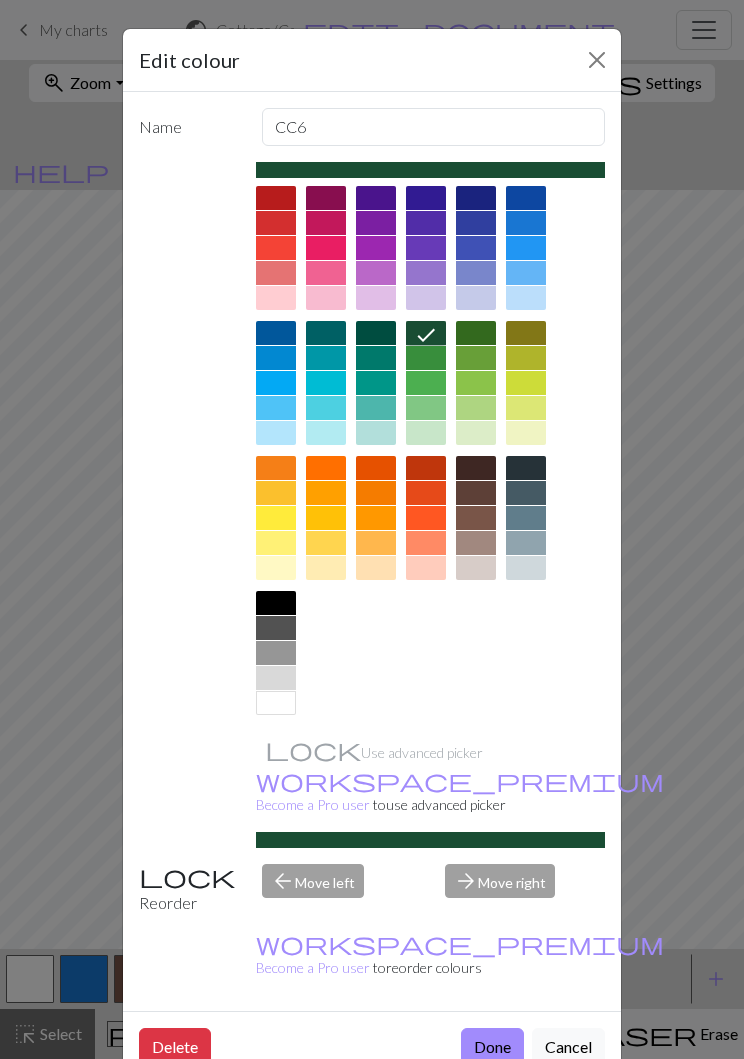 click on "Done" at bounding box center (492, 1047) 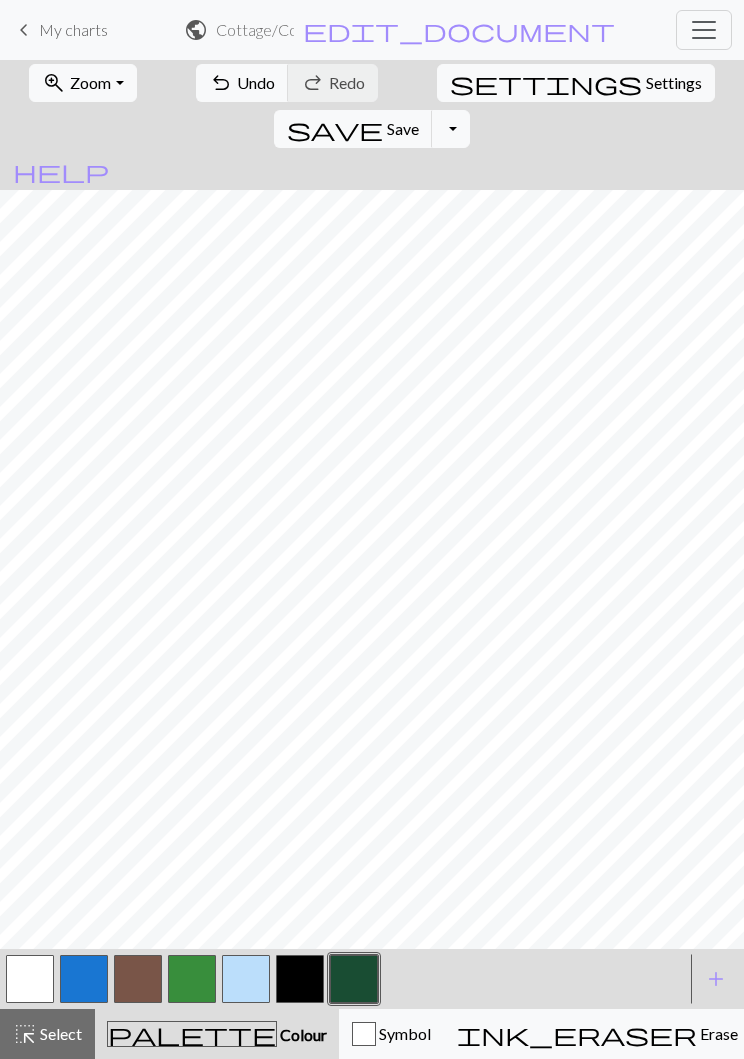 click on "add" at bounding box center (716, 979) 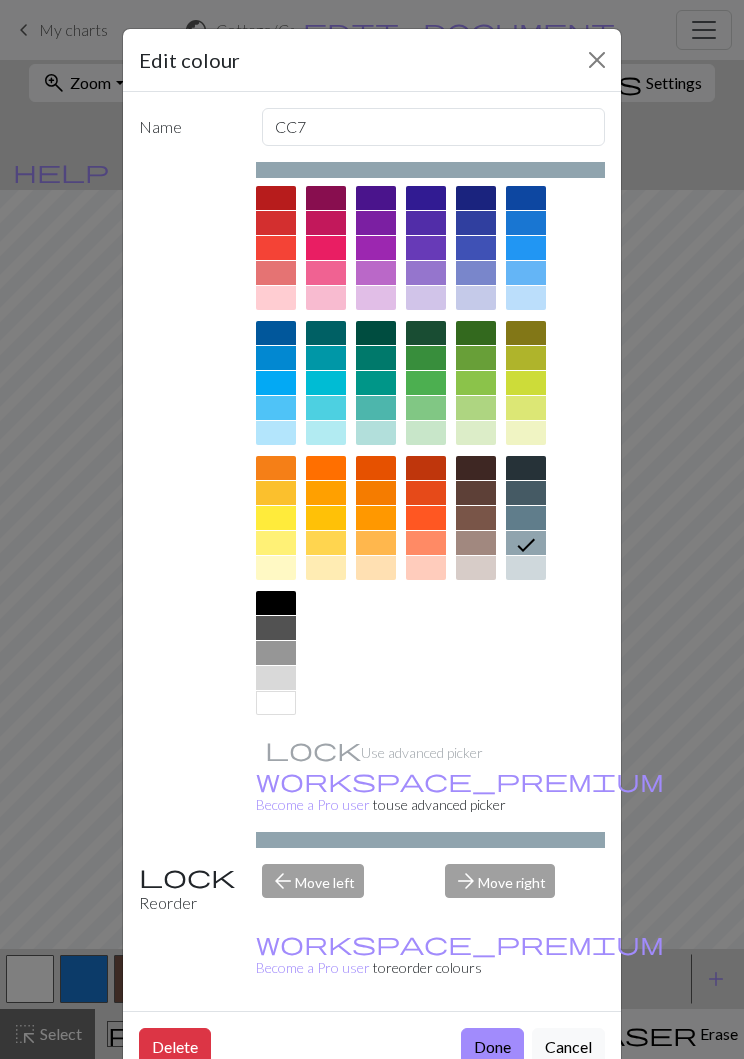 click at bounding box center [276, 298] 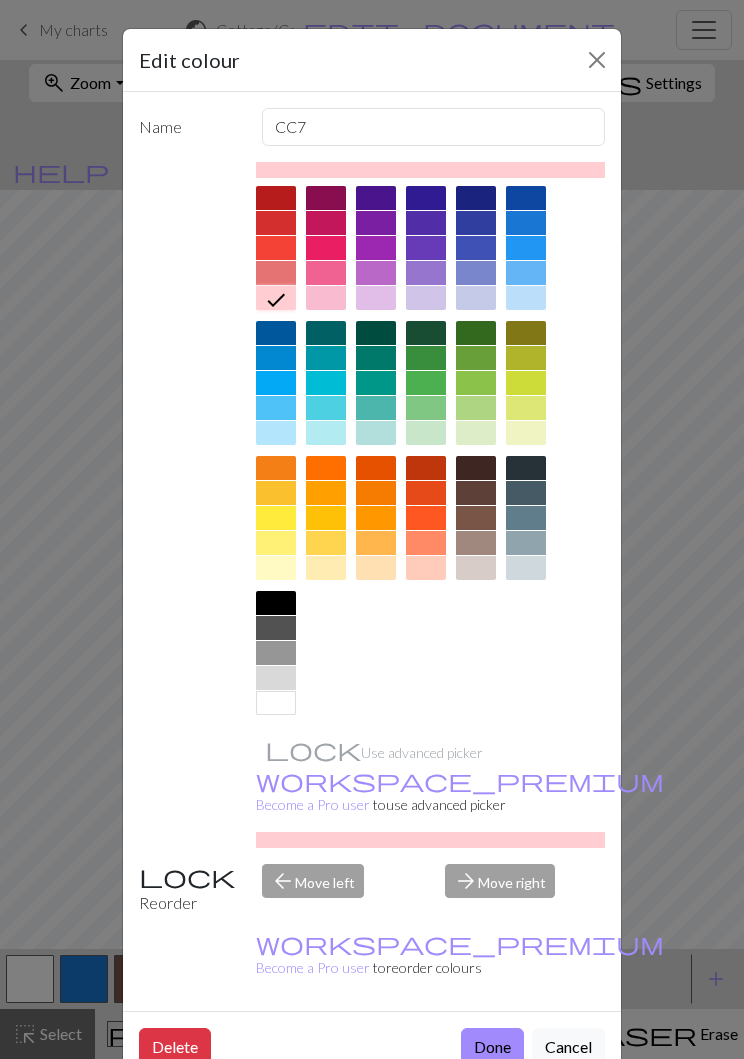 click on "Done" at bounding box center (492, 1047) 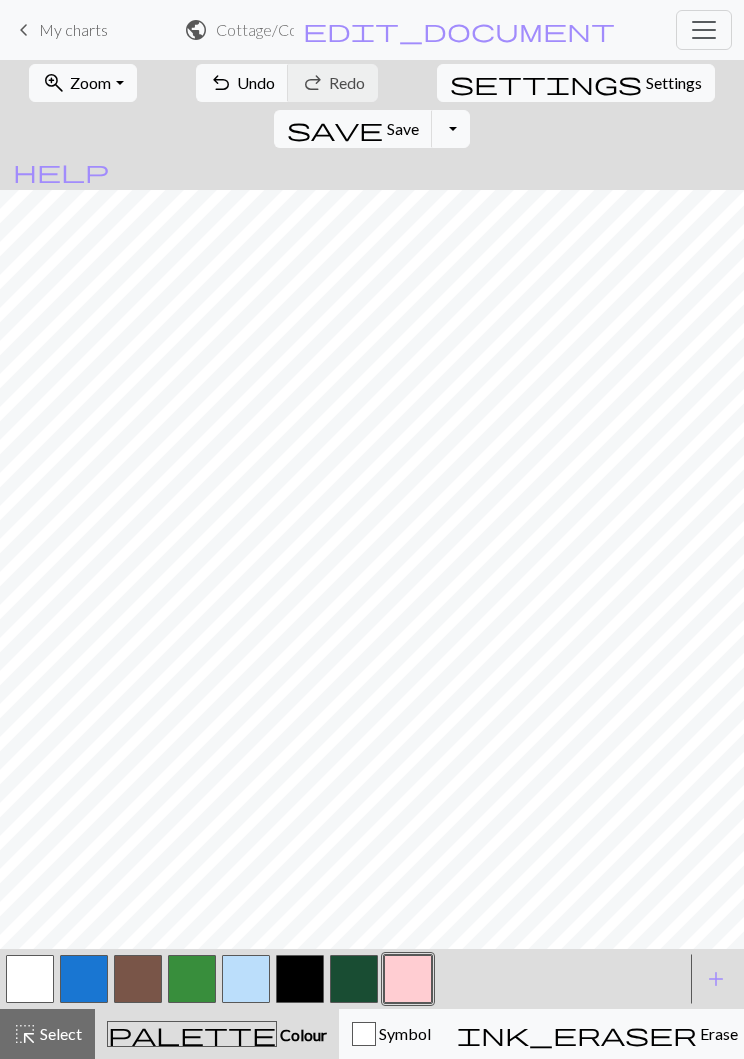 click at bounding box center (354, 979) 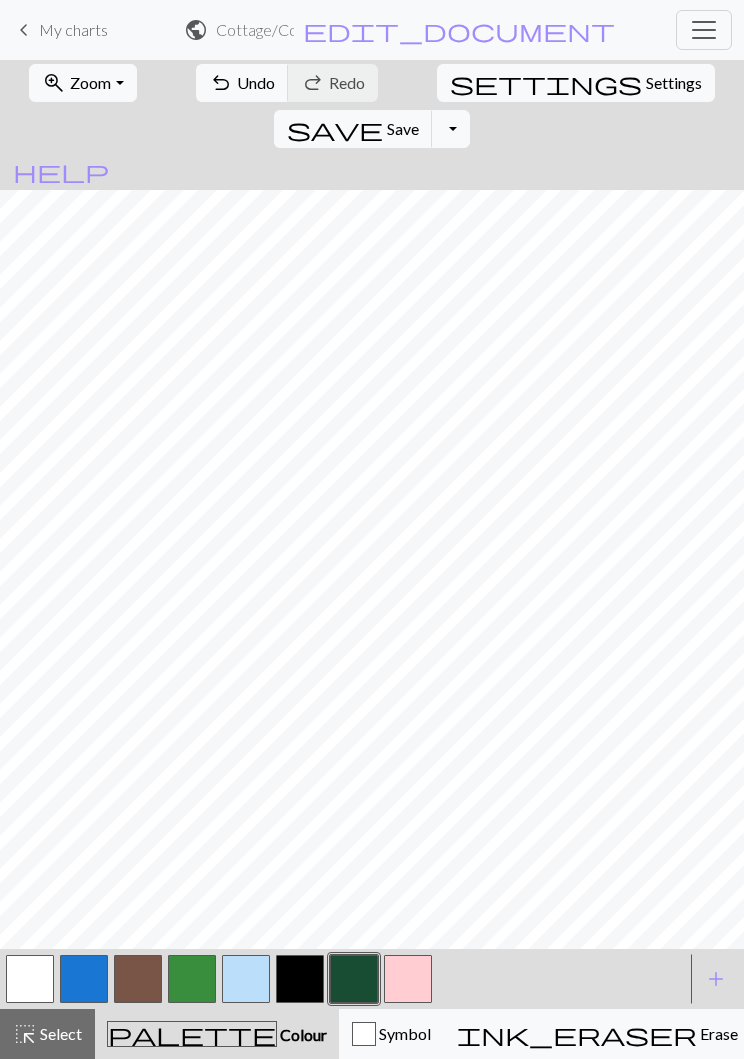 click at bounding box center [408, 979] 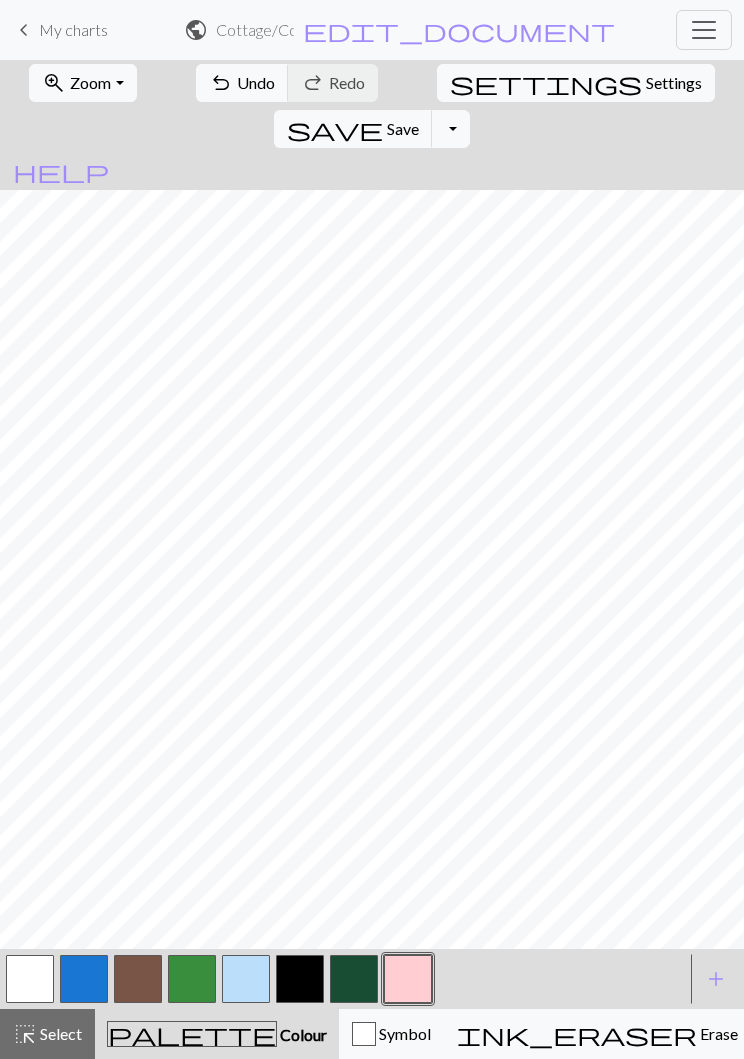 click at bounding box center [192, 979] 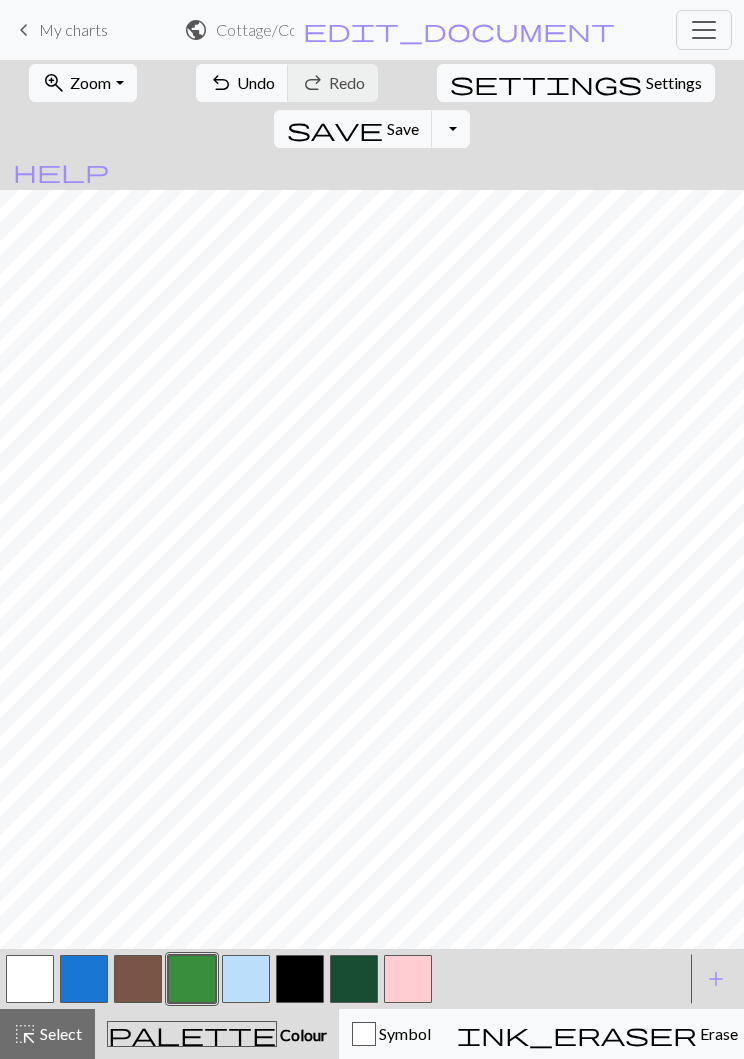click at bounding box center [192, 979] 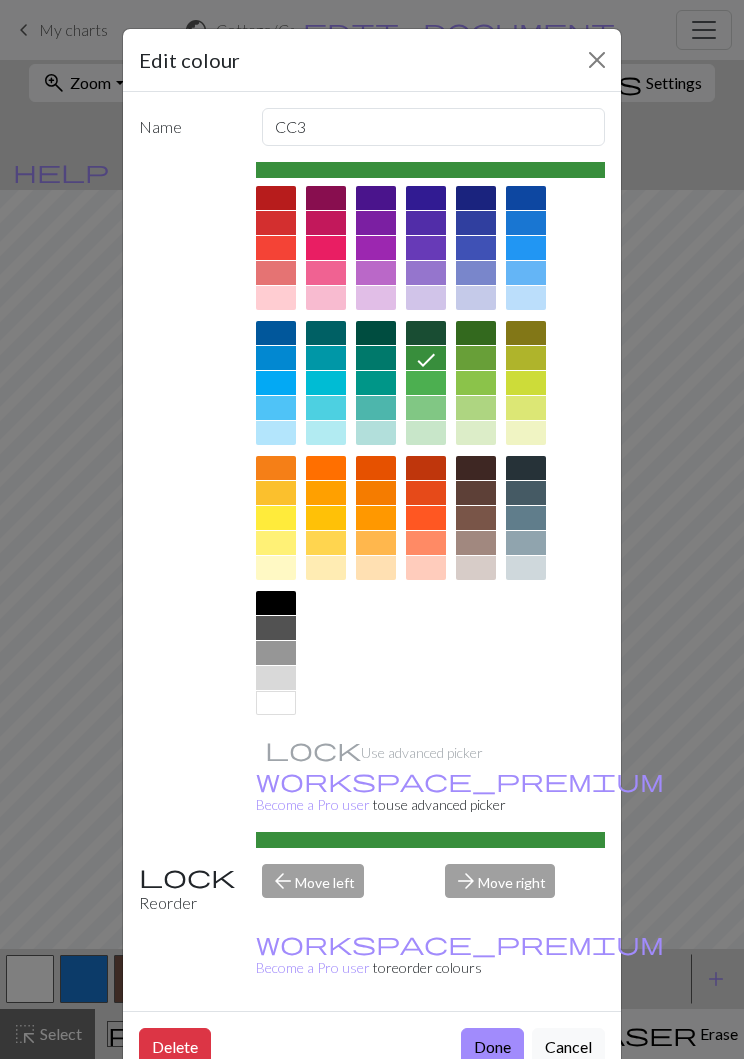 click on "Done" at bounding box center (492, 1047) 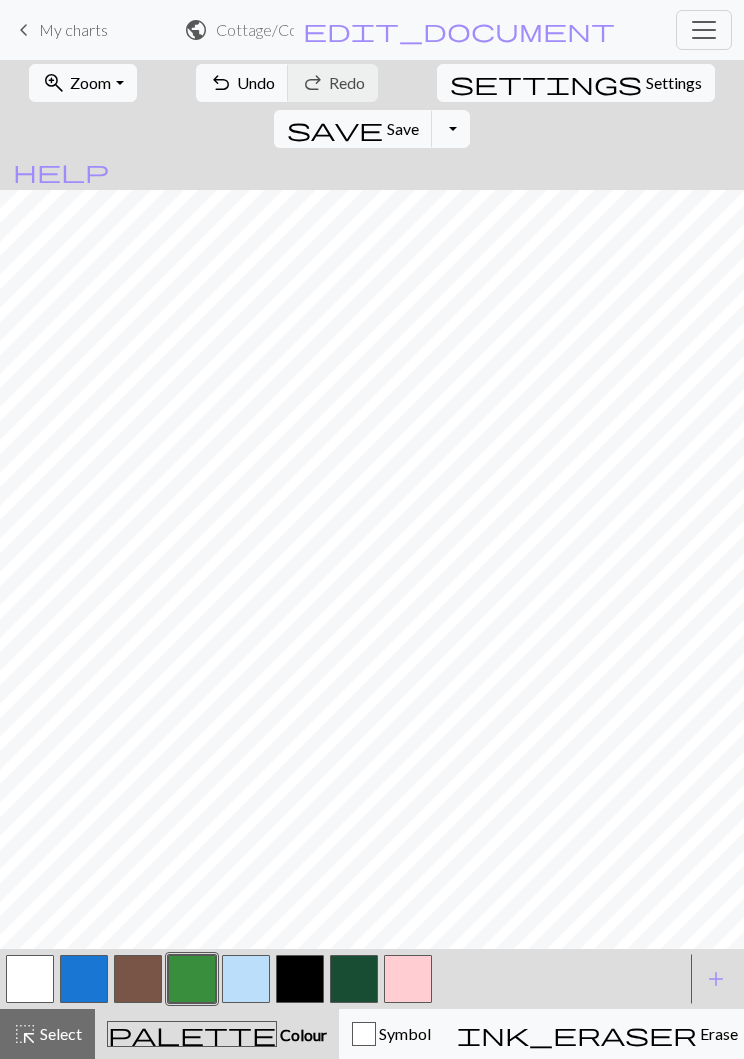 click at bounding box center [246, 979] 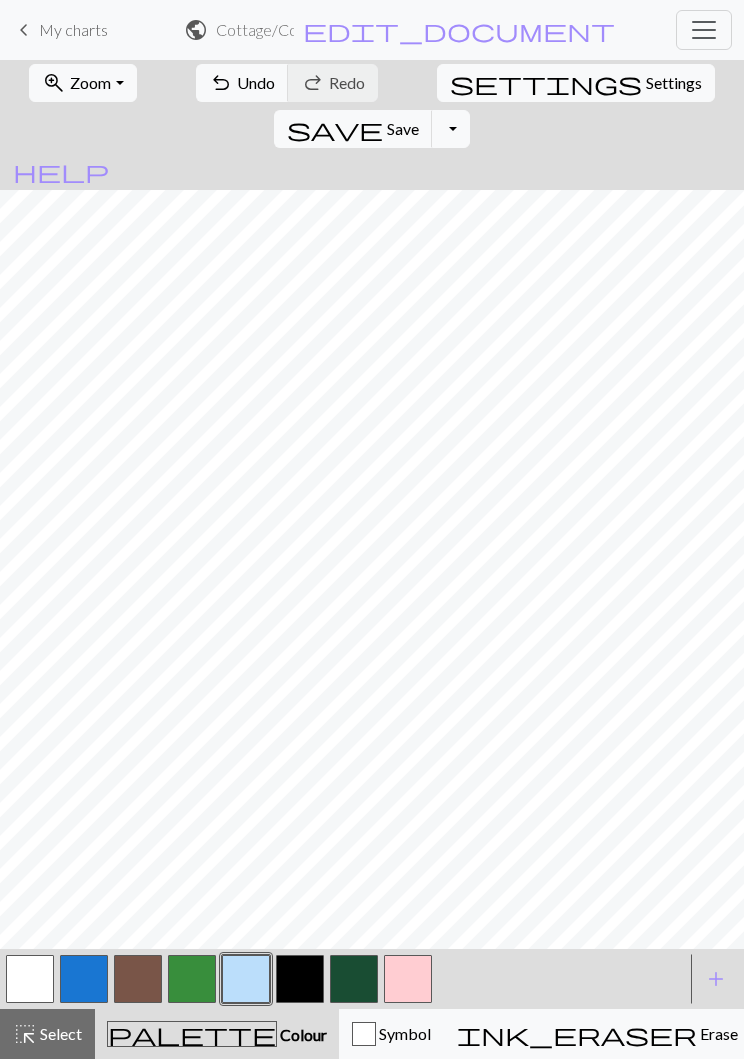 click at bounding box center [30, 979] 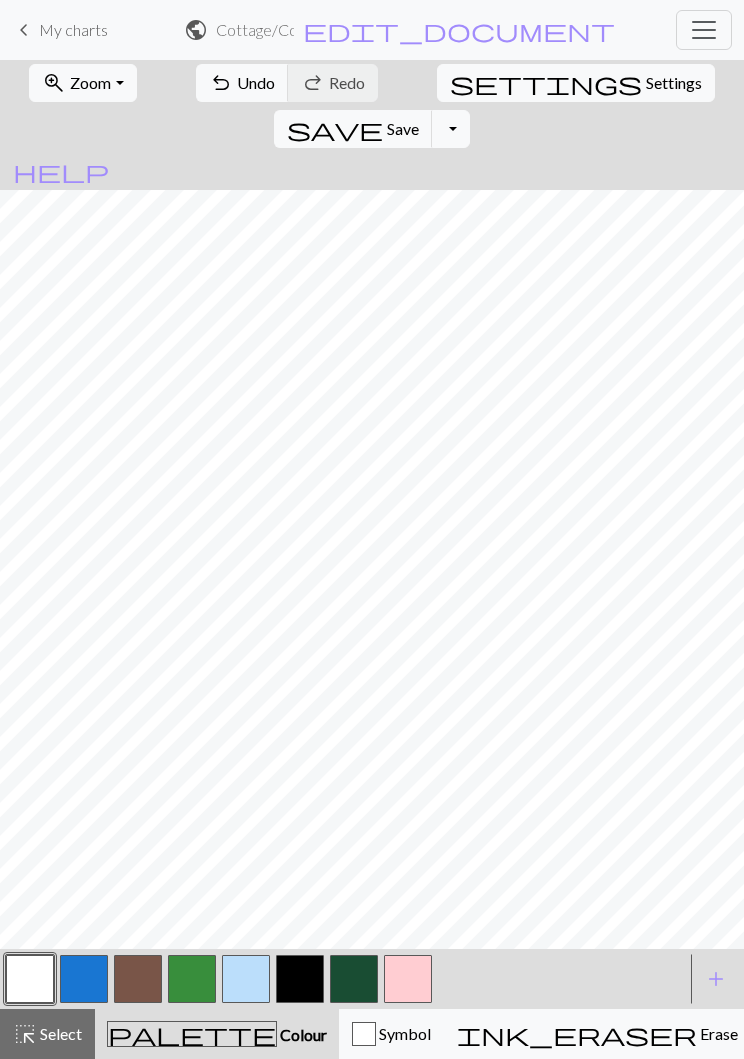 click at bounding box center [246, 979] 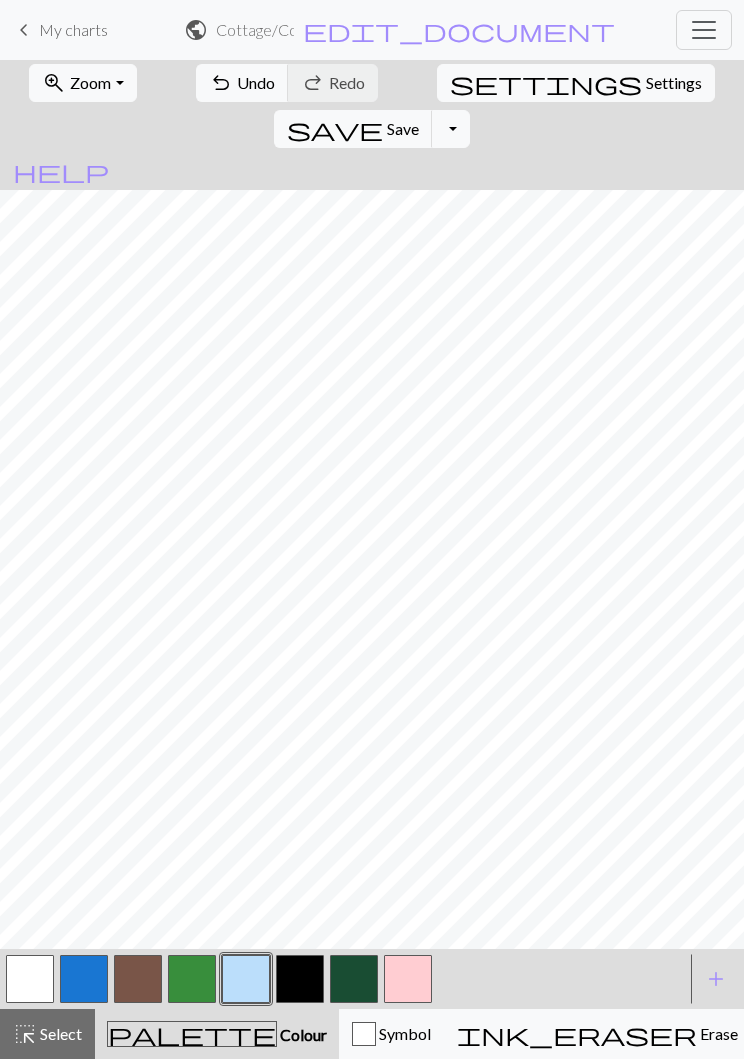 click at bounding box center (30, 979) 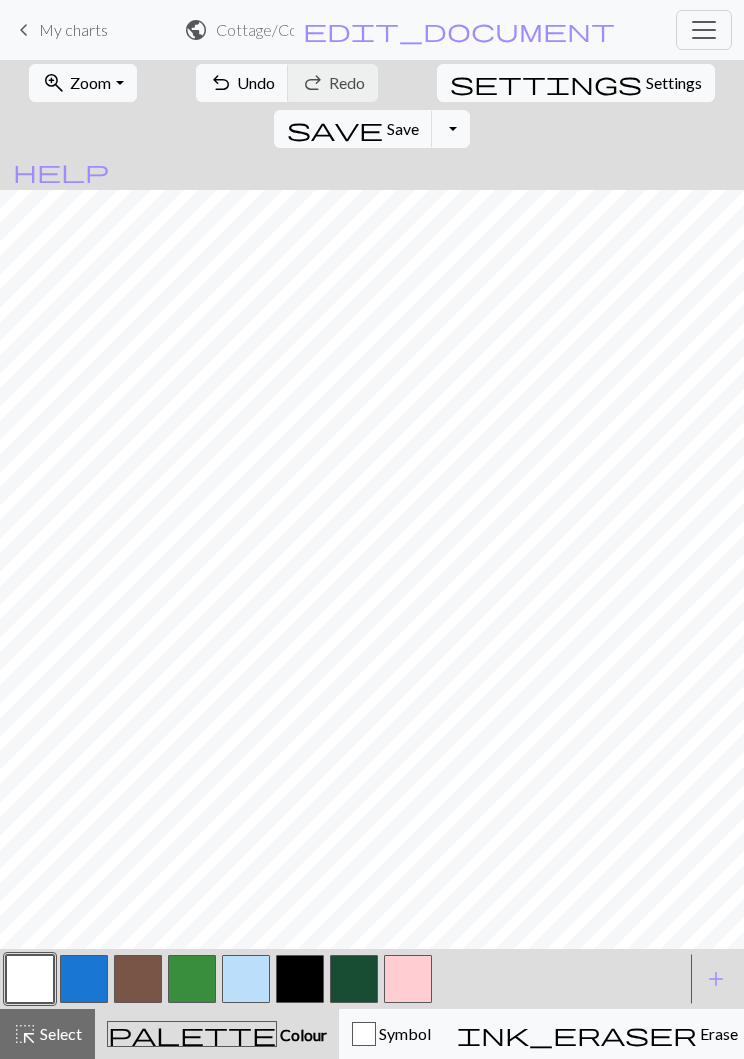 click at bounding box center [138, 979] 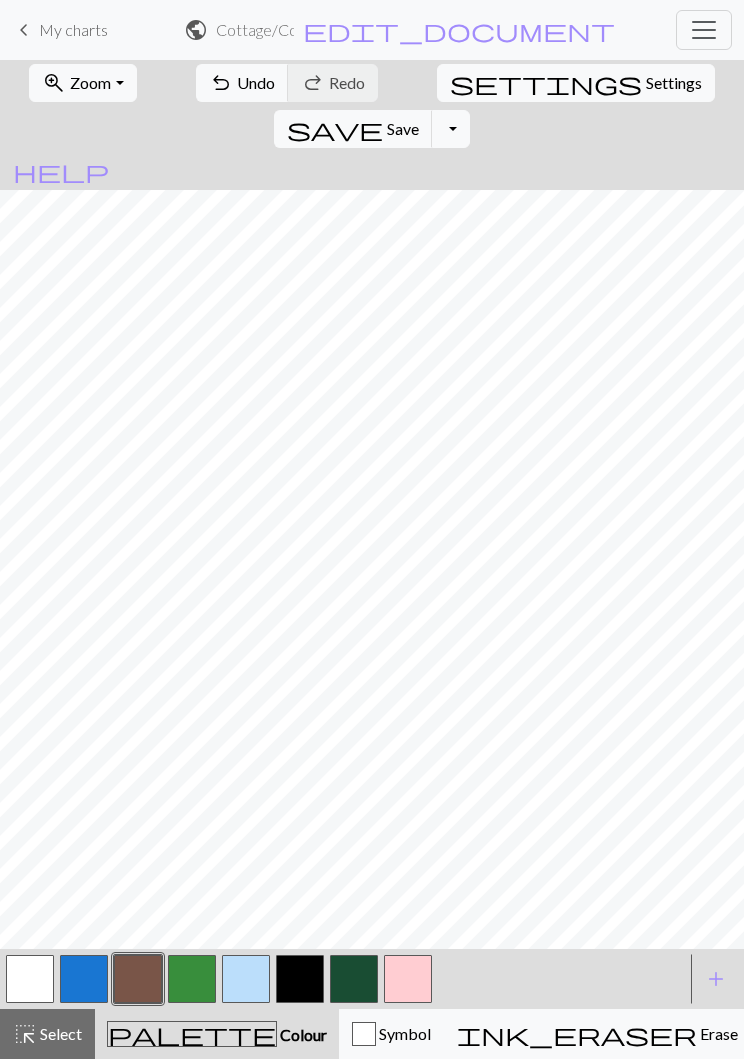 click at bounding box center (30, 979) 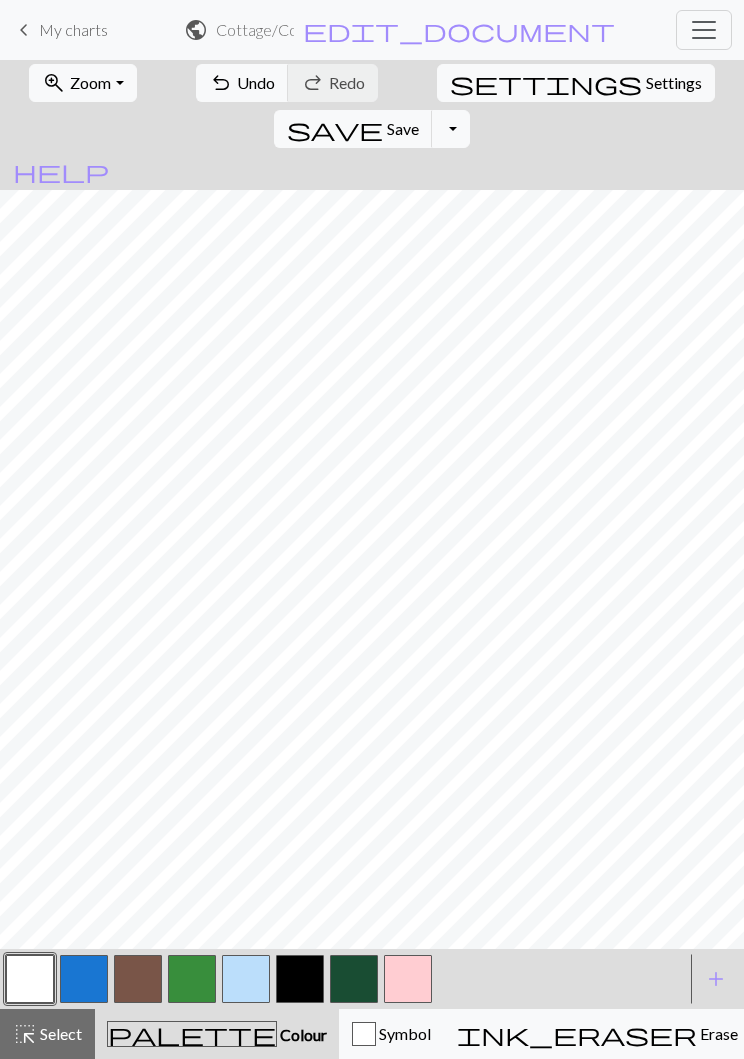 click at bounding box center [138, 979] 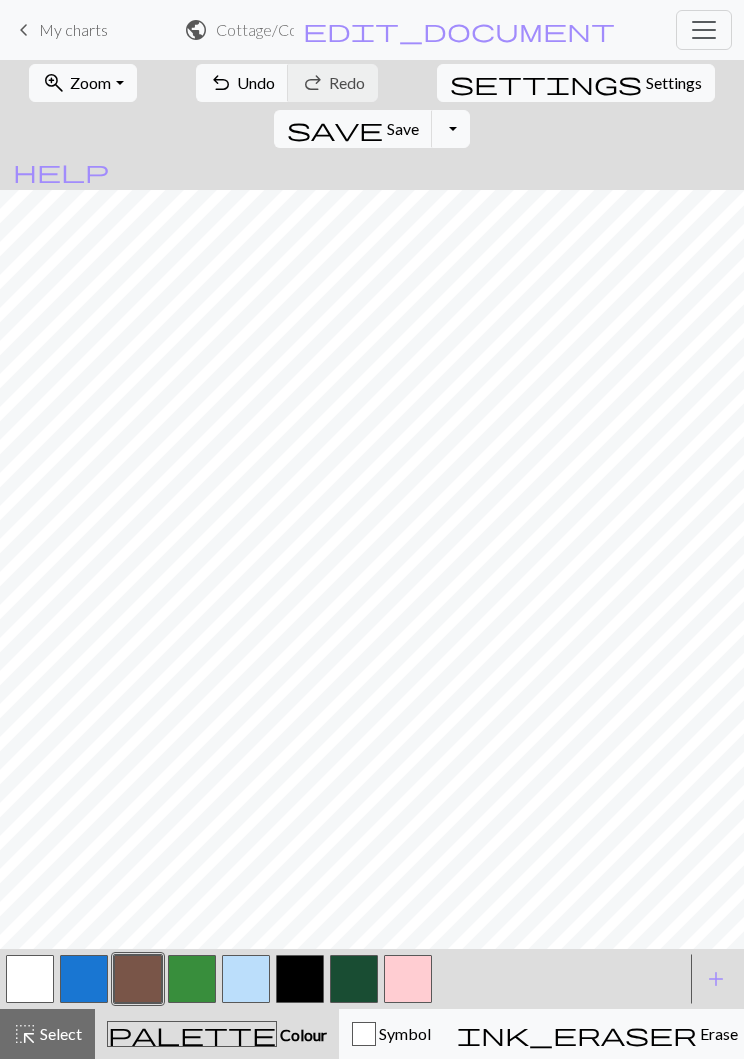click at bounding box center (138, 979) 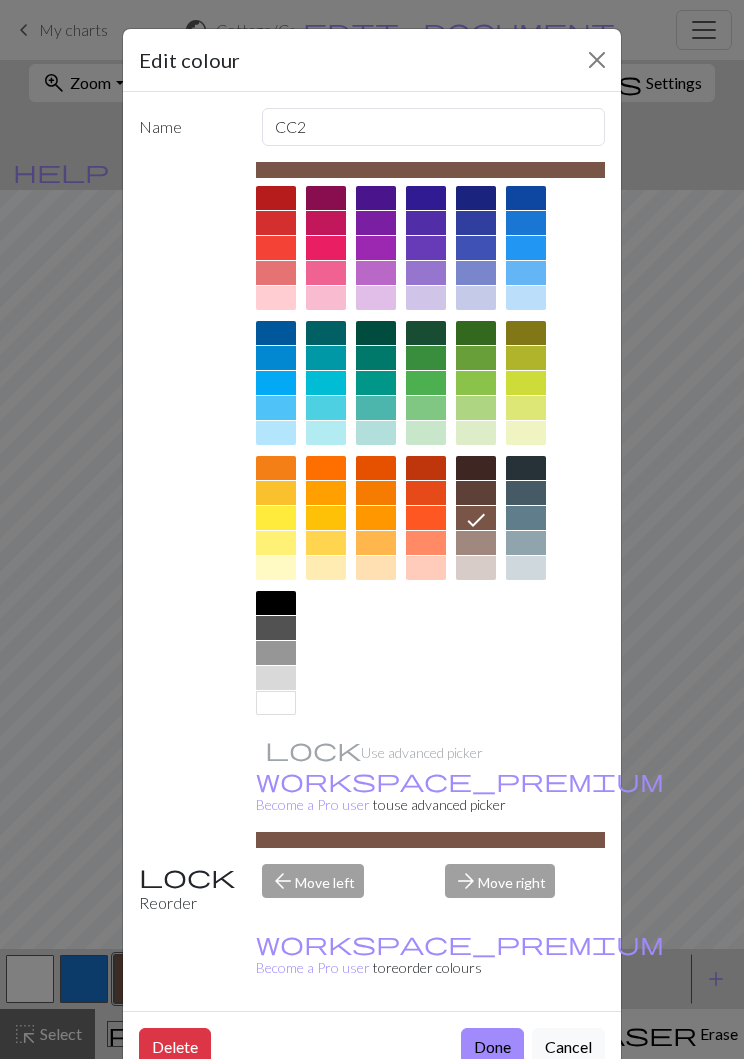 click at bounding box center [597, 60] 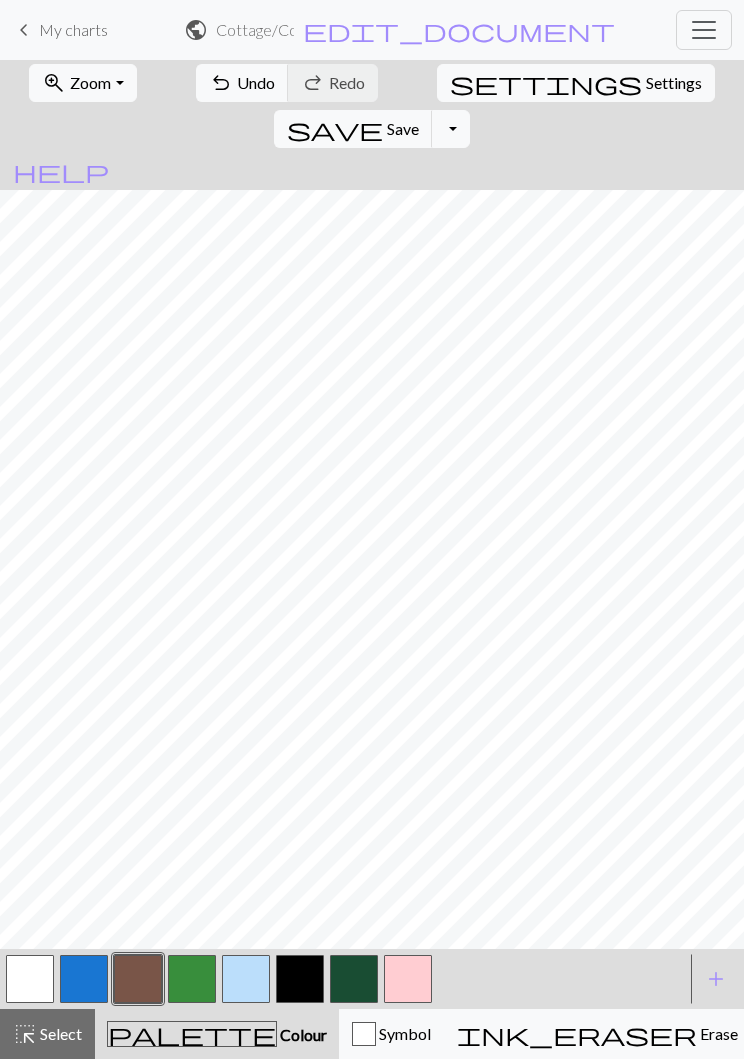 click on "Save" at bounding box center (403, 128) 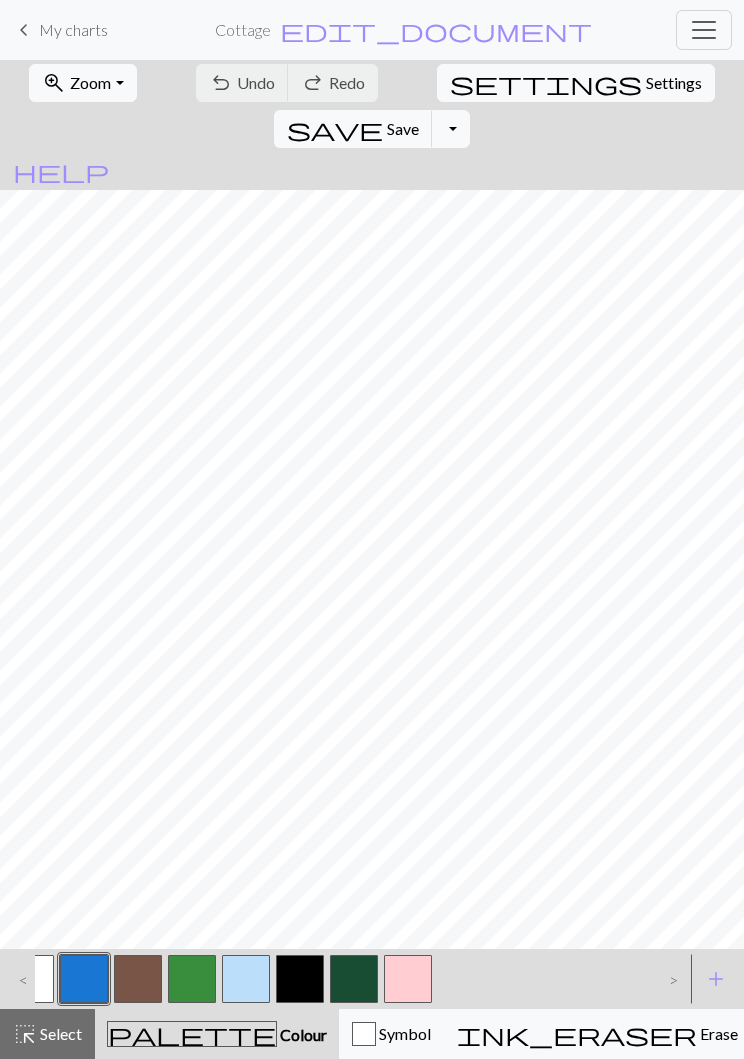 scroll, scrollTop: 0, scrollLeft: 0, axis: both 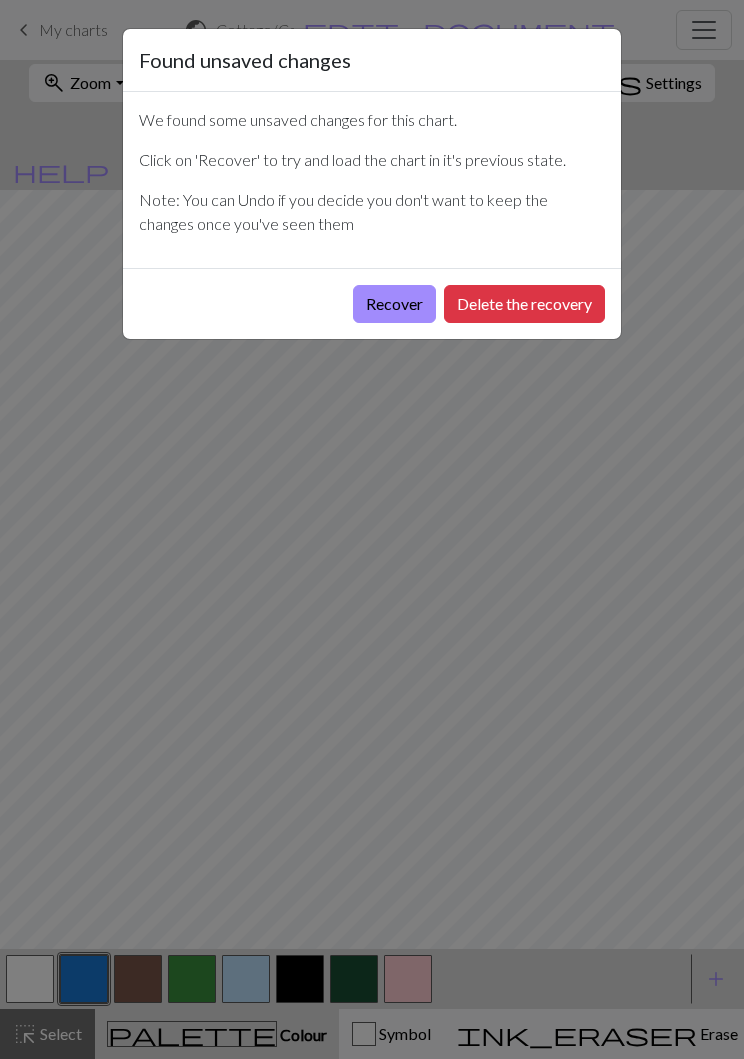 click on "Recover" at bounding box center [394, 304] 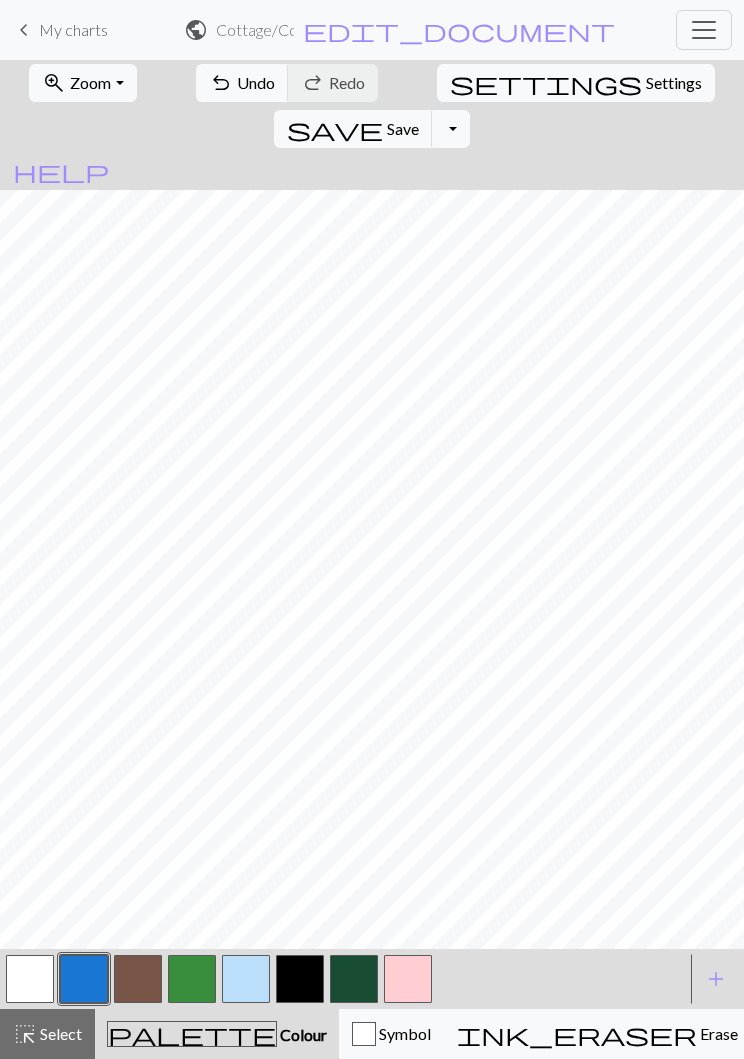 click on "Undo" at bounding box center (256, 82) 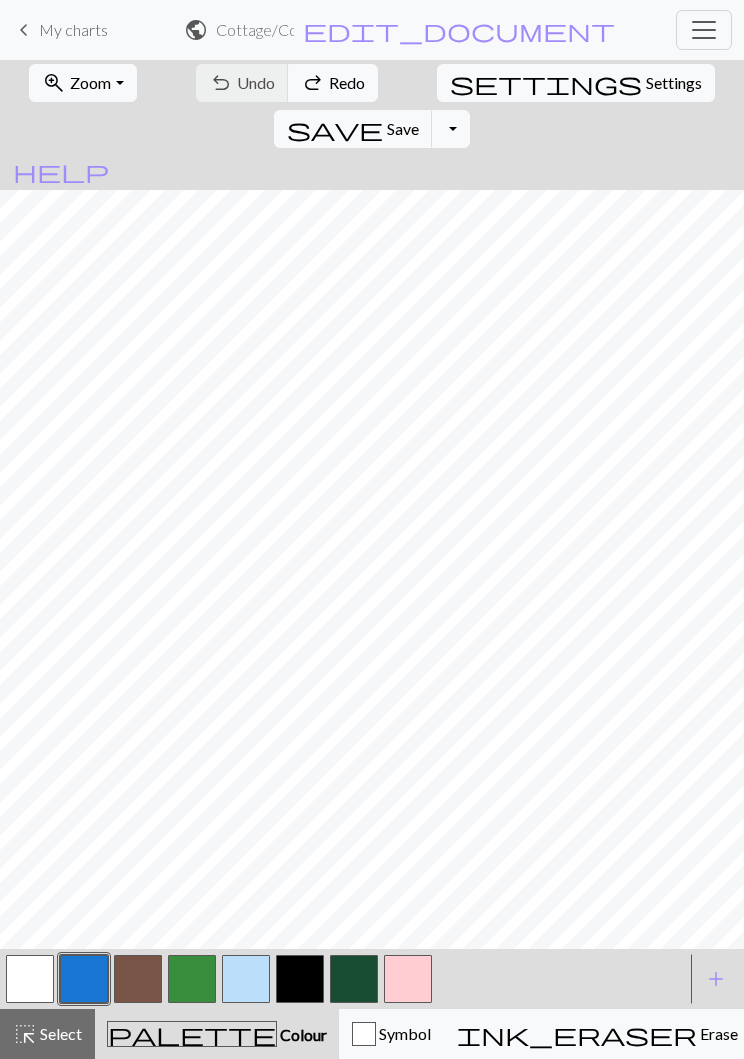 click on "Zoom" at bounding box center [90, 82] 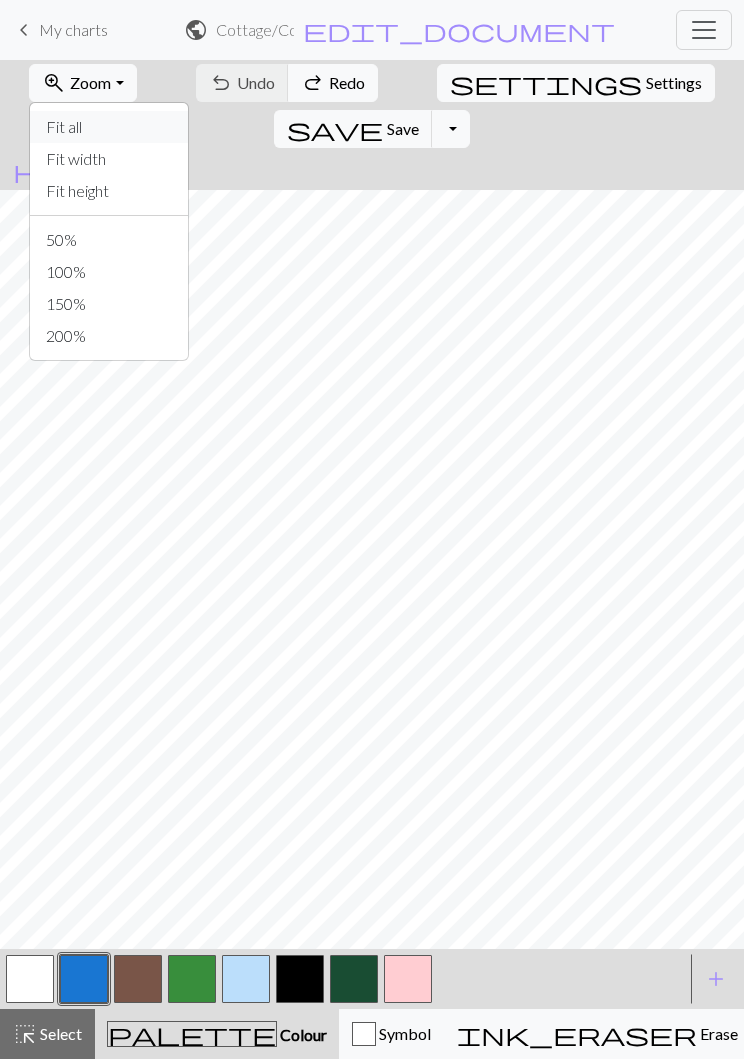 click on "Fit all" at bounding box center (109, 127) 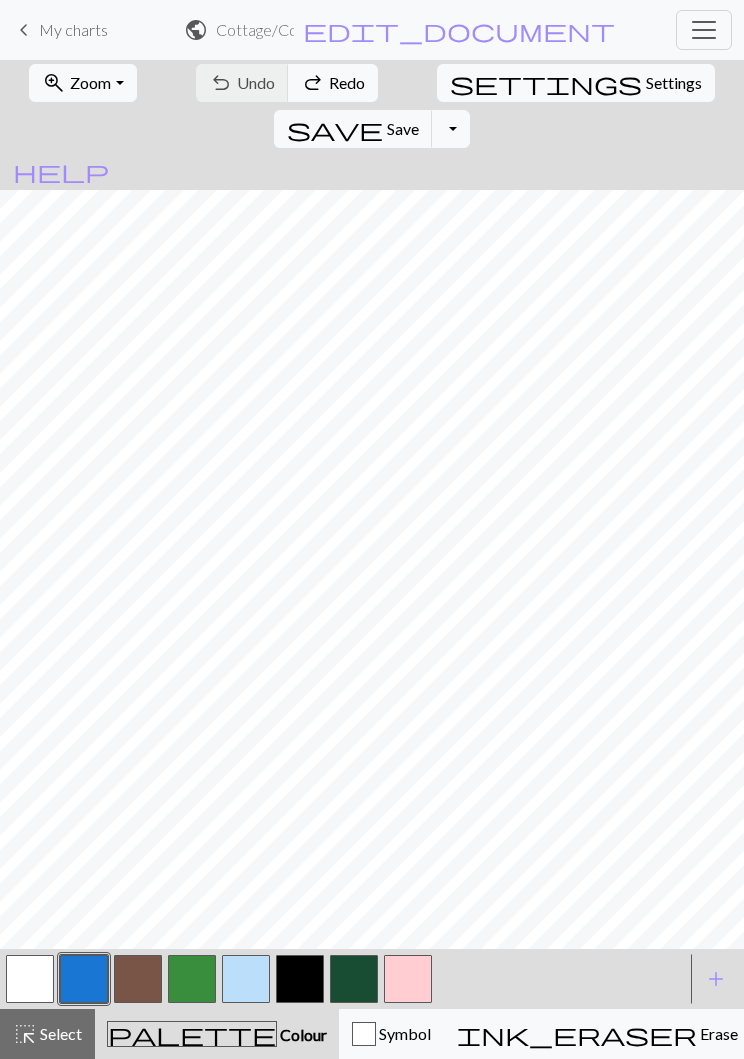 click at bounding box center (138, 979) 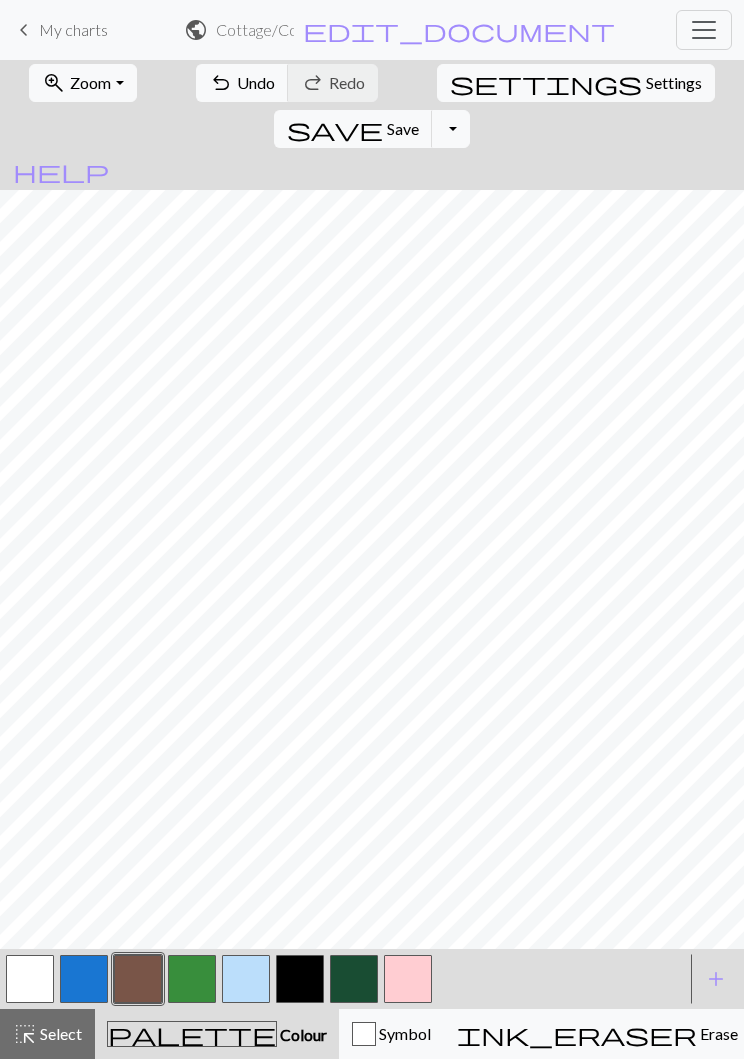 click at bounding box center (30, 979) 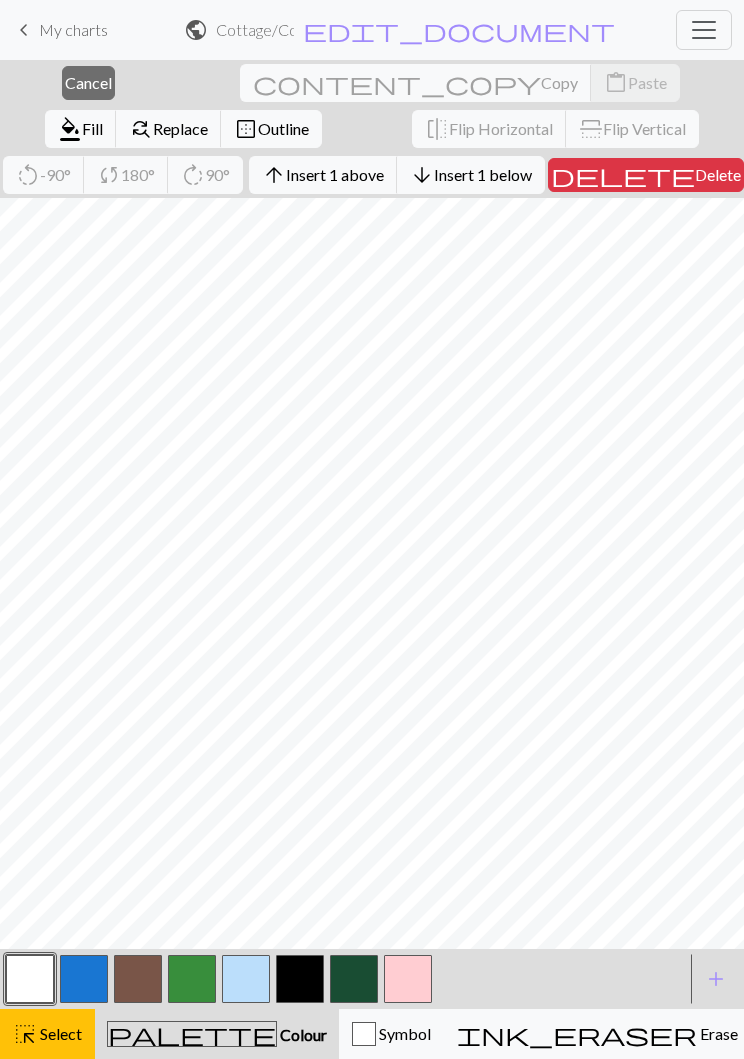 click on "Insert 1 above" at bounding box center [335, 174] 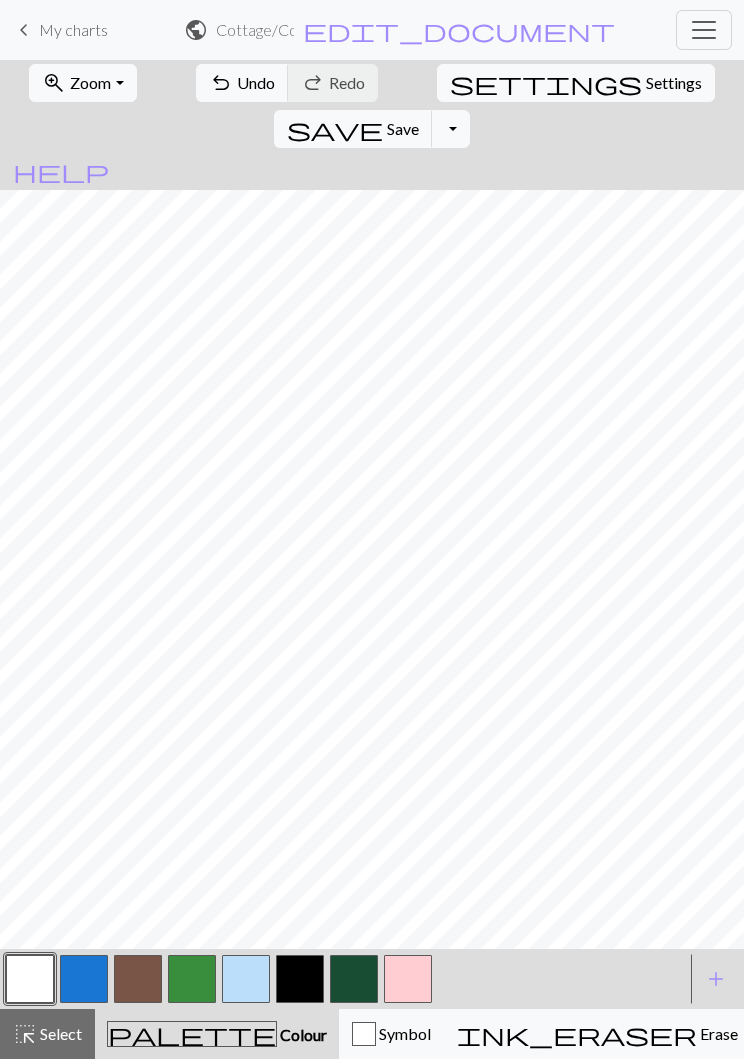 click at bounding box center [138, 979] 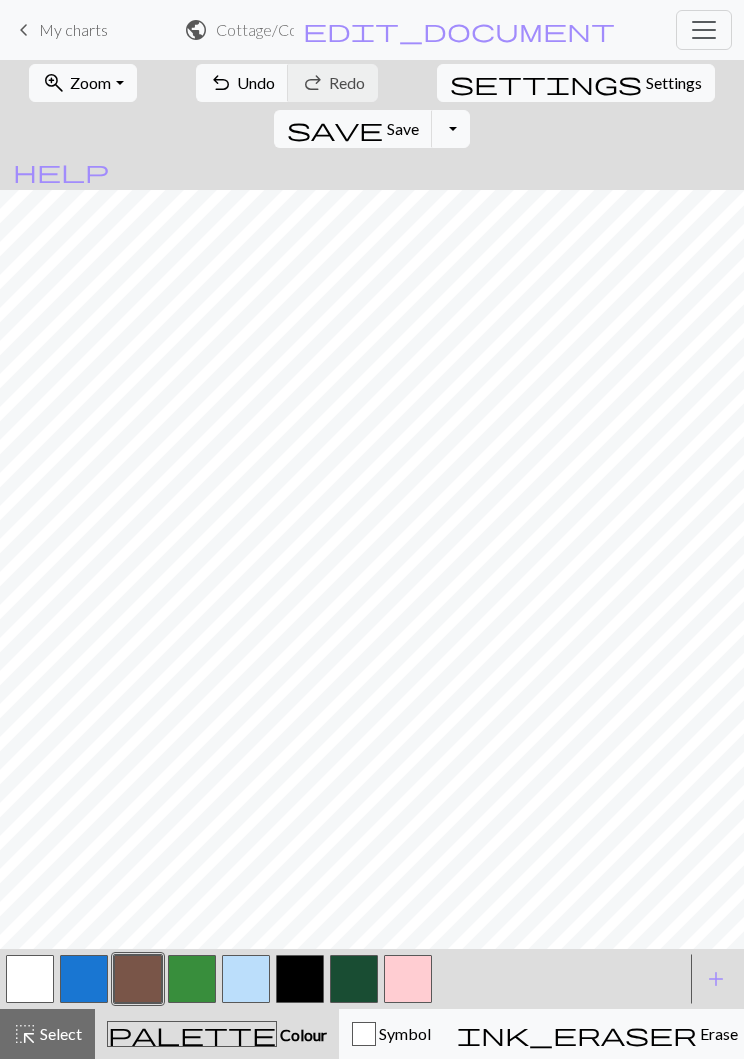 click at bounding box center [30, 979] 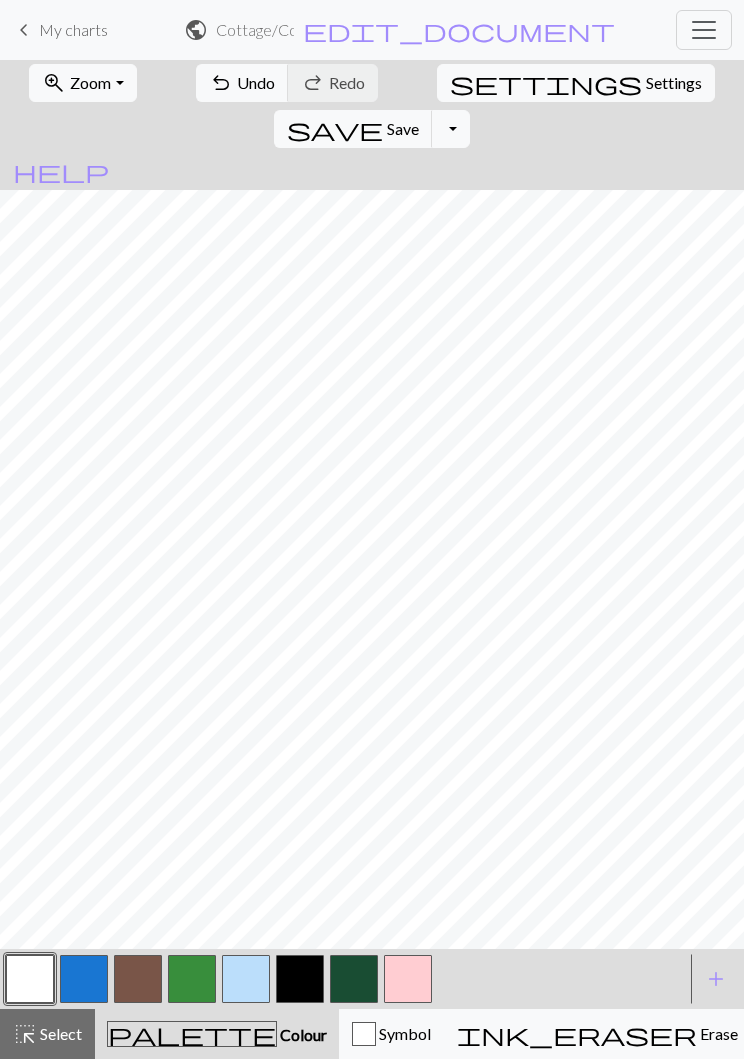 click at bounding box center [84, 979] 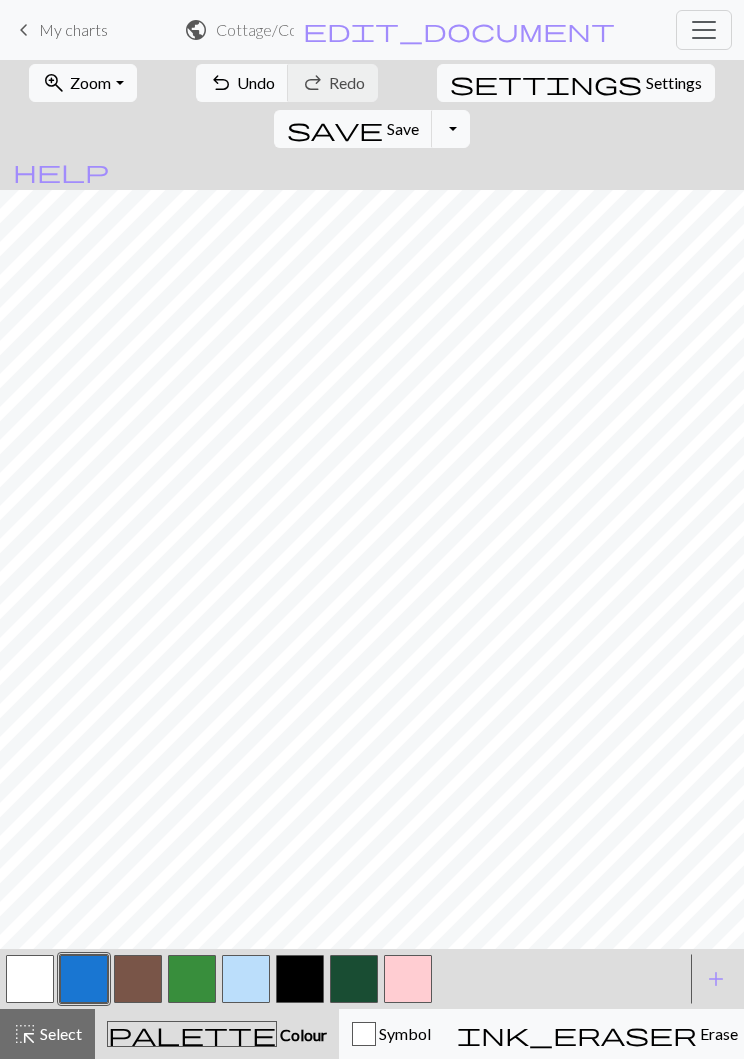 click at bounding box center (30, 979) 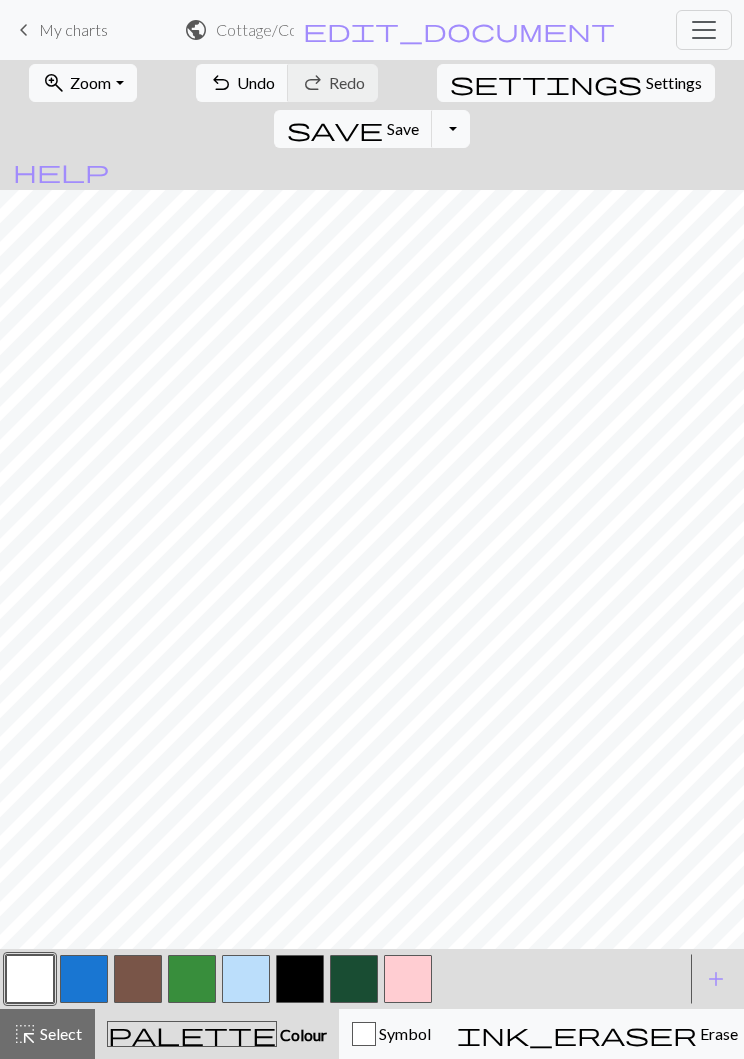 click at bounding box center (84, 979) 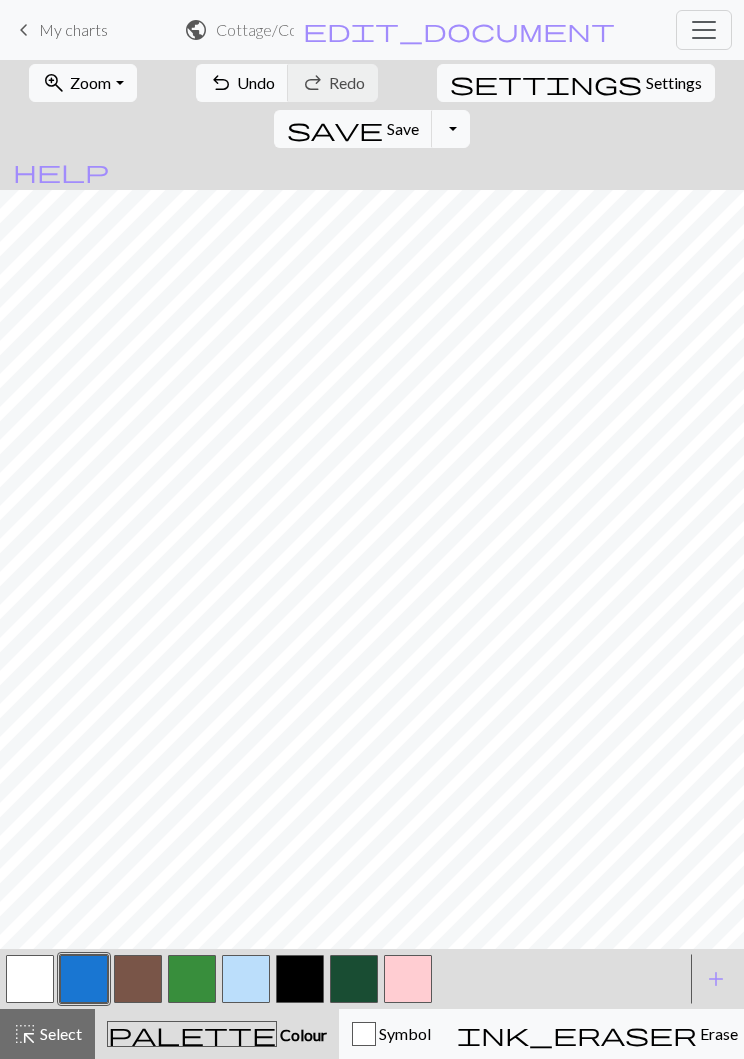 click at bounding box center (30, 979) 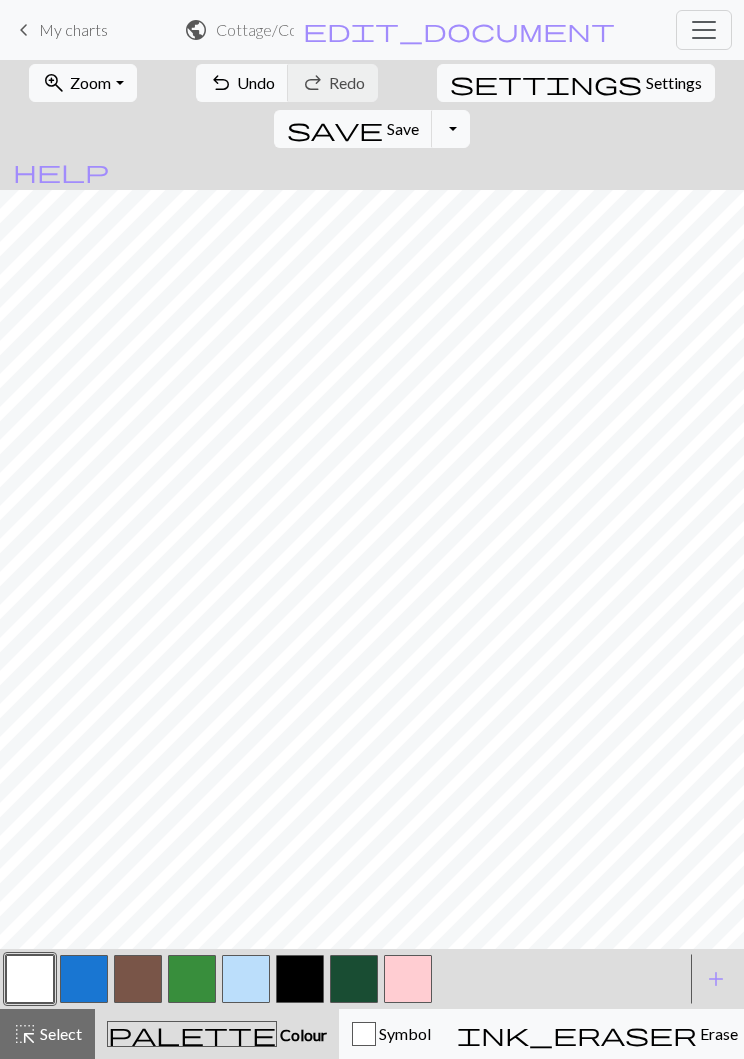 click at bounding box center (30, 979) 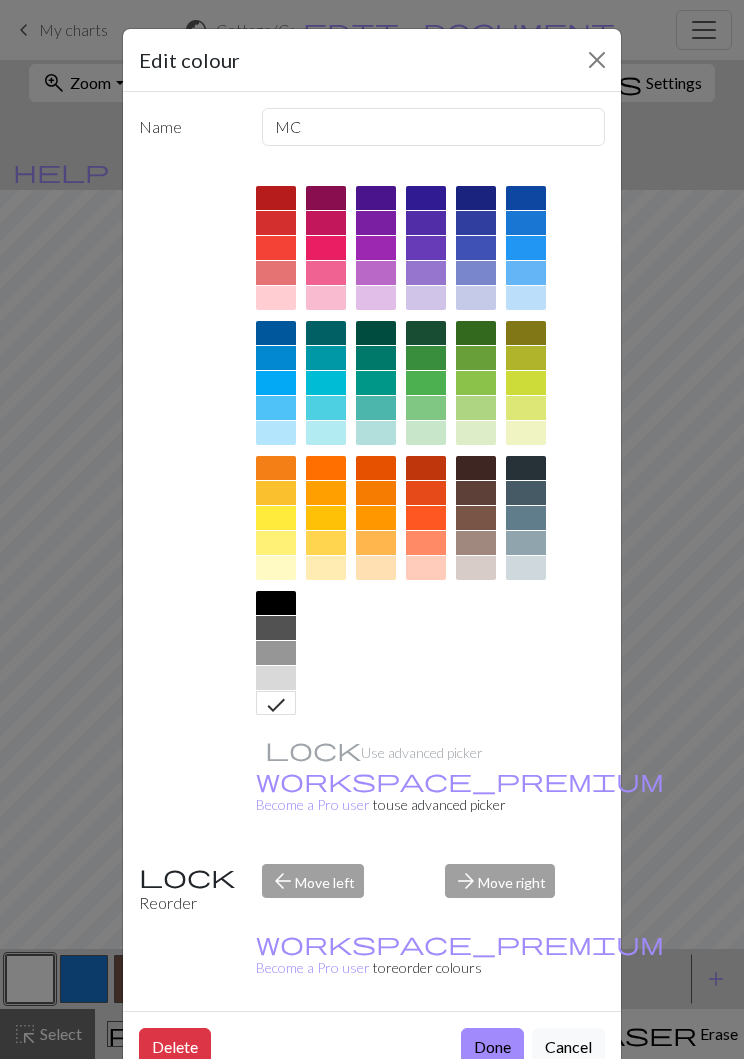 click on "Done" at bounding box center (492, 1047) 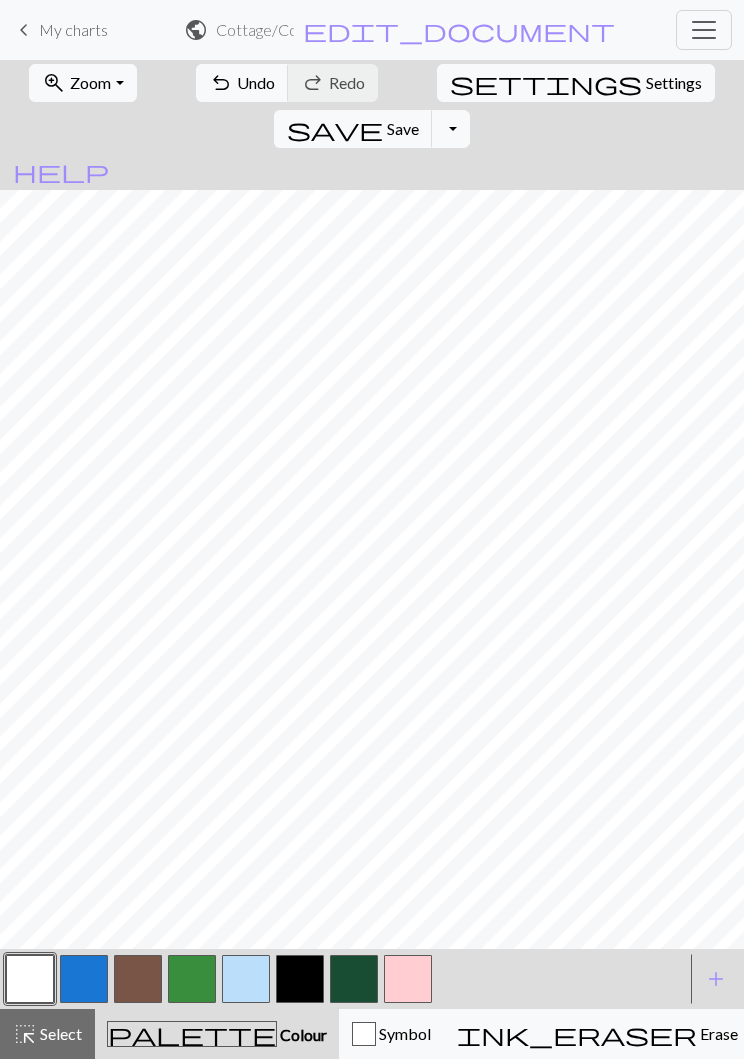click at bounding box center [300, 979] 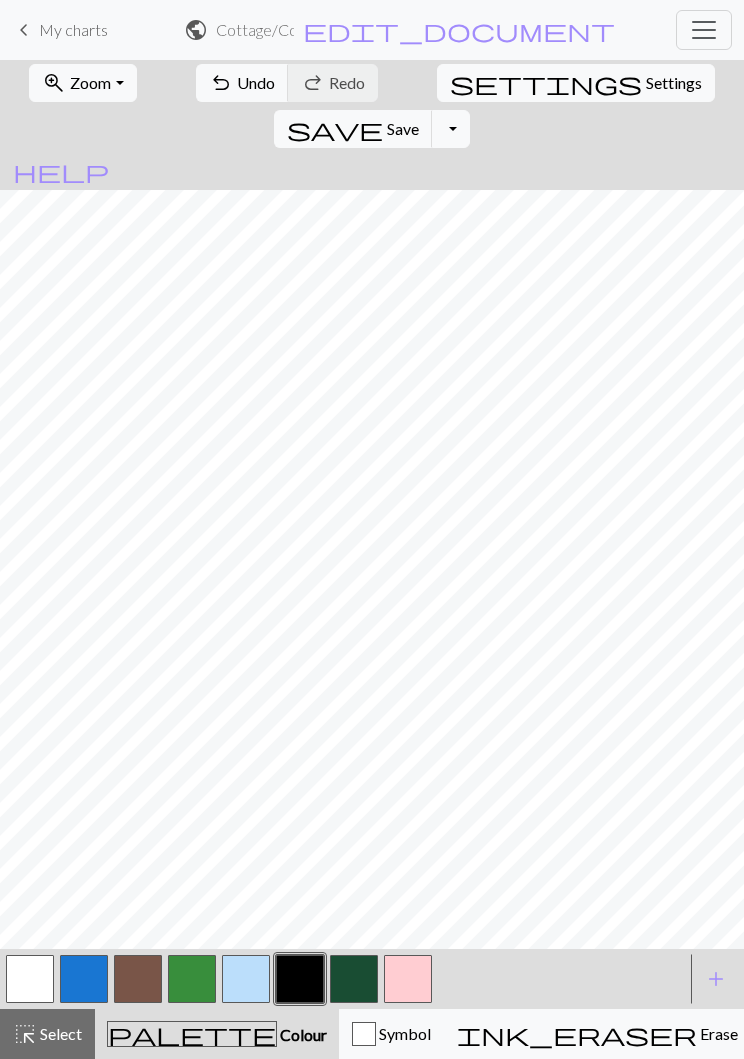 click on "Save" at bounding box center [403, 128] 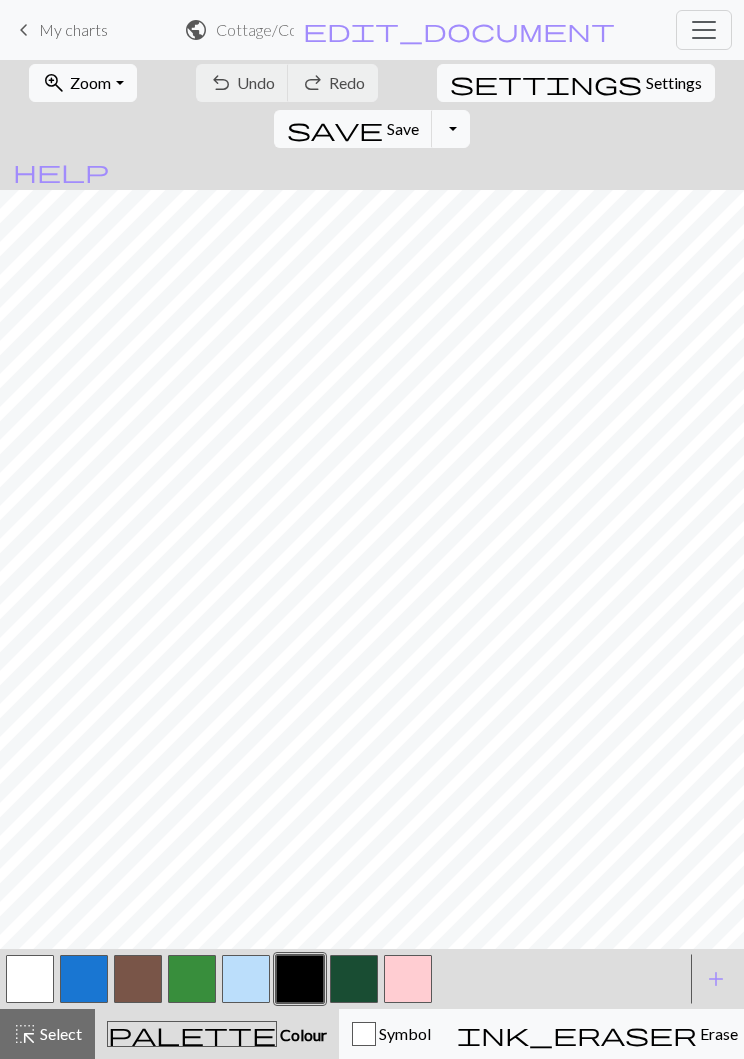 click on "Toggle Dropdown" at bounding box center [451, 129] 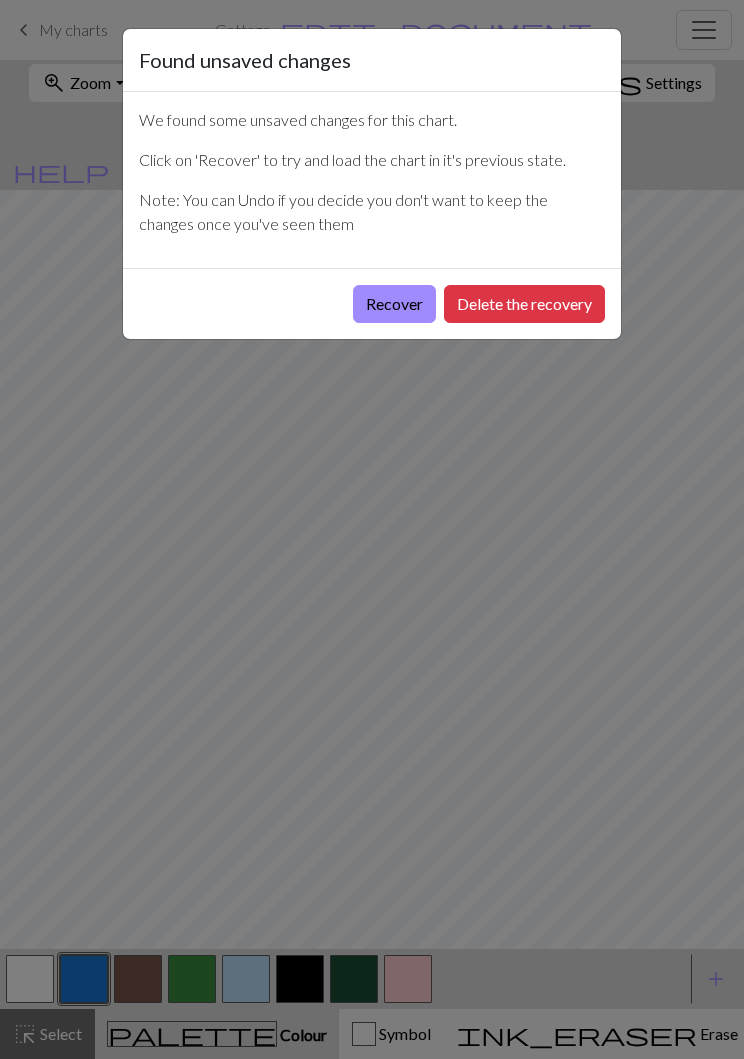 scroll, scrollTop: 0, scrollLeft: 0, axis: both 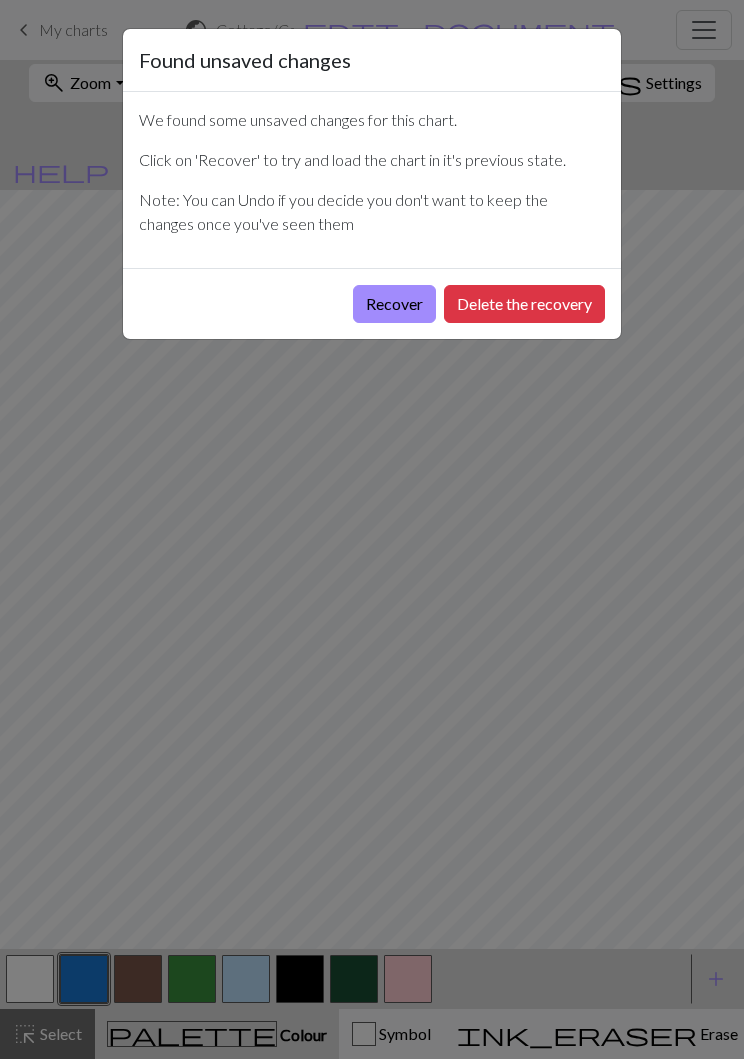click on "Recover" at bounding box center (394, 304) 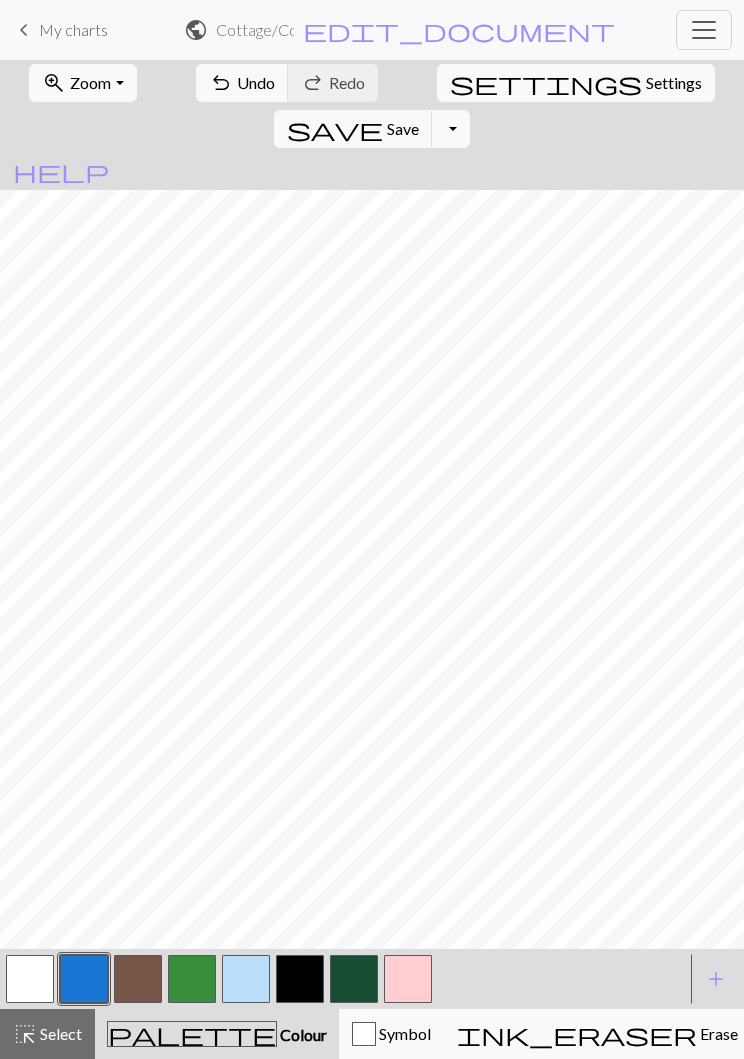 click on "Undo" at bounding box center (256, 82) 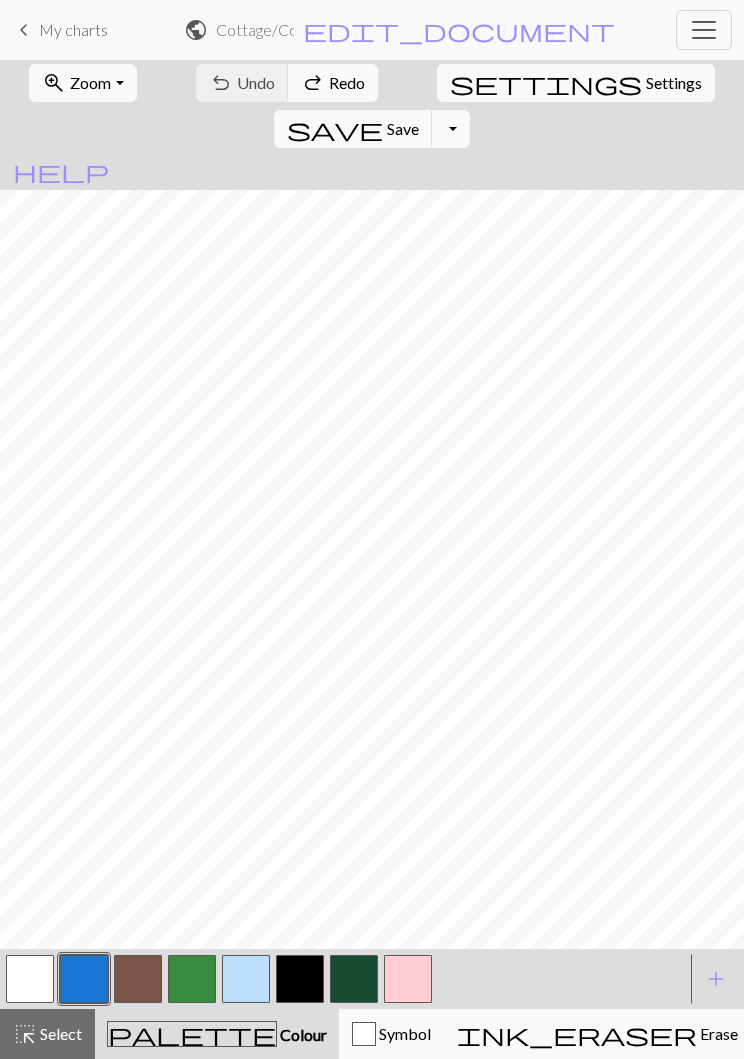 click on "Zoom" at bounding box center [90, 82] 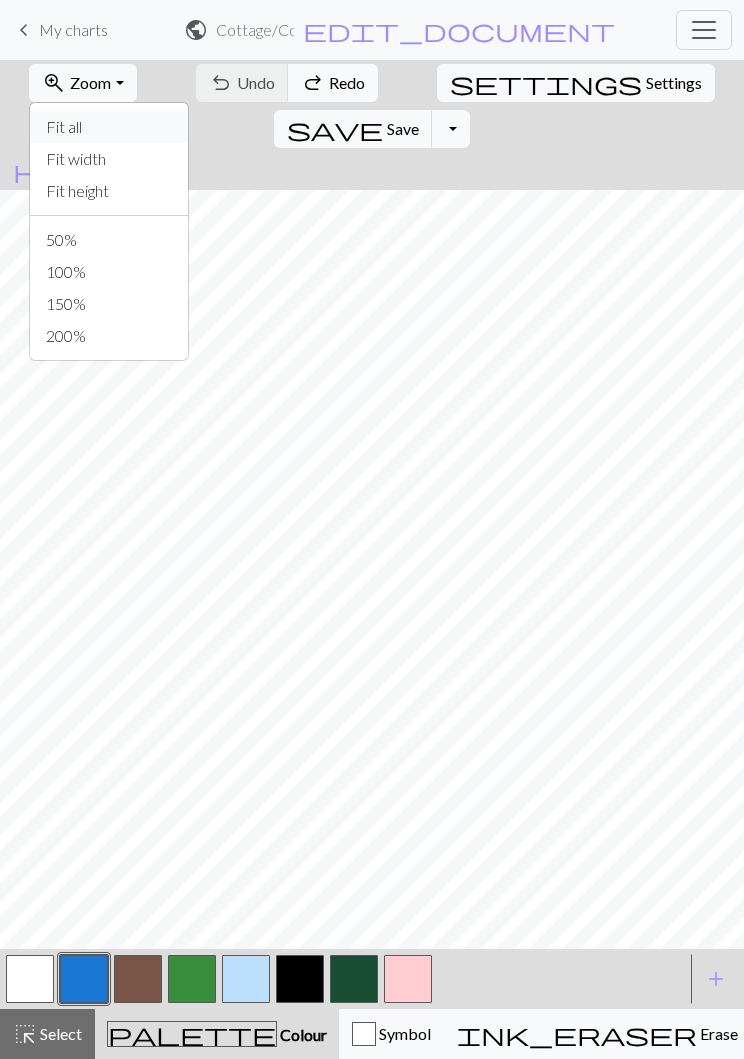 click on "Fit all" at bounding box center (109, 127) 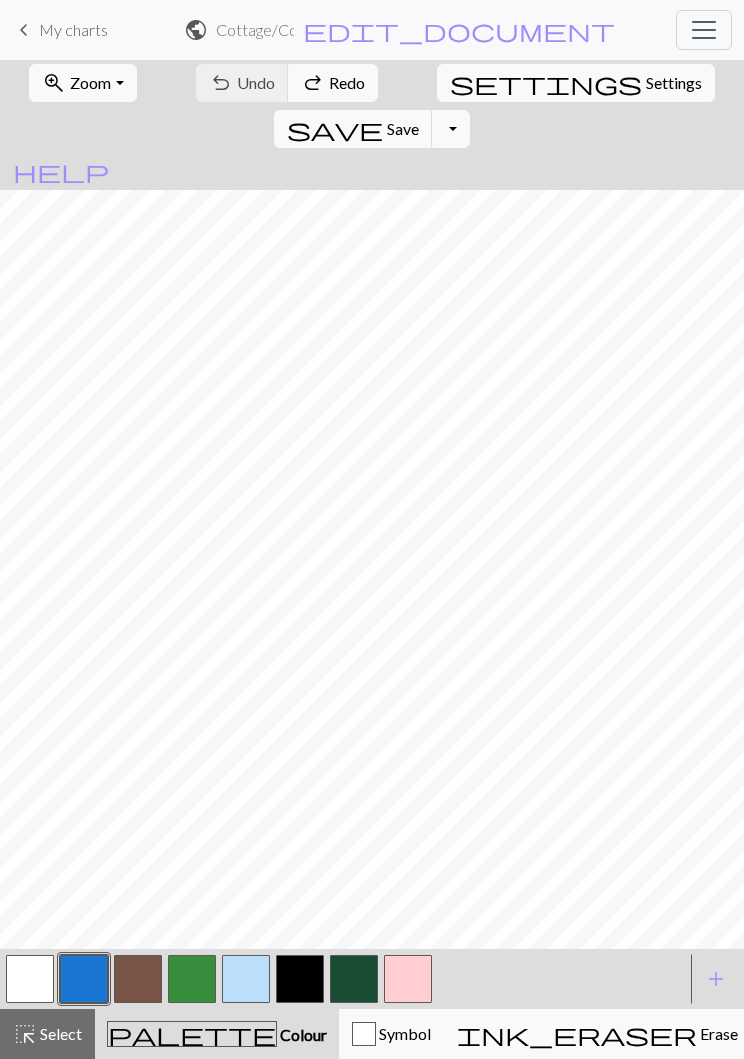 click at bounding box center (84, 979) 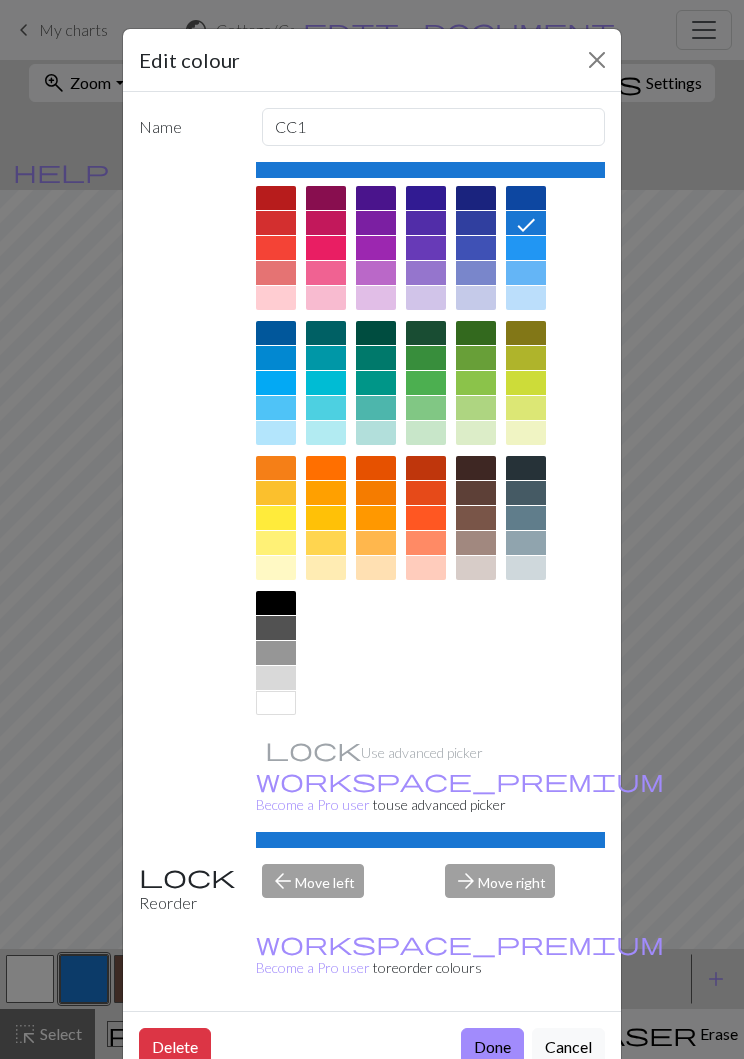 click on "Done" at bounding box center (492, 1047) 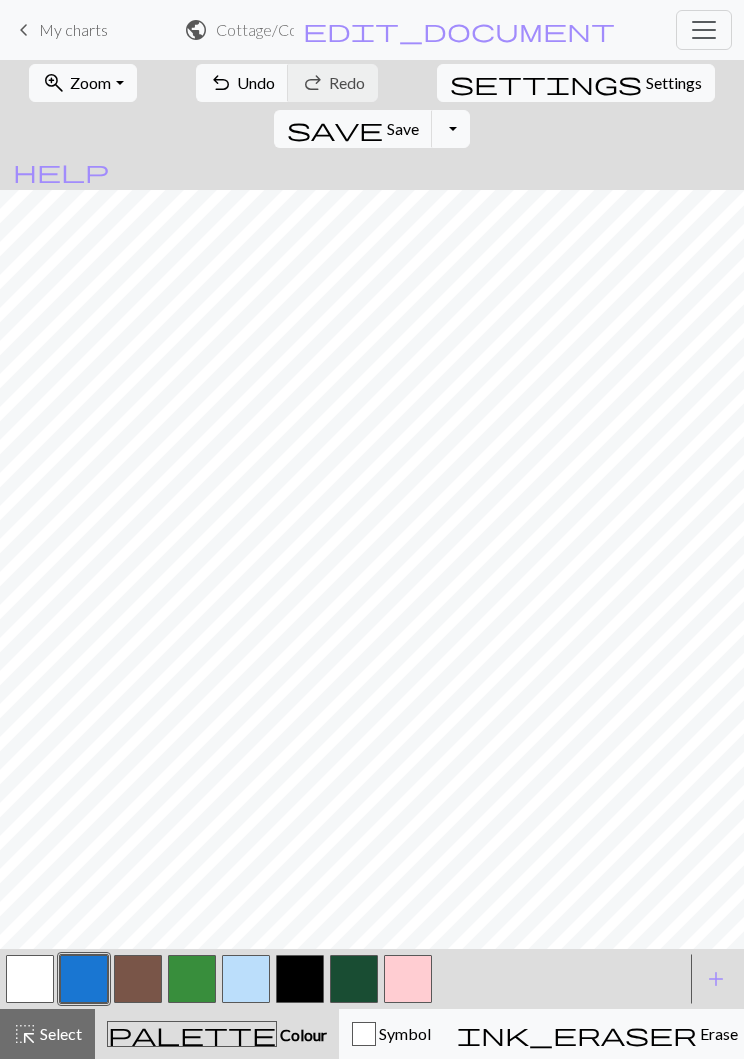 click at bounding box center [246, 979] 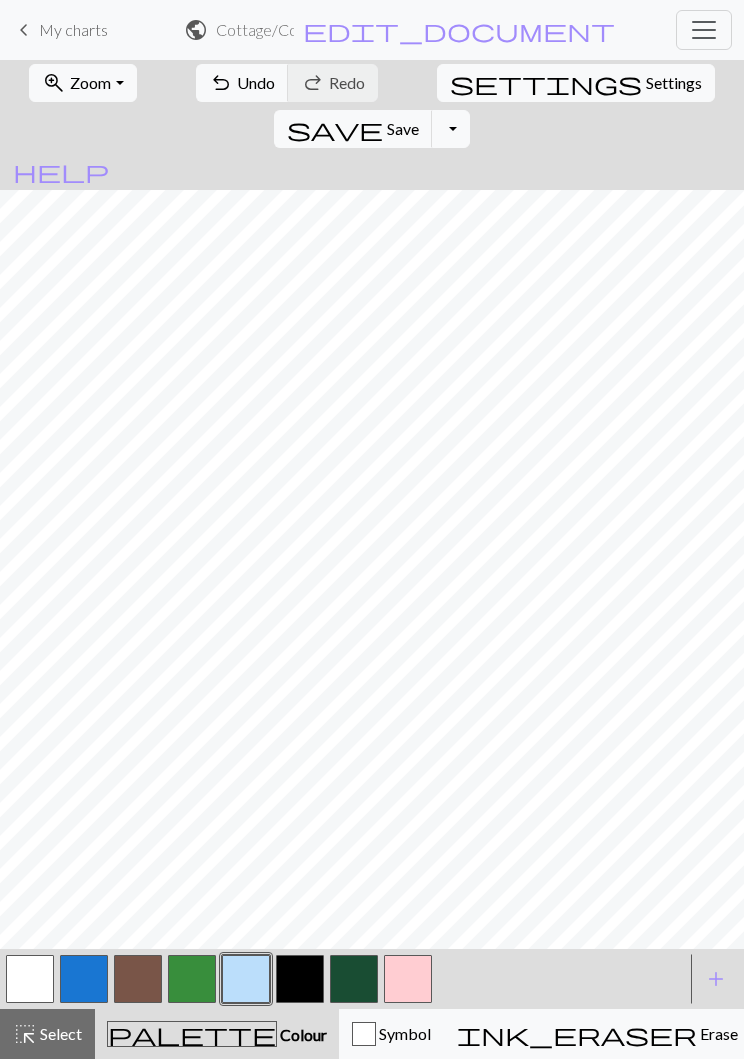 click at bounding box center [138, 979] 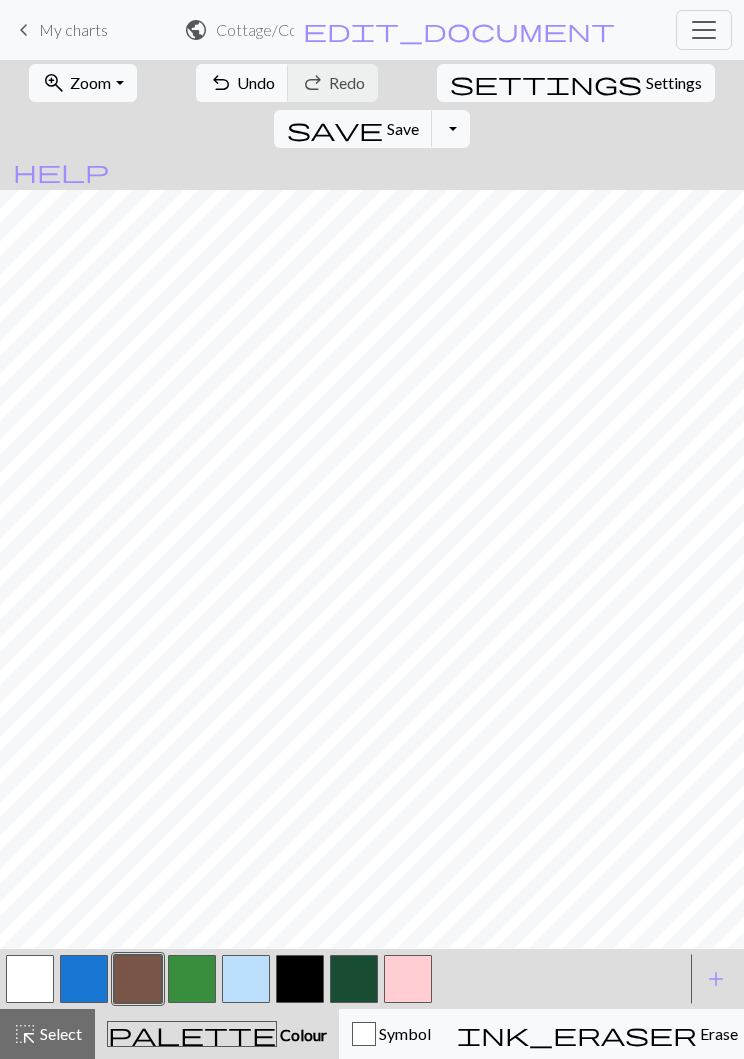 click at bounding box center [30, 979] 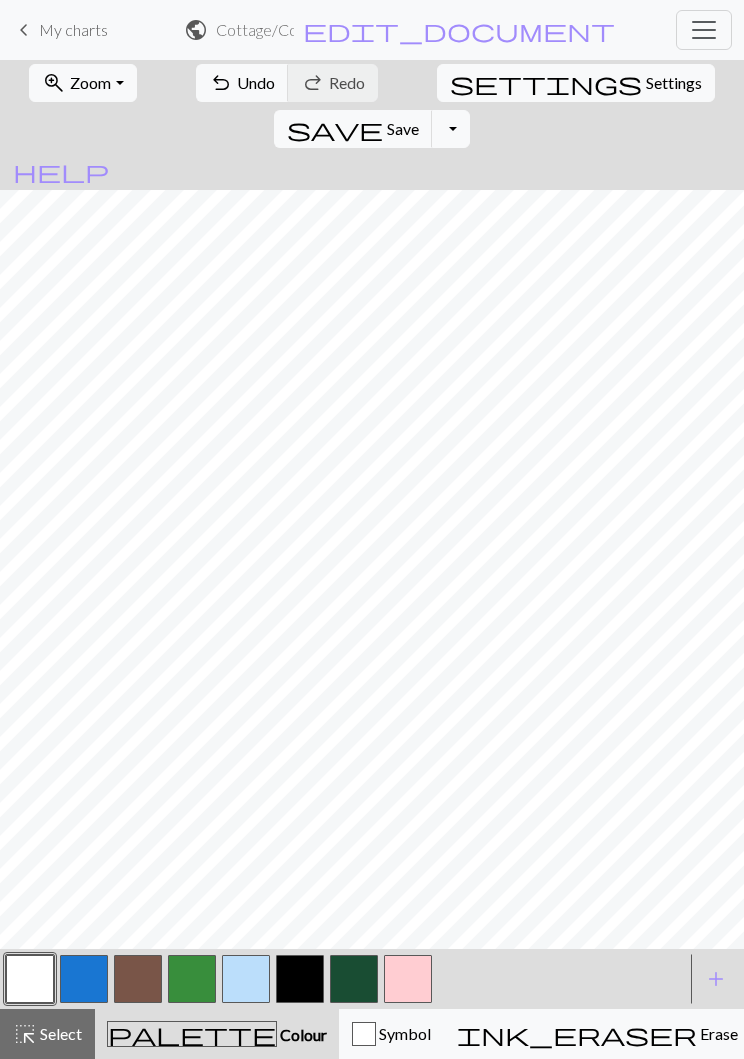 click on "add" at bounding box center (716, 979) 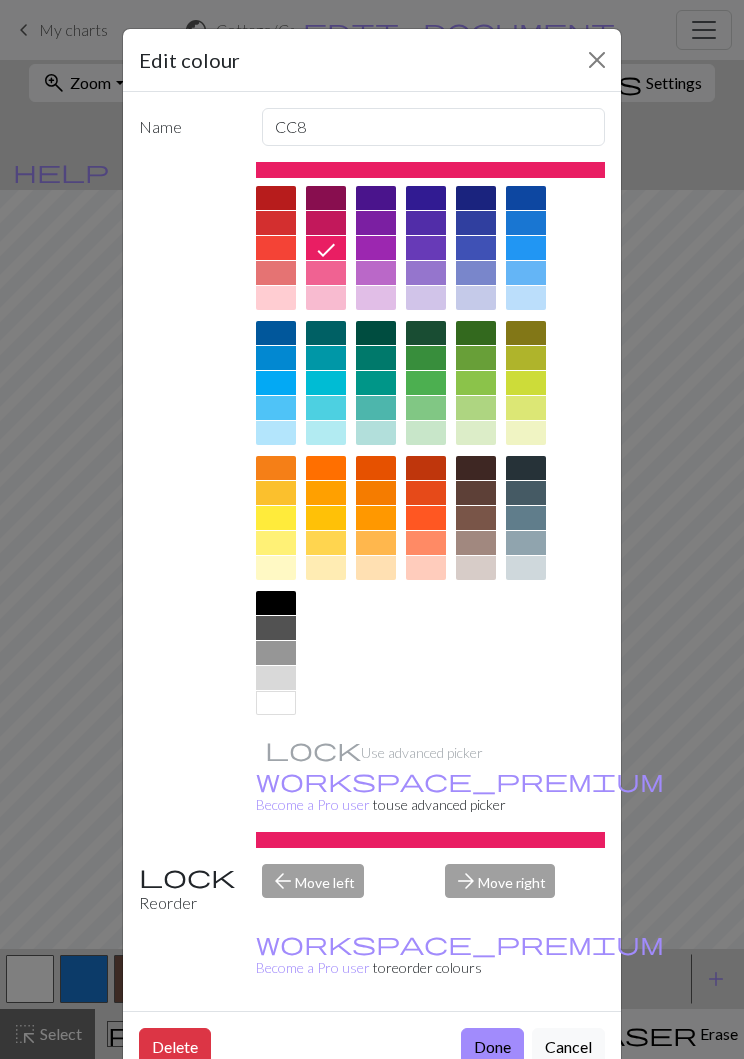 click at bounding box center (476, 543) 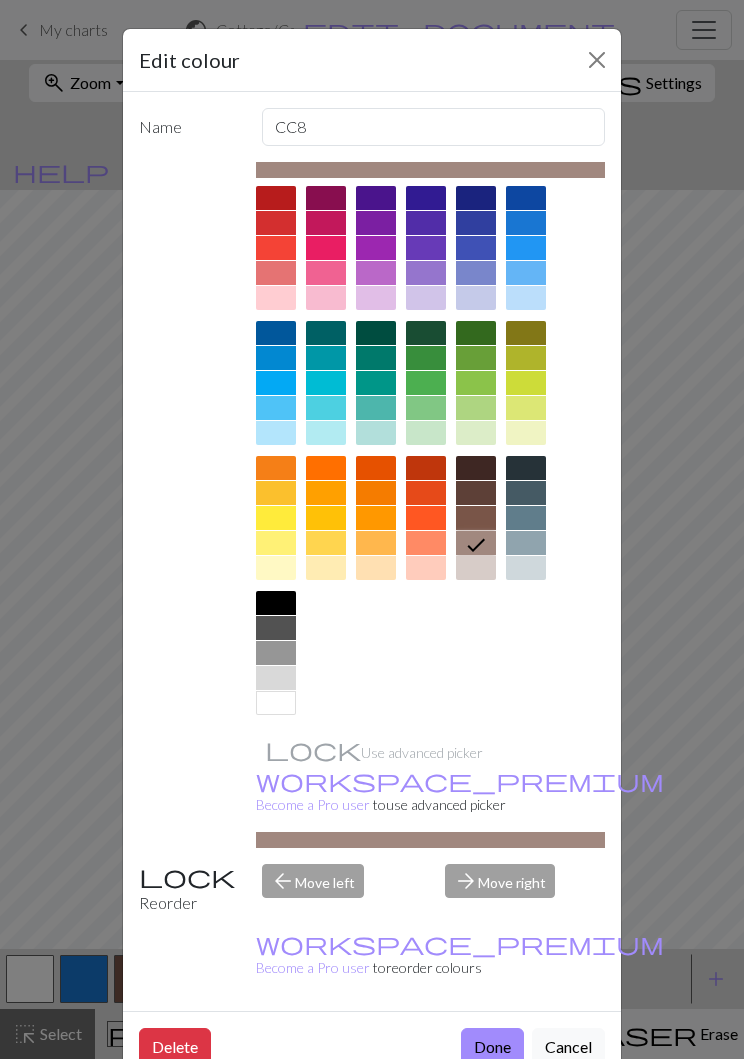 click on "Done" at bounding box center [492, 1047] 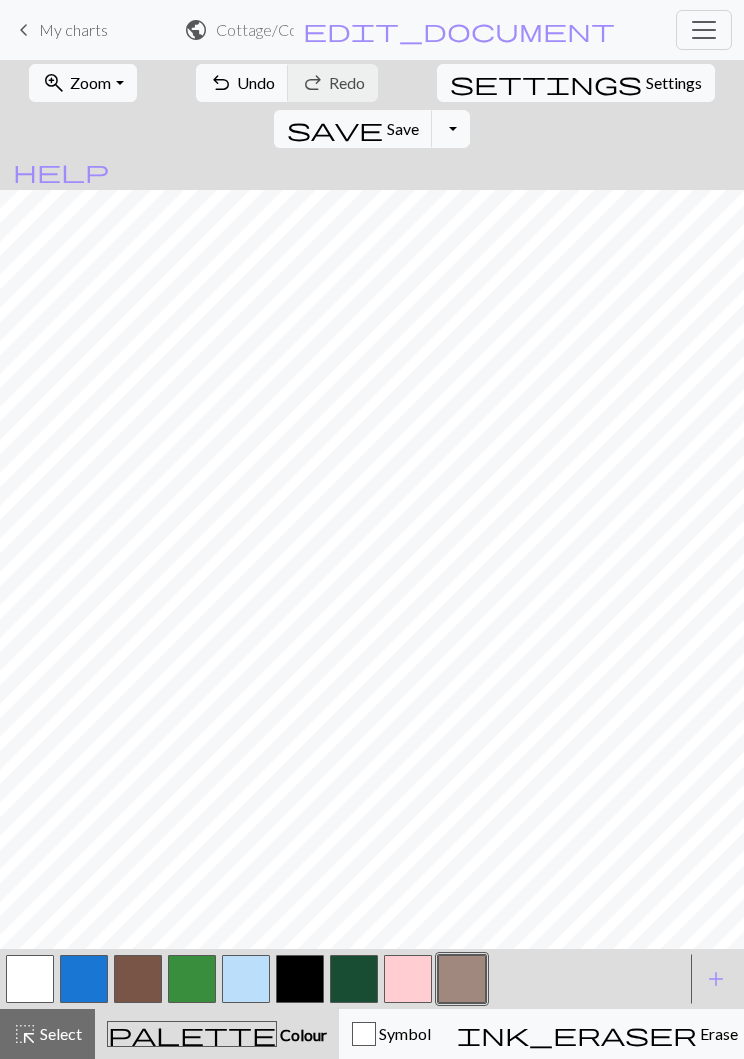 click at bounding box center (138, 979) 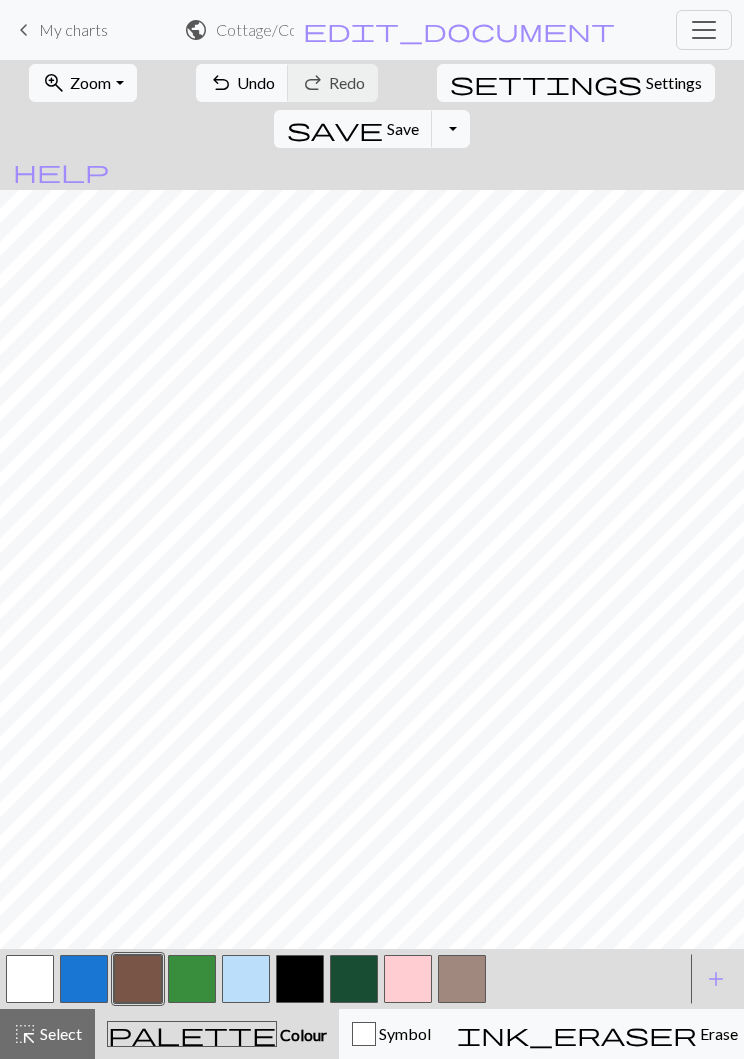 click at bounding box center [462, 979] 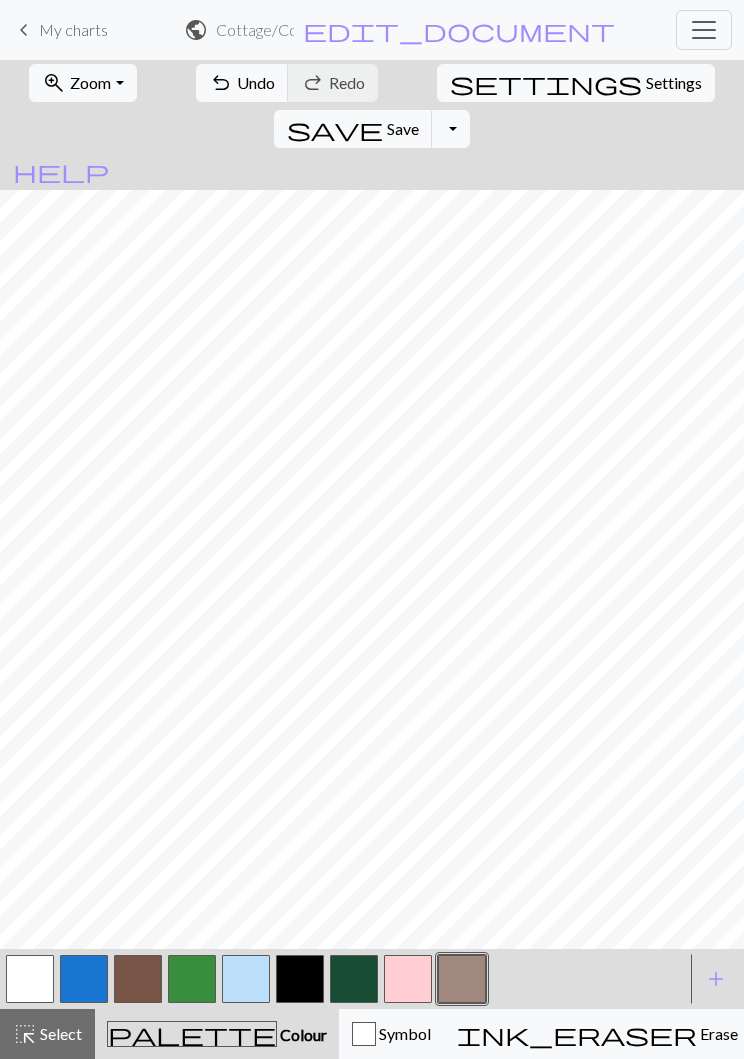 click at bounding box center (138, 979) 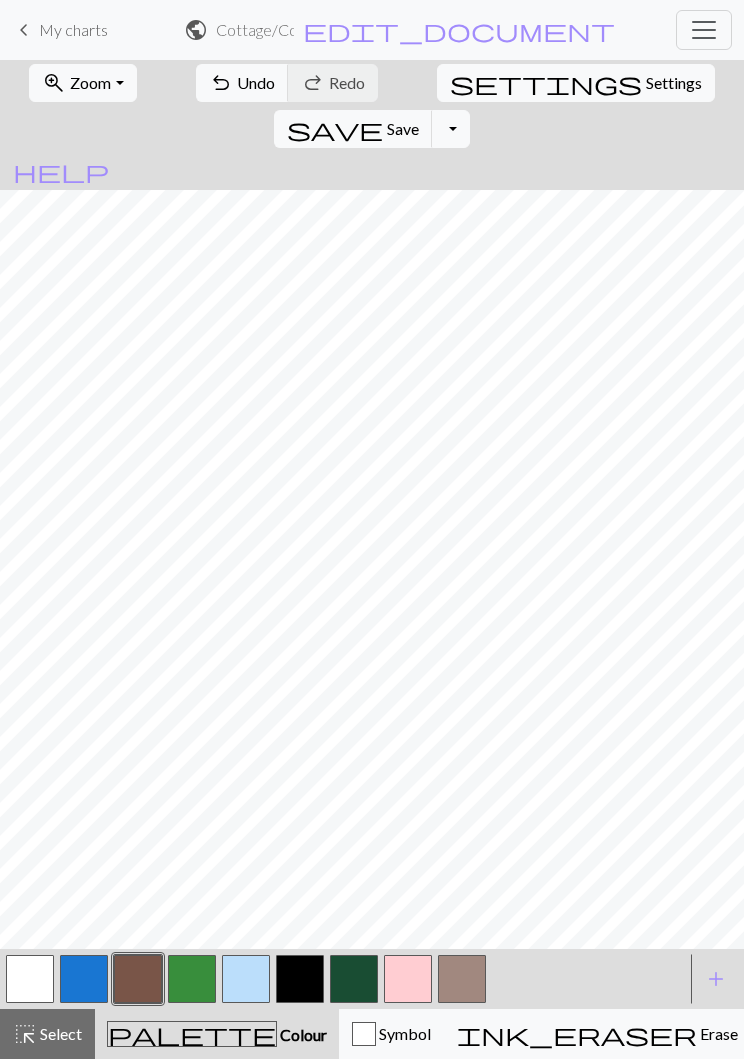 click at bounding box center (30, 979) 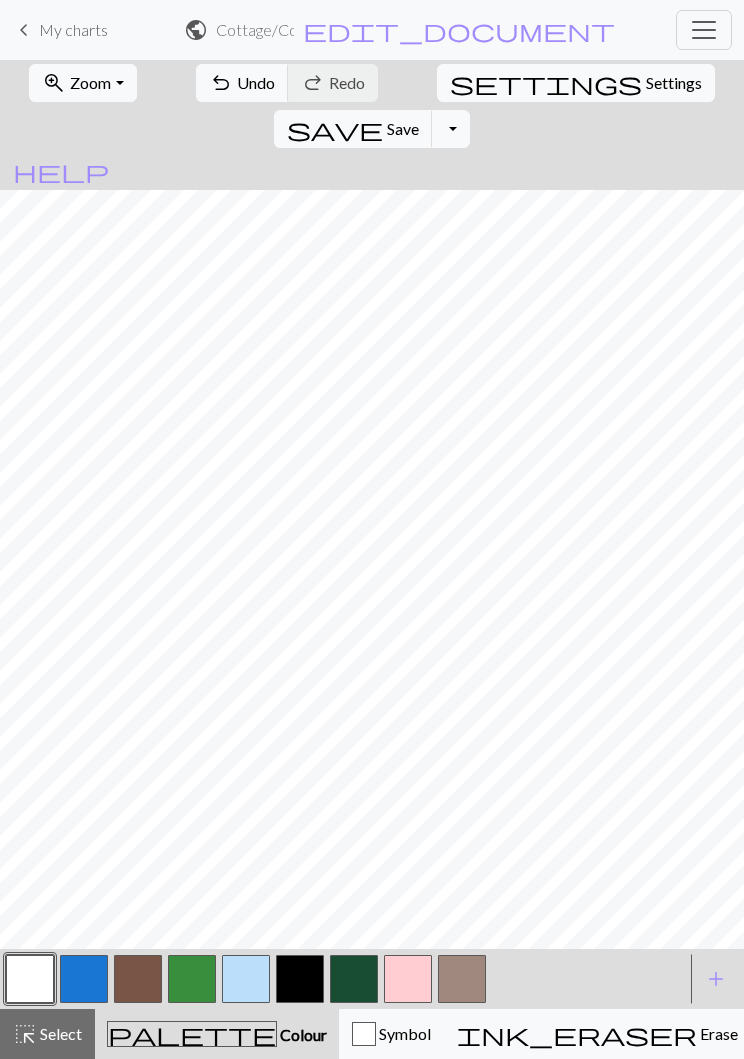 click at bounding box center (138, 979) 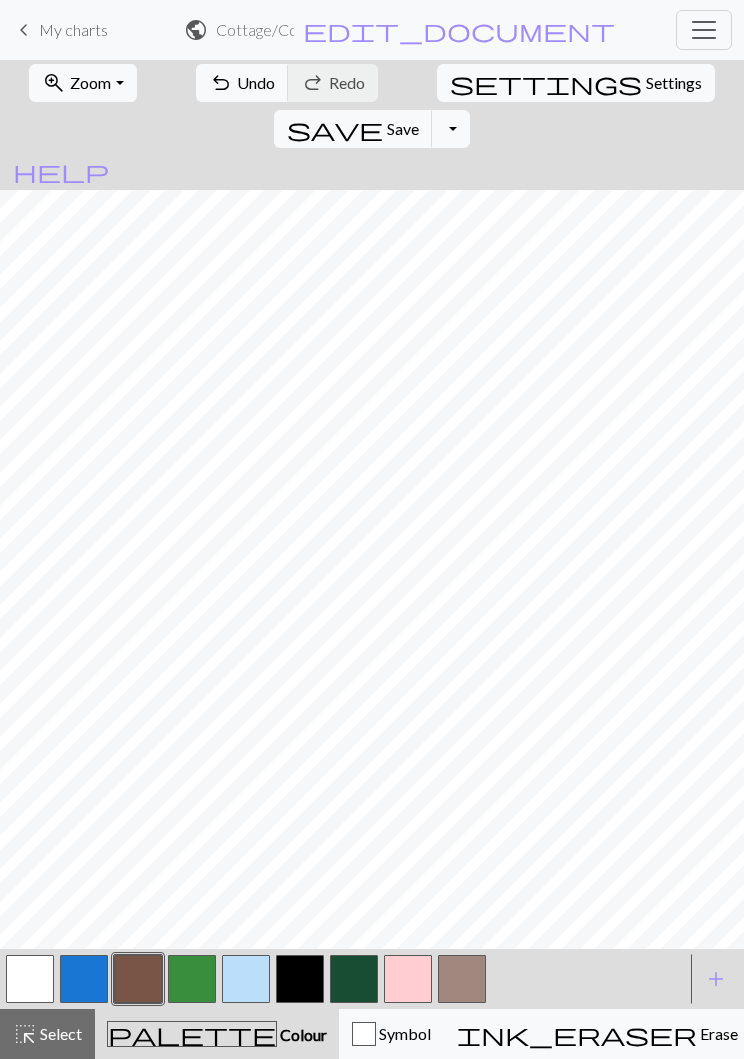 click at bounding box center (462, 979) 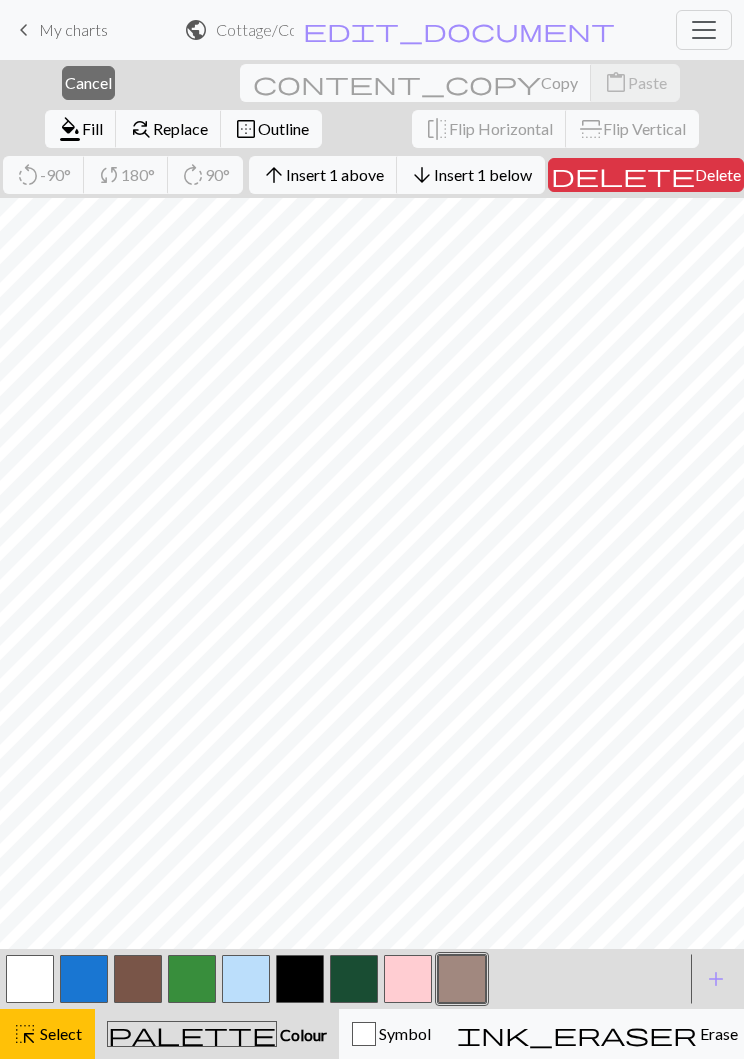 click on "Insert 1 below" at bounding box center (483, 174) 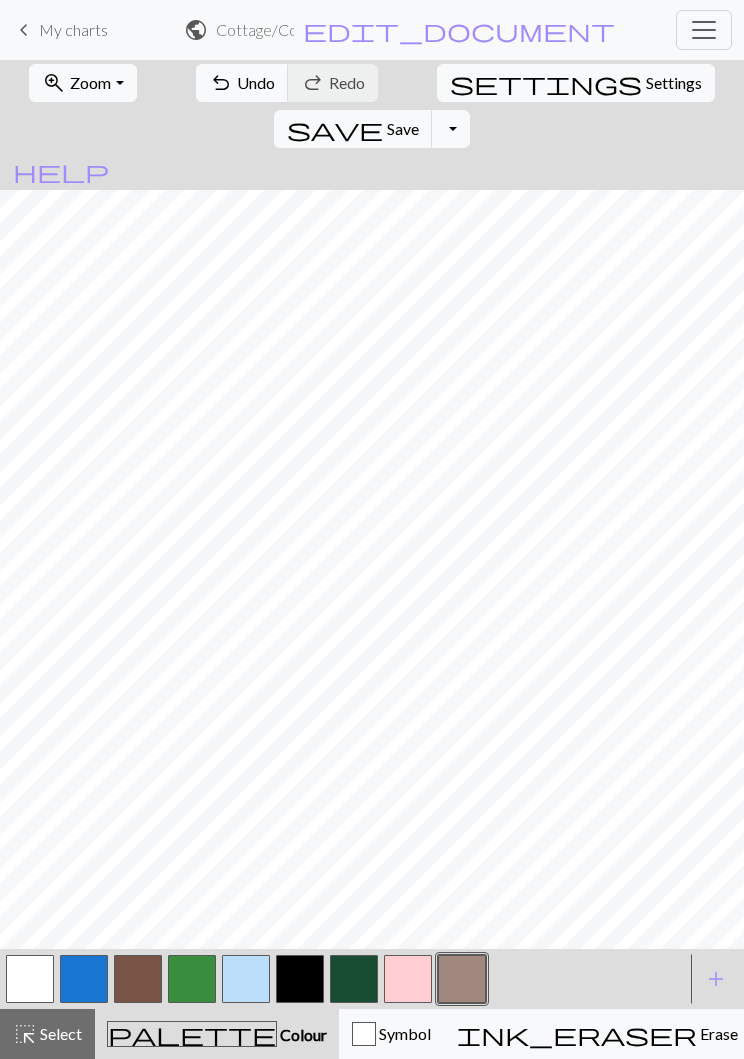 click on "Save" at bounding box center (403, 128) 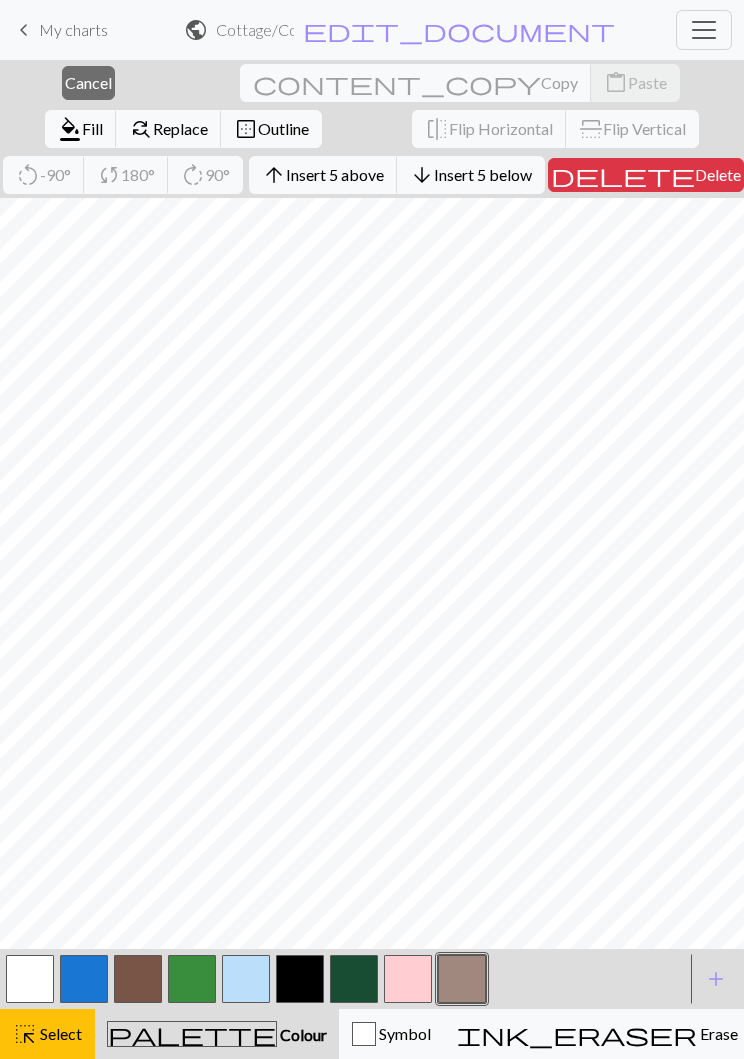click on "Insert 5 below" at bounding box center (483, 174) 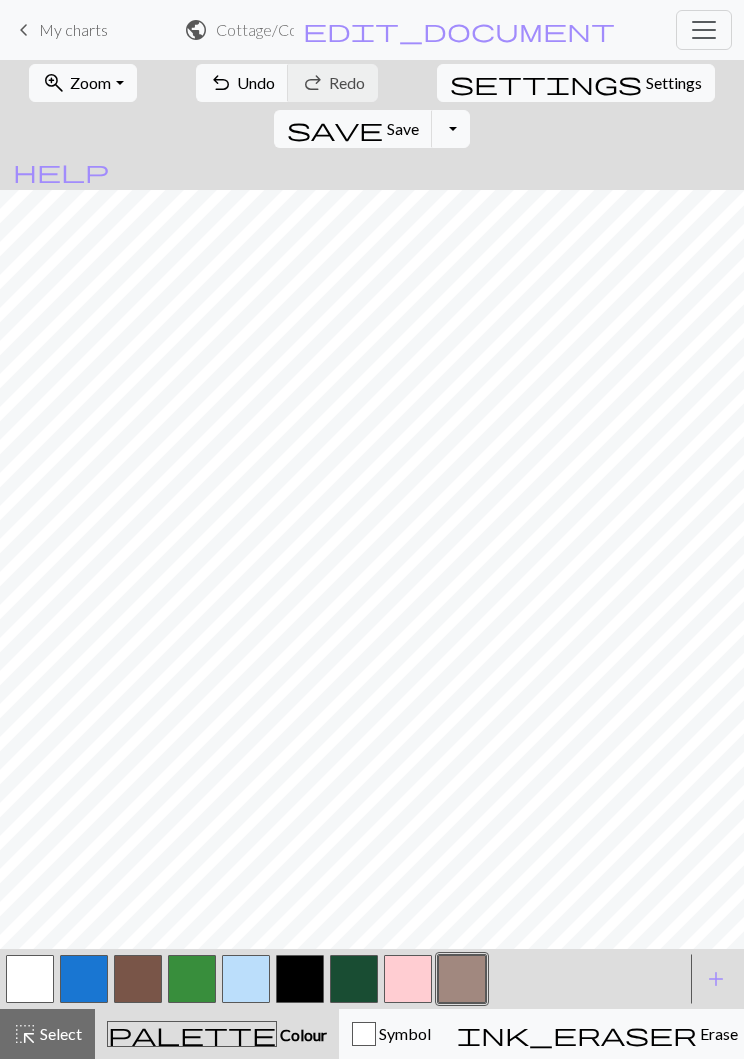 click on "save" at bounding box center [335, 129] 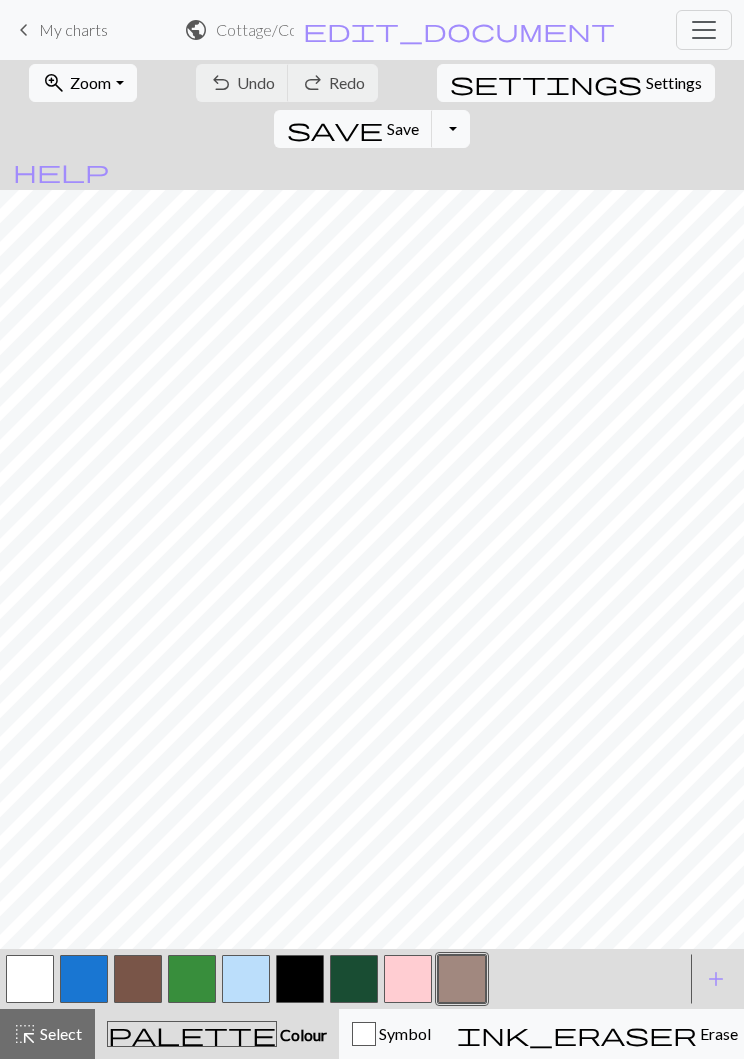 click at bounding box center (84, 979) 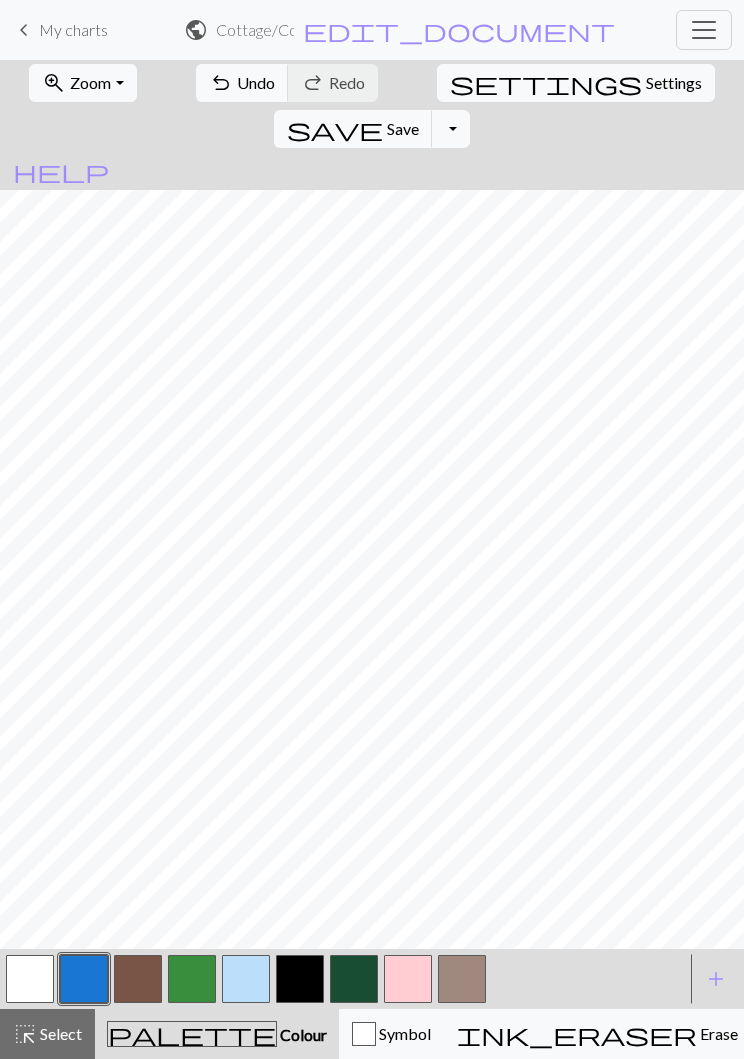 click at bounding box center (30, 979) 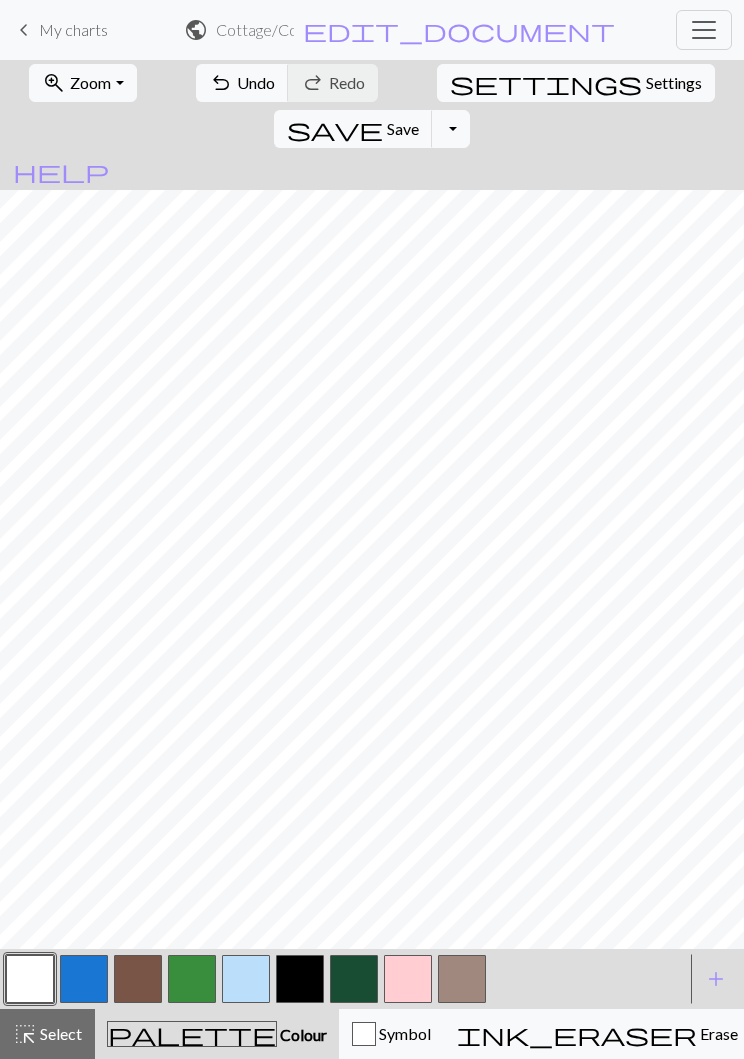 click at bounding box center [84, 979] 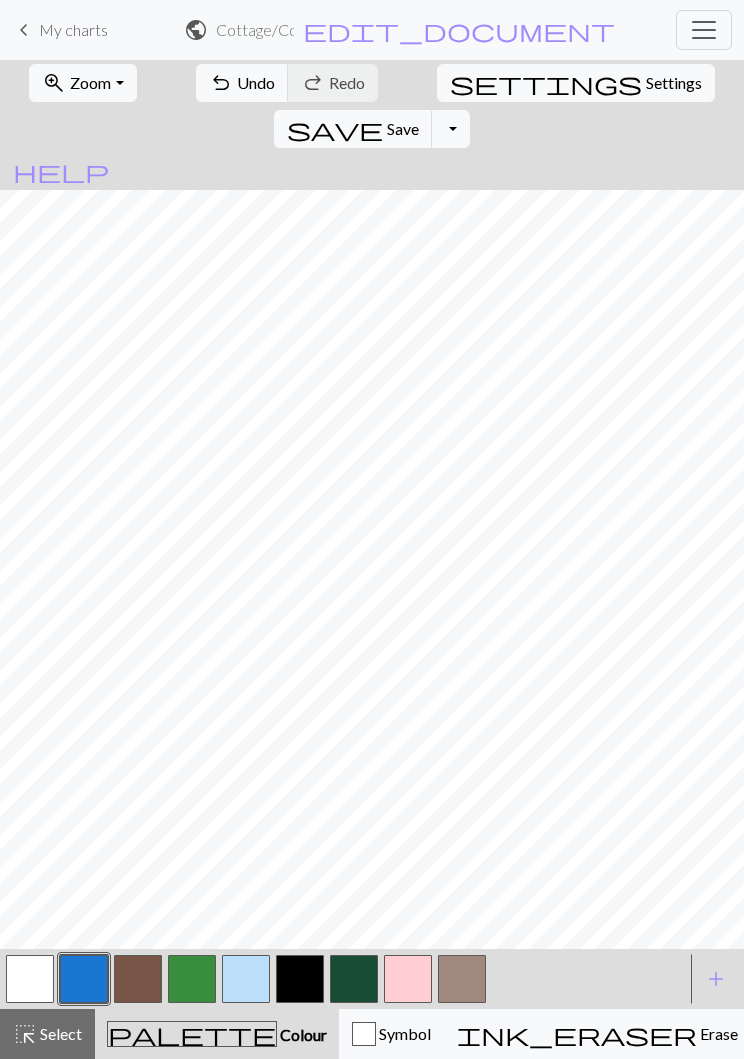 click at bounding box center [30, 979] 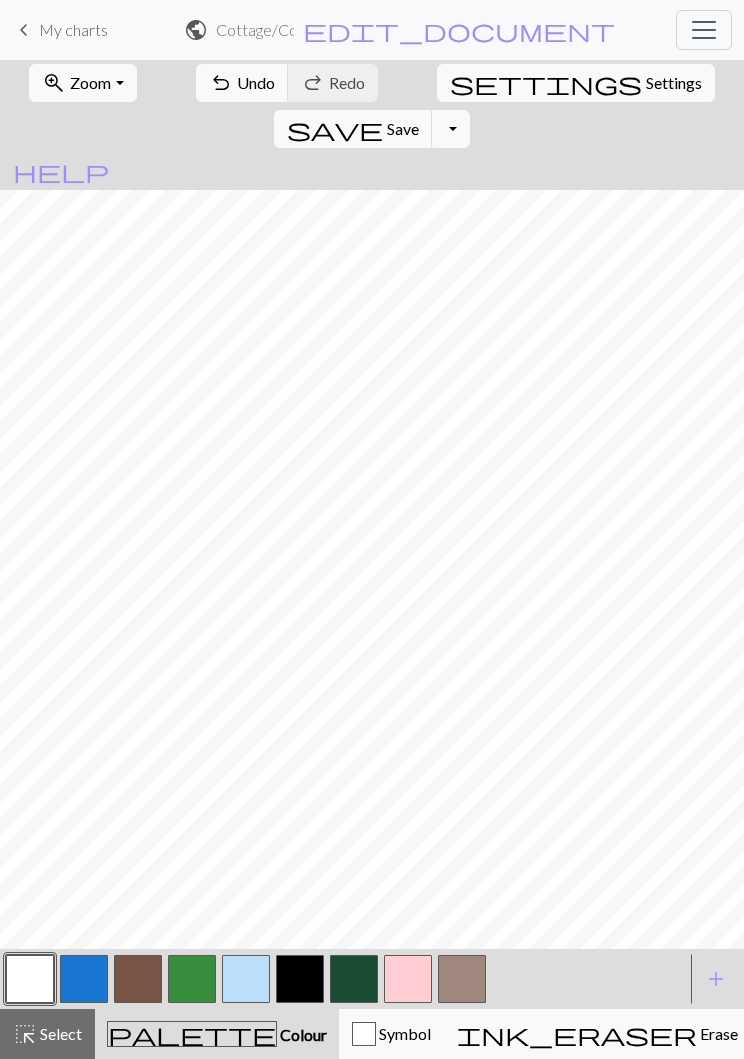 click at bounding box center (84, 979) 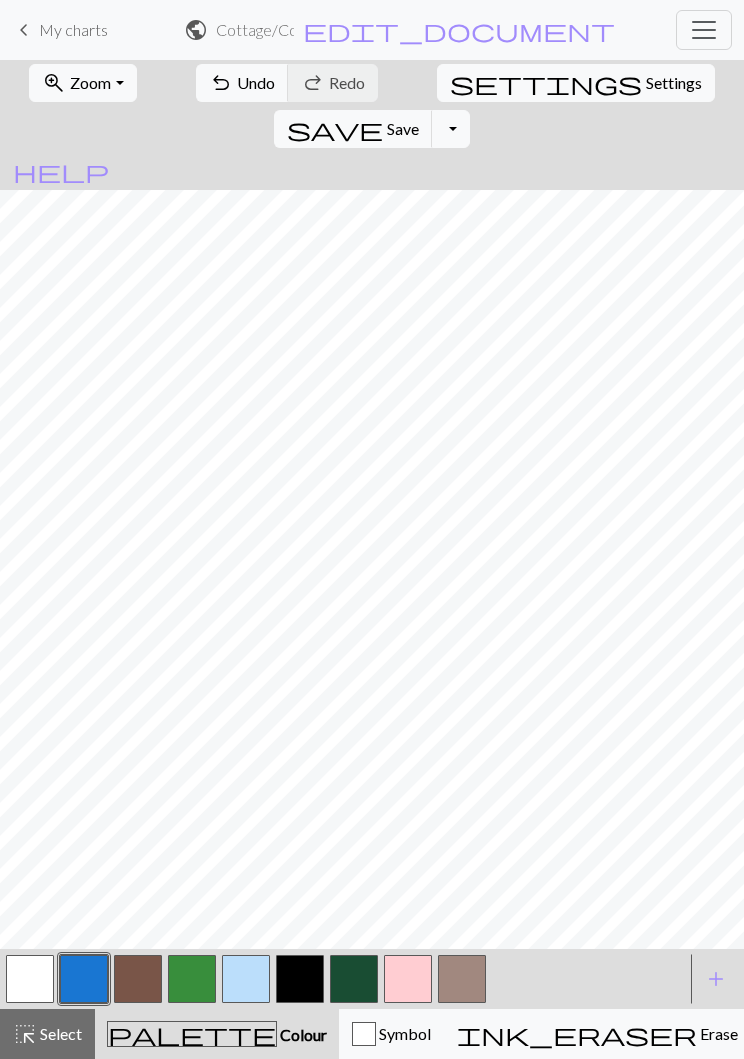 click at bounding box center [30, 979] 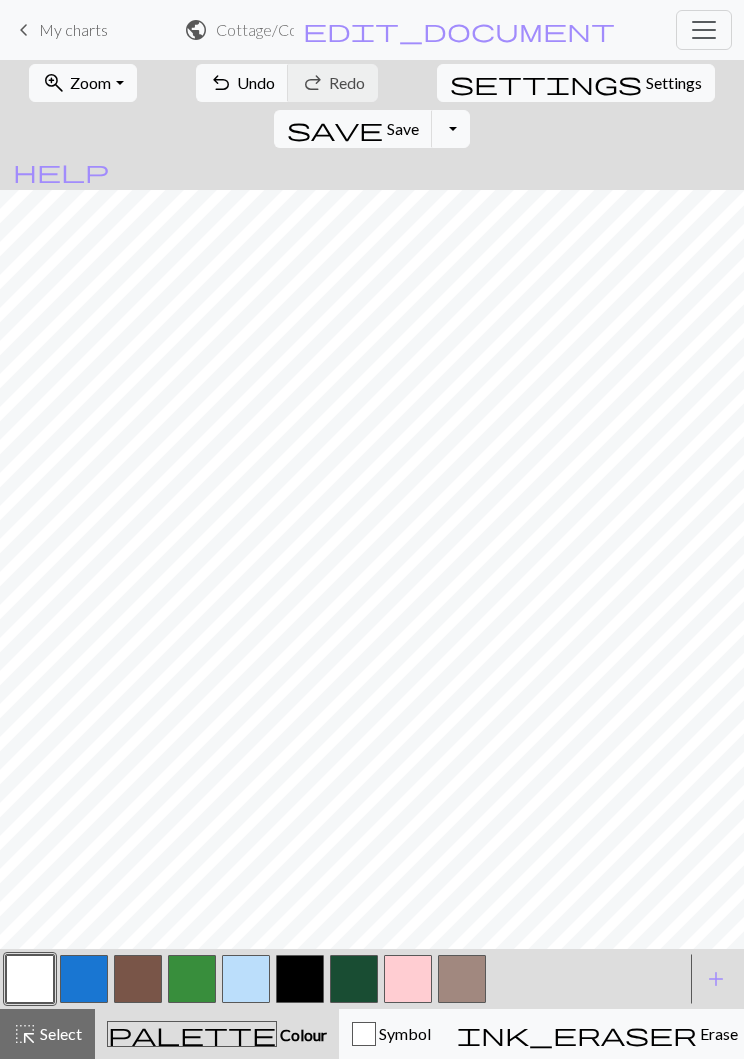 click on "Undo" at bounding box center (256, 82) 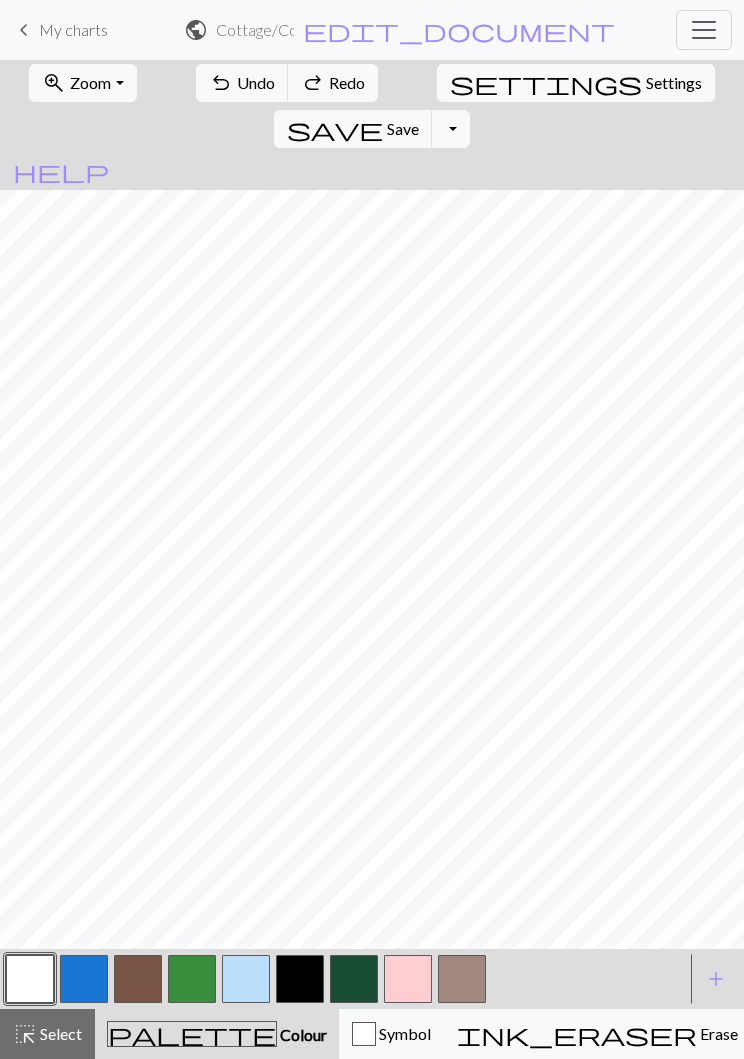 click at bounding box center [84, 979] 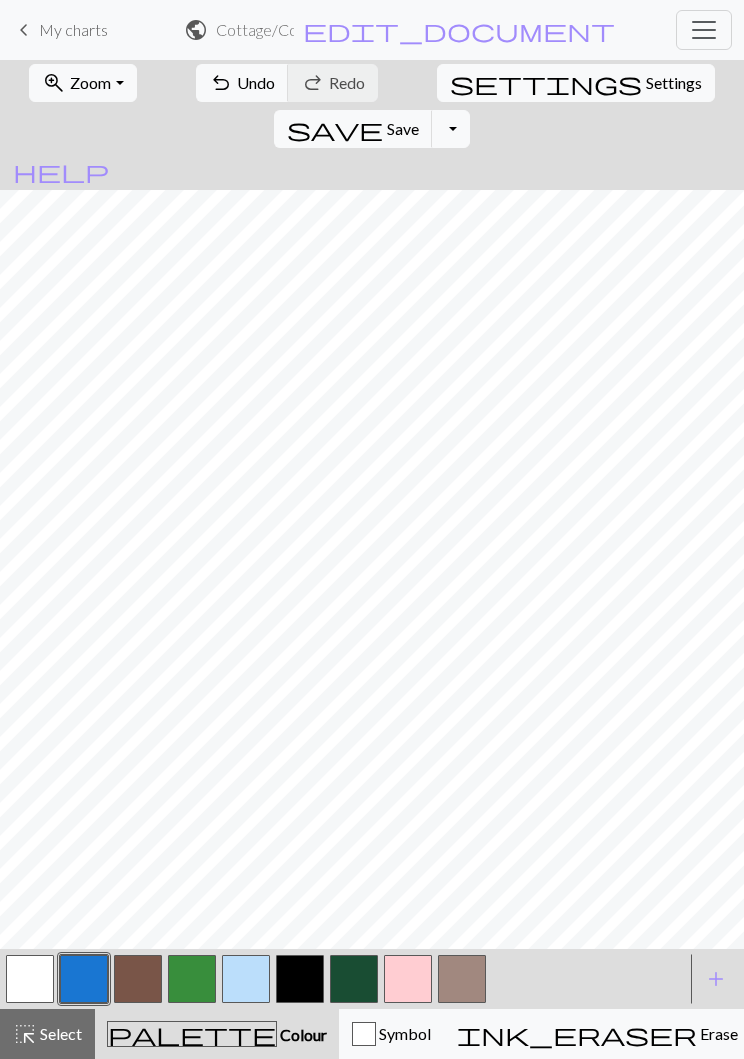 click at bounding box center [30, 979] 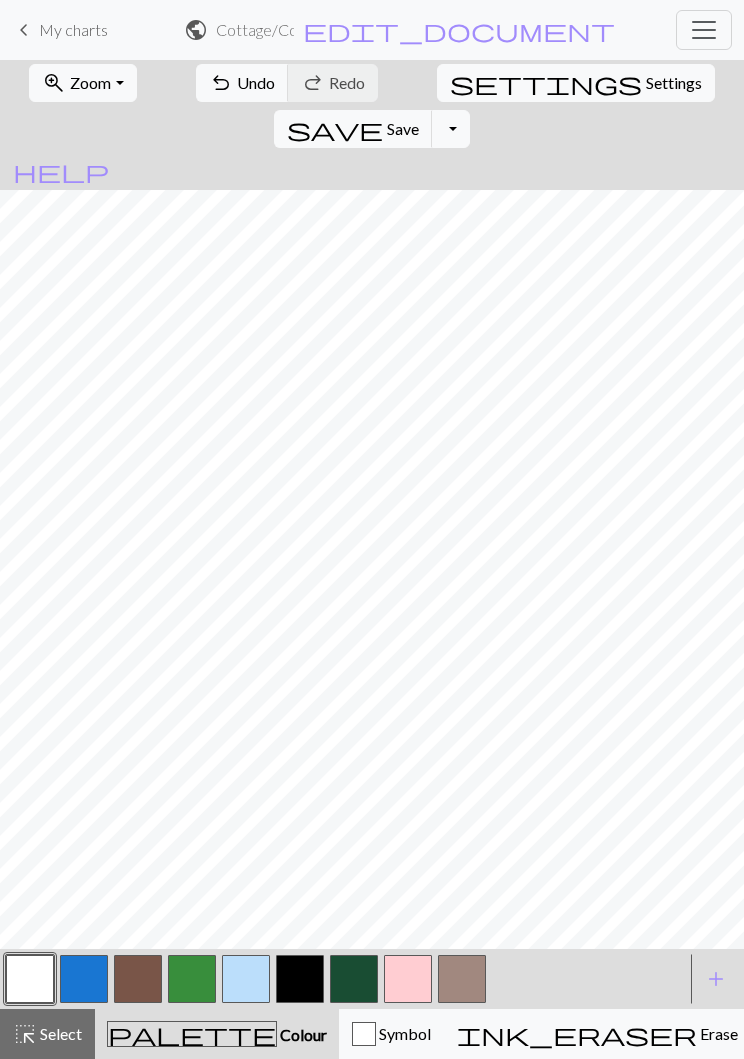 click on "Undo" at bounding box center (256, 82) 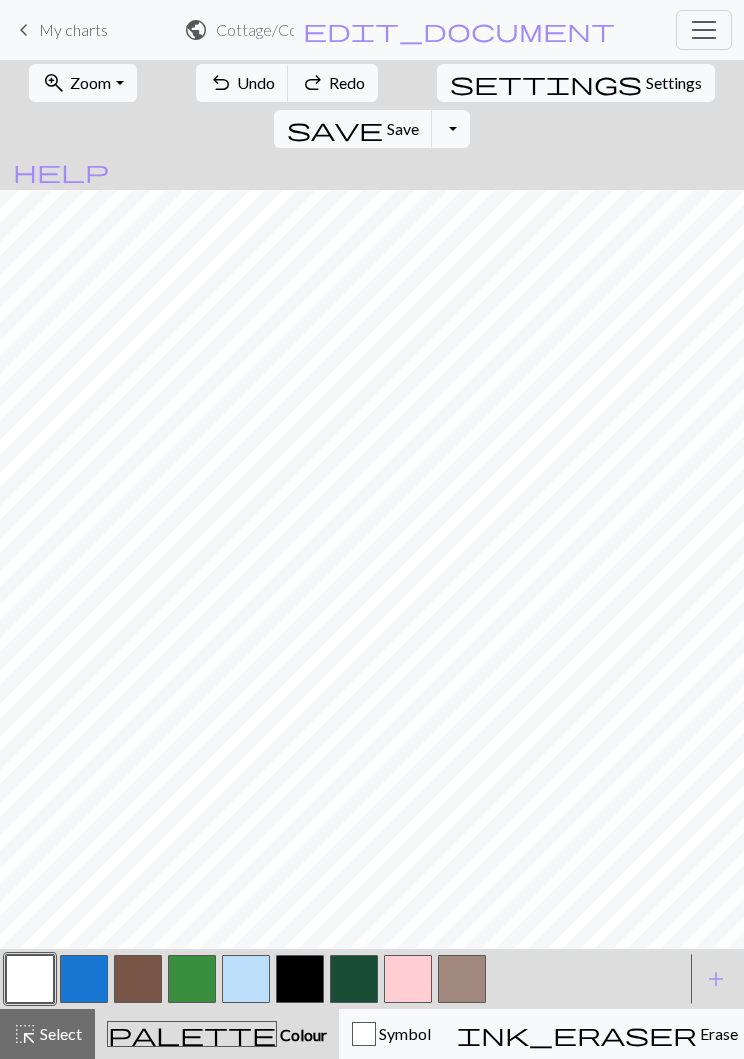 click at bounding box center [84, 979] 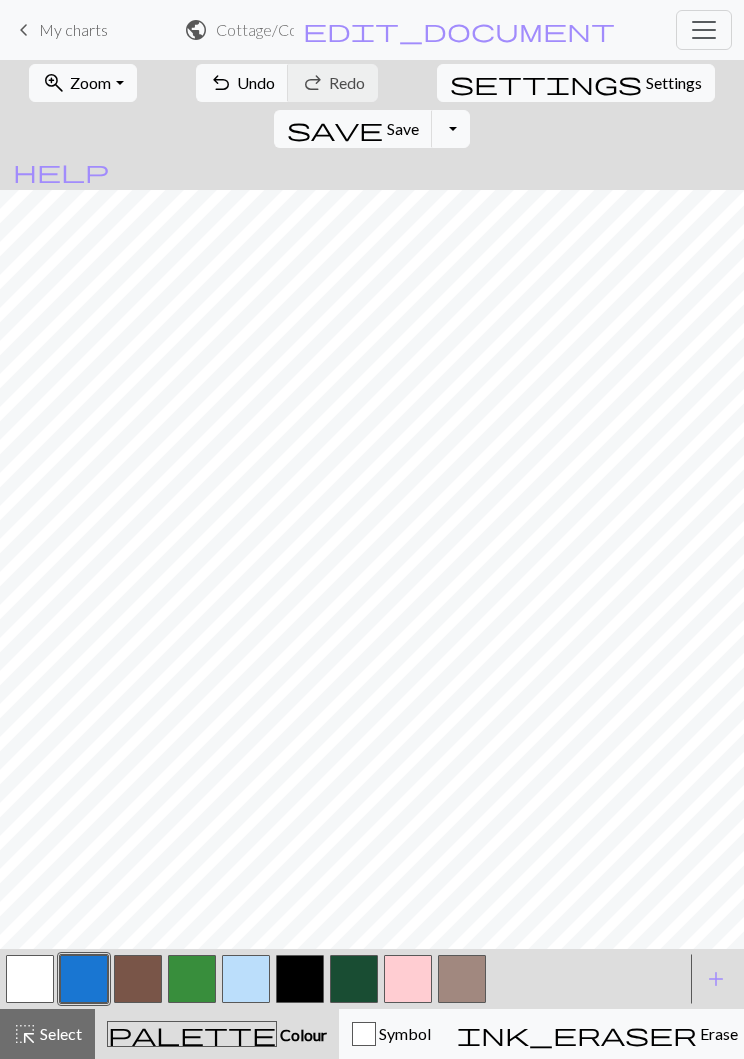 click on "Undo" at bounding box center [256, 82] 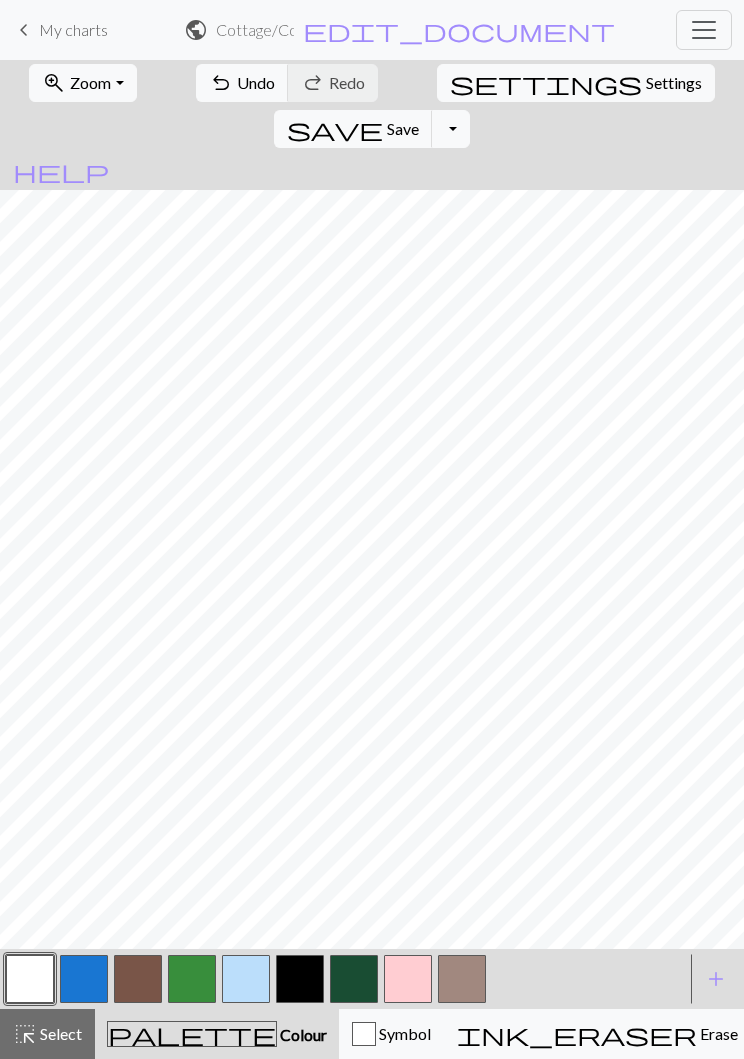 click at bounding box center (84, 979) 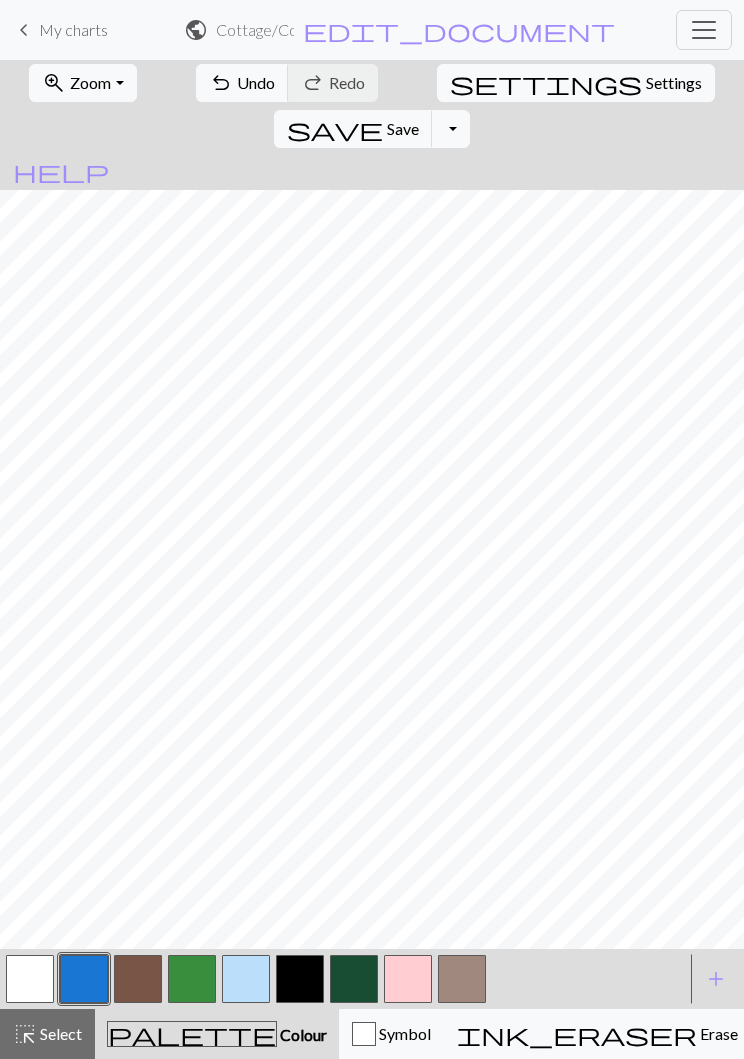 click at bounding box center [30, 979] 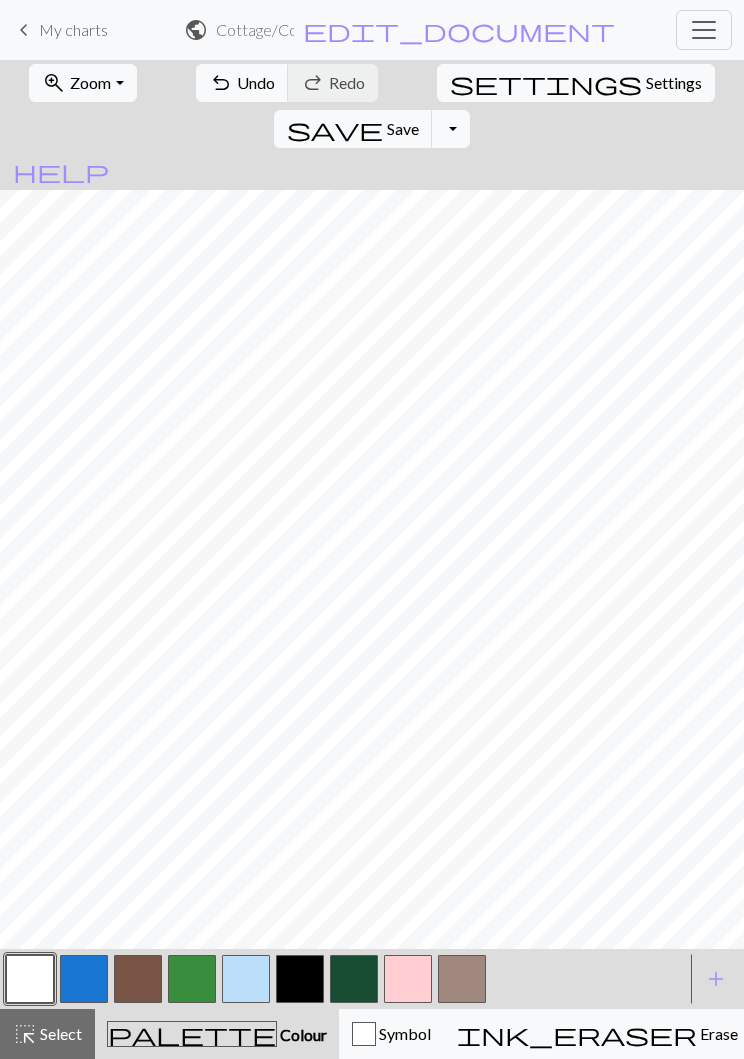 click at bounding box center [84, 979] 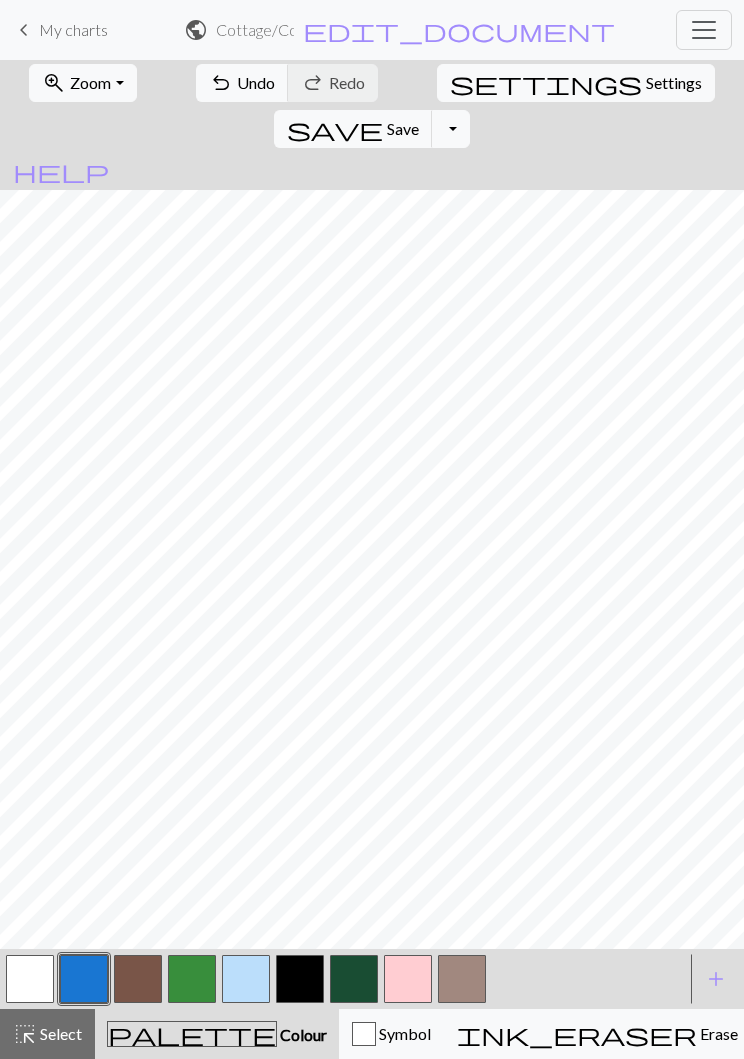 click at bounding box center [30, 979] 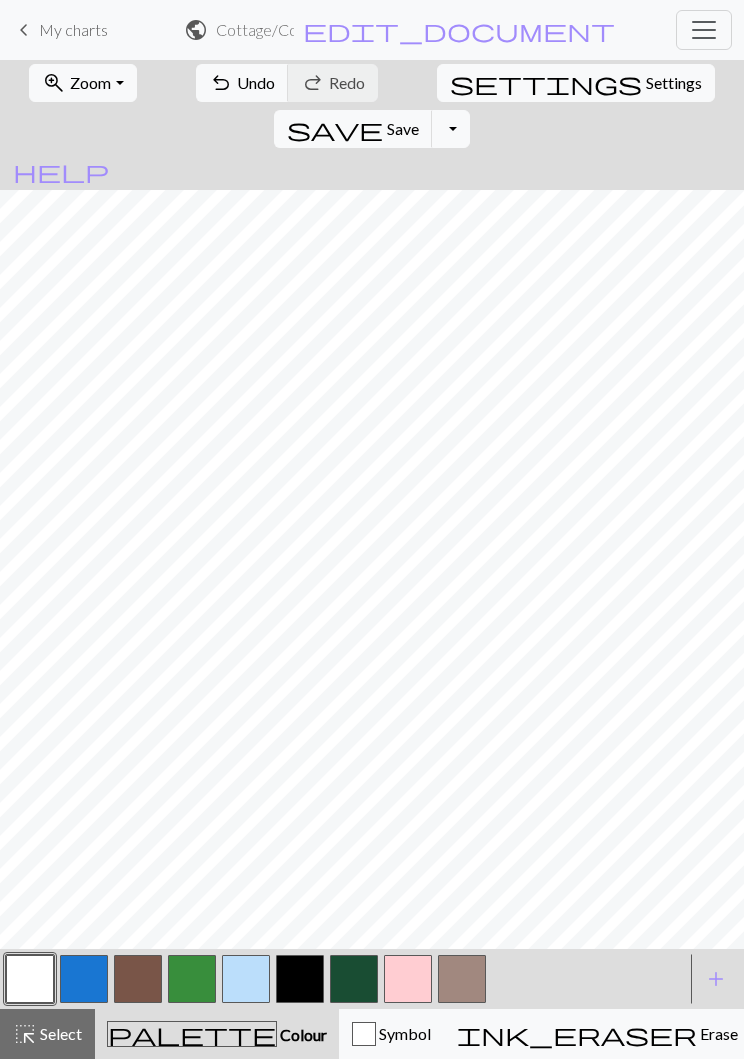 click at bounding box center [84, 979] 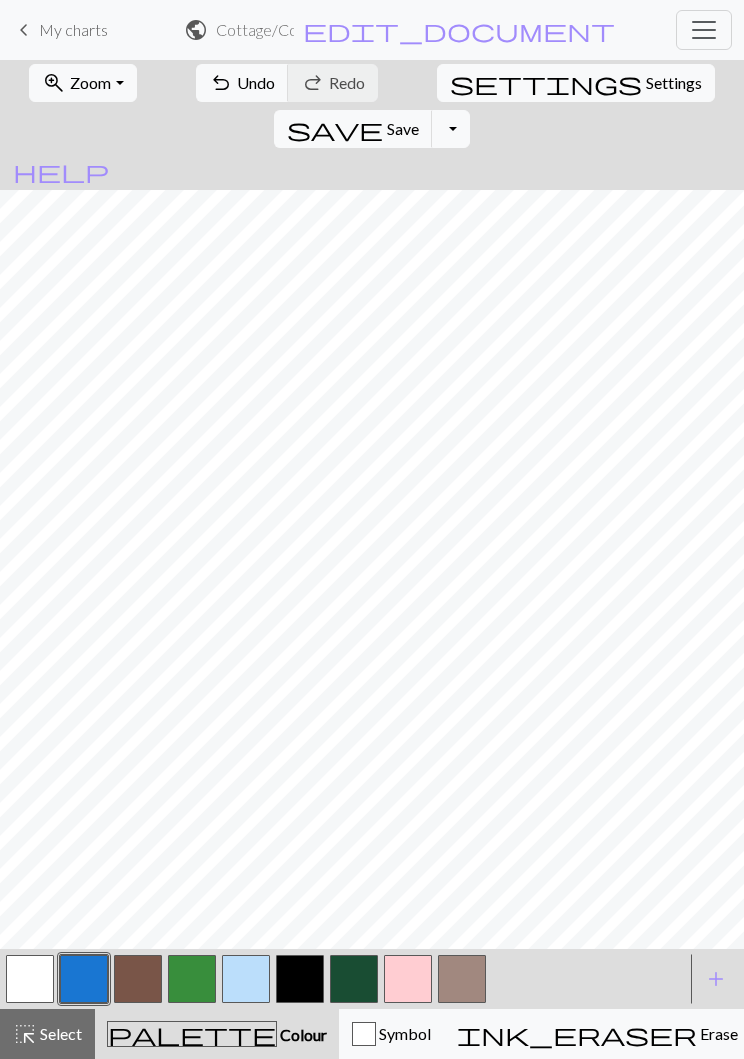 click at bounding box center (30, 979) 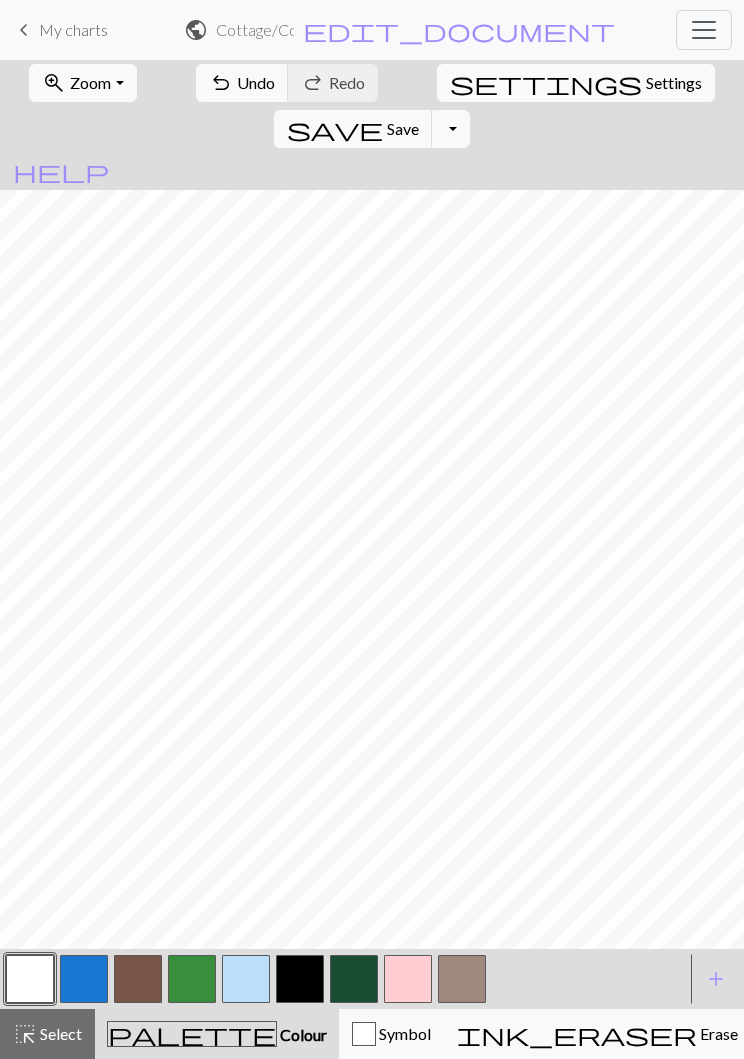 click at bounding box center (84, 979) 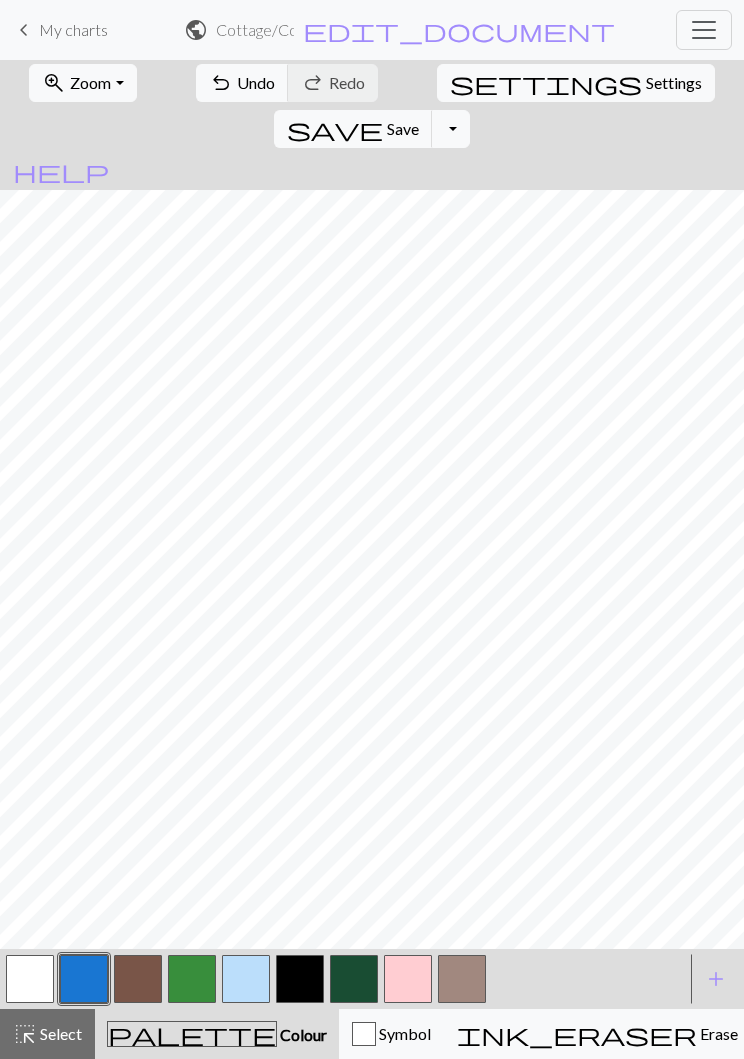 click on "Select" at bounding box center [59, 1033] 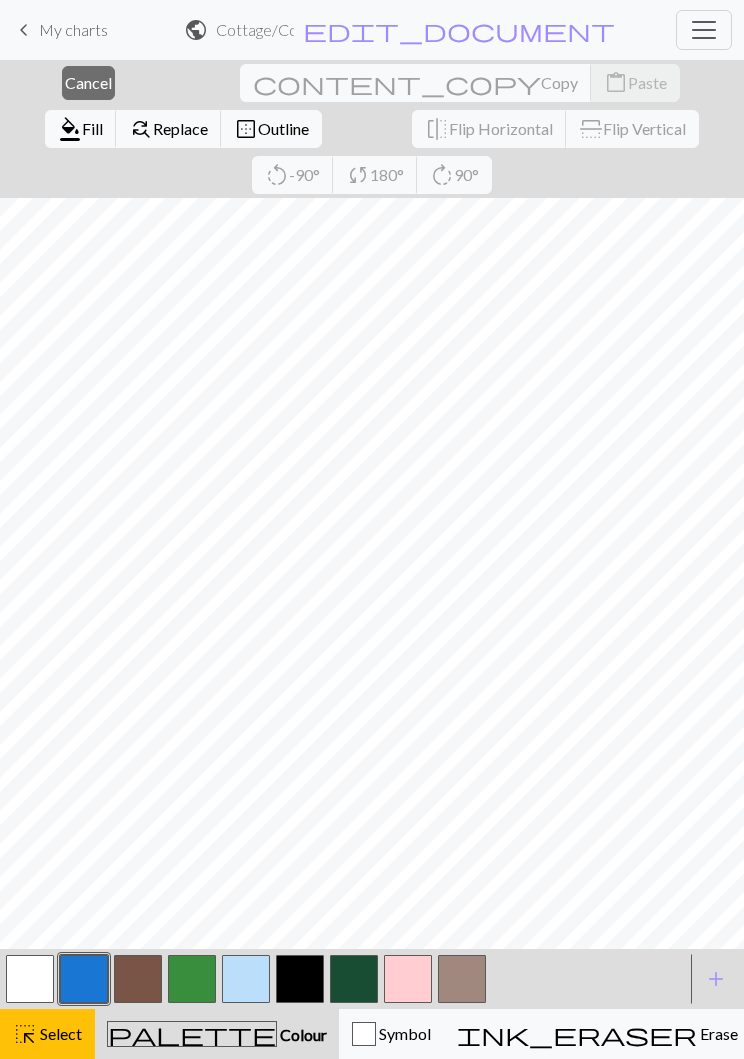 click on "format_color_fill" at bounding box center [70, 129] 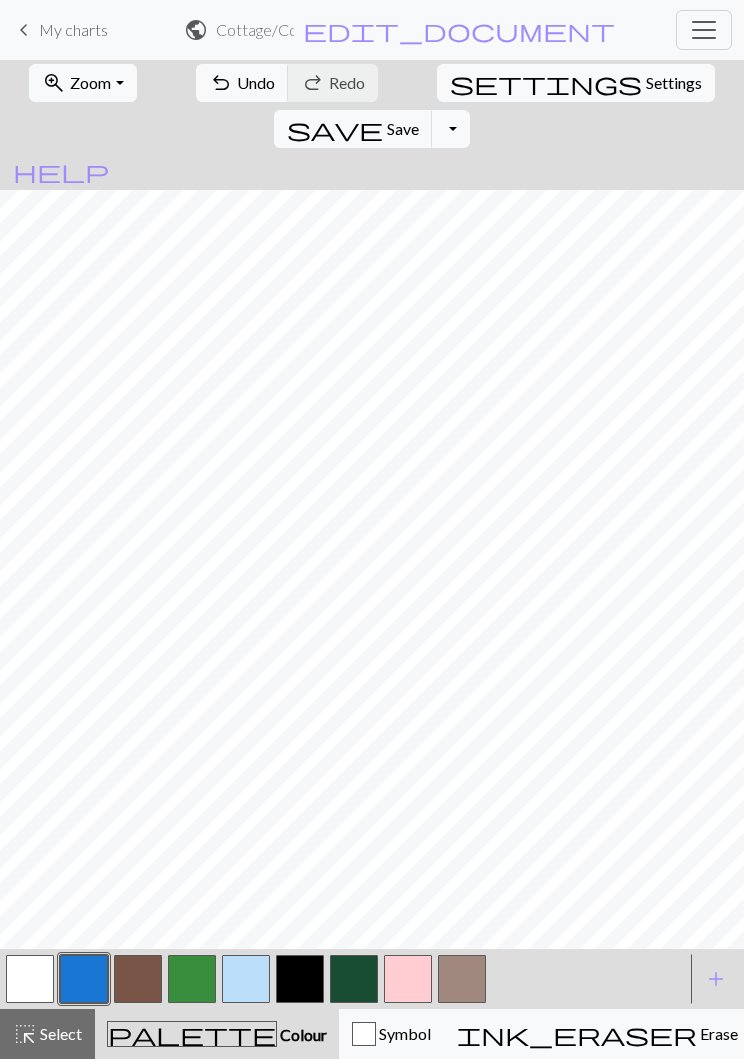 click at bounding box center [30, 979] 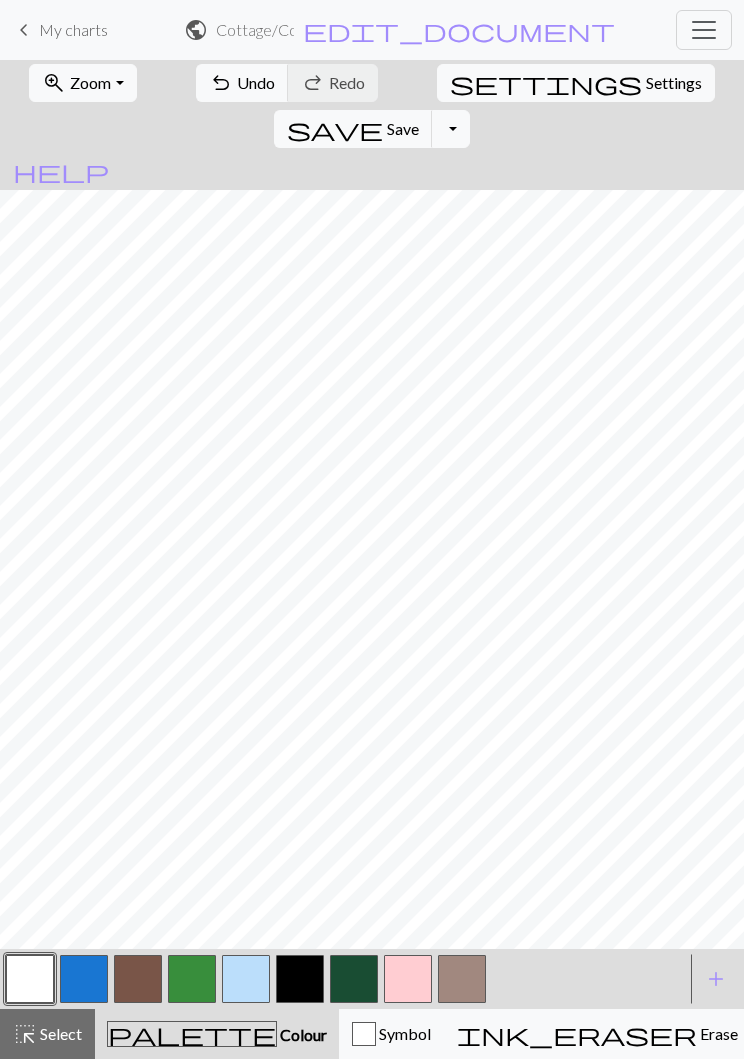 click on "Select" at bounding box center (59, 1033) 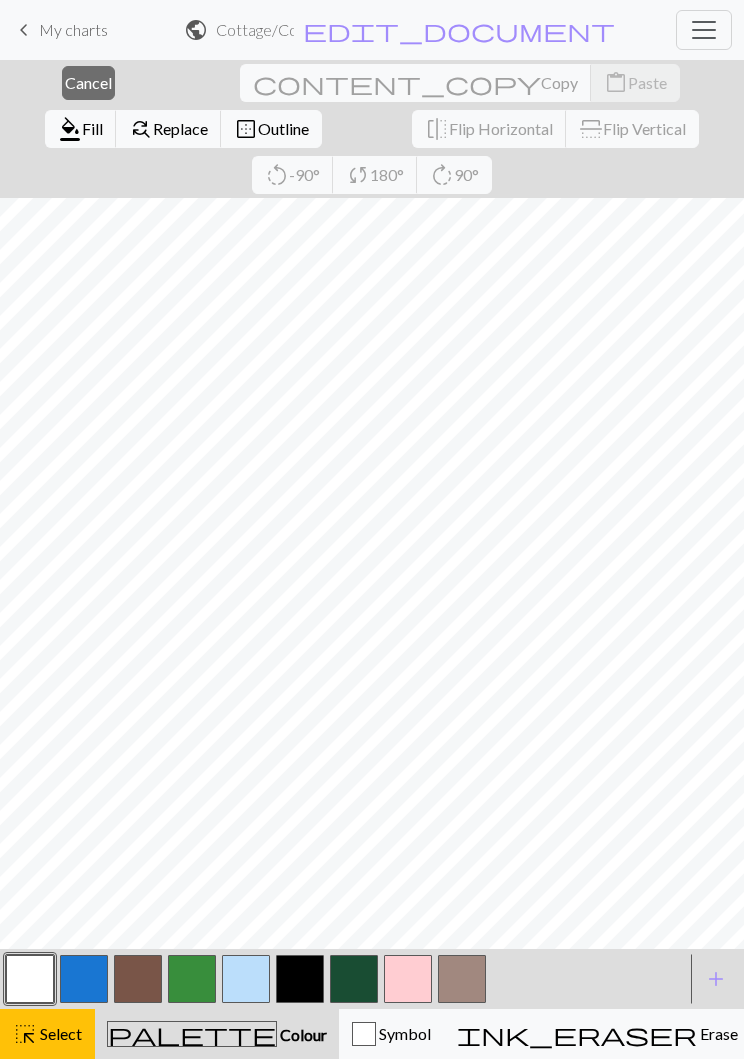 click on "Cancel" at bounding box center (88, 82) 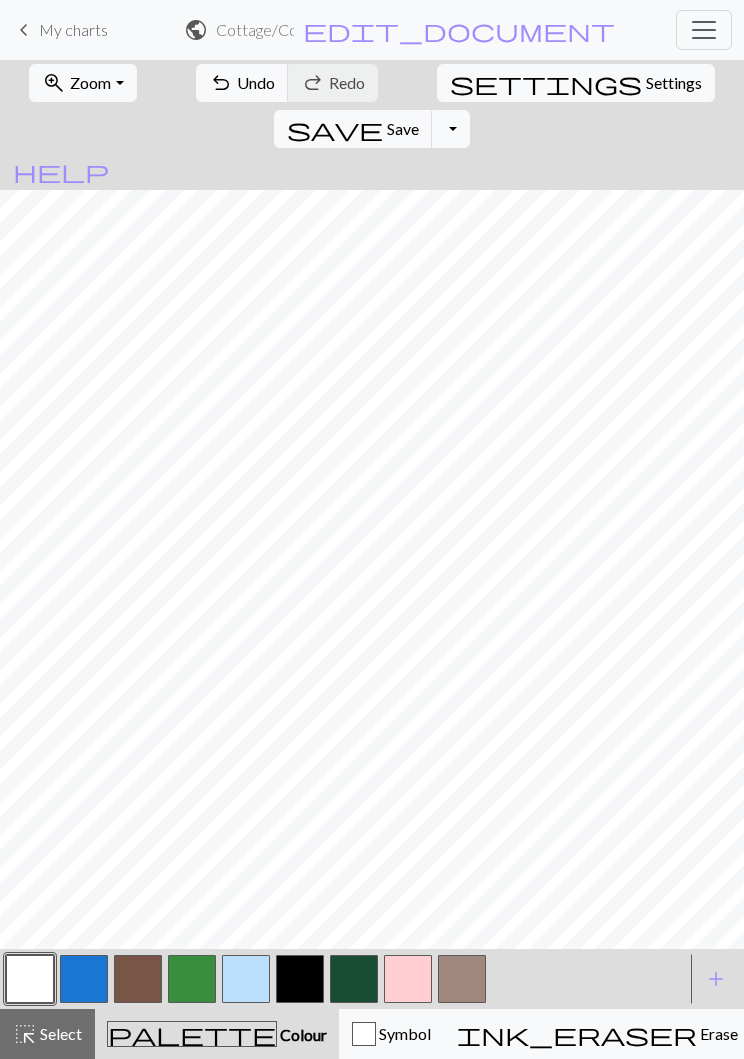 click on "Select" at bounding box center [59, 1033] 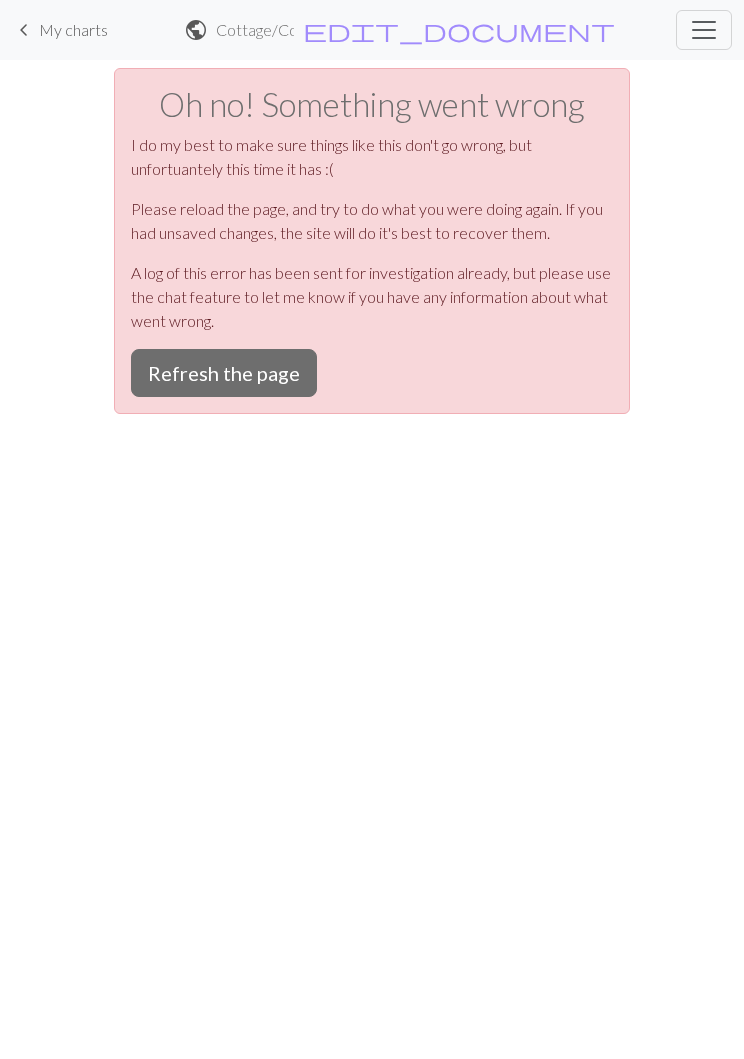 click on "Refresh the page" at bounding box center (224, 373) 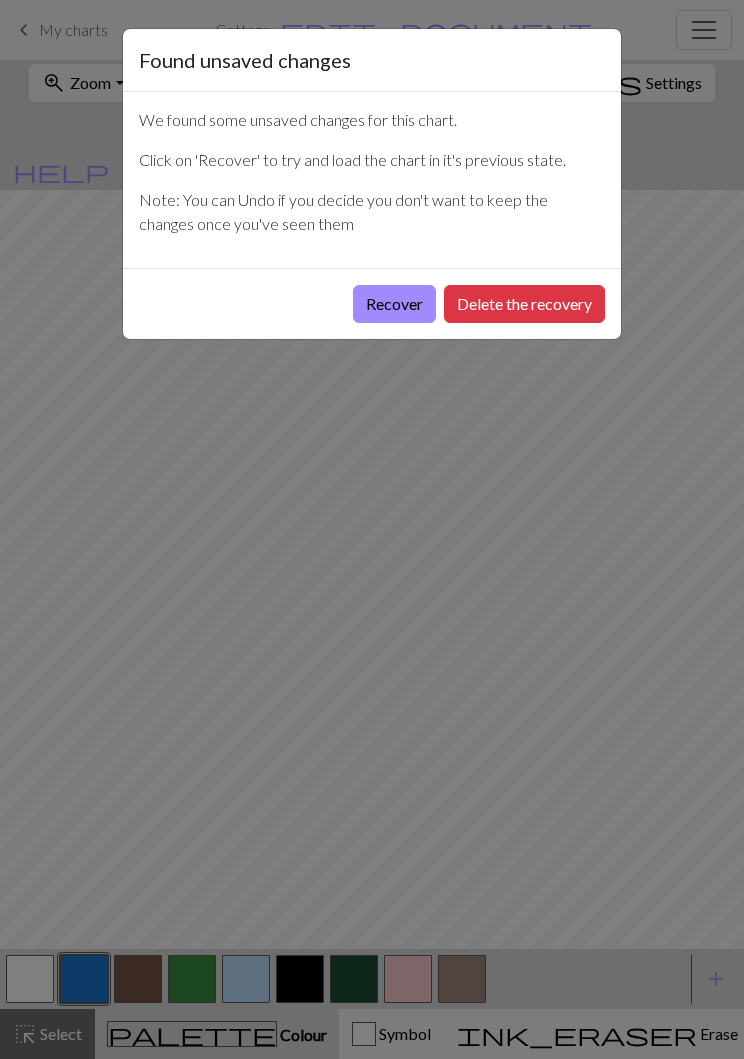 scroll, scrollTop: 0, scrollLeft: 0, axis: both 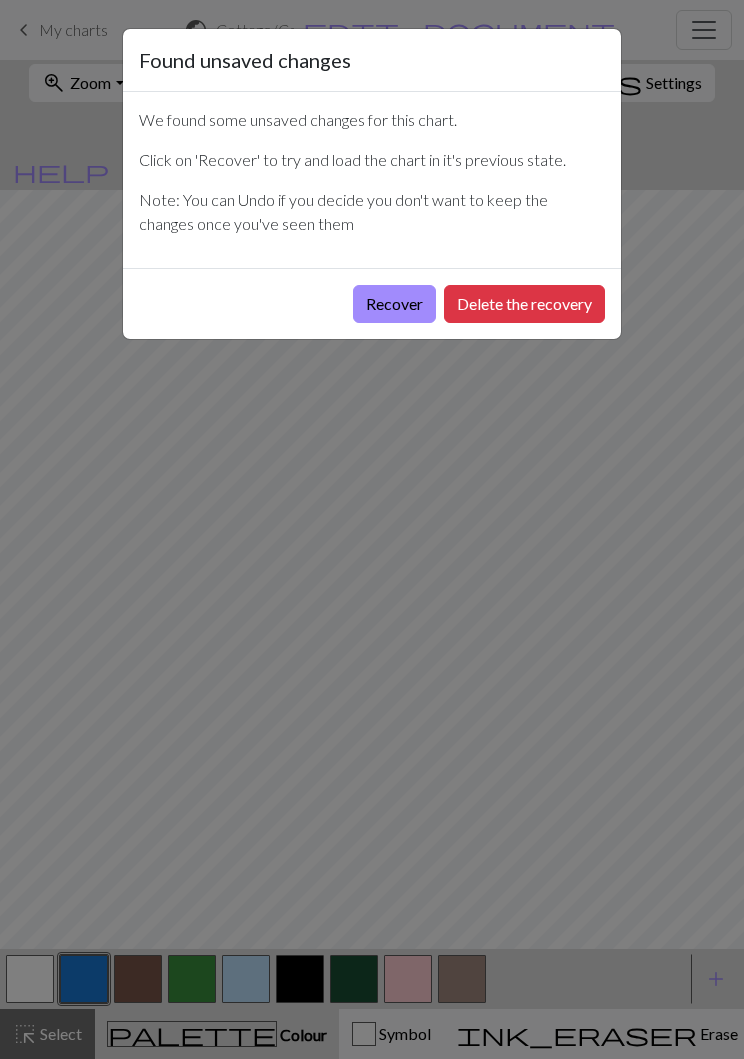click on "Recover" at bounding box center (394, 304) 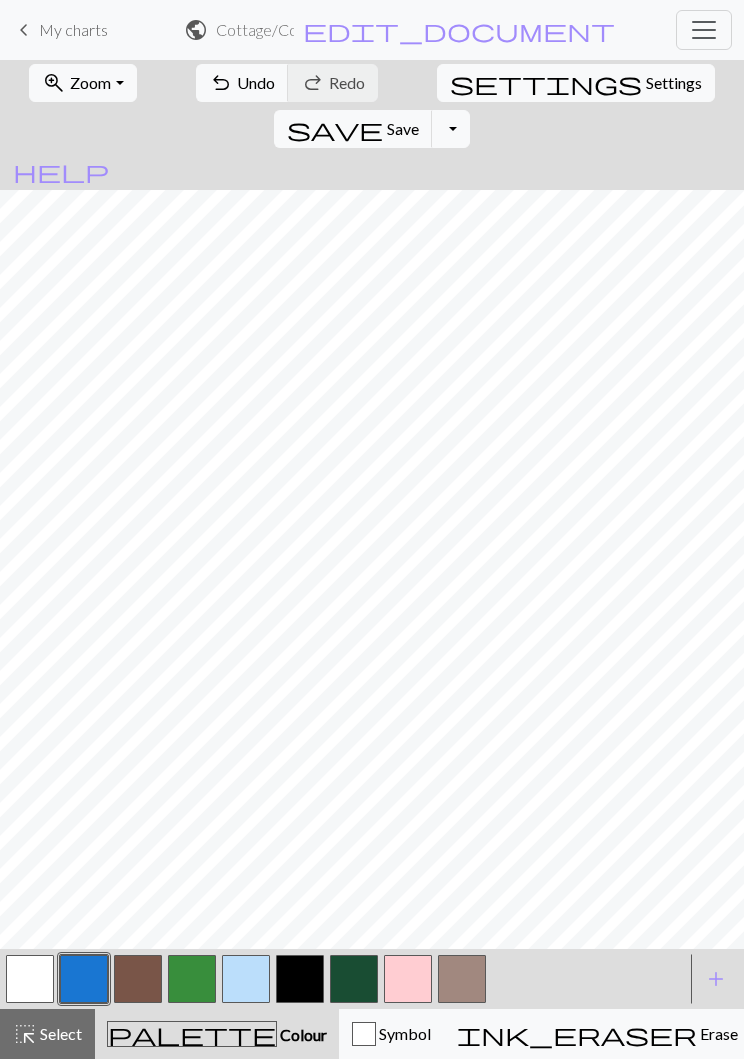 click on "zoom_in Zoom Zoom" at bounding box center (82, 83) 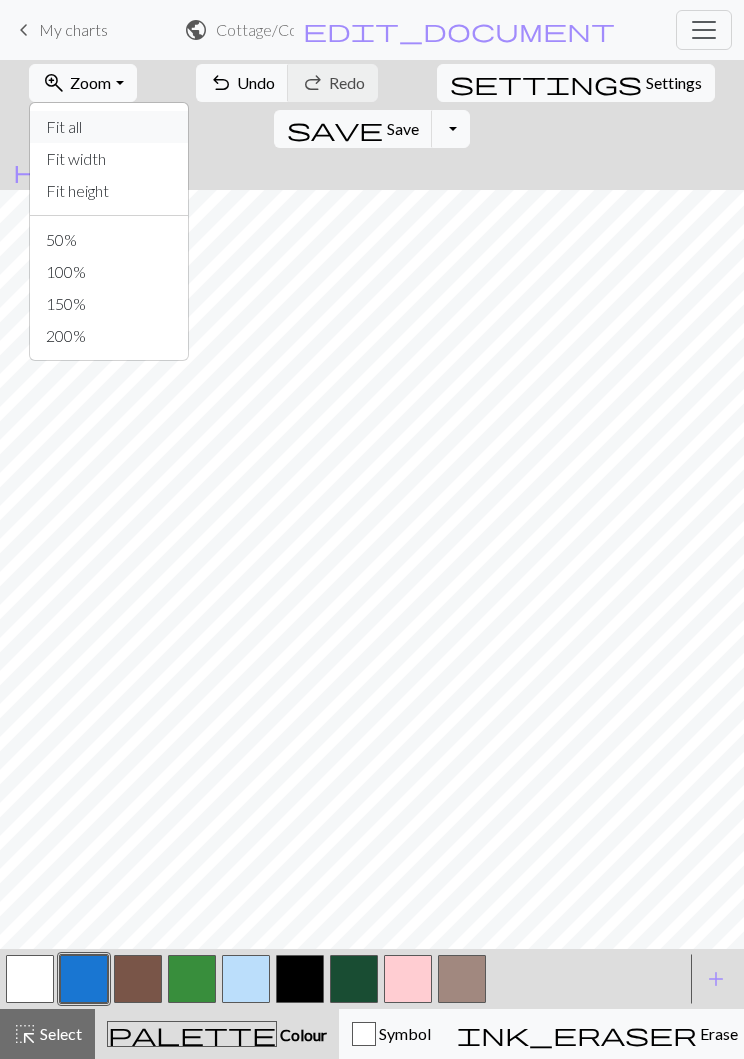 click on "Fit all" at bounding box center [109, 127] 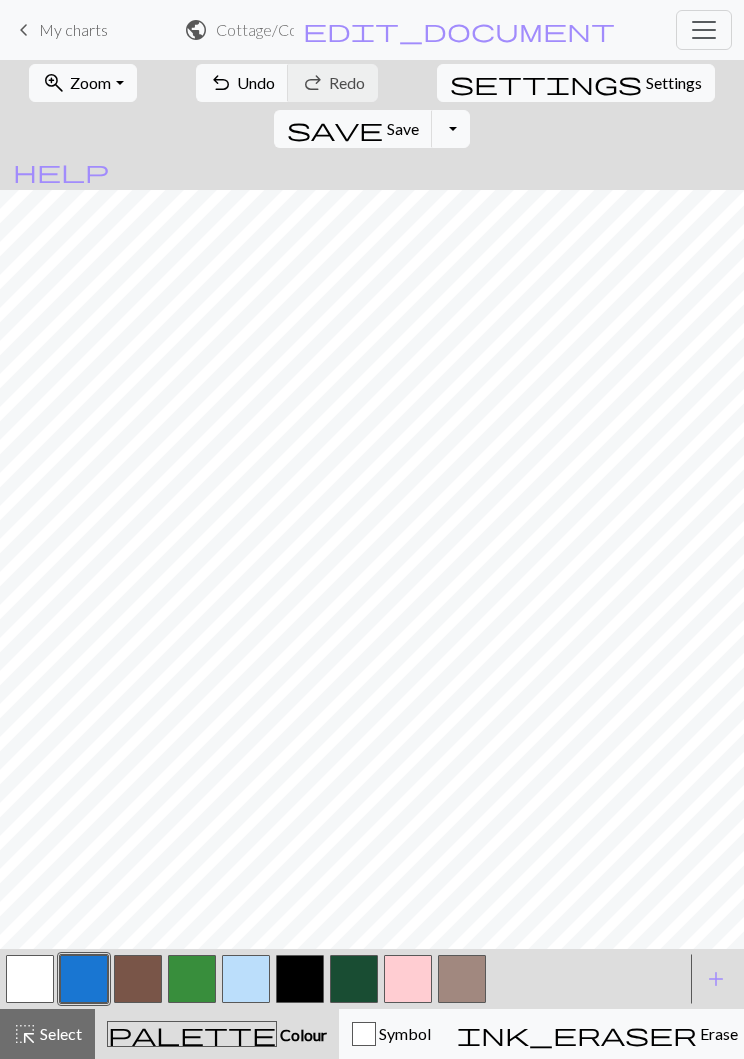 click on "highlight_alt" at bounding box center (25, 1034) 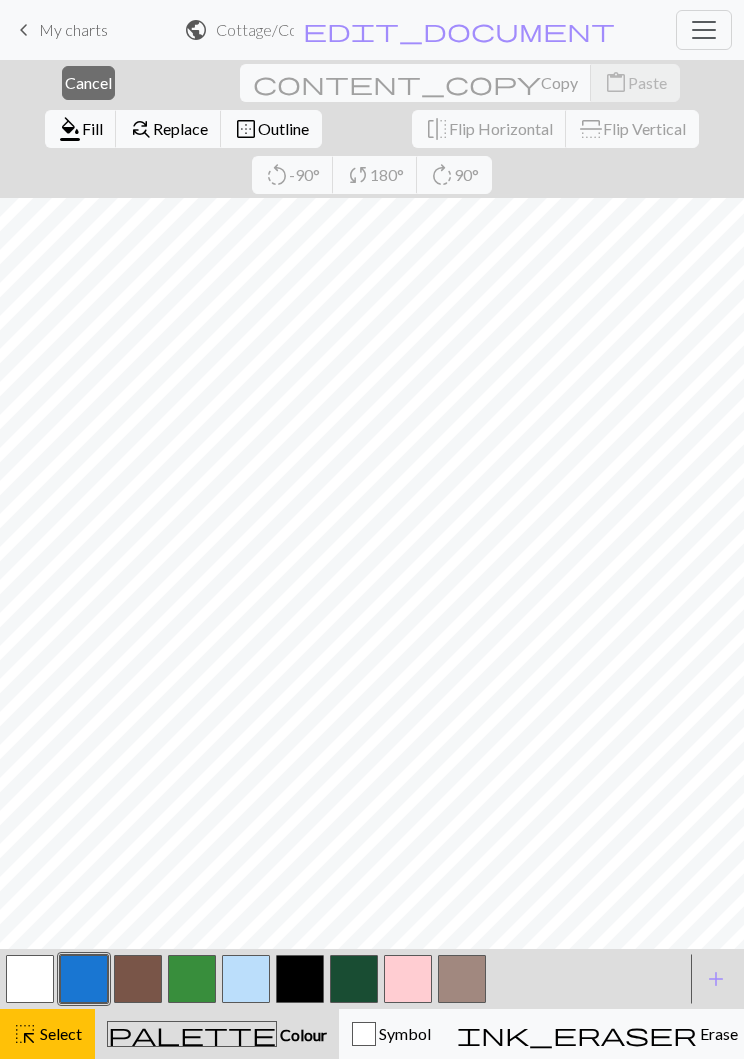 click on "Cancel" at bounding box center [88, 82] 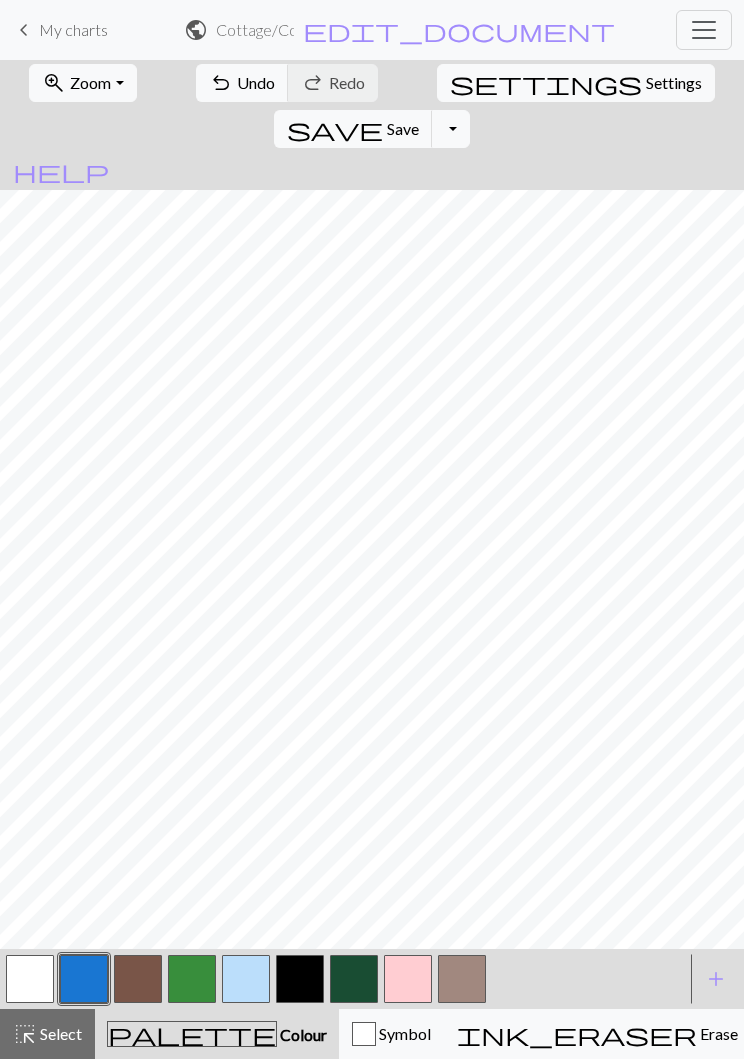 click on "Select" at bounding box center [59, 1033] 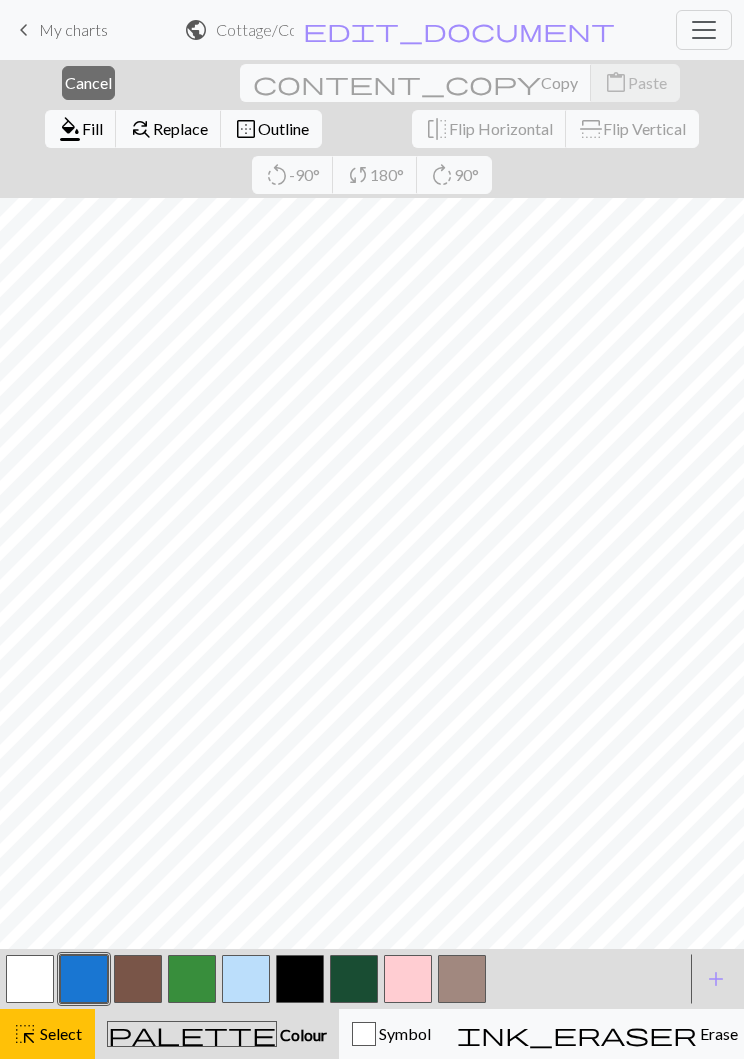click on "Cancel" at bounding box center (88, 82) 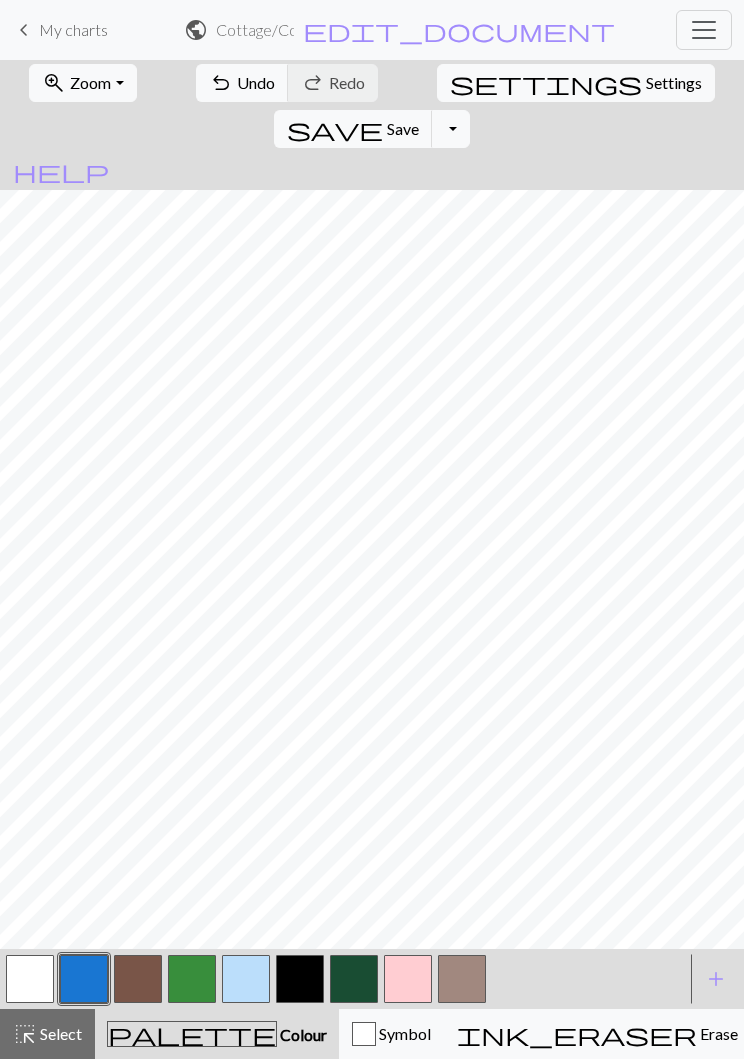 click on "Undo" at bounding box center [256, 82] 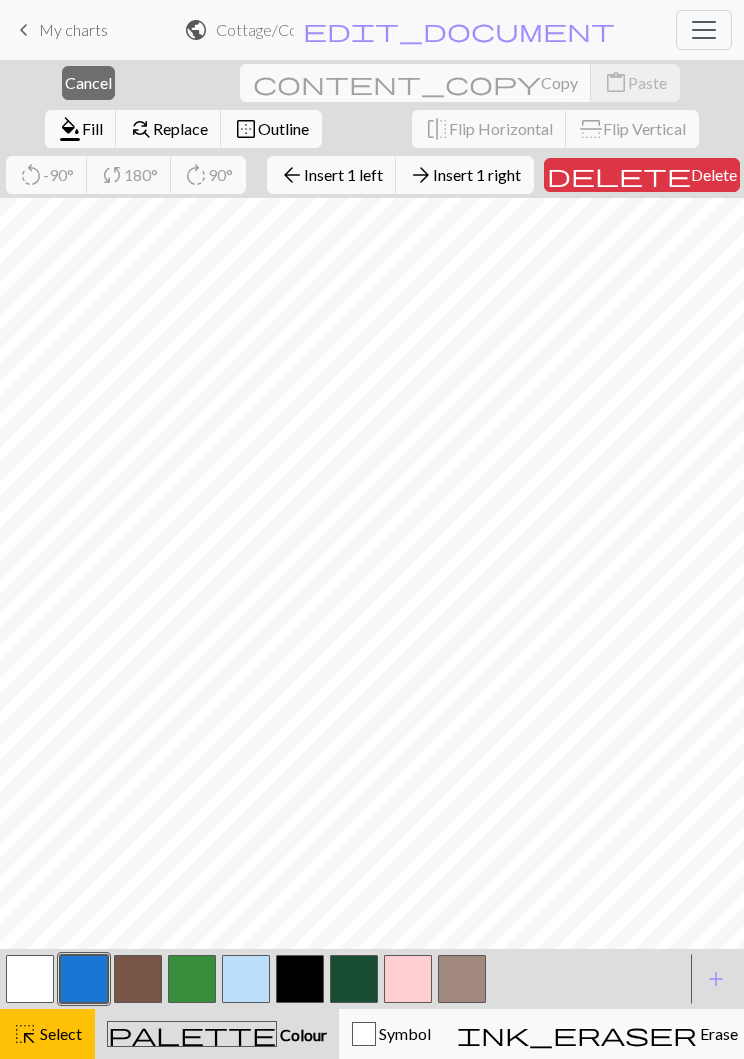 click on "Insert 1 left" at bounding box center [343, 174] 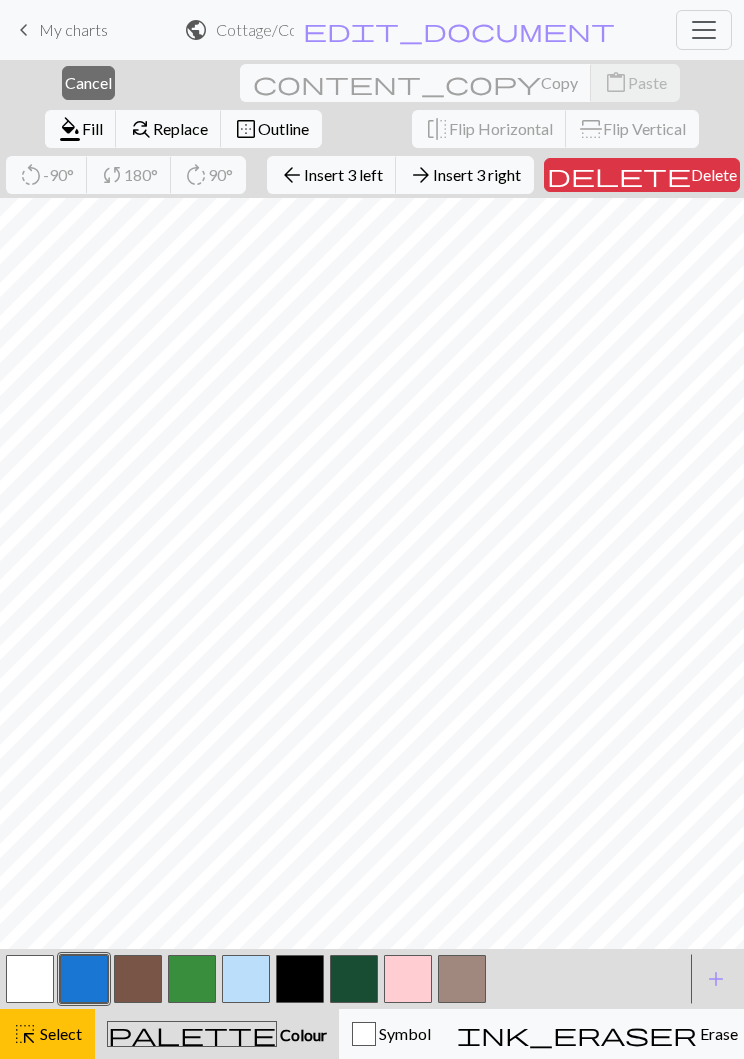 click on "Insert 3 left" at bounding box center (343, 174) 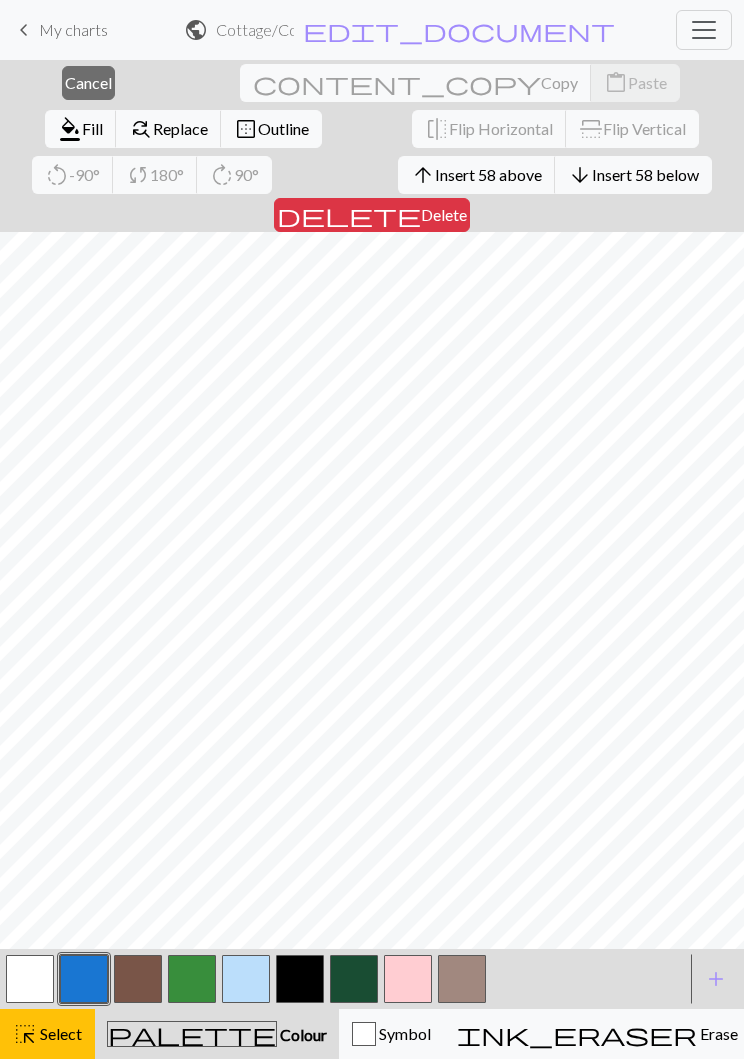 click on "Cancel" at bounding box center [88, 82] 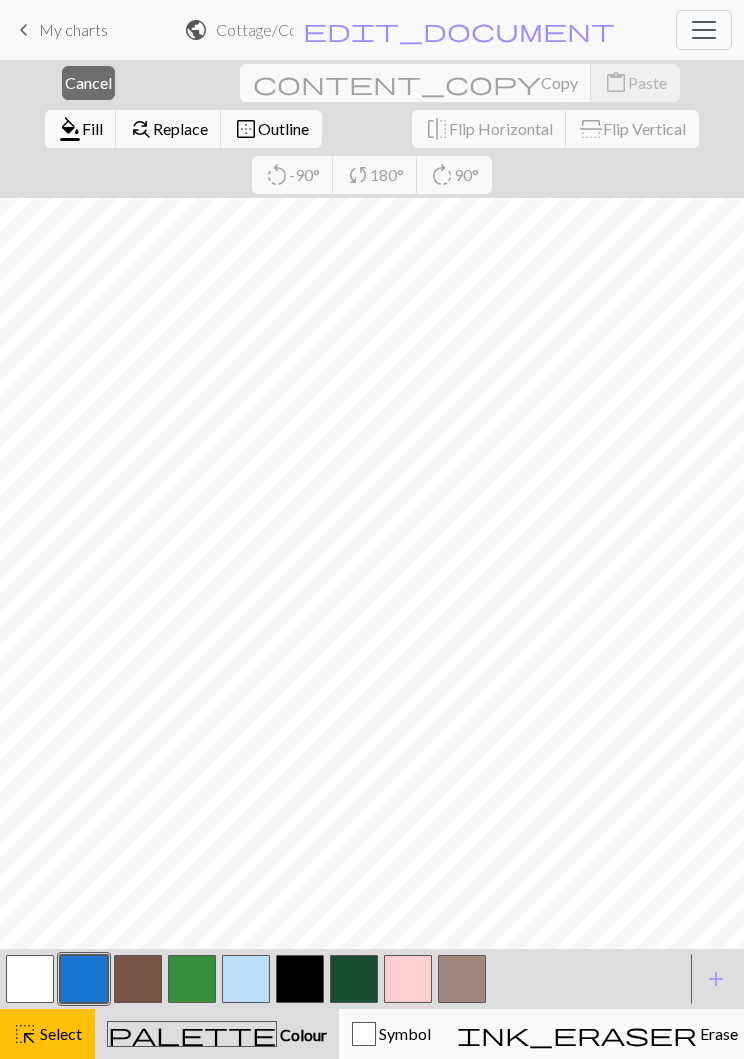 click on "Cancel" at bounding box center (88, 82) 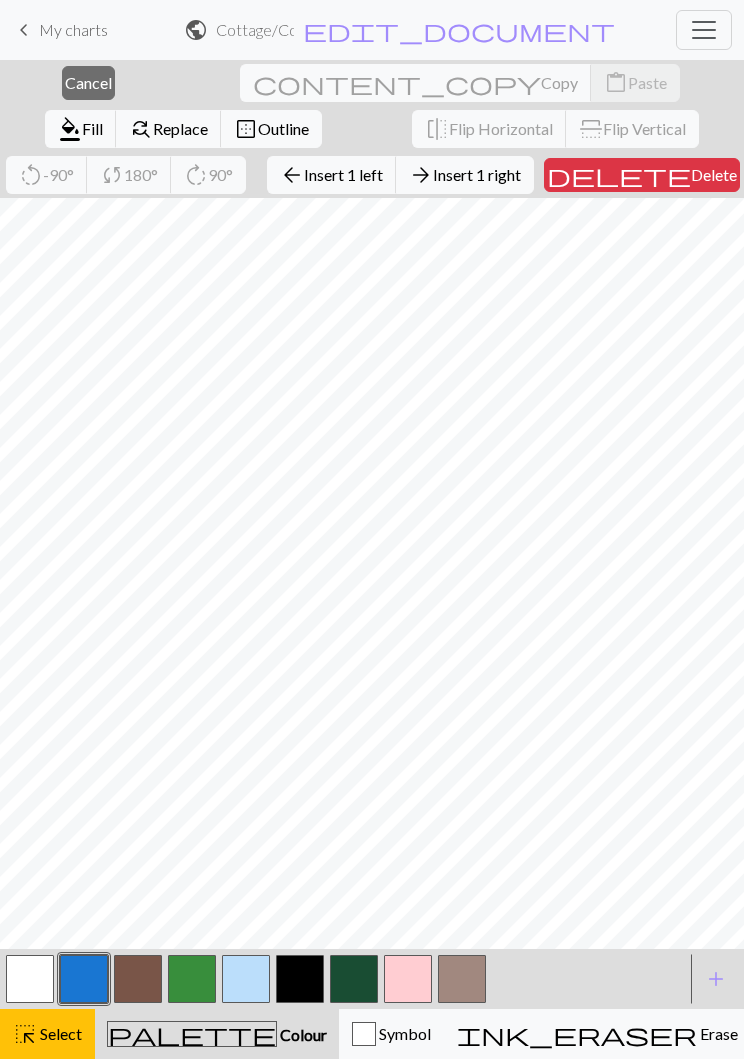 click on "Insert 1 left" at bounding box center (343, 174) 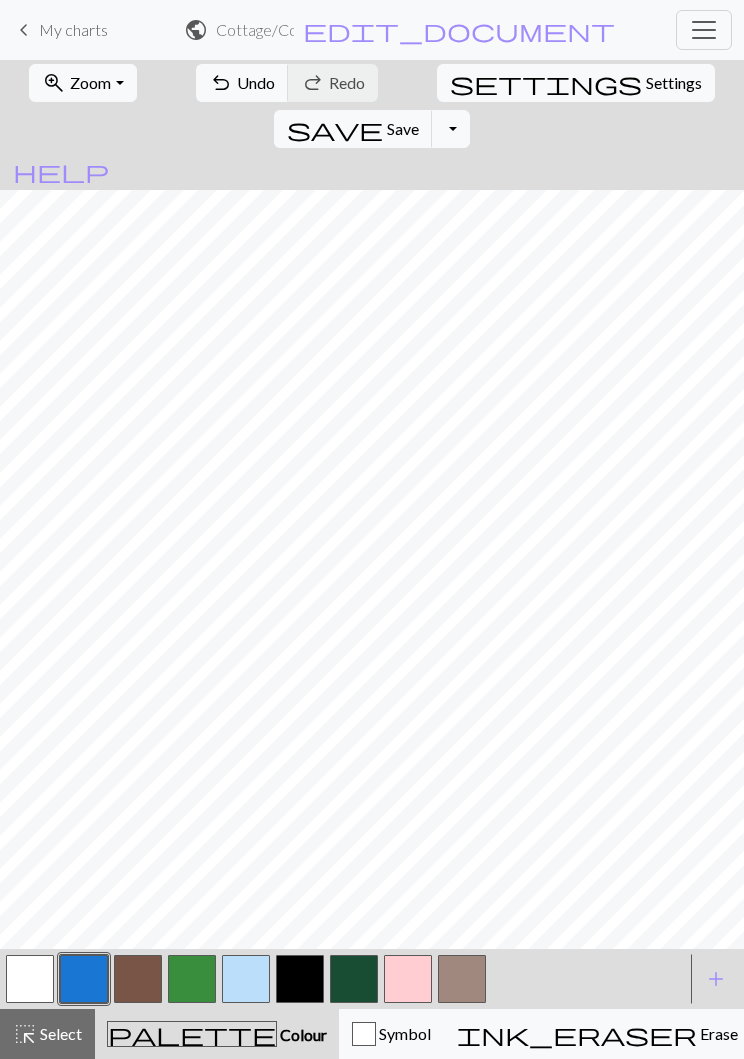 click on "Save" at bounding box center [403, 128] 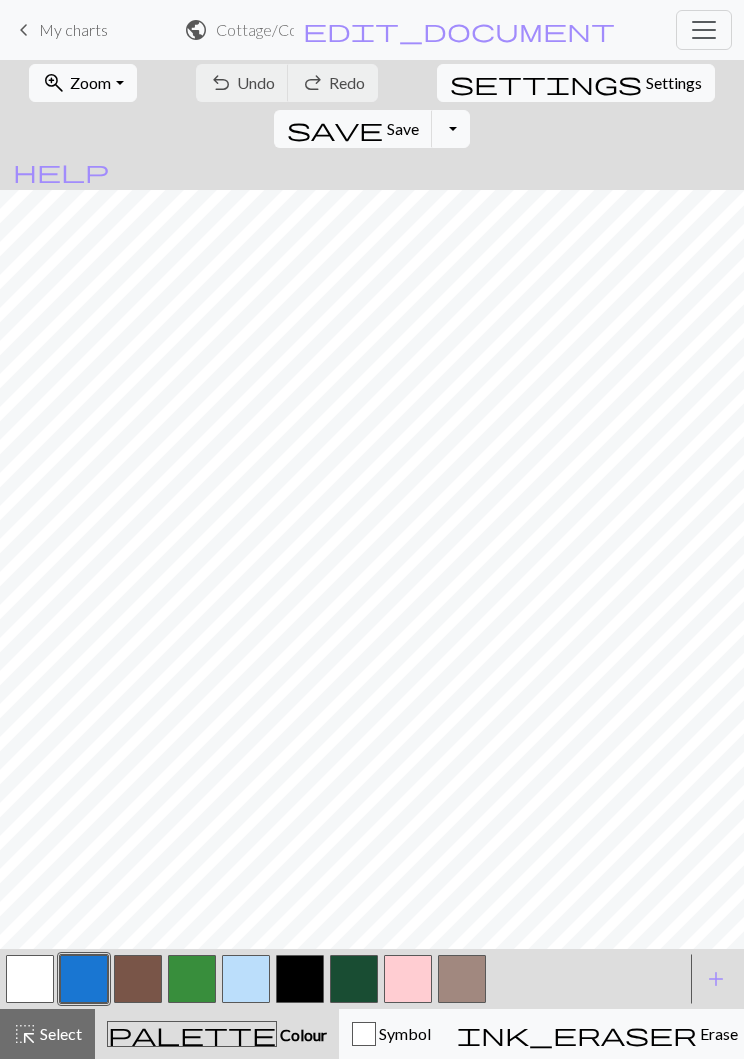 scroll, scrollTop: 0, scrollLeft: 0, axis: both 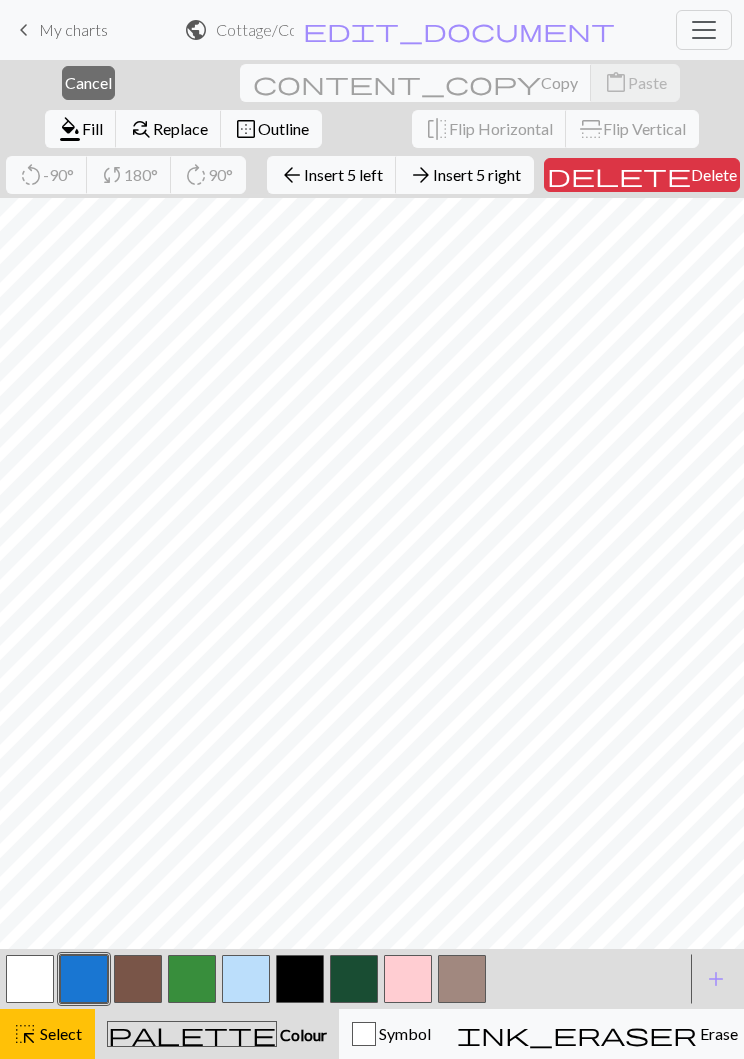 click on "Insert 5 right" at bounding box center (477, 174) 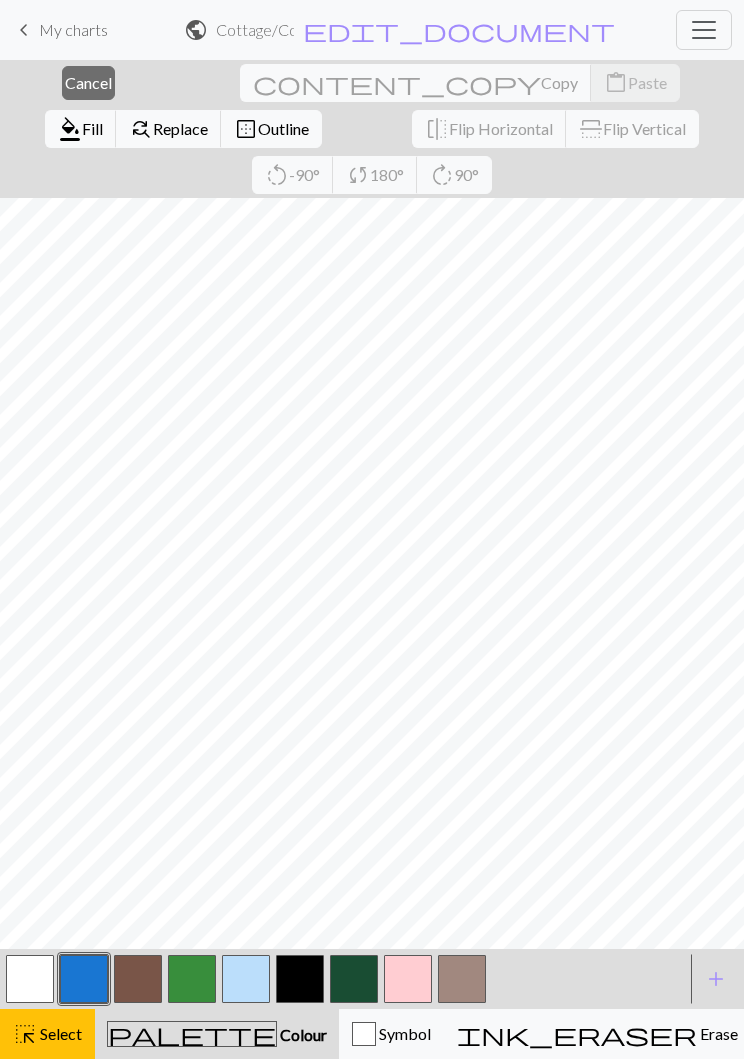 click on "Cancel" at bounding box center (88, 82) 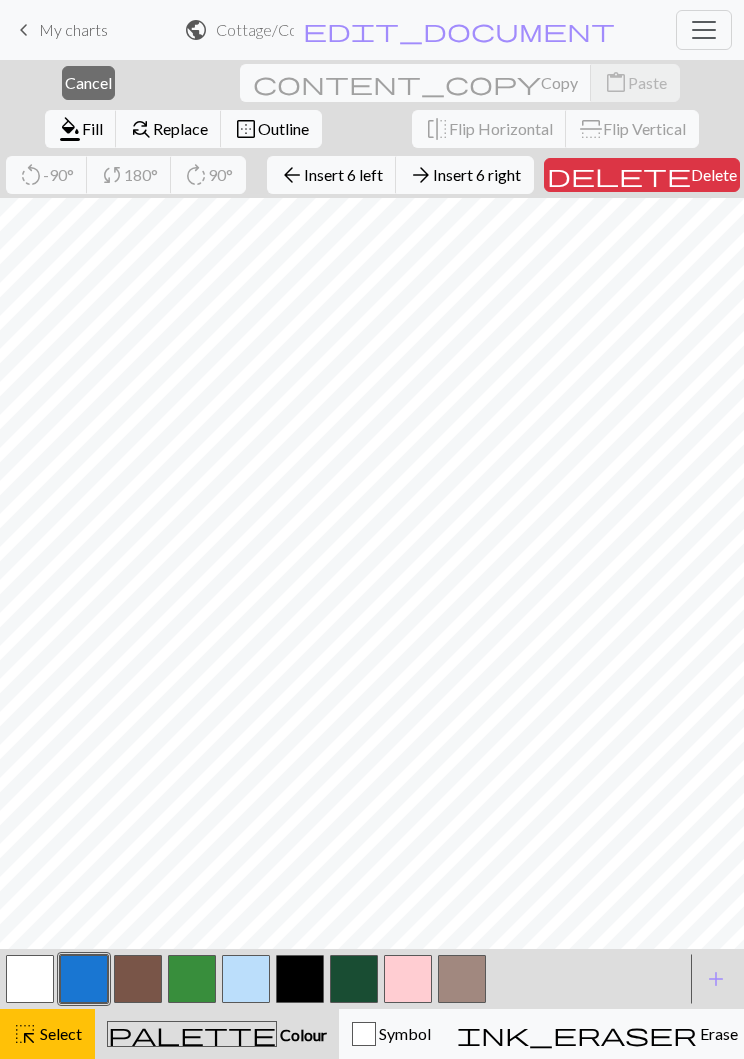 click on "Insert 6 right" at bounding box center (477, 174) 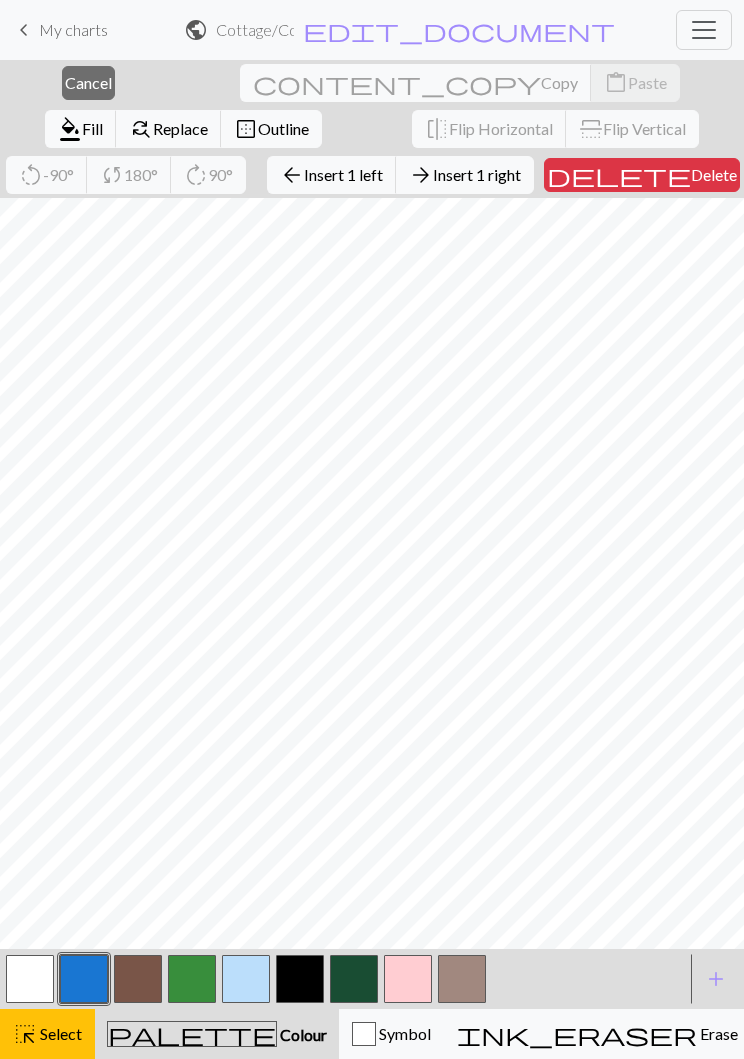 click on "Delete" at bounding box center [714, 174] 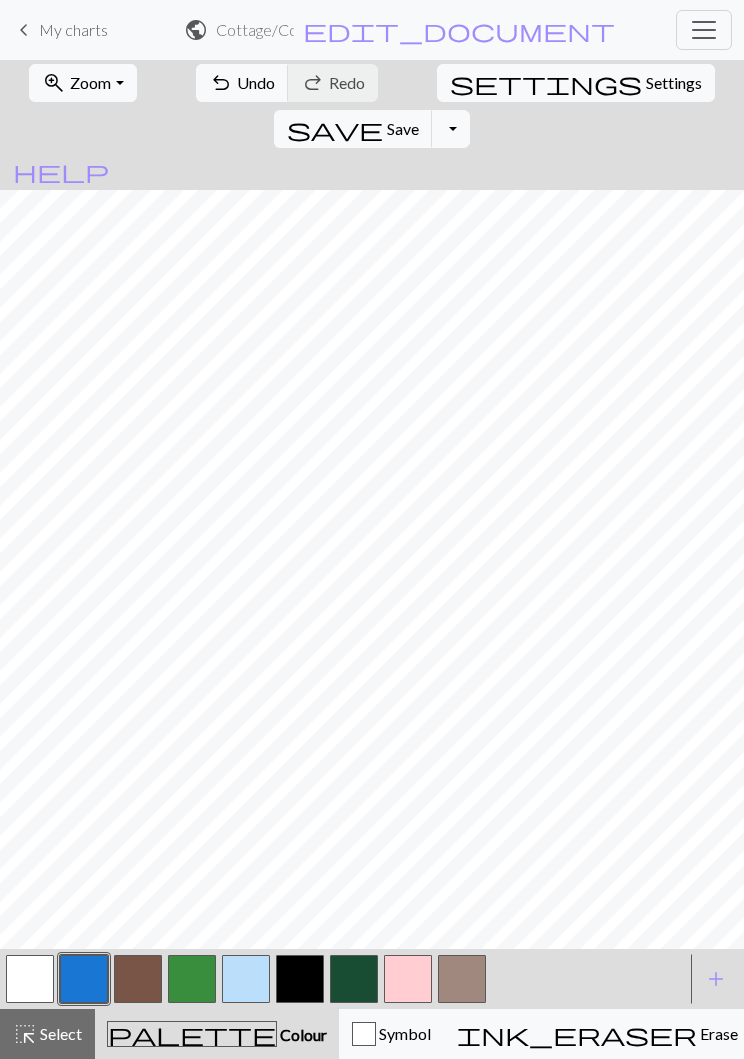 click on "Zoom" at bounding box center [90, 82] 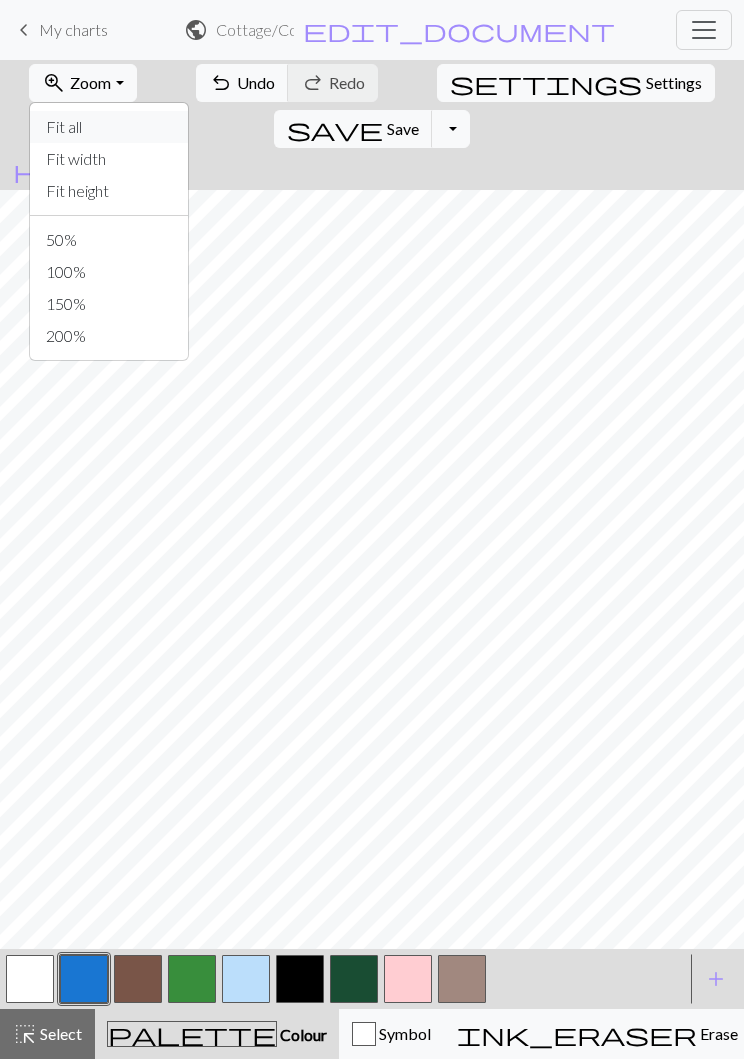 click on "Fit all" at bounding box center (109, 127) 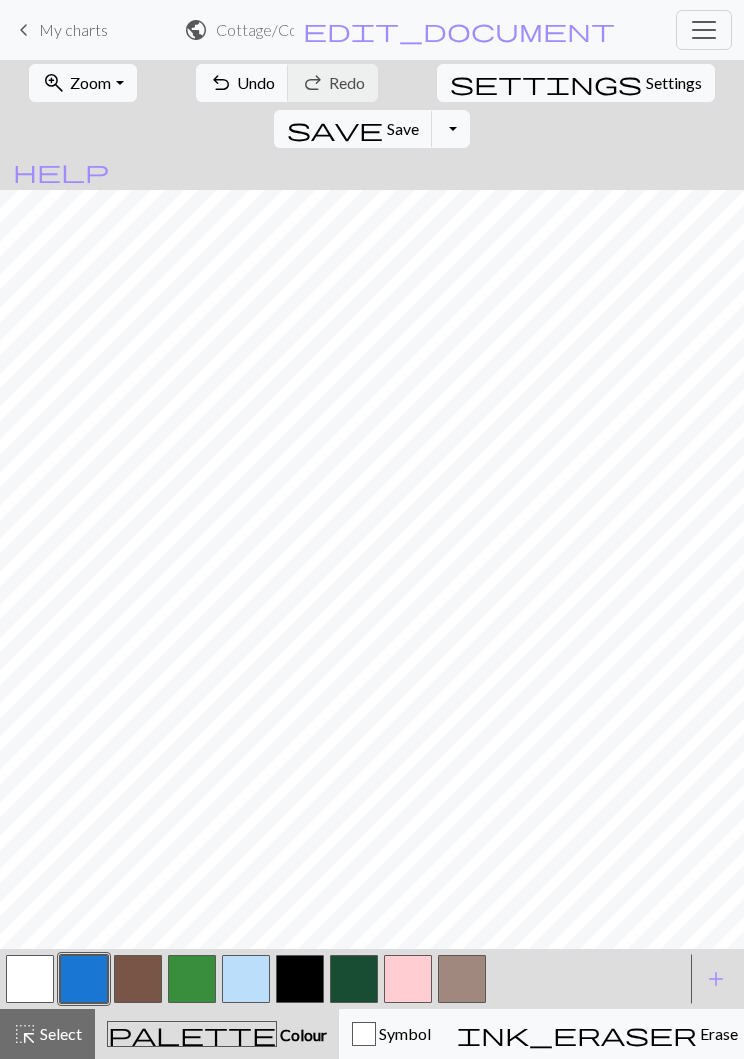 click on "undo Undo Undo" at bounding box center (242, 83) 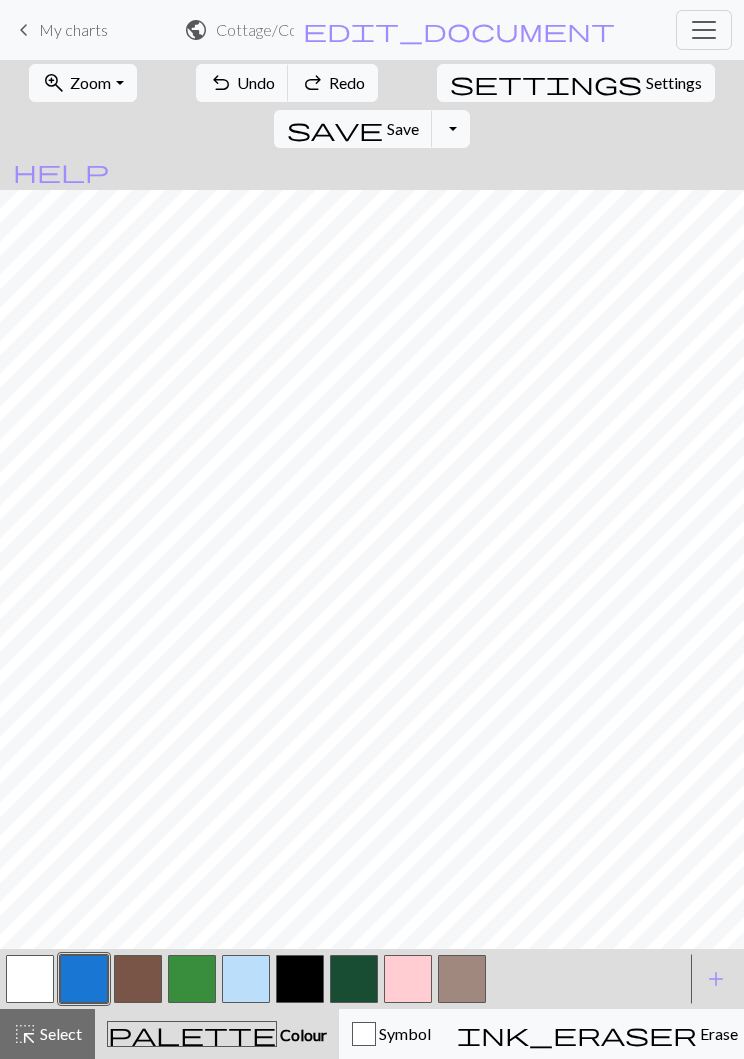 click on "undo" at bounding box center [221, 83] 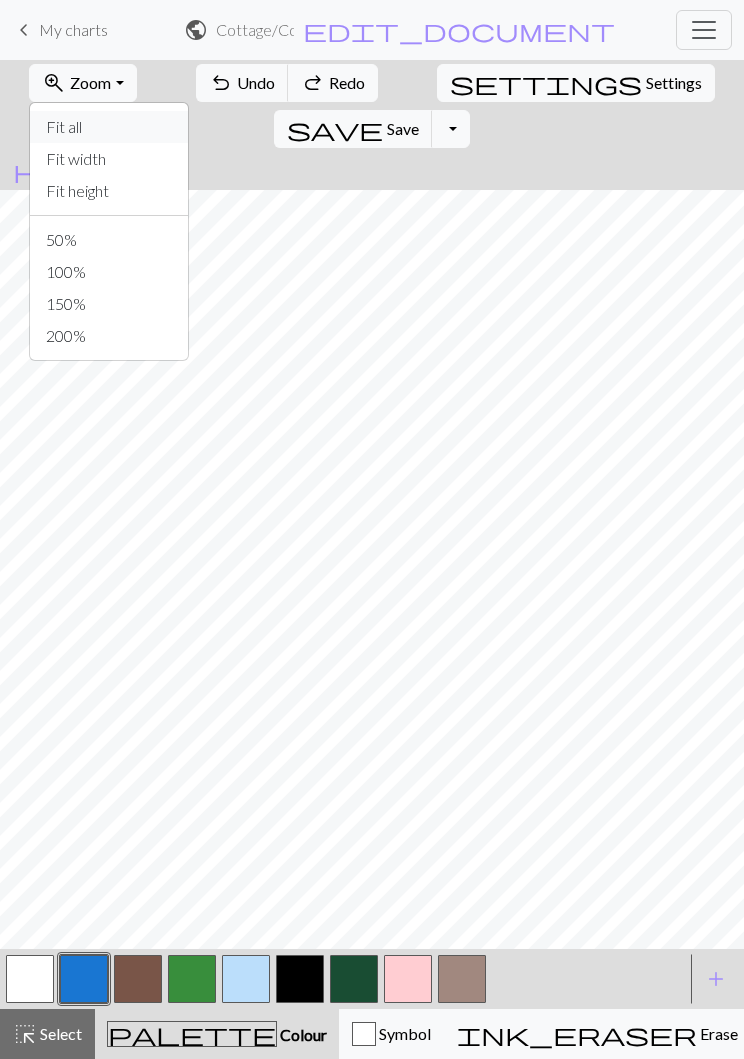 click on "Fit all" at bounding box center (109, 127) 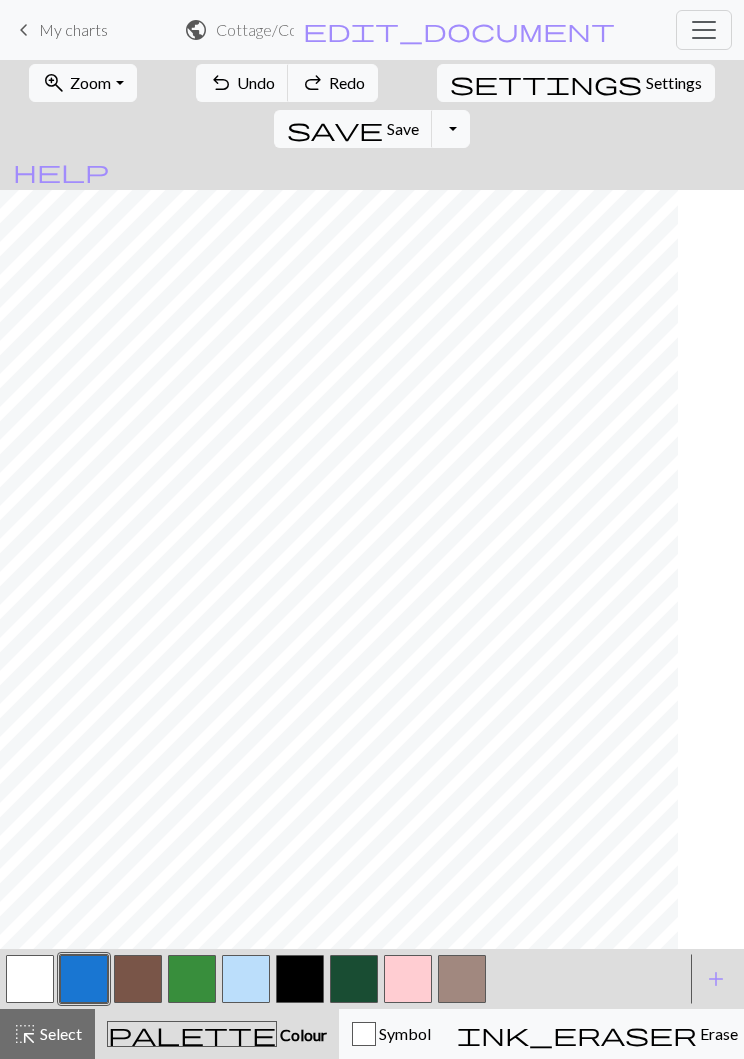 scroll, scrollTop: 0, scrollLeft: 0, axis: both 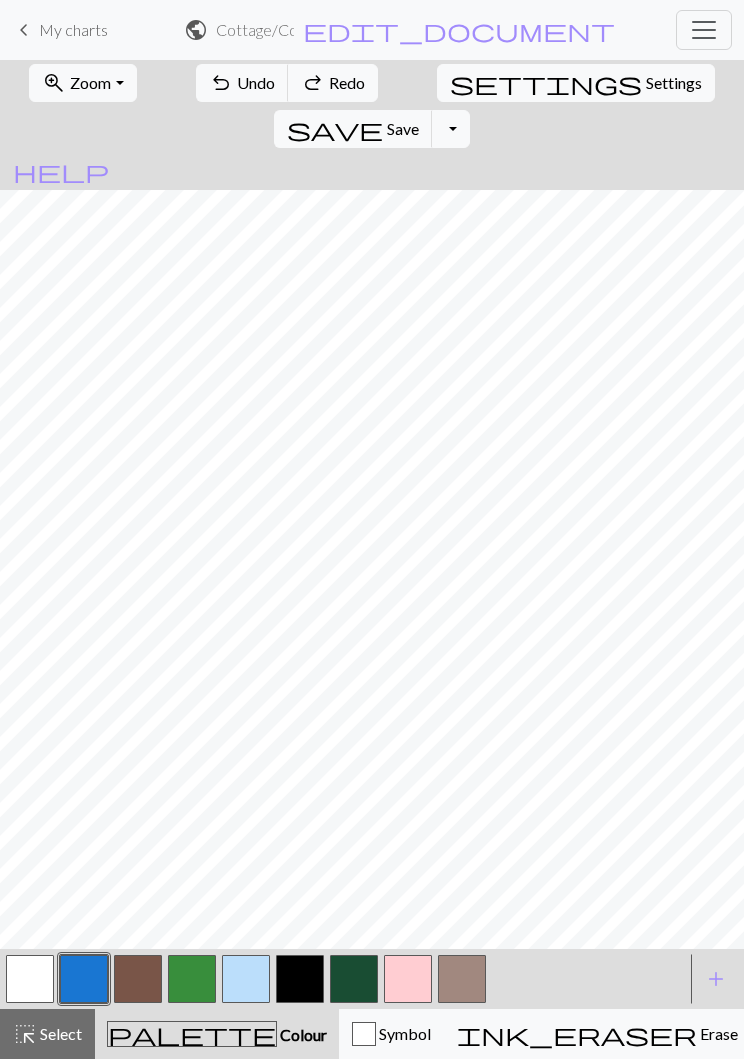 click on "Zoom" at bounding box center (90, 82) 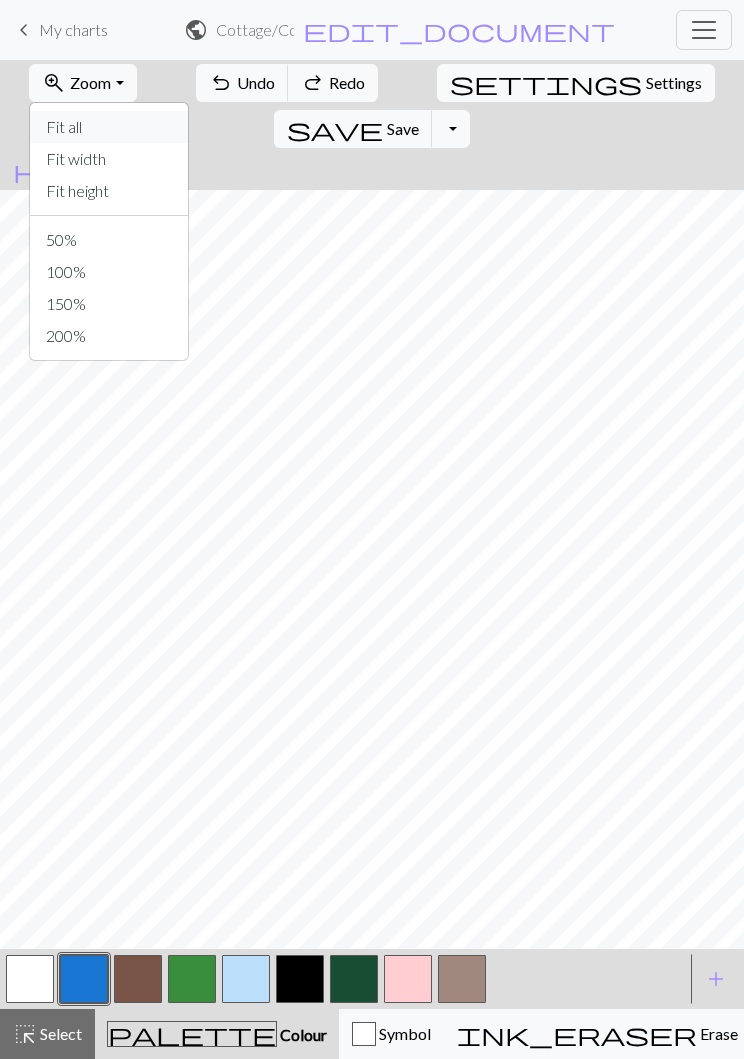 click on "Fit all" at bounding box center [109, 127] 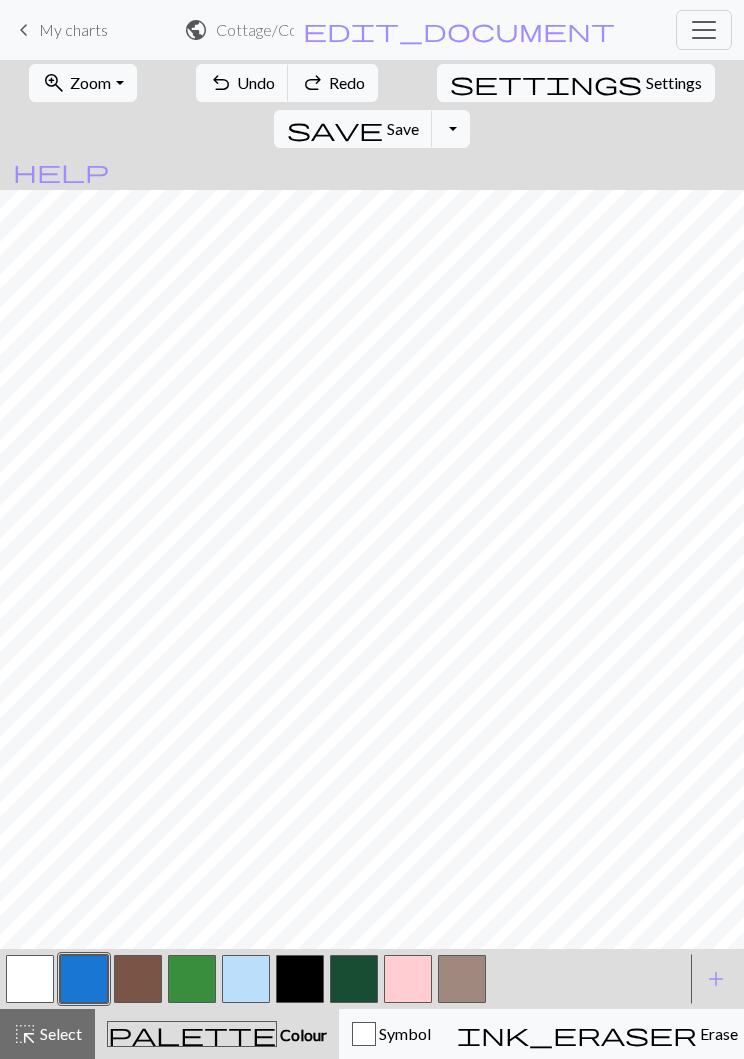 click on "zoom_in Zoom Zoom" at bounding box center (82, 83) 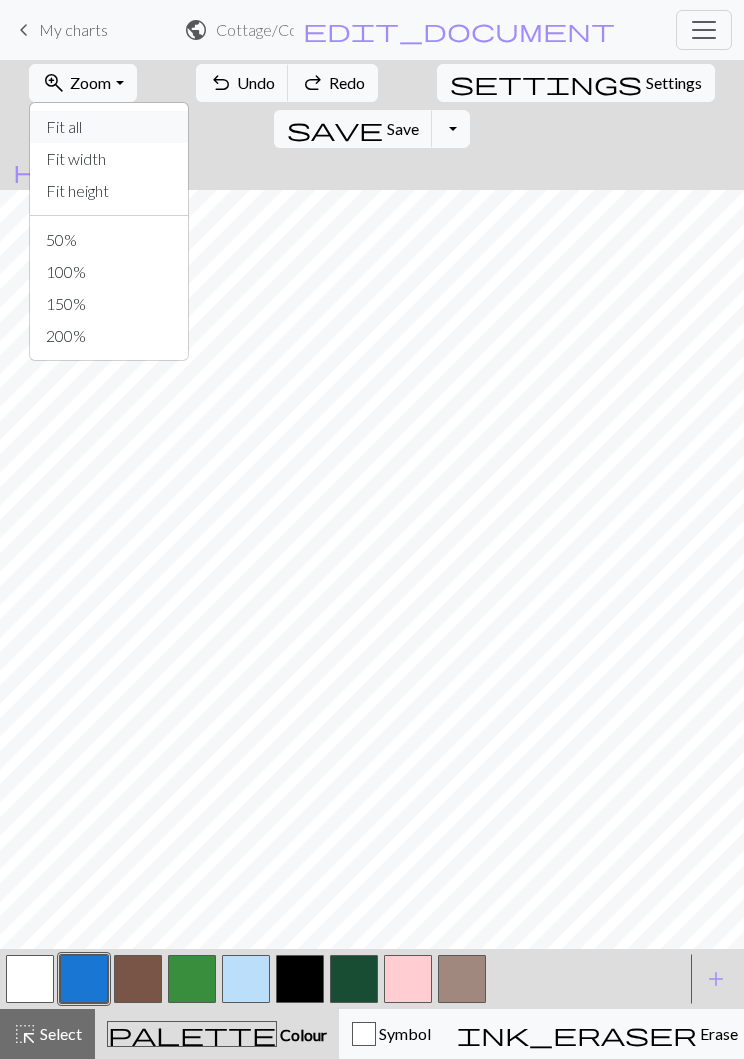 click on "Fit all" at bounding box center (109, 127) 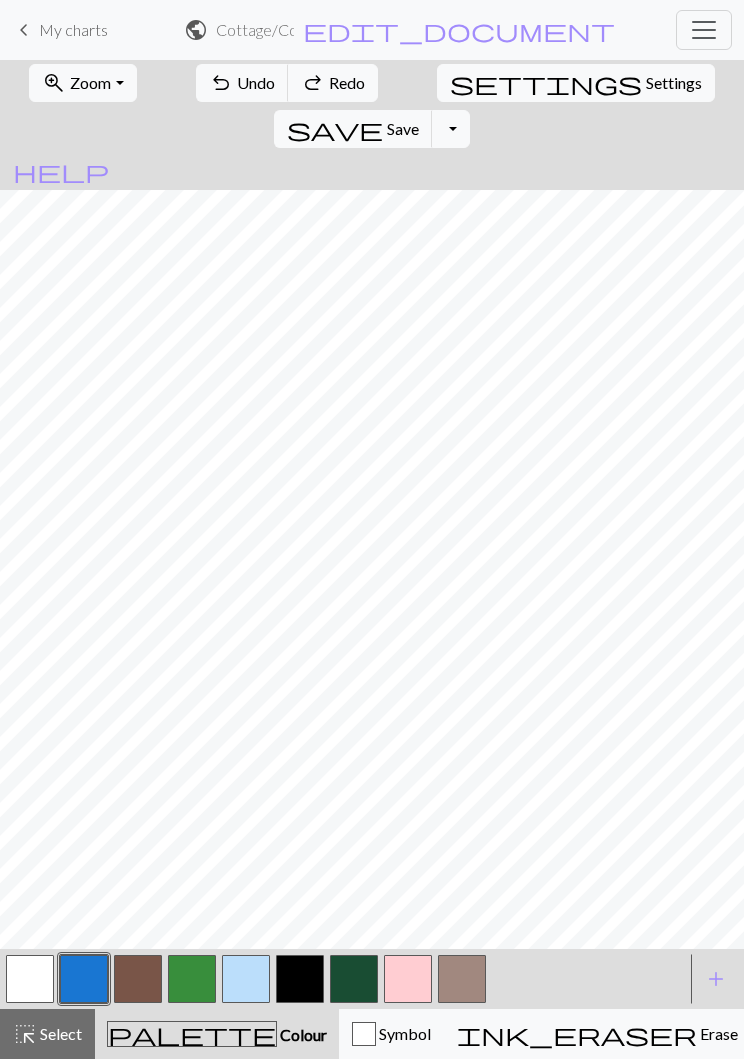 click on "Save" at bounding box center [403, 128] 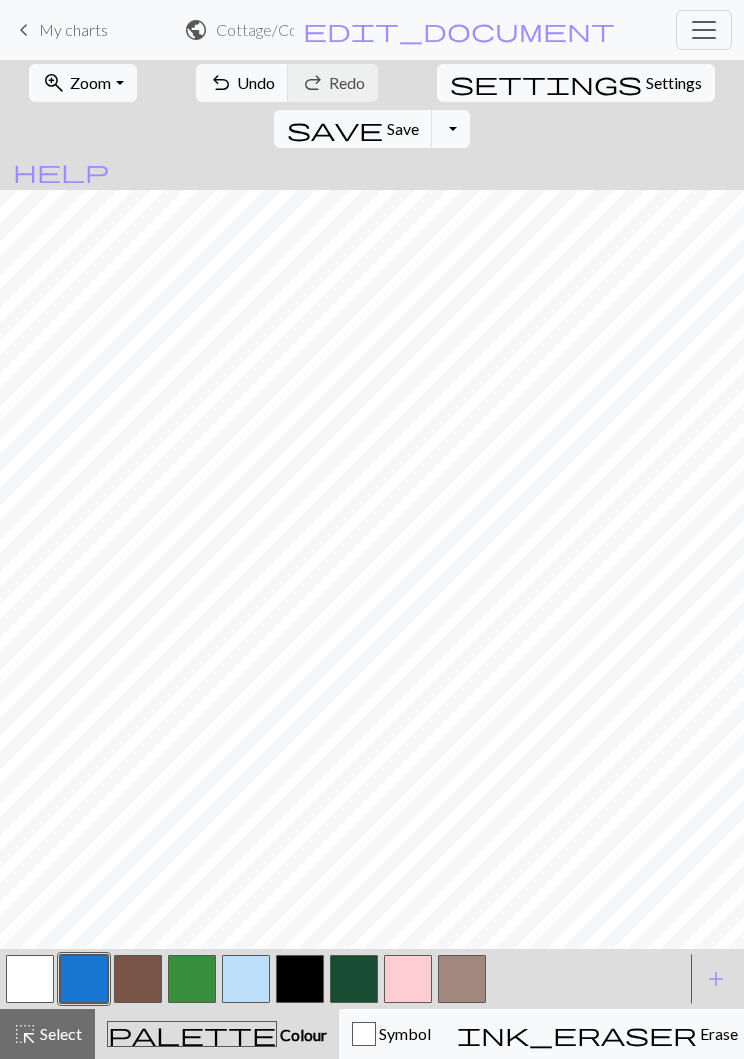 scroll, scrollTop: 0, scrollLeft: 66, axis: horizontal 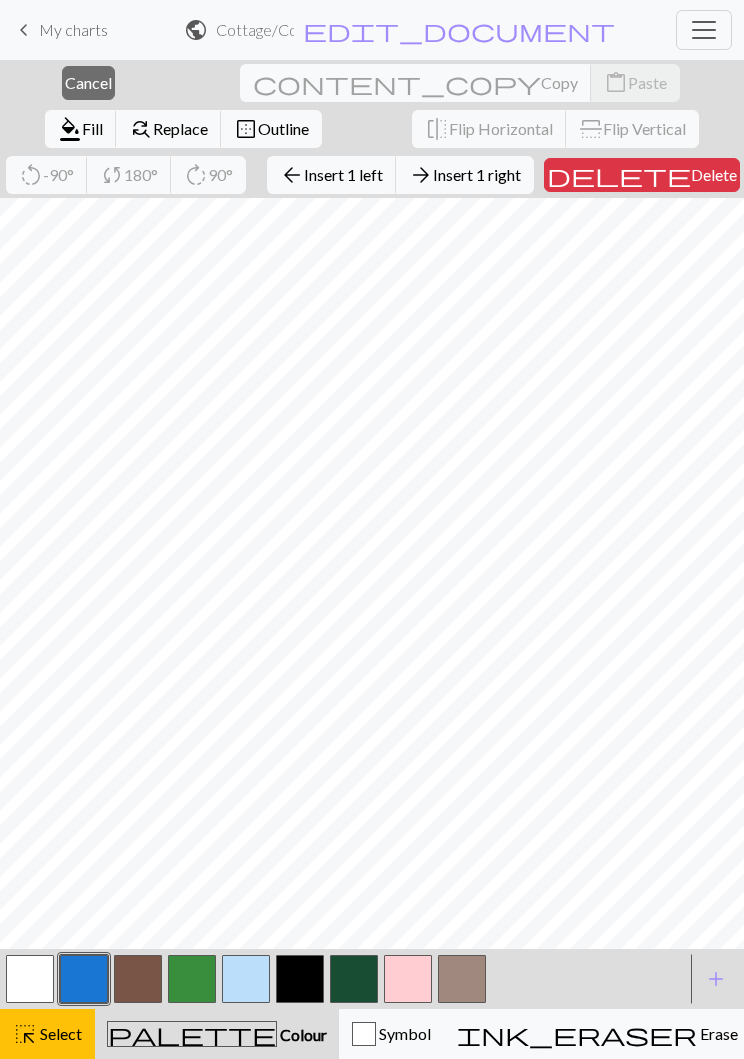 click on "arrow_forward Insert 1 right" at bounding box center (465, 175) 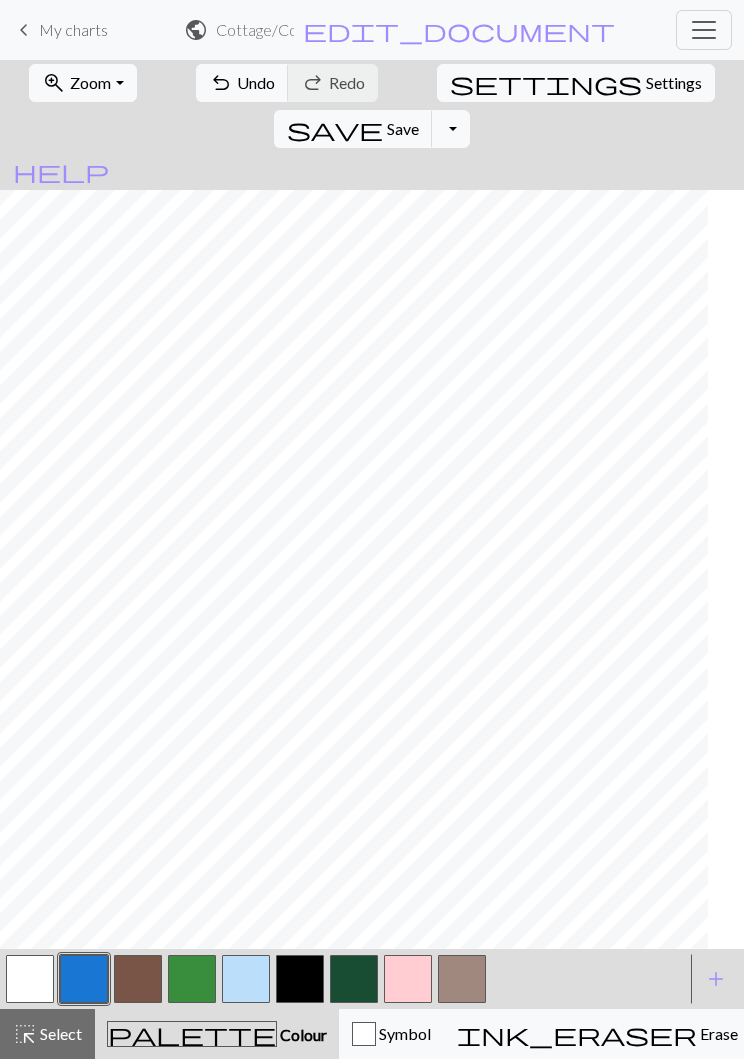 scroll, scrollTop: 0, scrollLeft: 0, axis: both 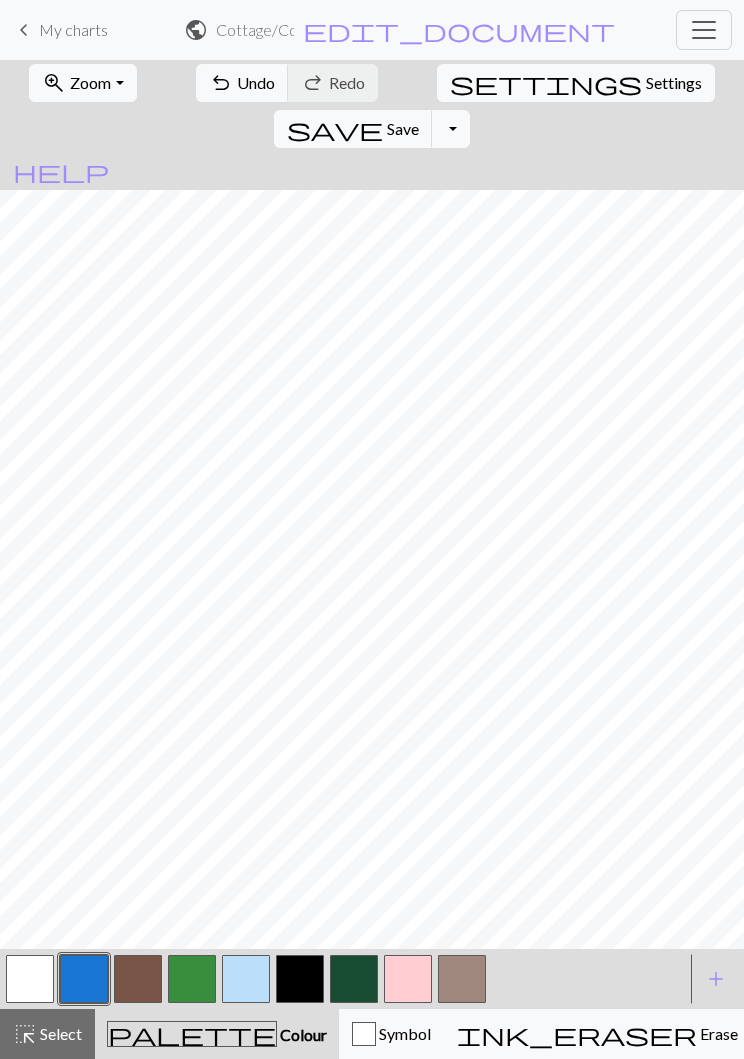 click on "save" at bounding box center (335, 129) 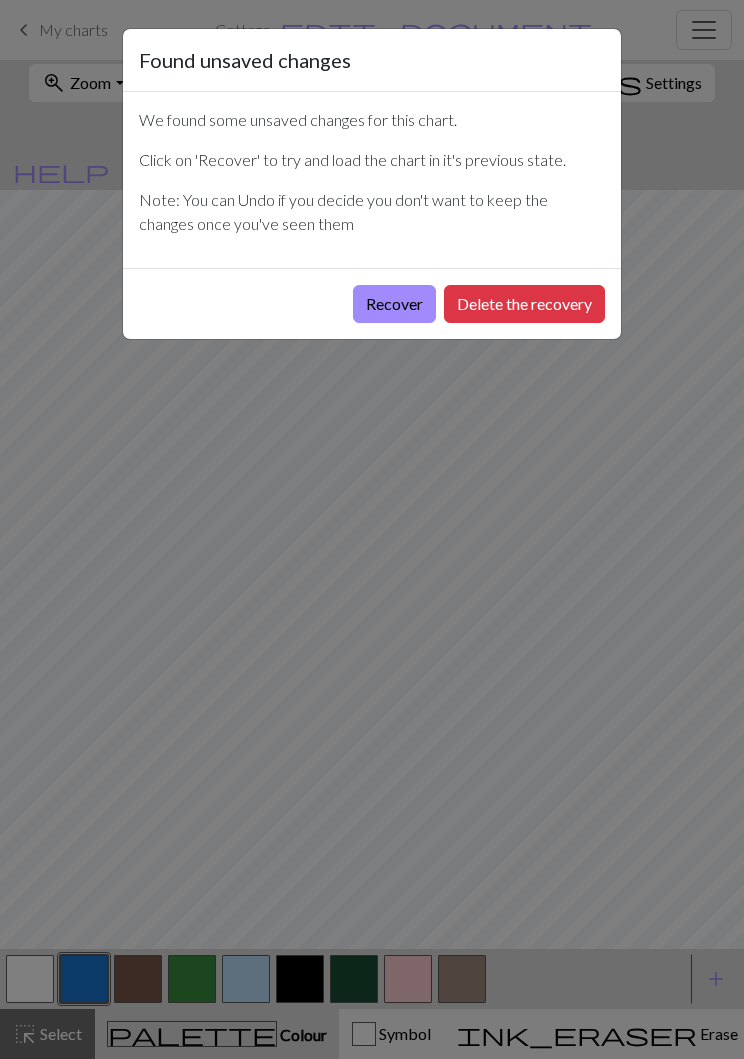 scroll, scrollTop: 0, scrollLeft: 0, axis: both 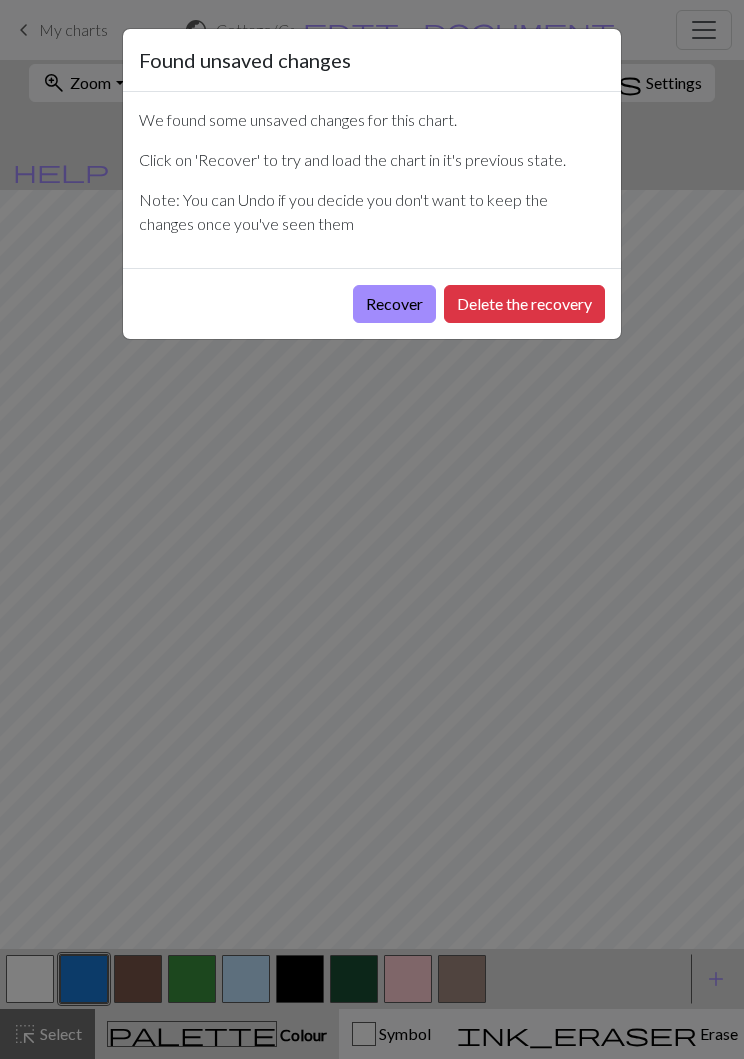 click on "Recover" at bounding box center (394, 304) 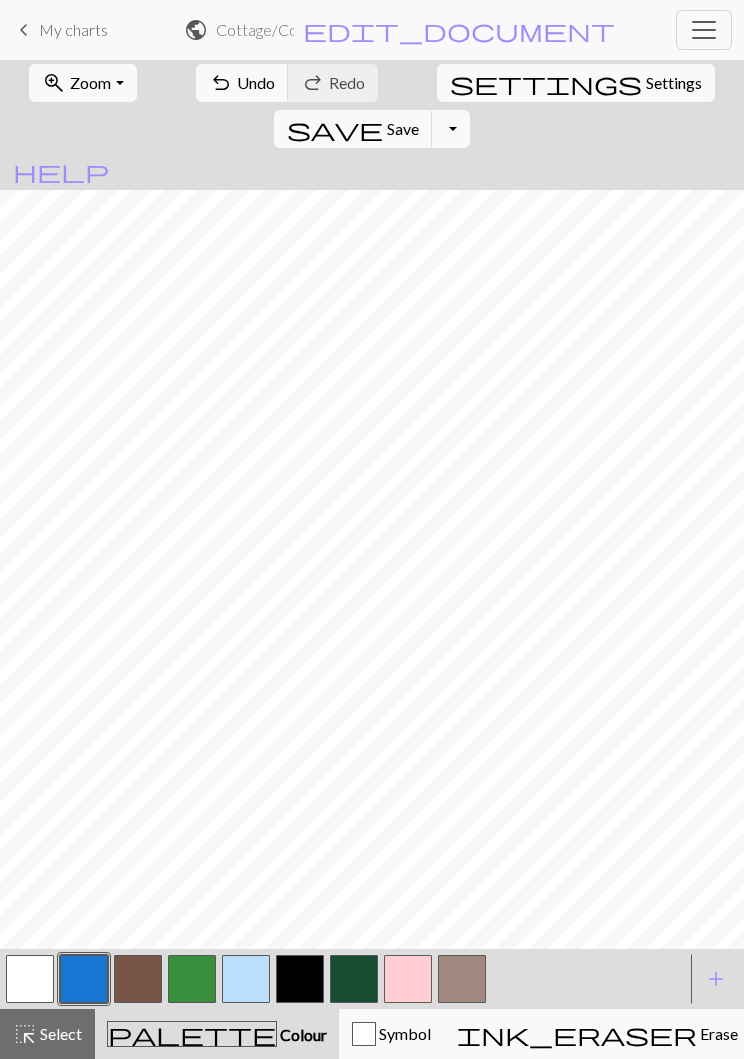 click on "Zoom" at bounding box center (90, 82) 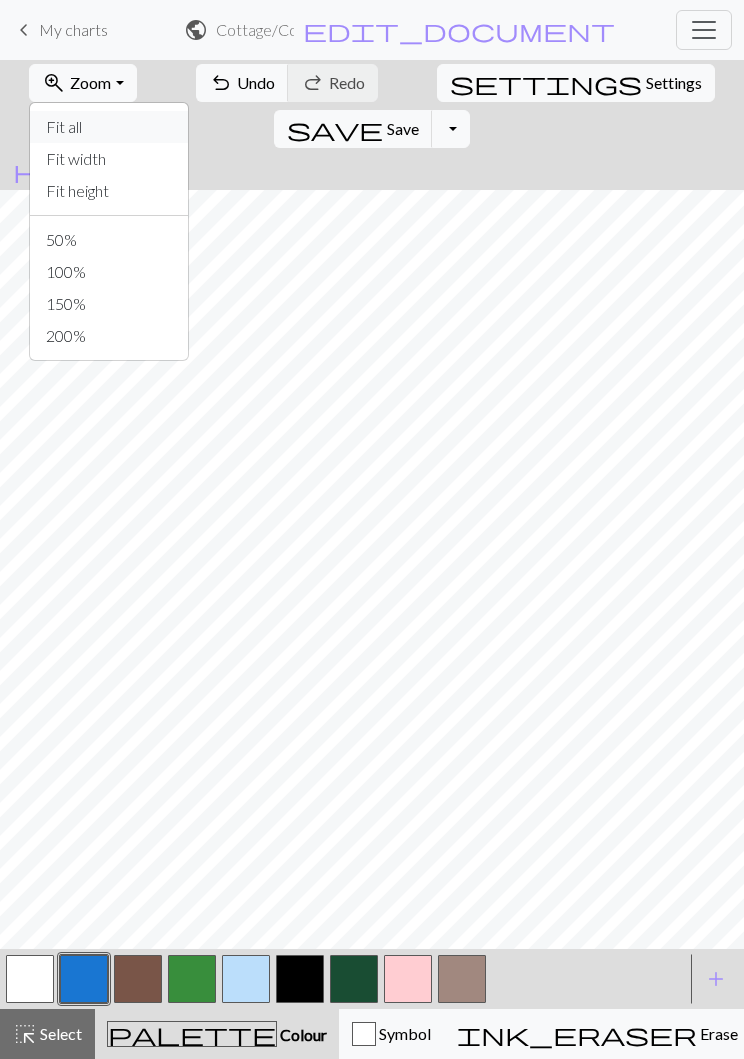 click on "Fit all" at bounding box center [109, 127] 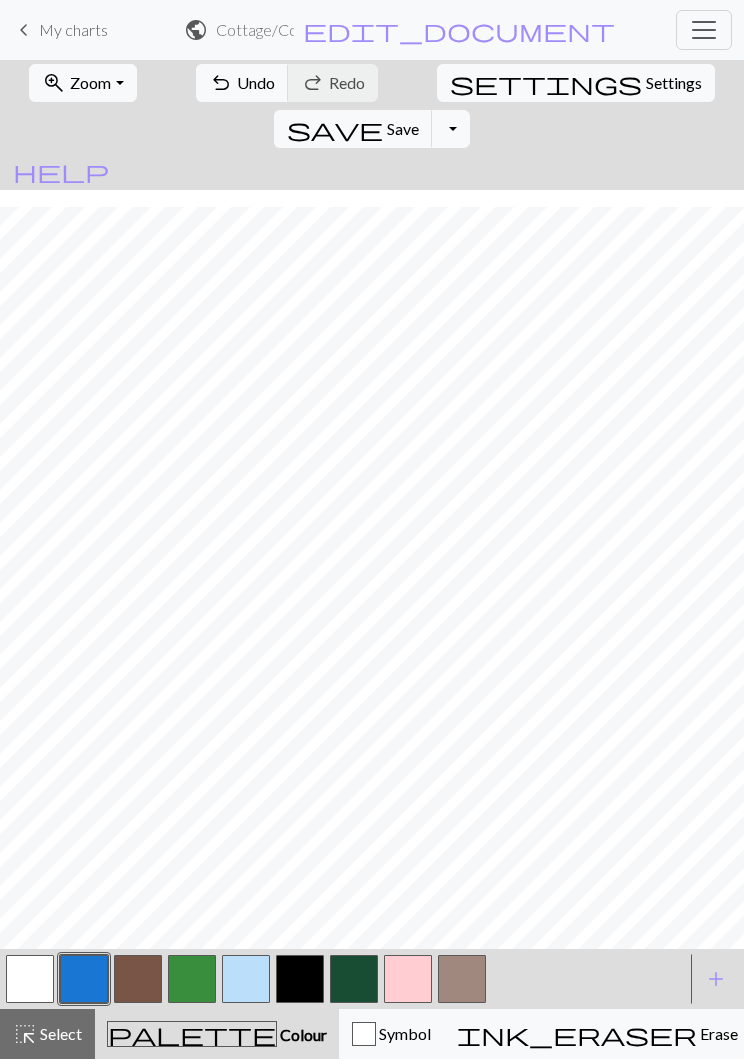 scroll, scrollTop: 162, scrollLeft: 0, axis: vertical 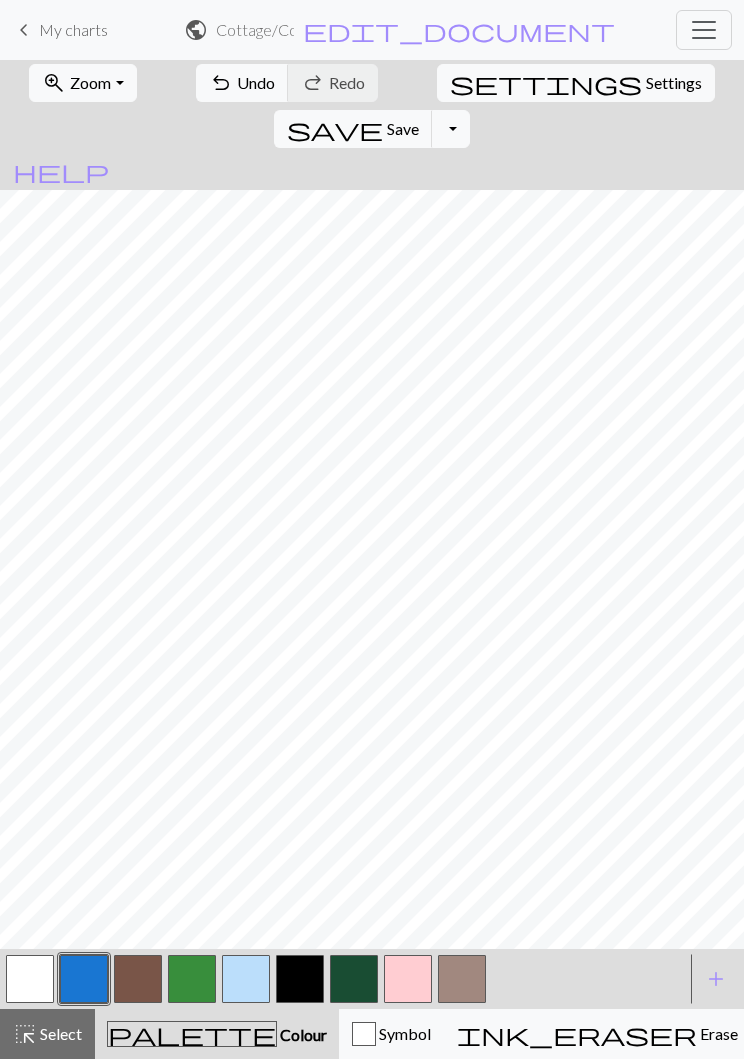 click at bounding box center (84, 979) 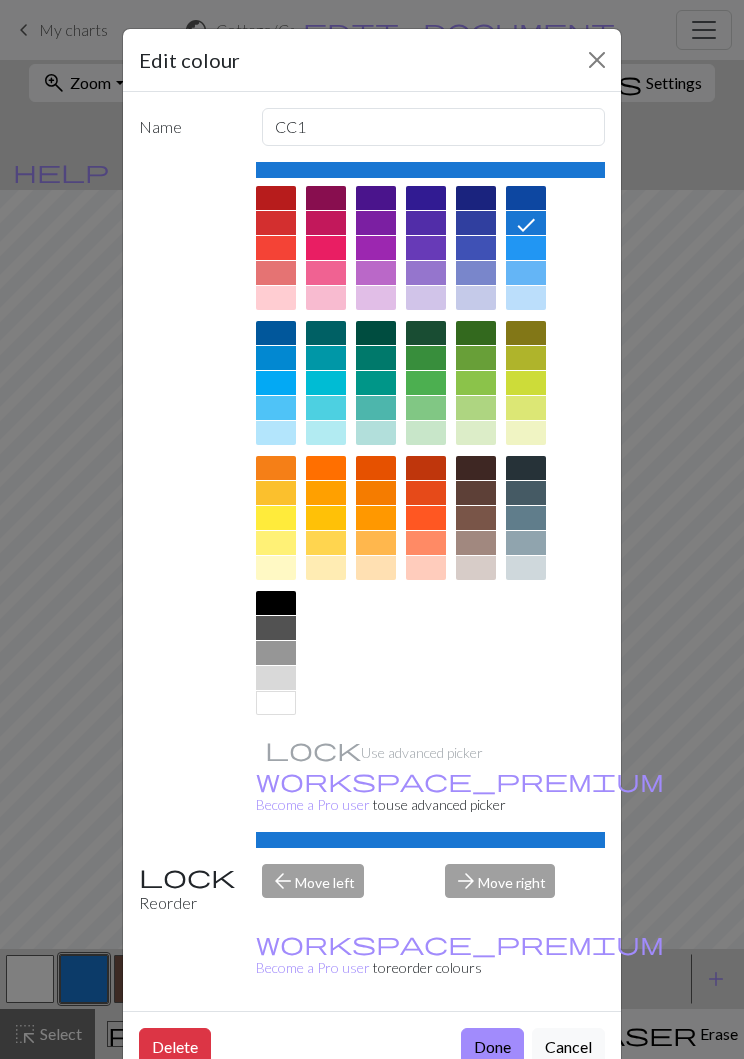 click on "Done" at bounding box center (492, 1047) 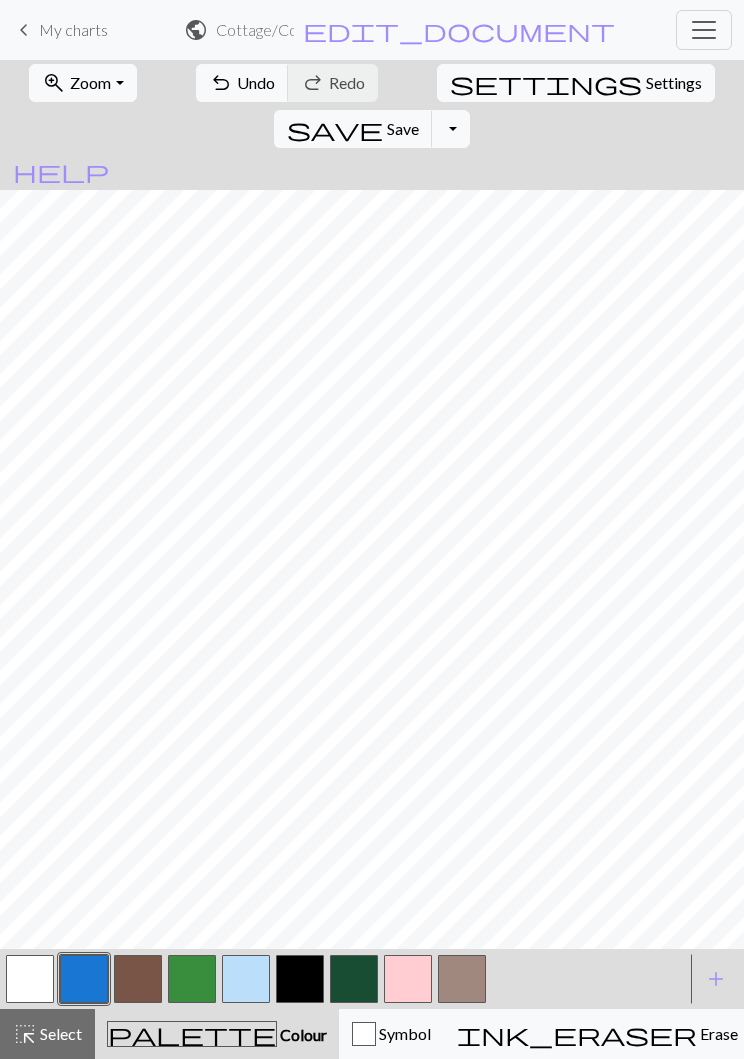 click at bounding box center (30, 979) 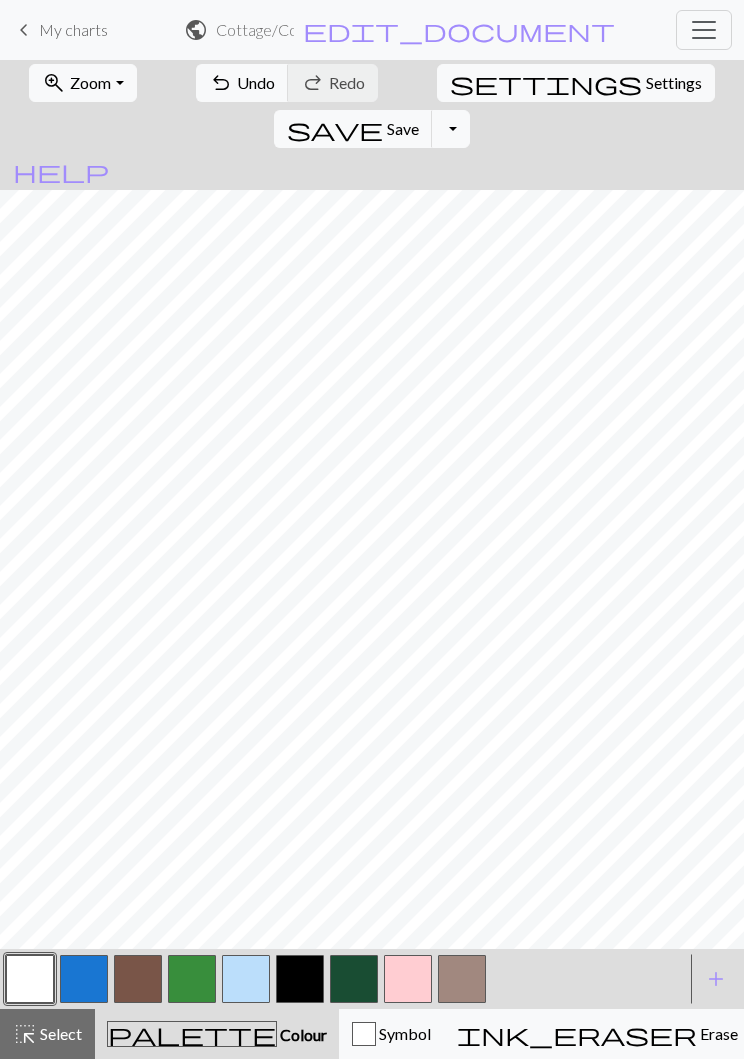 click at bounding box center (84, 979) 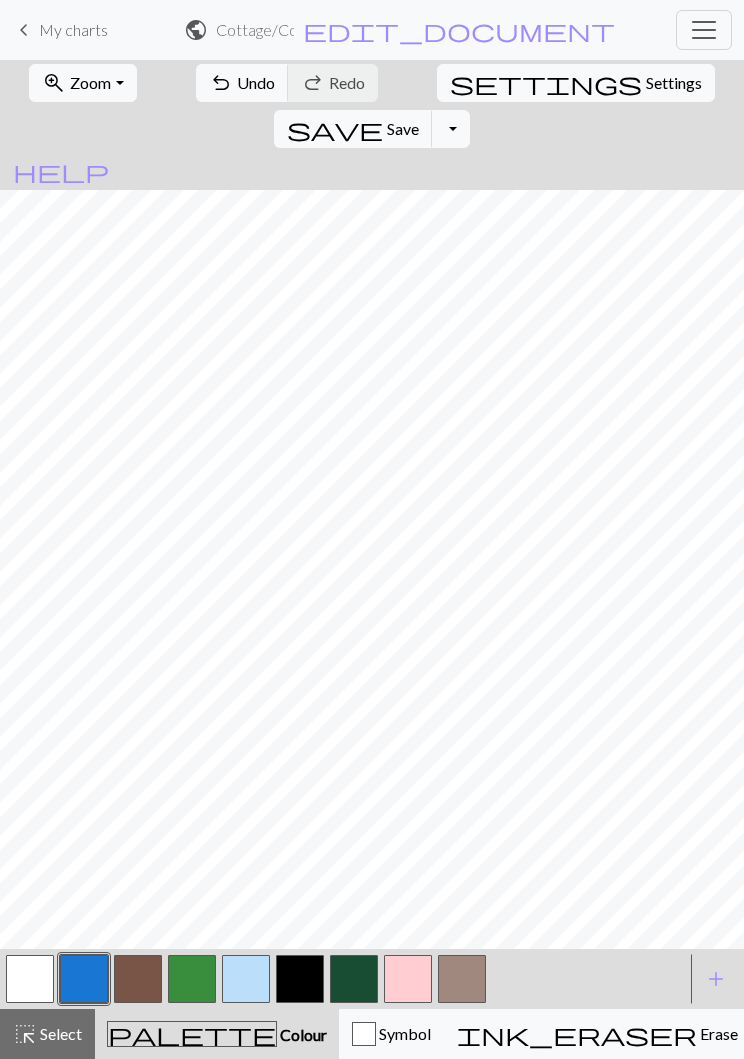 click on "Undo" at bounding box center [256, 82] 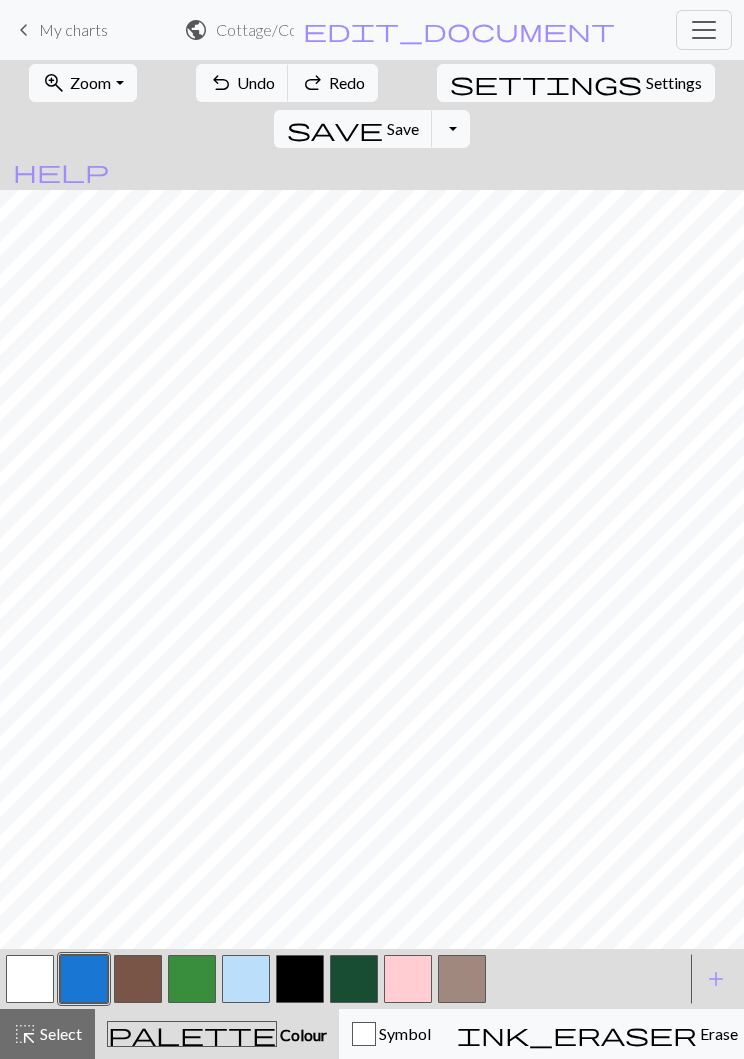 click on "Undo" at bounding box center [256, 82] 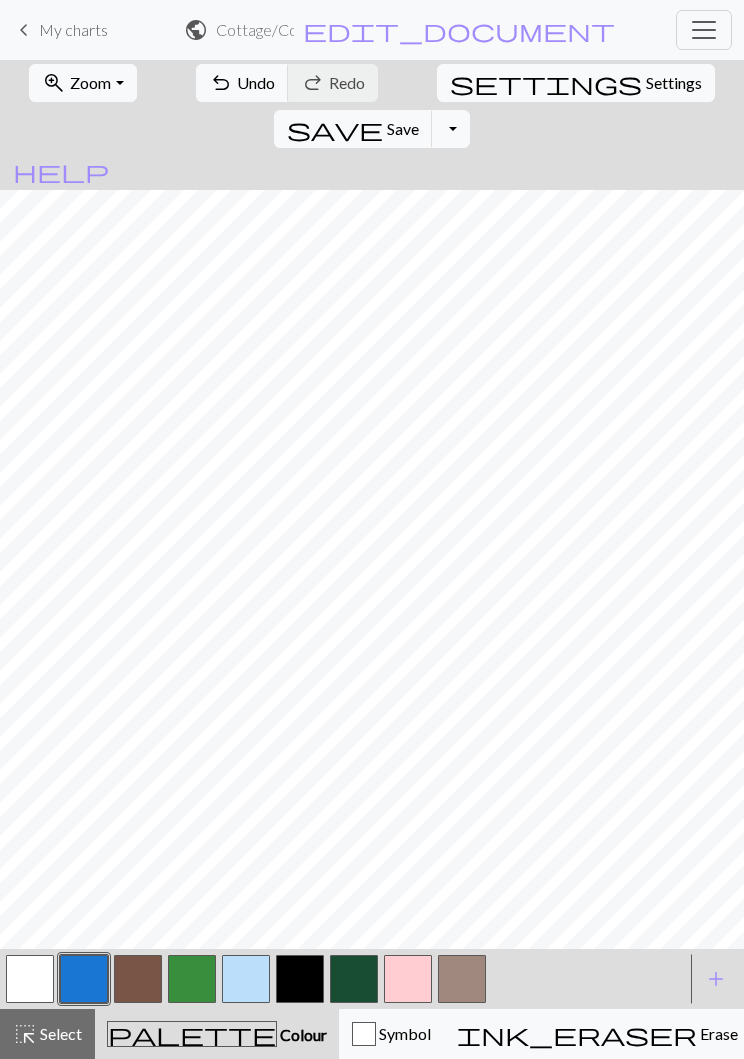 click at bounding box center (30, 979) 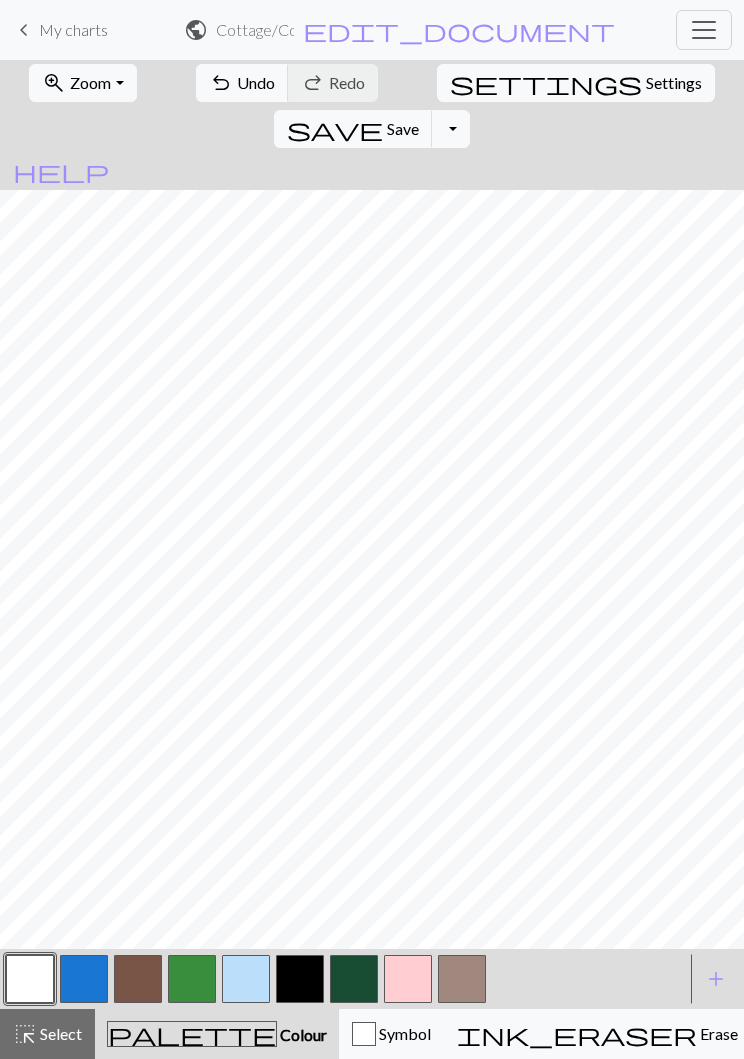 click at bounding box center [84, 979] 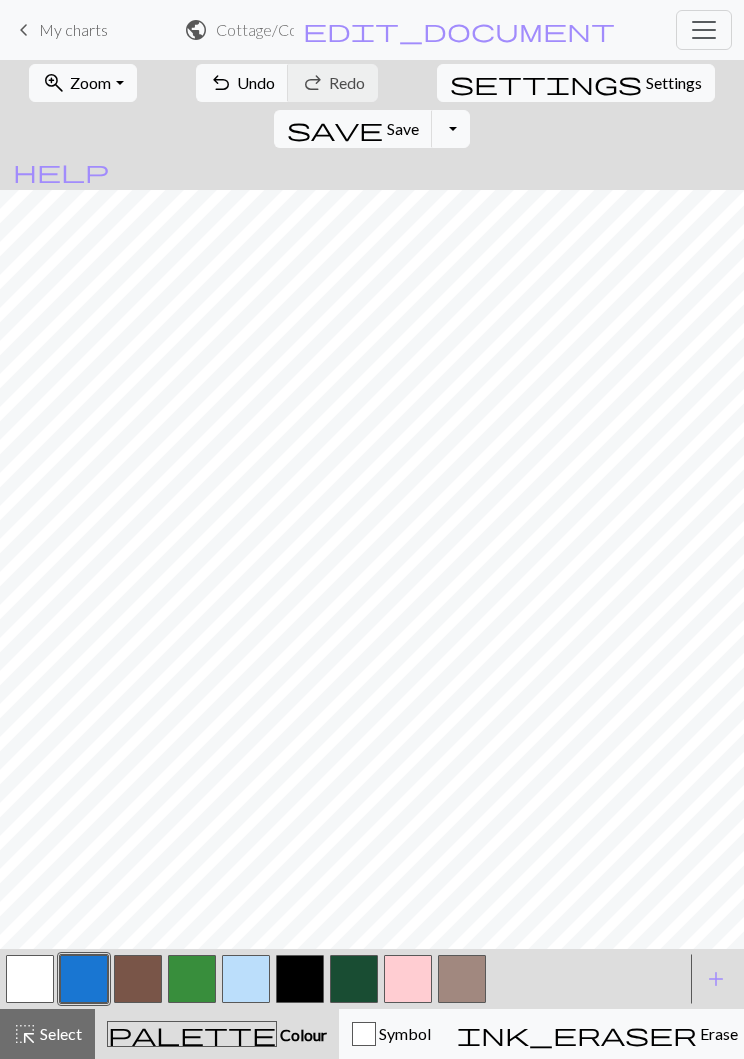 click at bounding box center (30, 979) 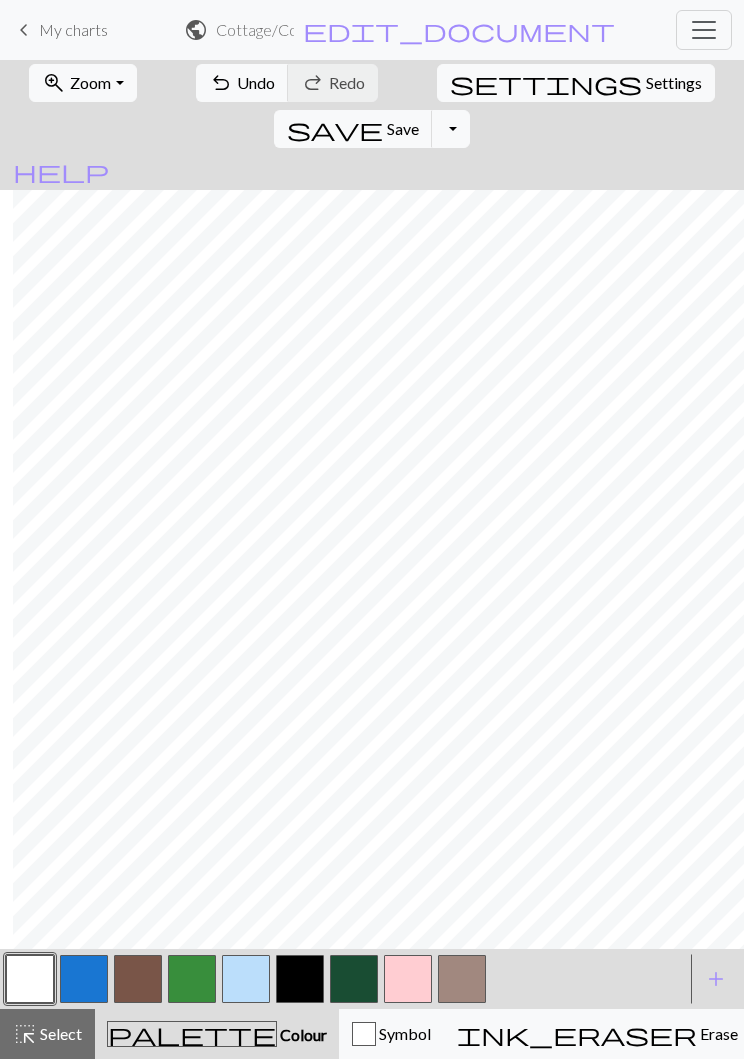 scroll, scrollTop: 162, scrollLeft: 380, axis: both 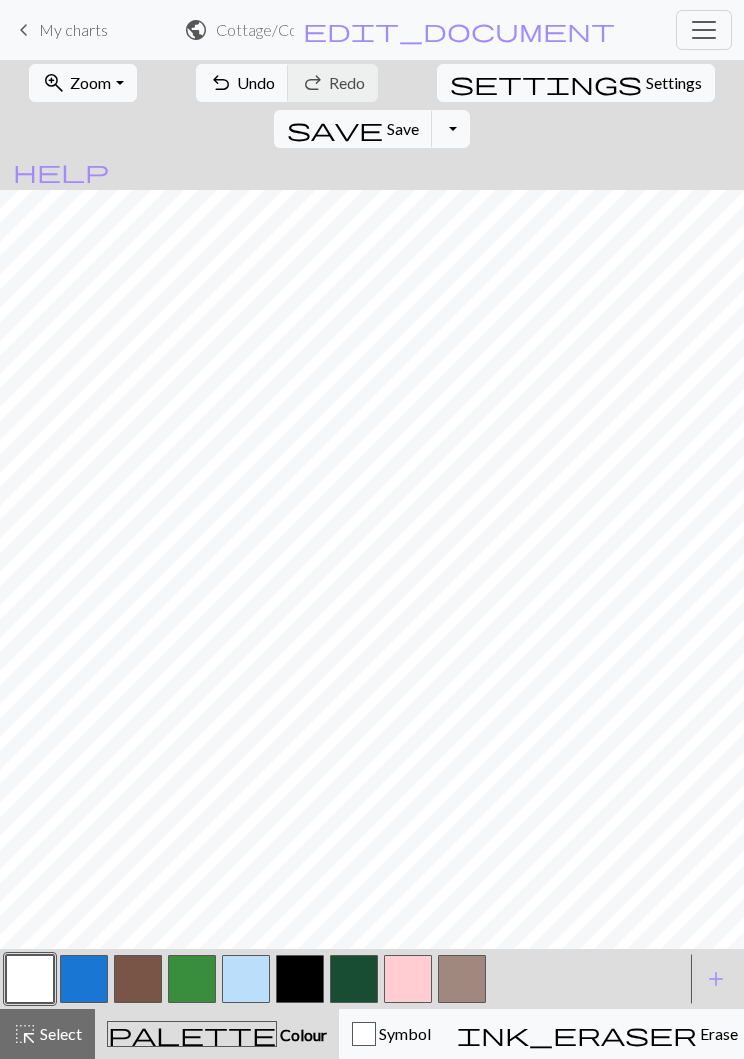 click at bounding box center (84, 979) 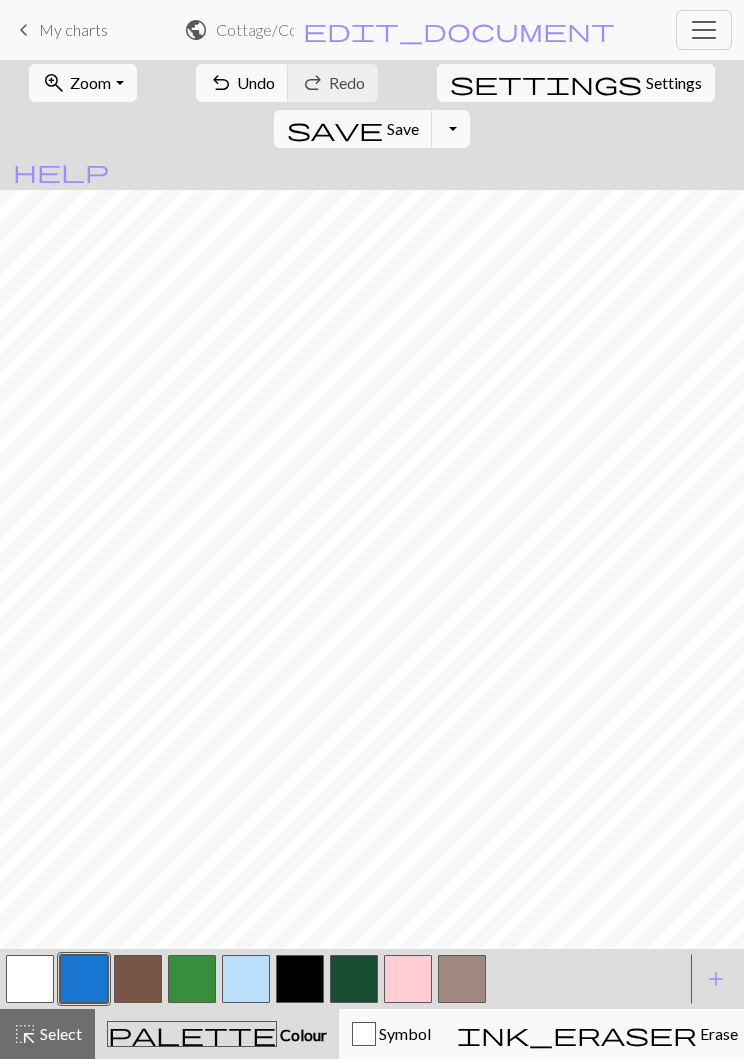 click on "Undo" at bounding box center (256, 82) 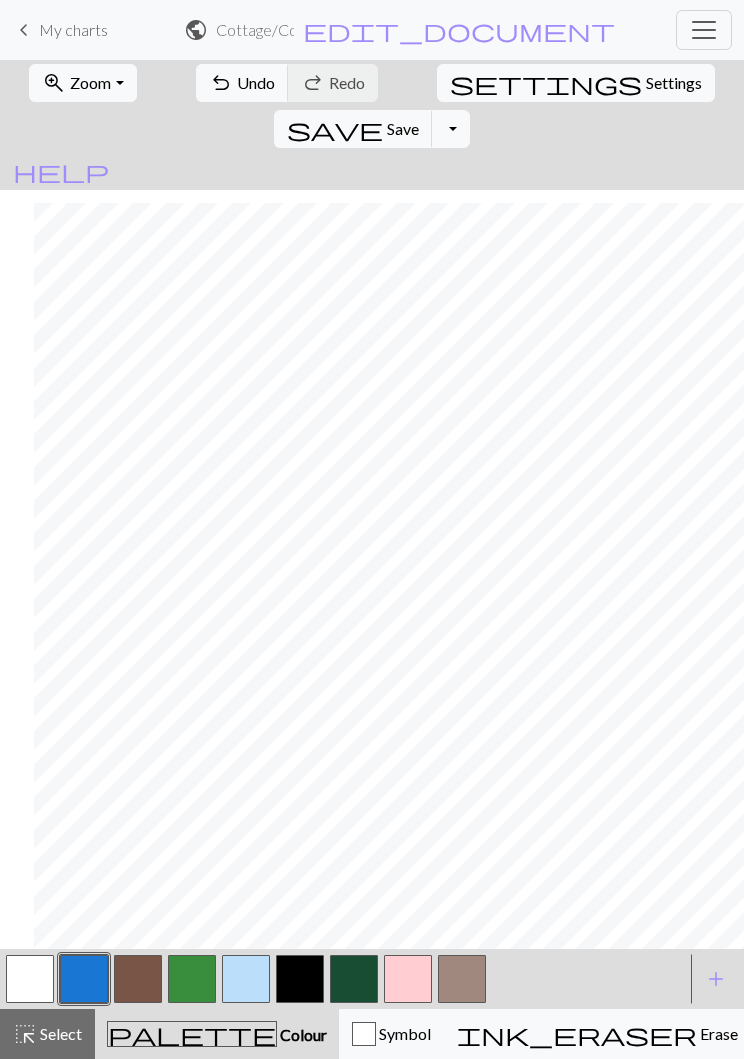 scroll, scrollTop: 13, scrollLeft: 113, axis: both 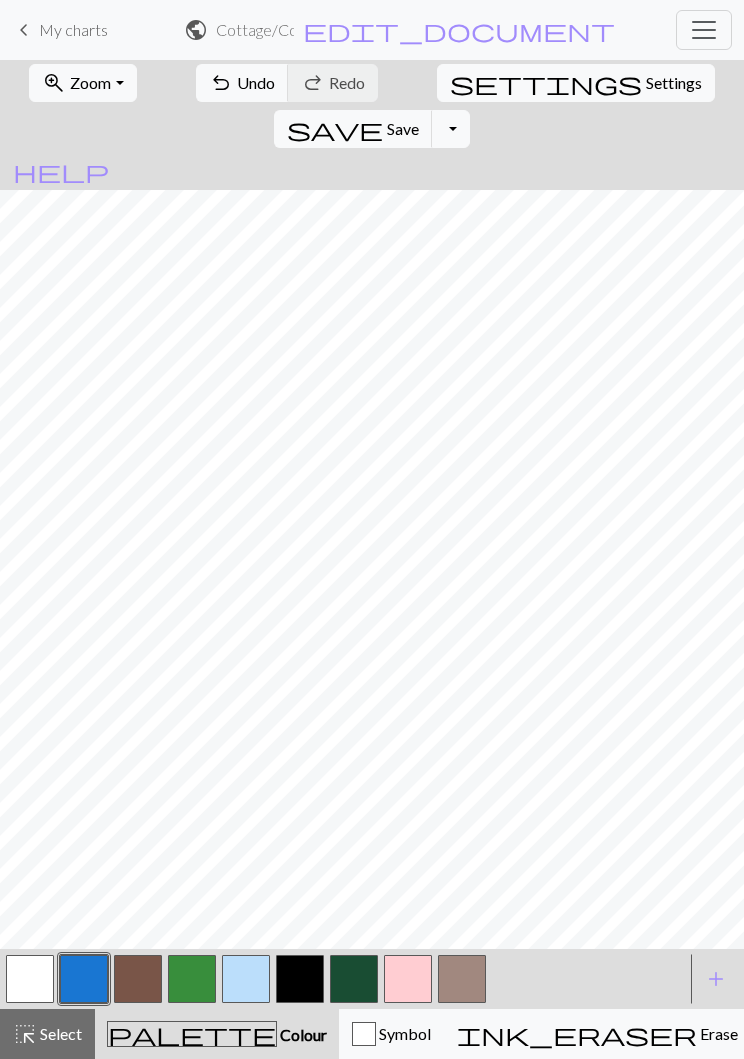 click on "Undo" at bounding box center [256, 82] 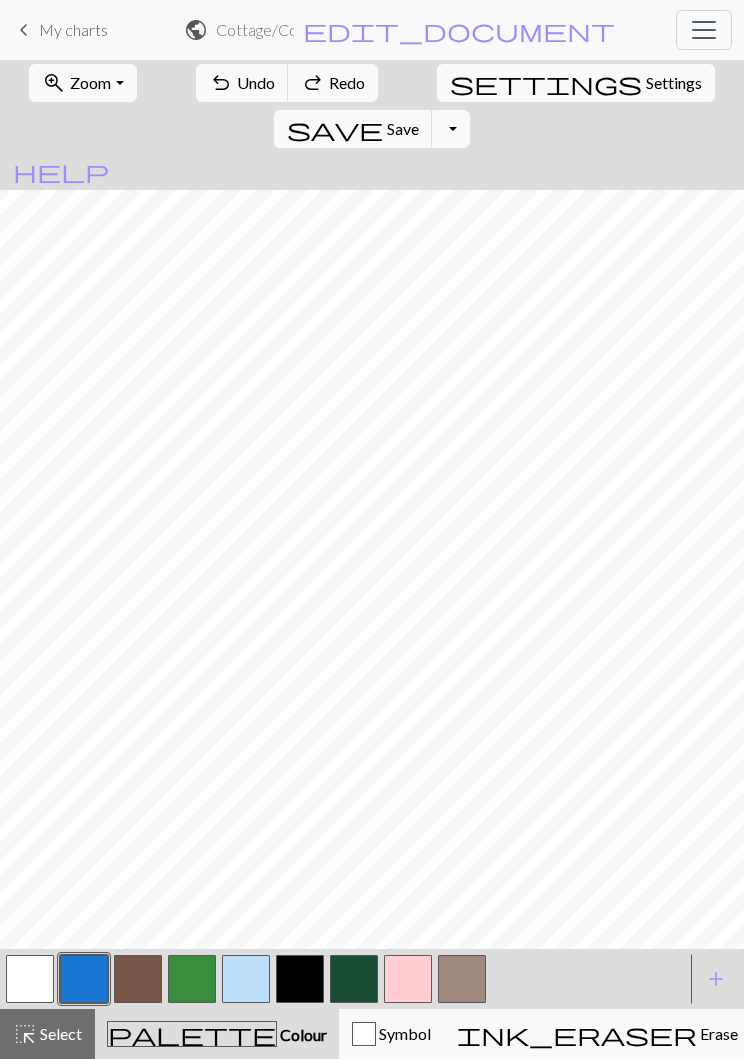 scroll, scrollTop: 13, scrollLeft: 311, axis: both 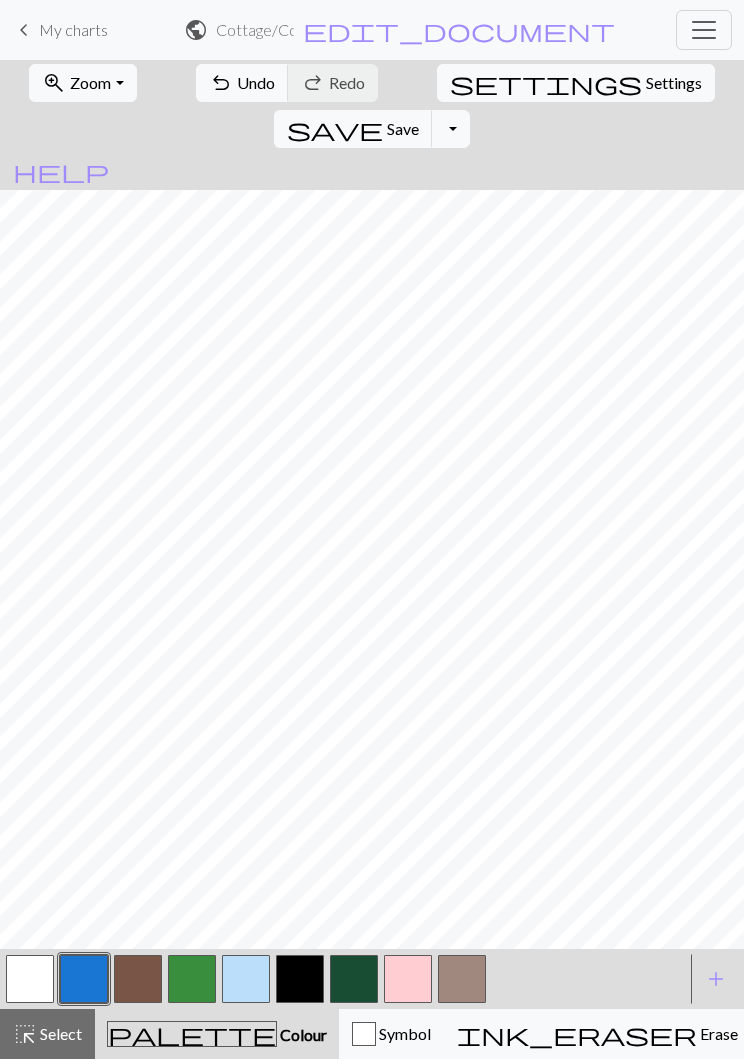 click on "Undo" at bounding box center [256, 82] 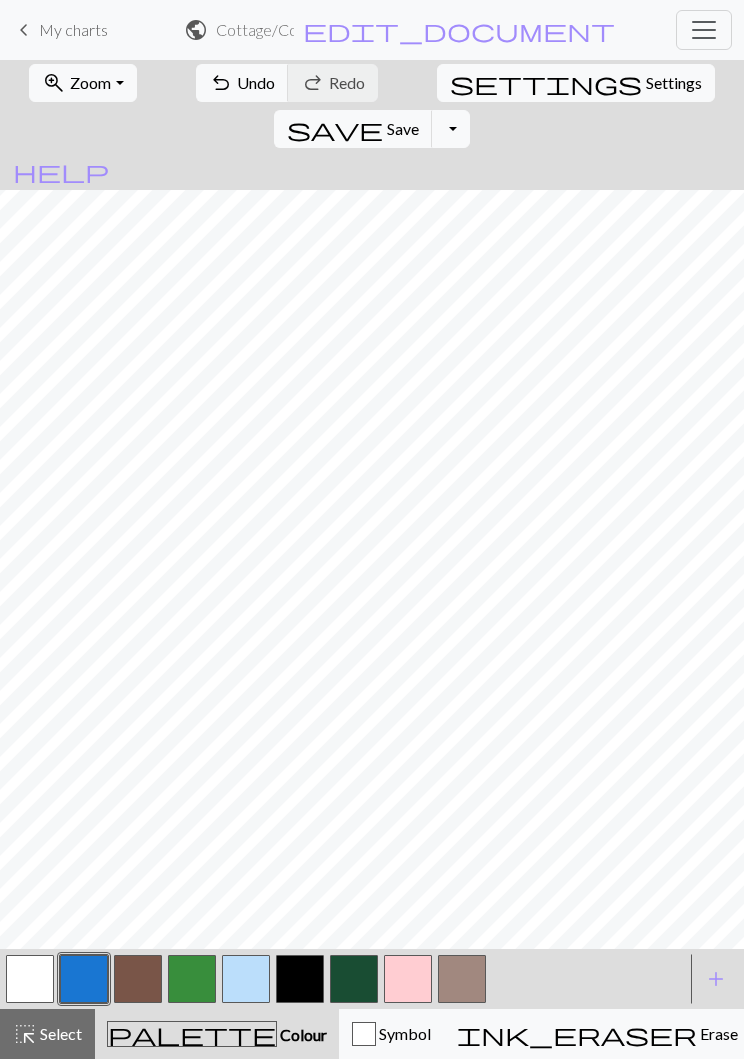 scroll, scrollTop: 0, scrollLeft: 172, axis: horizontal 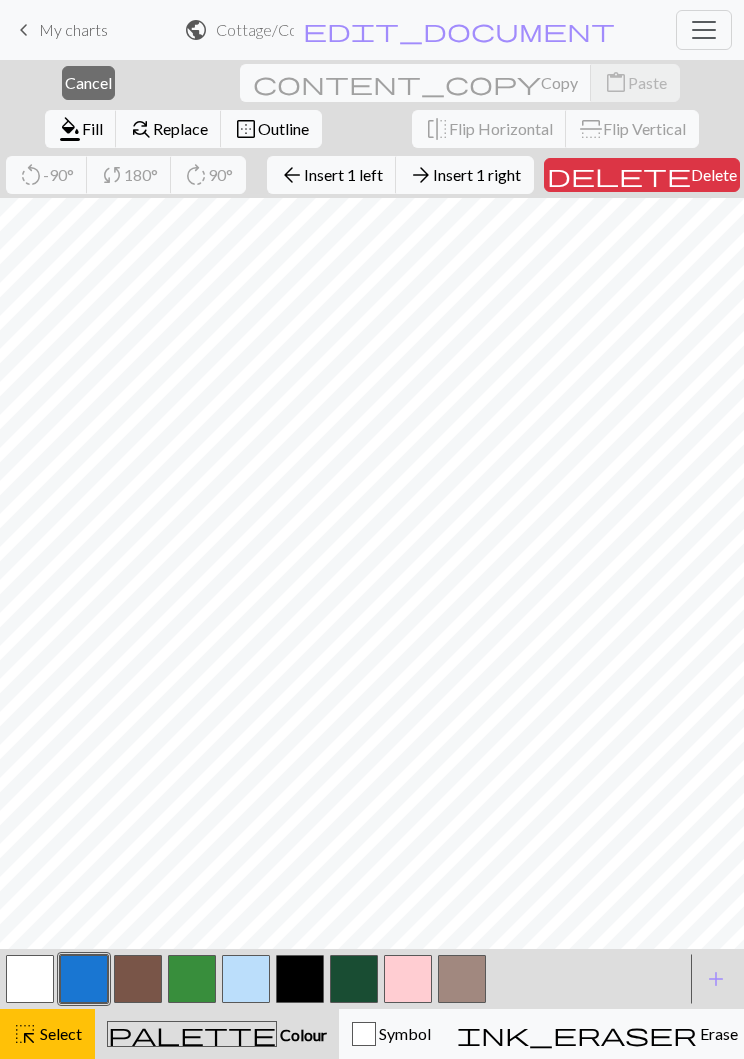 click on "Insert 1 right" at bounding box center [477, 174] 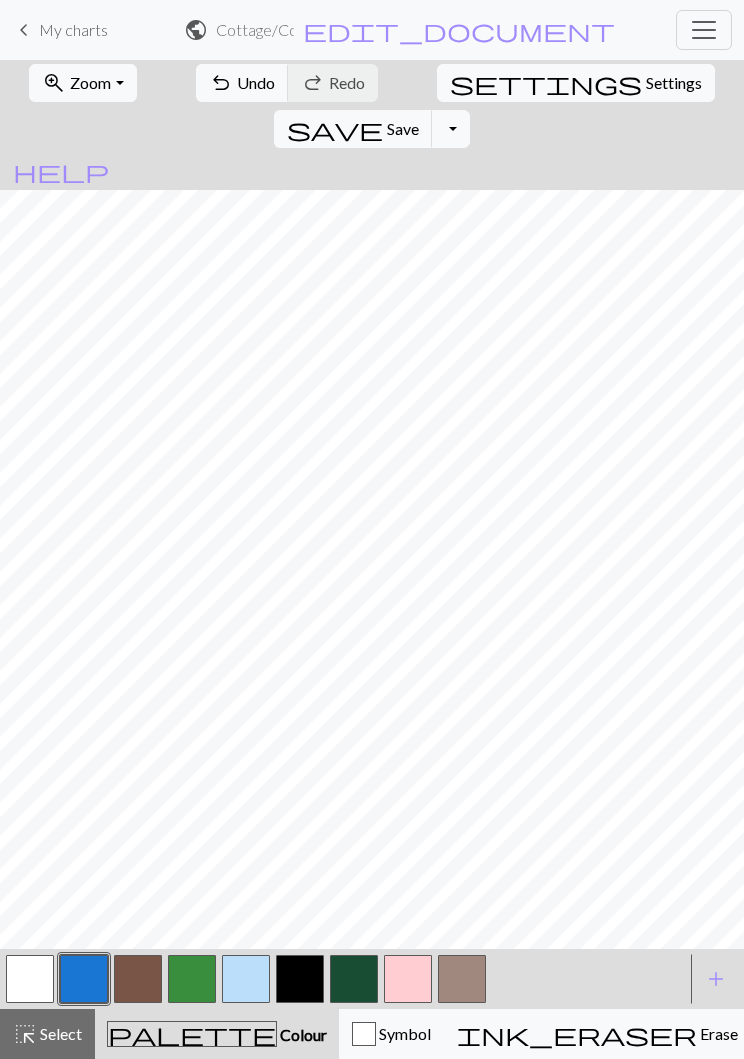 scroll, scrollTop: 0, scrollLeft: 140, axis: horizontal 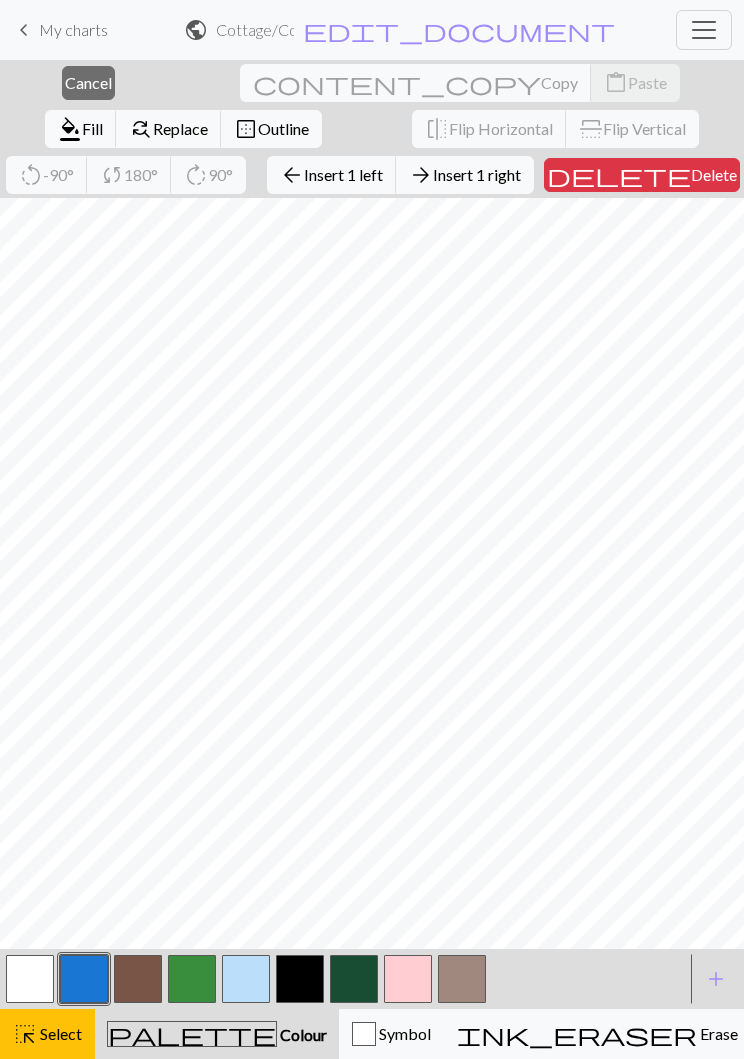 click on "arrow_forward Insert 1 right" at bounding box center (465, 175) 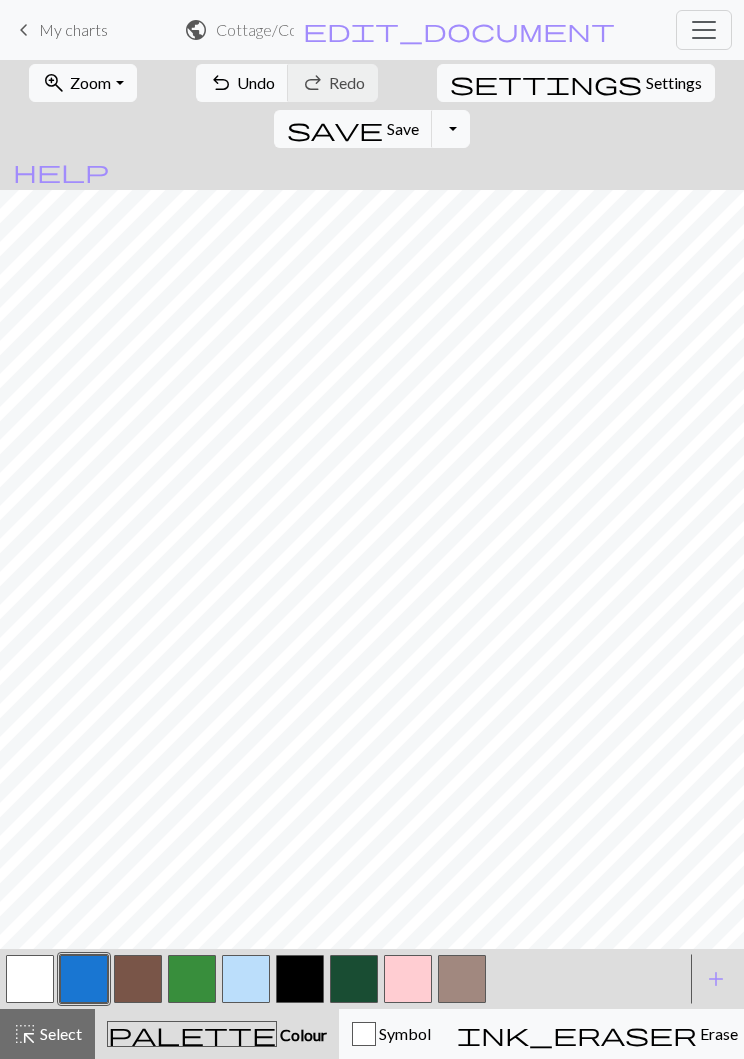 scroll, scrollTop: 0, scrollLeft: 106, axis: horizontal 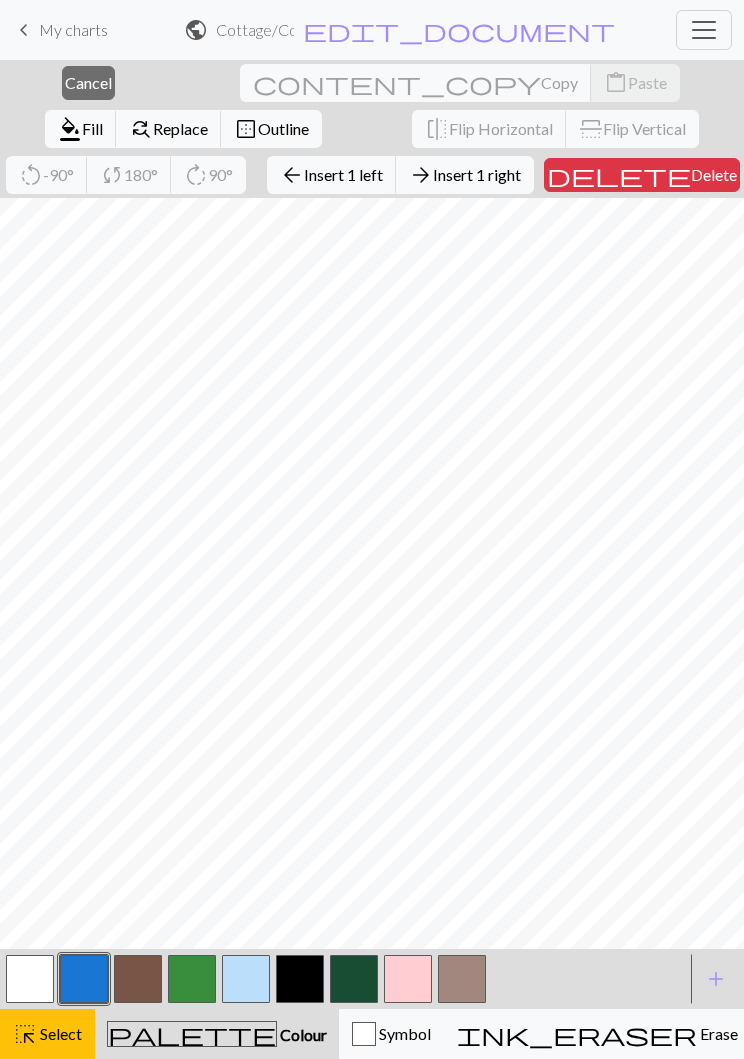click on "arrow_forward Insert 1 right" at bounding box center (465, 175) 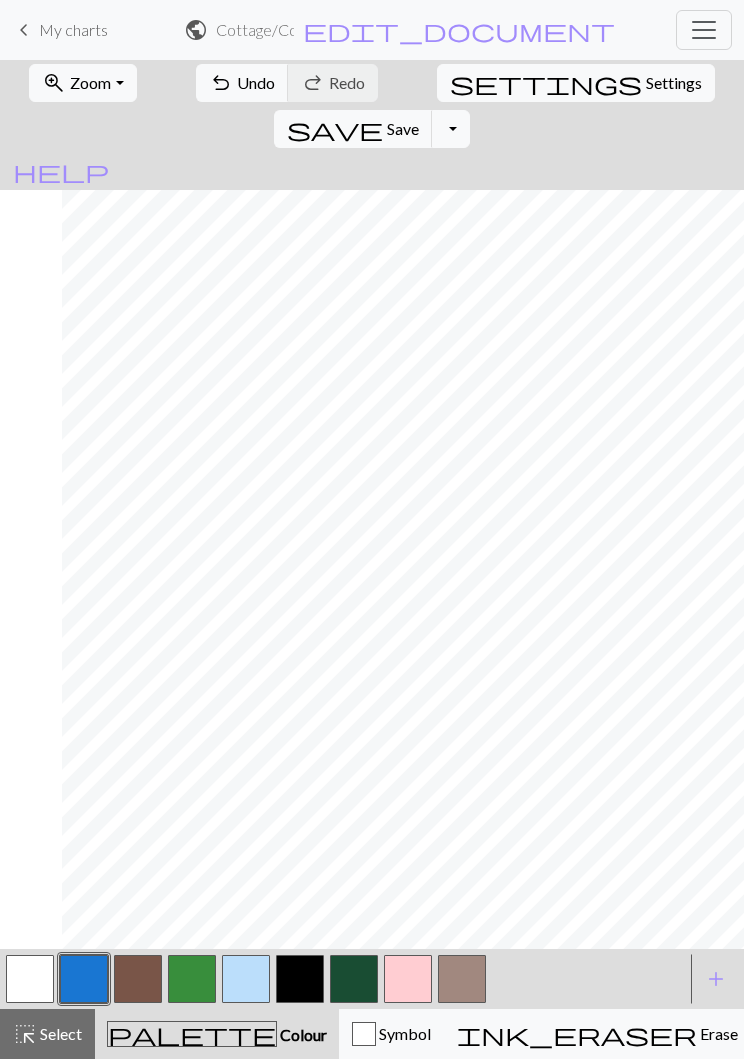 scroll, scrollTop: 0, scrollLeft: 168, axis: horizontal 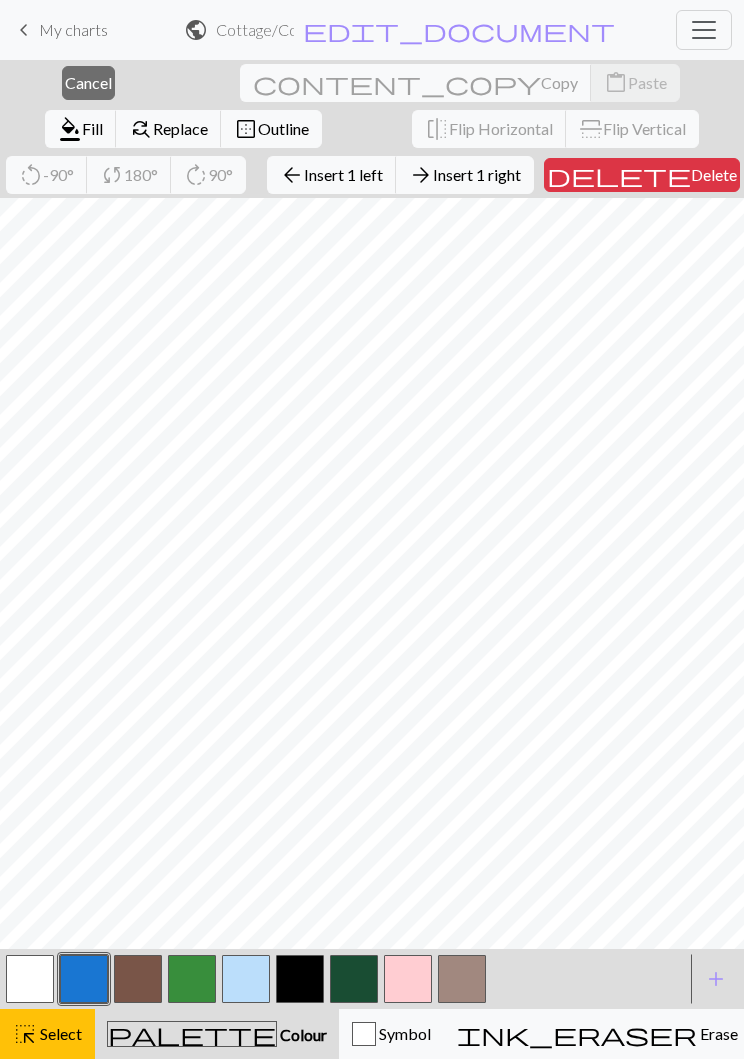click on "Insert 1 right" at bounding box center (477, 174) 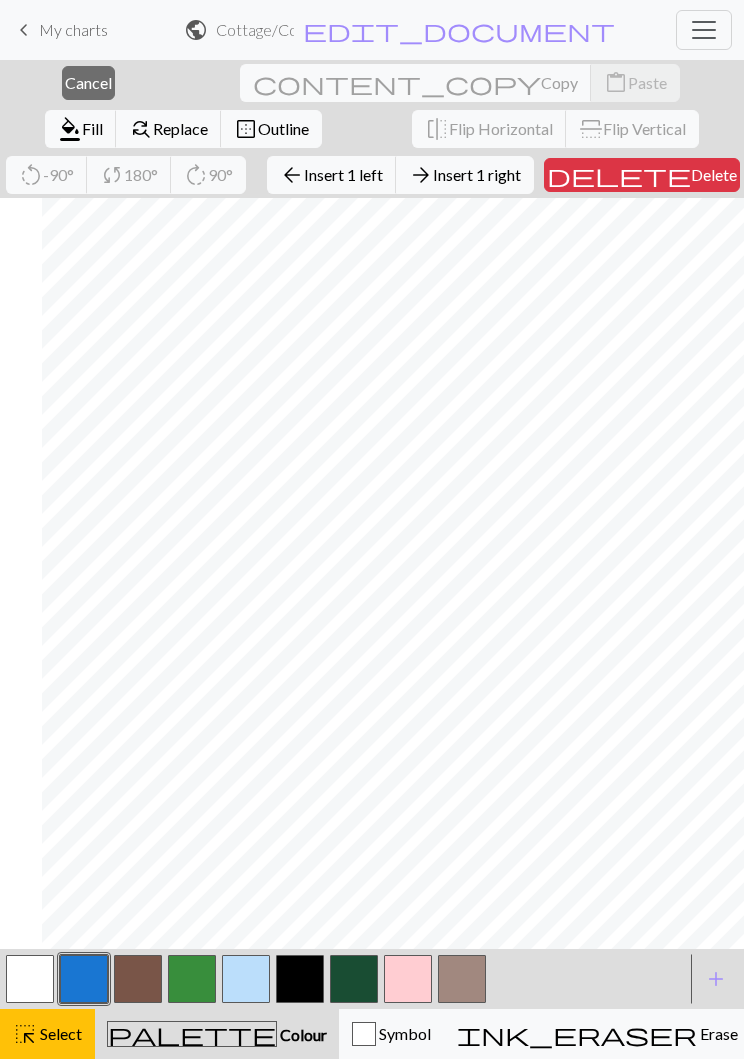 scroll, scrollTop: 0, scrollLeft: 232, axis: horizontal 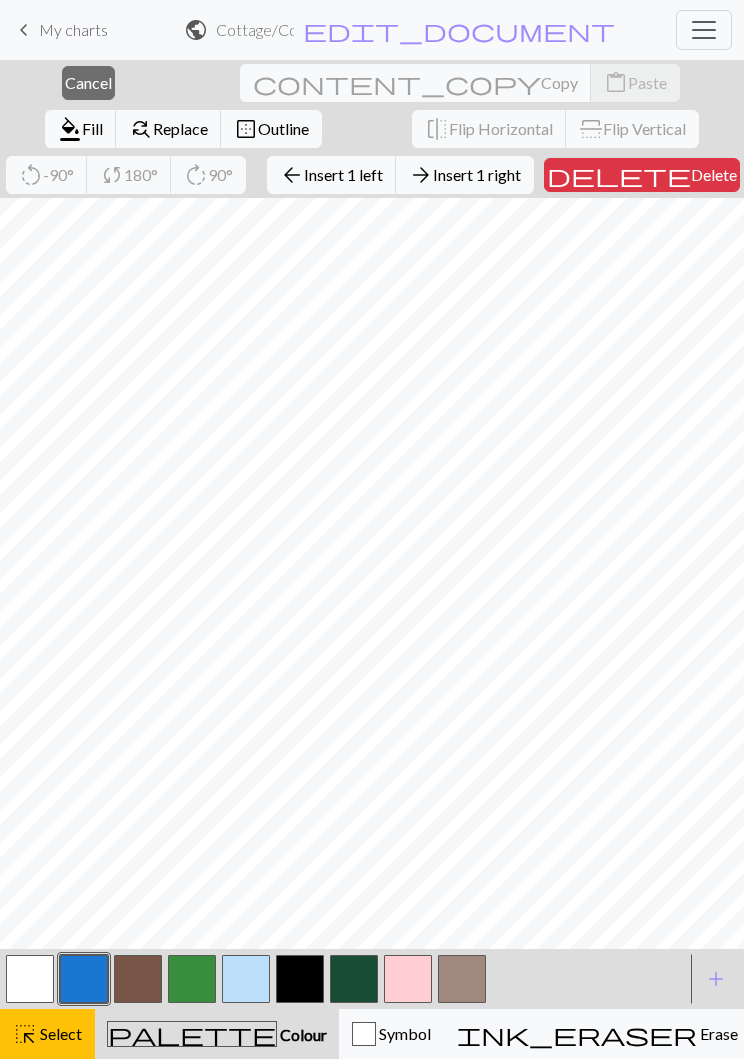 click on "Cancel" at bounding box center [88, 82] 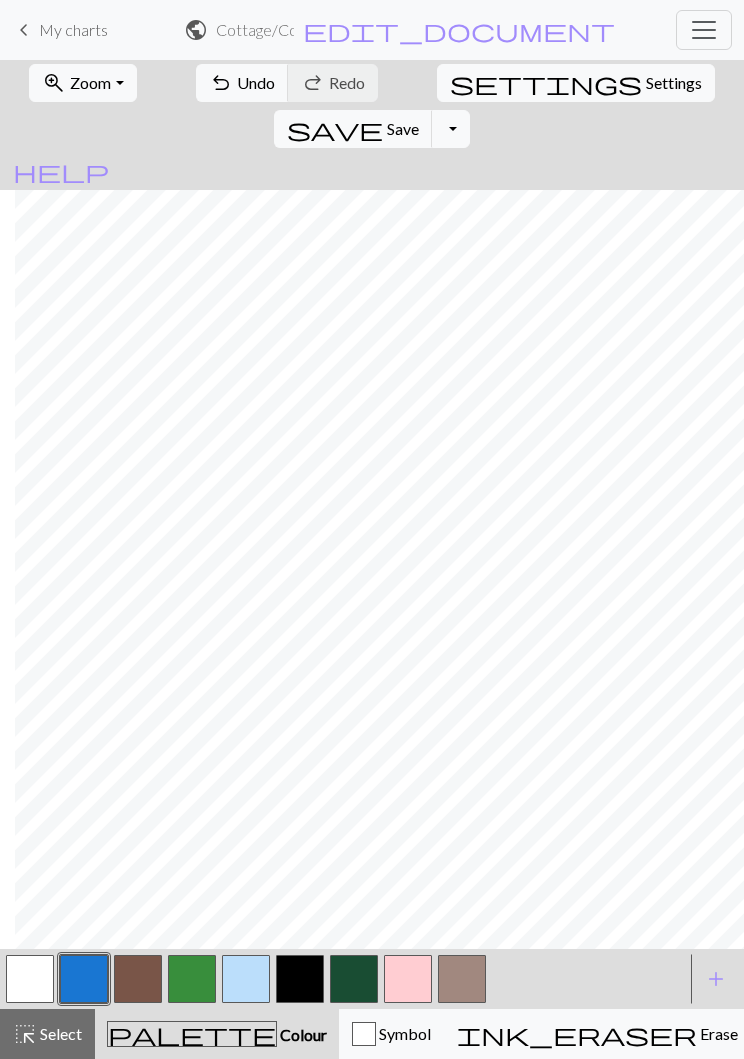 scroll, scrollTop: 0, scrollLeft: 247, axis: horizontal 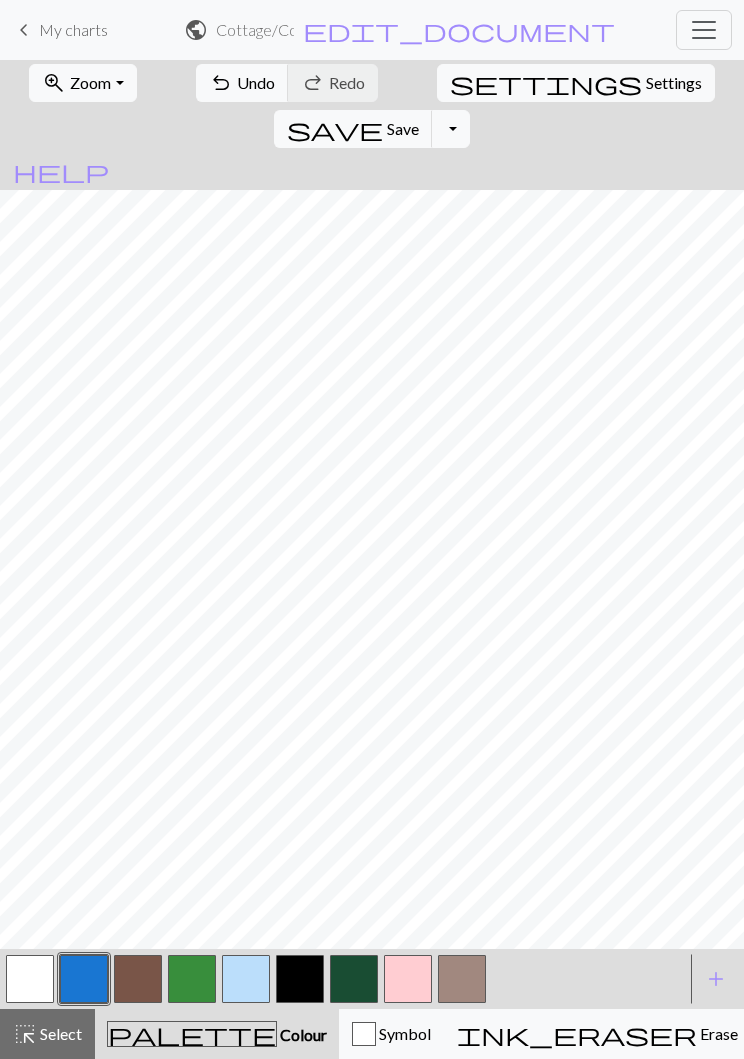 click on "Save" at bounding box center [403, 128] 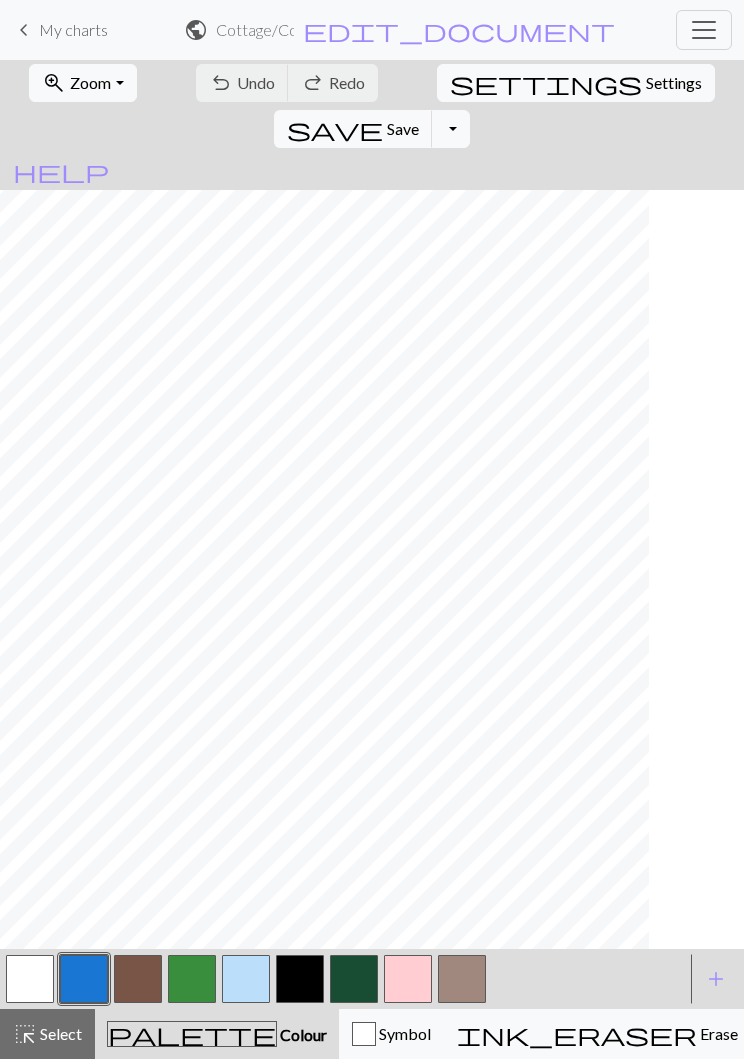 scroll, scrollTop: 0, scrollLeft: 0, axis: both 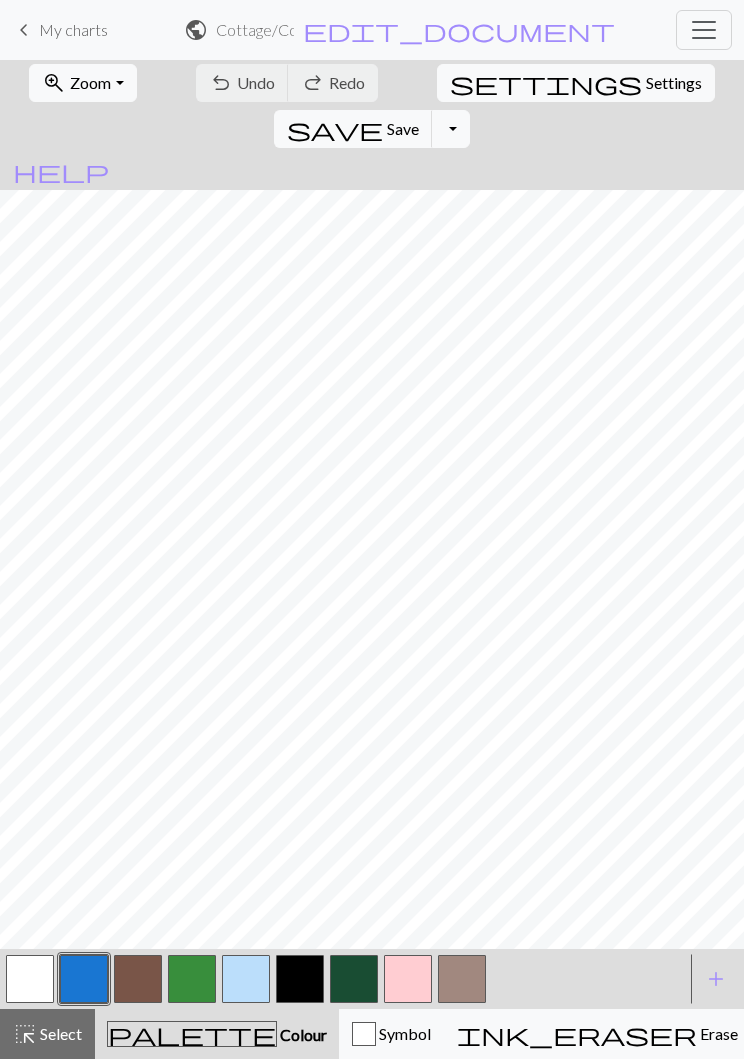 click on "zoom_in Zoom Zoom" at bounding box center [82, 83] 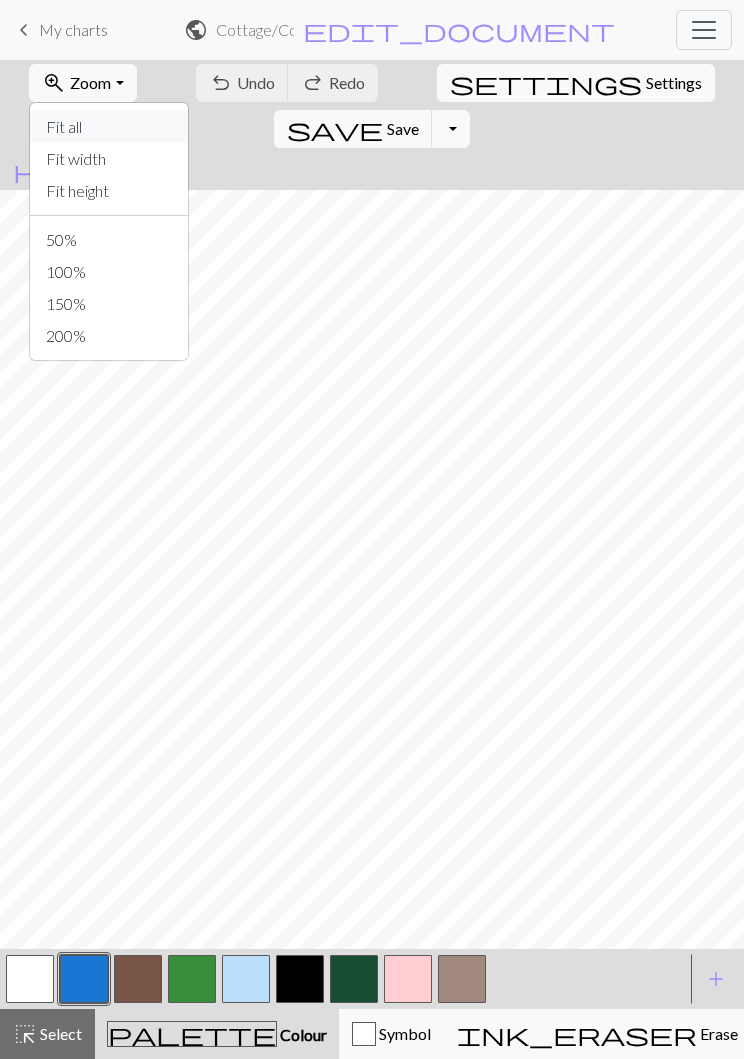 click on "Fit all" at bounding box center [109, 127] 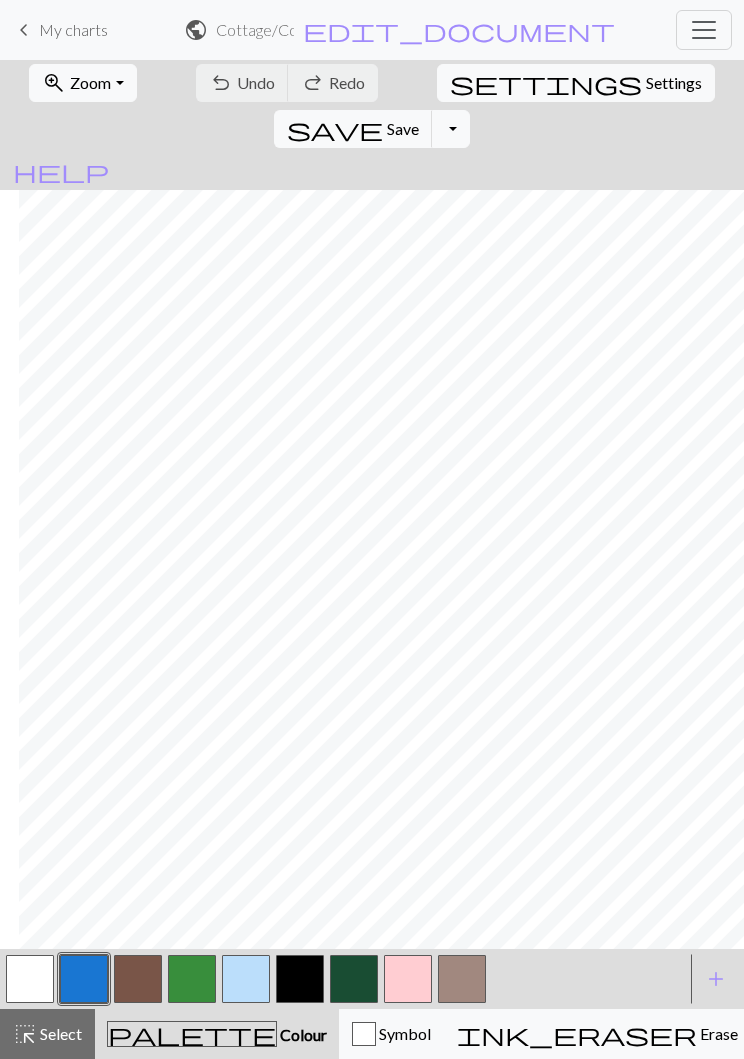 scroll, scrollTop: 0, scrollLeft: 120, axis: horizontal 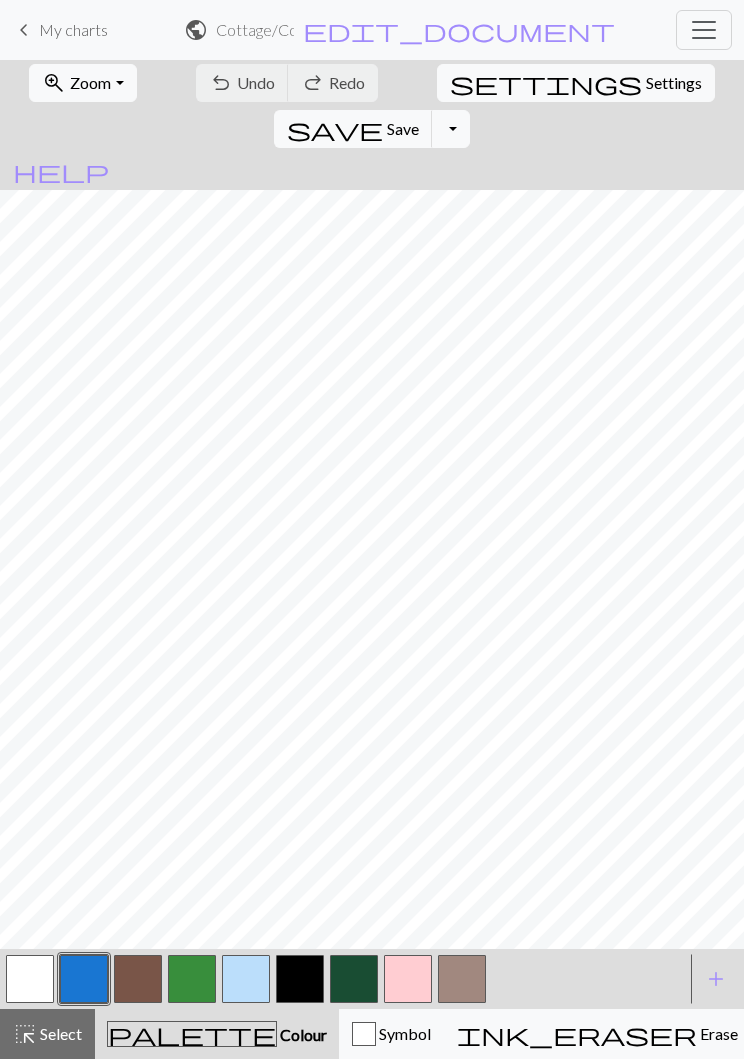 click on "zoom_in Zoom Zoom" at bounding box center (82, 83) 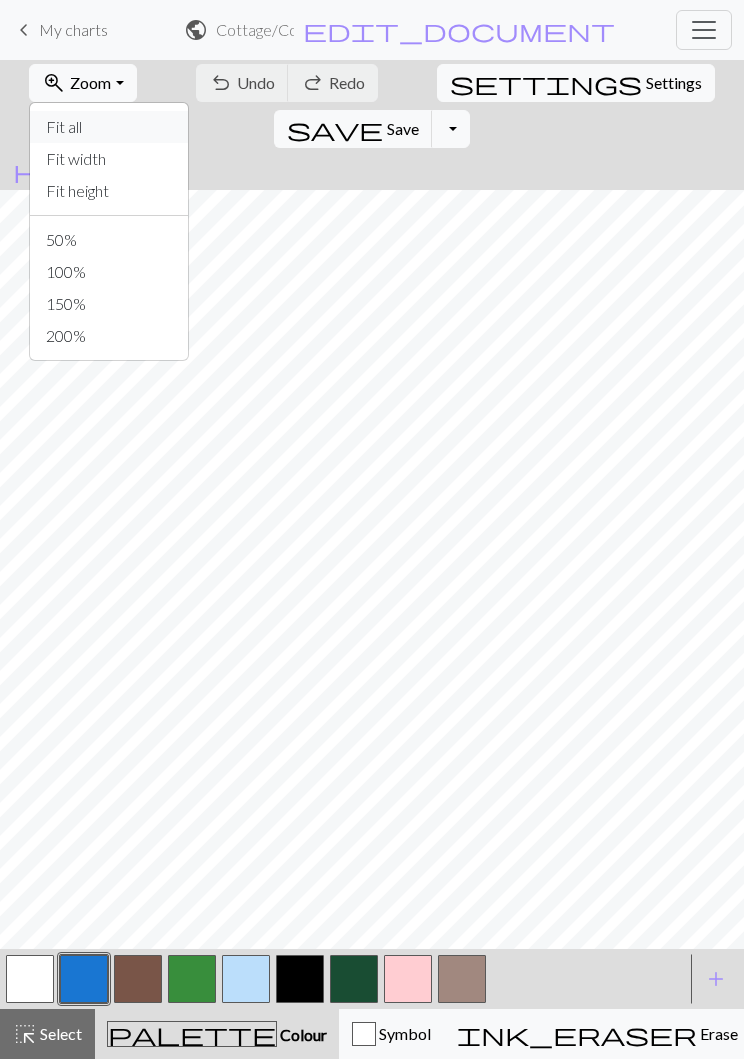 click on "Fit all" at bounding box center (109, 127) 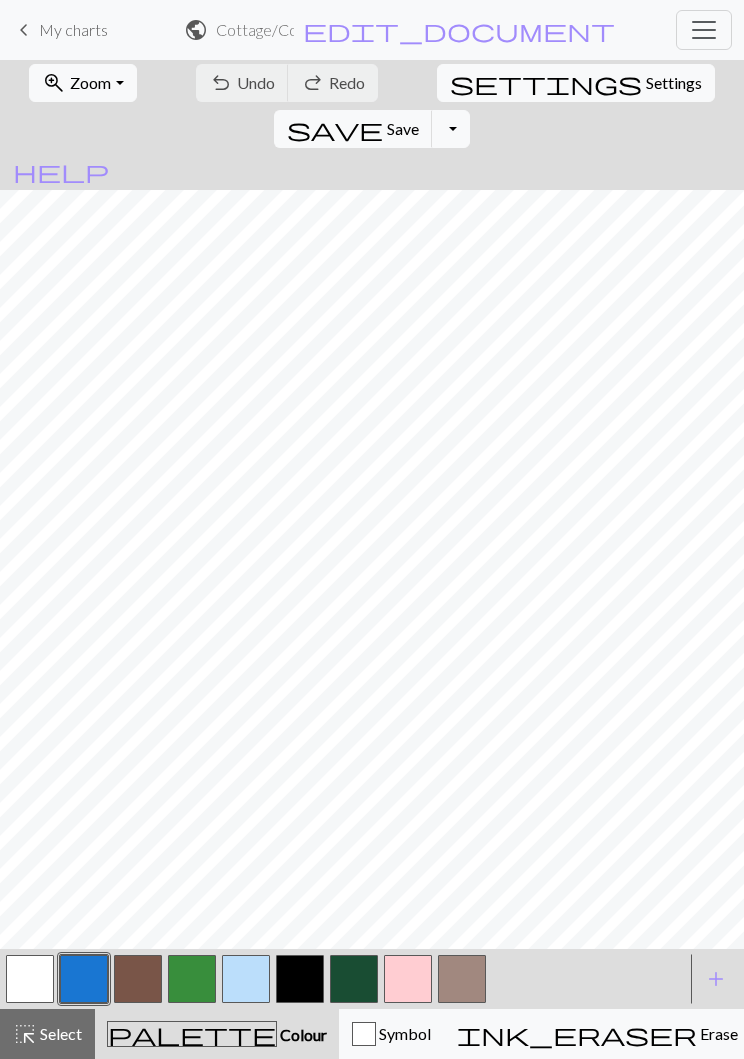 click at bounding box center (30, 979) 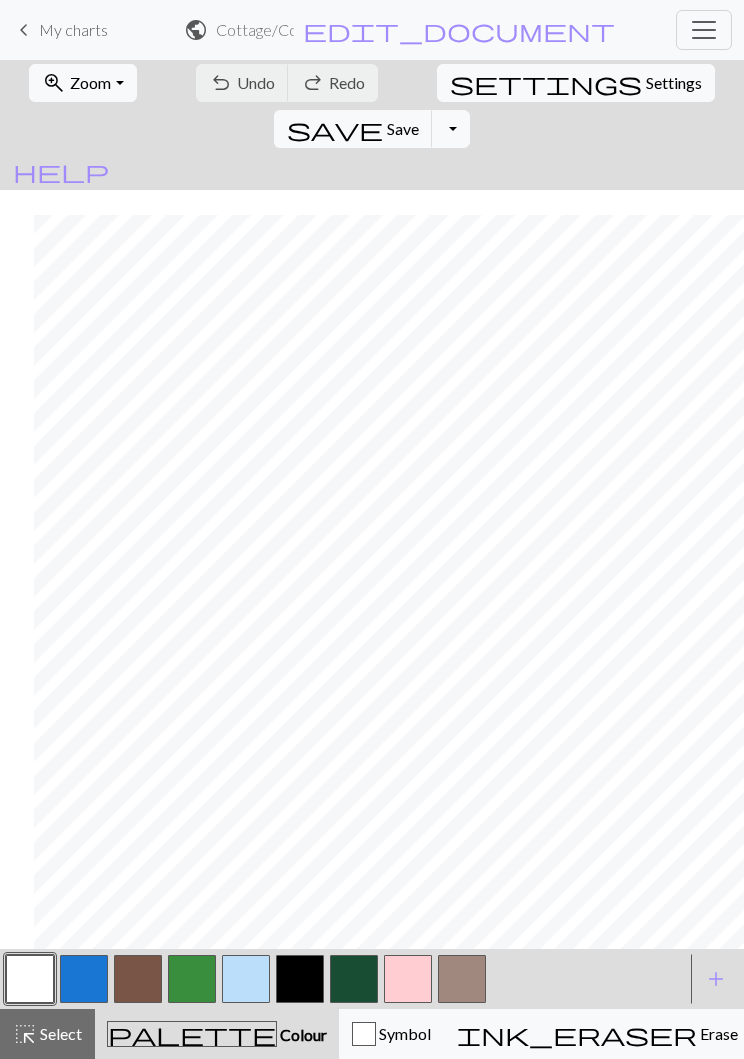 scroll, scrollTop: 25, scrollLeft: 141, axis: both 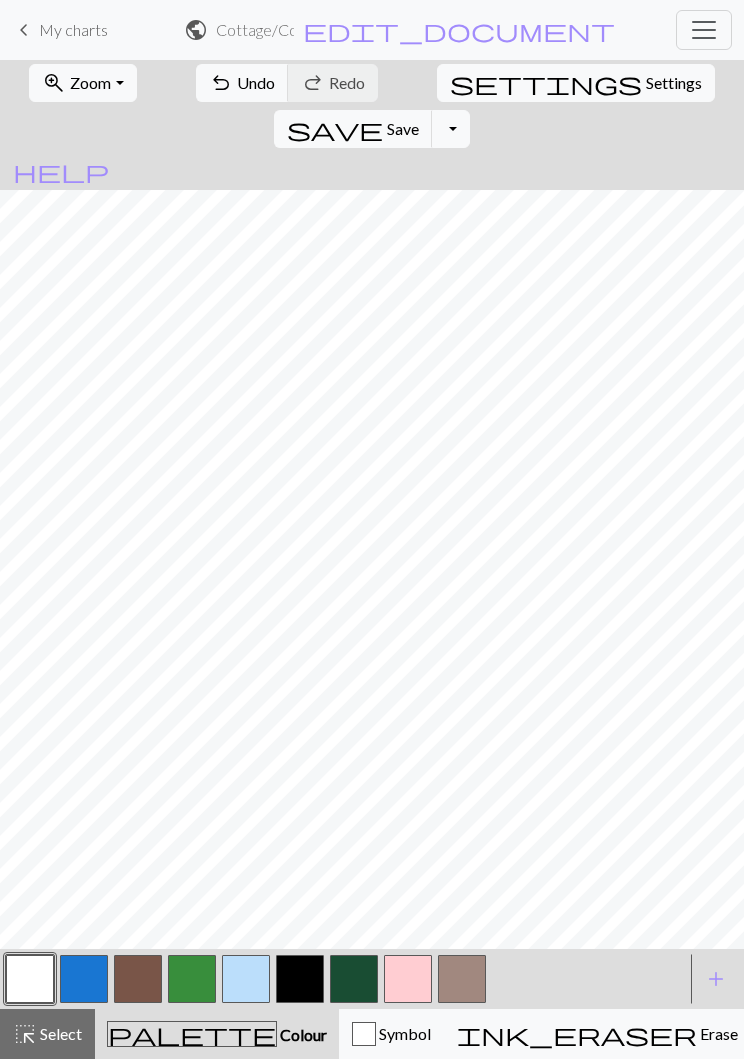 click at bounding box center [84, 979] 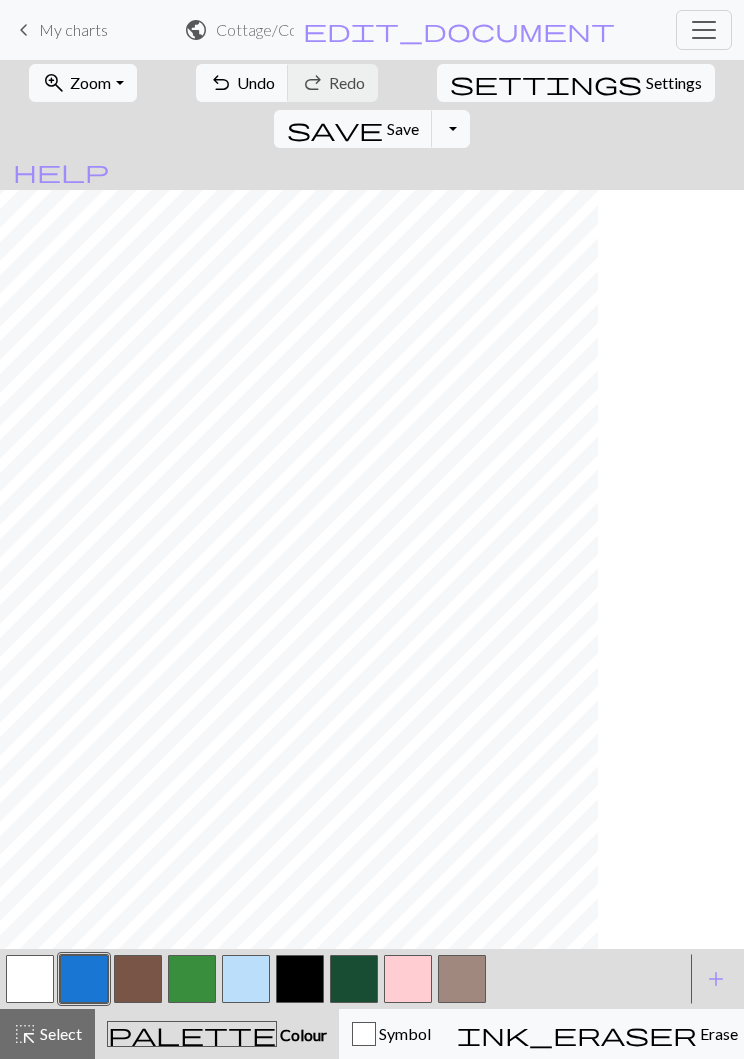 scroll, scrollTop: 0, scrollLeft: 0, axis: both 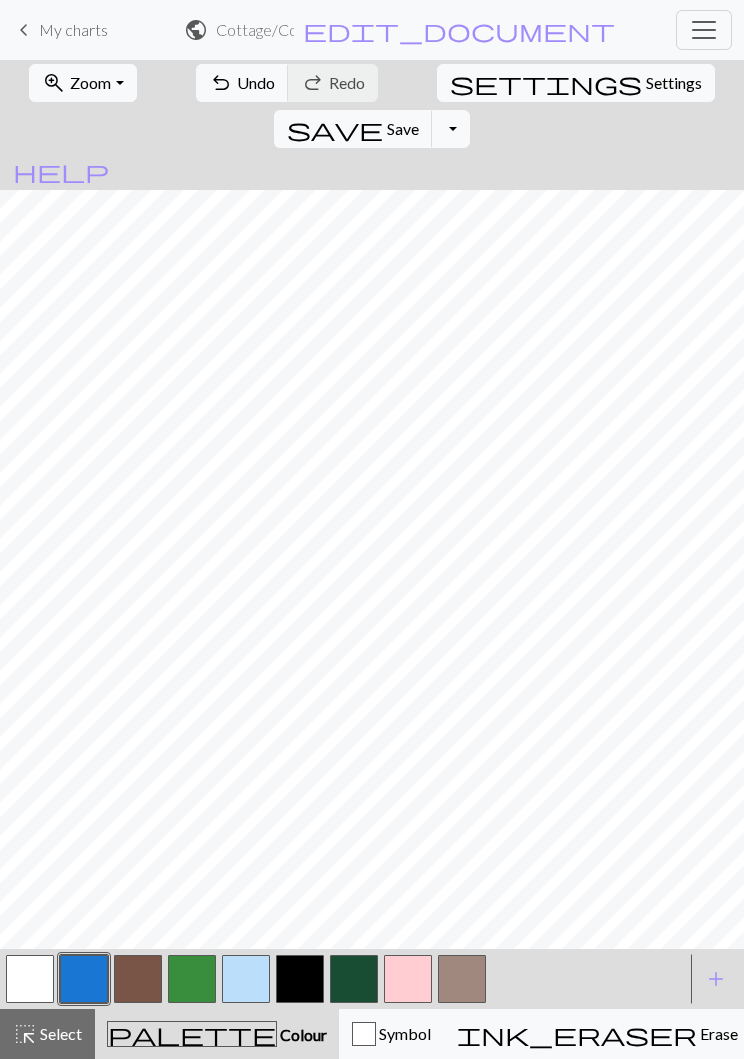 click at bounding box center [30, 979] 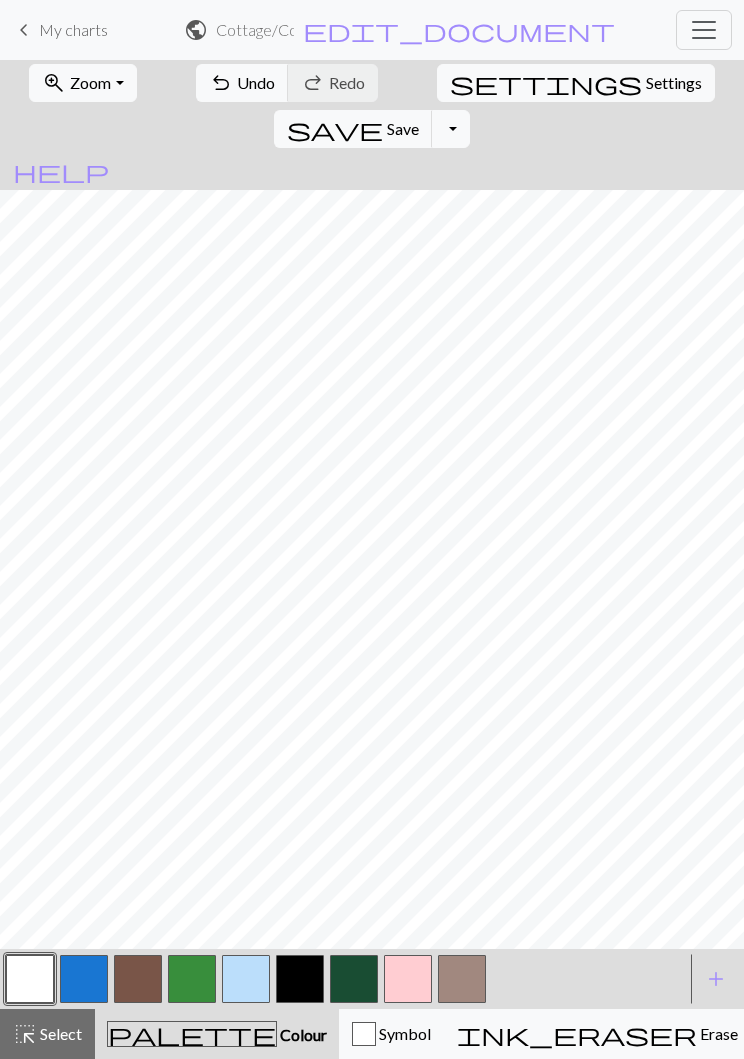 click at bounding box center [84, 979] 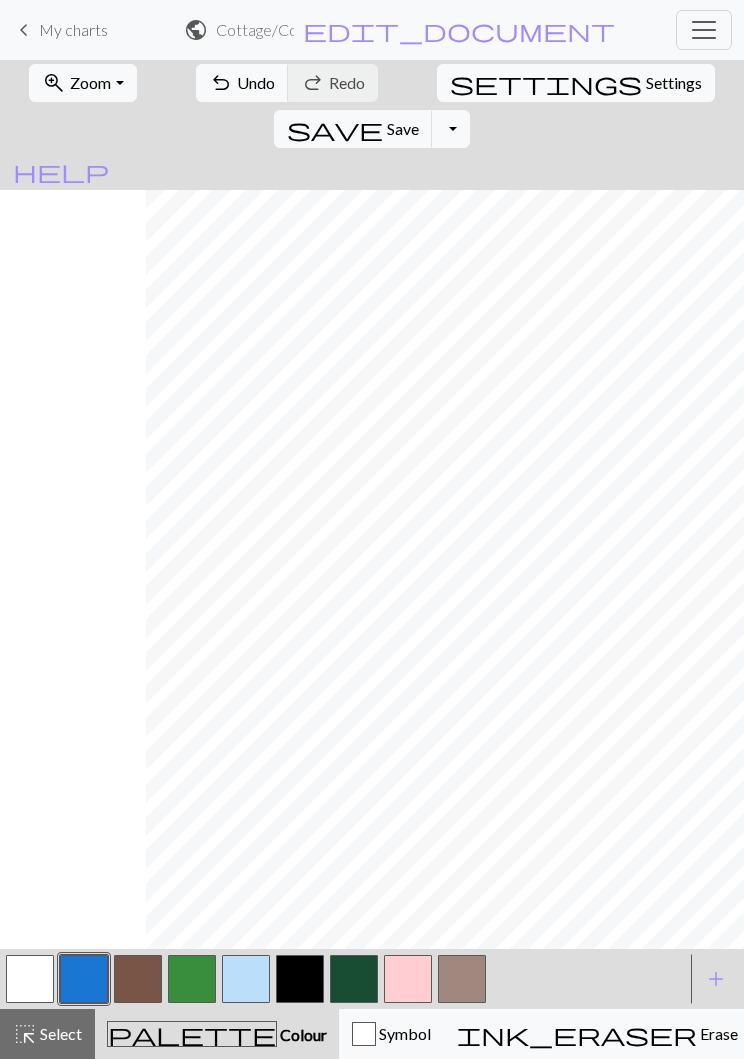 scroll, scrollTop: 0, scrollLeft: 146, axis: horizontal 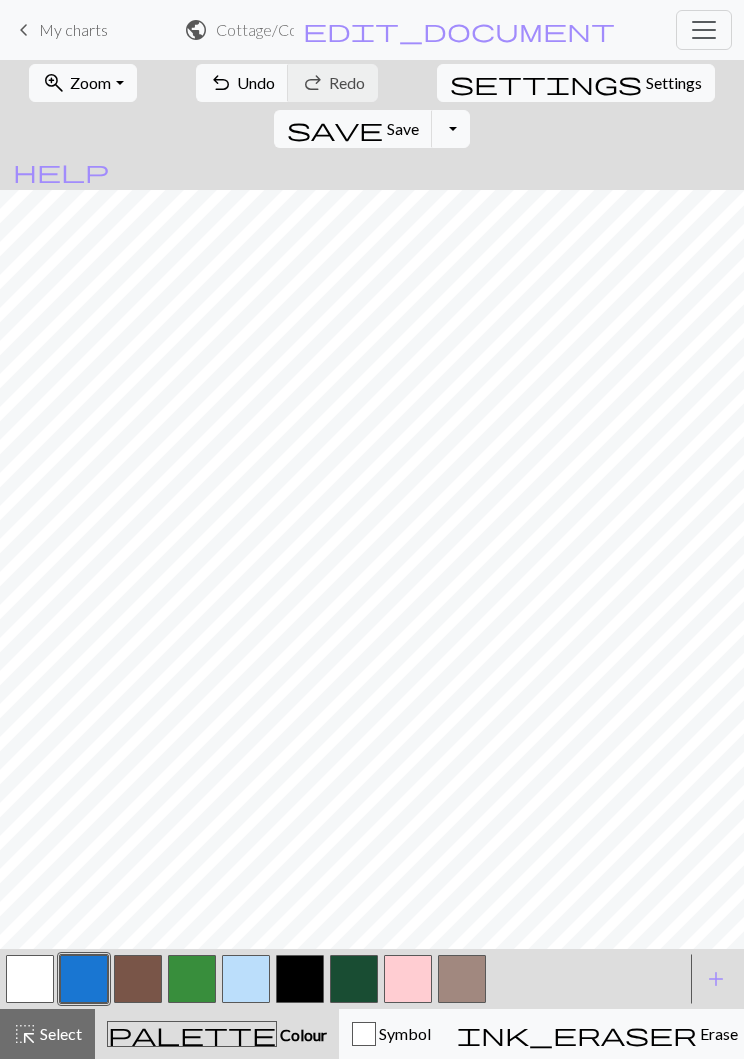 click at bounding box center (30, 979) 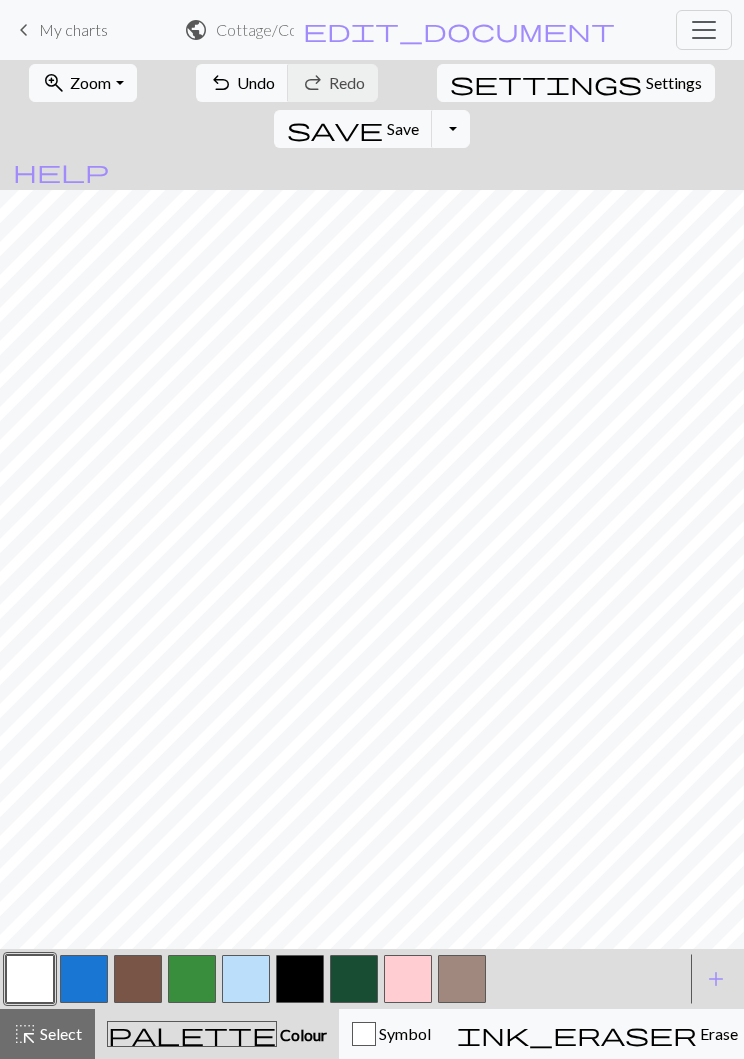 click at bounding box center (84, 979) 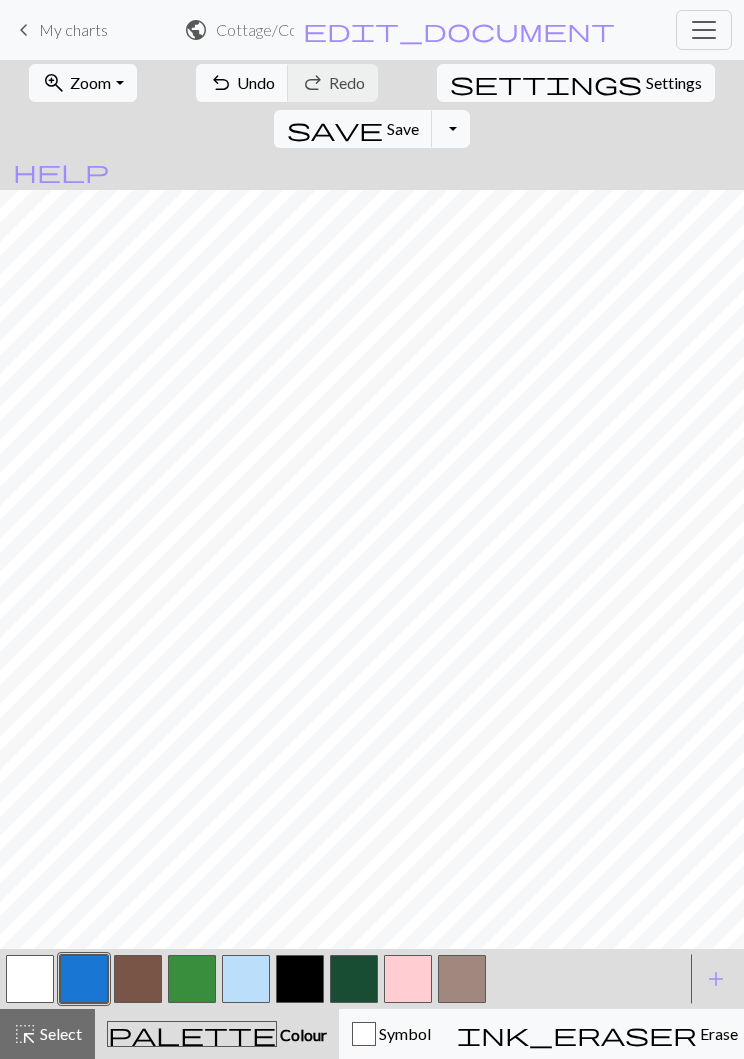 click at bounding box center (30, 979) 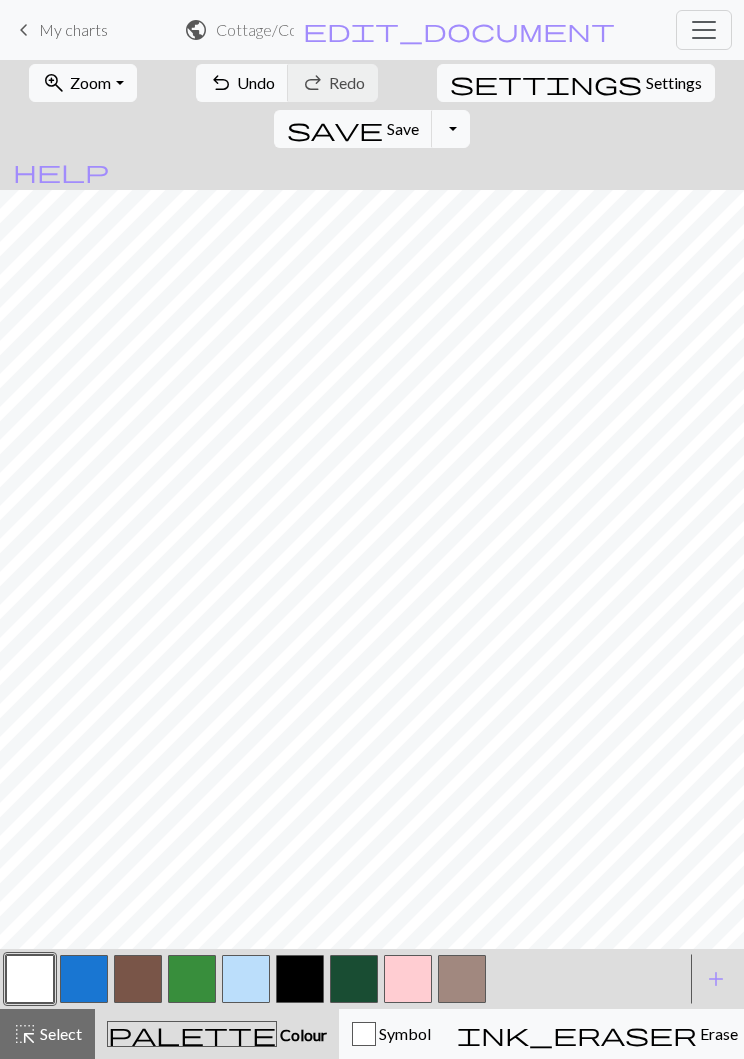click at bounding box center (84, 979) 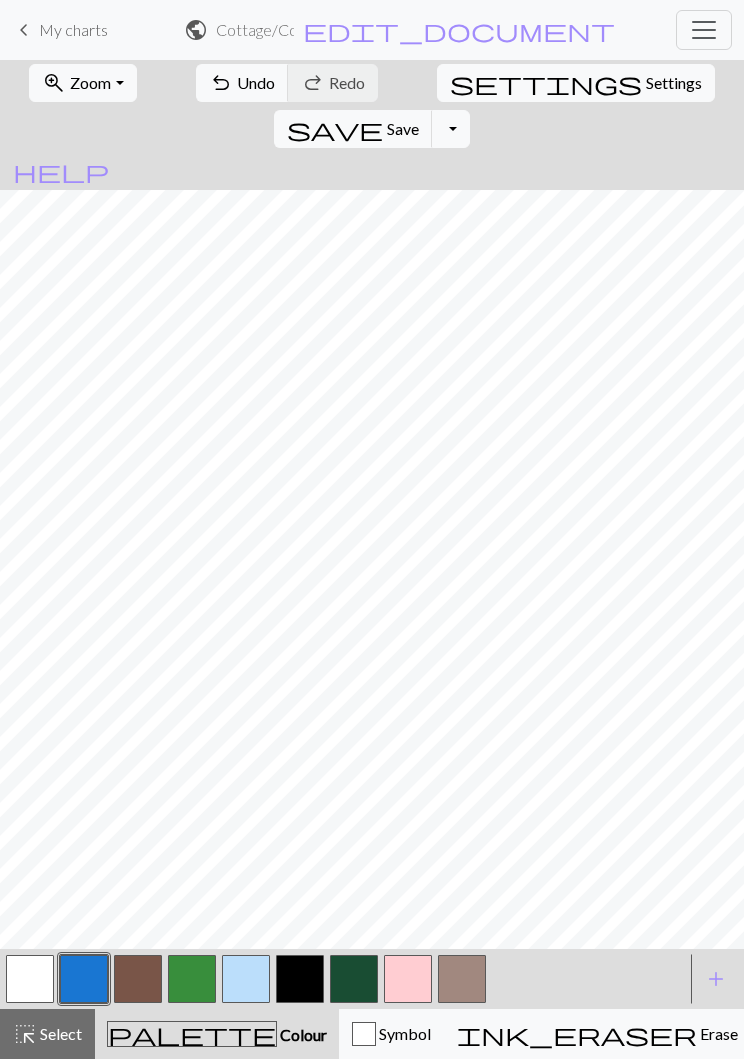 click at bounding box center [30, 979] 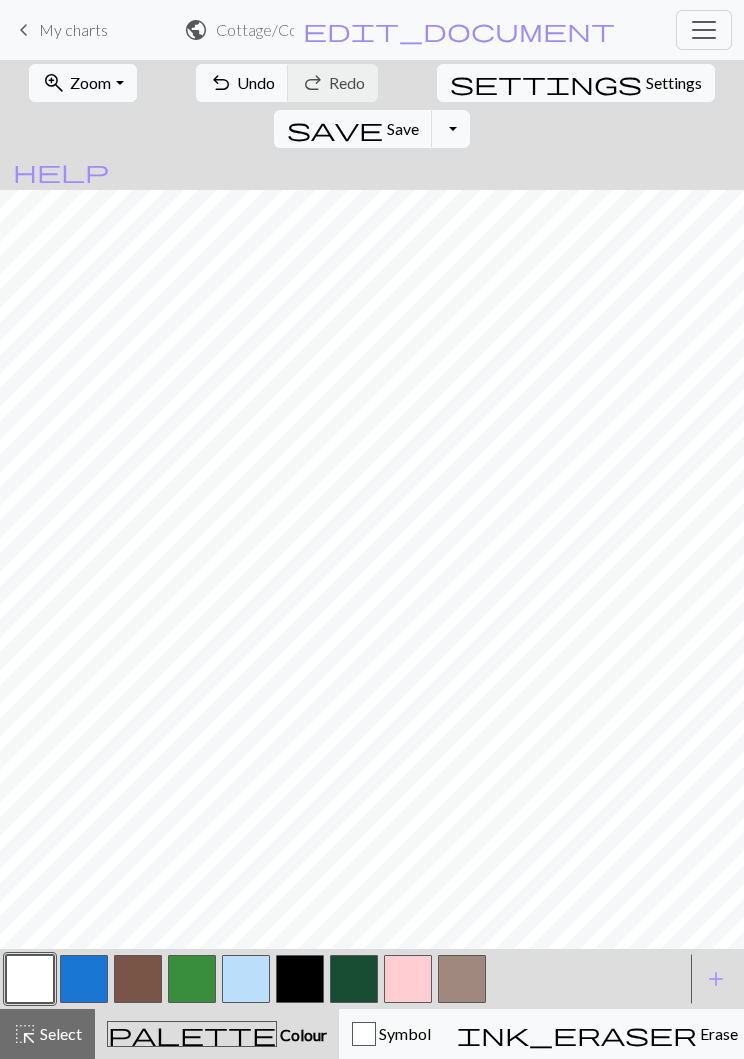 click at bounding box center [84, 979] 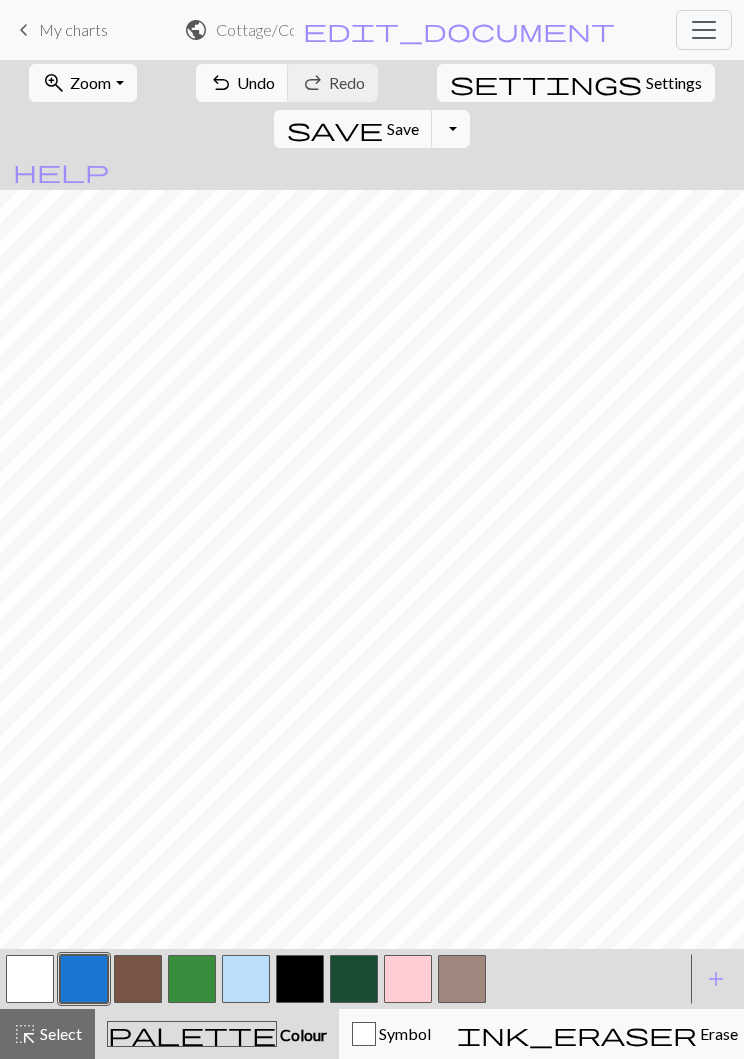 click at bounding box center [30, 979] 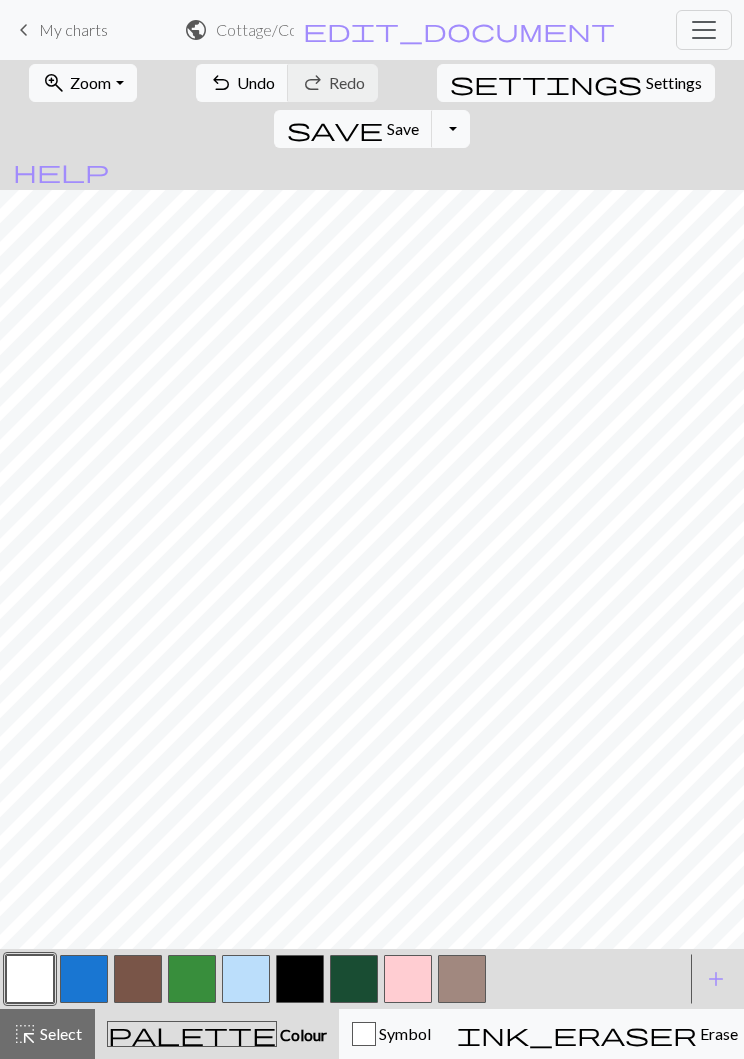 click at bounding box center (84, 979) 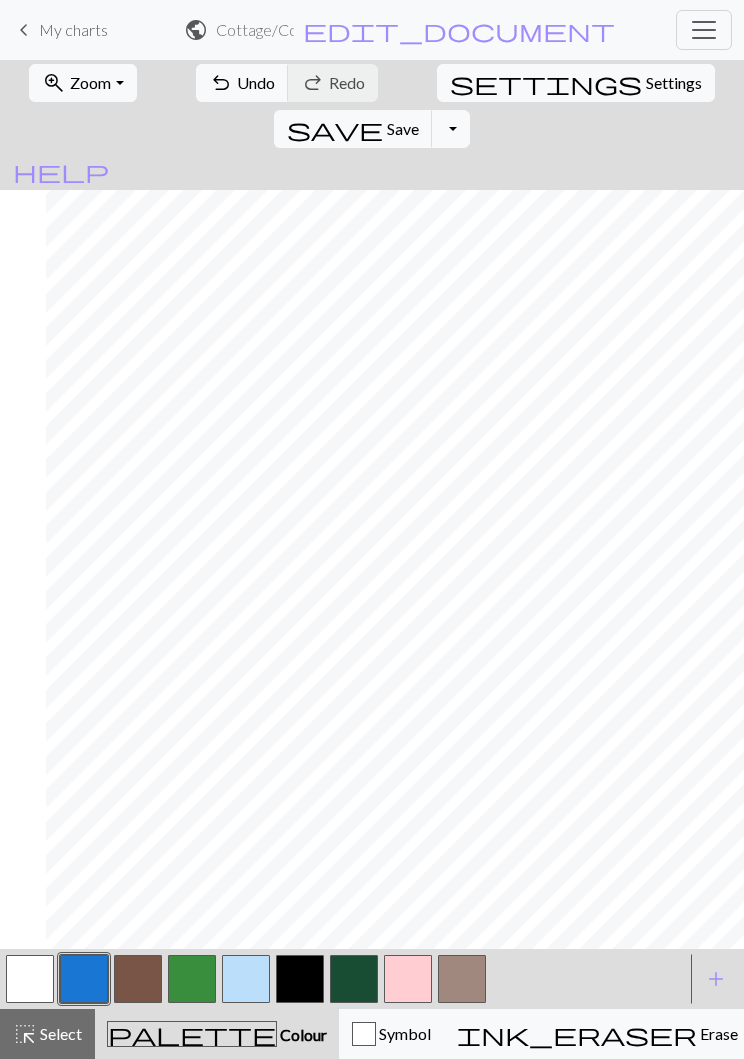 scroll, scrollTop: 50, scrollLeft: 304, axis: both 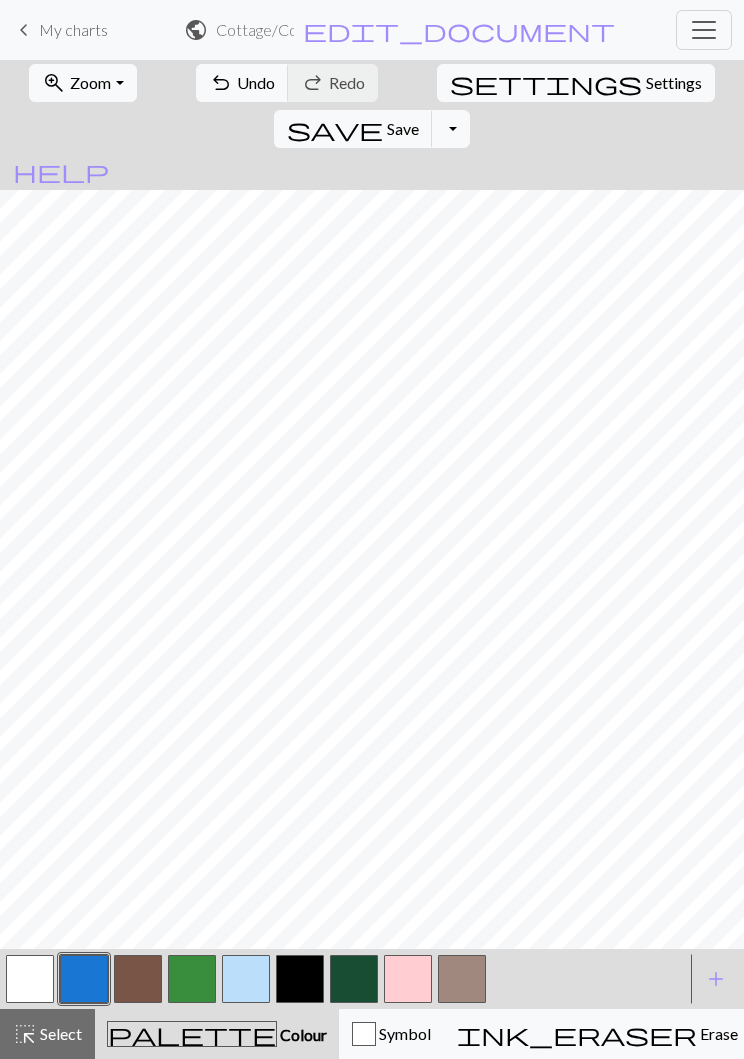 click on "save" at bounding box center [335, 129] 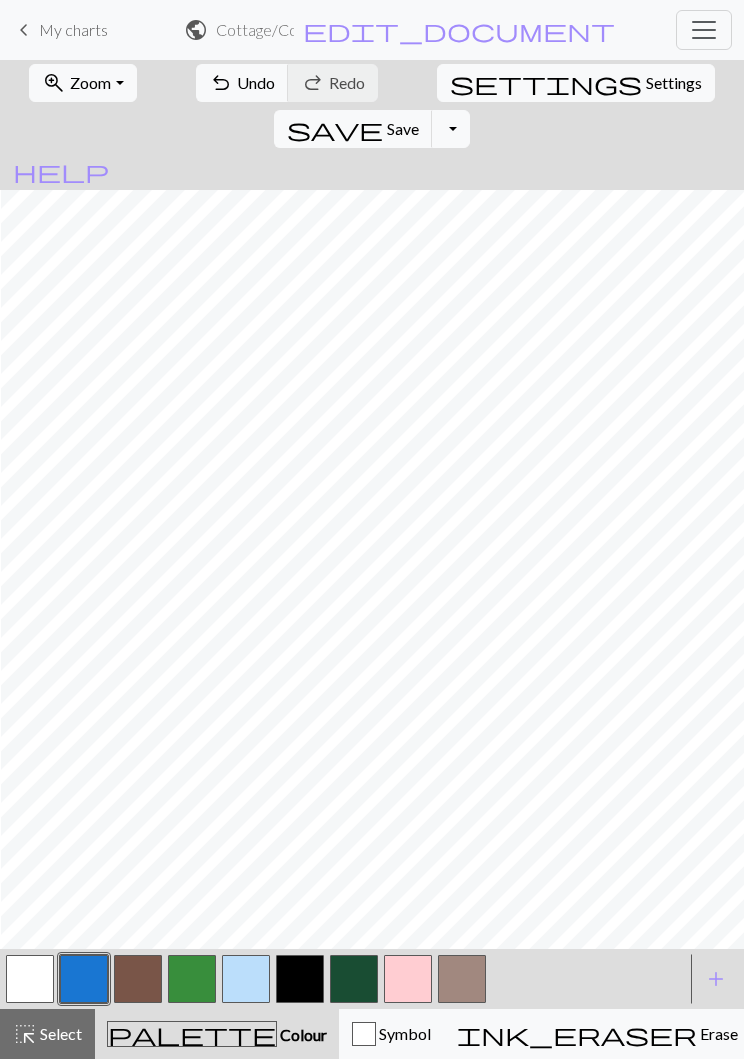 scroll, scrollTop: 0, scrollLeft: 2, axis: horizontal 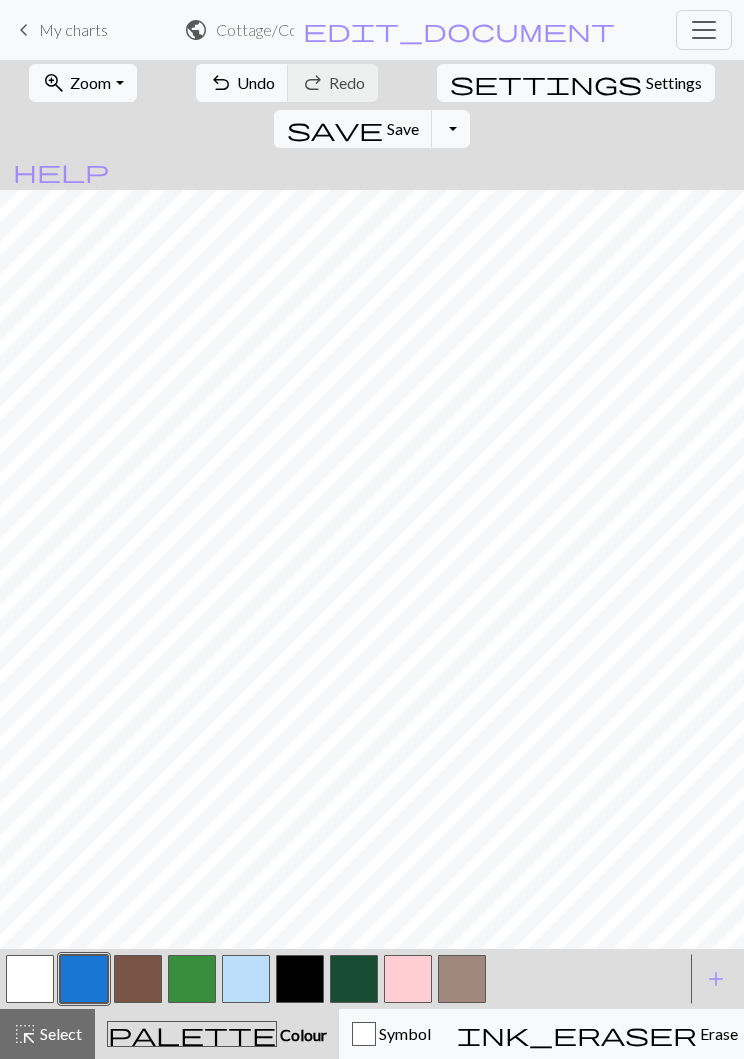 click on "zoom_in Zoom Zoom" at bounding box center [82, 83] 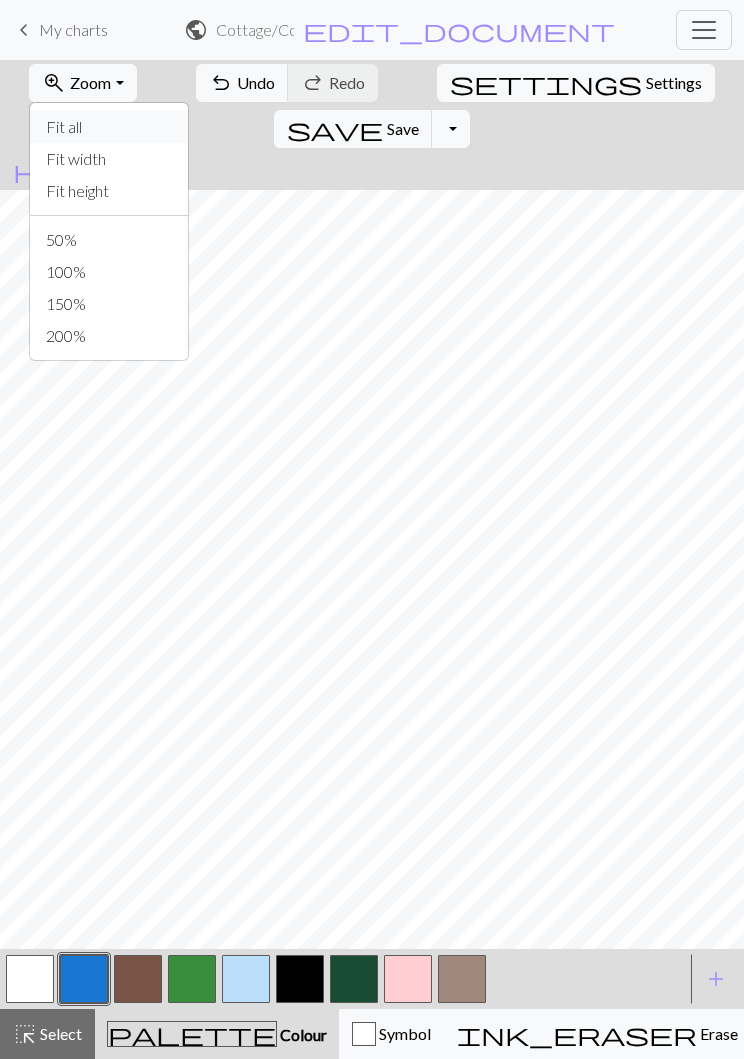click on "Fit all" at bounding box center (109, 127) 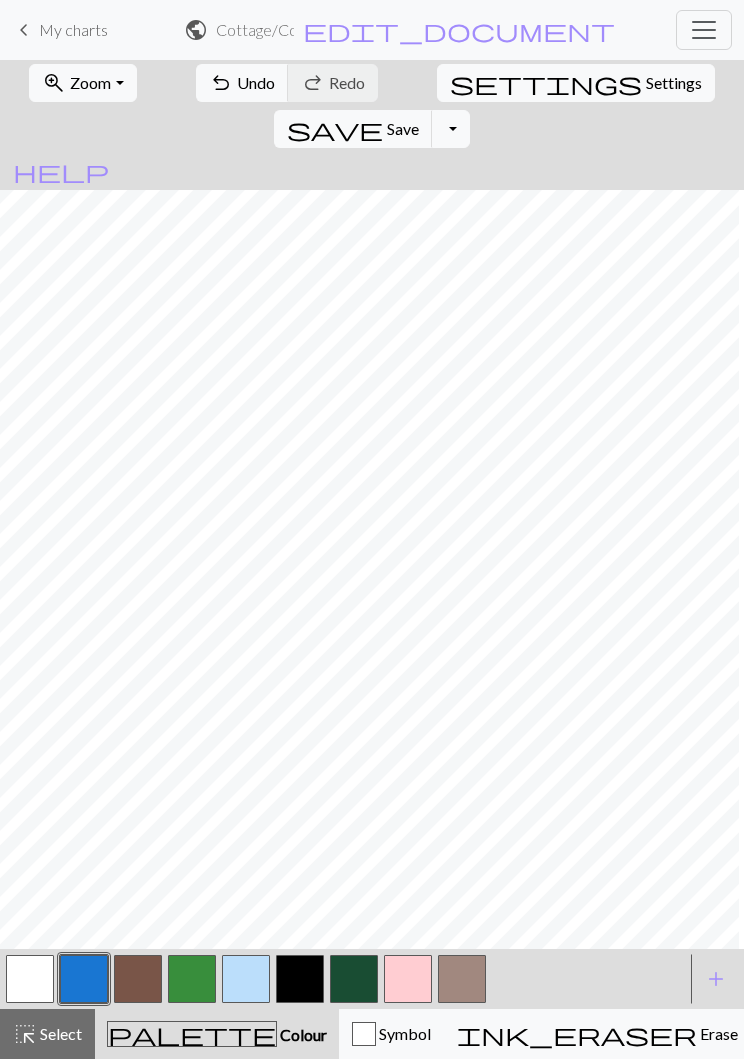 scroll, scrollTop: 0, scrollLeft: 0, axis: both 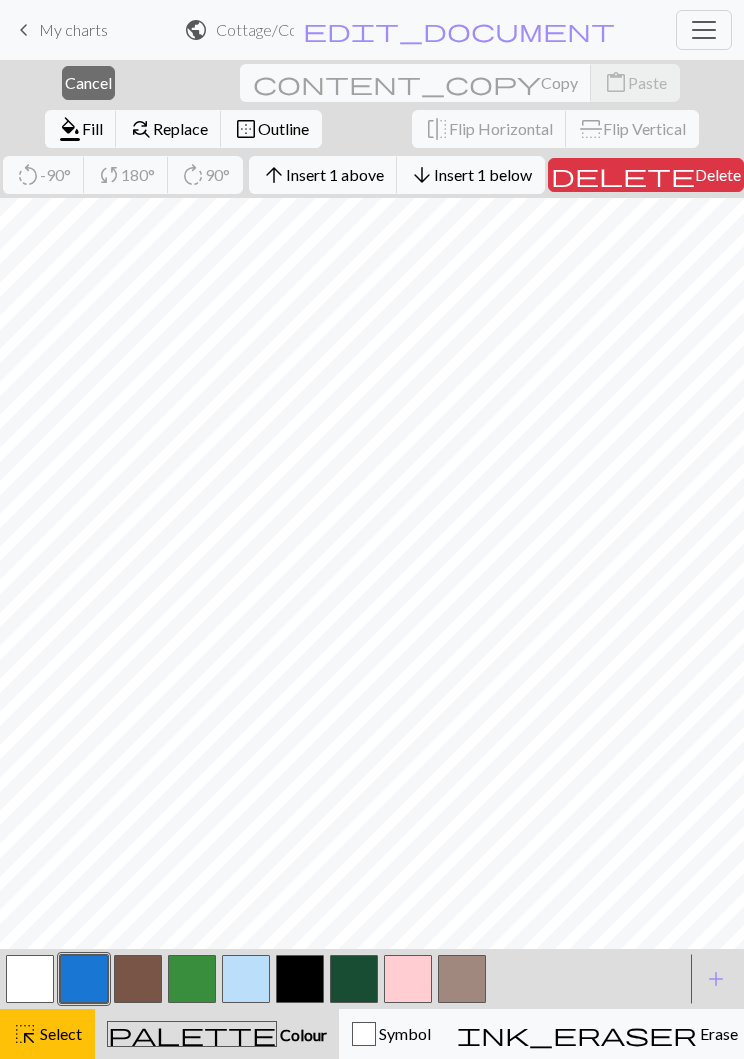 click on "Delete" at bounding box center (718, 174) 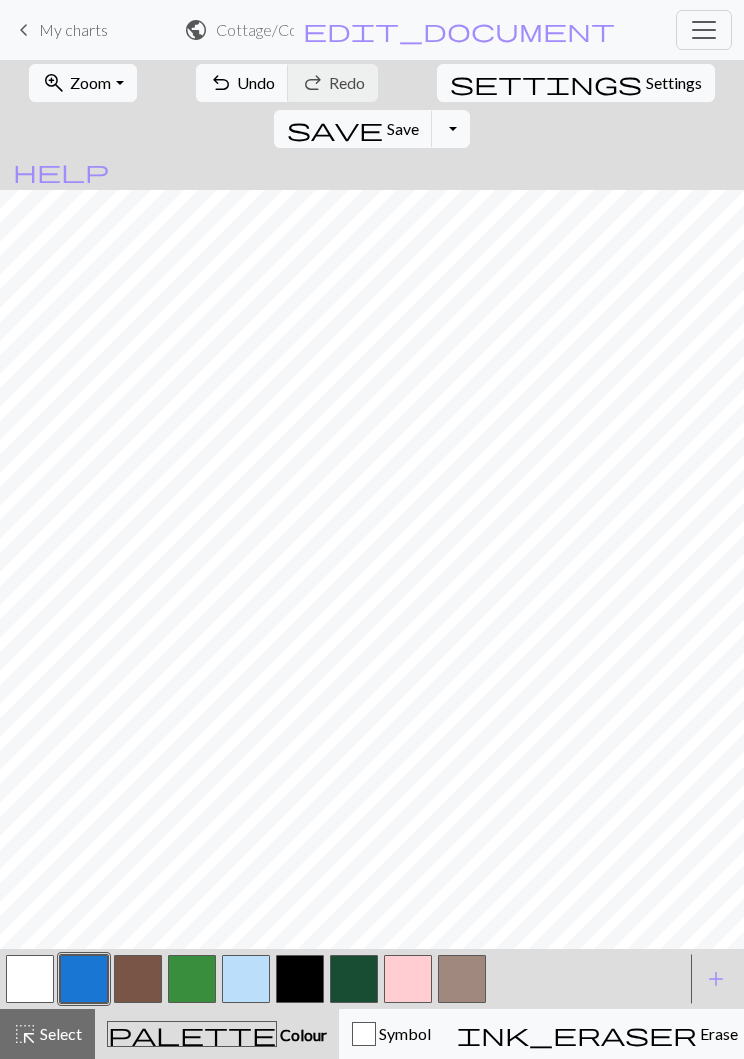 click on "save Save Save" at bounding box center (353, 129) 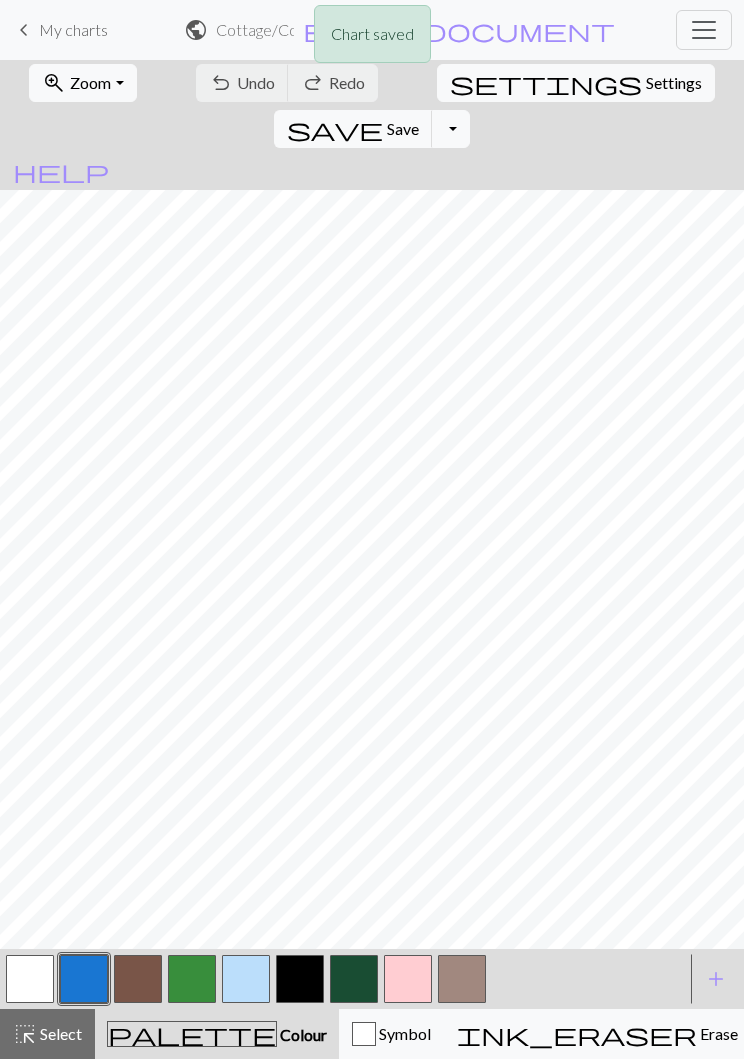 click on "Chart saved" at bounding box center (372, 39) 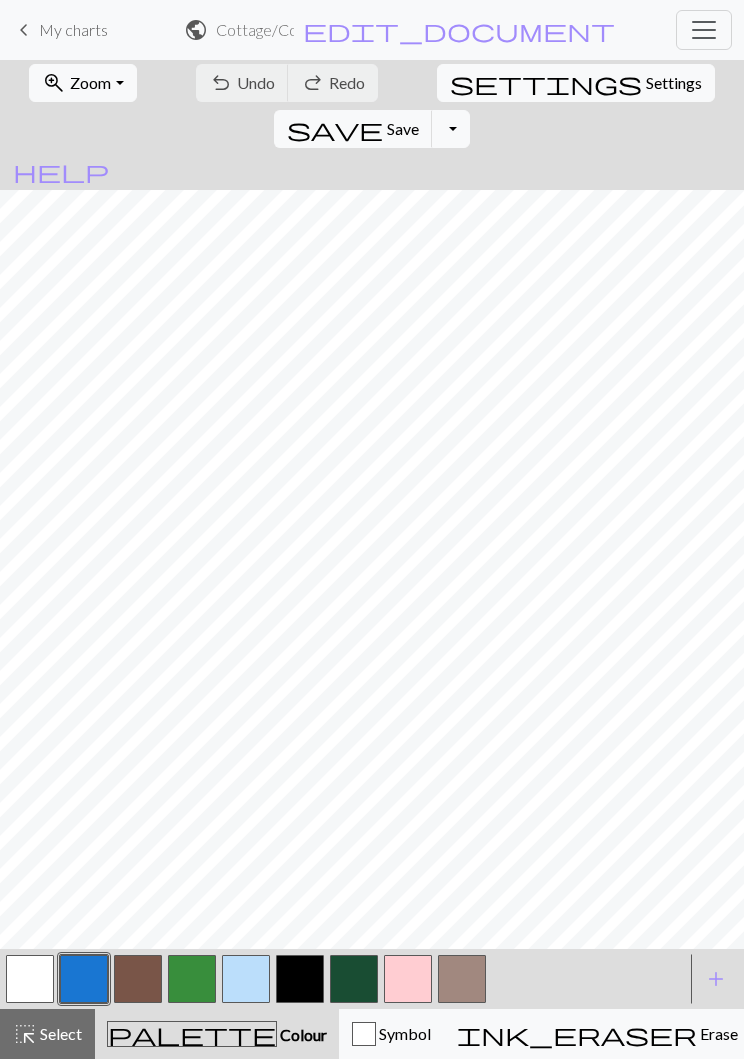 click on "Toggle Dropdown" at bounding box center [451, 129] 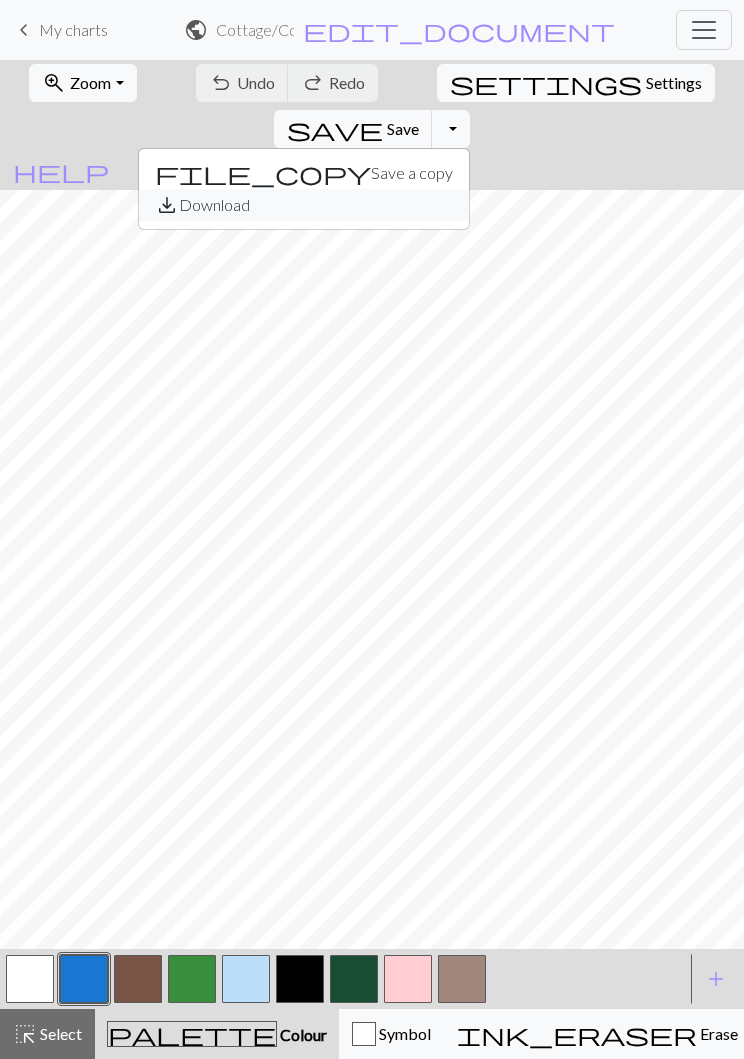 click on "save_alt  Download" at bounding box center (304, 205) 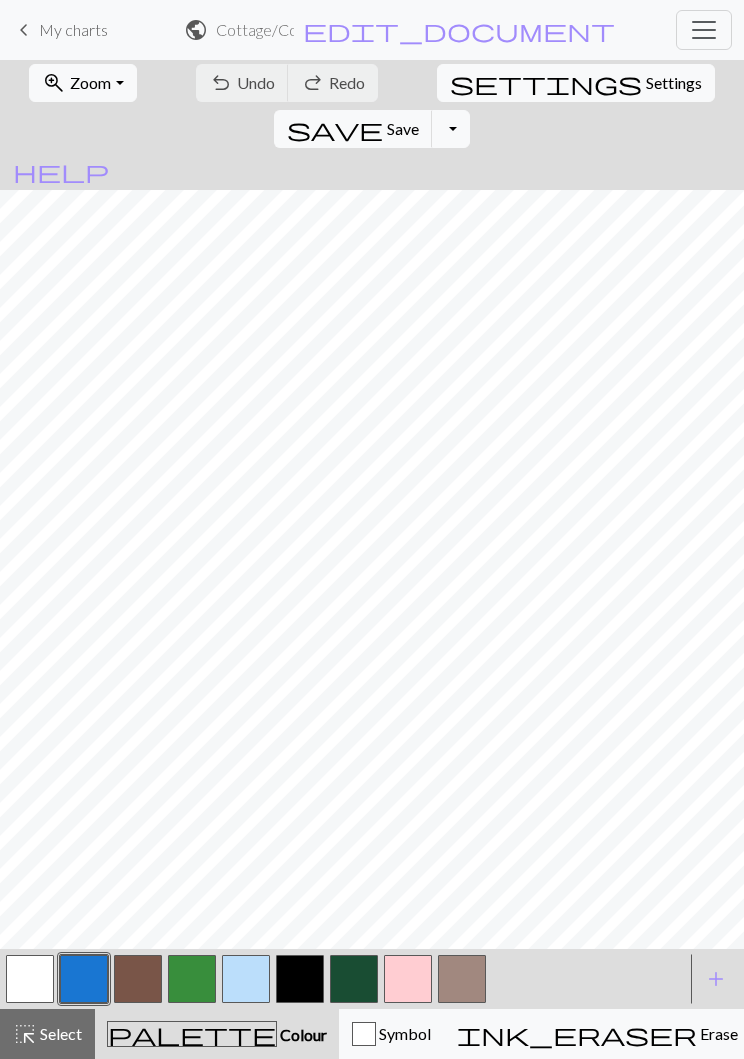 click on "Toggle Dropdown" at bounding box center (451, 129) 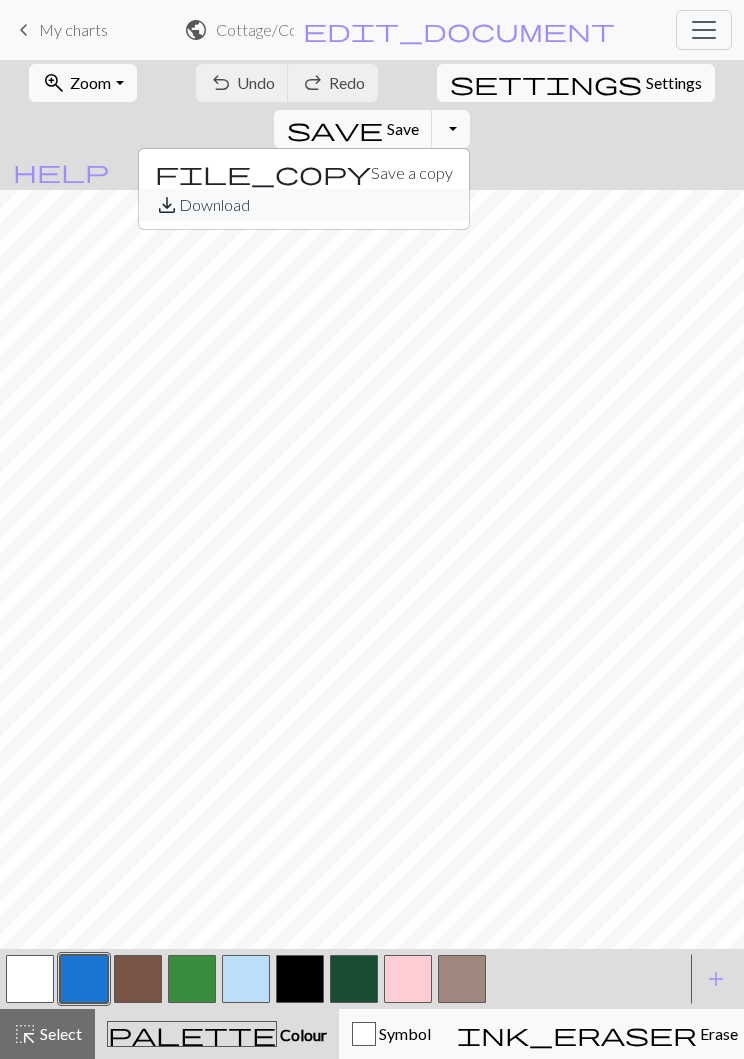 click on "save_alt  Download" at bounding box center [304, 205] 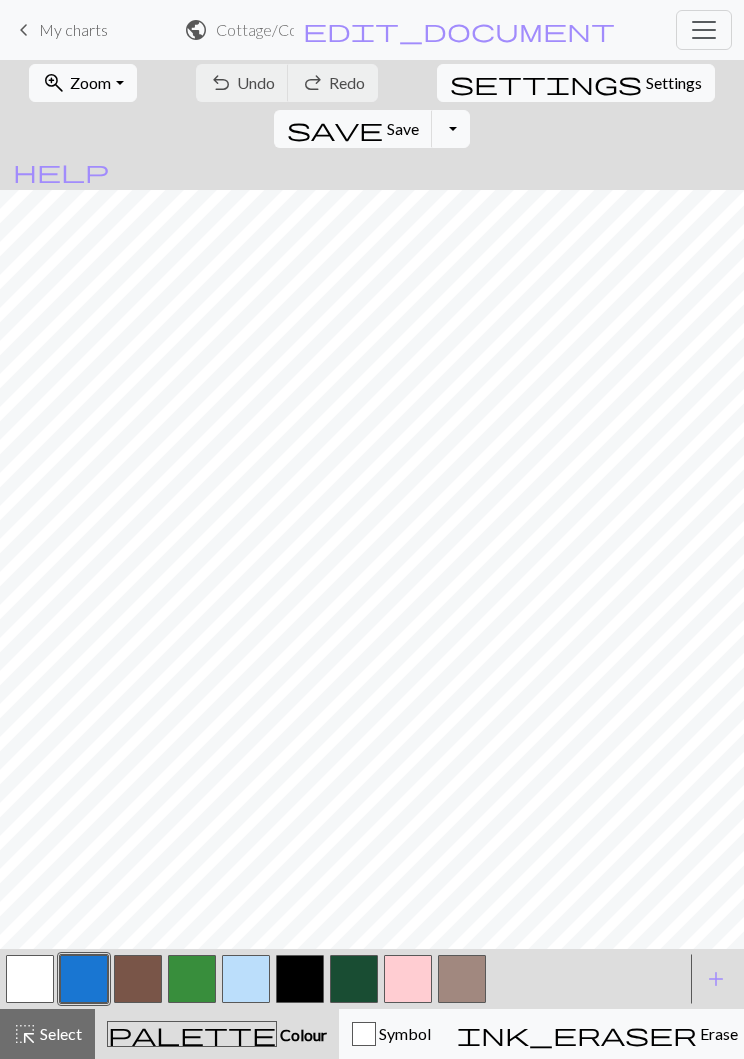 click on "Toggle Dropdown" at bounding box center (451, 129) 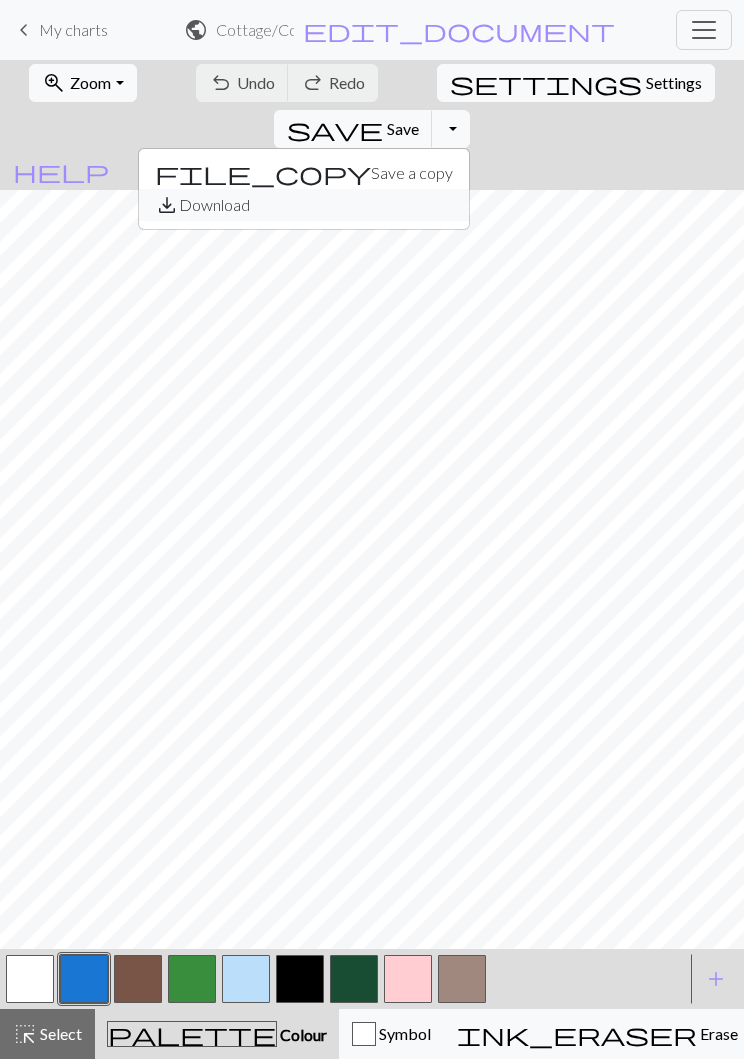 click on "save_alt  Download" at bounding box center (304, 205) 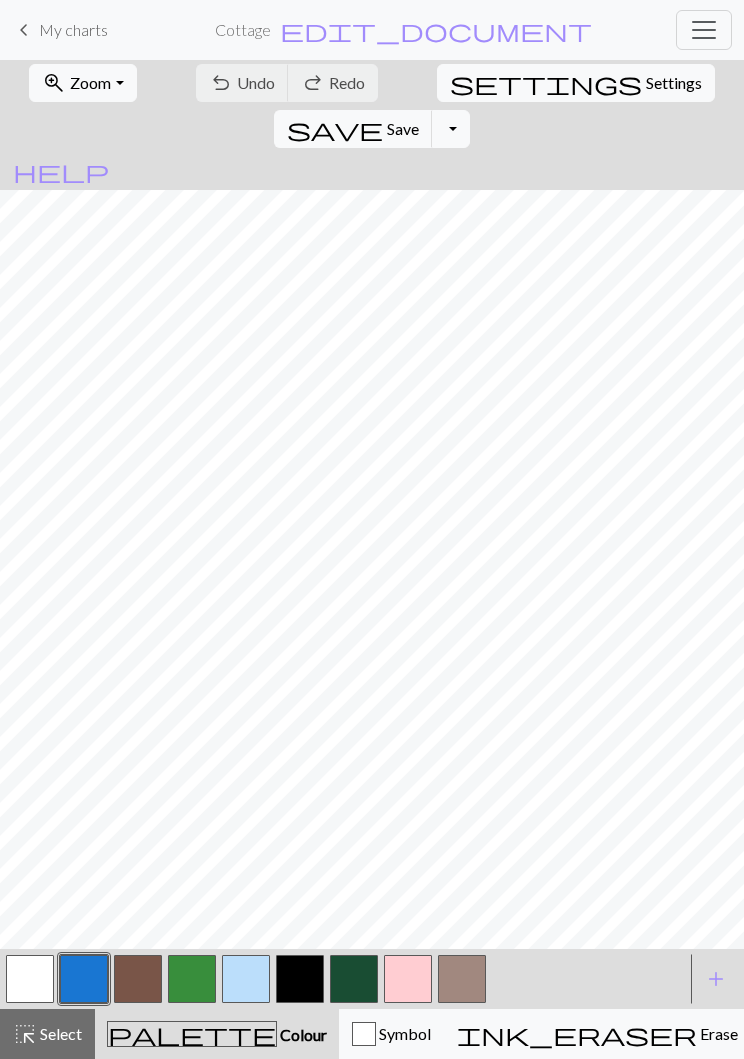 scroll, scrollTop: 0, scrollLeft: 0, axis: both 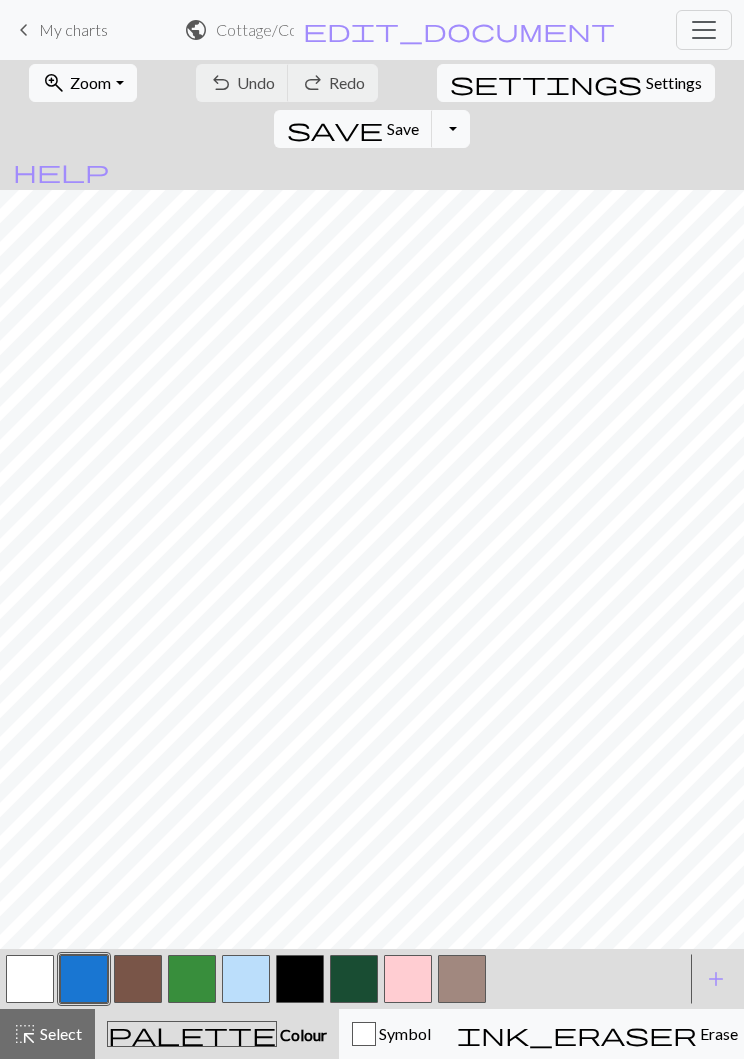 click on "Zoom" at bounding box center (90, 82) 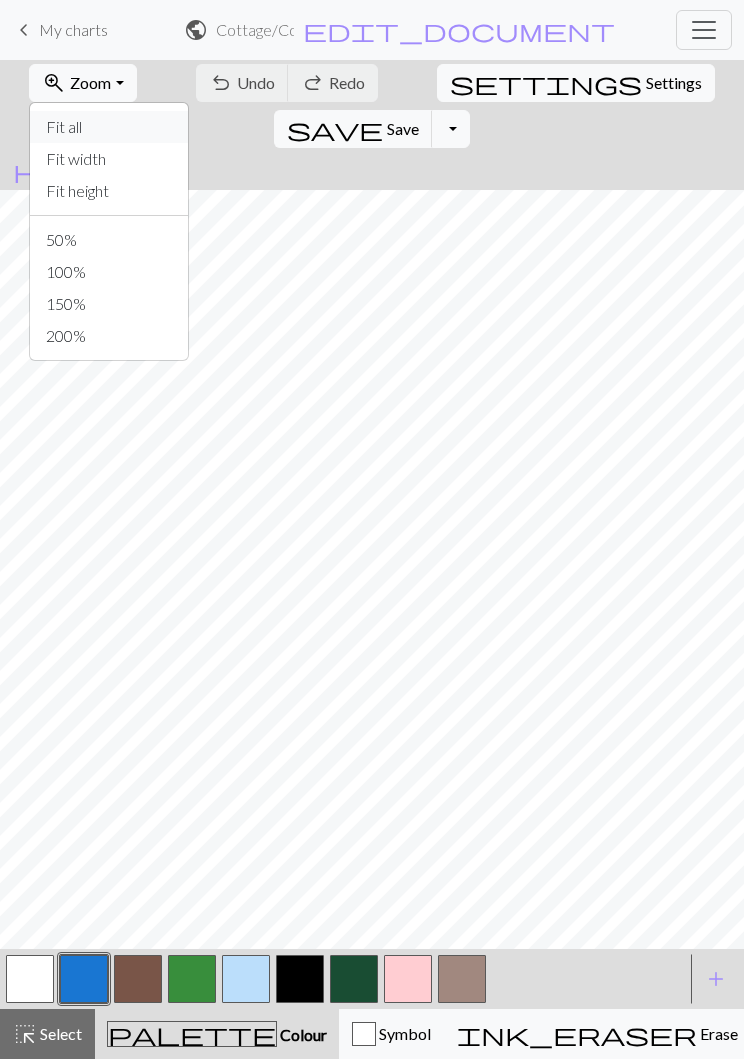 click on "Fit all" at bounding box center (109, 127) 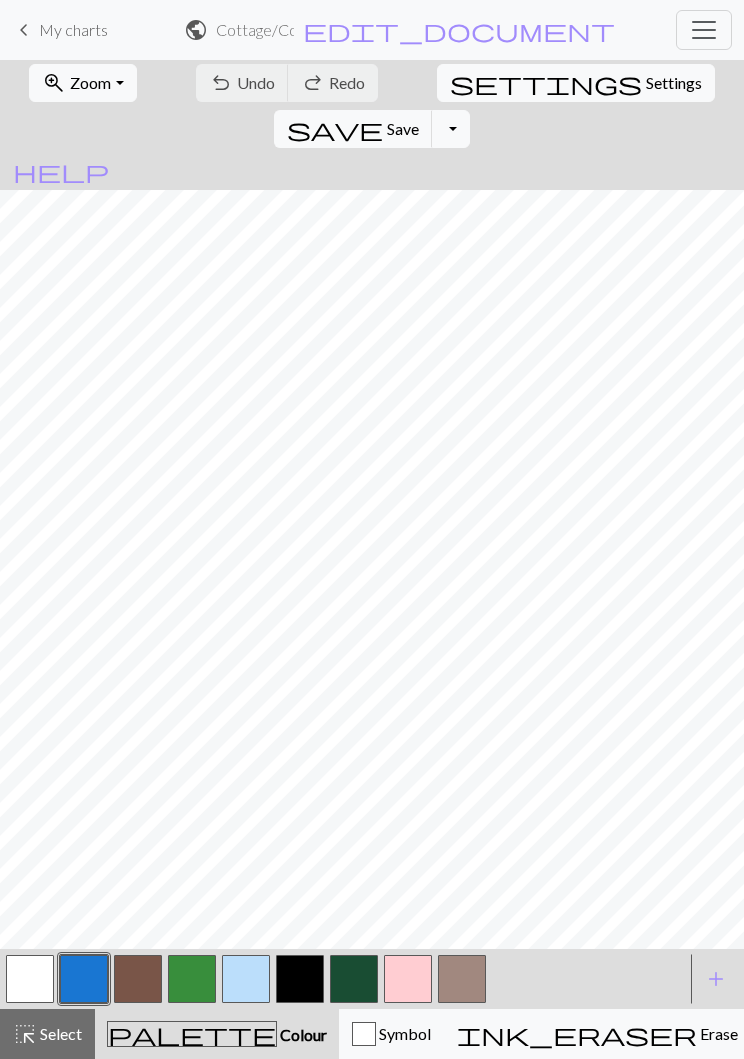 click on "Toggle Dropdown" at bounding box center (451, 129) 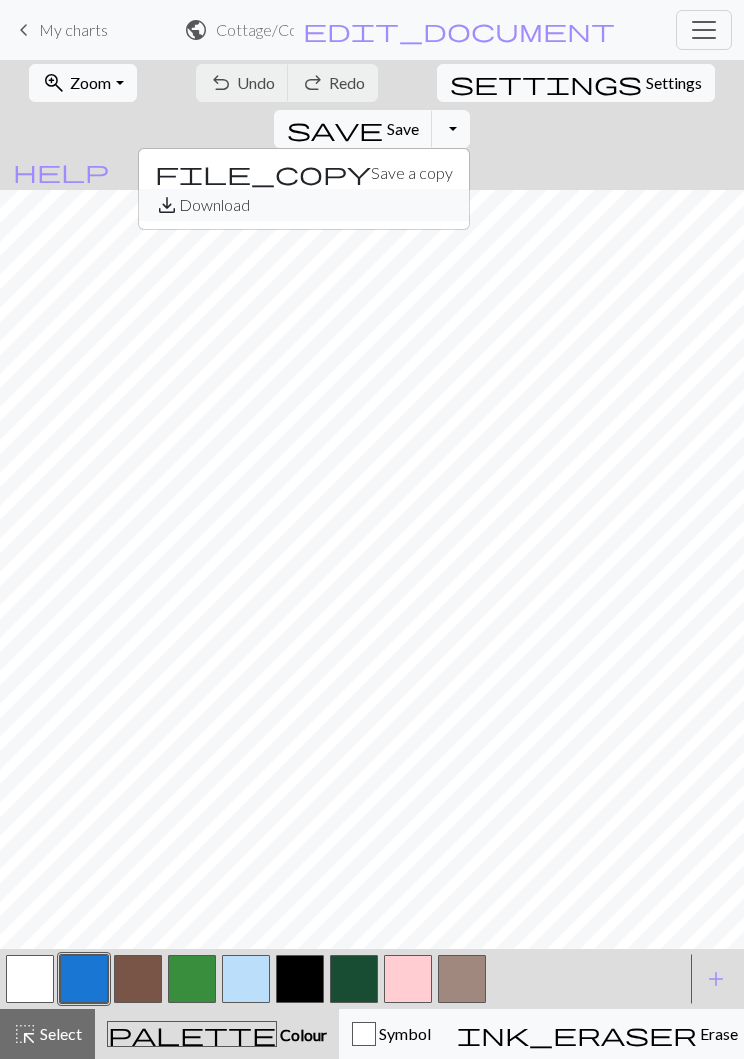 click on "save_alt  Download" at bounding box center [304, 205] 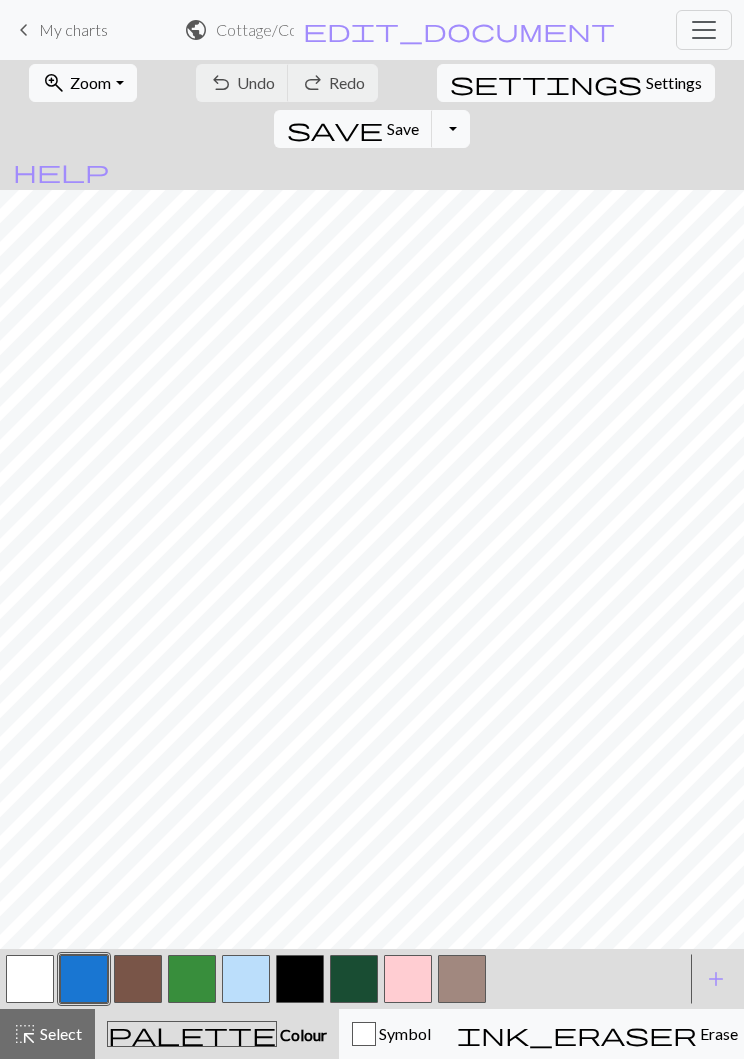 click on "Toggle Dropdown" at bounding box center (451, 129) 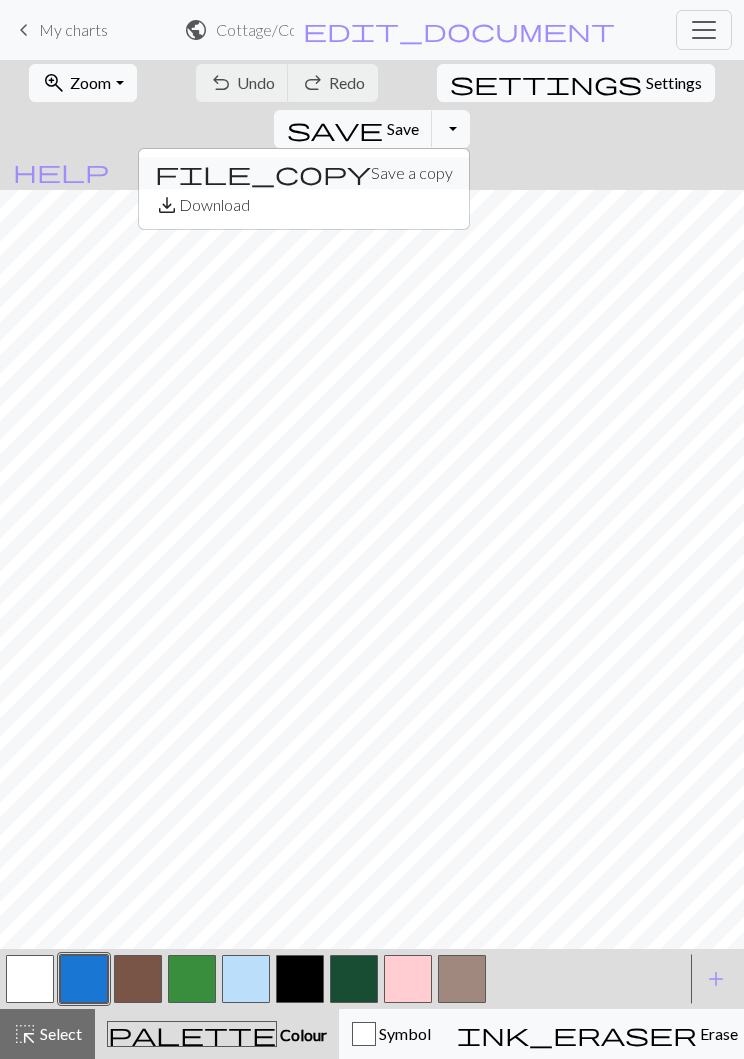click on "file_copy  Save a copy" at bounding box center [304, 173] 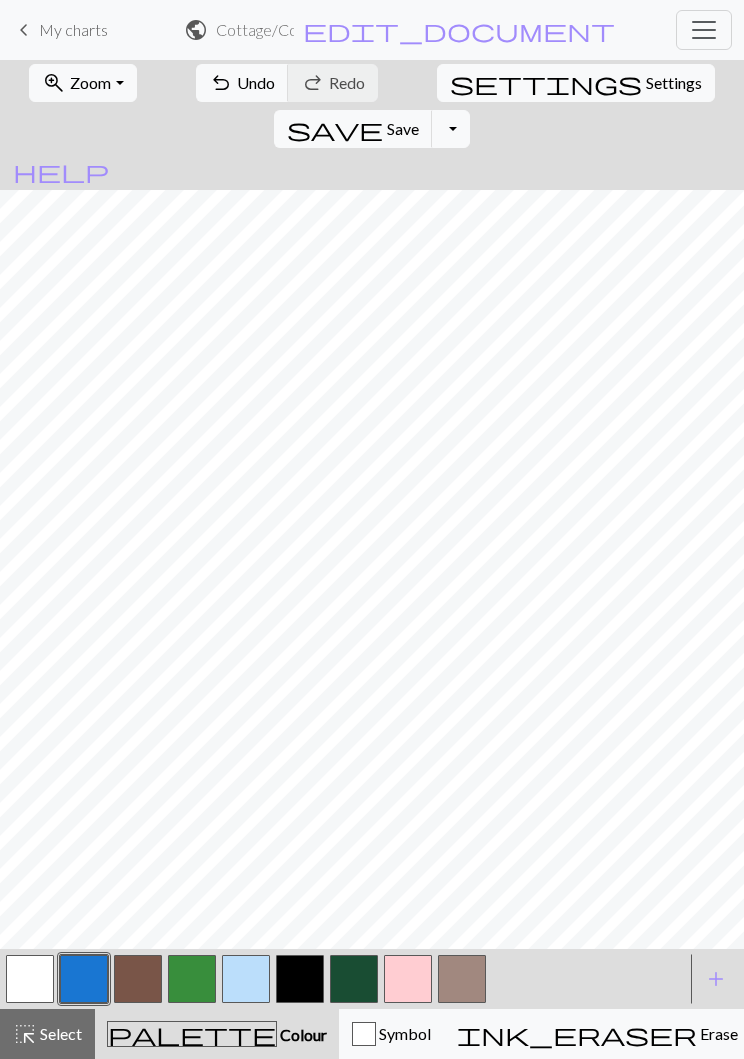 click on "Toggle Dropdown" at bounding box center (451, 129) 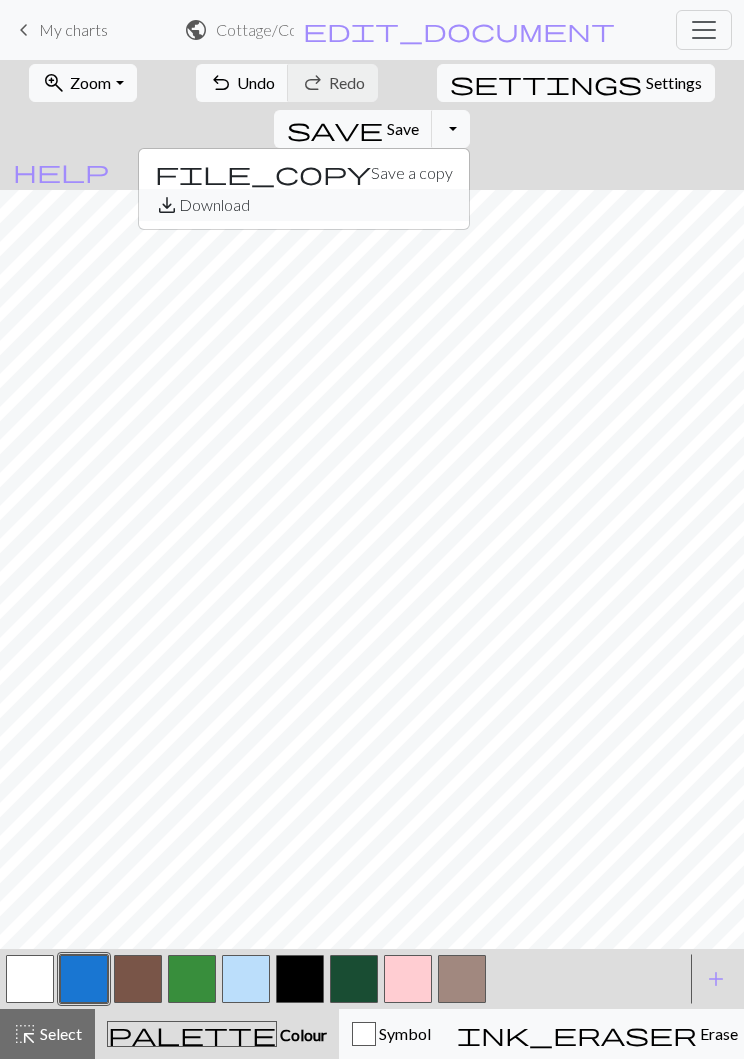 click on "save_alt  Download" at bounding box center (304, 205) 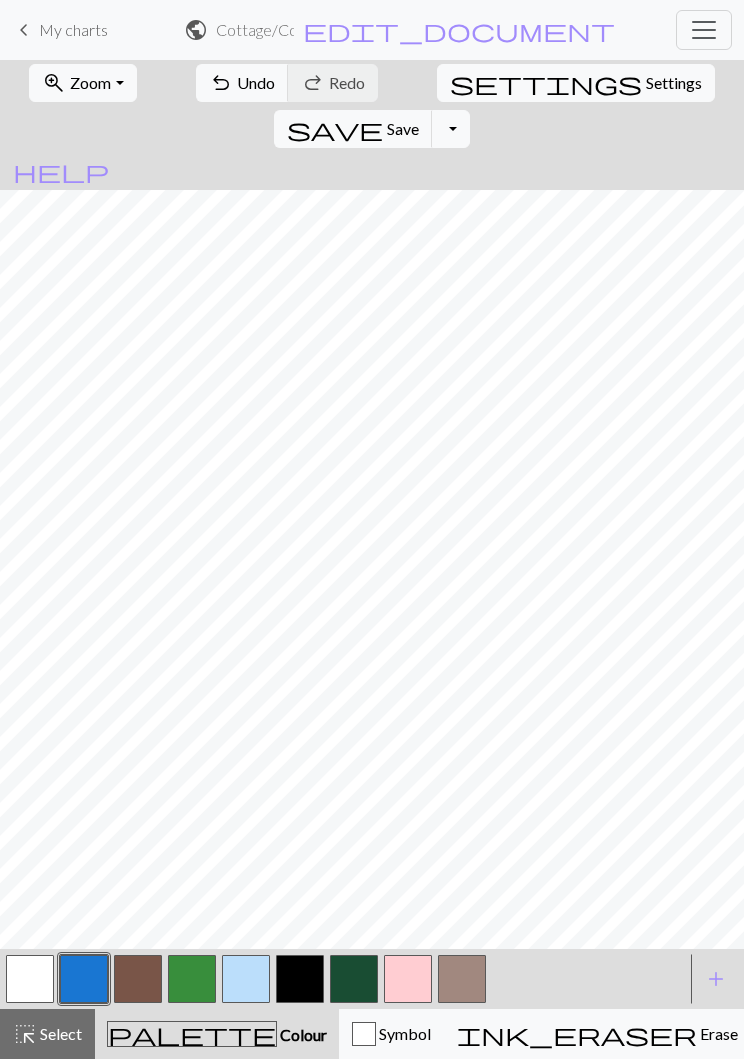 click on "Toggle Dropdown" at bounding box center [451, 129] 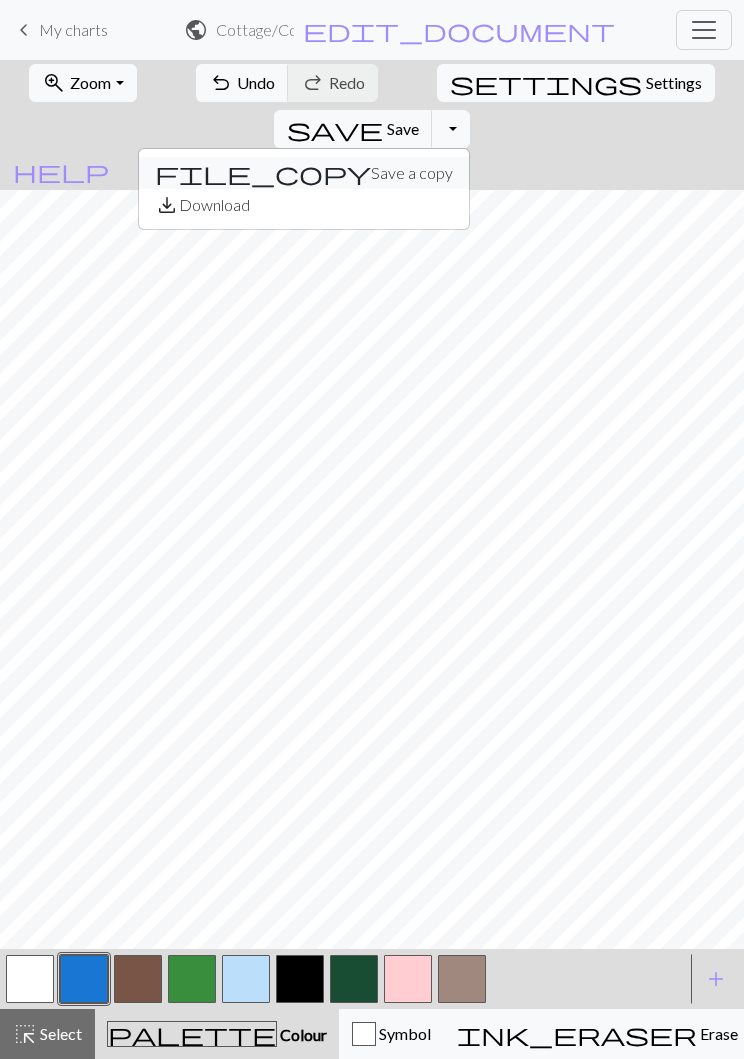 click on "file_copy  Save a copy" at bounding box center [304, 173] 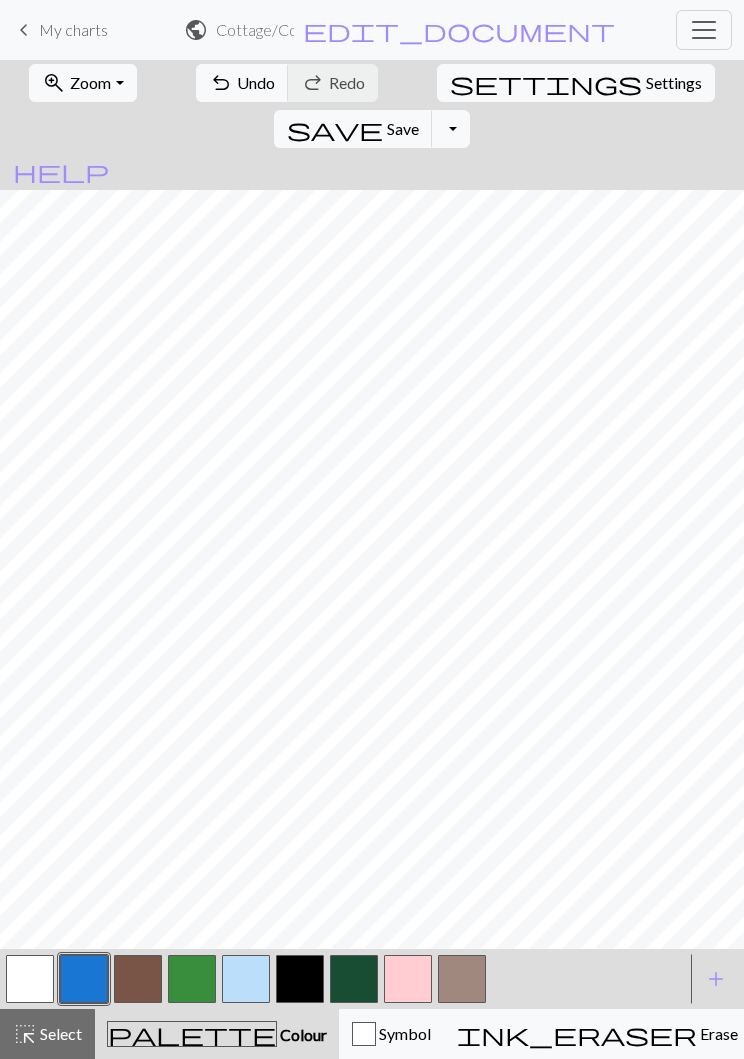 click on "Toggle Dropdown" at bounding box center [451, 129] 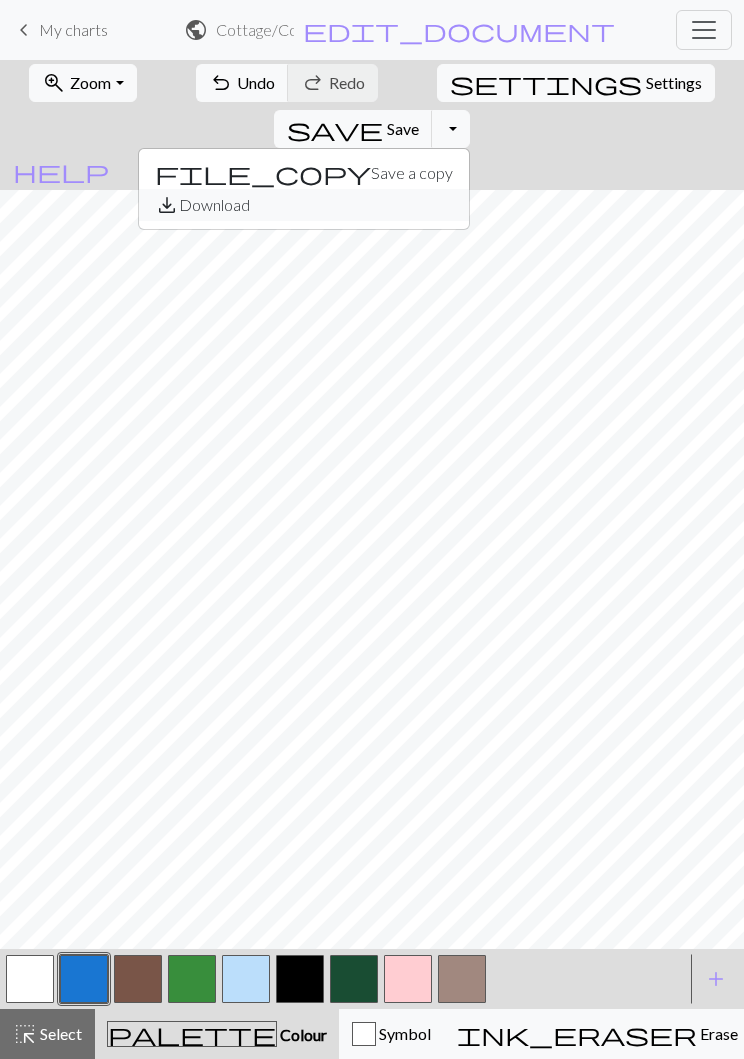 click on "save_alt  Download" at bounding box center [304, 205] 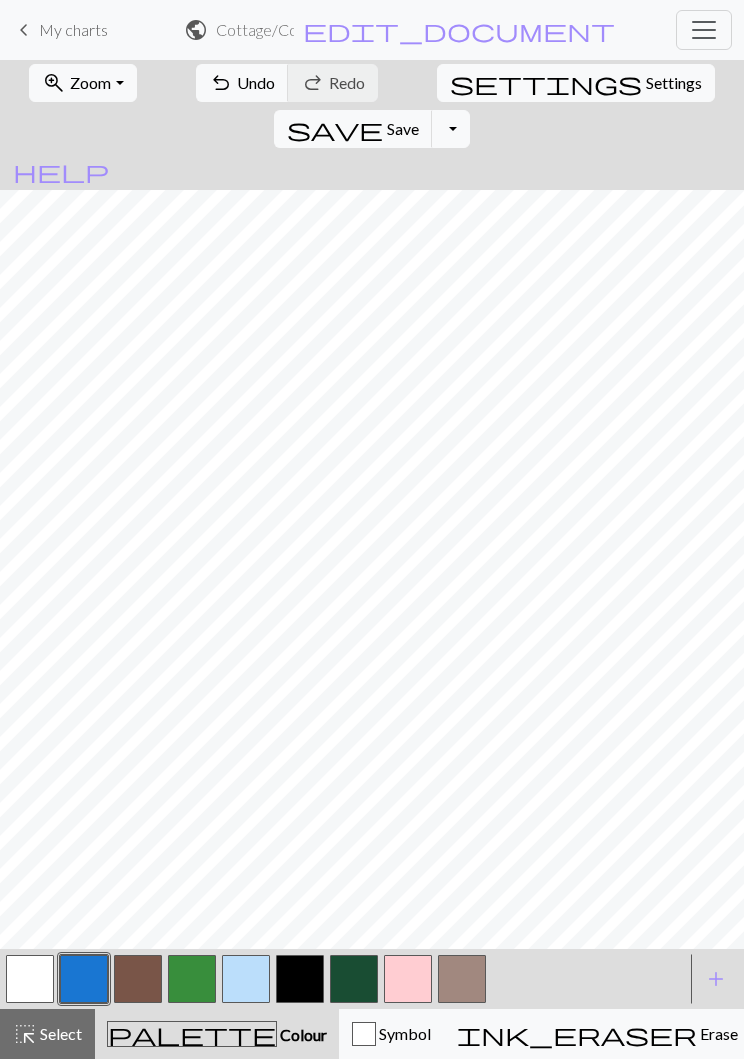 click on "My charts" at bounding box center [73, 29] 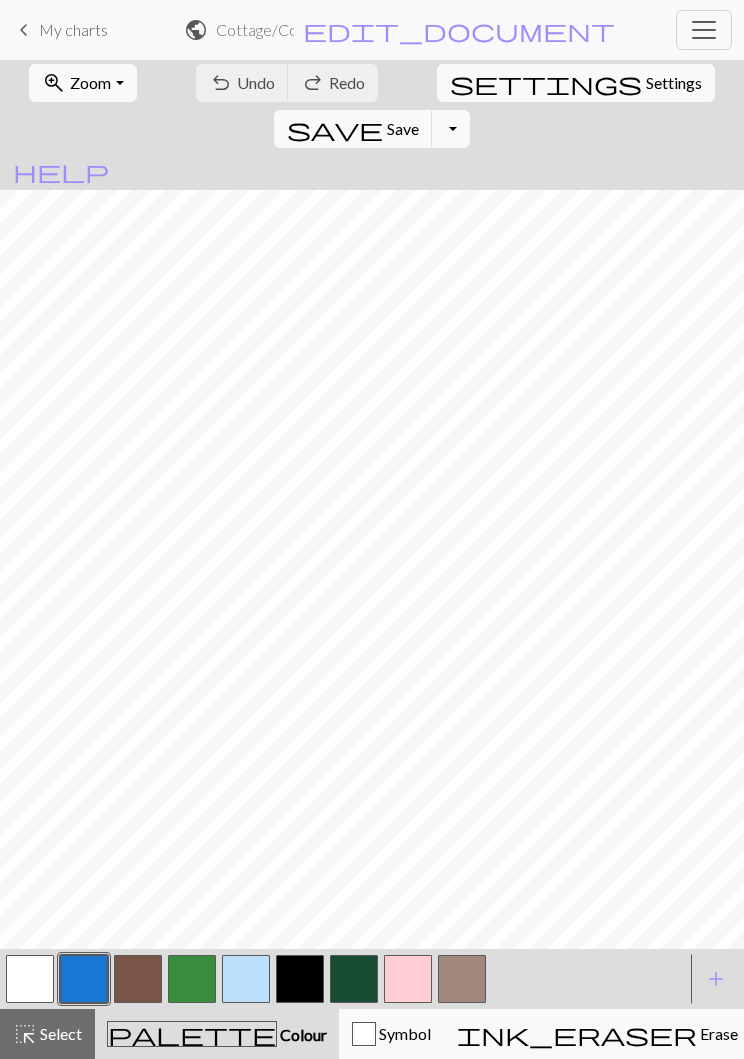click on "keyboard_arrow_left   My charts" at bounding box center (60, 30) 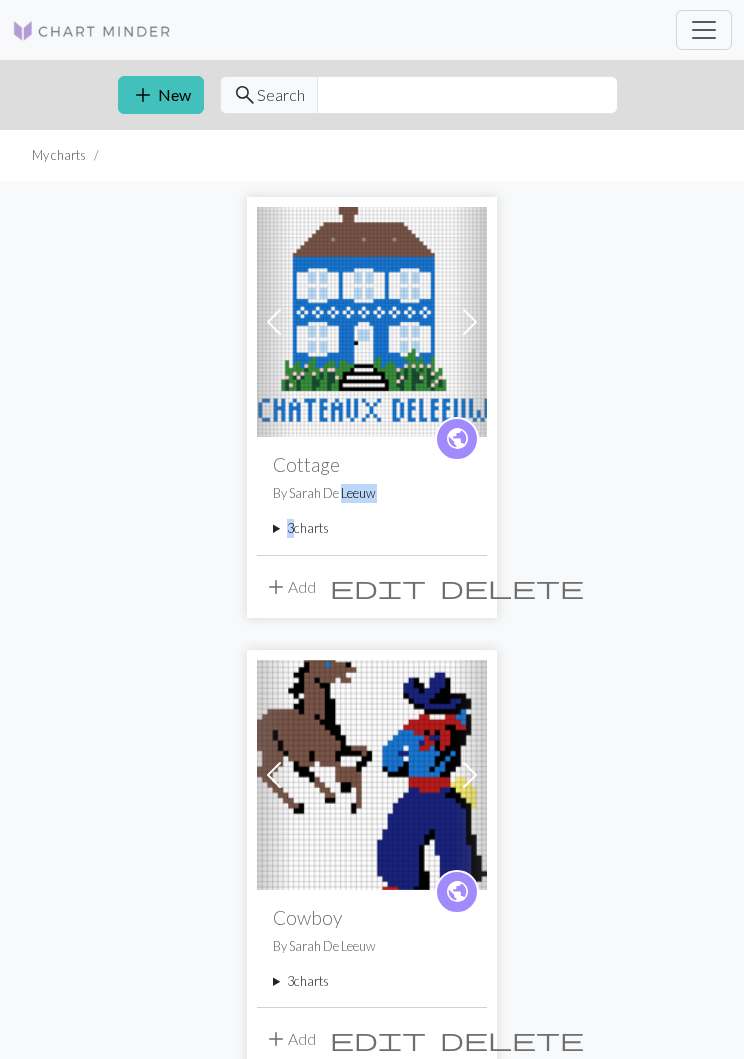 click on "Previous Next public Cottage By   Sarah De Leeuw 3  charts Cottage delete Copy of Cottage delete Copy of Copy of Cottage delete add  Add edit delete Previous Next public Cowboy By   Sarah De Leeuw 3  charts Cowboy delete Copy of Cowboy delete Copy of Cowboy delete add  Add edit delete public Sailboat By   Sarah De Leeuw add  Add edit delete public Horse By   Sarah De Leeuw add  Add edit delete Previous Next public bear By   Sarah De Leeuw 3  charts bear delete Copy of bear delete Copy of bear delete add  Add edit delete public Swan By   Sarah De Leeuw add  Add edit delete public Cowboy By   Sarah De Leeuw add  Add edit delete public Rose By   Sarah De Leeuw add  Add edit delete public Ballet slippers By   Sarah De Leeuw add  Add edit delete" at bounding box center (372, 2159) 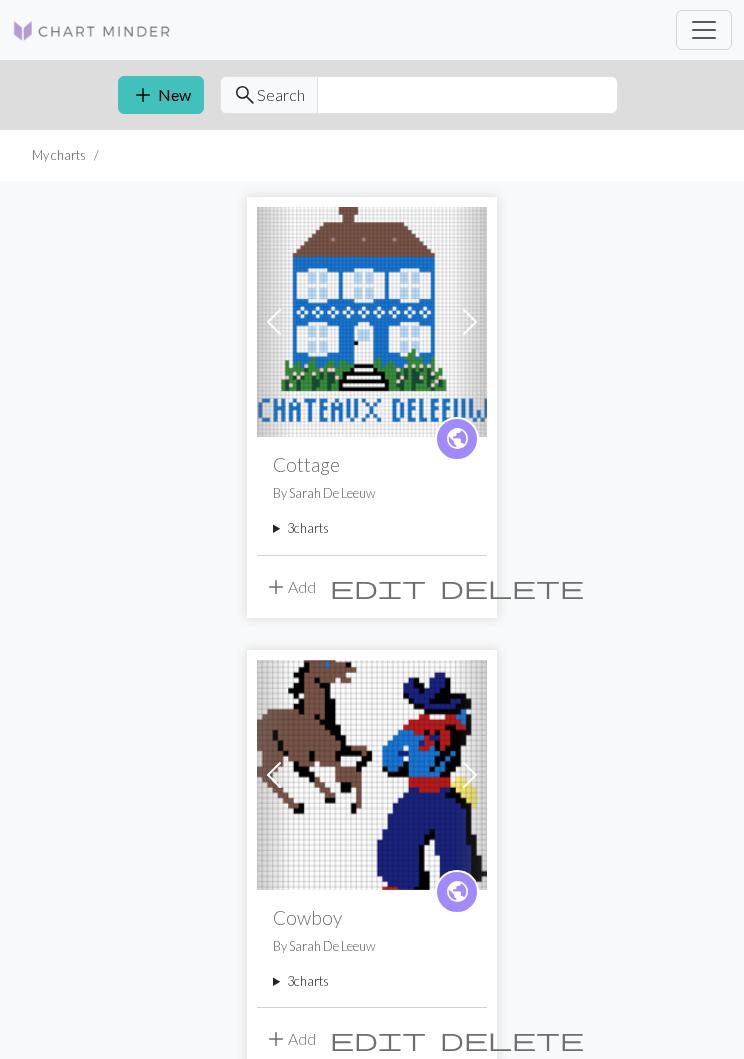 click on "public" at bounding box center (457, 438) 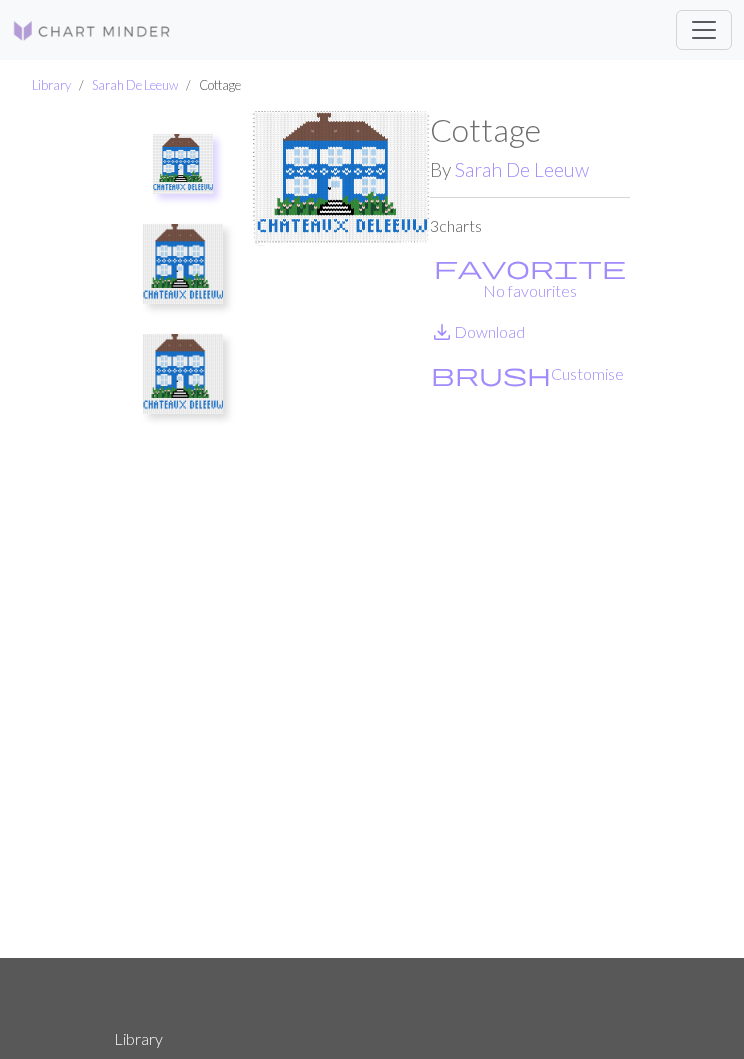 click on "save_alt  Download" at bounding box center (477, 331) 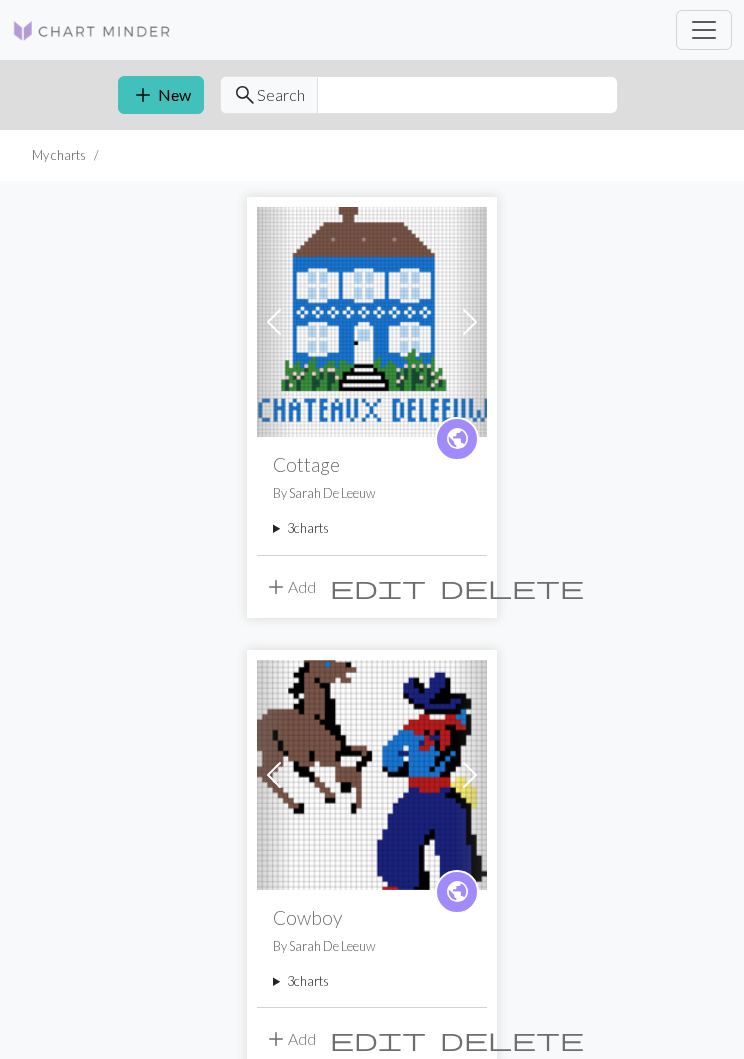 click at bounding box center [372, 322] 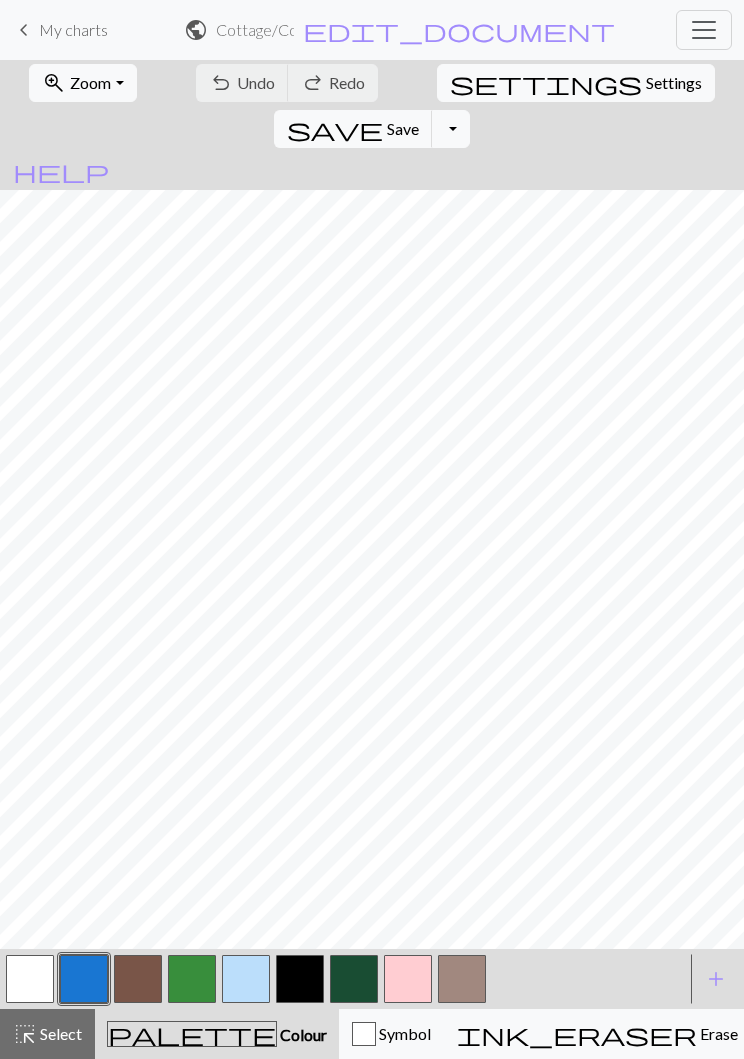 click on "Zoom" at bounding box center (90, 82) 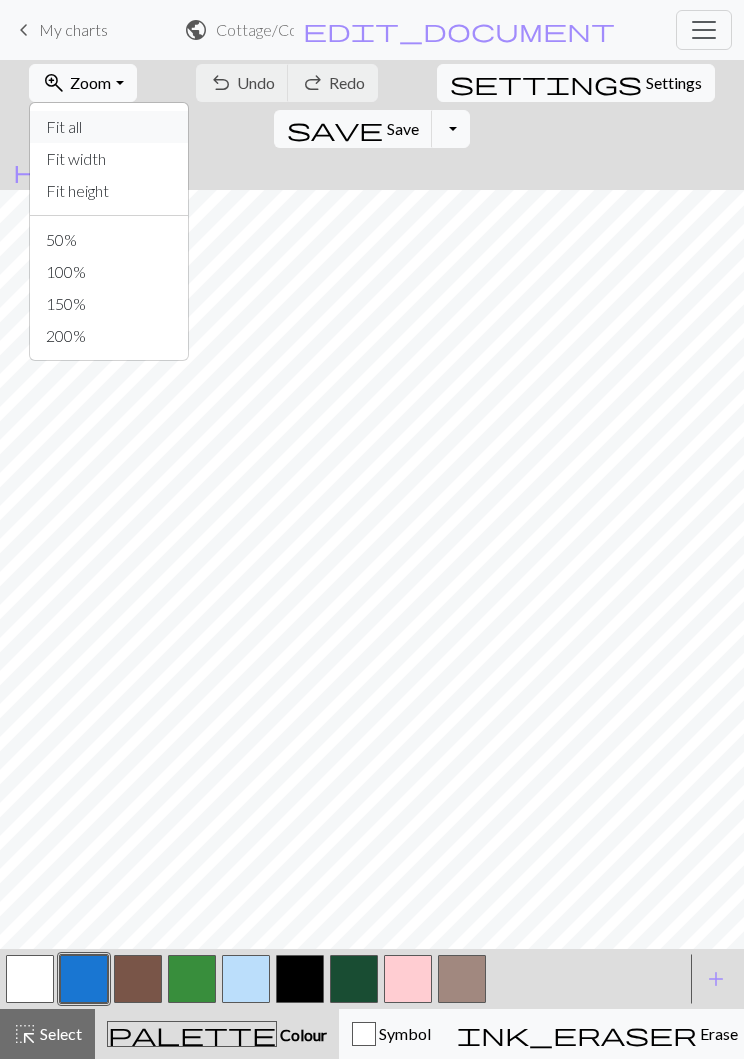 click on "Fit all" at bounding box center (109, 127) 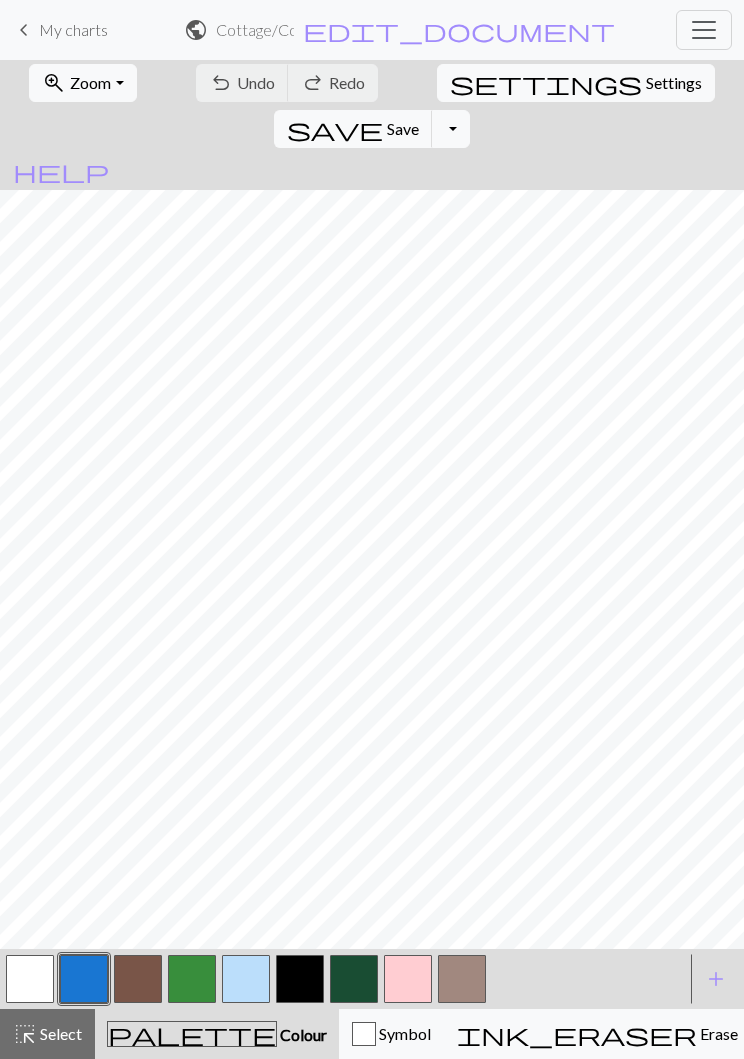 click on "Save" at bounding box center (403, 128) 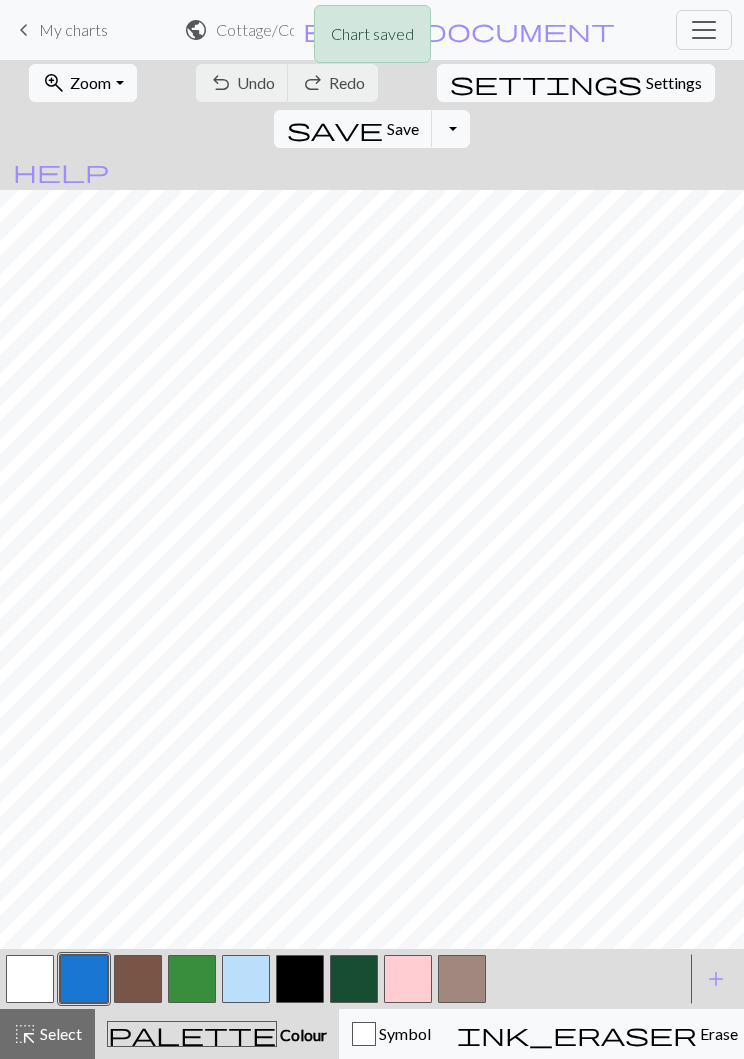 click on "Toggle Dropdown" at bounding box center (451, 129) 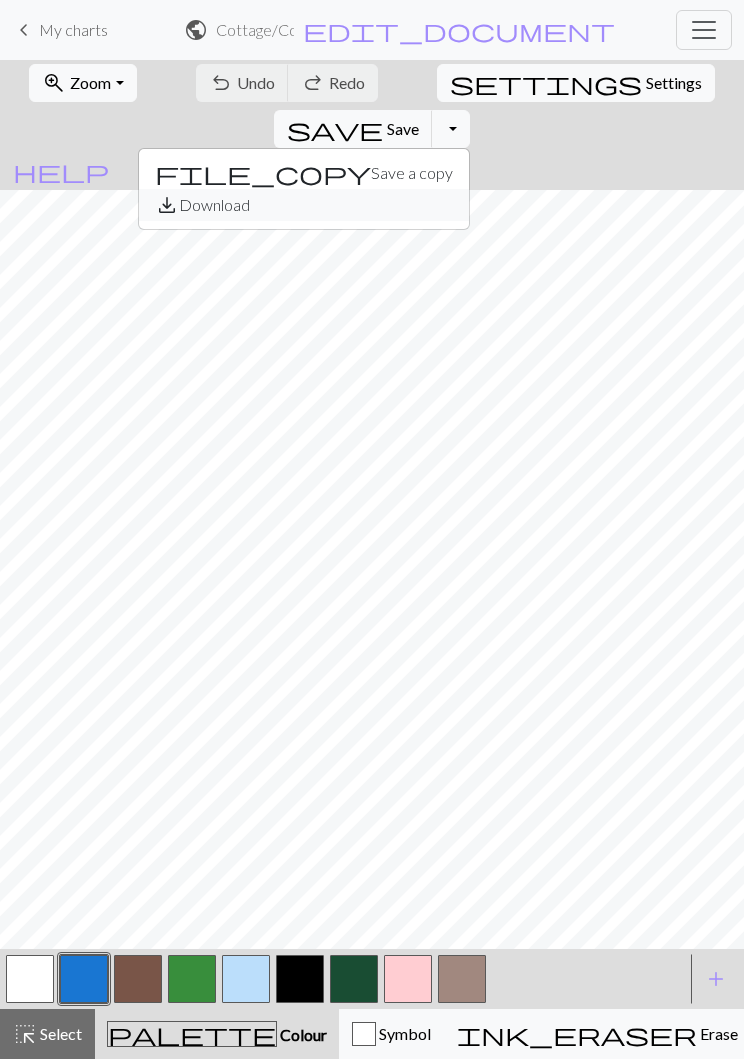 click on "save_alt  Download" at bounding box center [304, 205] 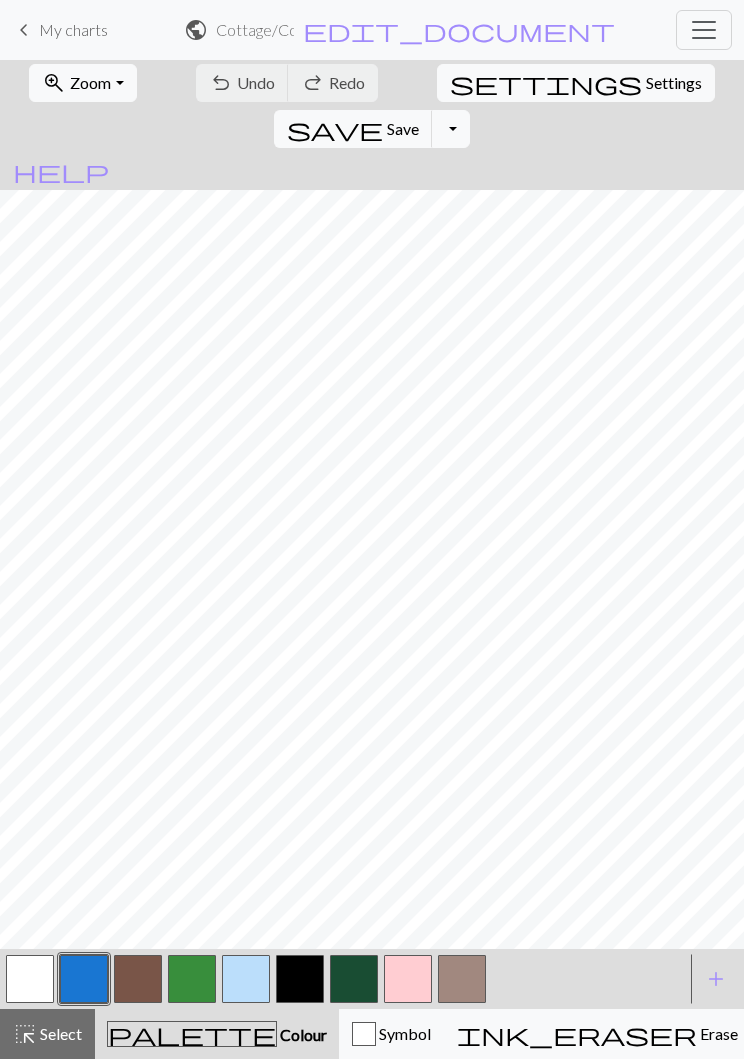 click on "Toggle Dropdown" at bounding box center (451, 129) 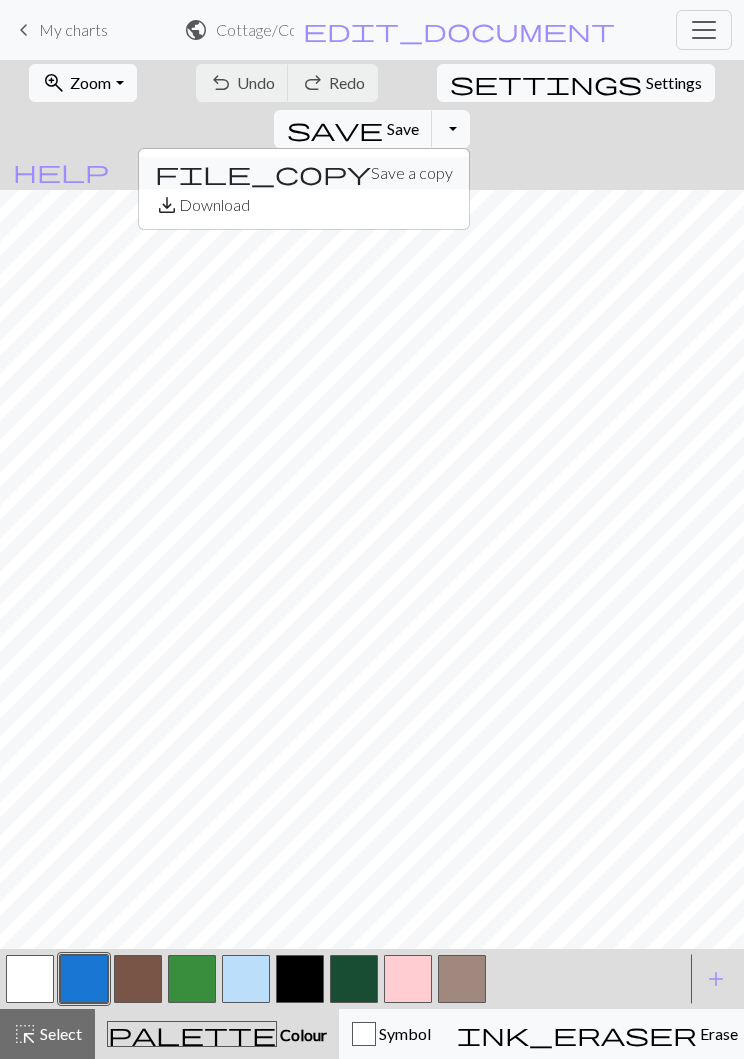 click on "file_copy  Save a copy" at bounding box center (304, 173) 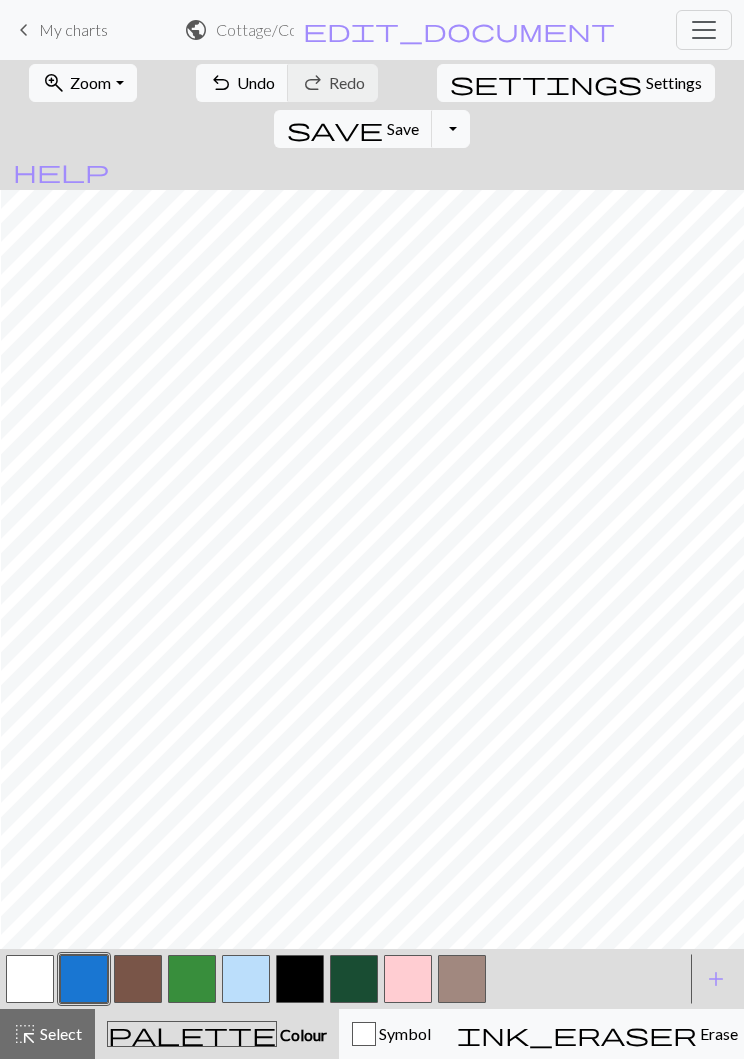 scroll, scrollTop: 0, scrollLeft: 2, axis: horizontal 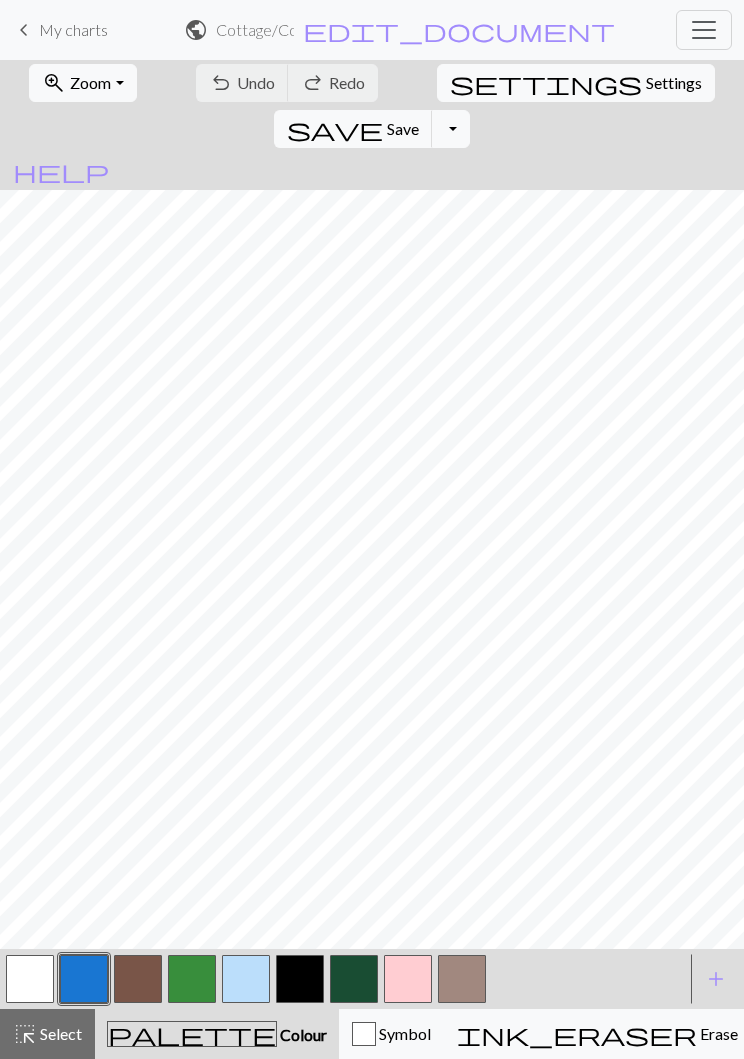 click on "Zoom" at bounding box center [90, 82] 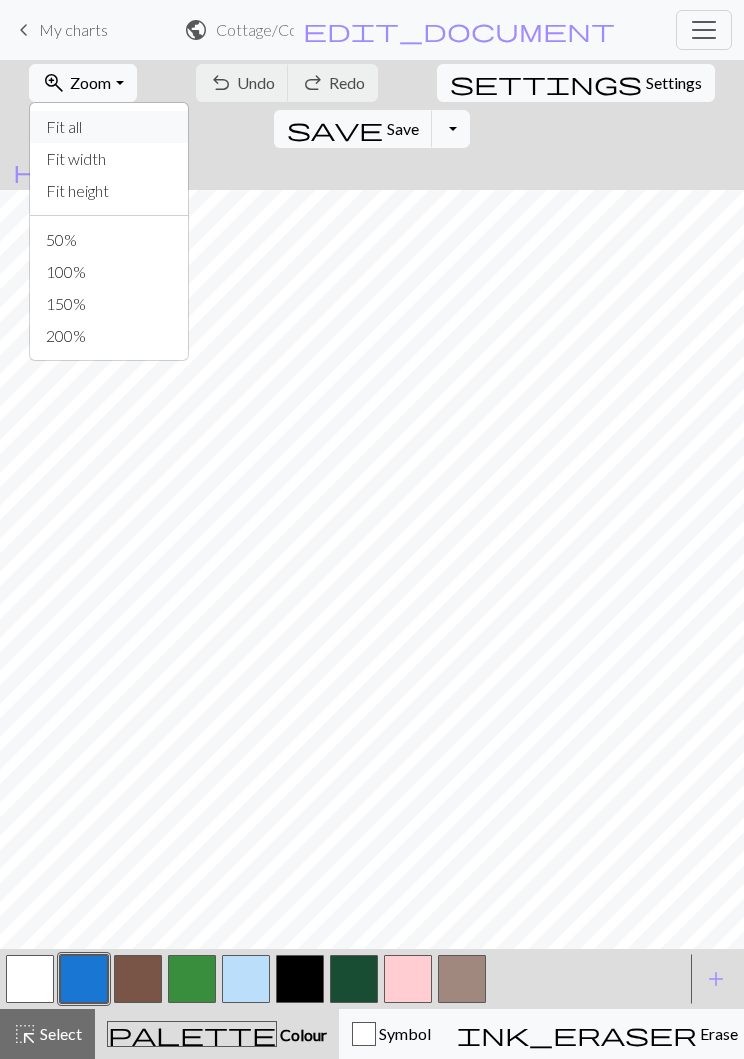 click on "Fit all" at bounding box center (109, 127) 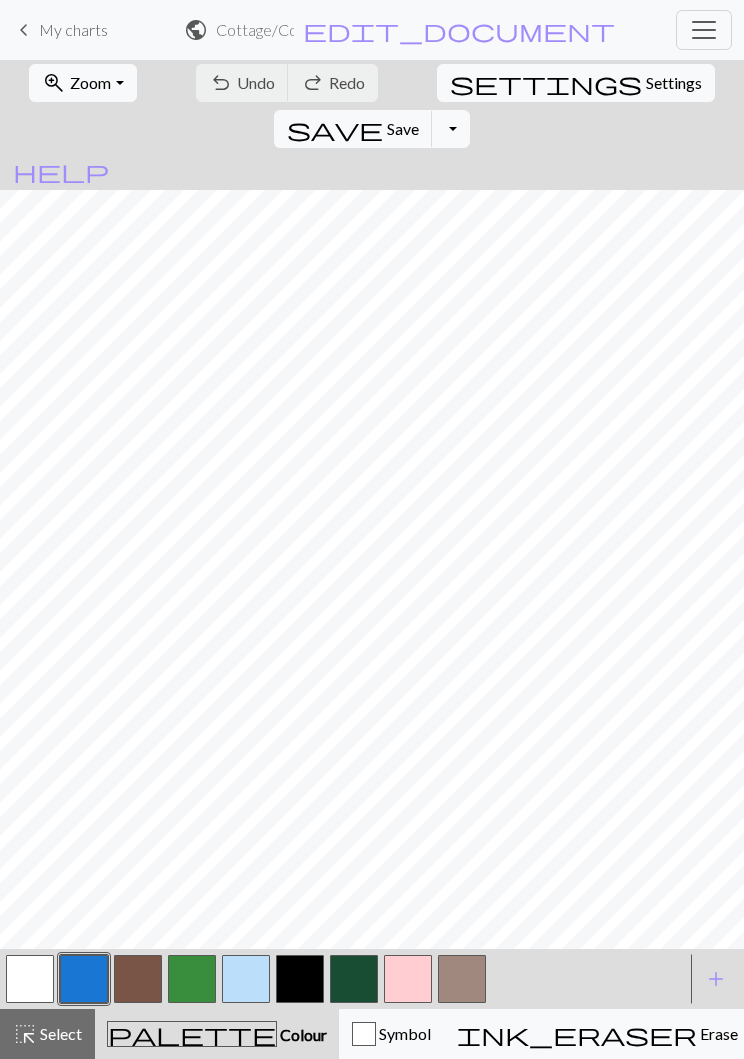 click on "My charts" at bounding box center [73, 29] 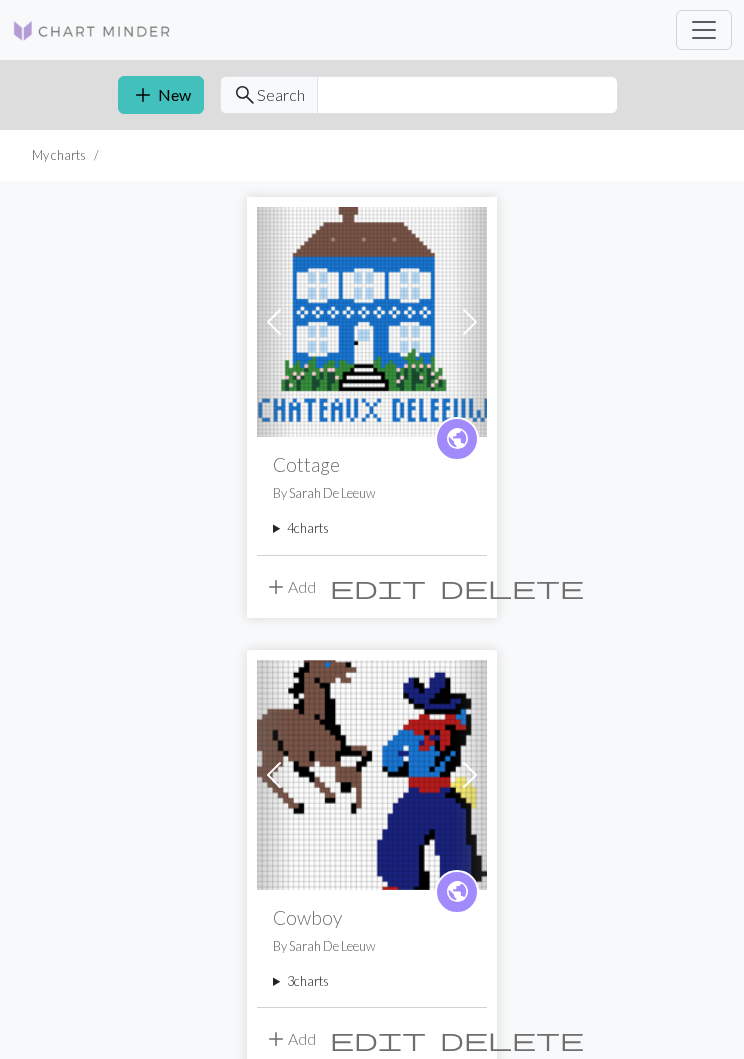 scroll, scrollTop: 0, scrollLeft: 0, axis: both 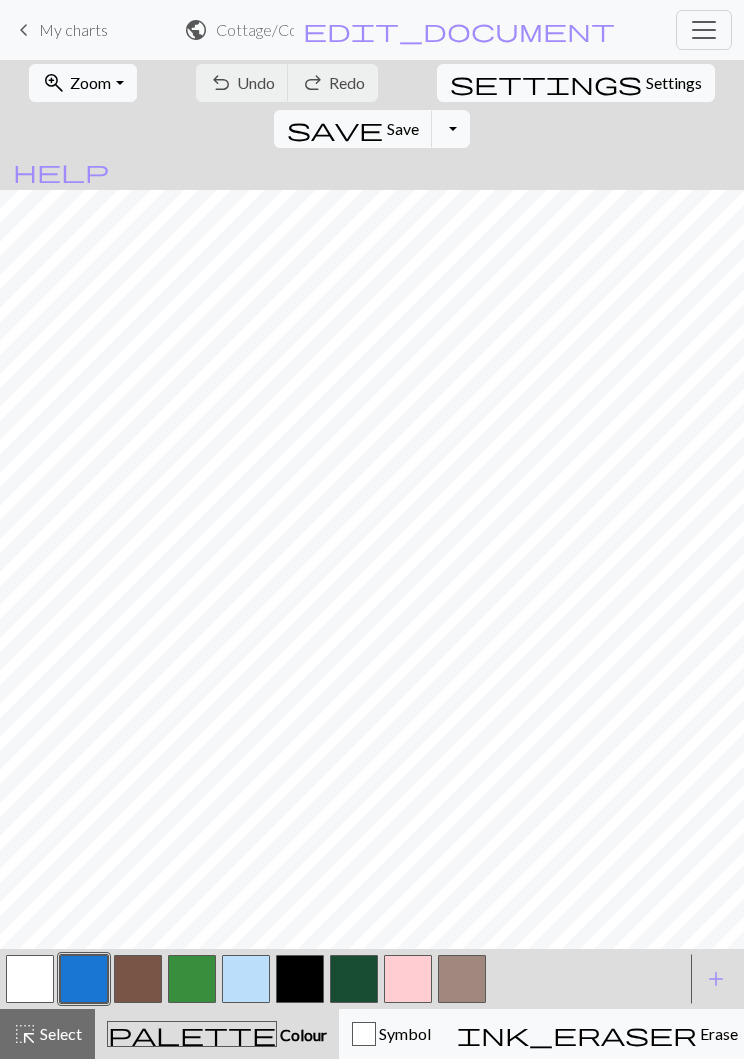 click on "My charts" at bounding box center (73, 29) 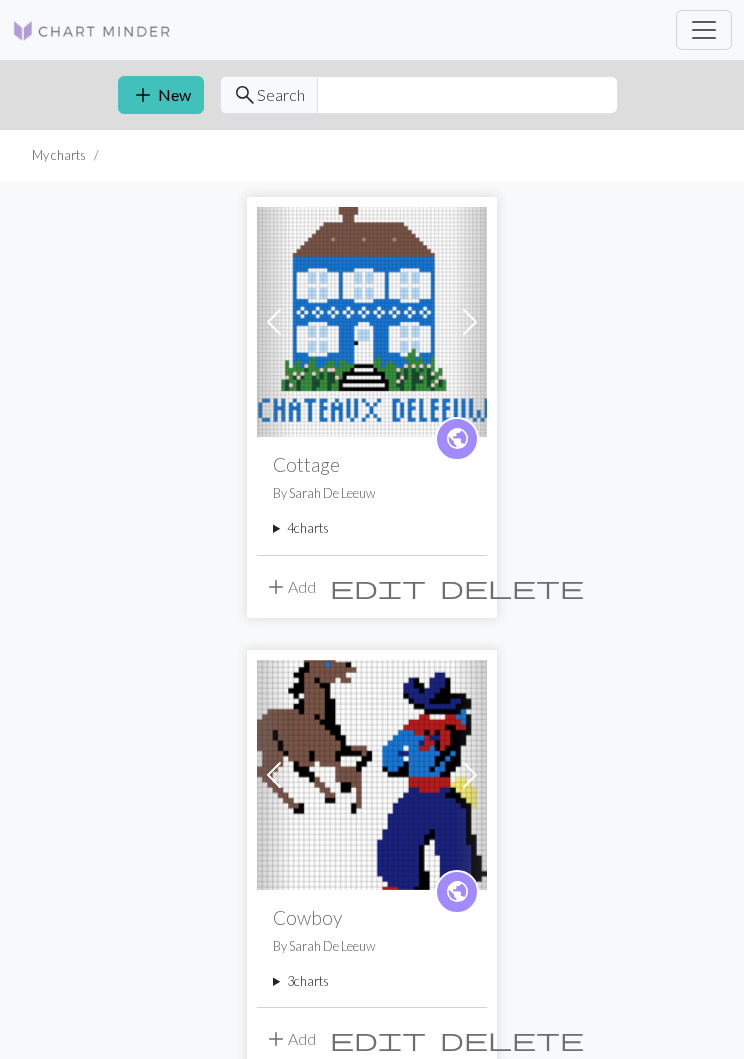 click on "4  charts" at bounding box center (372, 528) 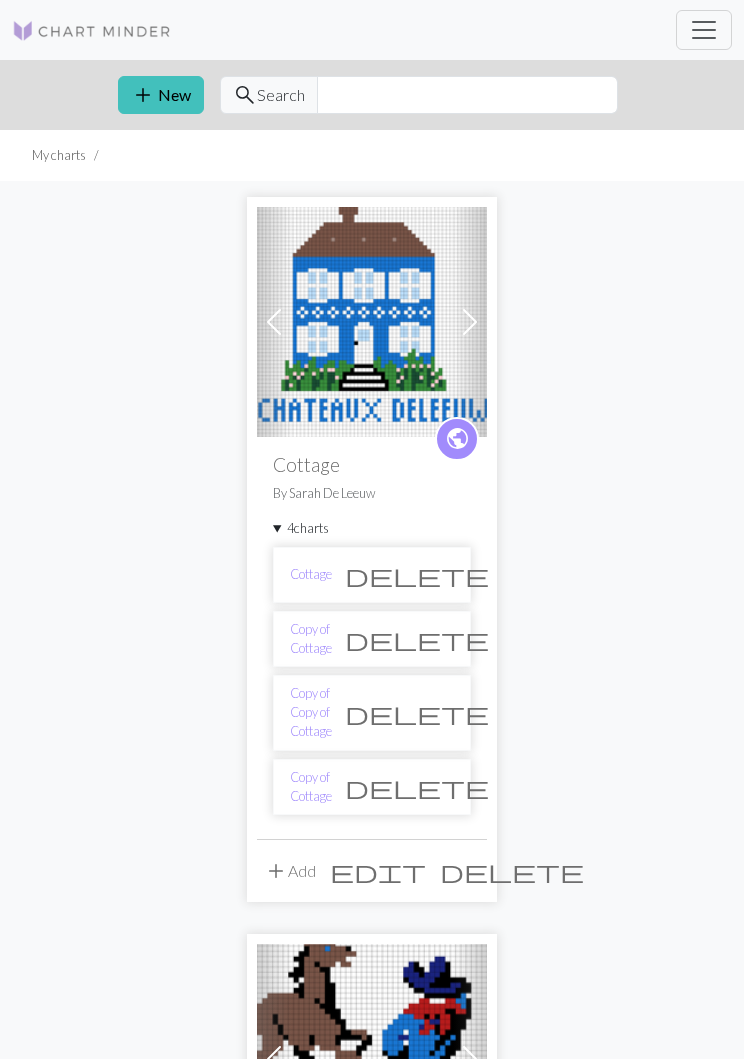 click on "Cottage delete" at bounding box center [372, 575] 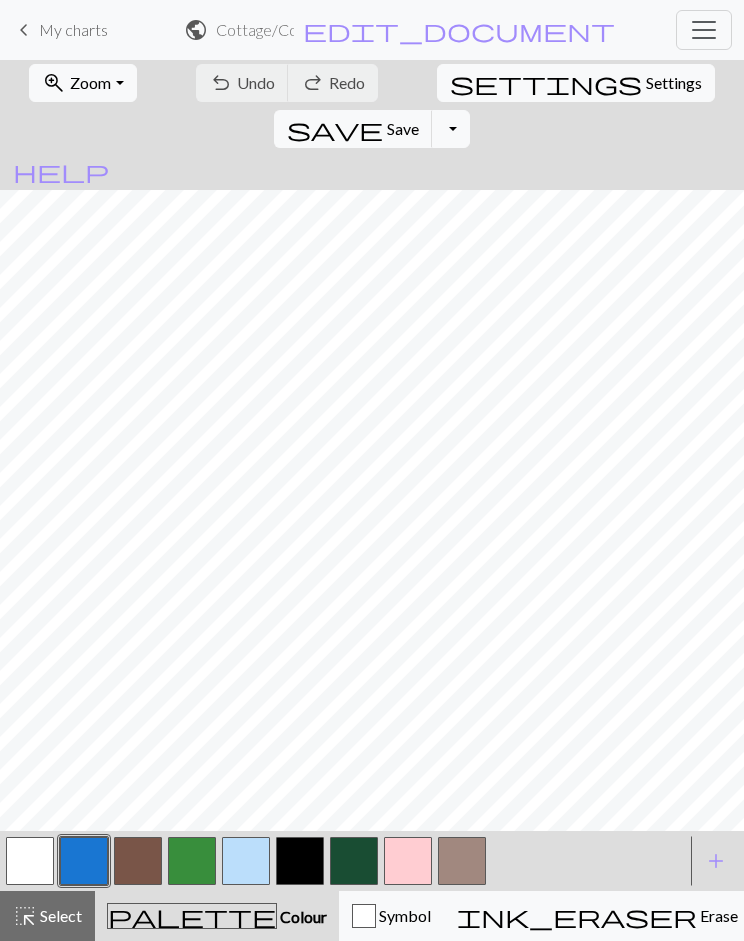 scroll, scrollTop: 0, scrollLeft: 0, axis: both 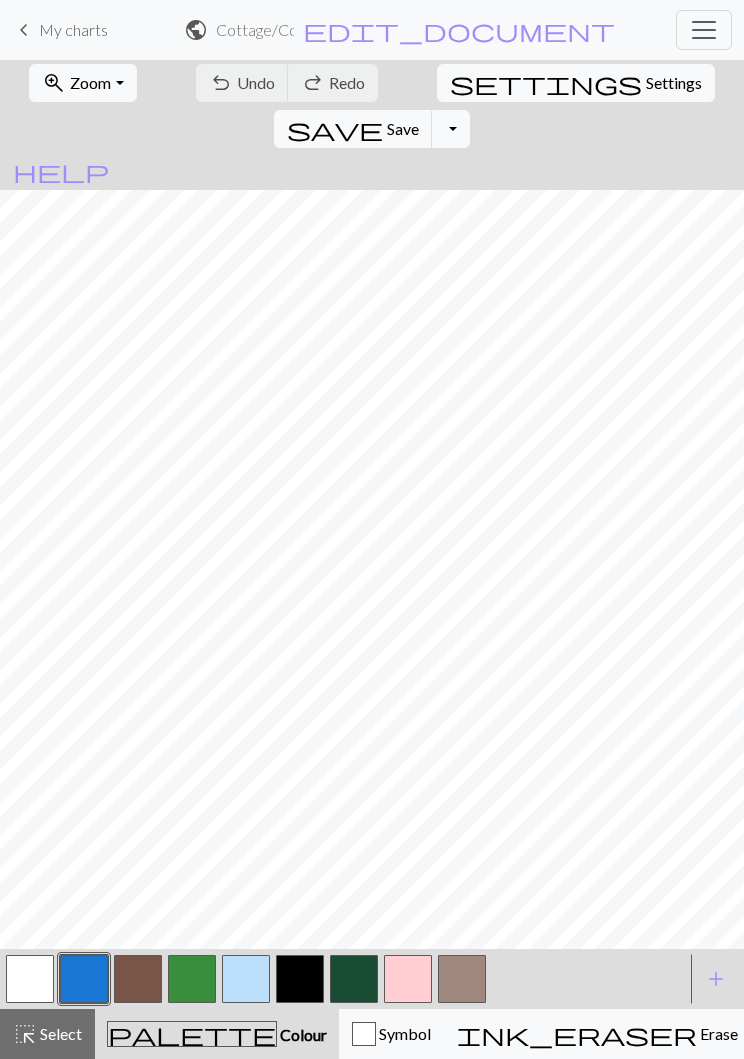 click on "Toggle Dropdown" at bounding box center (451, 129) 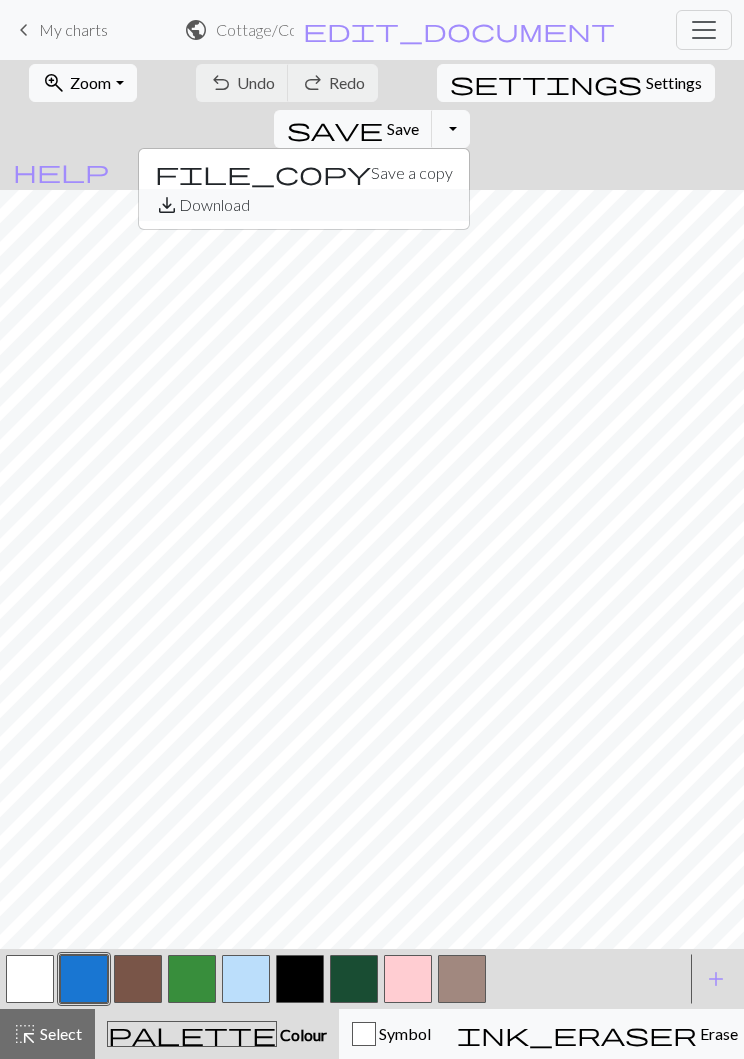 click on "save_alt  Download" at bounding box center (304, 205) 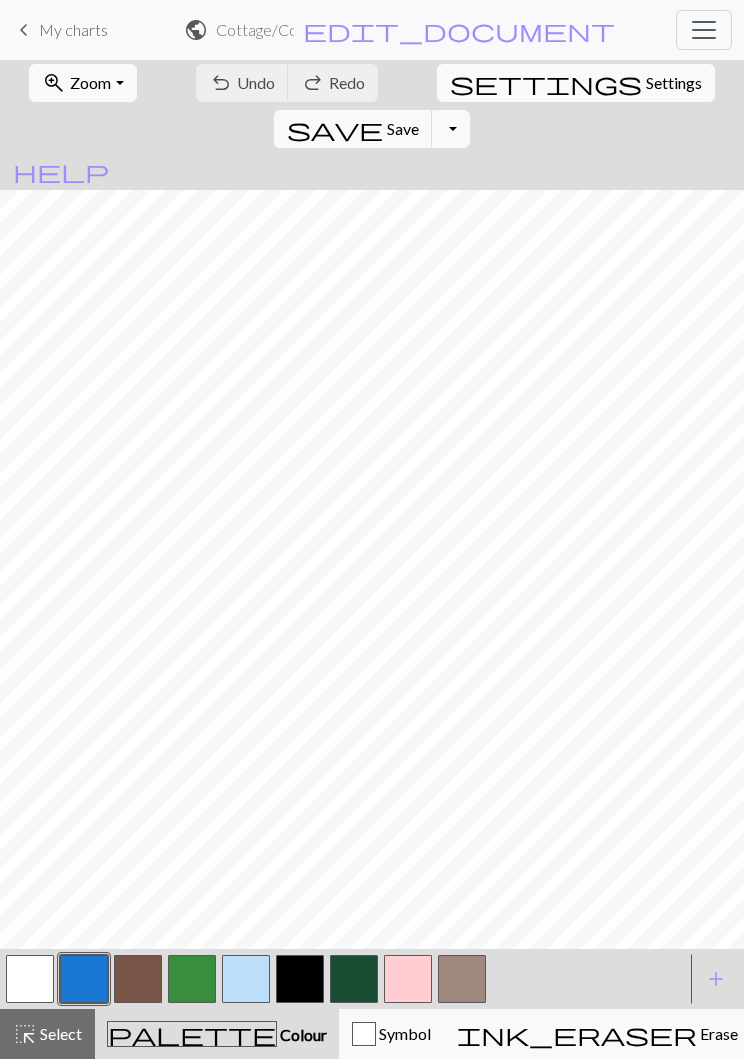 click on "Zoom" at bounding box center (90, 82) 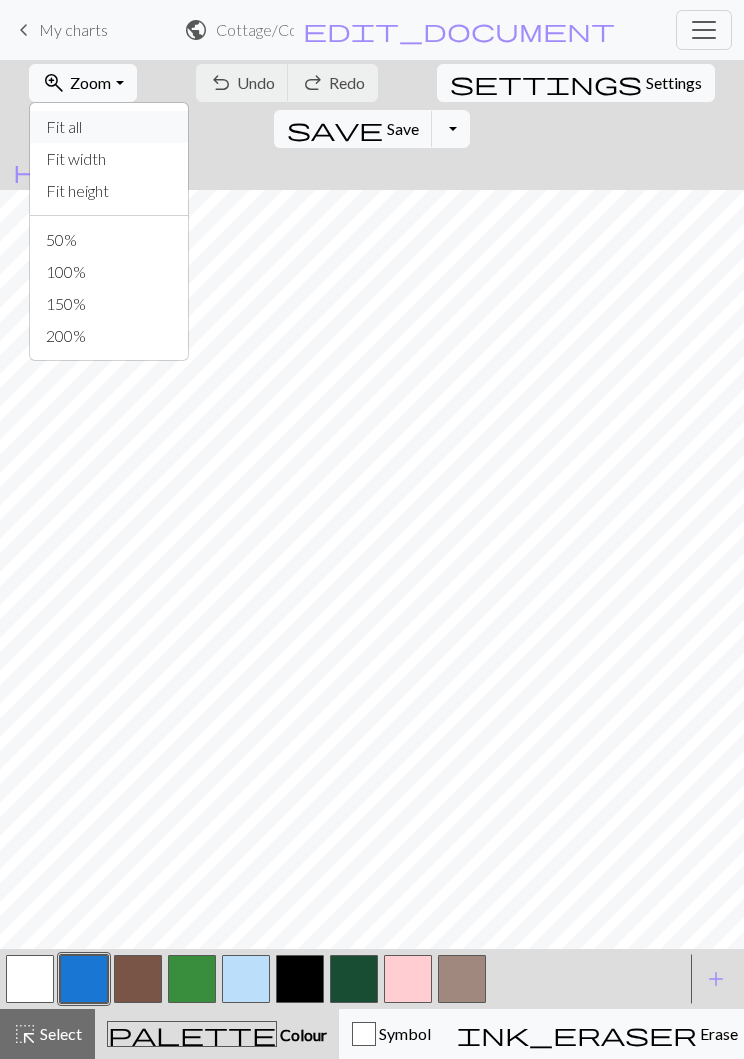 click on "Fit all" at bounding box center [109, 127] 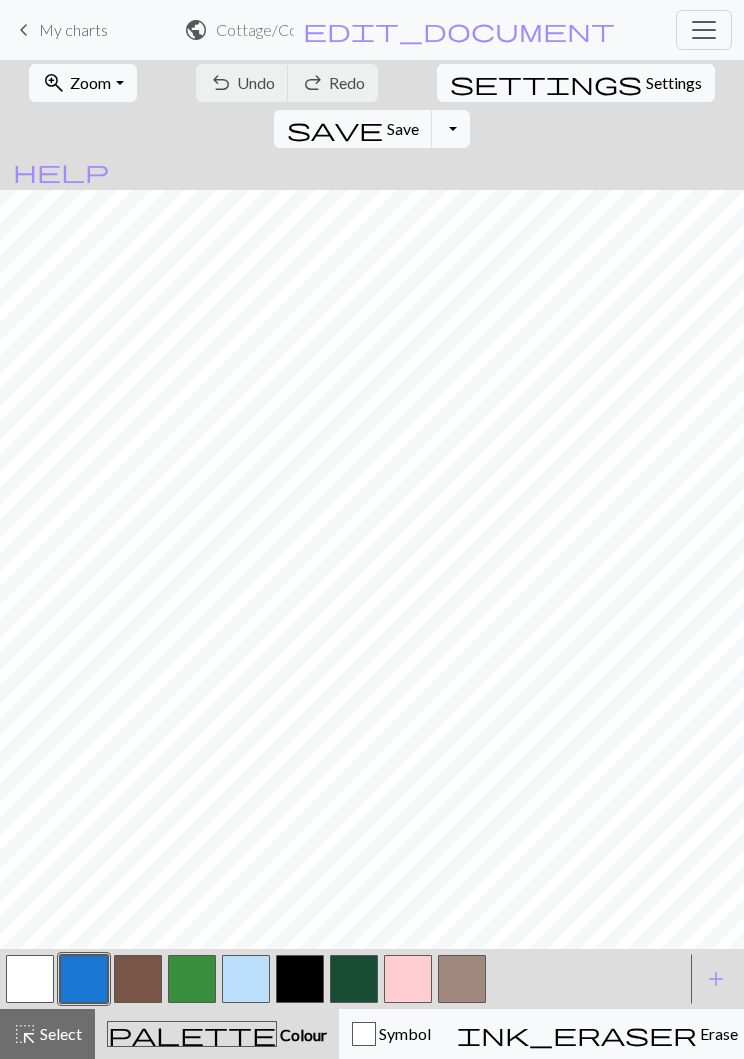 click at bounding box center [704, 30] 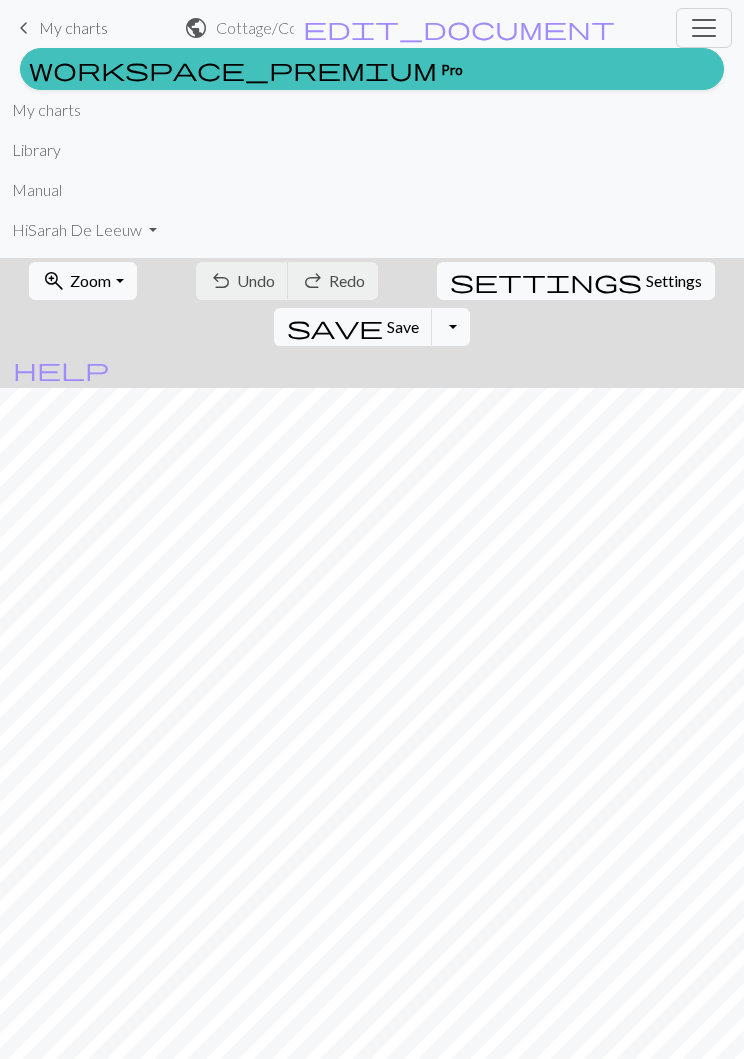 click at bounding box center [704, 28] 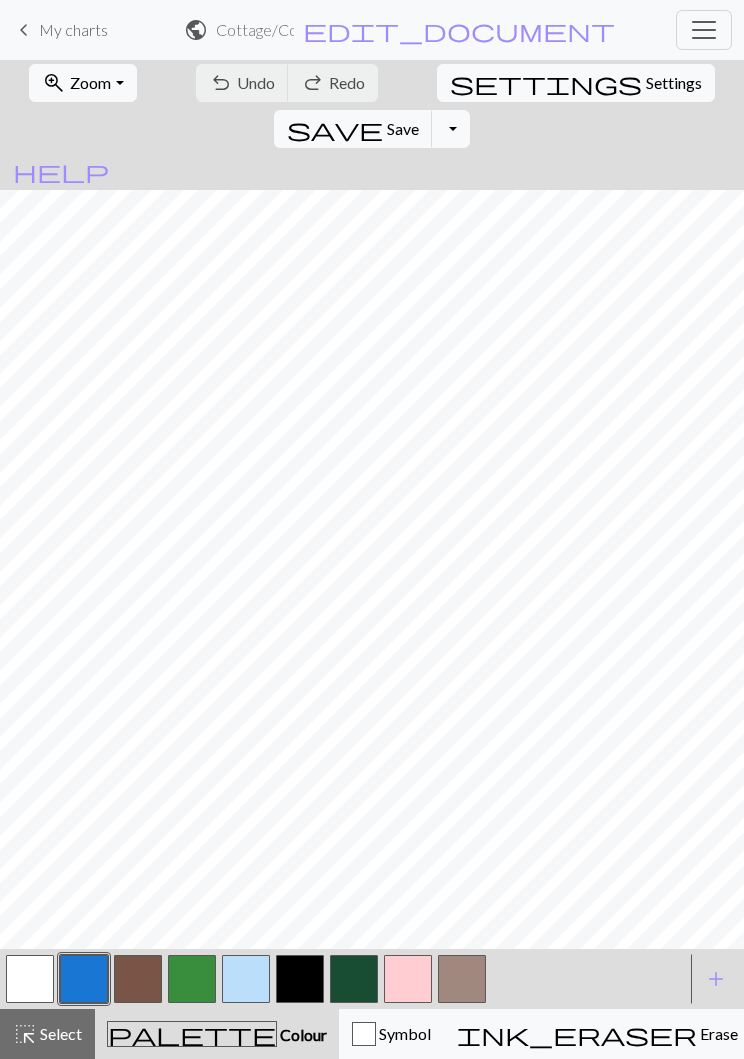 click on "Toggle Dropdown" at bounding box center [451, 129] 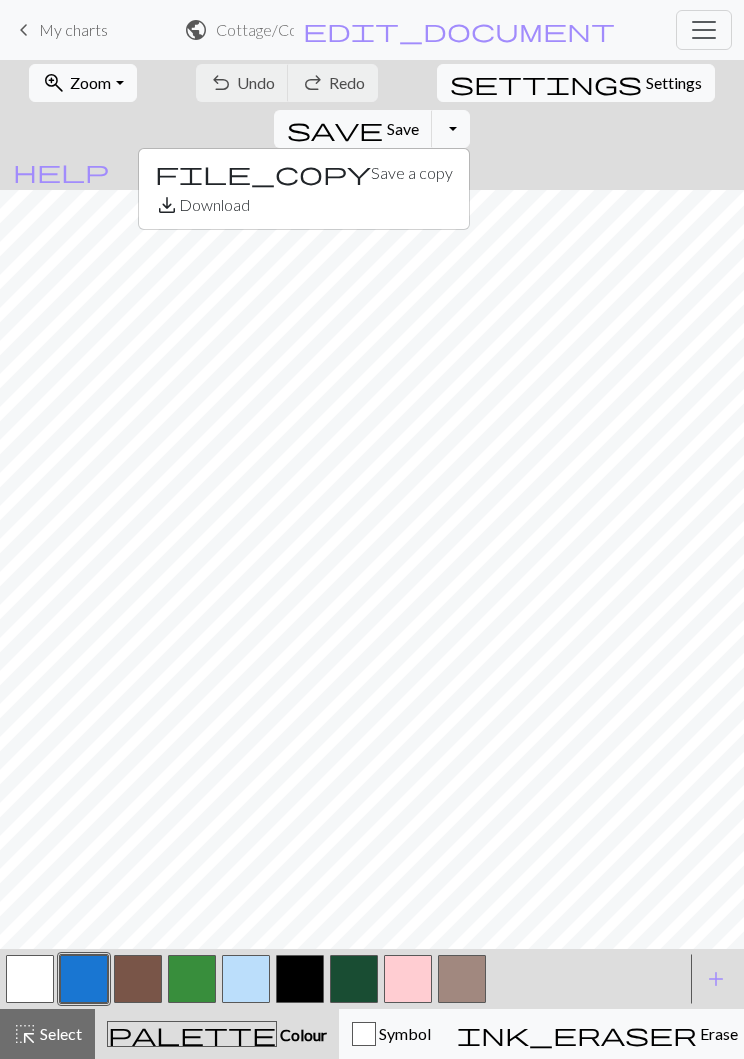 click on "Toggle Dropdown" at bounding box center [451, 129] 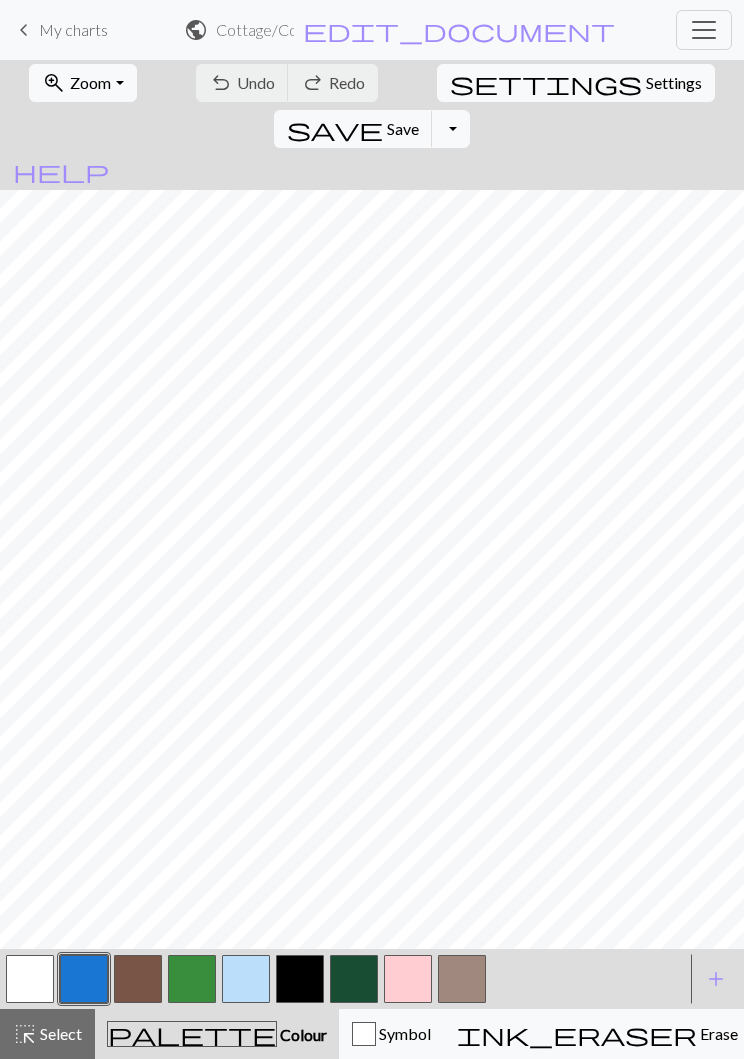 click on "save Save Save" at bounding box center (353, 129) 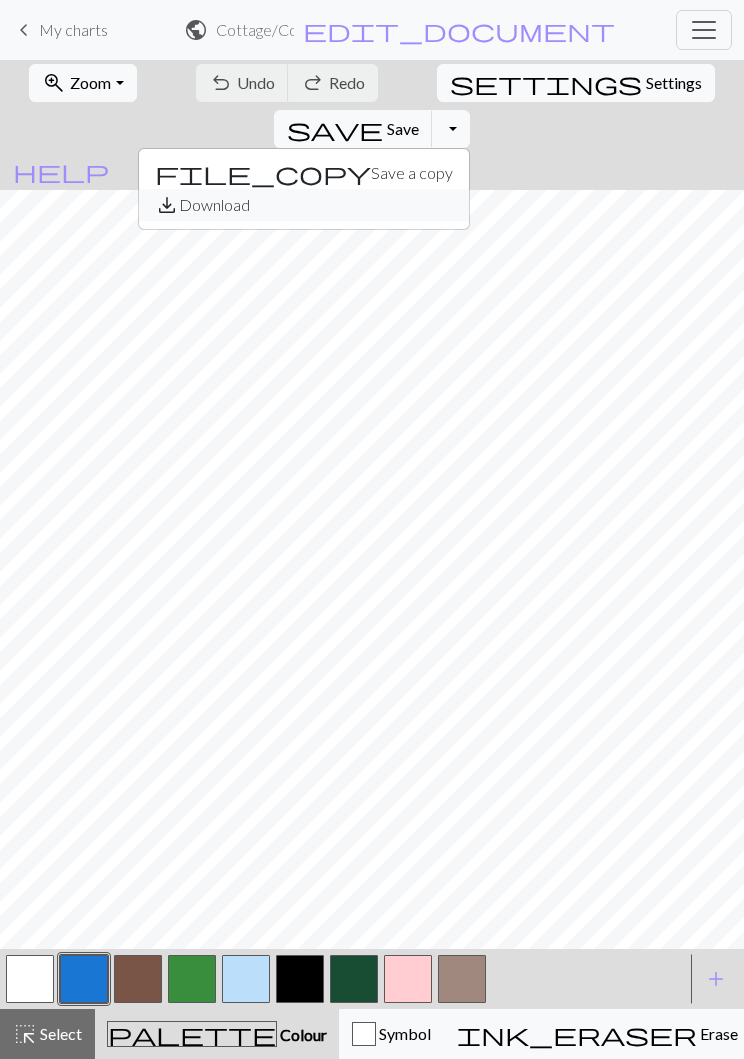 click on "save_alt  Download" at bounding box center (304, 205) 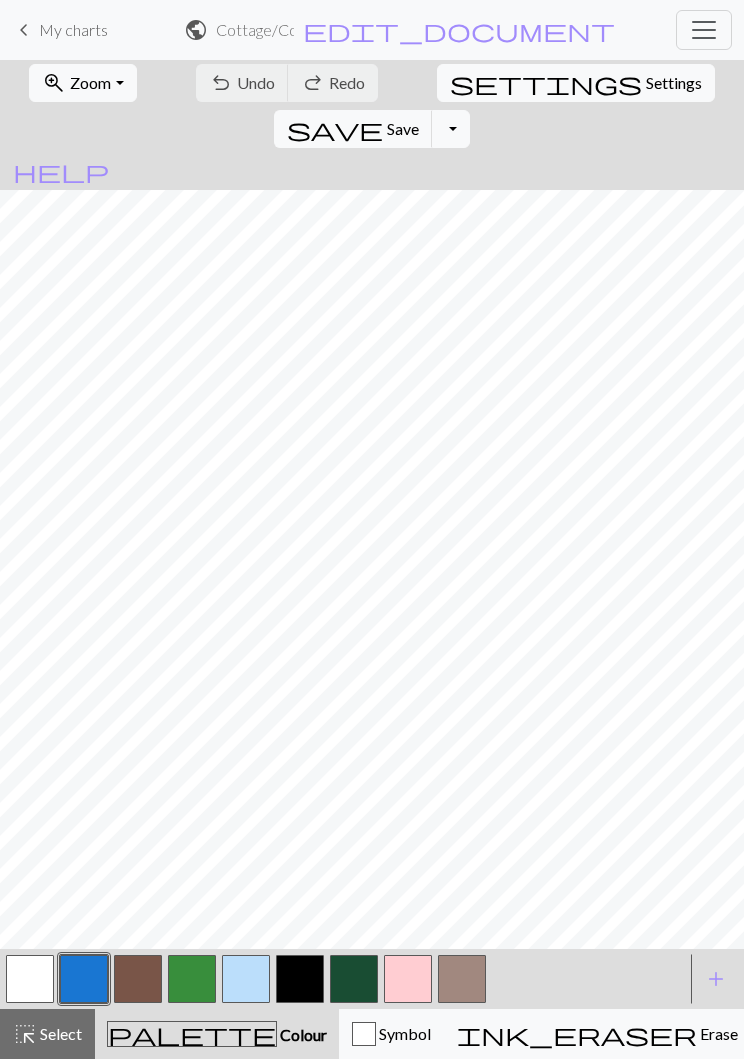click on "My charts" at bounding box center (73, 29) 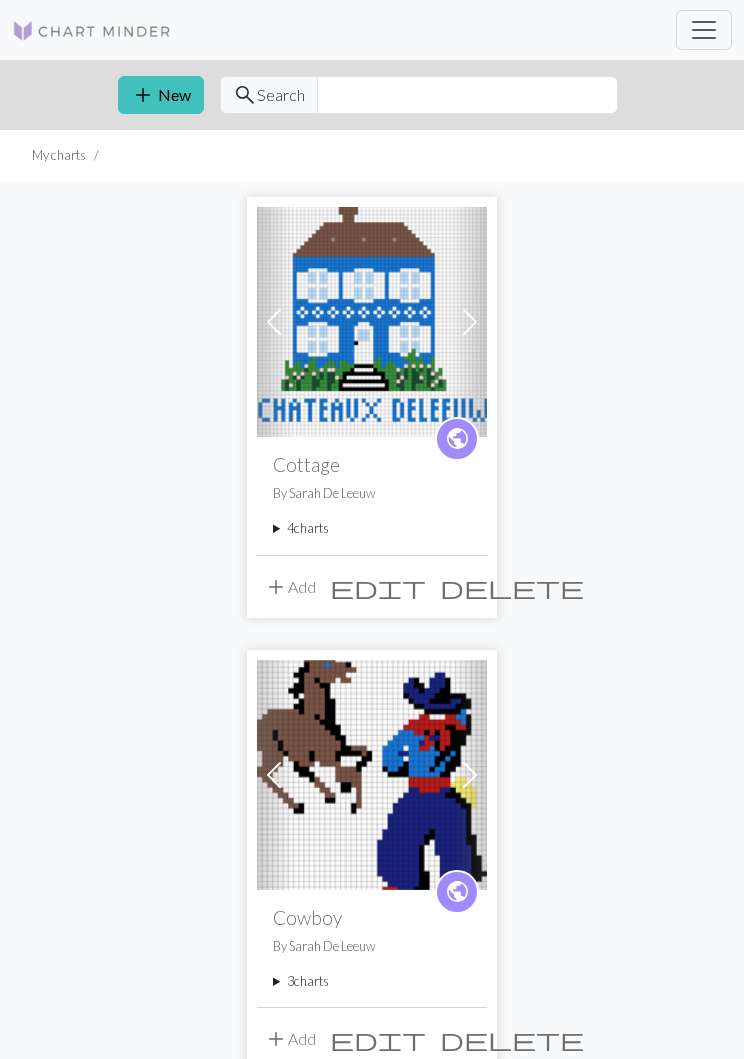click at bounding box center [470, 322] 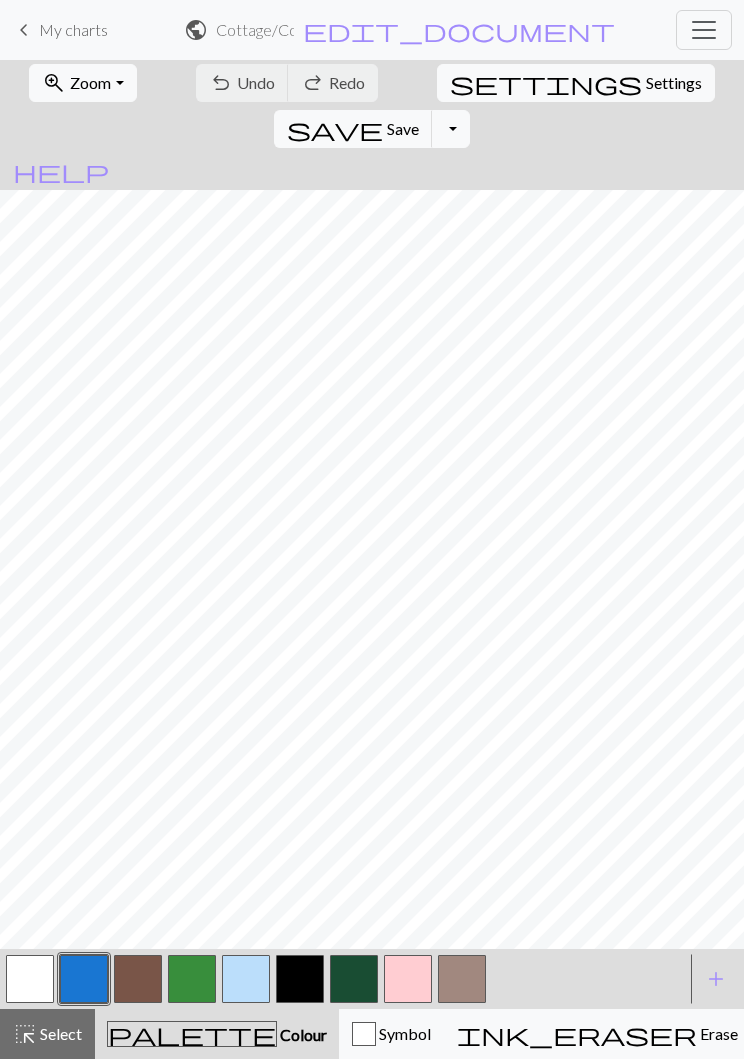 click on "Toggle Dropdown" at bounding box center [451, 129] 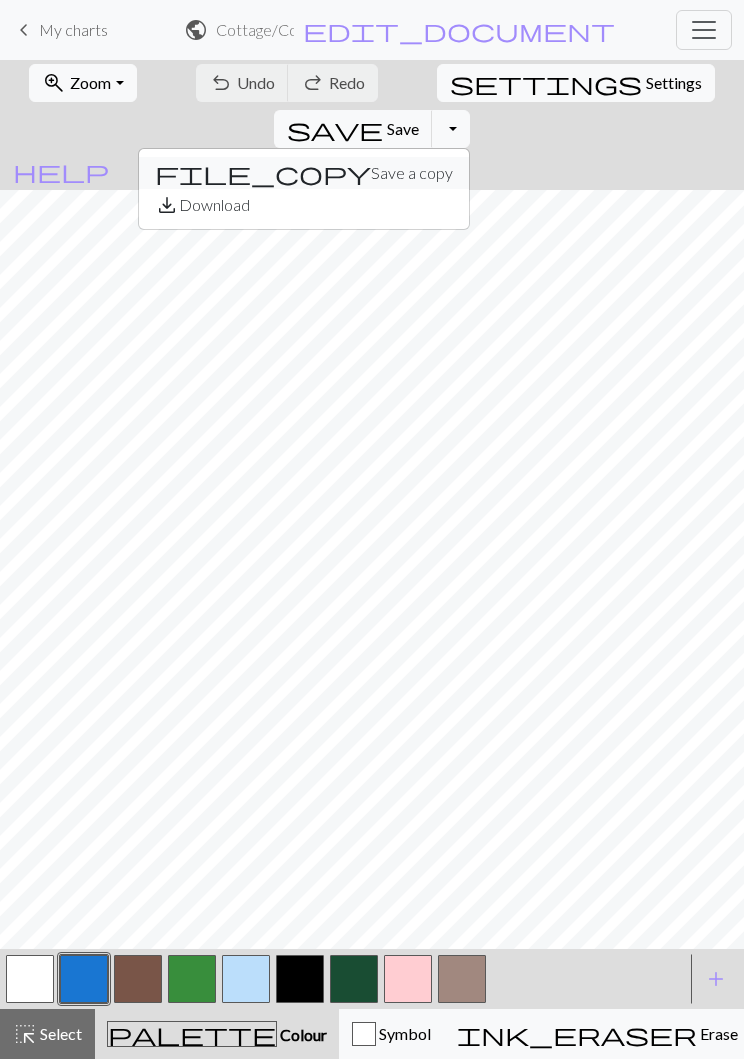 click on "file_copy  Save a copy" at bounding box center [304, 173] 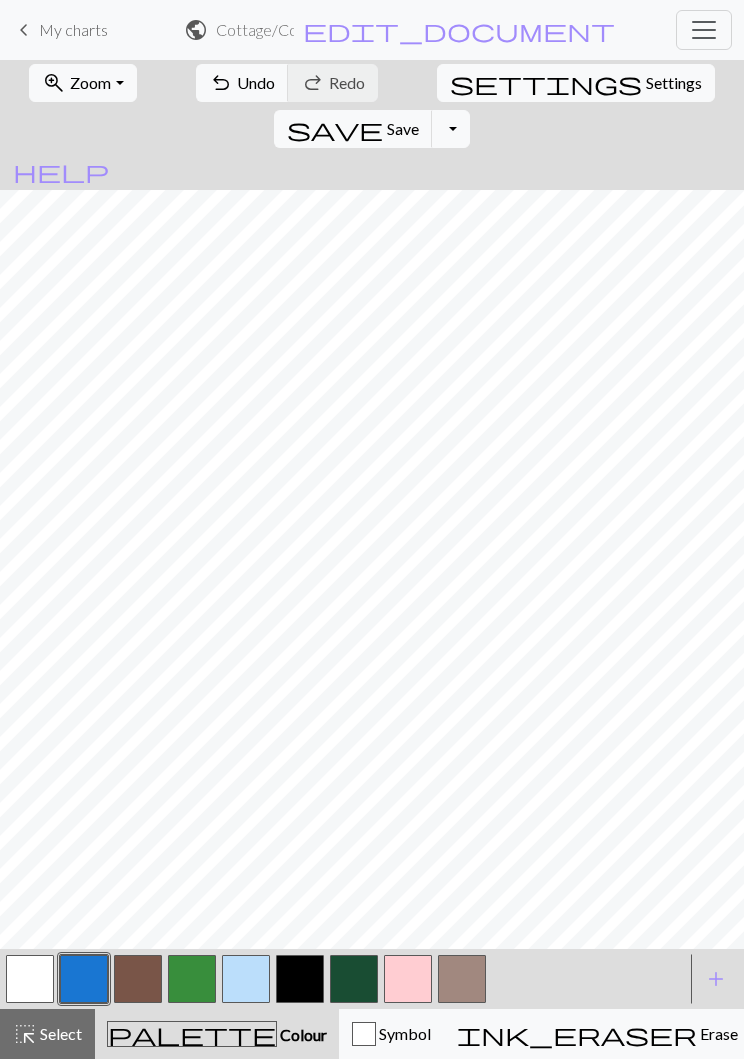 click on "Cottage  /  Copy of Copy of Cottage" at bounding box center [255, 29] 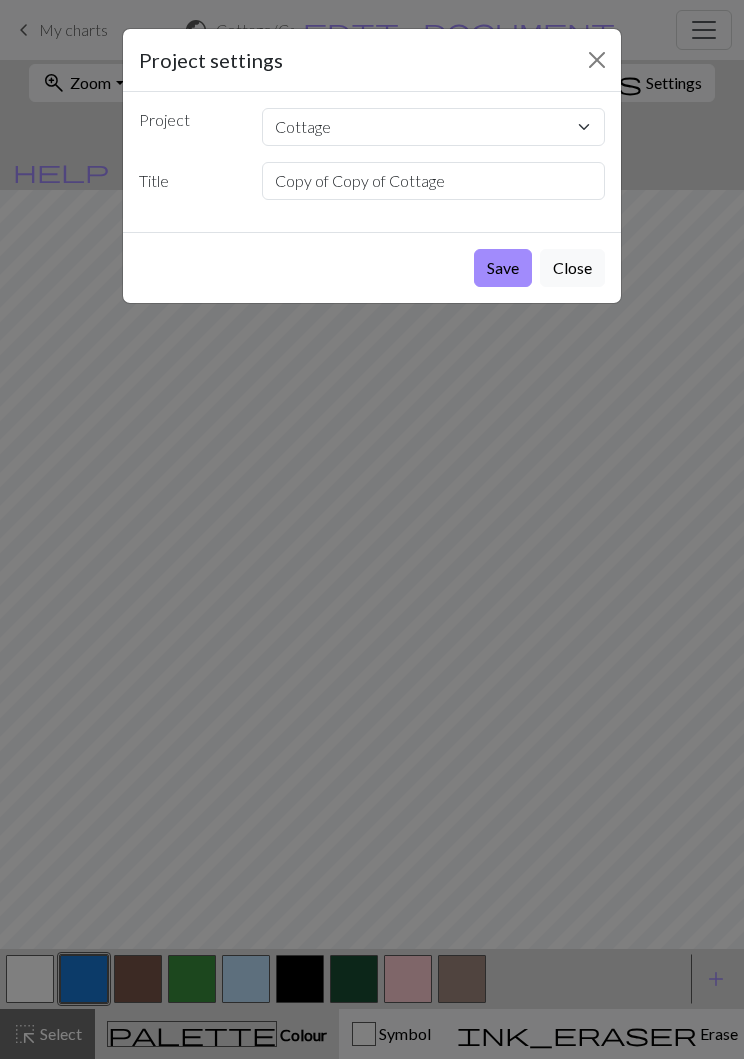 click at bounding box center [597, 60] 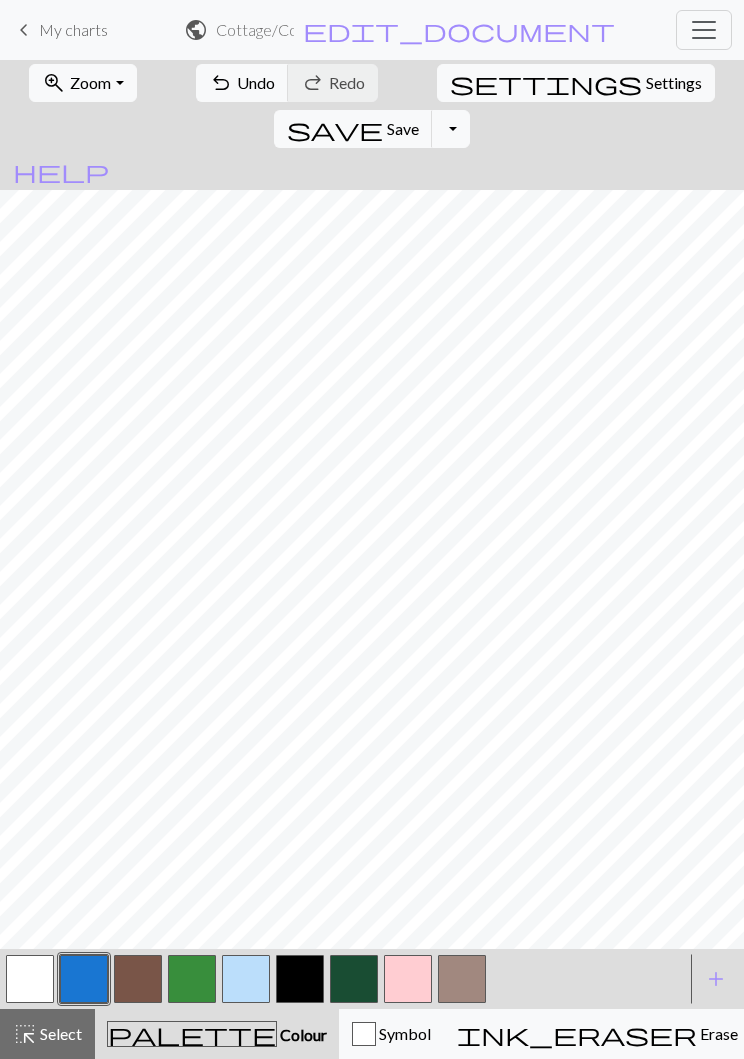click on "edit_document" at bounding box center [459, 30] 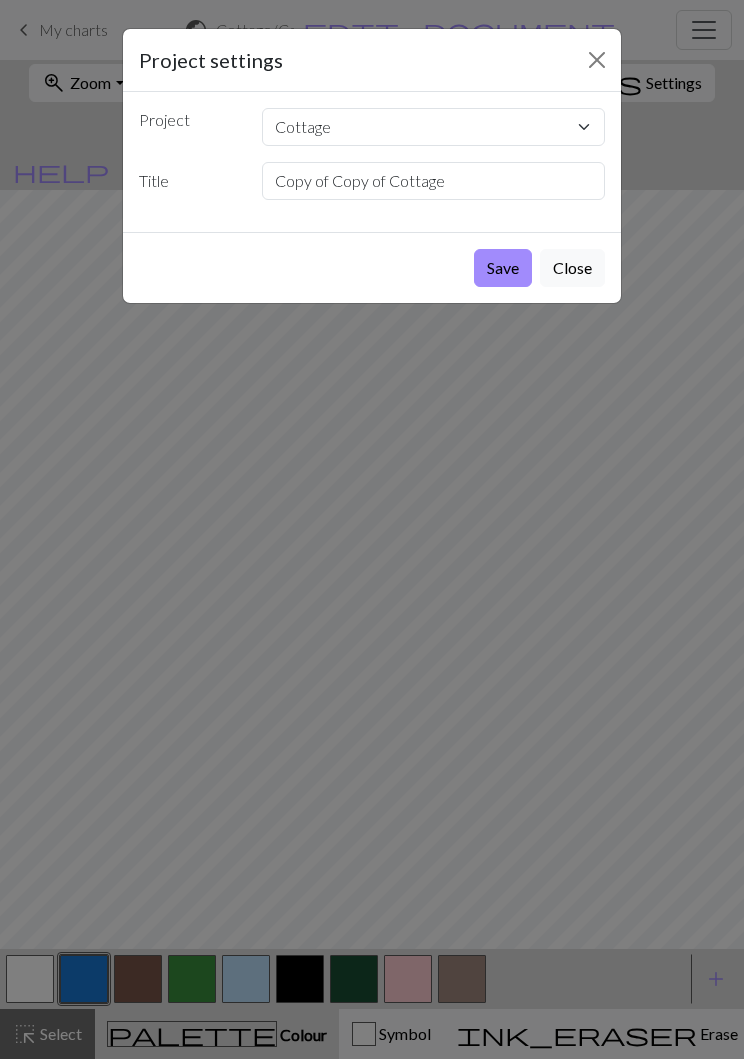 click at bounding box center (597, 60) 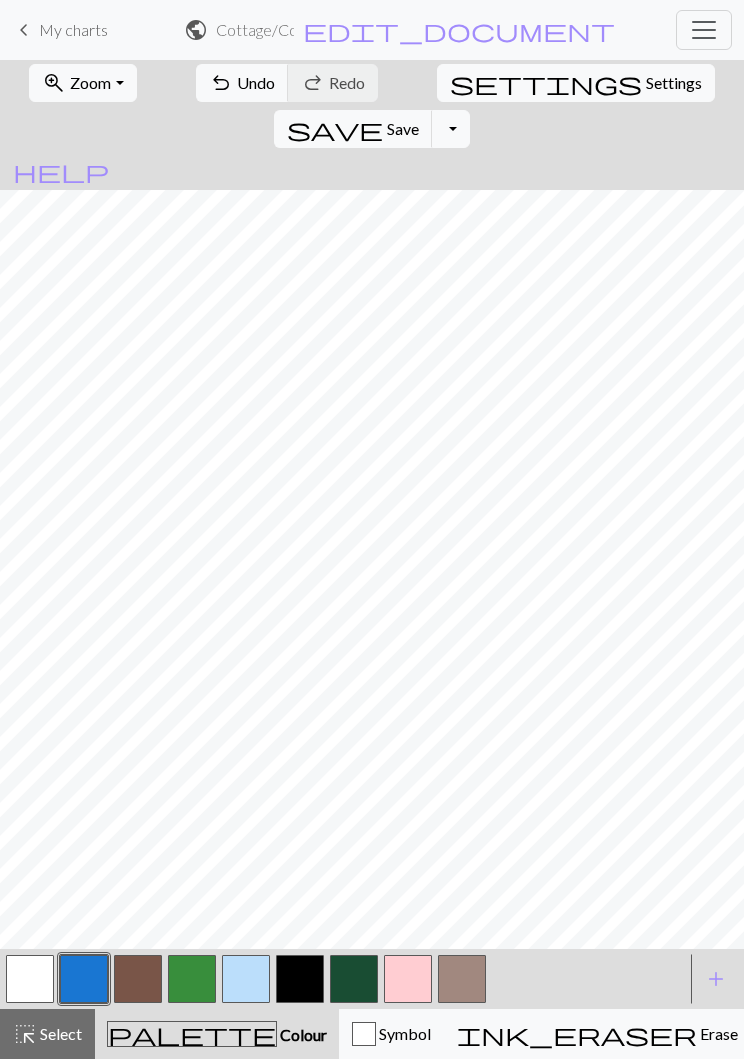 click at bounding box center (704, 30) 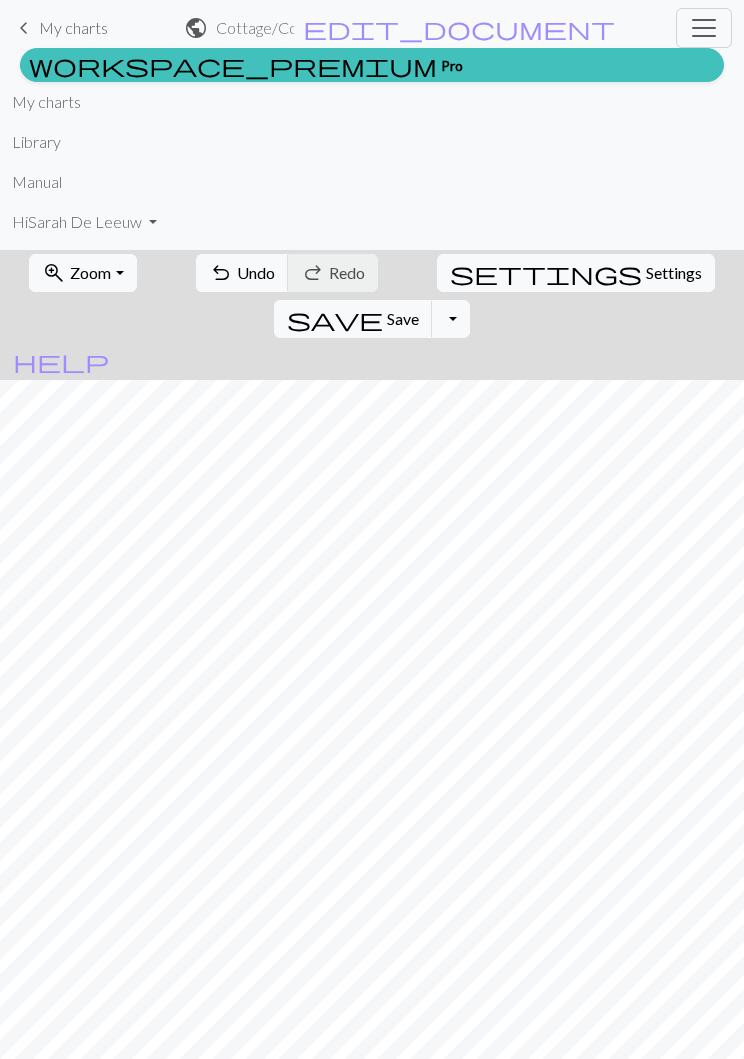 click at bounding box center (704, 28) 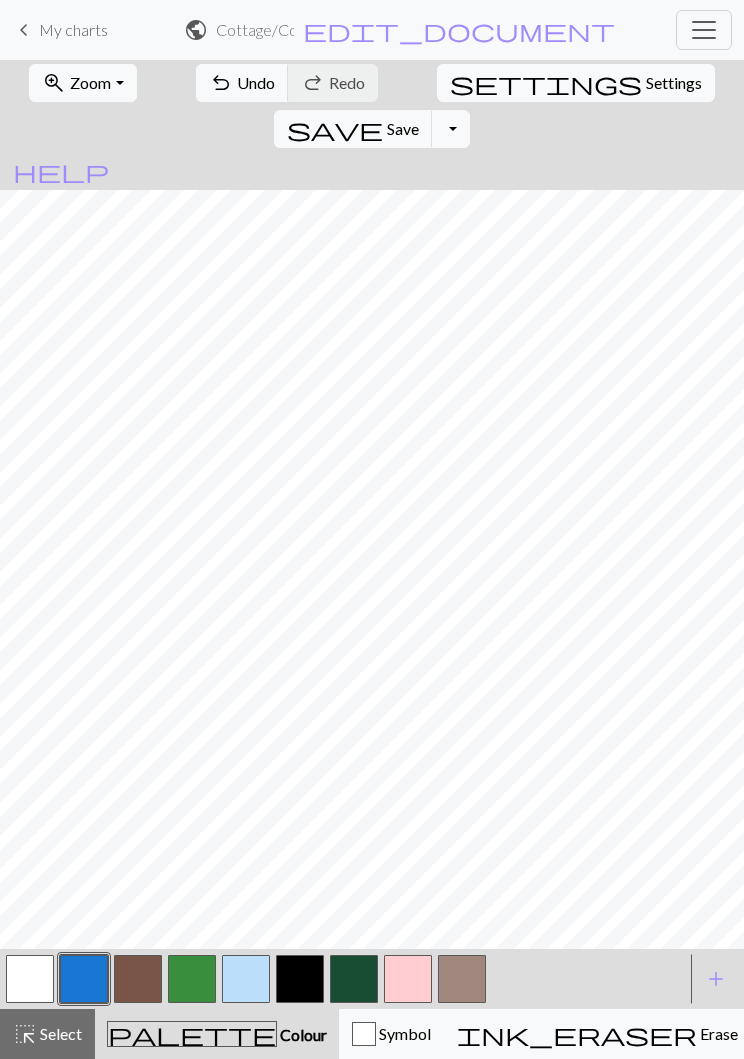 click on "Cottage  /  Copy of Copy of Cottage" at bounding box center (255, 29) 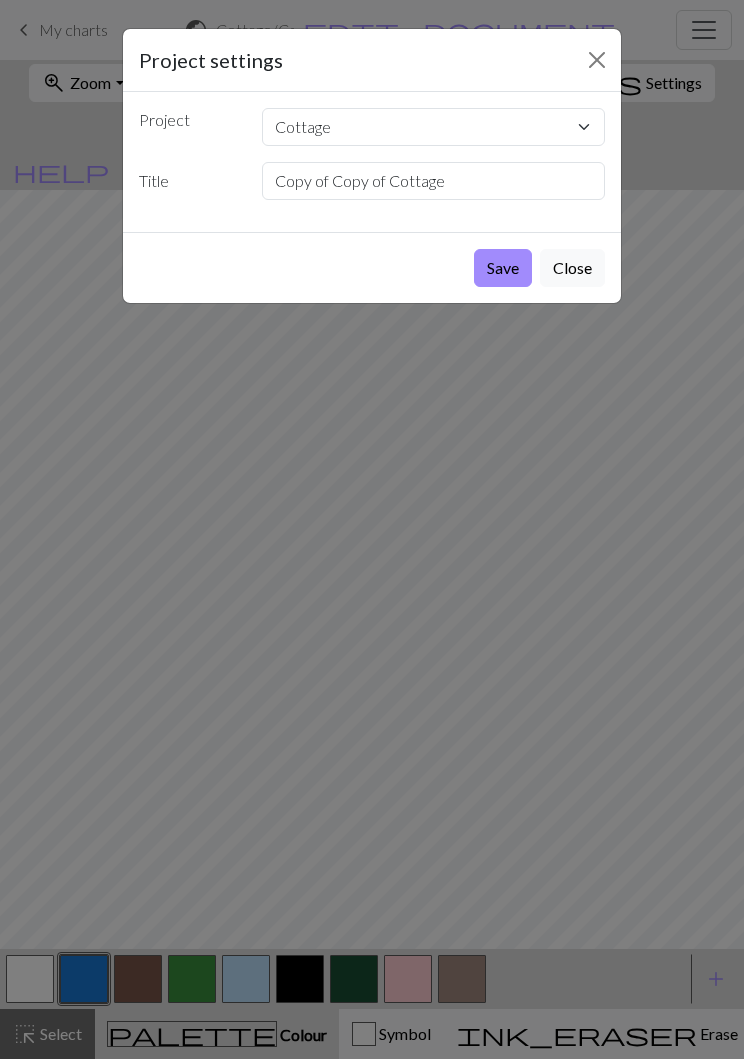 click at bounding box center (597, 60) 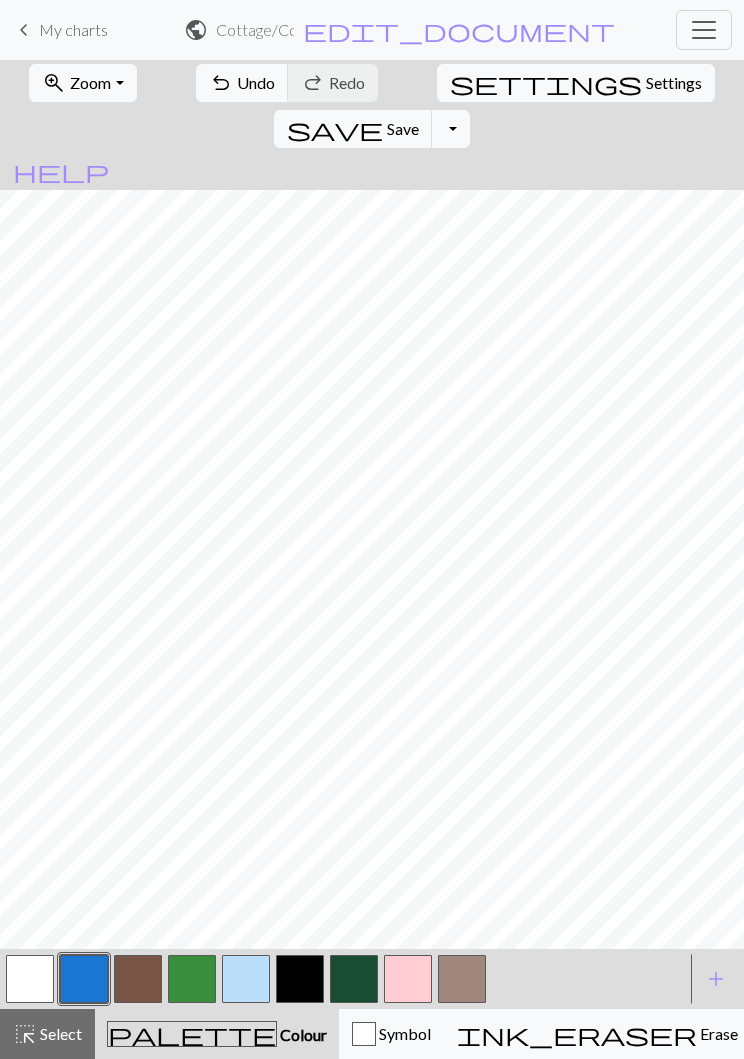 click on "Toggle Dropdown" at bounding box center (451, 129) 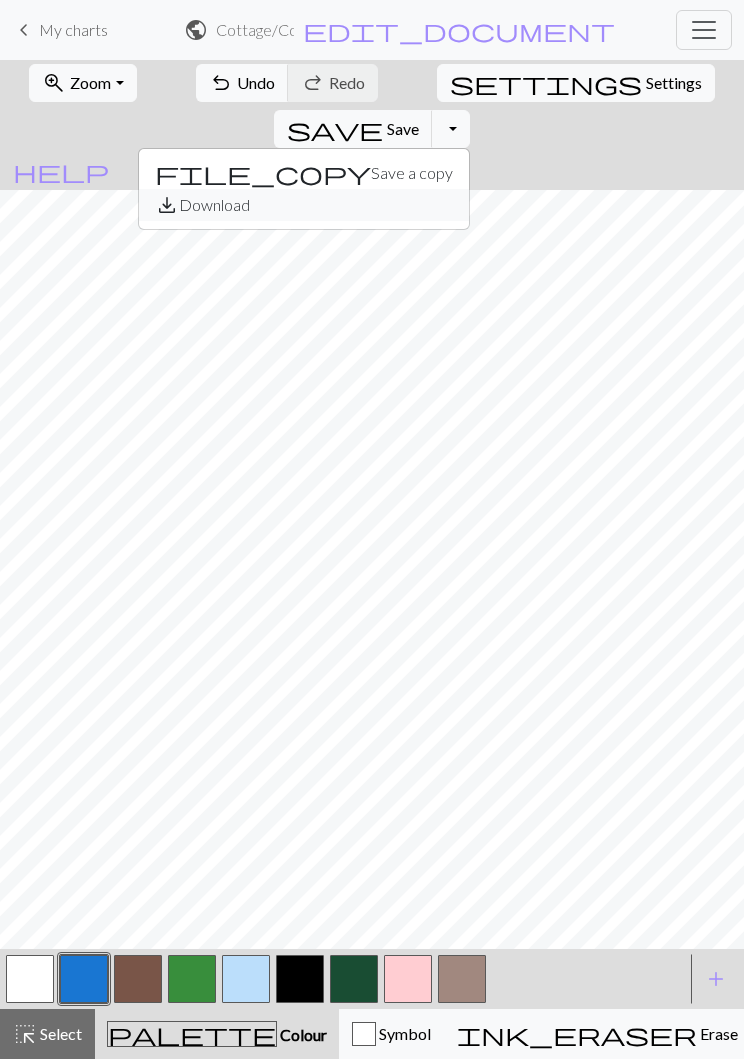 click on "save_alt  Download" at bounding box center [304, 205] 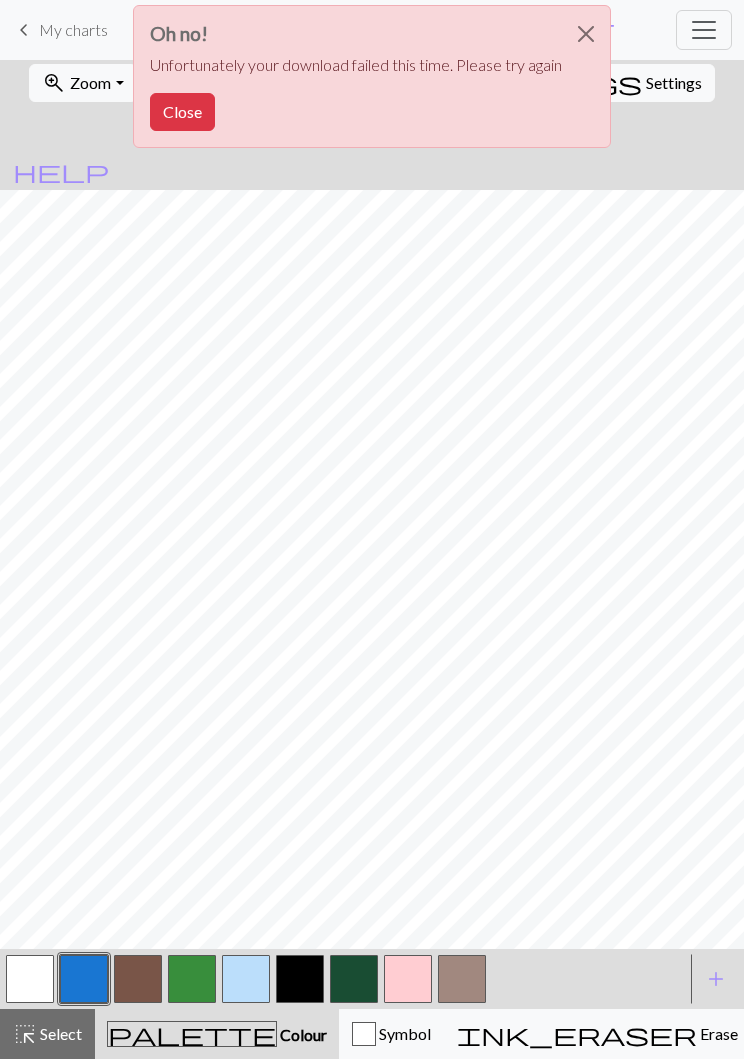 click at bounding box center (586, 34) 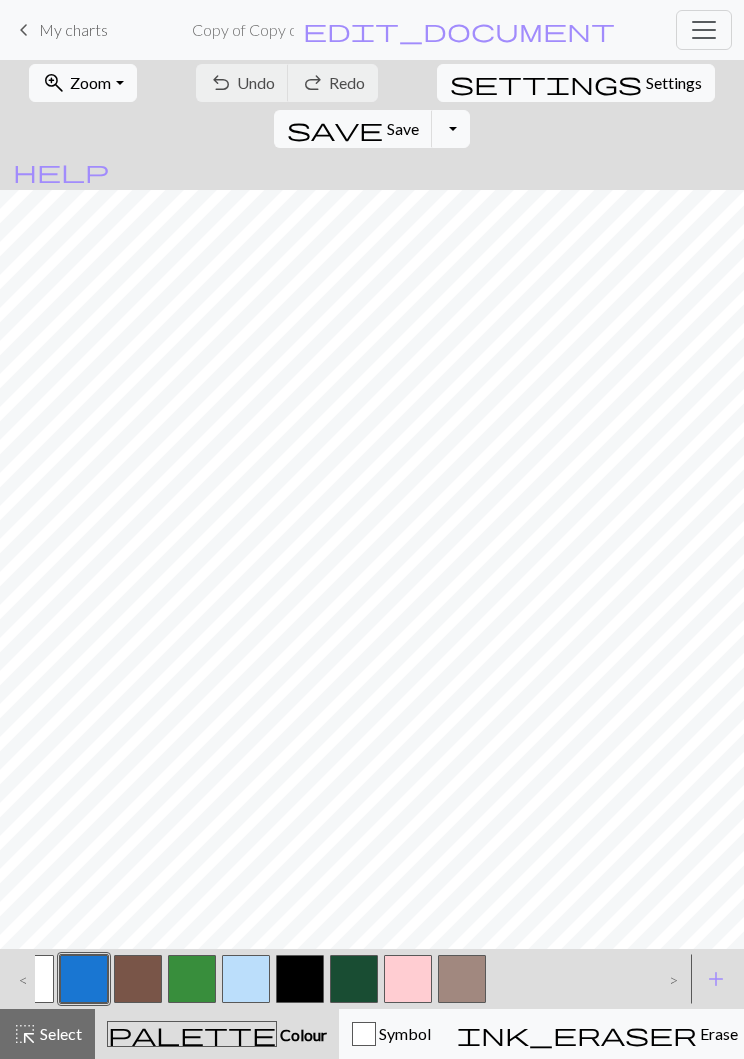 scroll, scrollTop: 0, scrollLeft: 0, axis: both 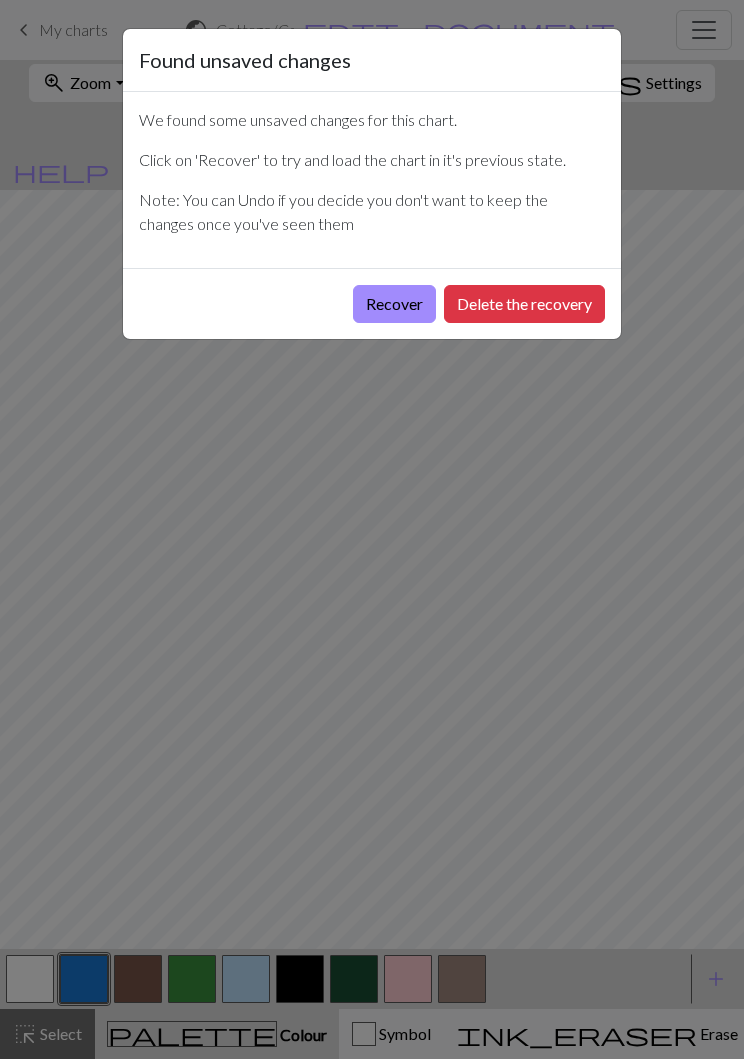 click on "Delete the recovery" at bounding box center [524, 304] 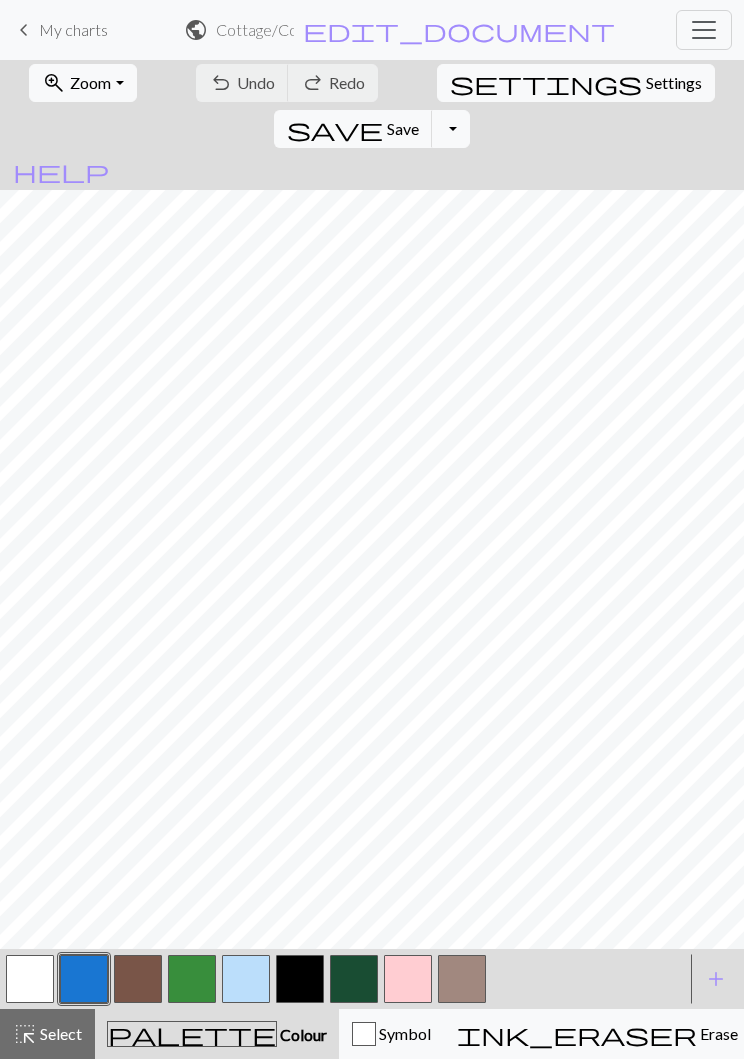 click on "zoom_in Zoom Zoom" at bounding box center (82, 83) 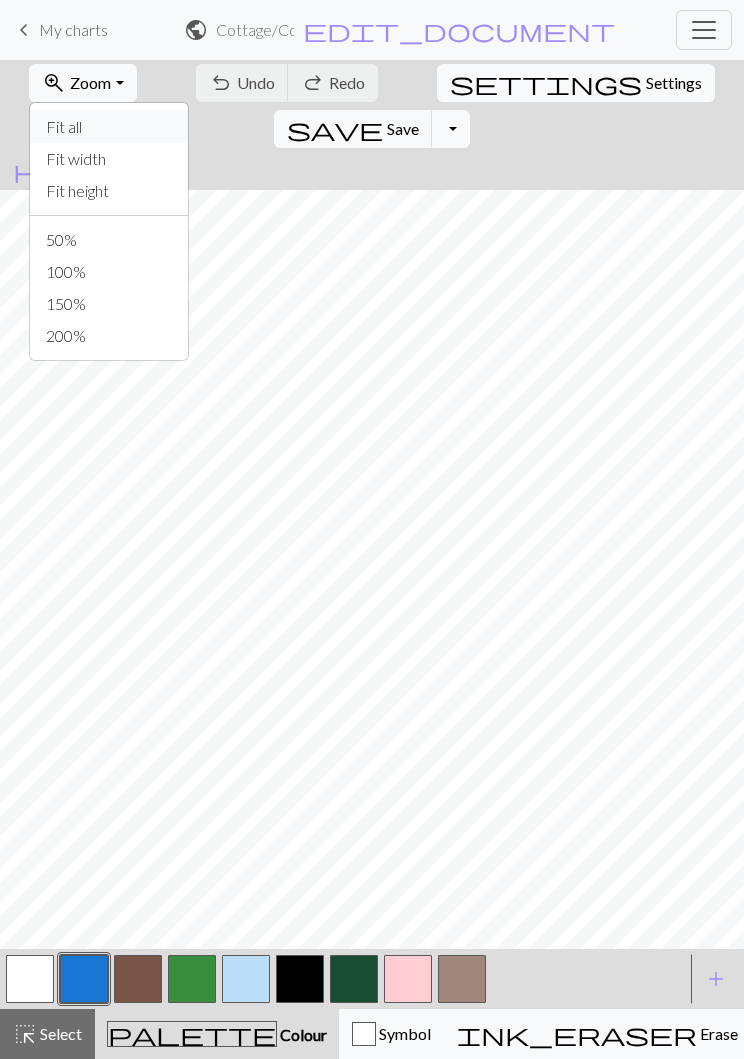 click on "Fit all" at bounding box center [109, 127] 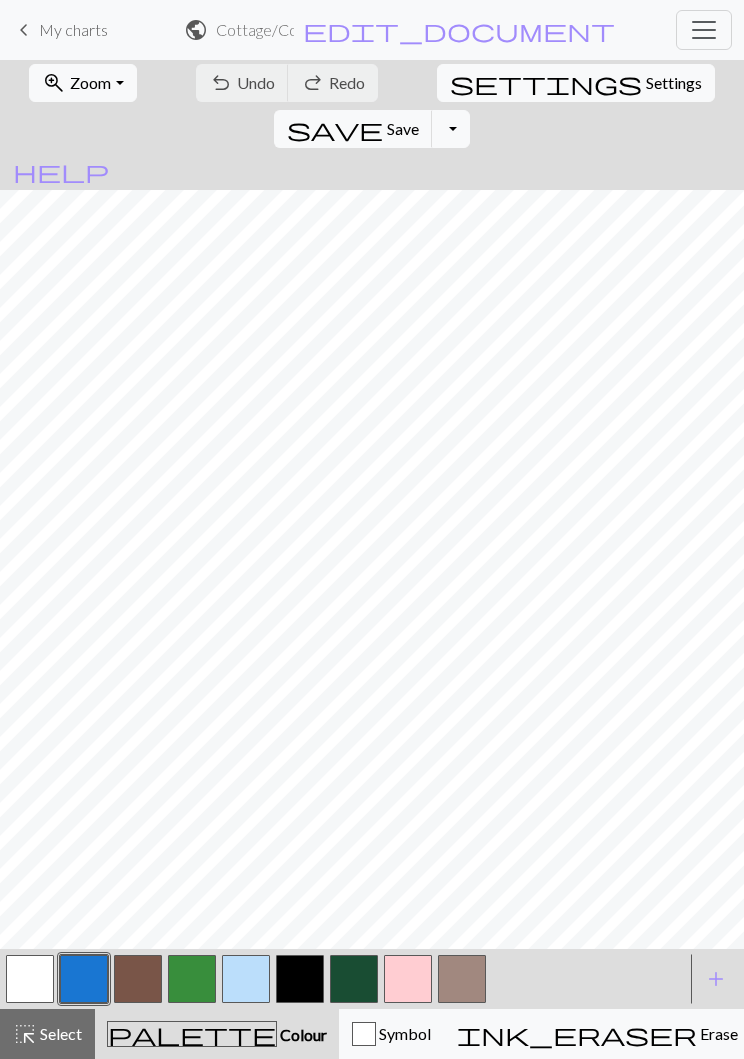click on "Toggle Dropdown" at bounding box center [451, 129] 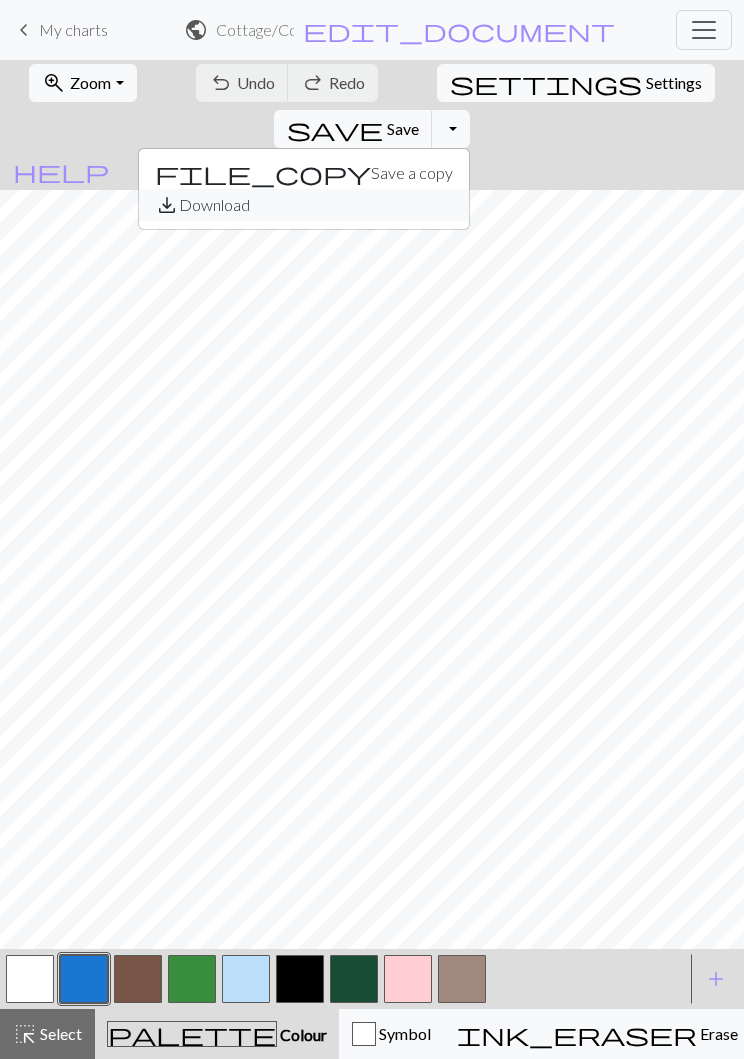 click on "save_alt  Download" at bounding box center (304, 205) 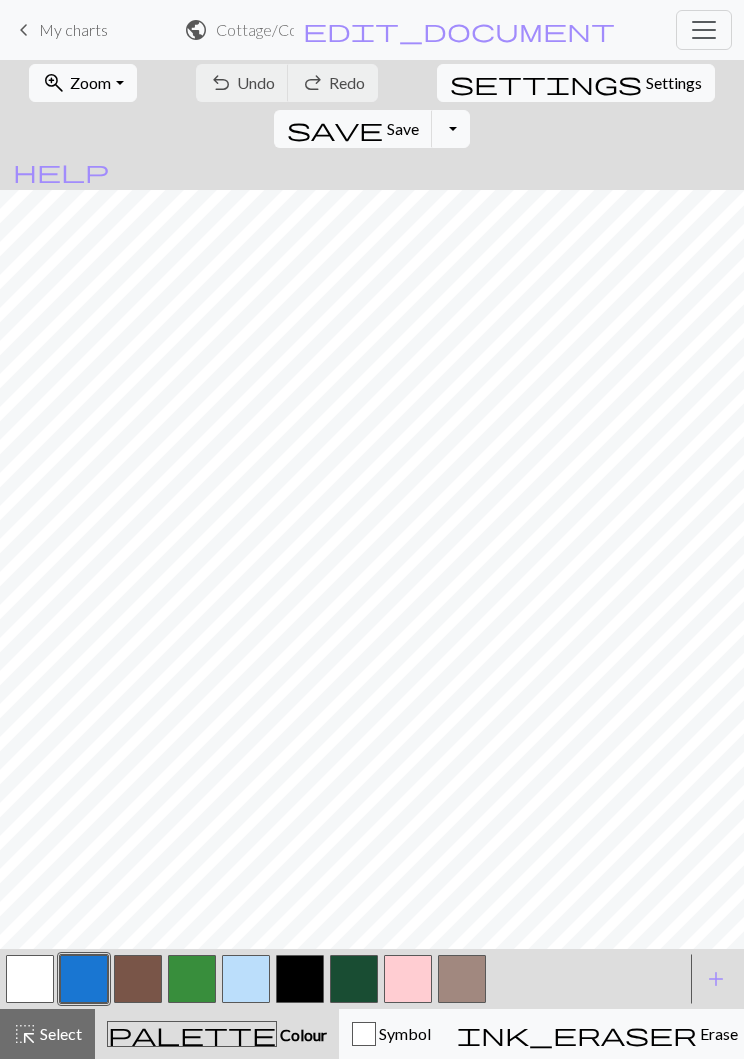 click on "Toggle Dropdown" at bounding box center [451, 129] 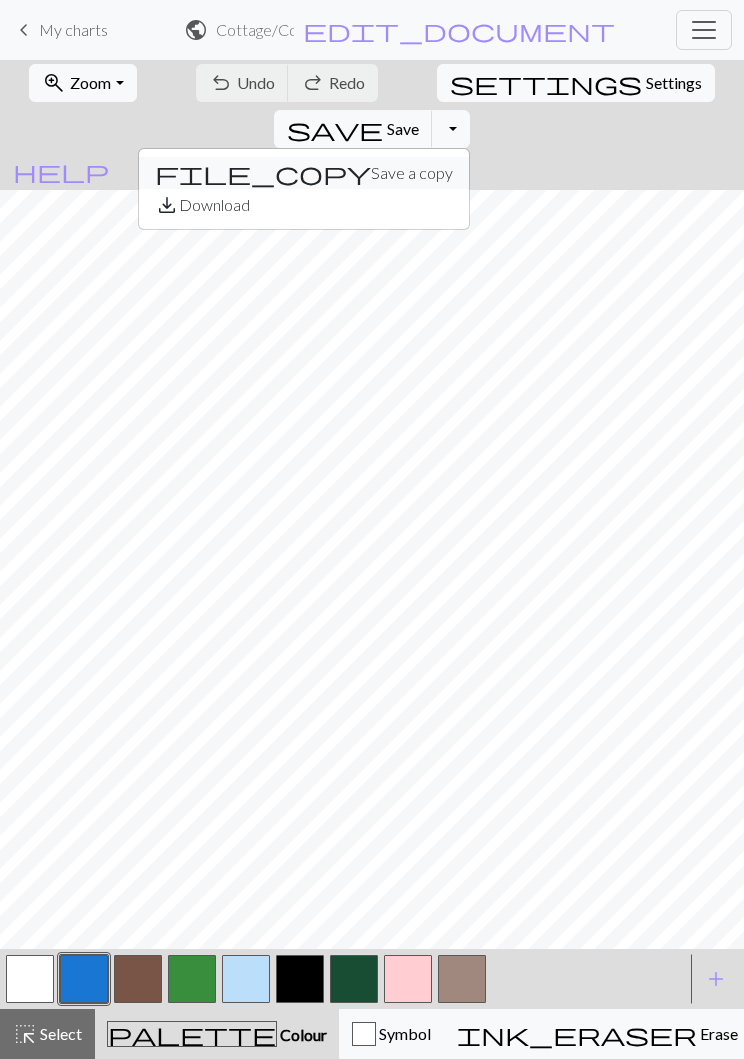 click on "file_copy  Save a copy" at bounding box center (304, 173) 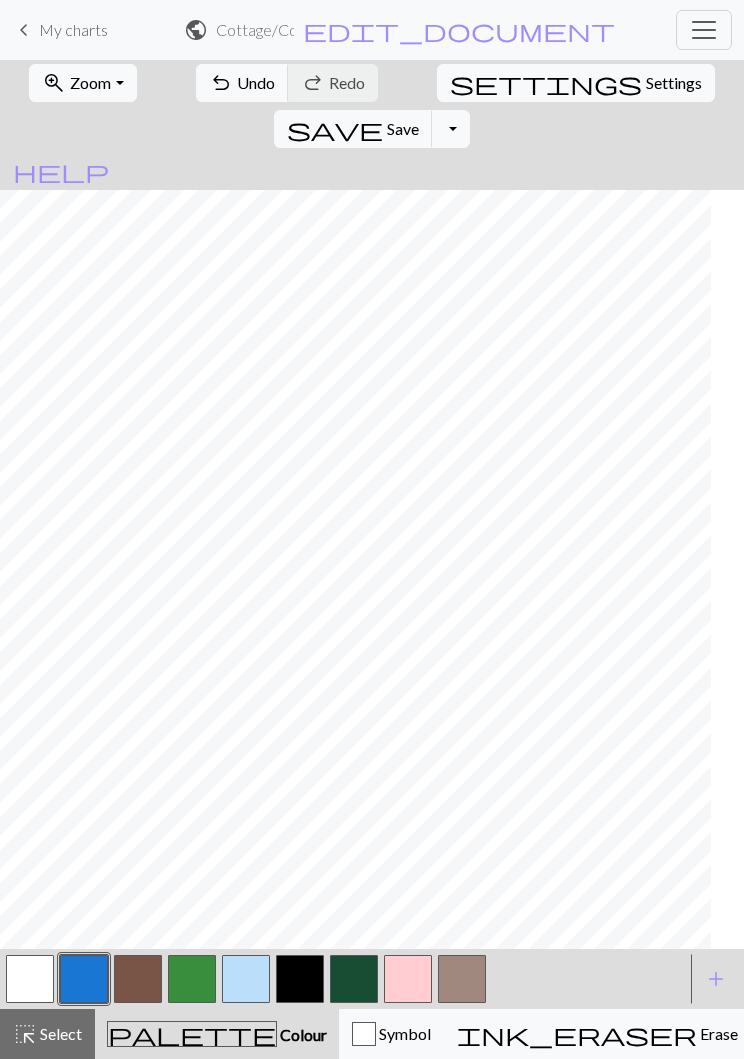 scroll, scrollTop: 0, scrollLeft: 34, axis: horizontal 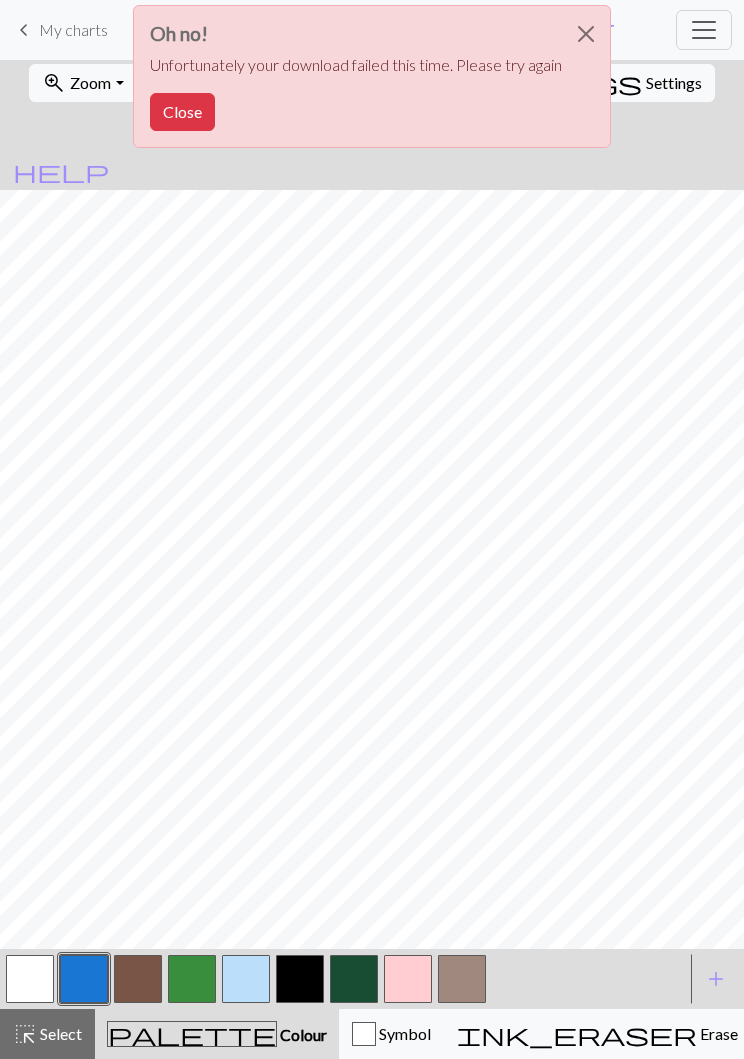 click on "Close" at bounding box center (182, 112) 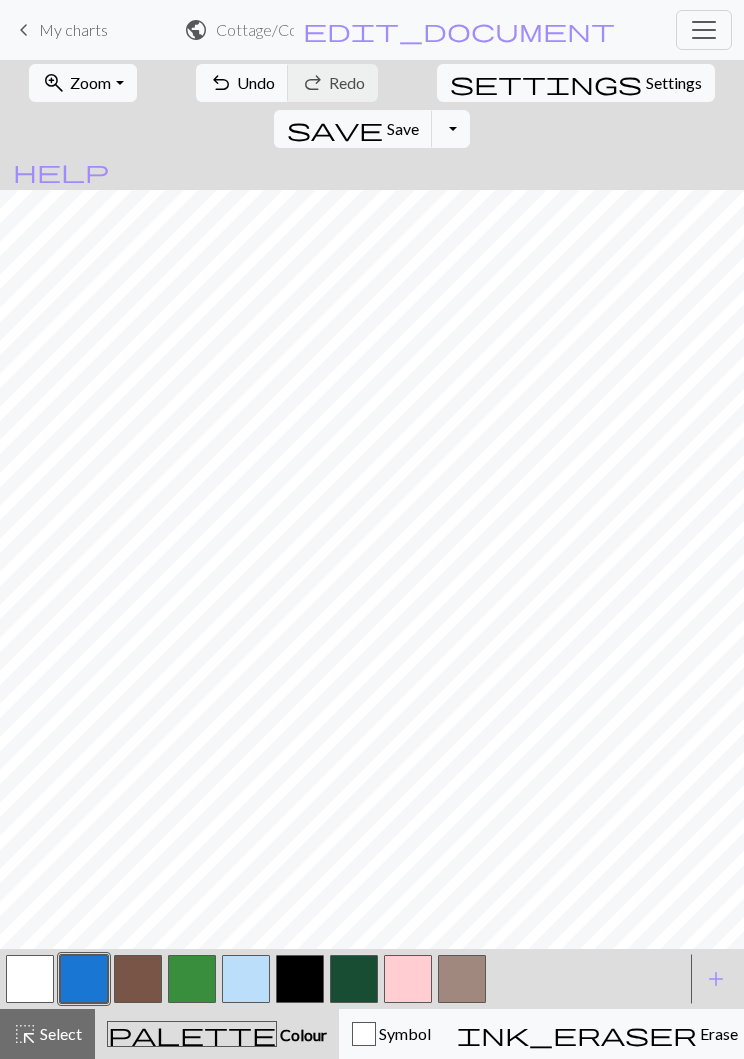 click on "Toggle Dropdown" at bounding box center (451, 129) 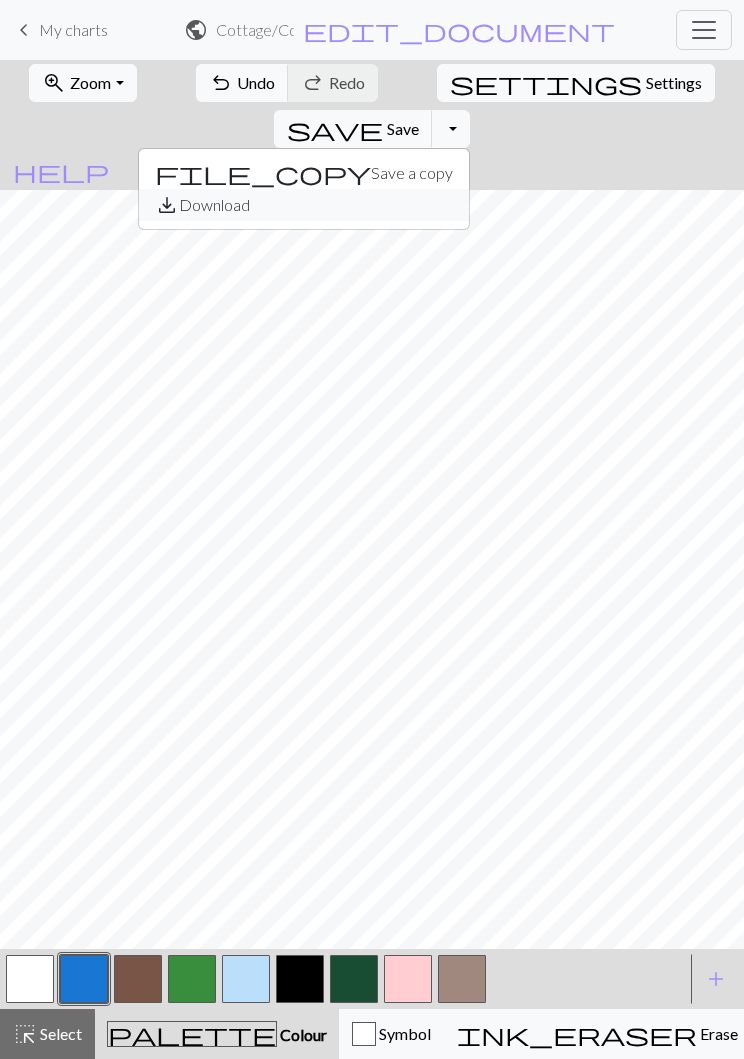 click on "save_alt  Download" at bounding box center (304, 205) 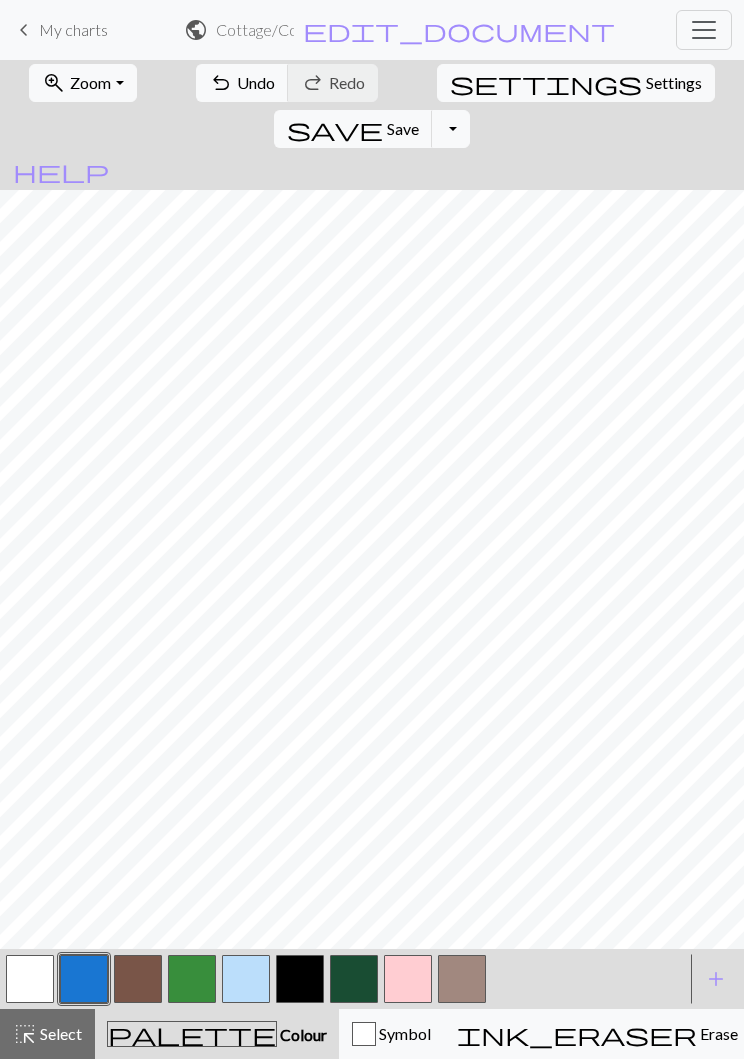 click on "Settings" at bounding box center (674, 83) 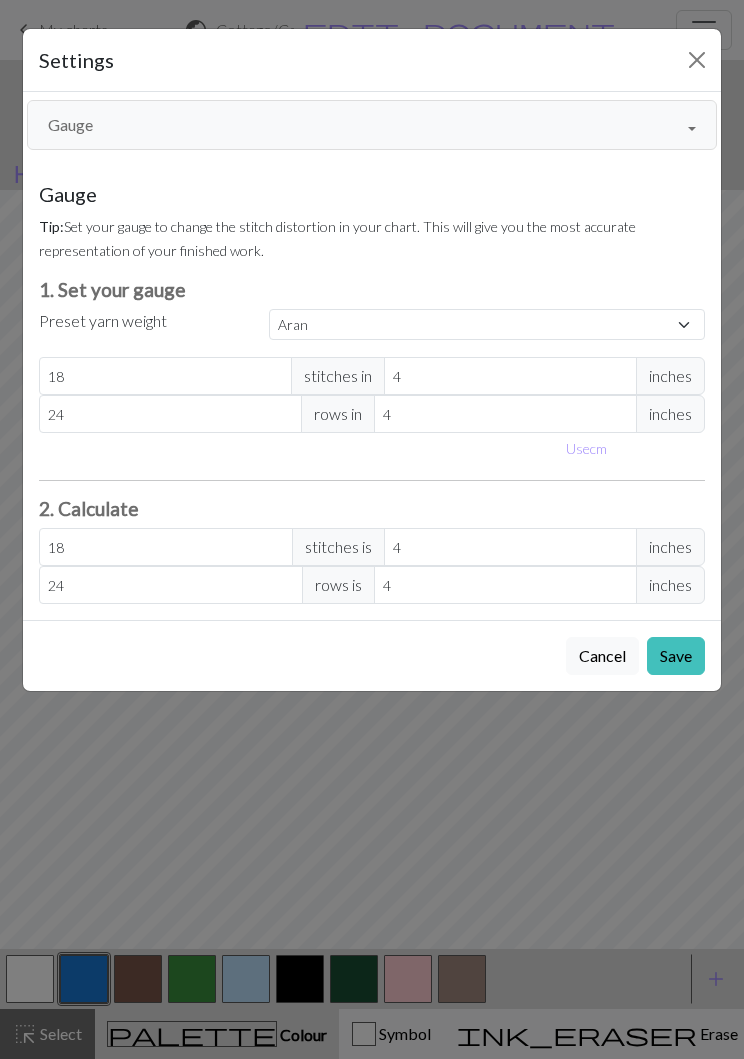 click on "Cancel" at bounding box center (602, 656) 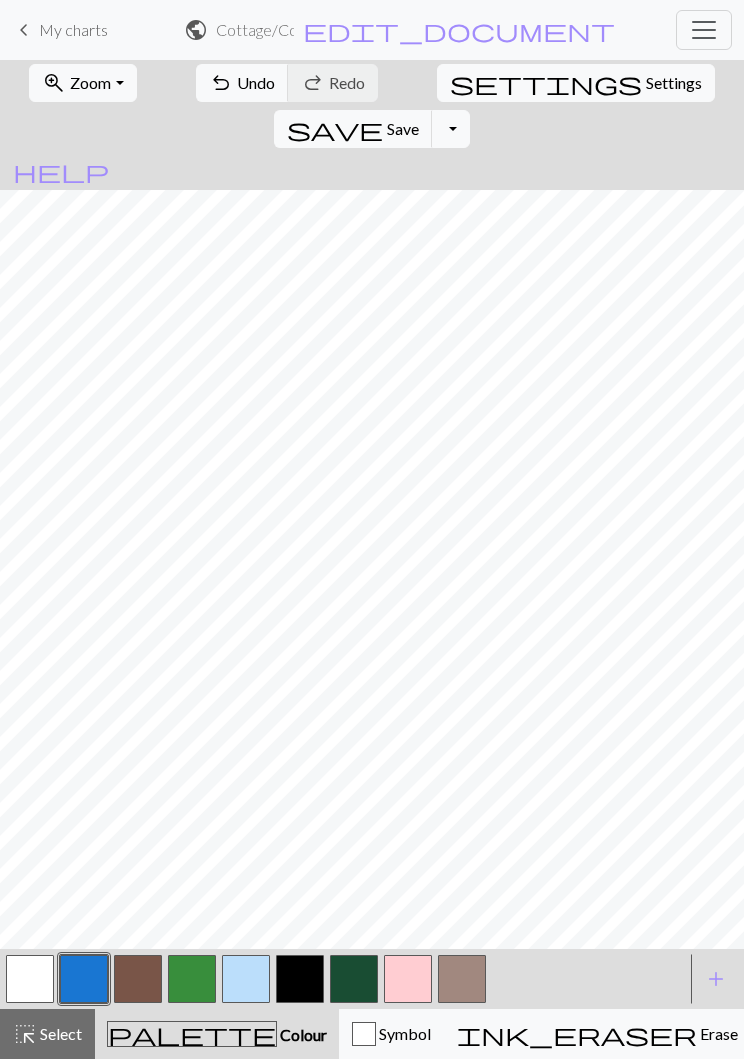 click on "keyboard_arrow_left   My charts" at bounding box center [60, 30] 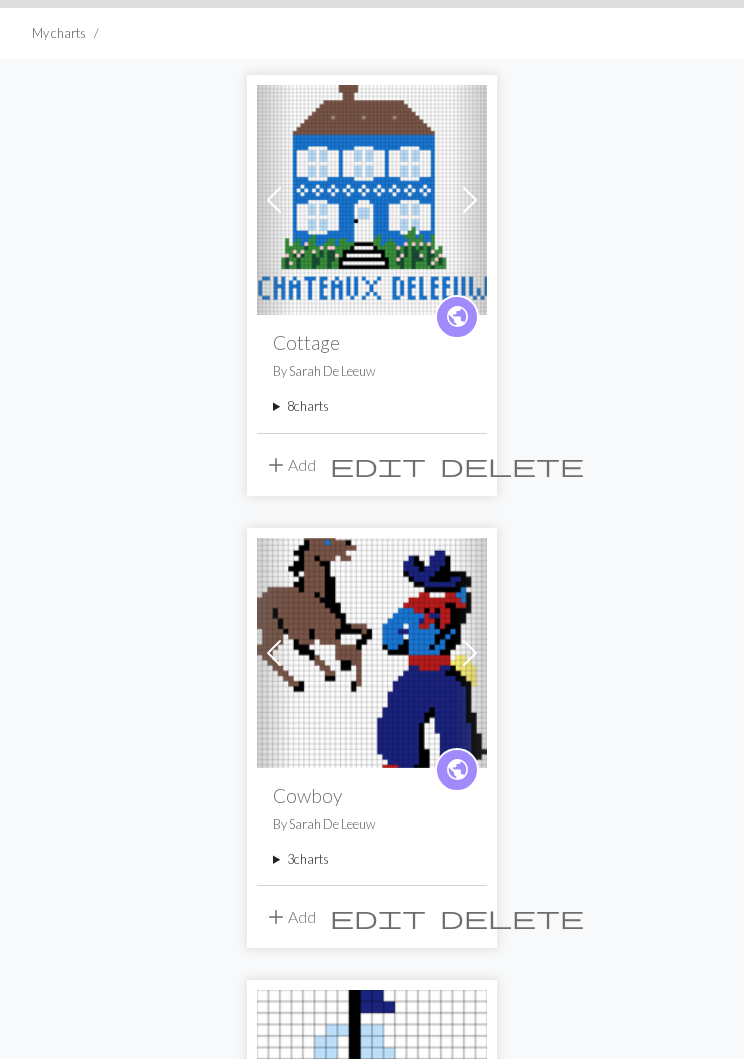 scroll, scrollTop: 0, scrollLeft: 0, axis: both 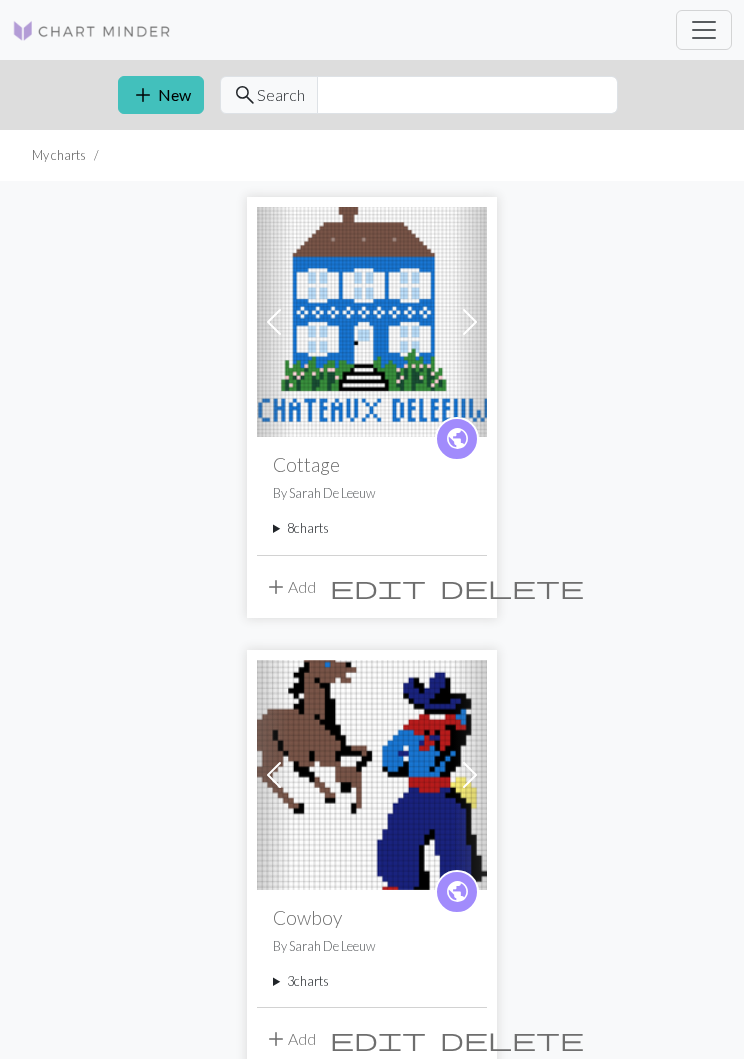 click on "Previous Next public Cottage By   [FIRST] [LAST] 8  charts Cottage delete Copy of Cottage delete Copy of Copy of Cottage delete Copy of Copy of Copy of Cottage delete Copy of Copy of Copy of Copy of Cottage delete Copy of Copy of Copy of Copy of Copy of Cottage delete add  Add edit delete Previous Next public Cowboy By   [FIRST] [LAST] 3  charts Cowboy delete Copy of Cowboy delete Copy of Cowboy delete add  Add edit delete public Sailboat By   [FIRST] [LAST] add  Add edit delete public Horse By   [FIRST] [LAST] add  Add edit delete Previous Next public bear By   [FIRST] [LAST] 3  charts bear delete Copy of bear delete Copy of bear delete add  Add edit delete public Swan By   [FIRST] [LAST] add  Add edit delete public Cowboy By   [FIRST] [LAST] add  Add edit delete public Rose By   [FIRST] [LAST] add  Add edit delete public Ballet slippers By   [FIRST] [LAST] add  Add edit delete" at bounding box center (372, 2159) 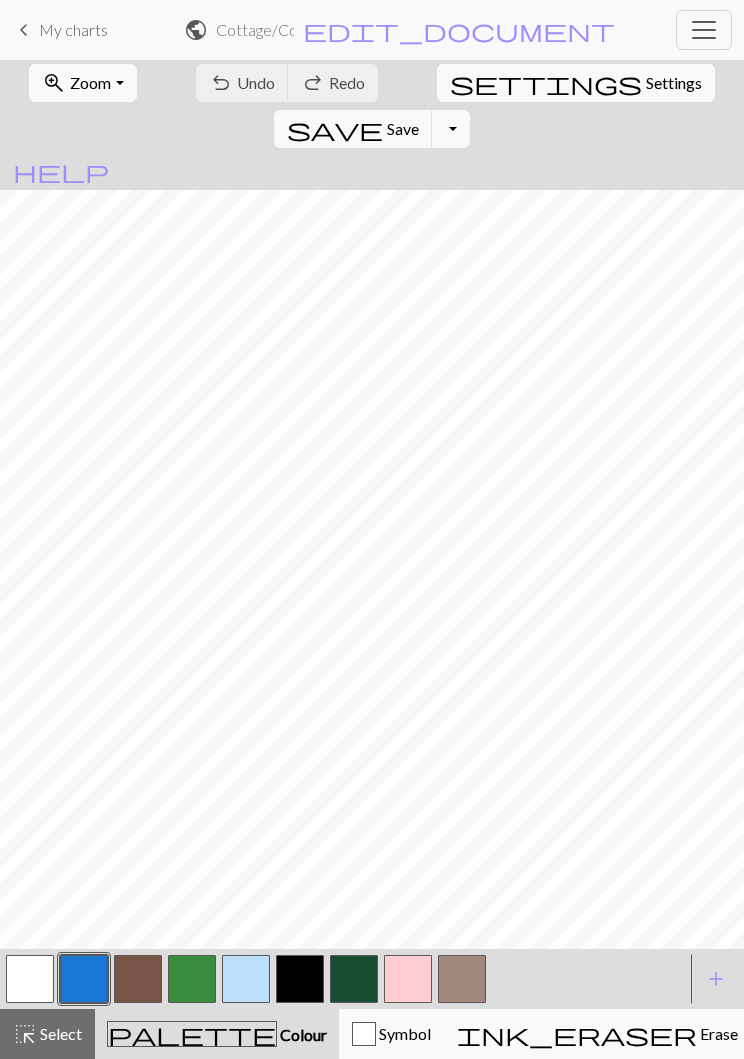 click on "Toggle Dropdown" at bounding box center (451, 129) 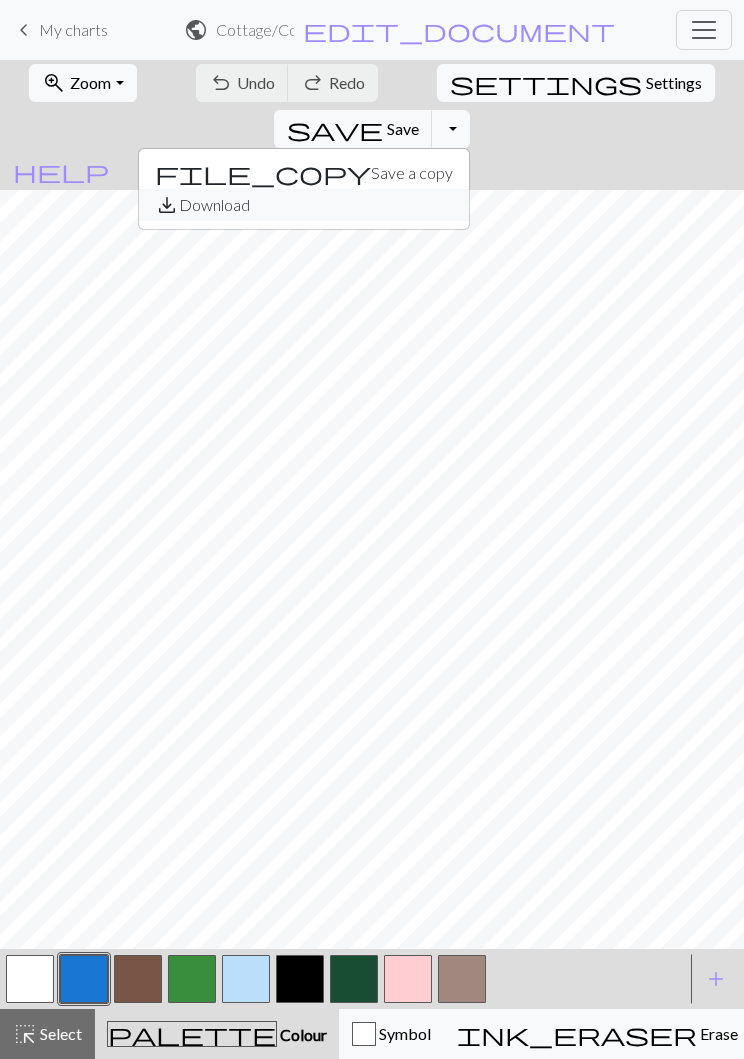 click on "save_alt  Download" at bounding box center (304, 205) 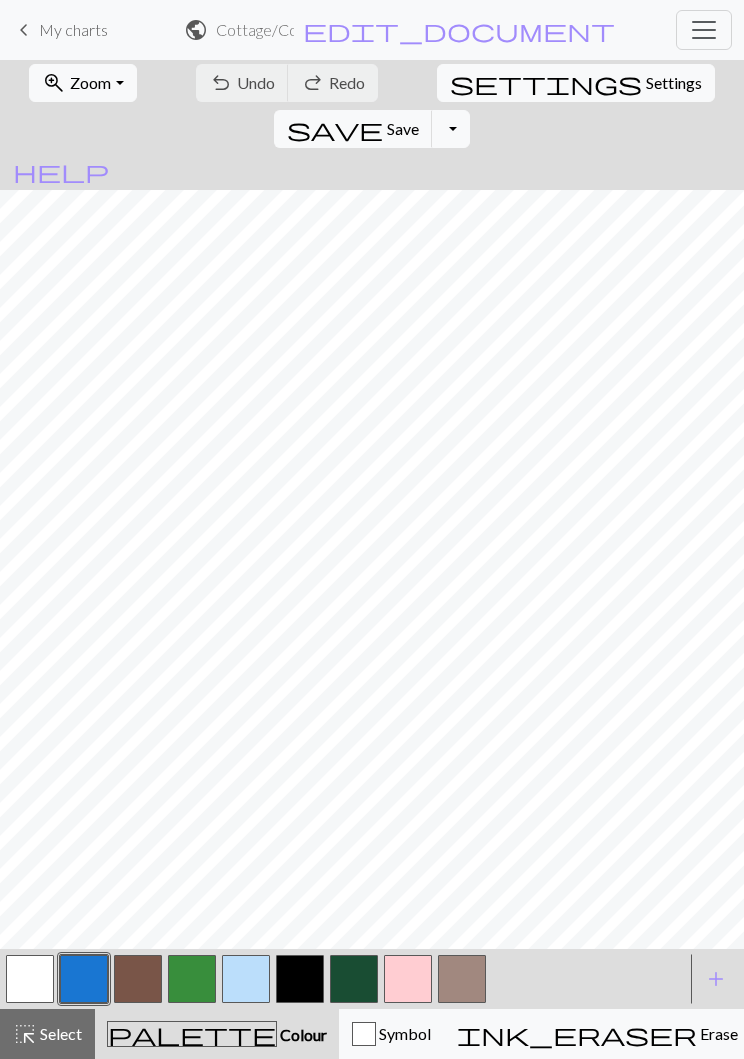 click at bounding box center [704, 30] 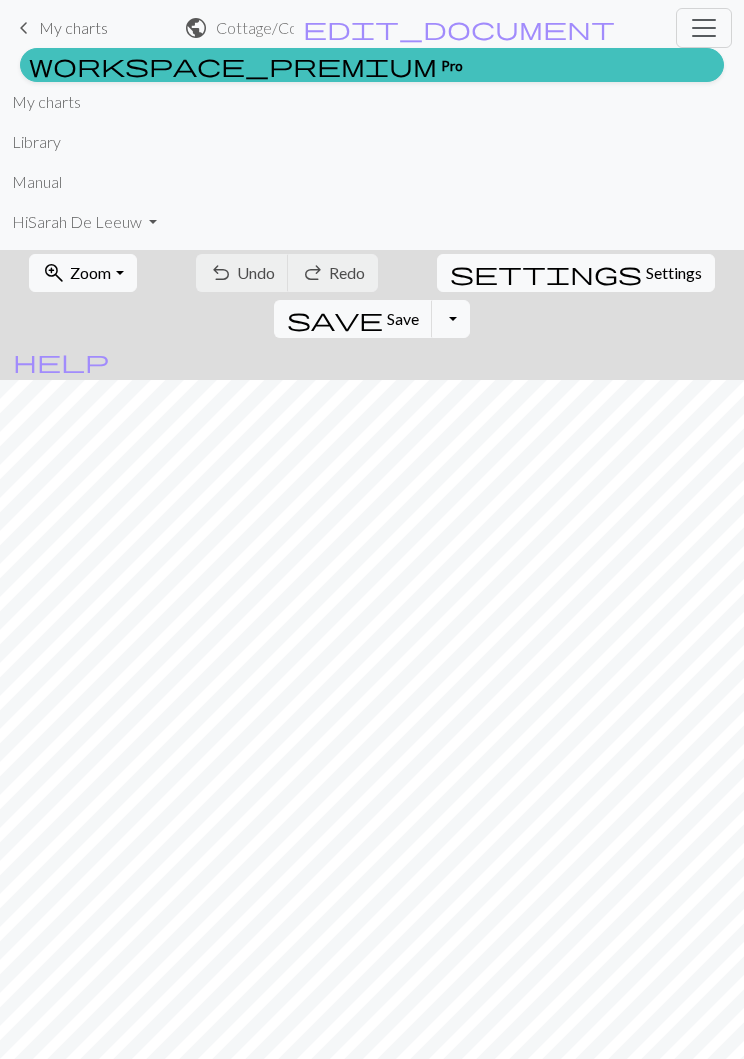 click on "My charts" at bounding box center (46, 102) 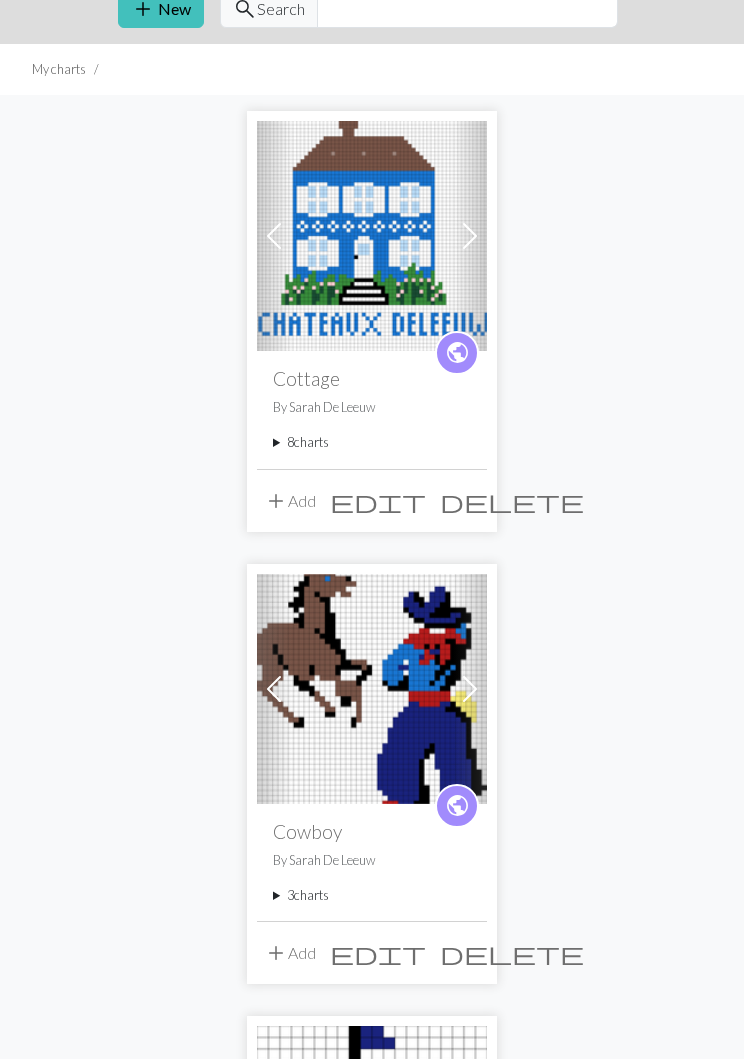scroll, scrollTop: 0, scrollLeft: 0, axis: both 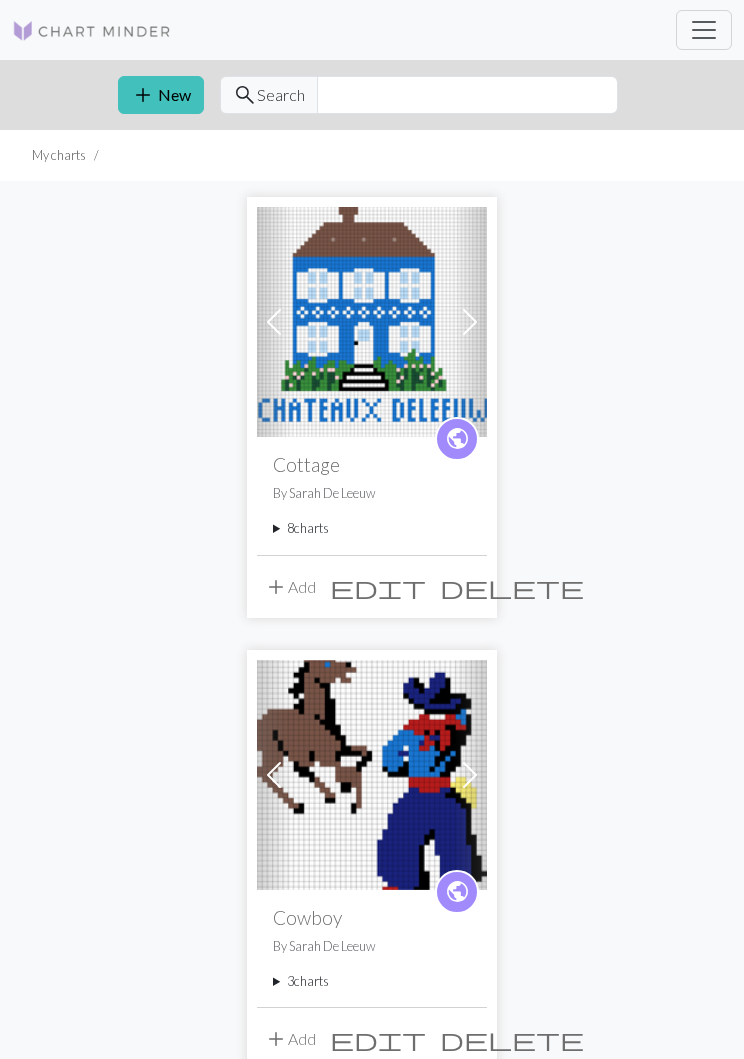click at bounding box center [372, 322] 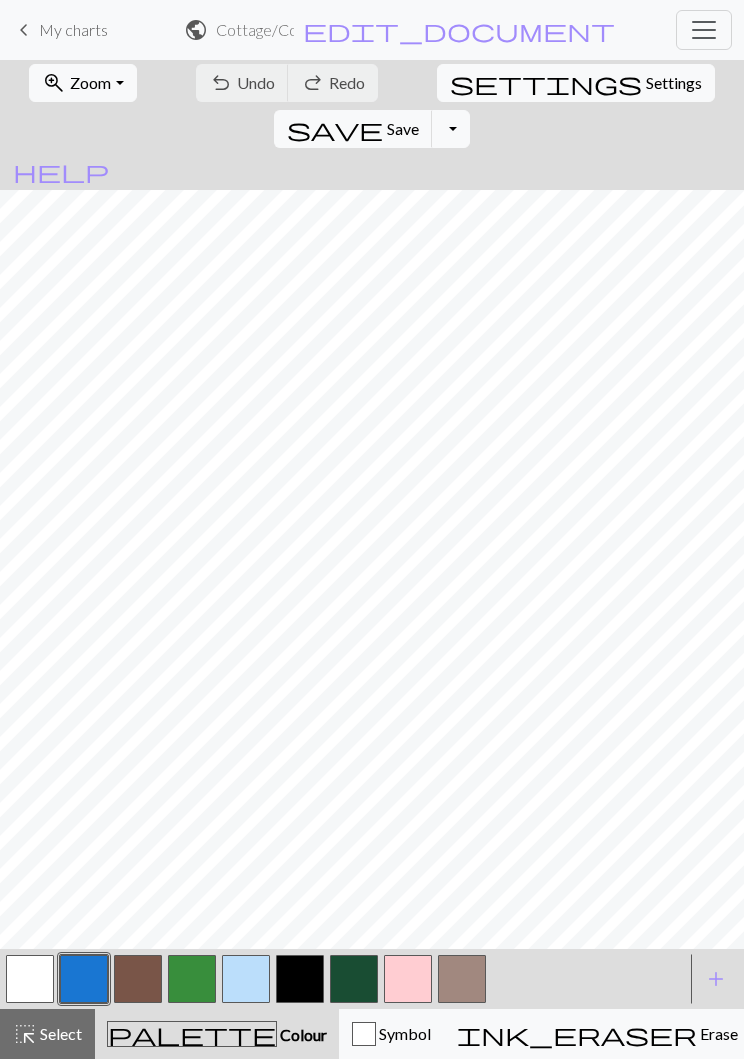 click on "Save" at bounding box center (403, 128) 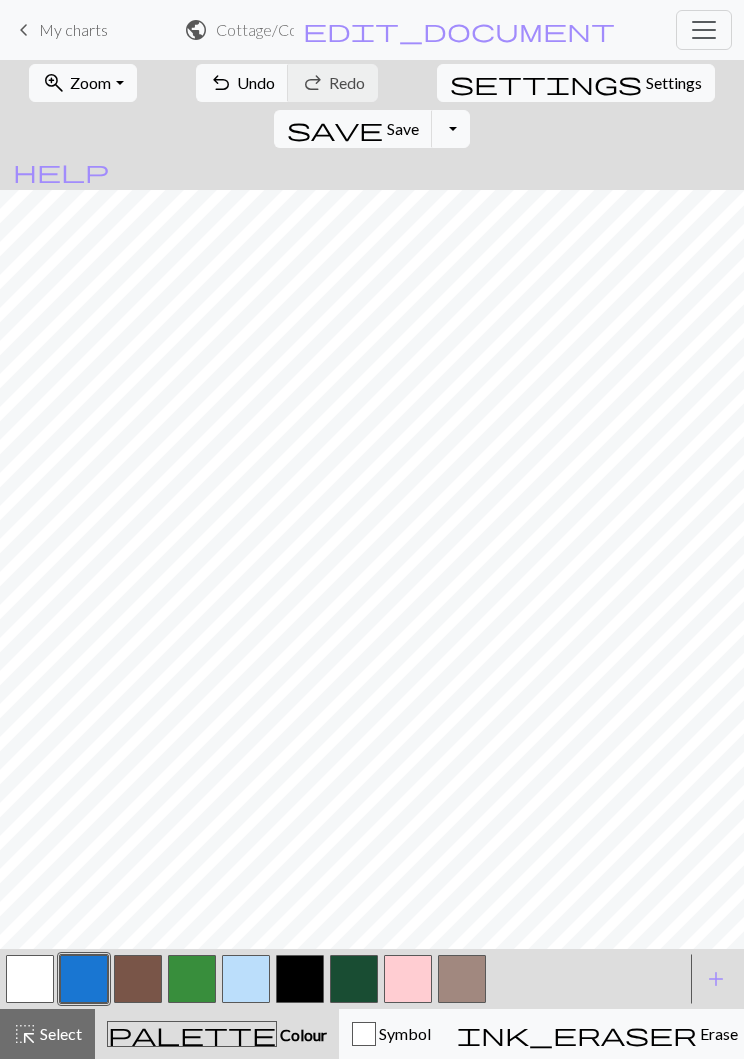 click on "undo Undo Undo" at bounding box center [242, 83] 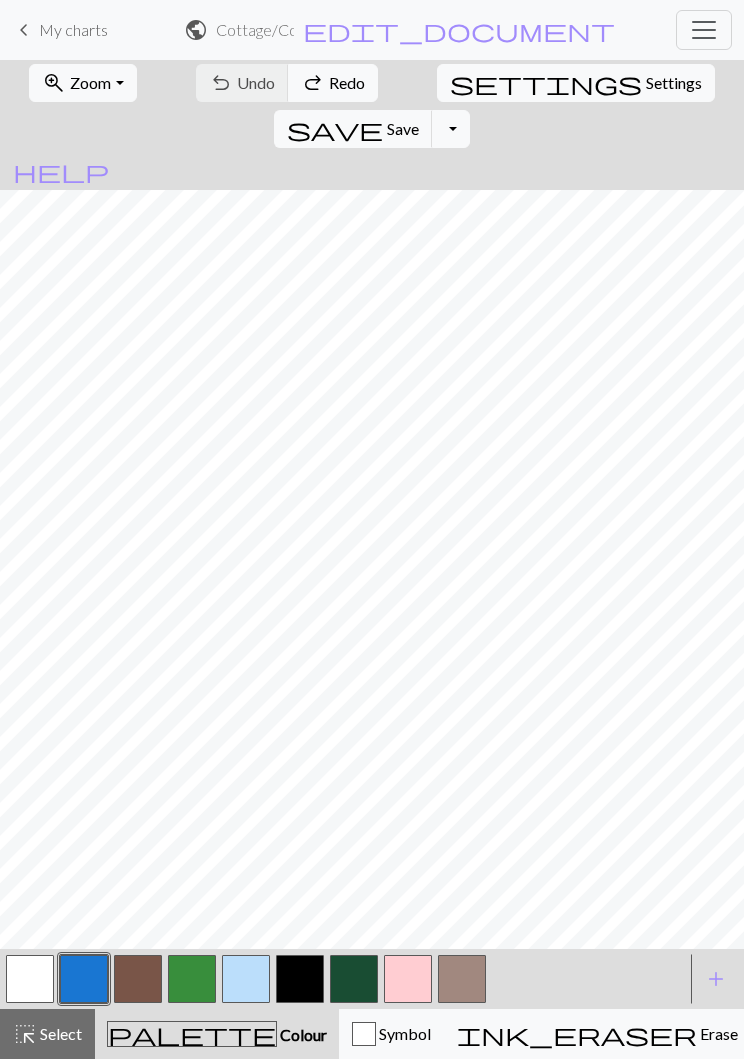 click on "Toggle Dropdown" at bounding box center (451, 129) 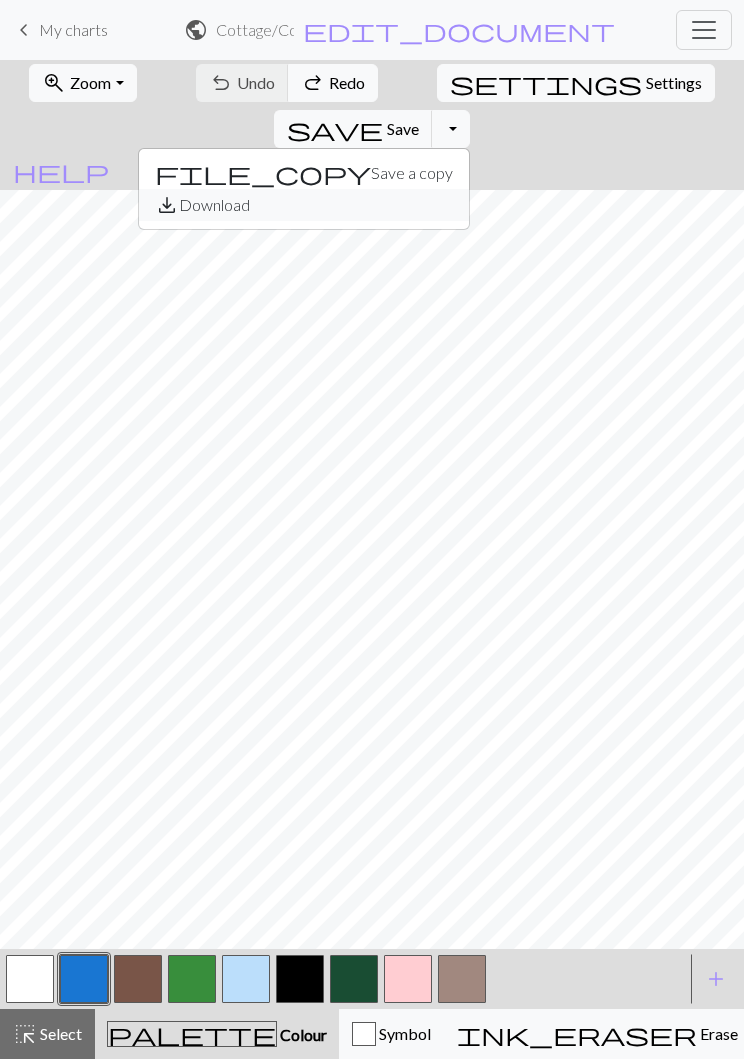 click on "save_alt  Download" at bounding box center (304, 205) 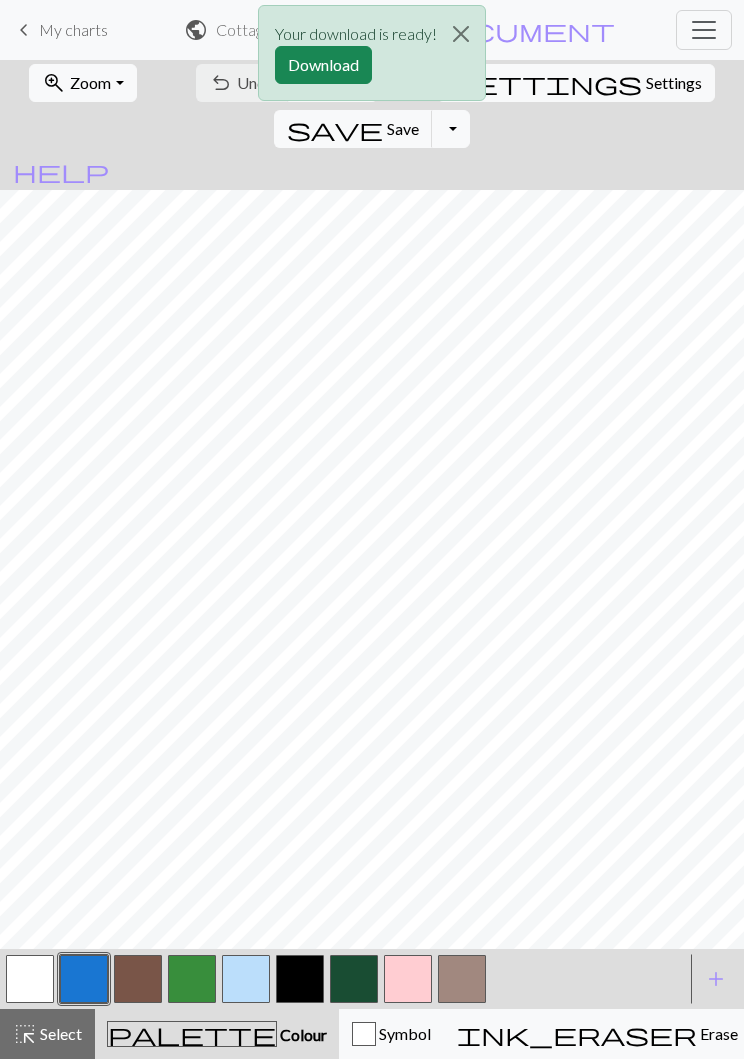 click on "Download" at bounding box center (323, 65) 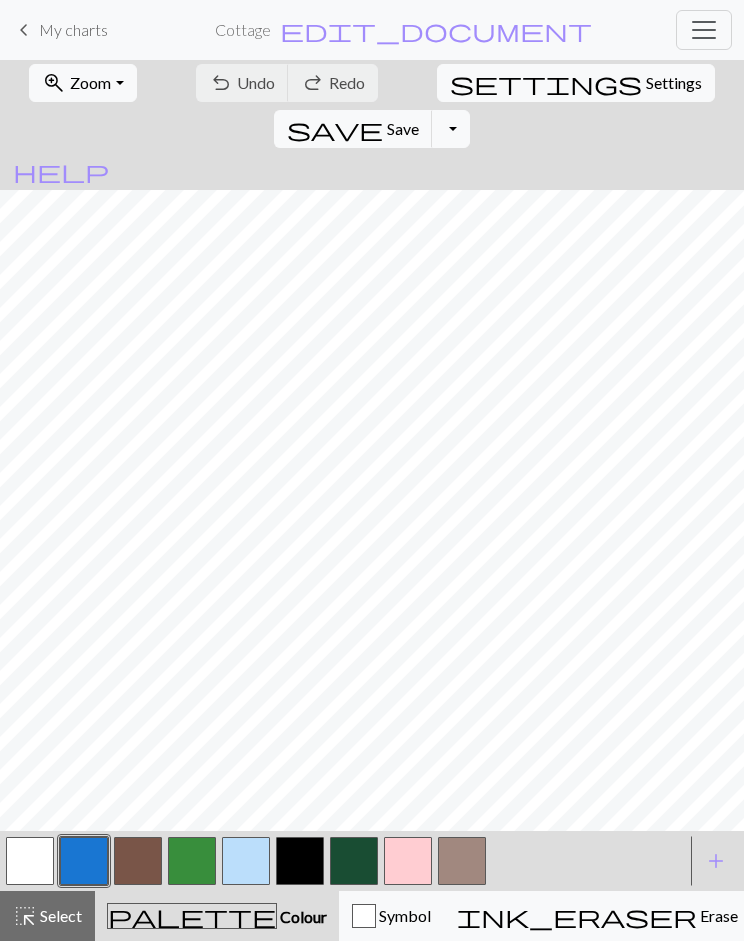 scroll, scrollTop: 0, scrollLeft: 0, axis: both 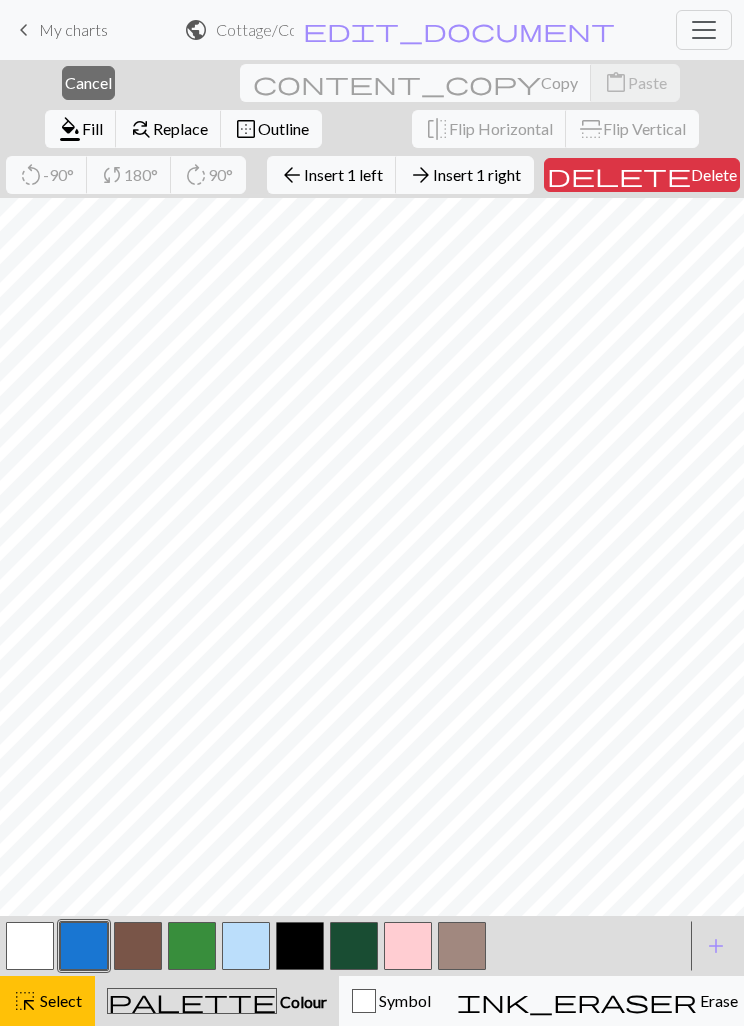 click on "Delete" at bounding box center [714, 174] 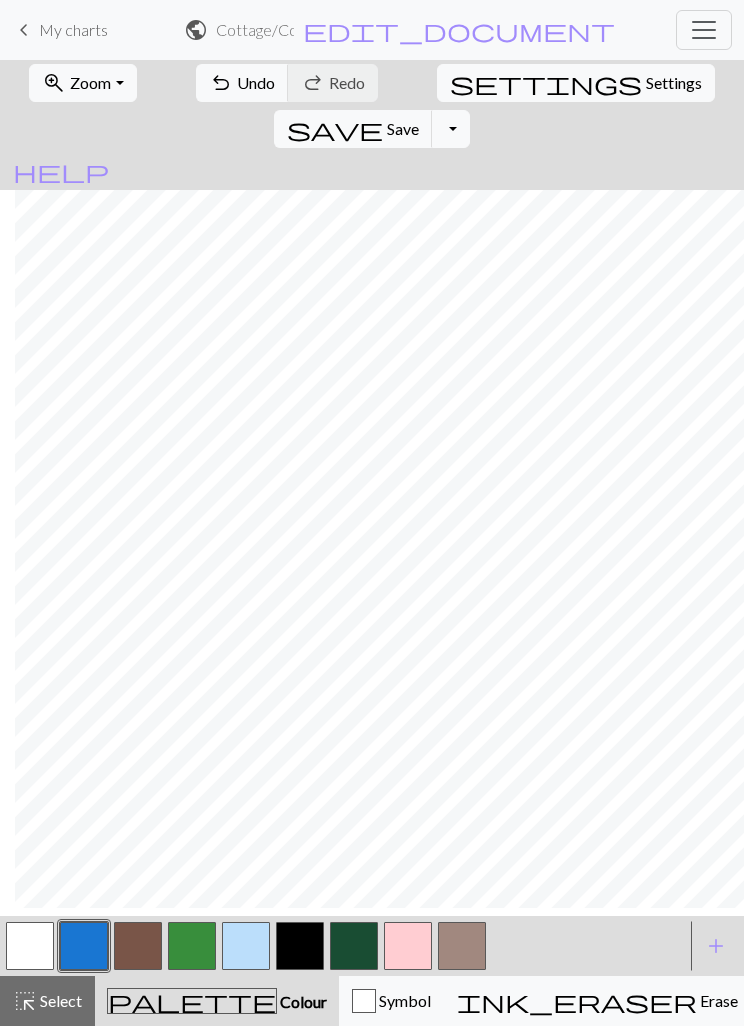 scroll, scrollTop: 101, scrollLeft: 513, axis: both 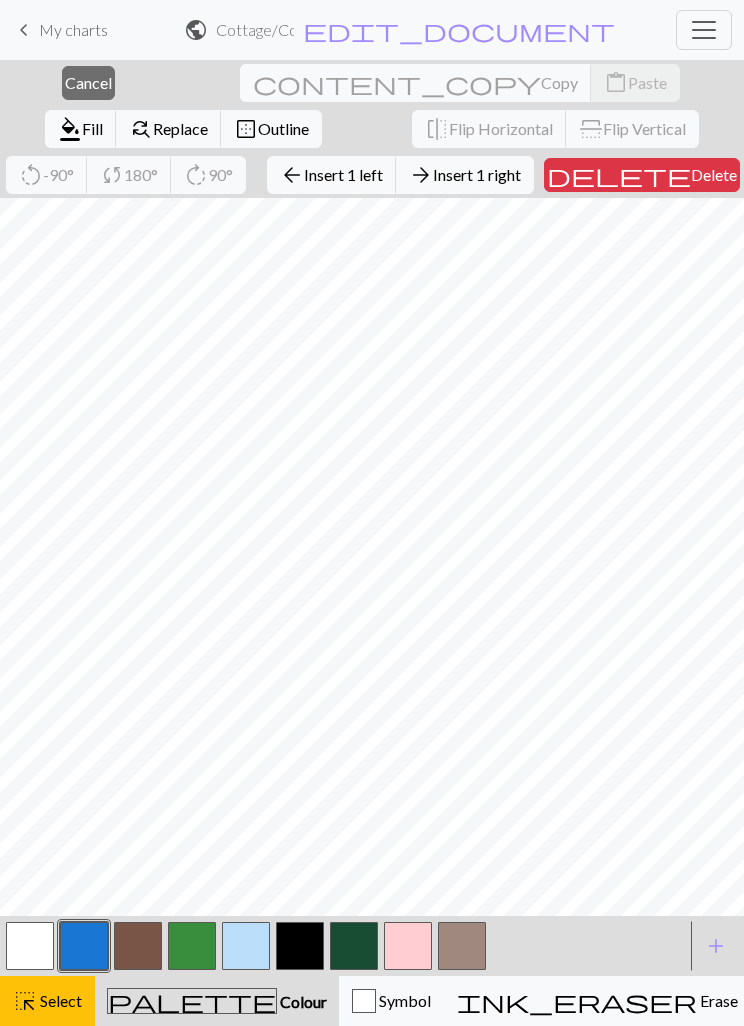 click on "Delete" at bounding box center [714, 174] 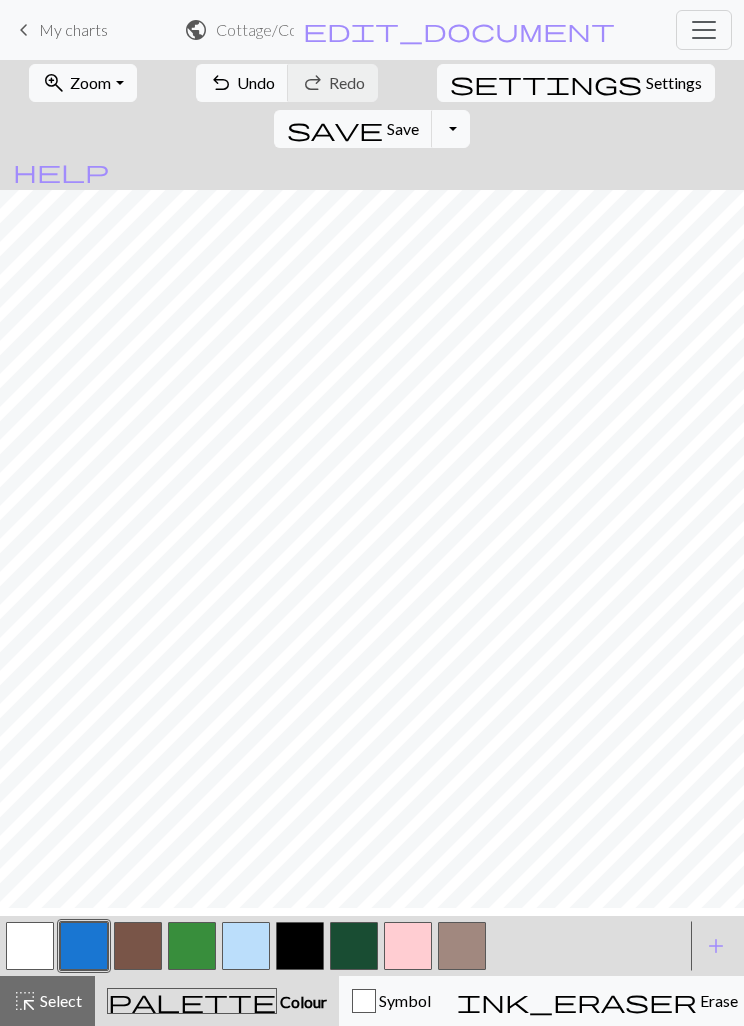 scroll, scrollTop: 101, scrollLeft: 474, axis: both 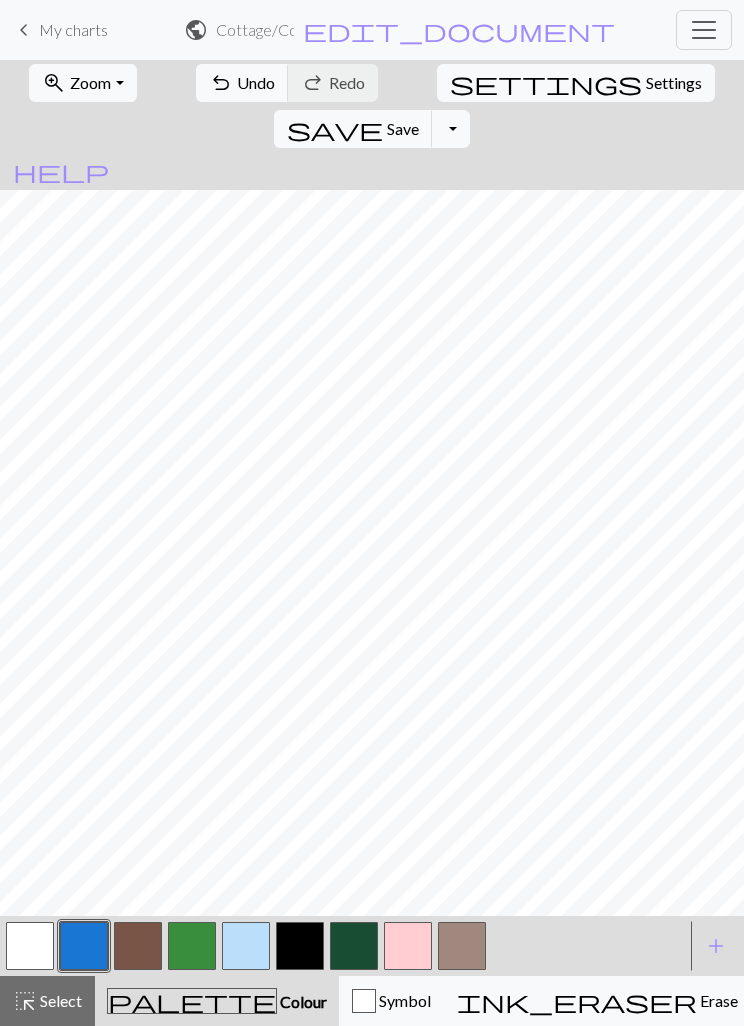 click on "Undo" at bounding box center (256, 82) 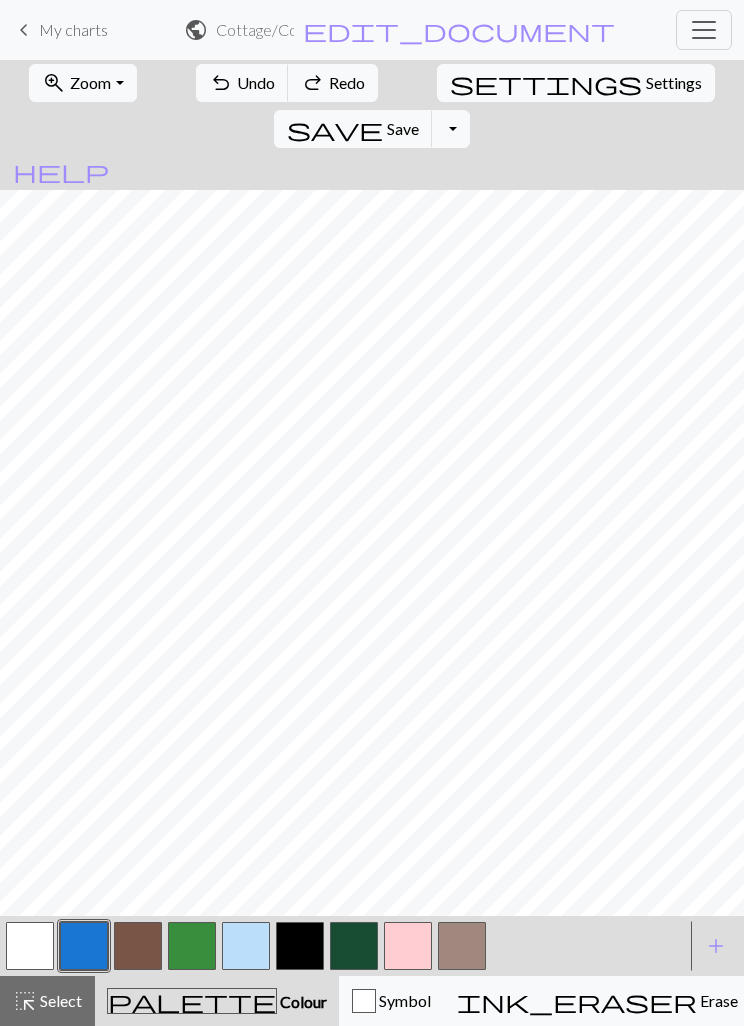 click on "Save" at bounding box center [403, 128] 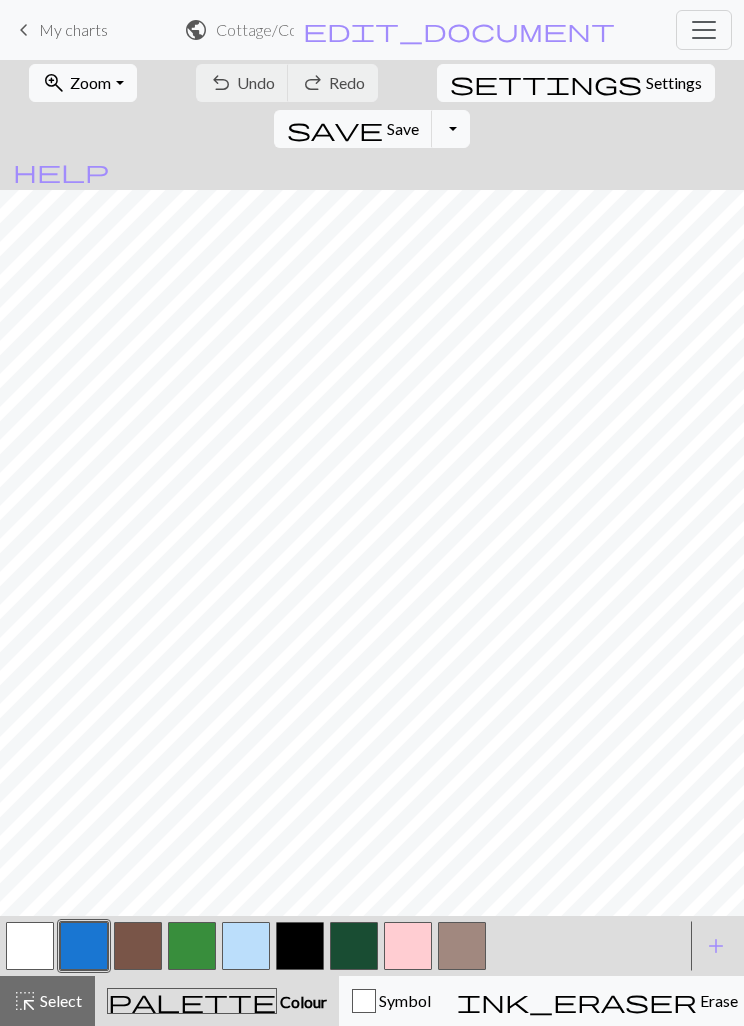 scroll, scrollTop: 0, scrollLeft: 0, axis: both 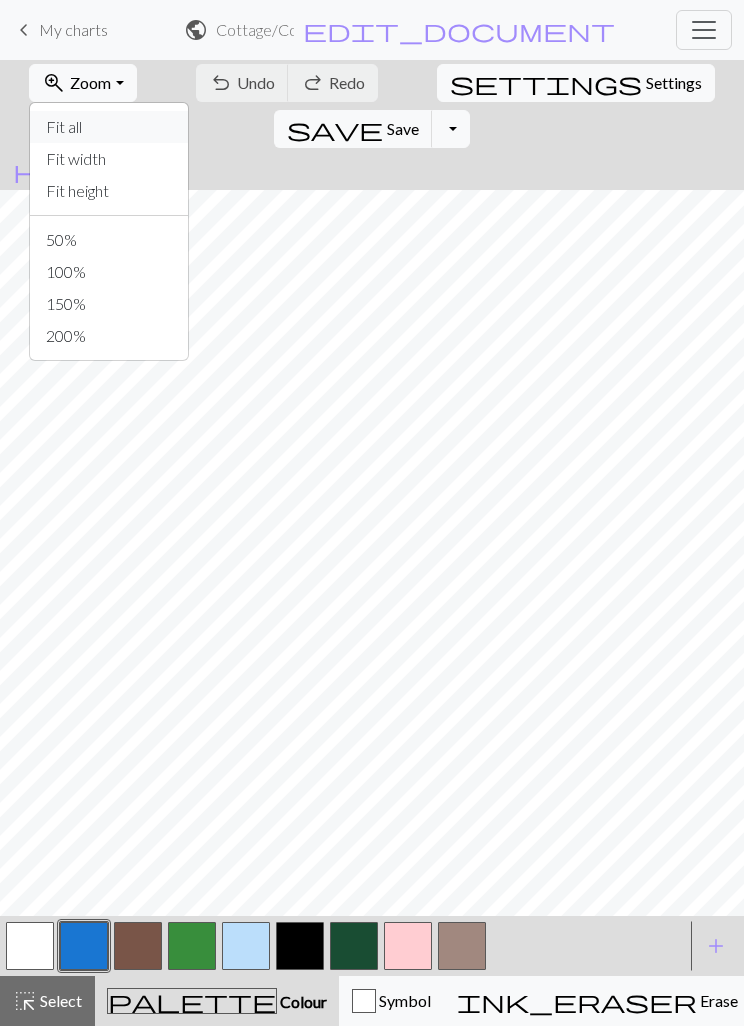 click on "Fit all" at bounding box center [109, 127] 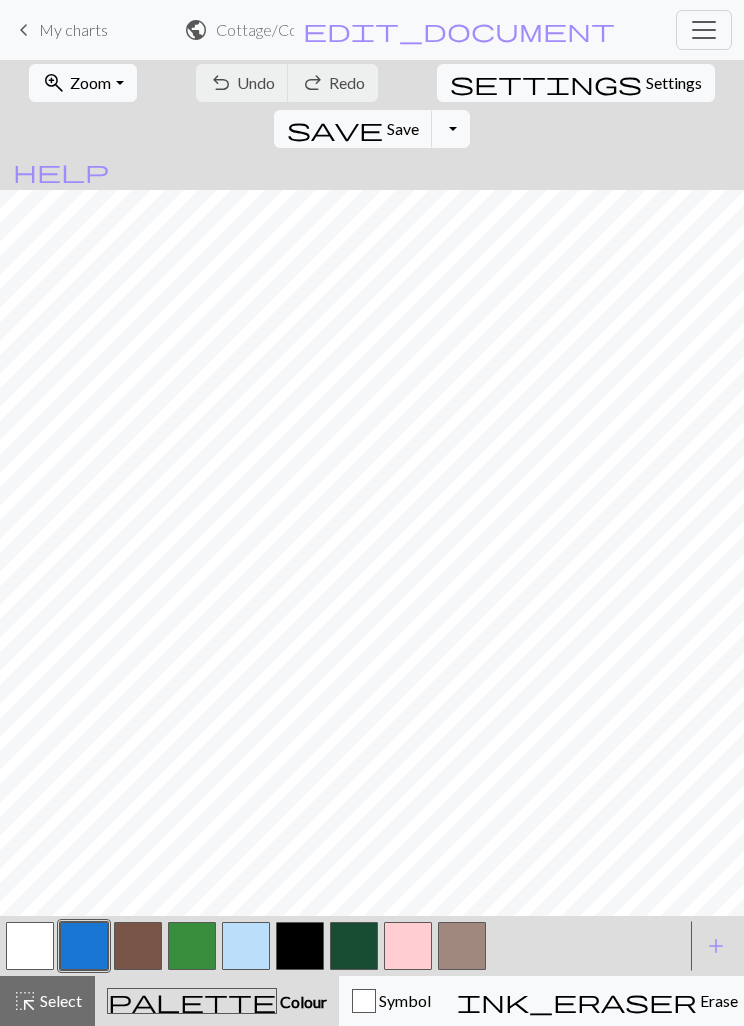 scroll, scrollTop: 0, scrollLeft: 154, axis: horizontal 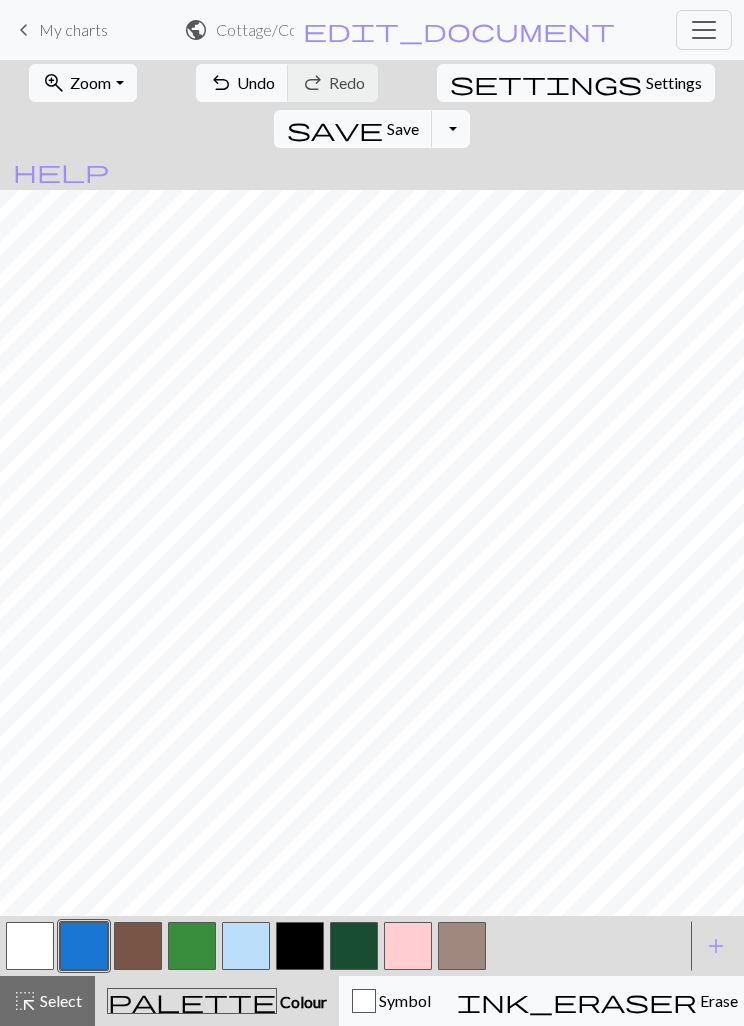 click on "Undo" at bounding box center [256, 82] 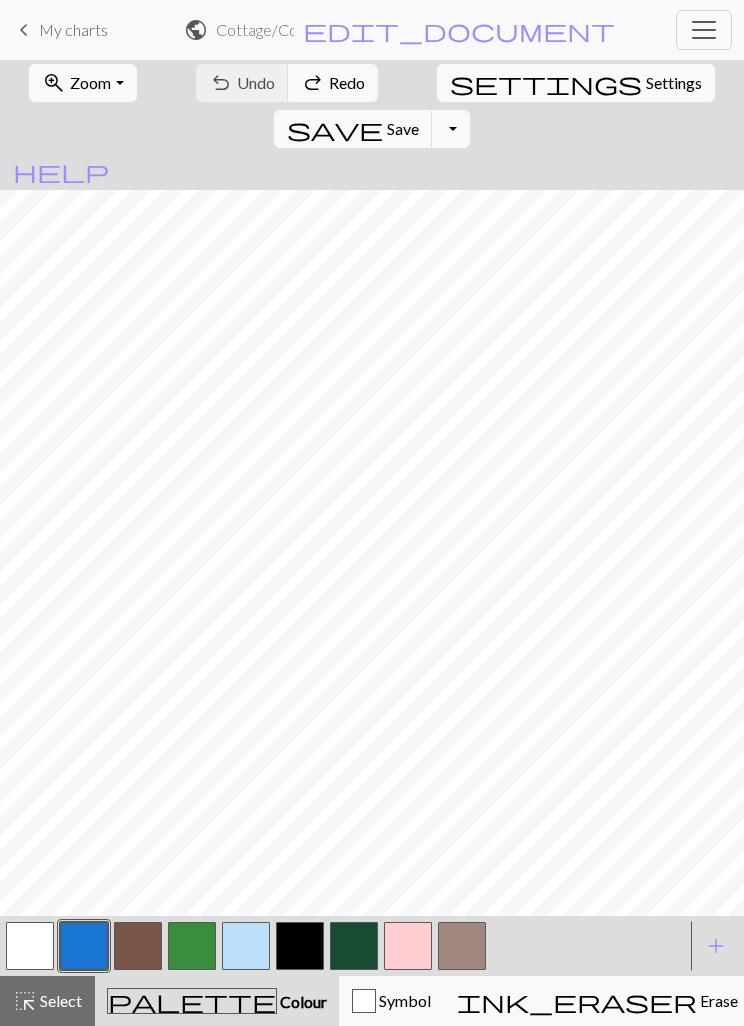 scroll, scrollTop: 0, scrollLeft: 202, axis: horizontal 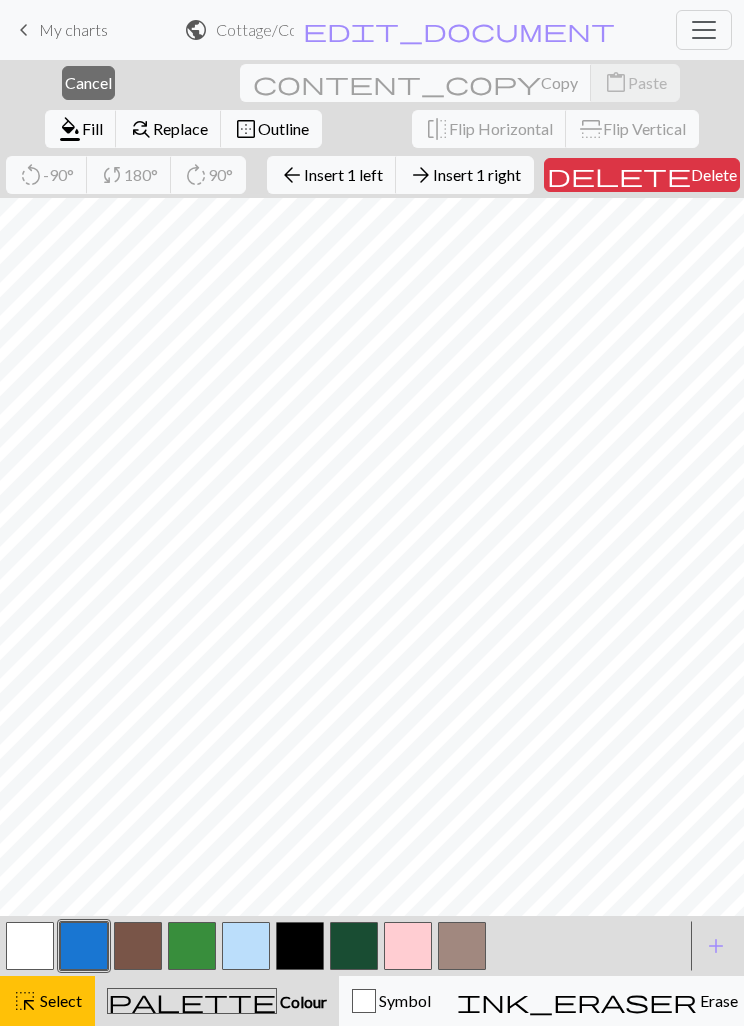click on "Delete" at bounding box center (714, 174) 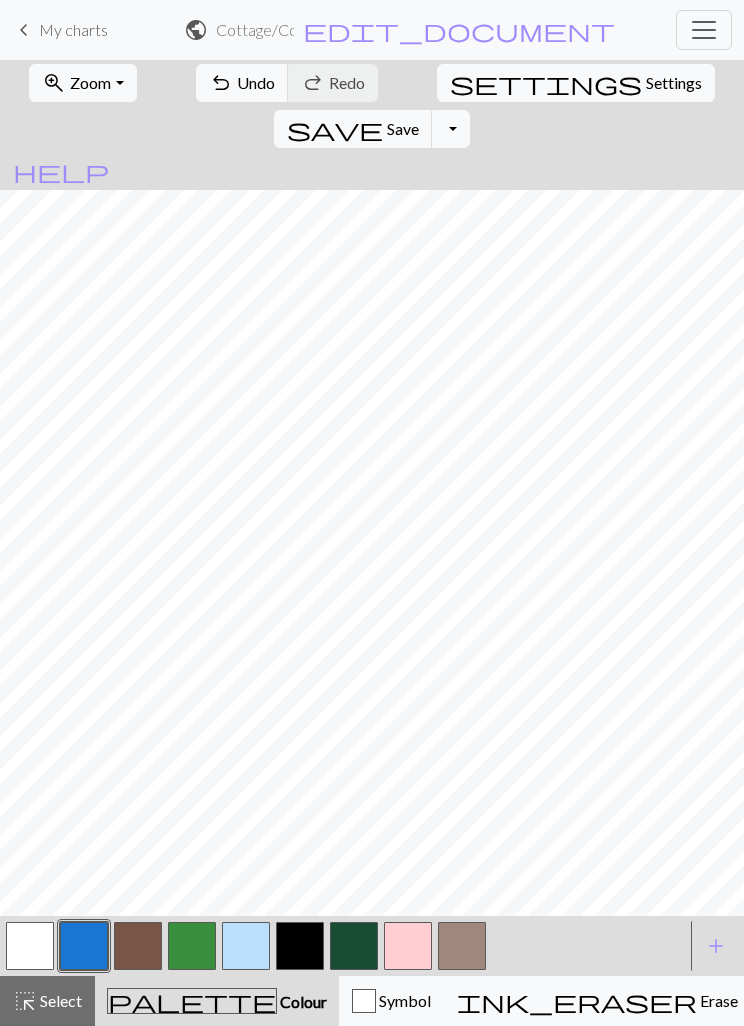 click on "Save" at bounding box center (403, 128) 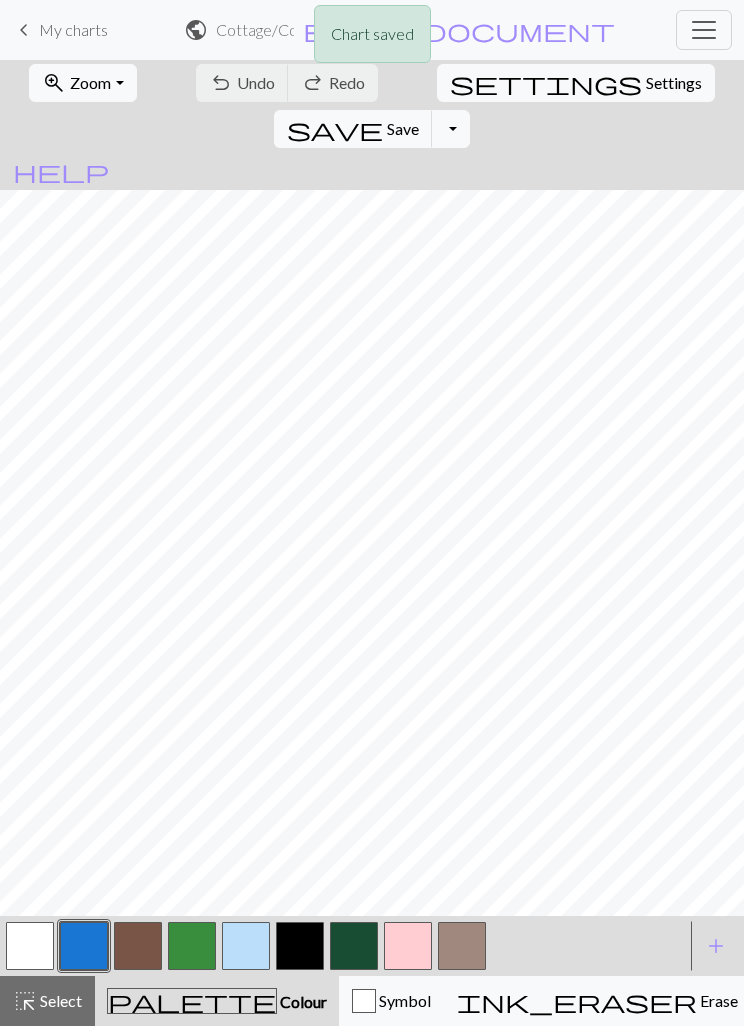 click on "Chart saved" at bounding box center [372, 39] 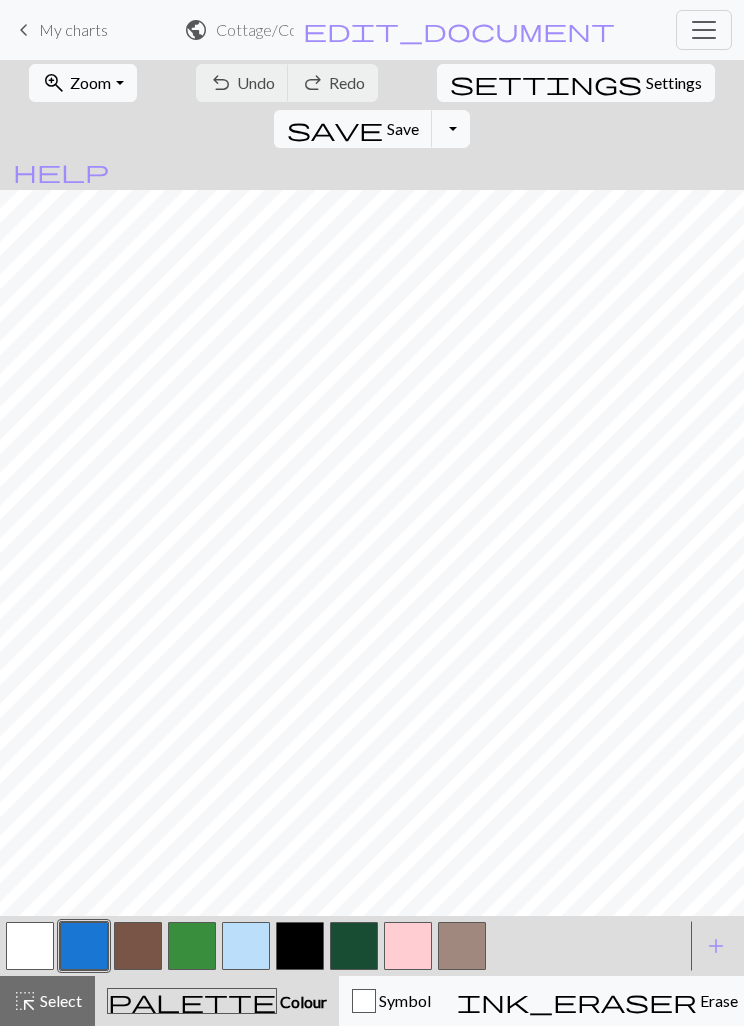 scroll, scrollTop: 0, scrollLeft: 0, axis: both 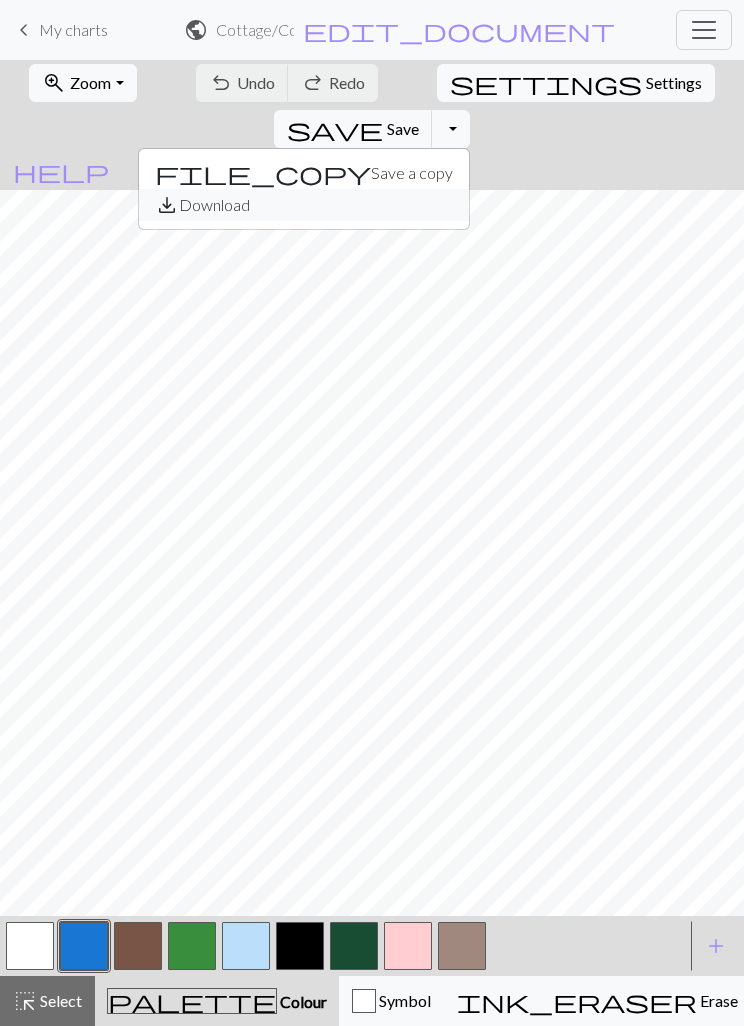 click on "save_alt  Download" at bounding box center [304, 205] 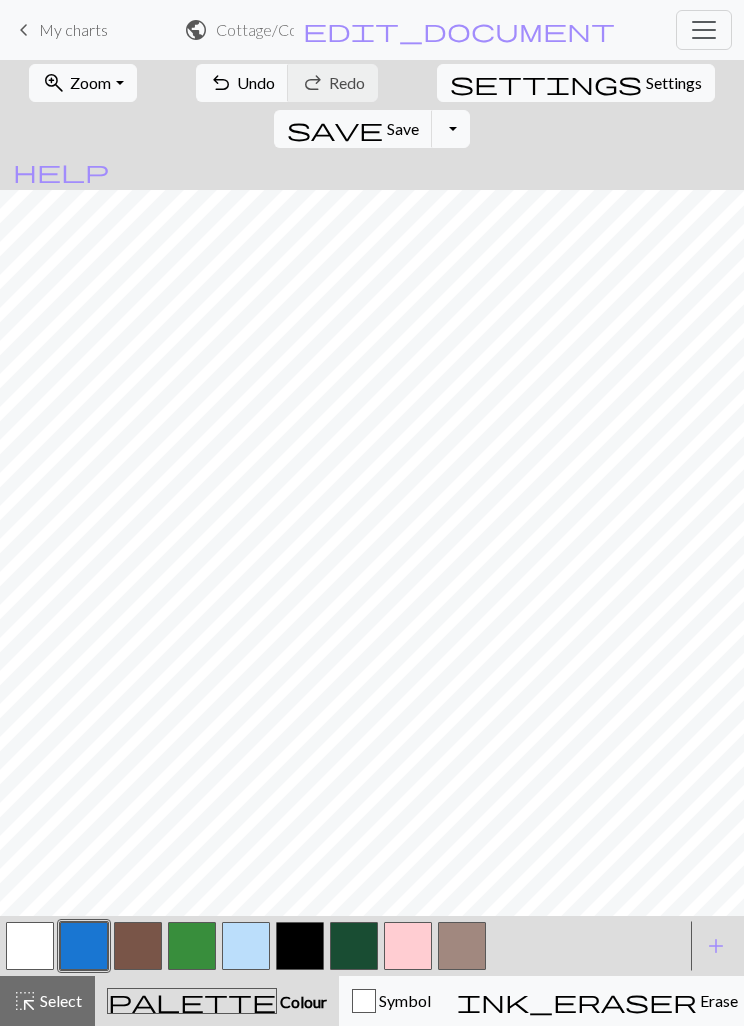 click on "Undo" at bounding box center (256, 82) 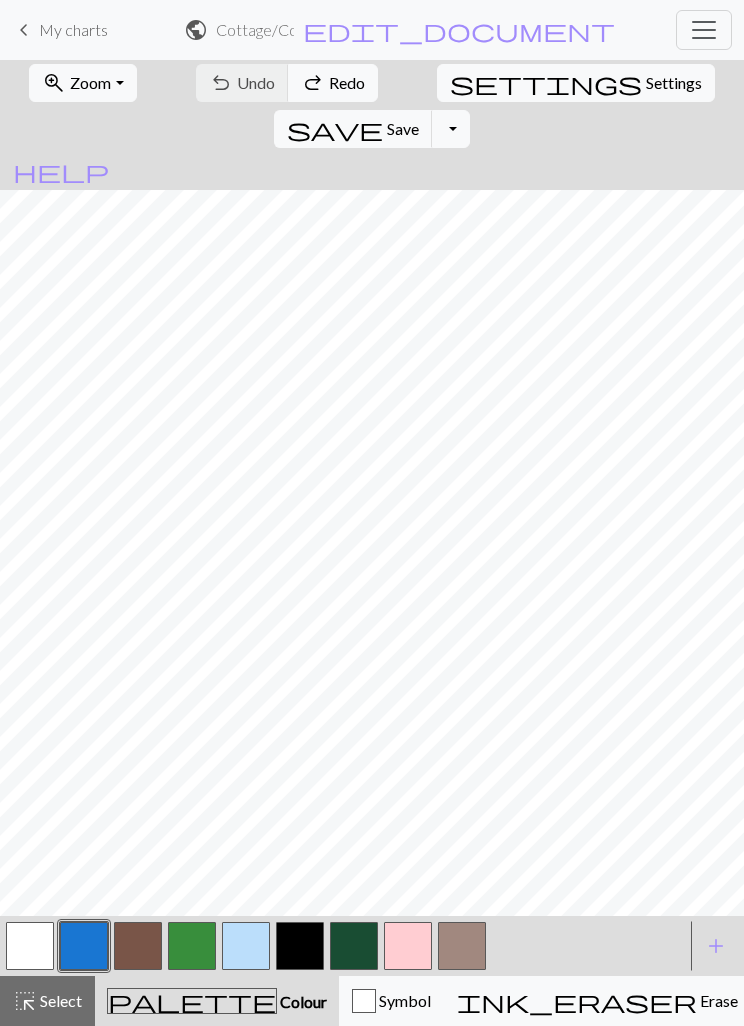click on "Toggle Dropdown" at bounding box center [451, 129] 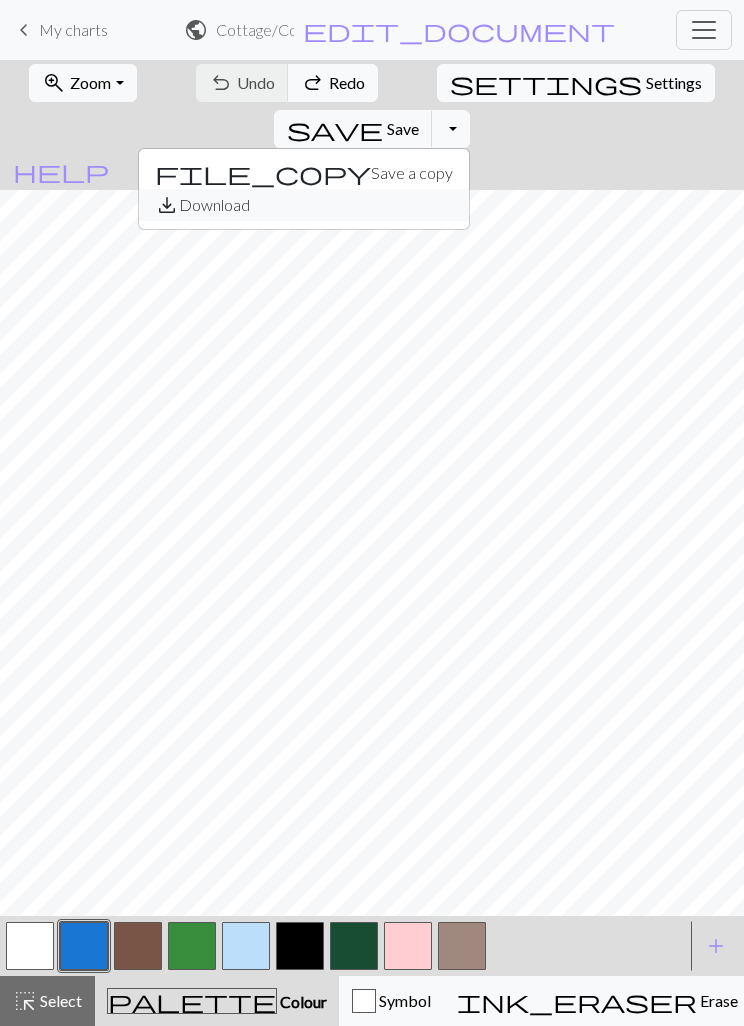 click on "save_alt  Download" at bounding box center (304, 205) 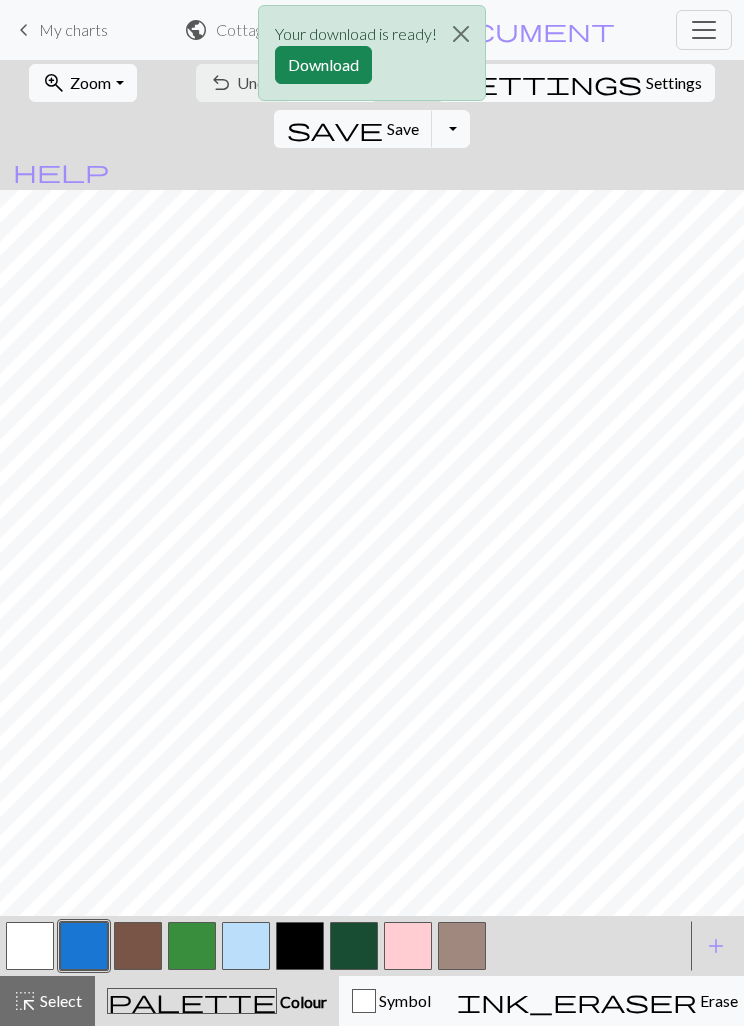 click on "Download" at bounding box center (323, 65) 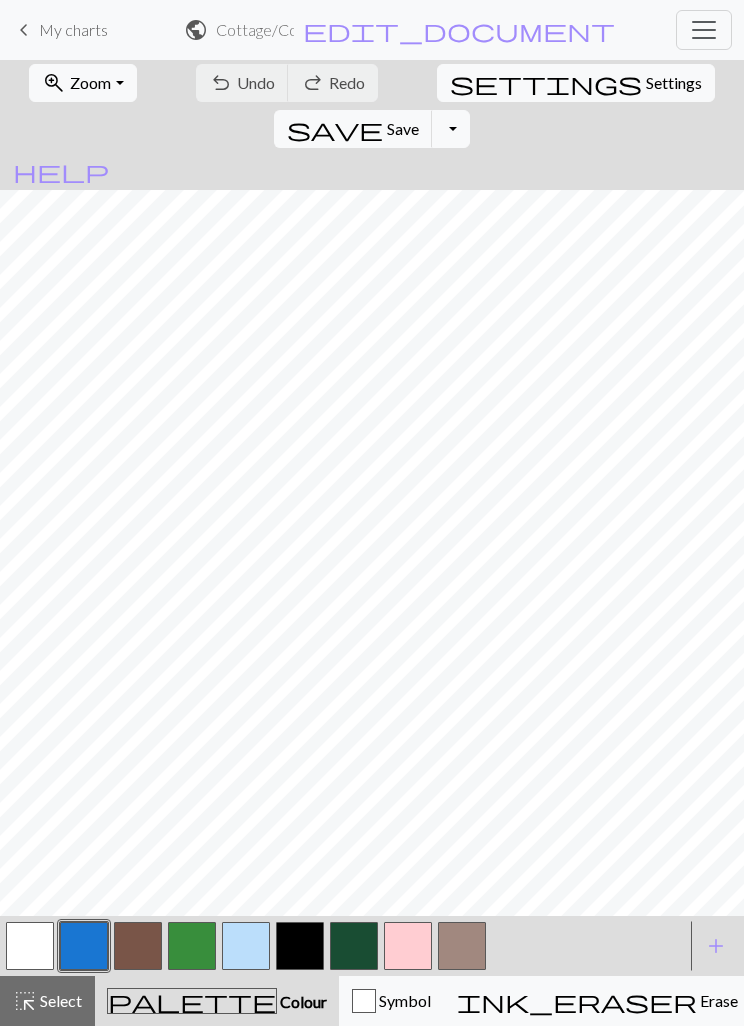 scroll, scrollTop: 0, scrollLeft: 0, axis: both 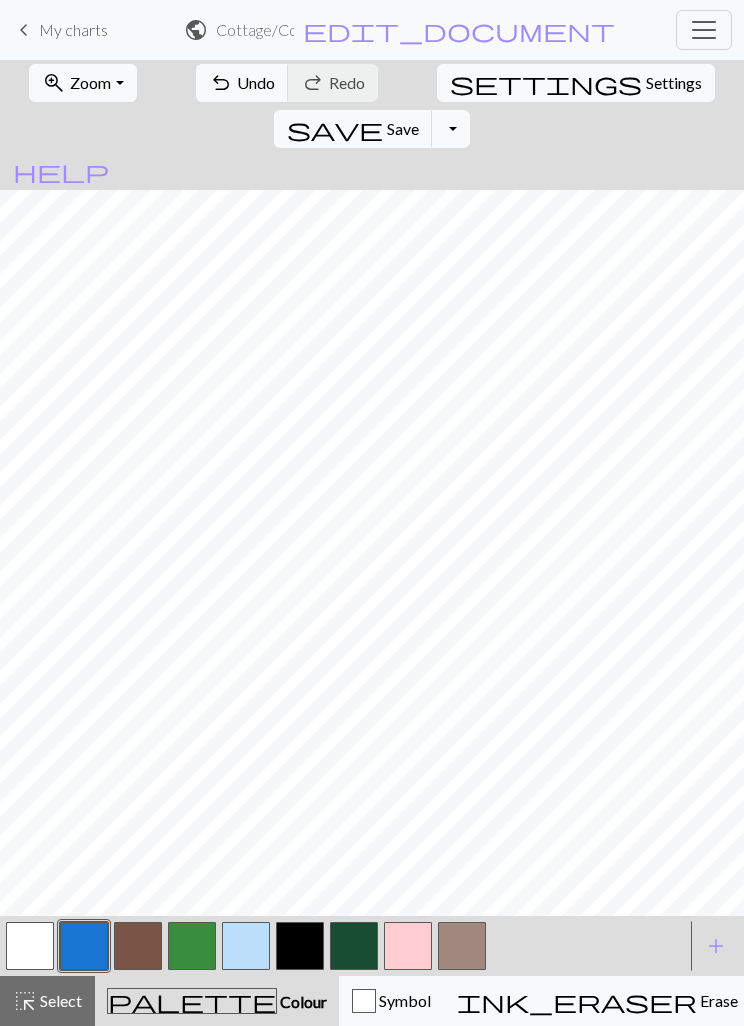 click on "undo Undo Undo" at bounding box center [242, 83] 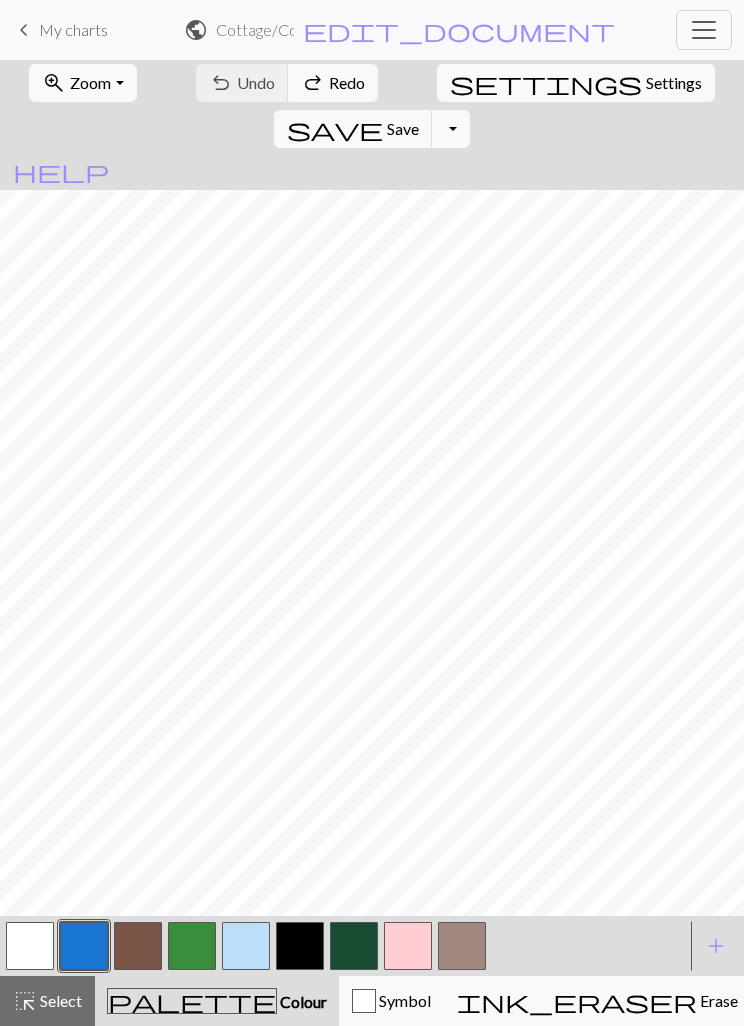 click on "My charts" at bounding box center [73, 29] 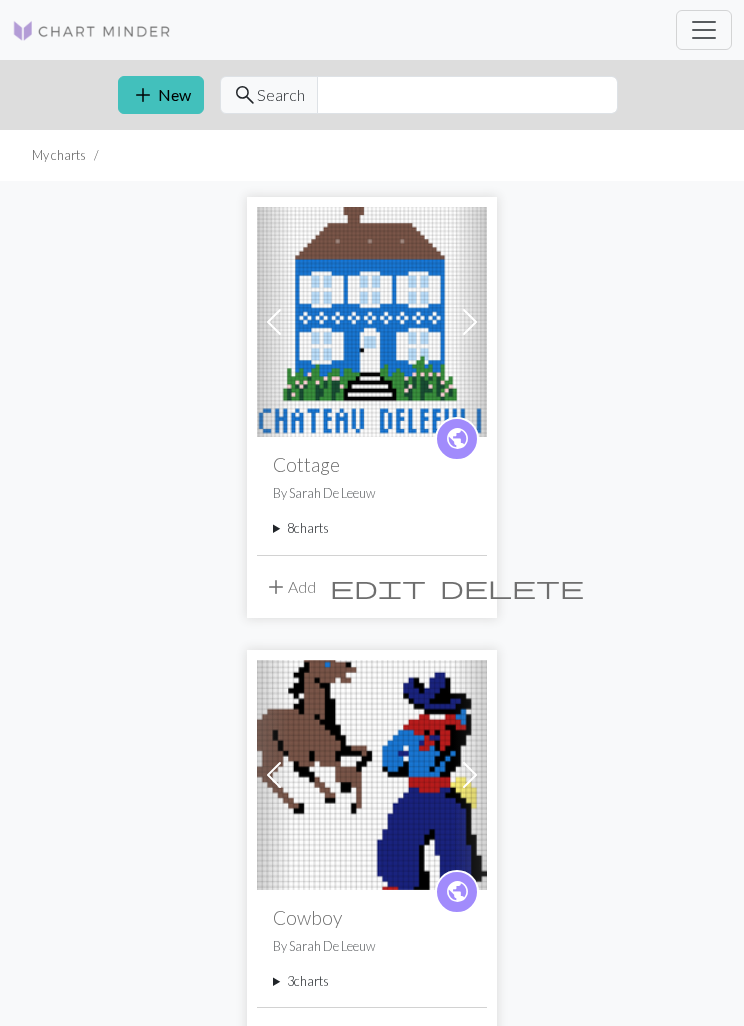 click on "add" at bounding box center (143, 95) 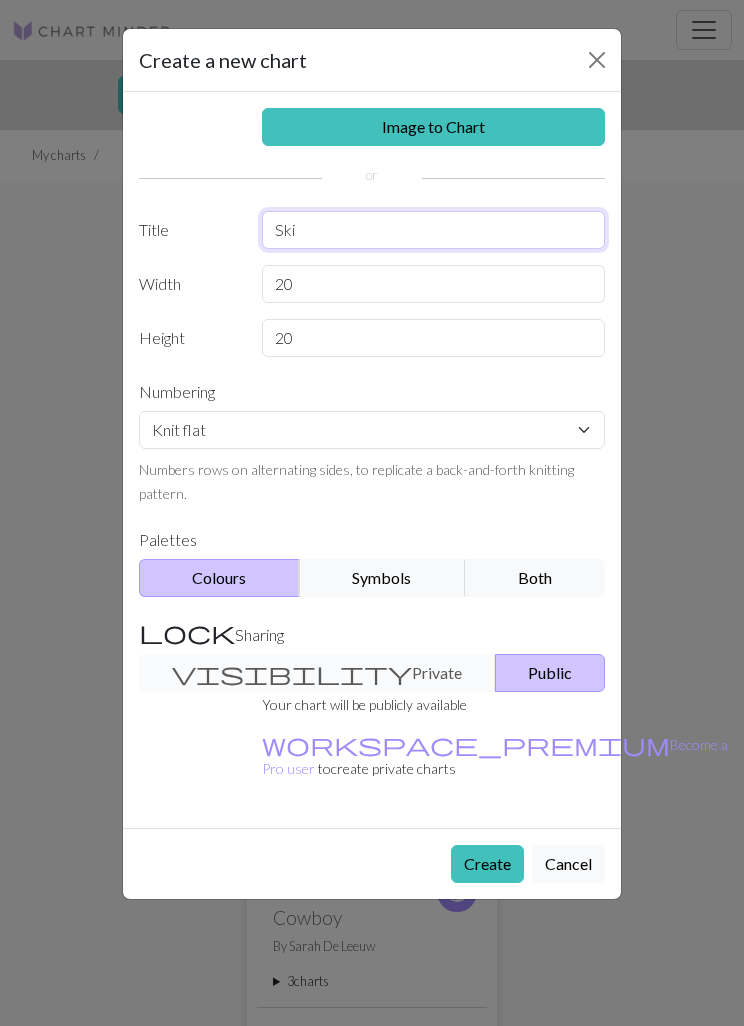type on "Ski" 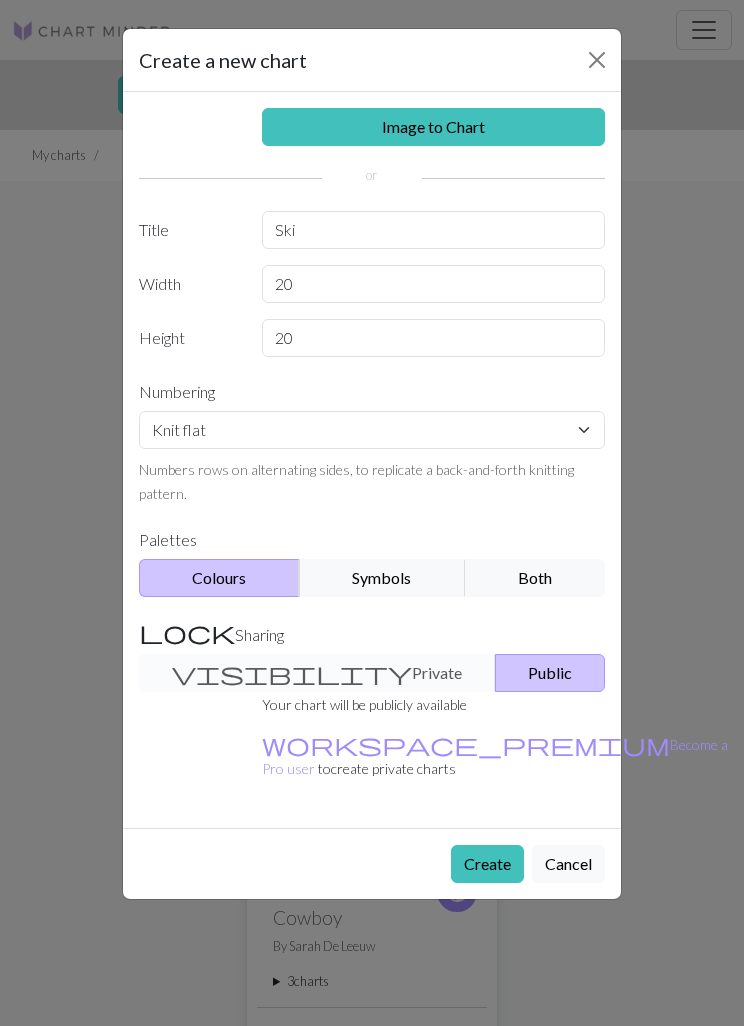 click on "Create" at bounding box center (487, 864) 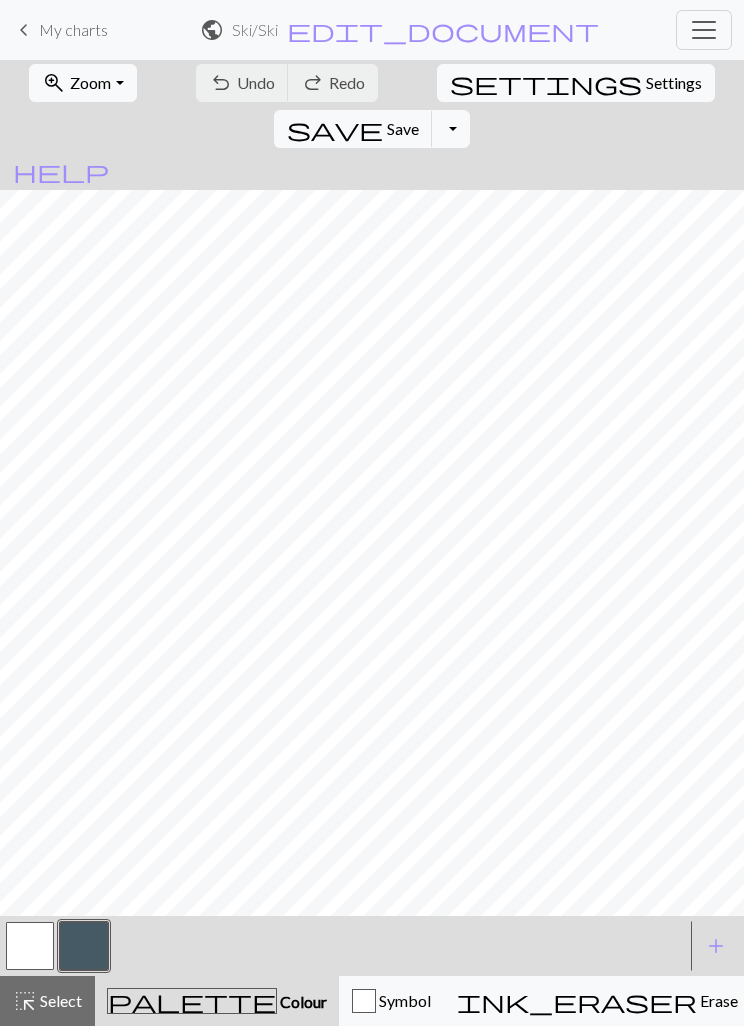 click on "highlight_alt   Select   Select" at bounding box center (47, 1001) 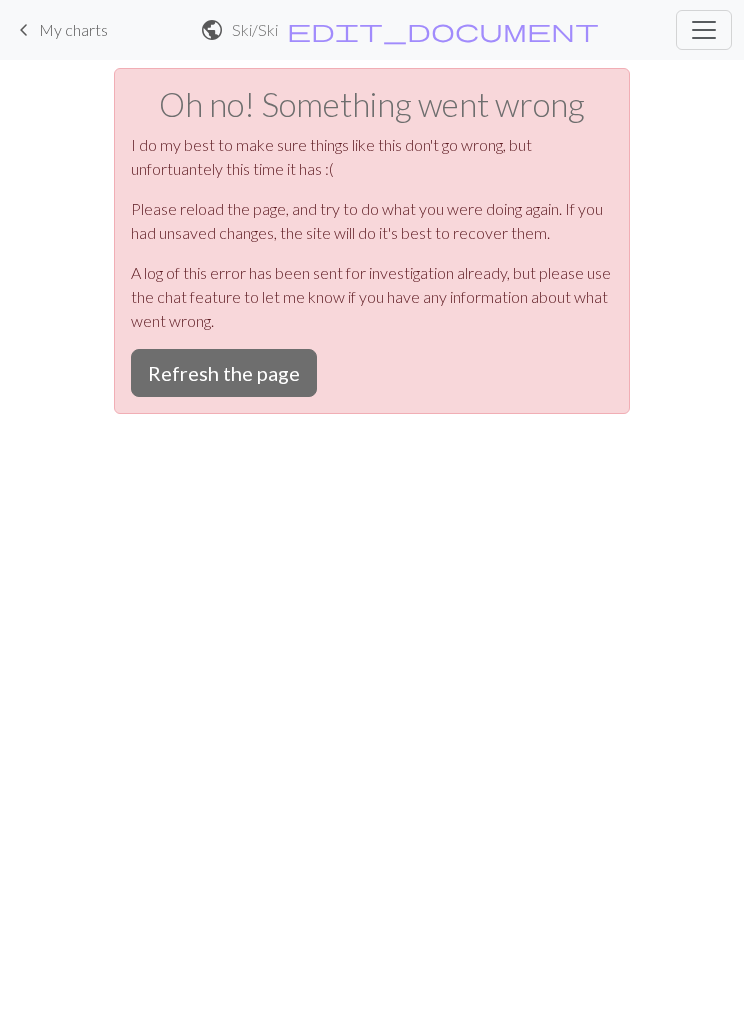 click on "Refresh the page" at bounding box center [224, 373] 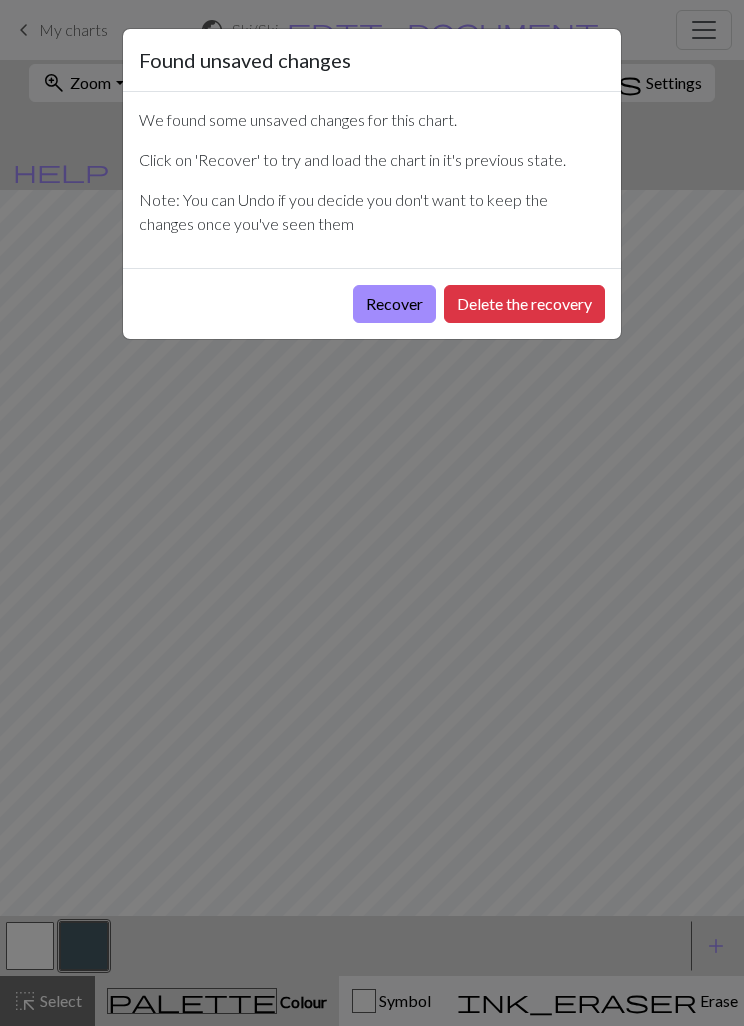 scroll, scrollTop: 0, scrollLeft: 0, axis: both 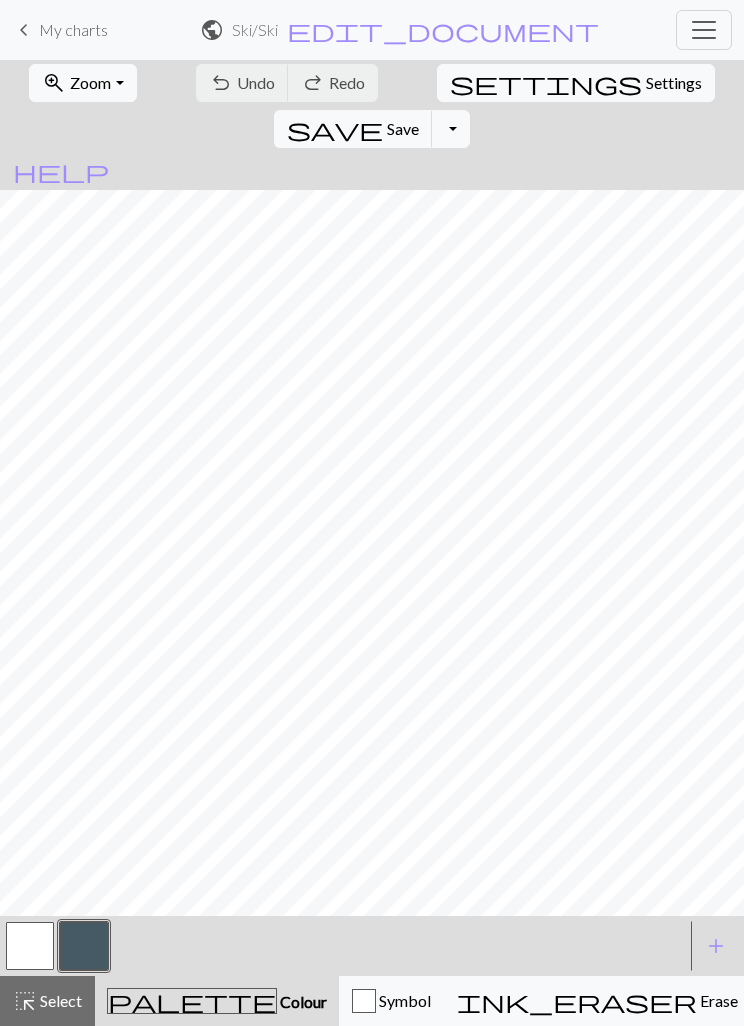 click on "Select" at bounding box center (59, 1000) 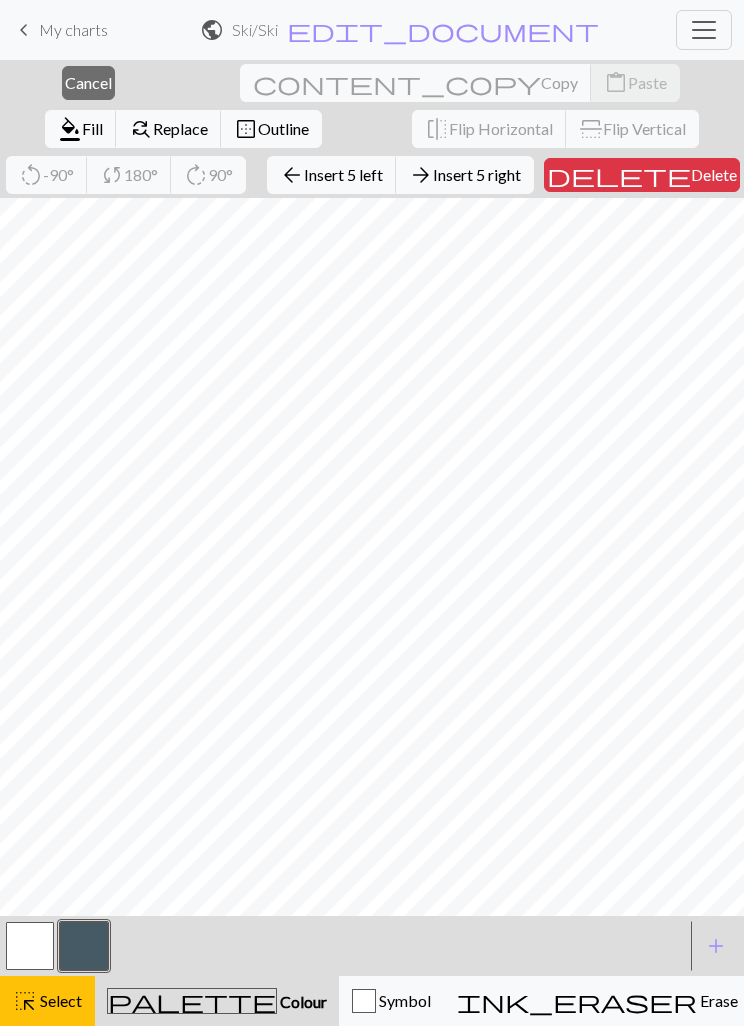click on "Insert 5 left" at bounding box center [343, 174] 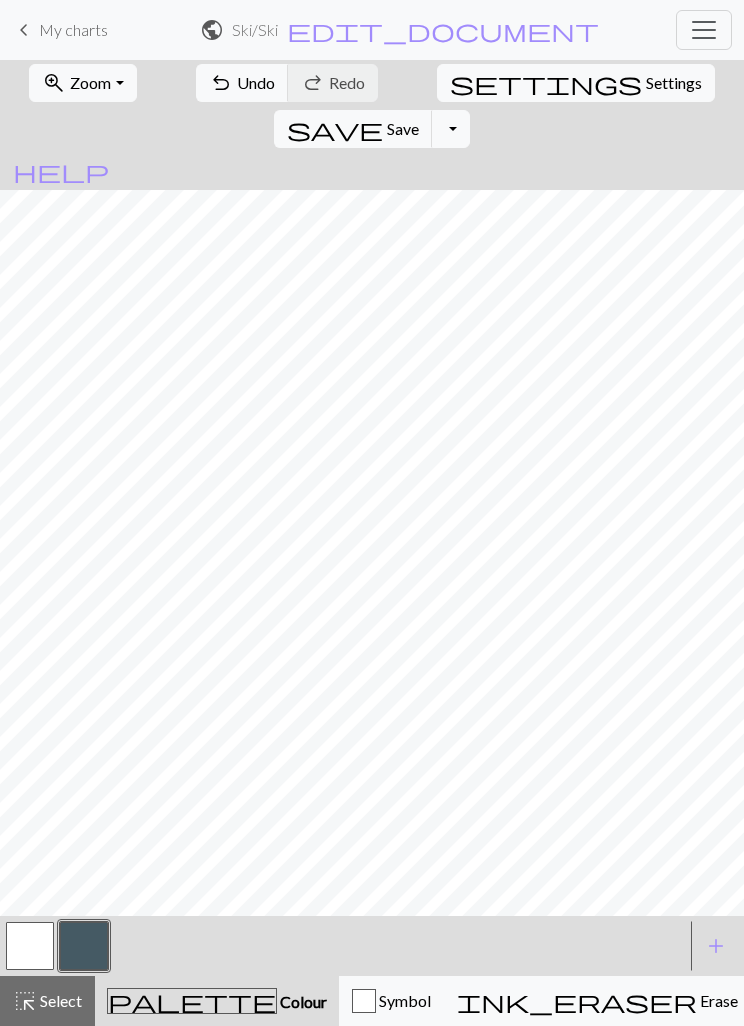 click on "Undo" at bounding box center [256, 82] 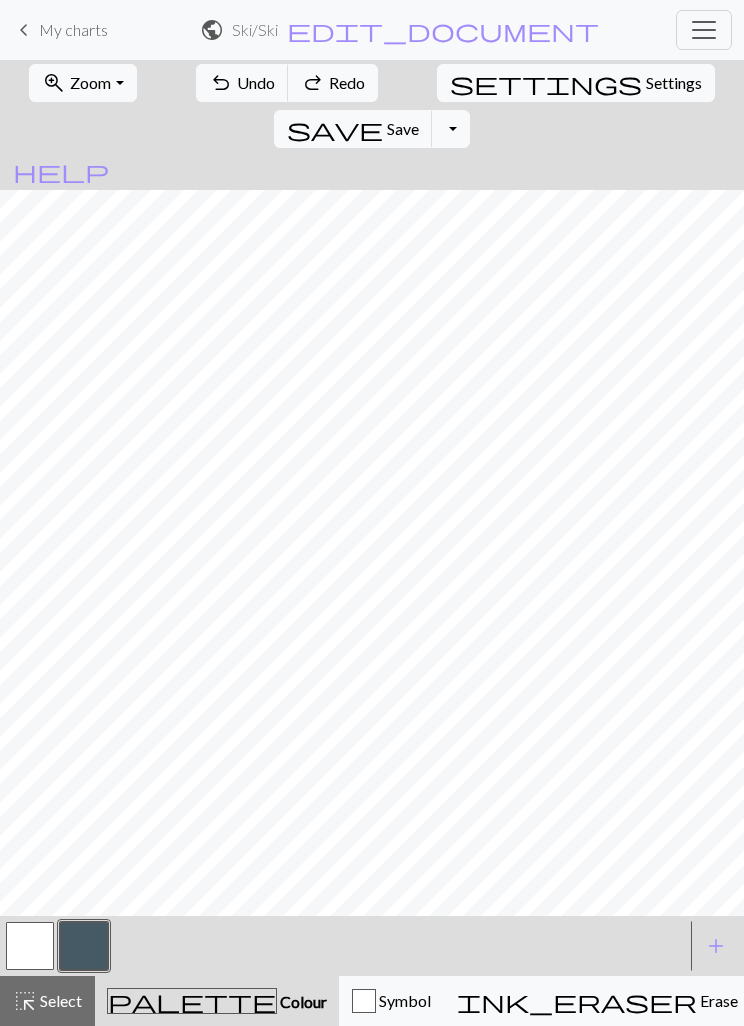 click on "Select" at bounding box center [59, 1000] 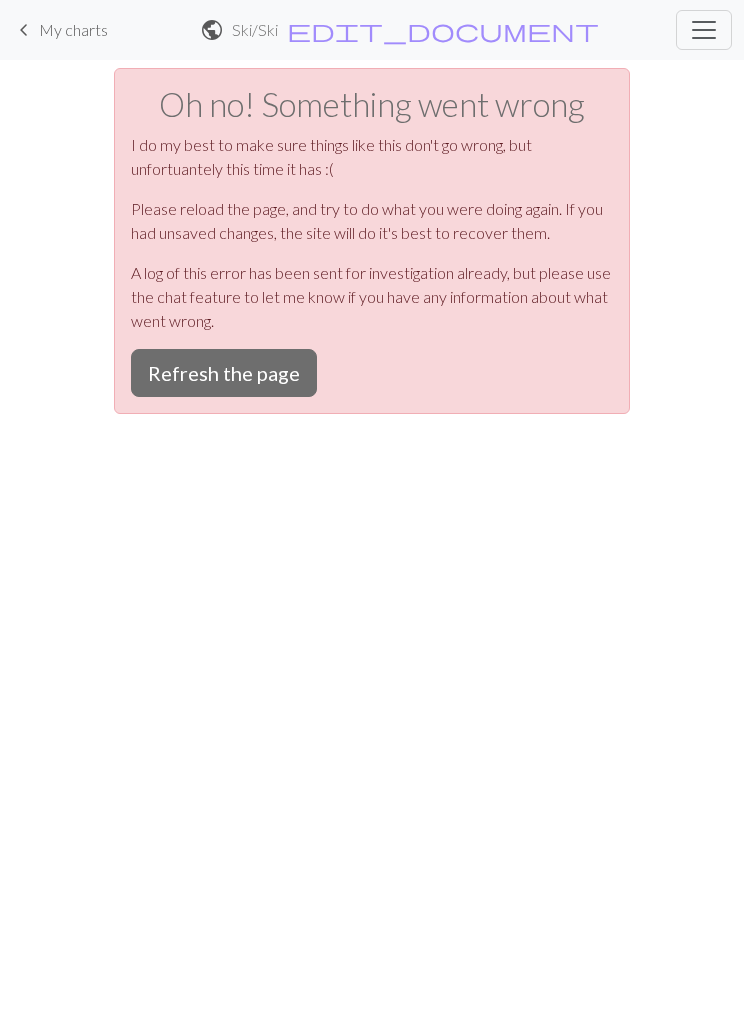 click on "keyboard_arrow_left   My charts public Ski  /  Ski edit_document Edit settings workspace_premium  Pro My charts Library Manual Hi  [FIRST] [LAST]   Account settings Logout Oh no! Something went wrong I do my best to make sure things like this don't go wrong, but unfortuantely this time it has :( Please reload the page, and try to do what you were doing again. If you had unsaved changes, the site will do it's best to recover them. A log of this error has been sent for investigation already, but please use the chat feature to let me know if you have any information about what went wrong. Refresh the page" at bounding box center [372, 513] 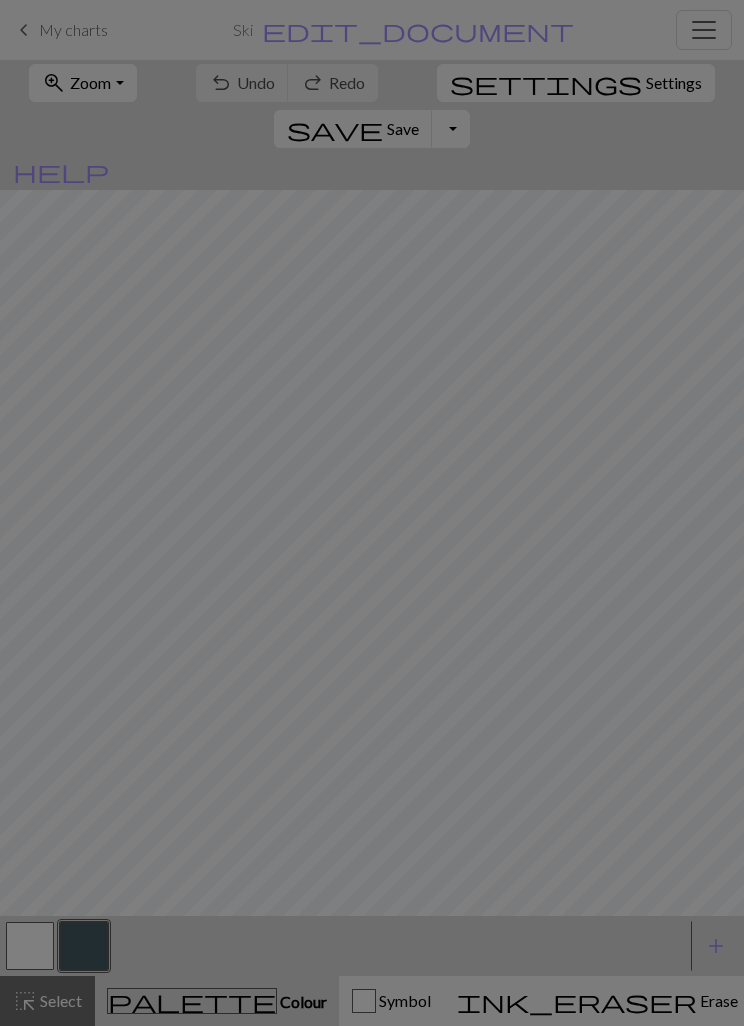 scroll, scrollTop: 0, scrollLeft: 0, axis: both 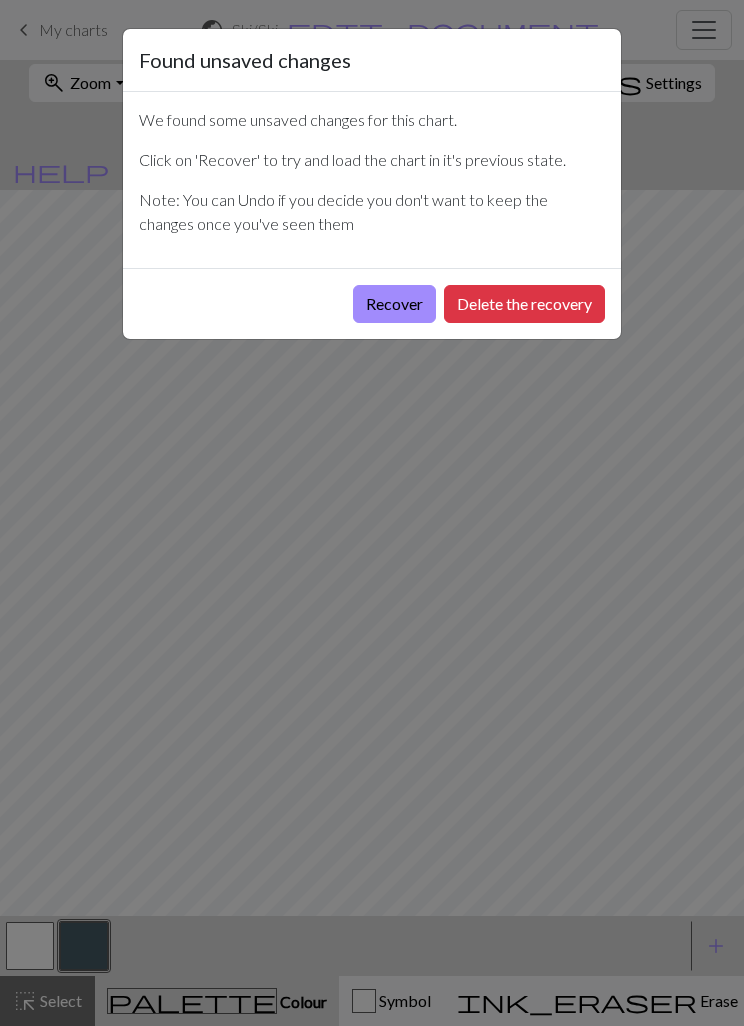 click on "Delete the recovery" at bounding box center (524, 304) 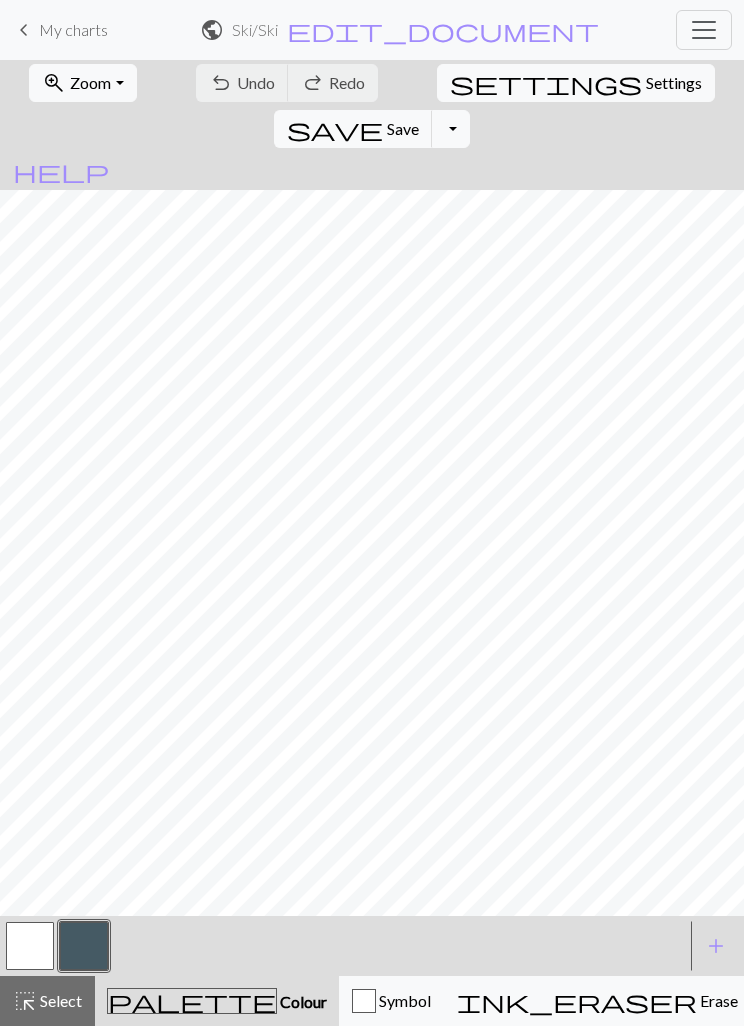 click on "Select" at bounding box center (59, 1000) 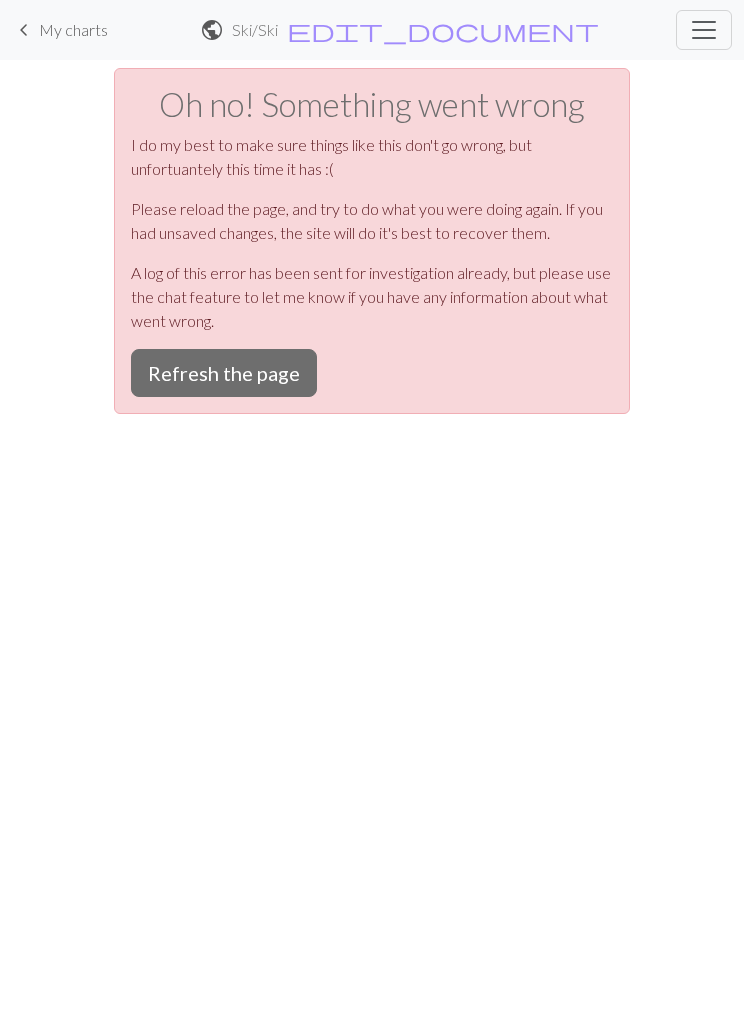 click on "Refresh the page" at bounding box center (224, 373) 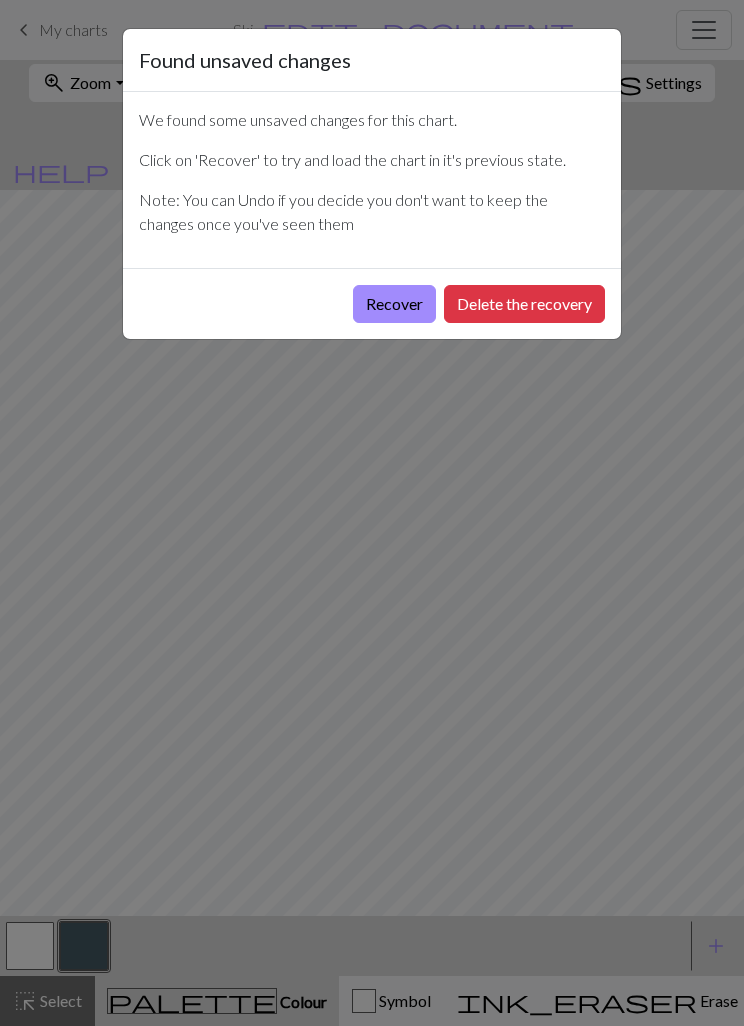 scroll, scrollTop: 0, scrollLeft: 0, axis: both 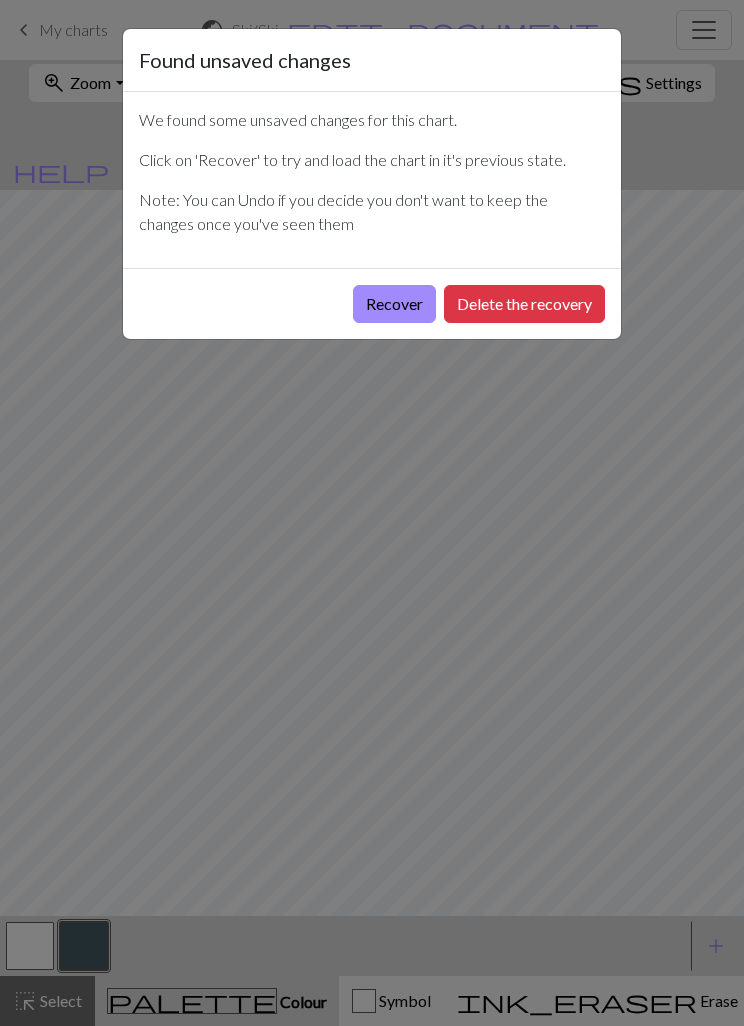 click on "Recover" at bounding box center [394, 304] 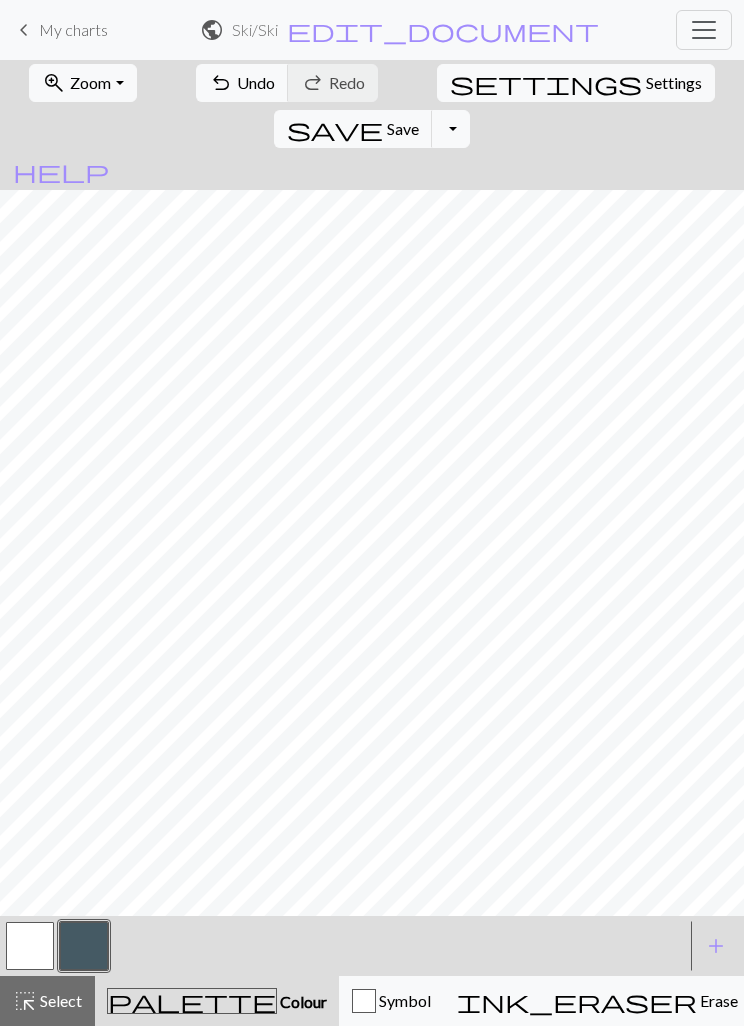 click on "Select" at bounding box center (59, 1000) 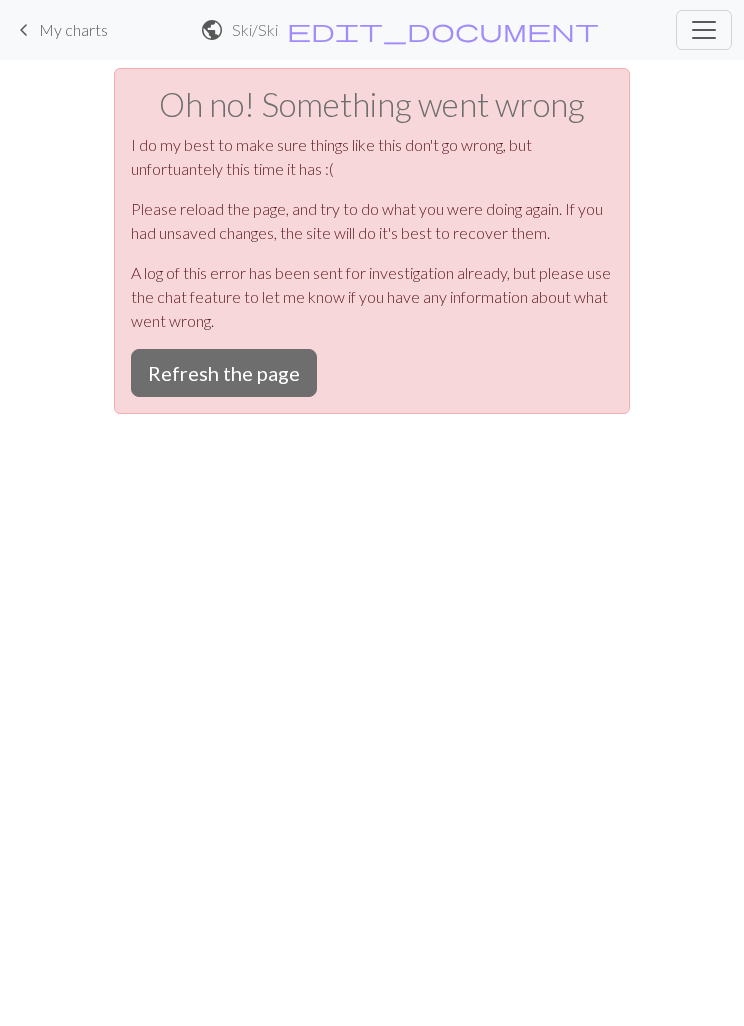 click on "Refresh the page" at bounding box center (224, 373) 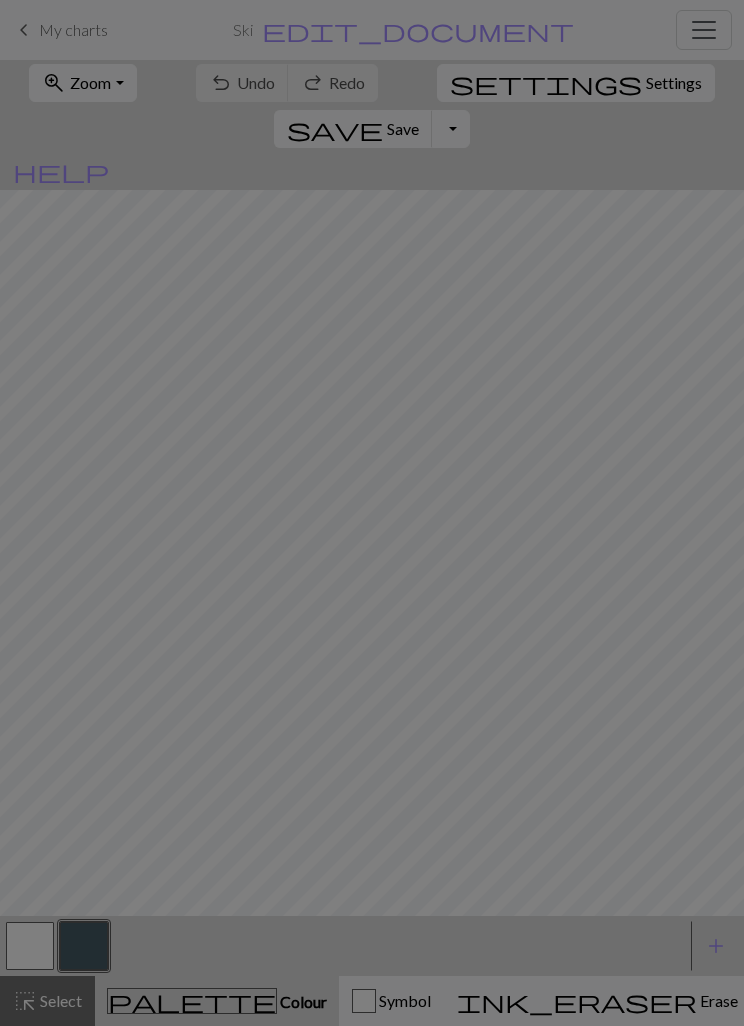 scroll, scrollTop: 0, scrollLeft: 0, axis: both 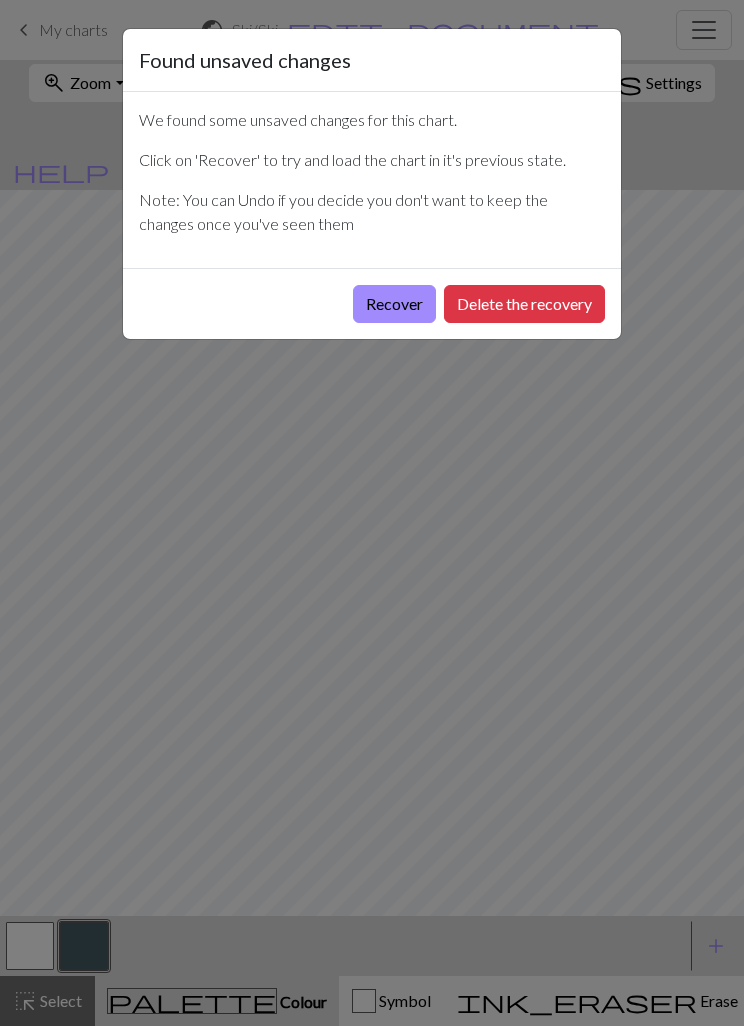 click on "Recover" at bounding box center [394, 304] 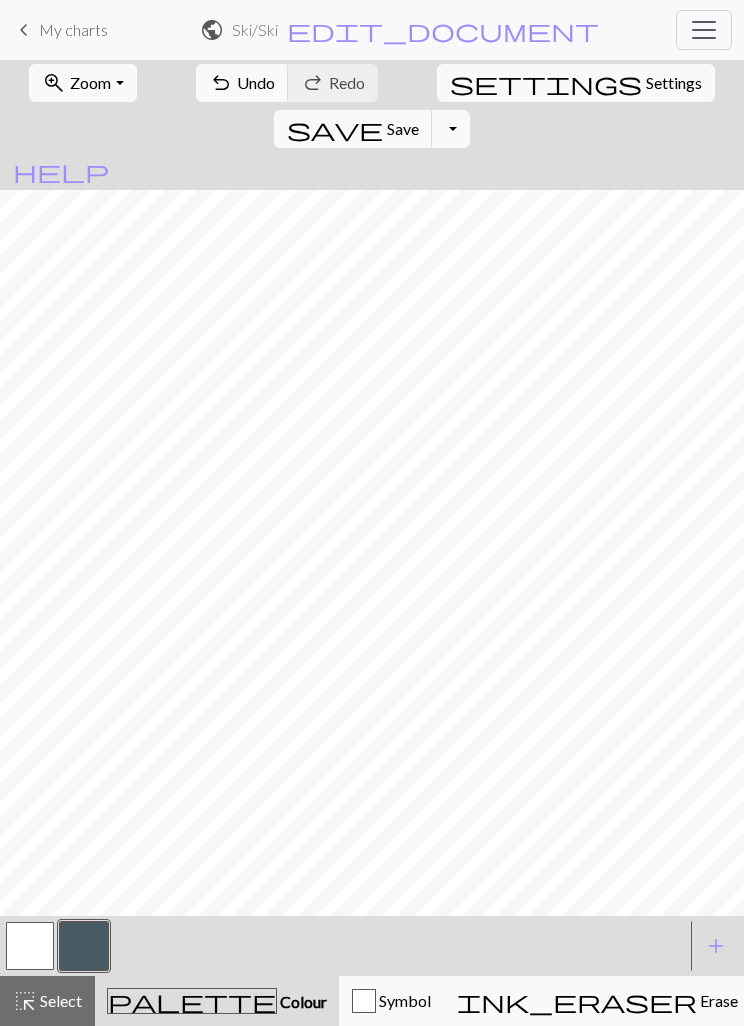 click on "Settings" at bounding box center [674, 83] 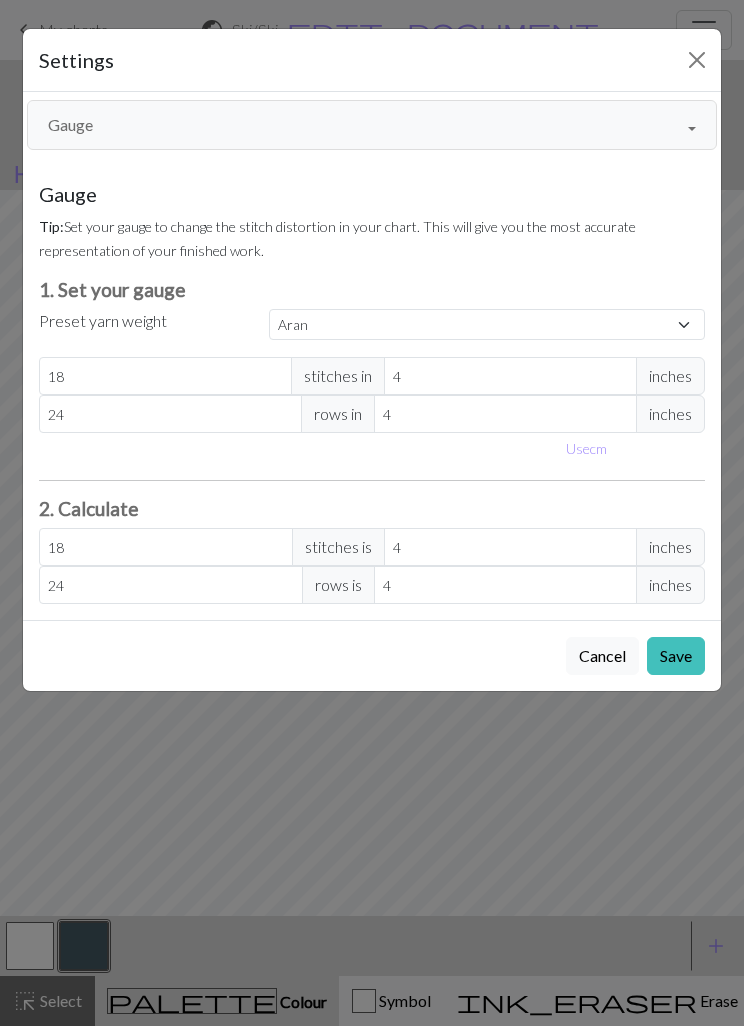 click on "Gauge" at bounding box center [372, 125] 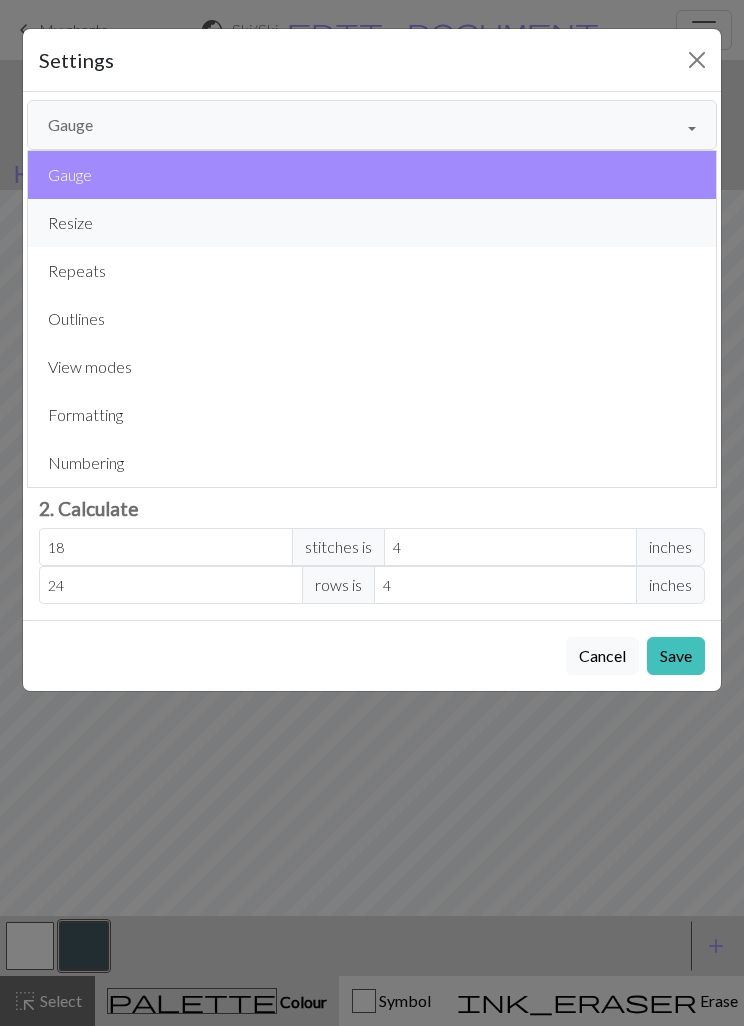 click on "Resize" at bounding box center [372, 223] 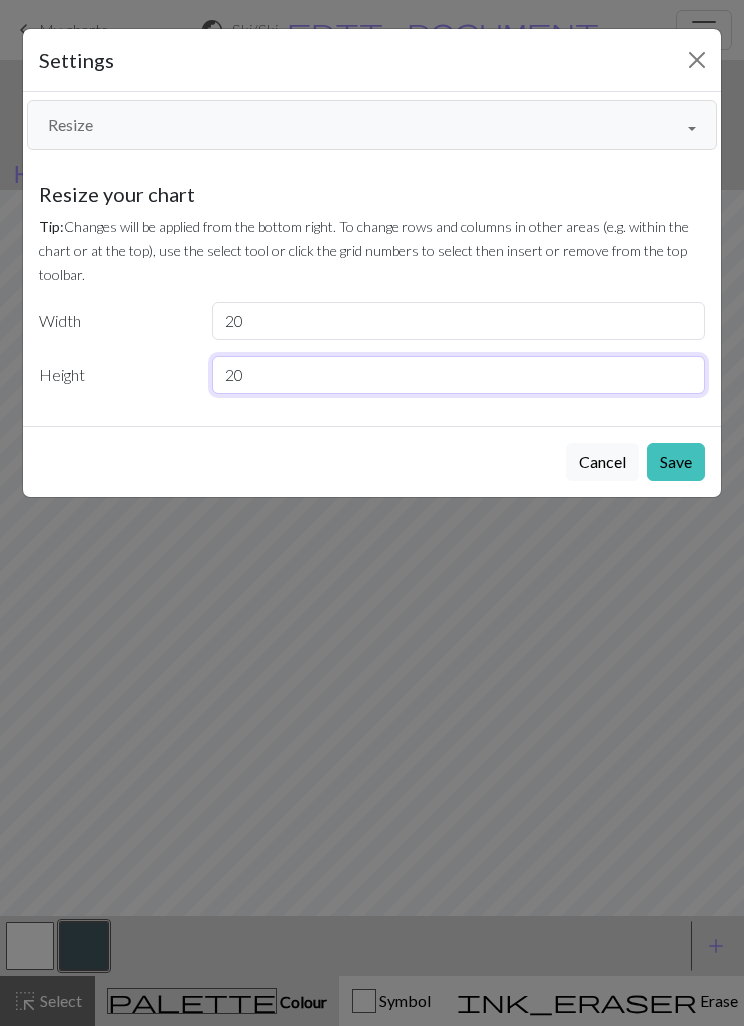 click on "20" at bounding box center [459, 375] 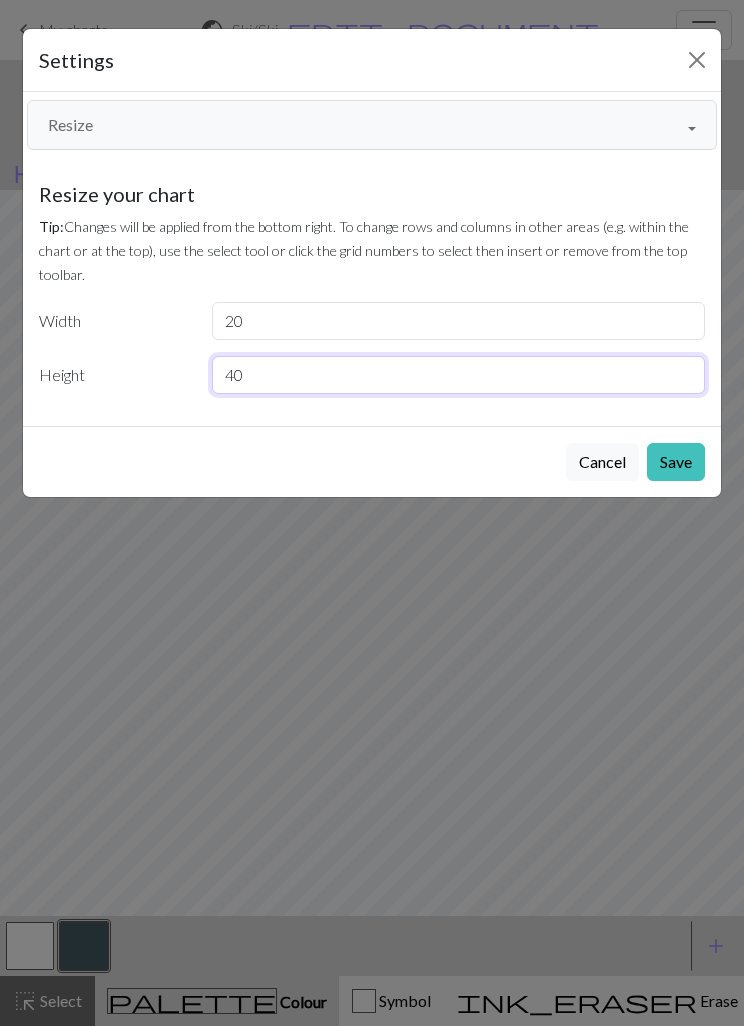 type on "40" 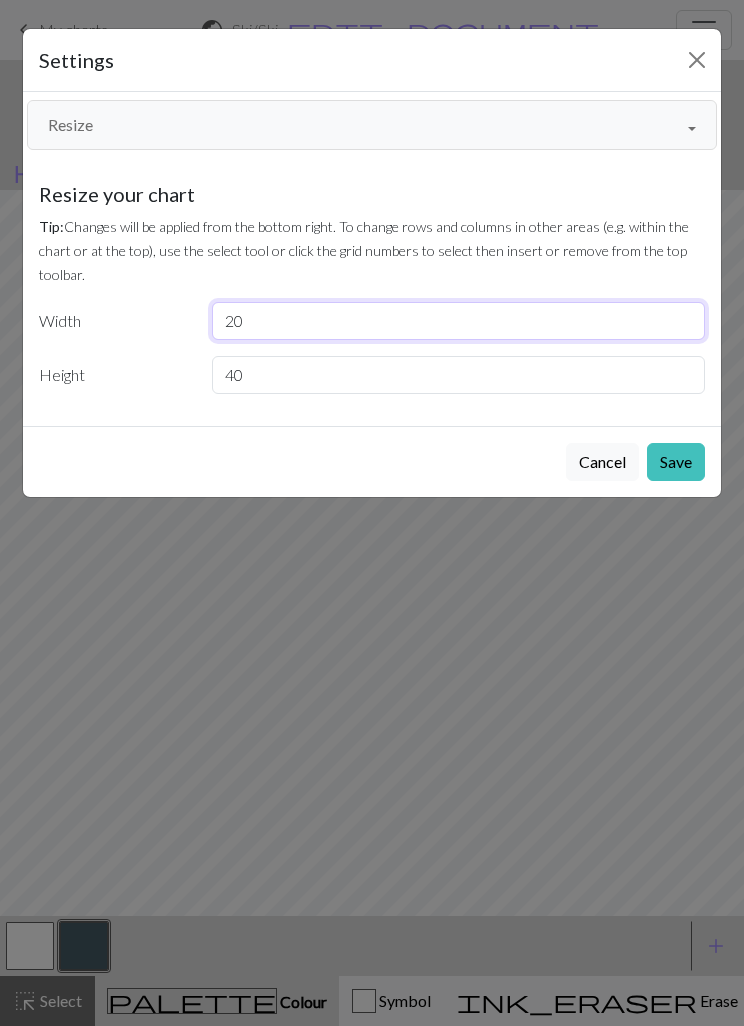 type on "2" 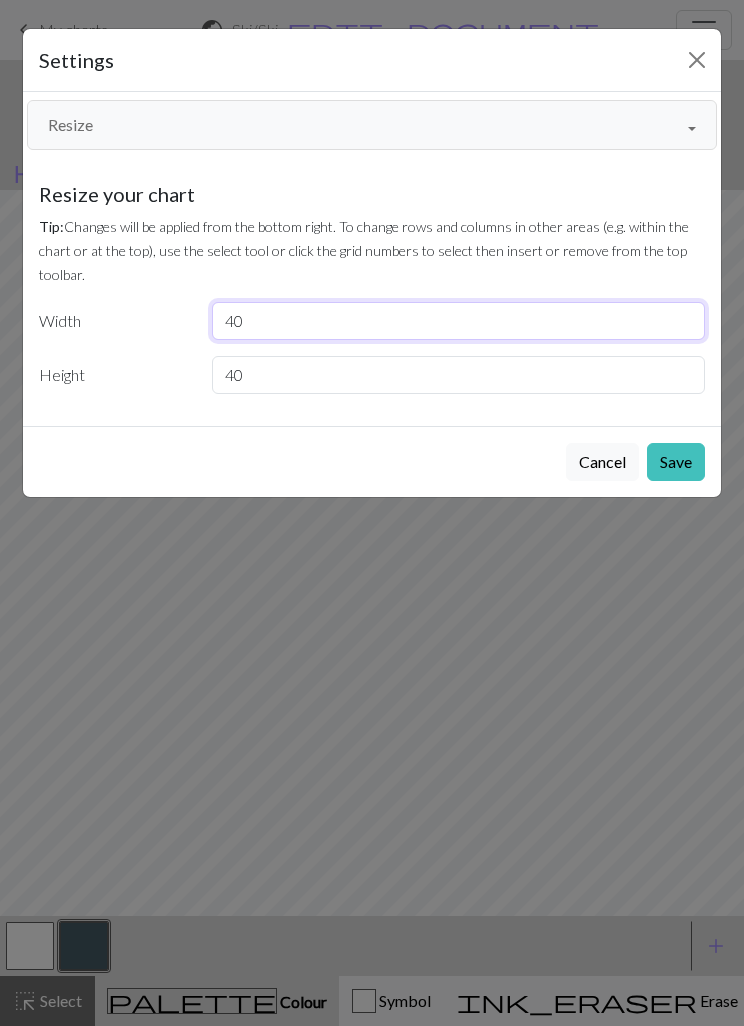 type on "40" 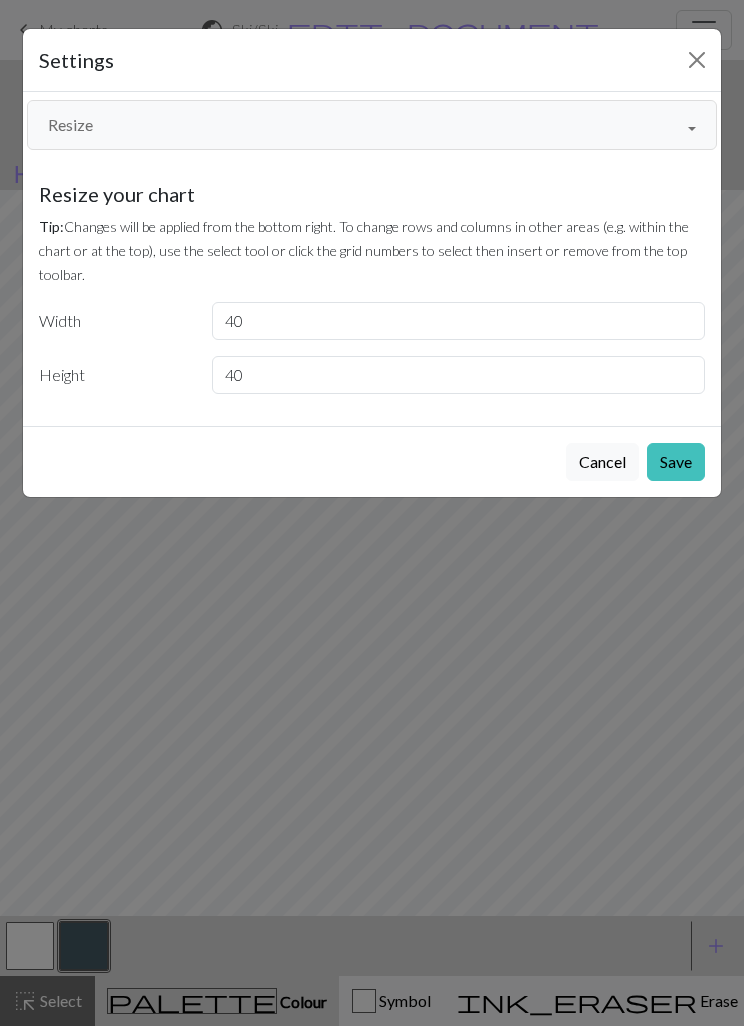 click on "Save" at bounding box center (676, 462) 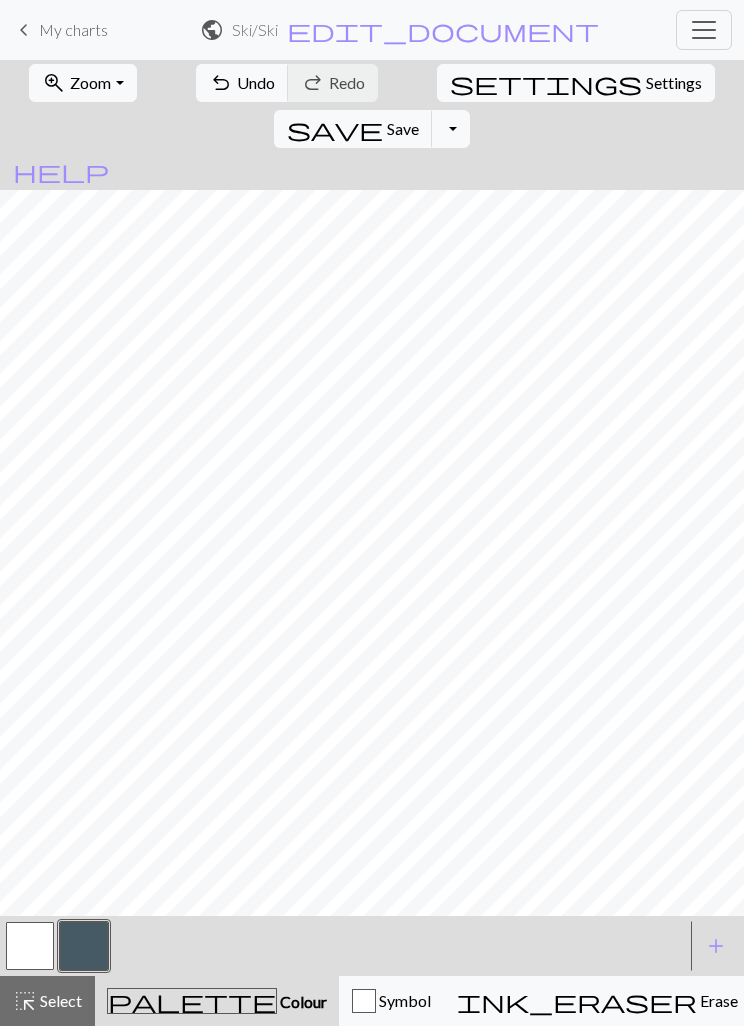 click on "Zoom" at bounding box center (90, 82) 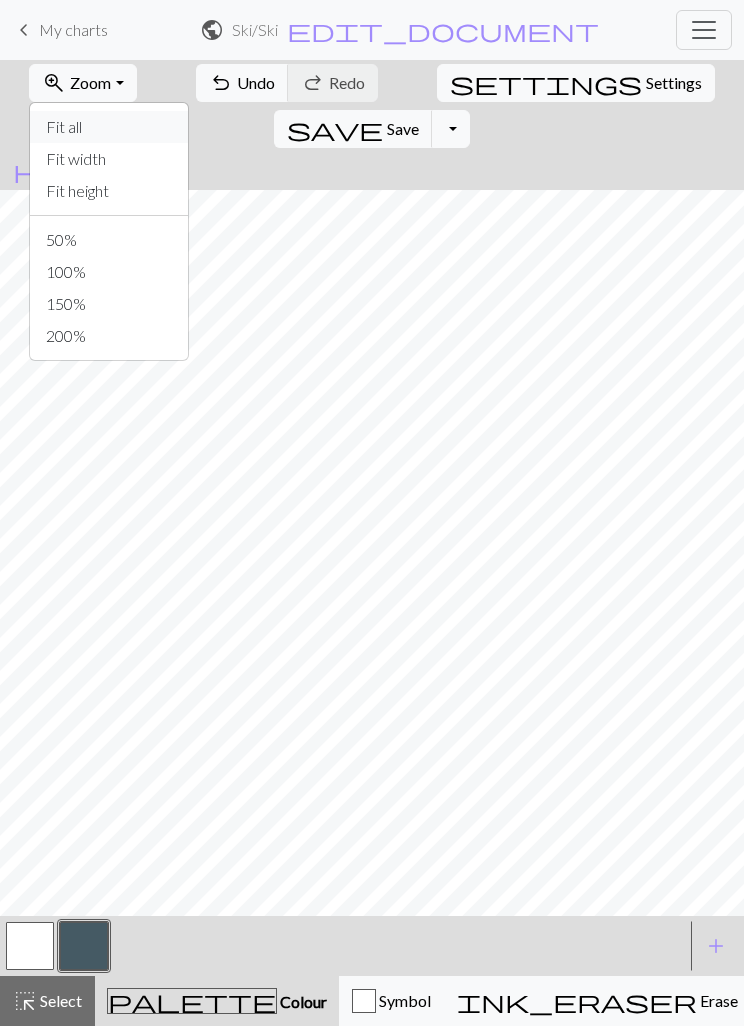 click on "Fit all" at bounding box center [109, 127] 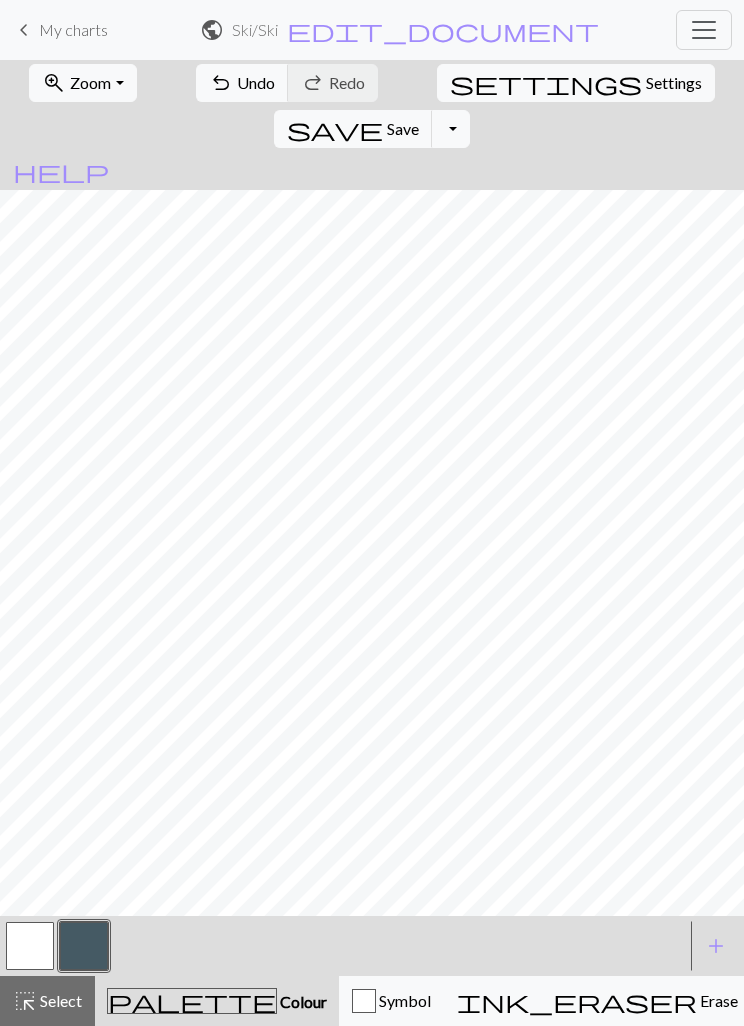 click at bounding box center (84, 946) 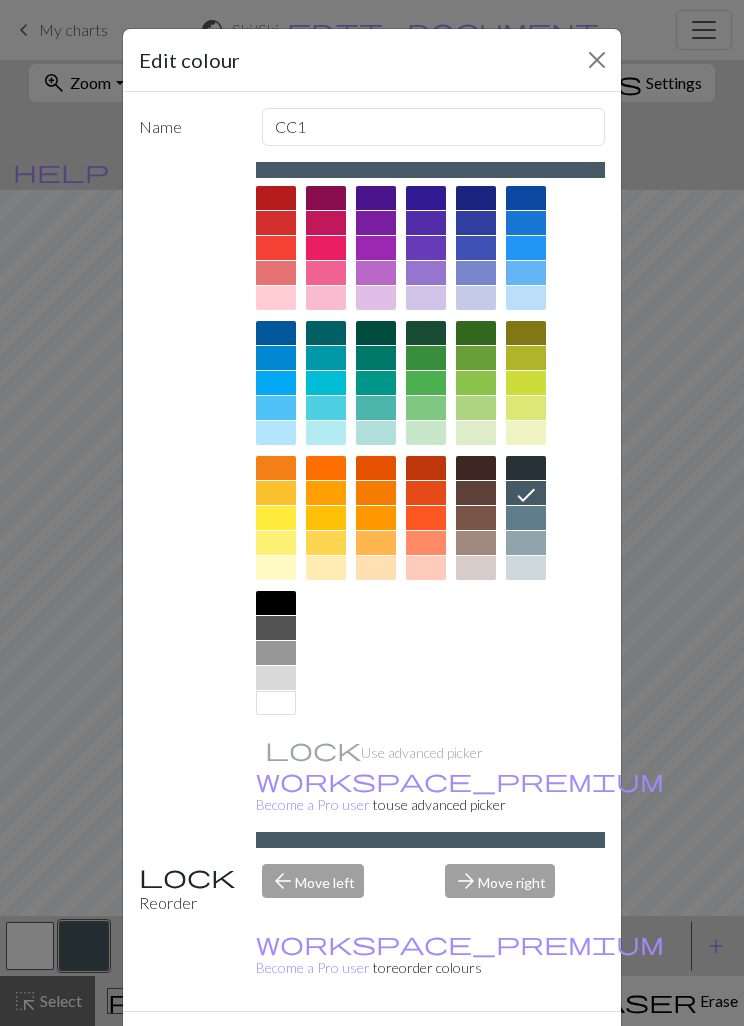 click at bounding box center (276, 433) 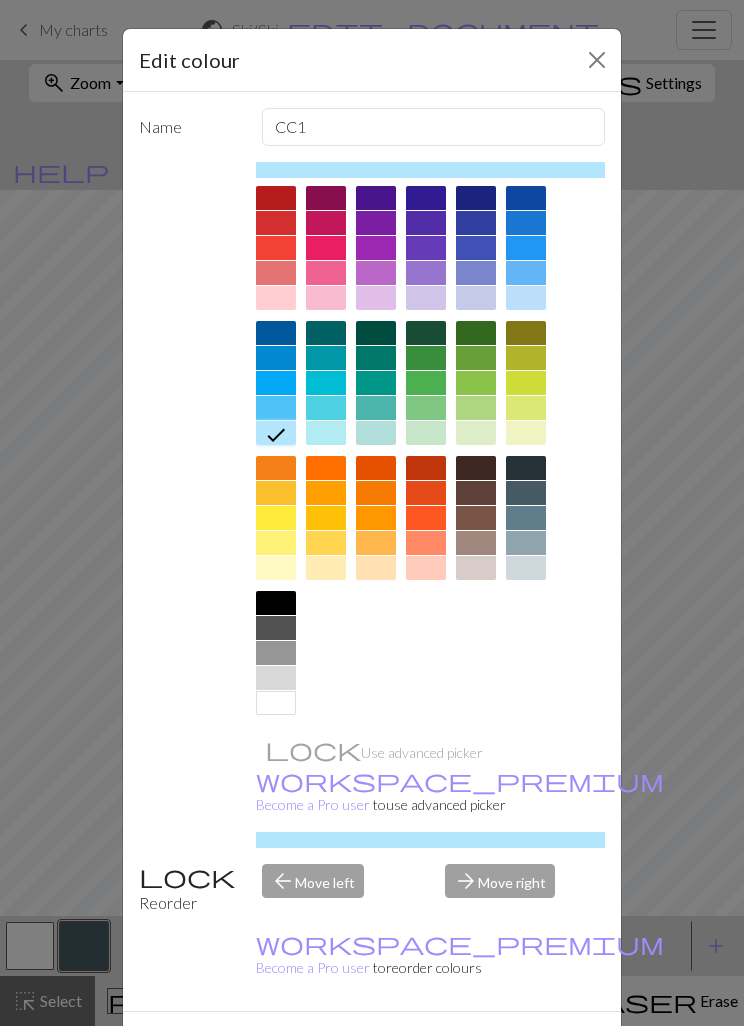click on "Done" at bounding box center [492, 1047] 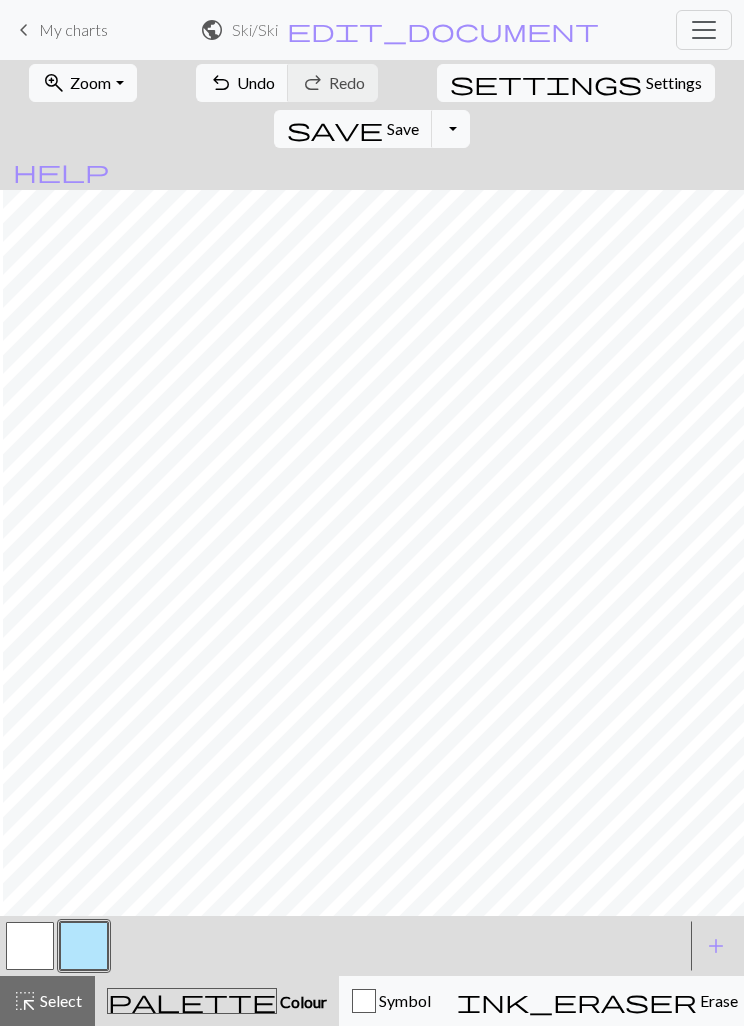 scroll, scrollTop: 0, scrollLeft: 4, axis: horizontal 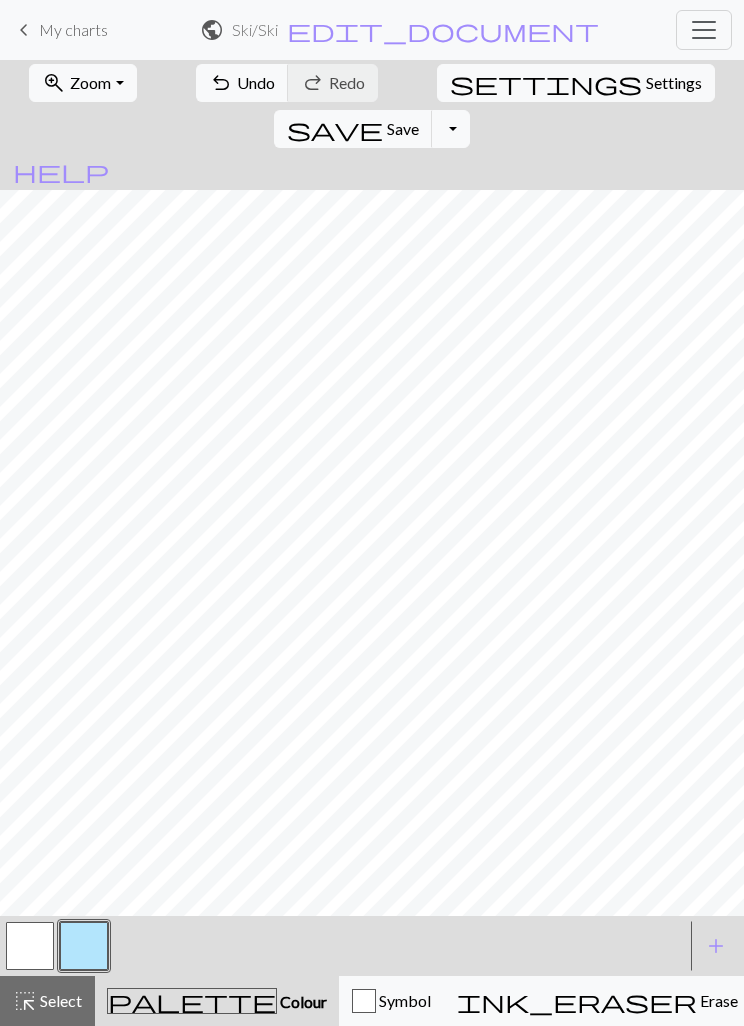 click on "add" at bounding box center (716, 946) 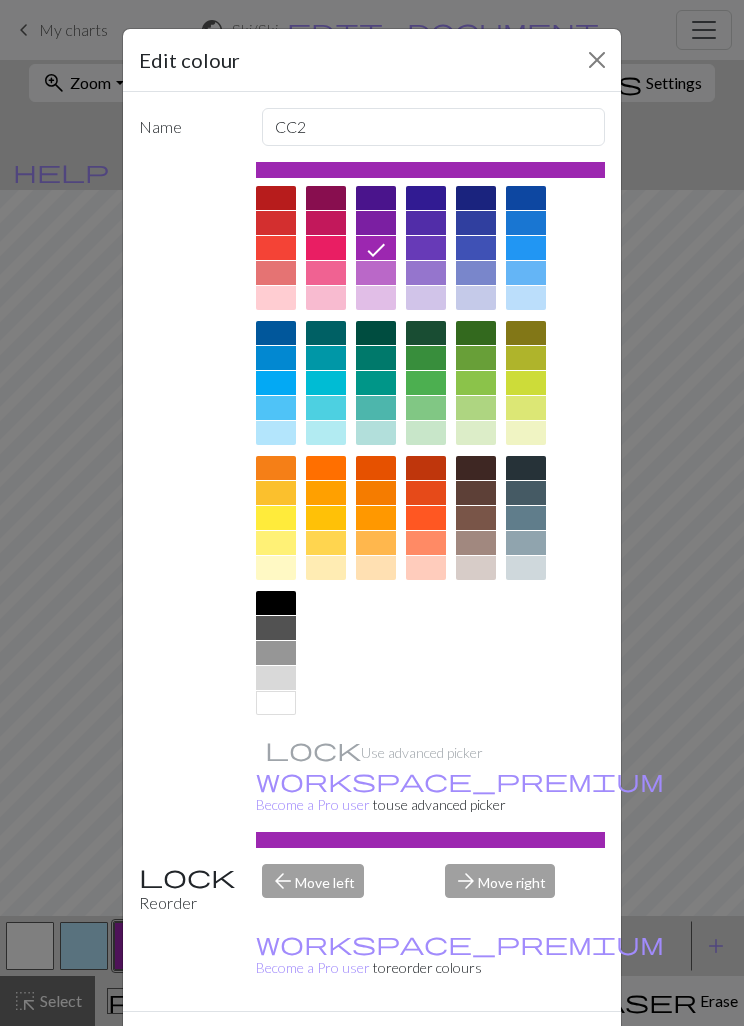 click at bounding box center (276, 603) 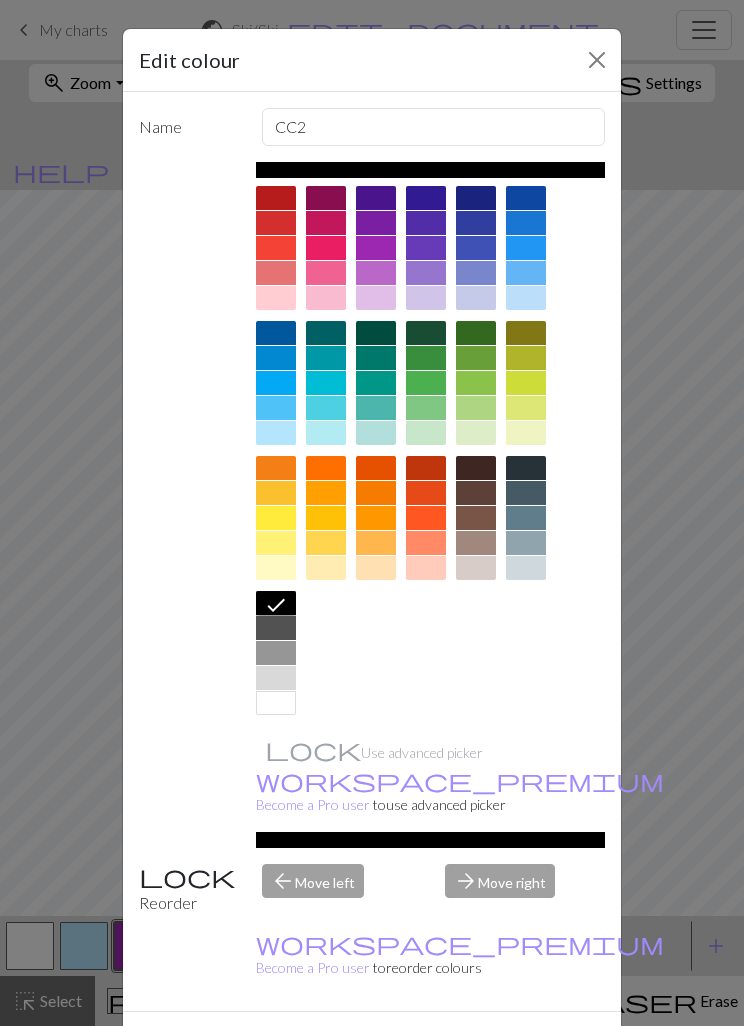 click on "Done" at bounding box center [492, 1047] 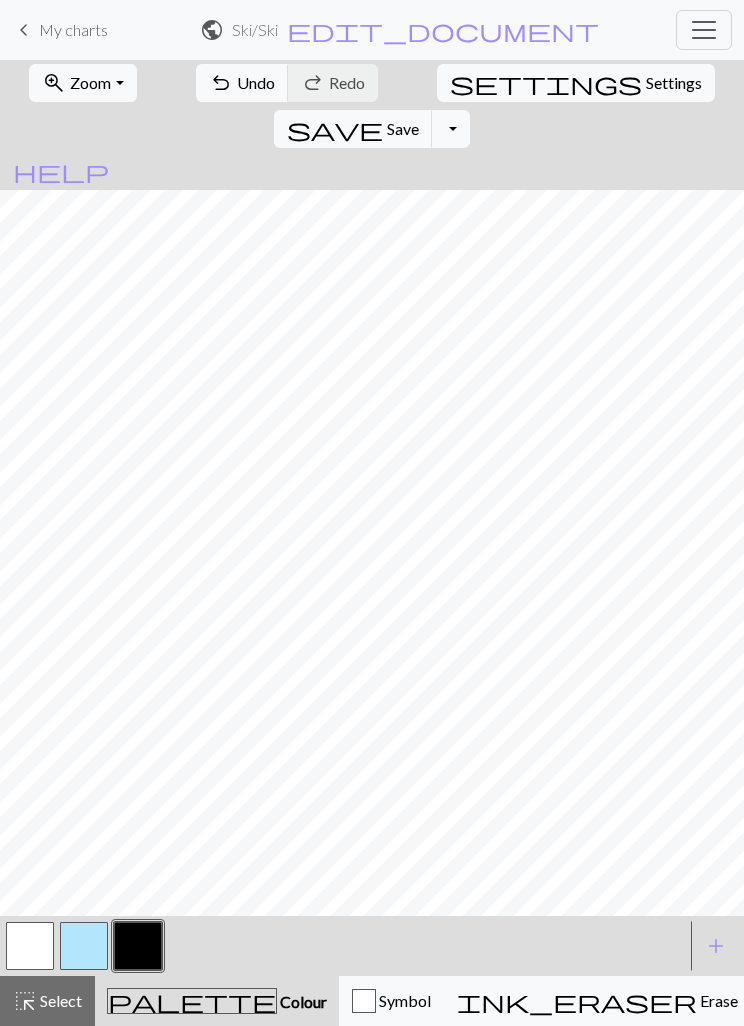 click on "Settings" at bounding box center (674, 83) 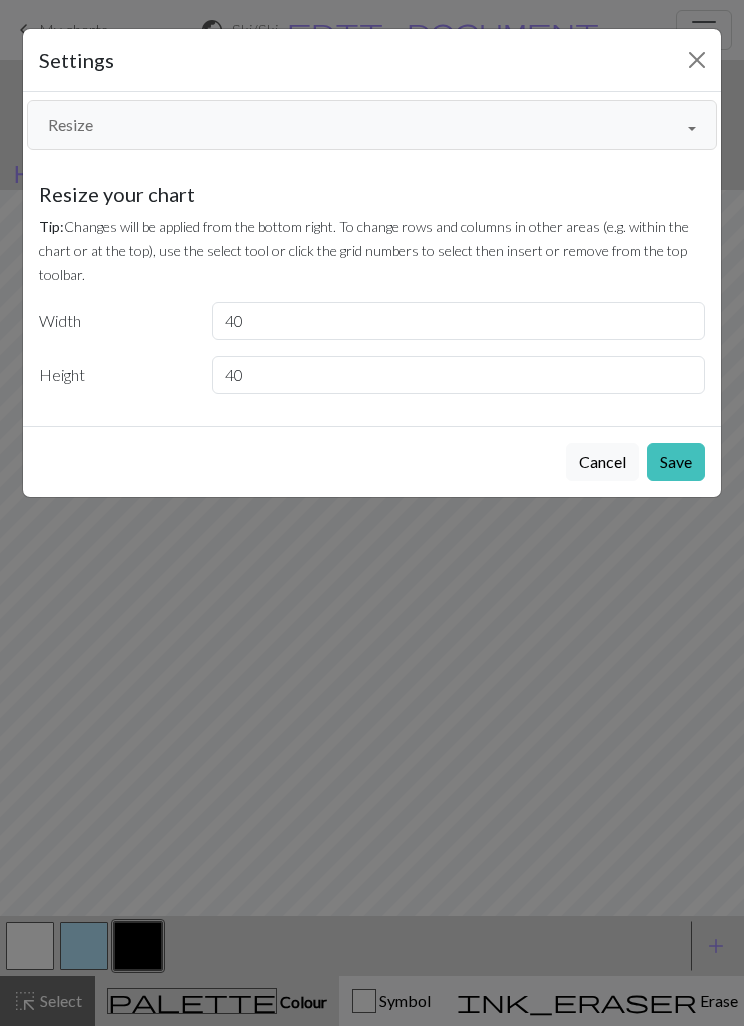 click on "Cancel" at bounding box center [602, 462] 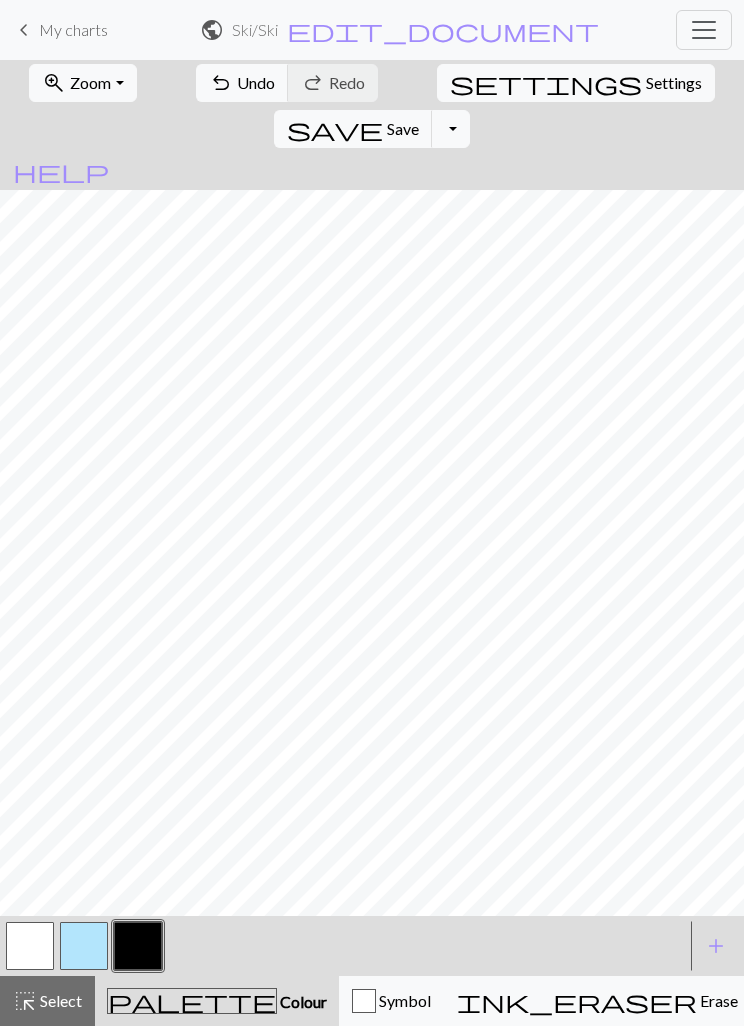 click on "Settings" at bounding box center [674, 83] 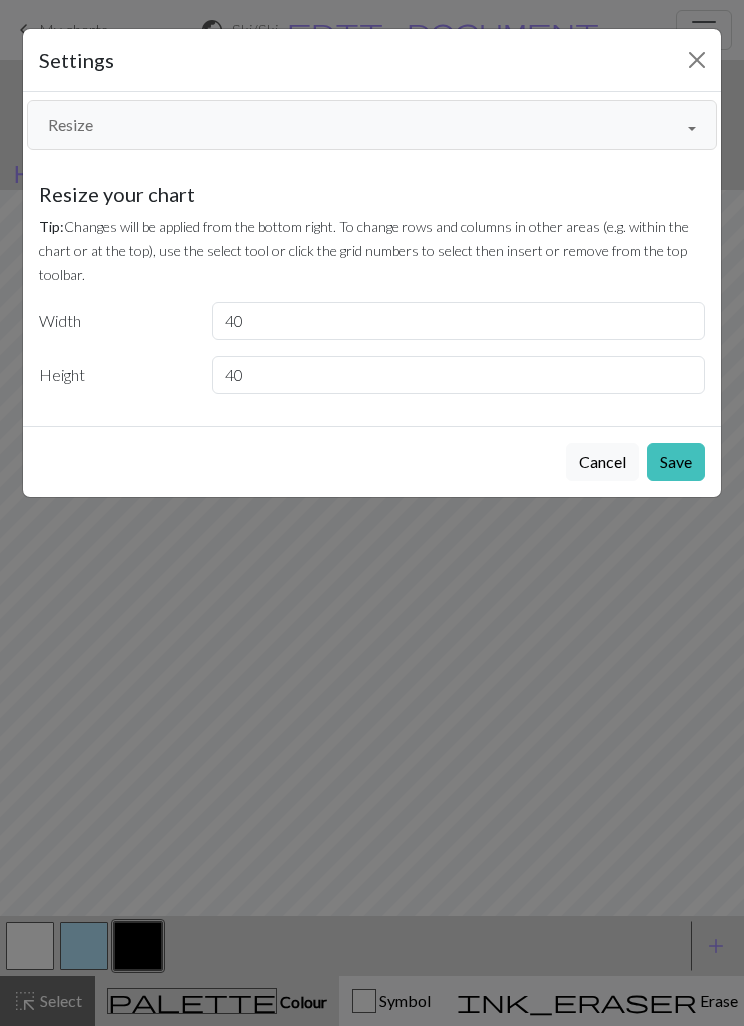 click on "Resize" at bounding box center [372, 125] 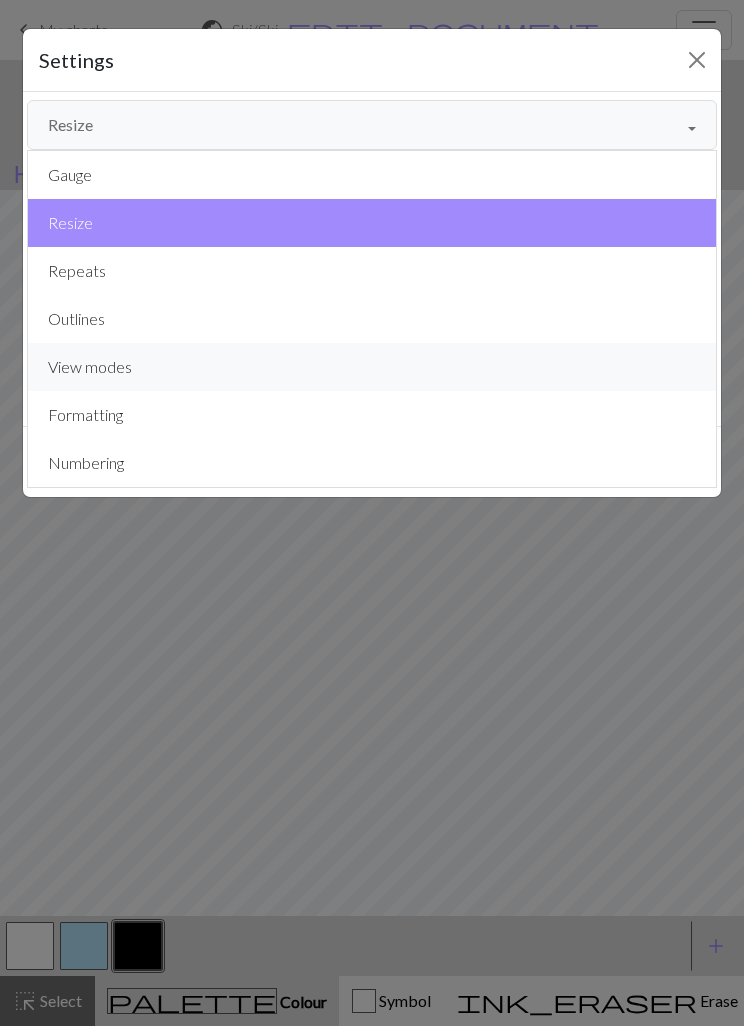 click on "View modes" at bounding box center (372, 367) 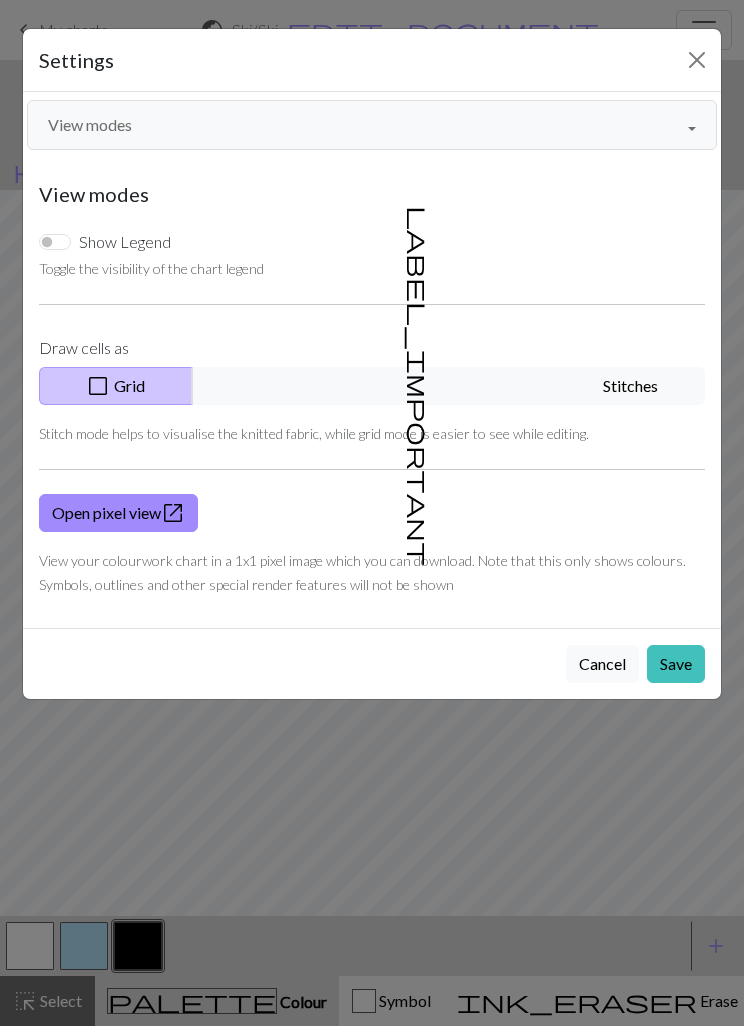 click on "label_important Stitches" at bounding box center (448, 386) 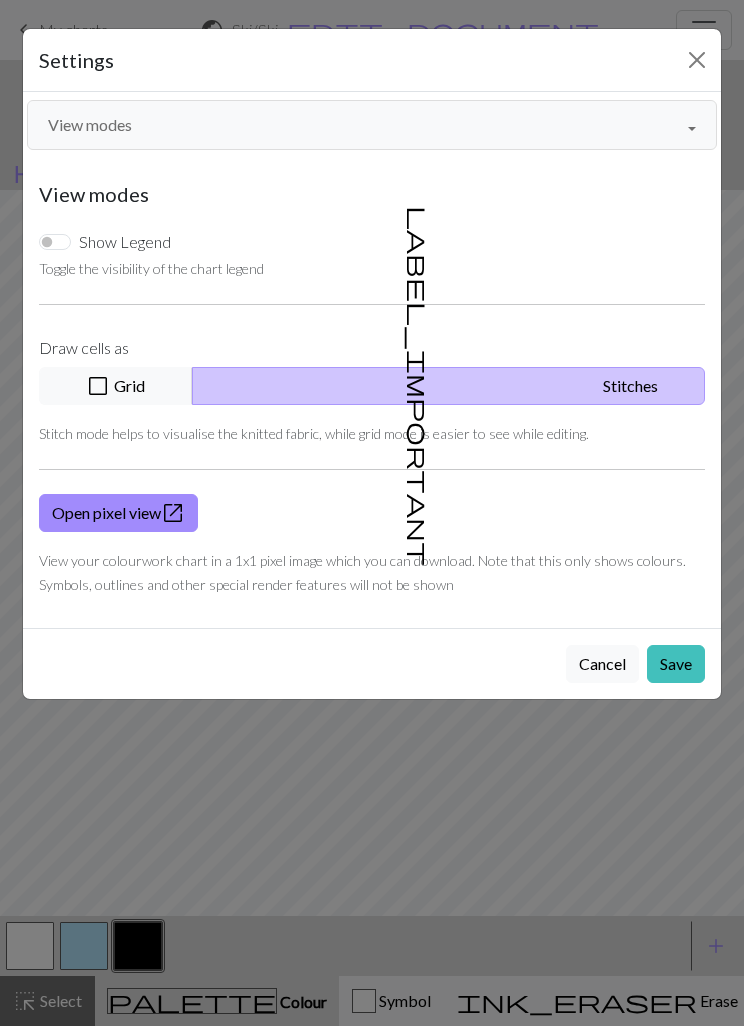 click on "Save" at bounding box center [676, 664] 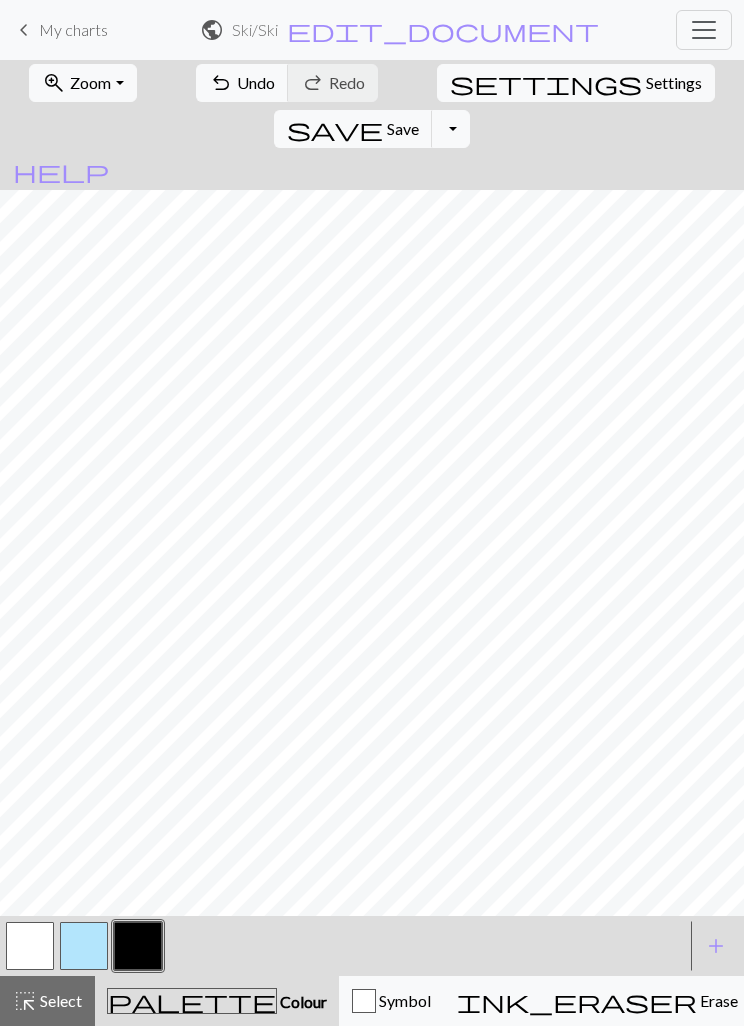 click on "Undo" at bounding box center [256, 82] 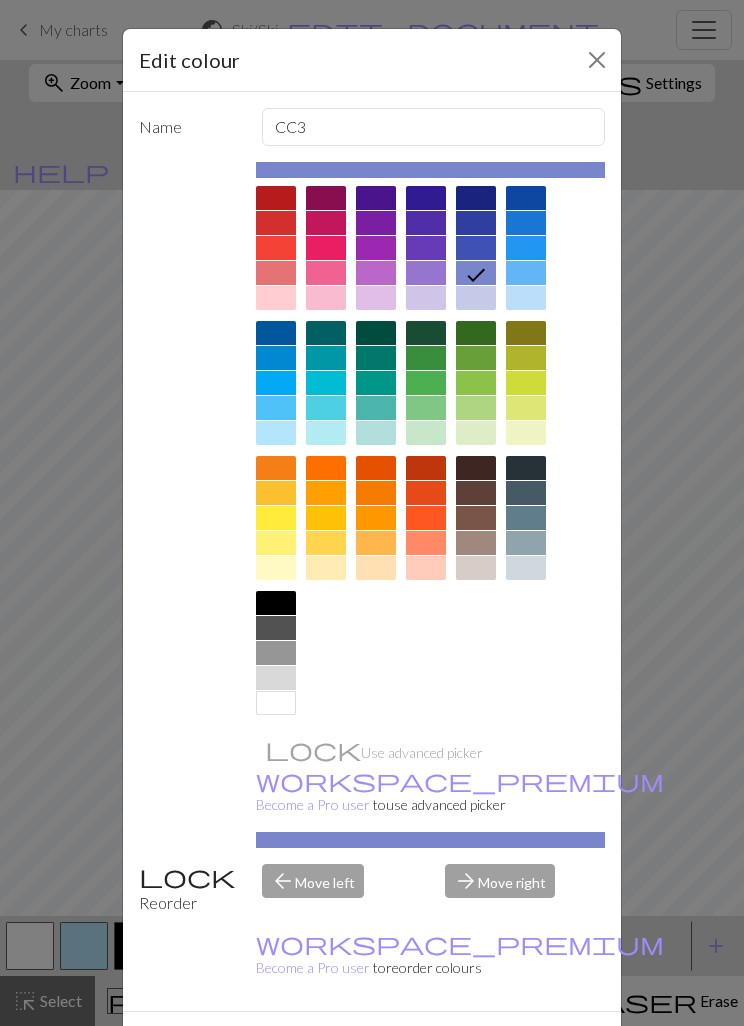 click at bounding box center [476, 493] 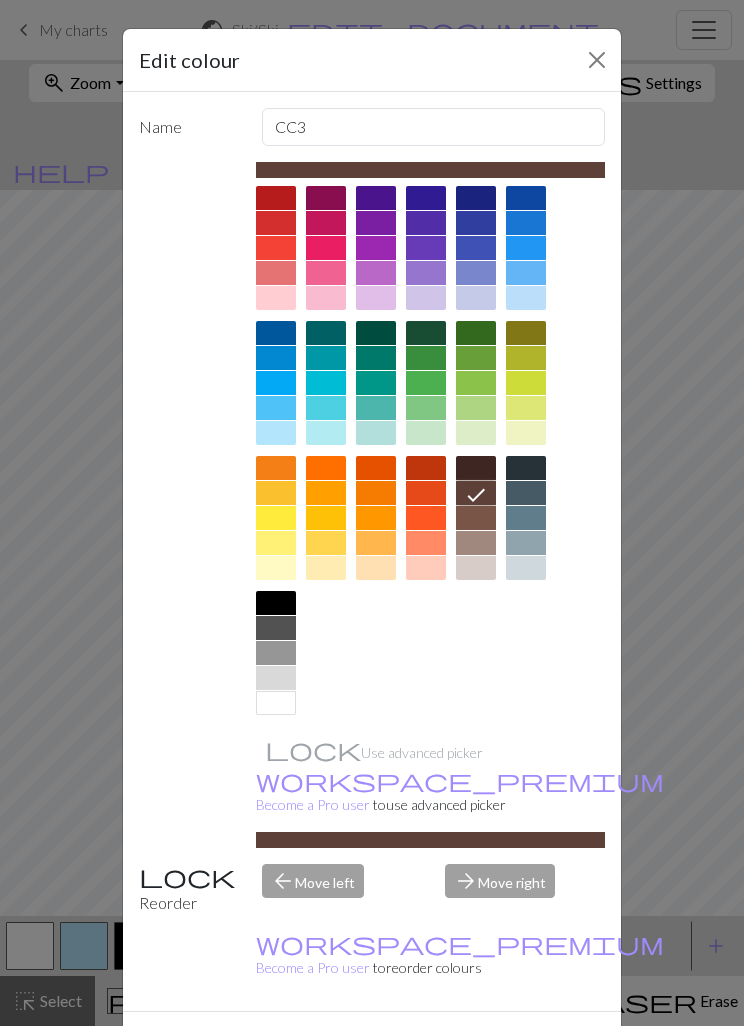 click on "Done" at bounding box center (492, 1047) 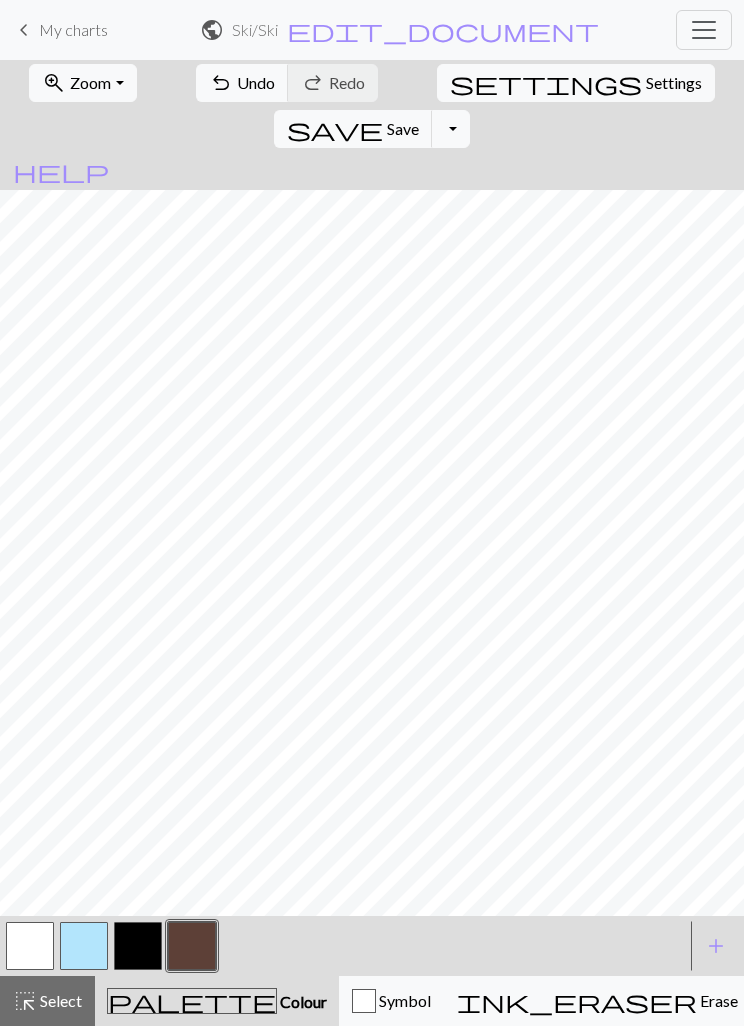 click at bounding box center (138, 946) 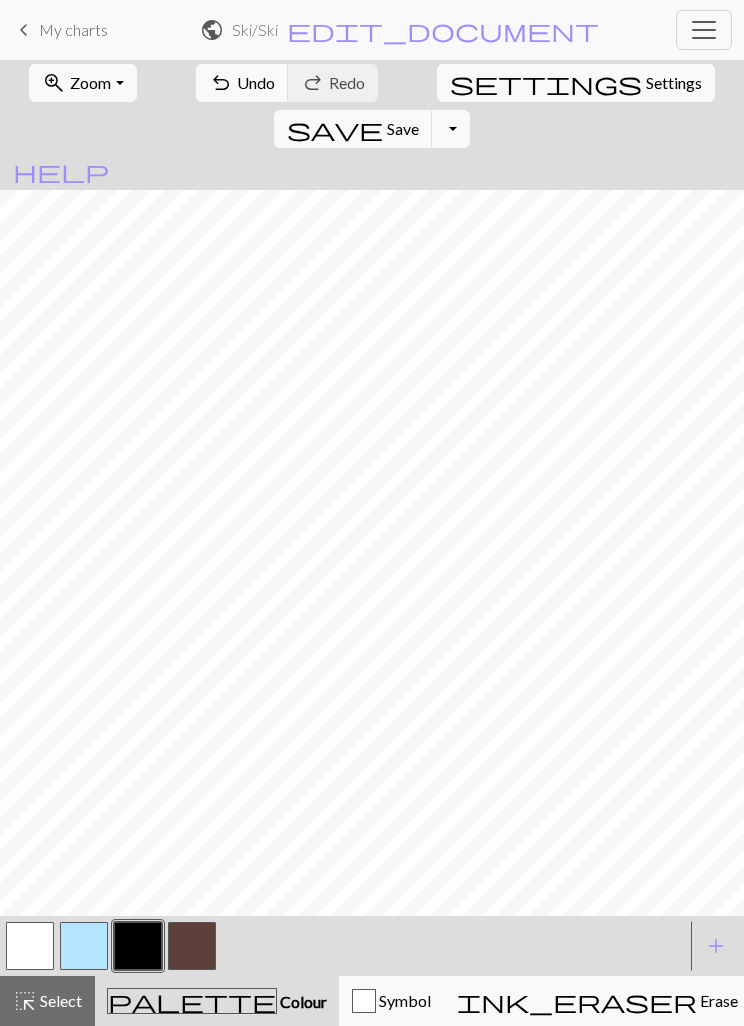click at bounding box center [30, 946] 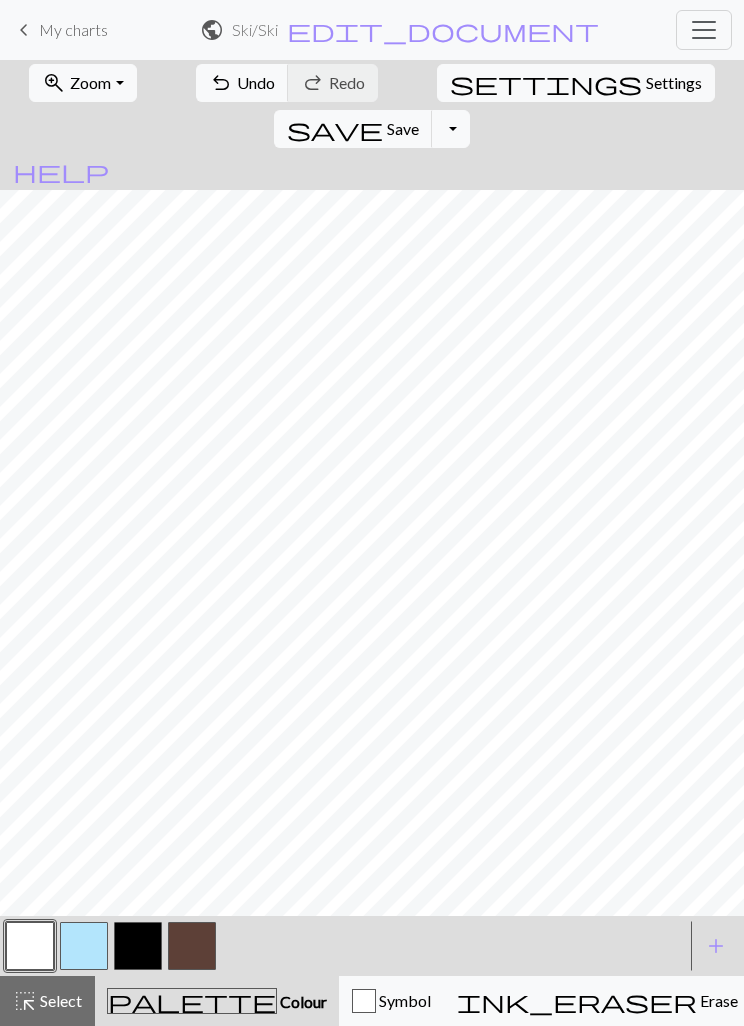 click at bounding box center (192, 946) 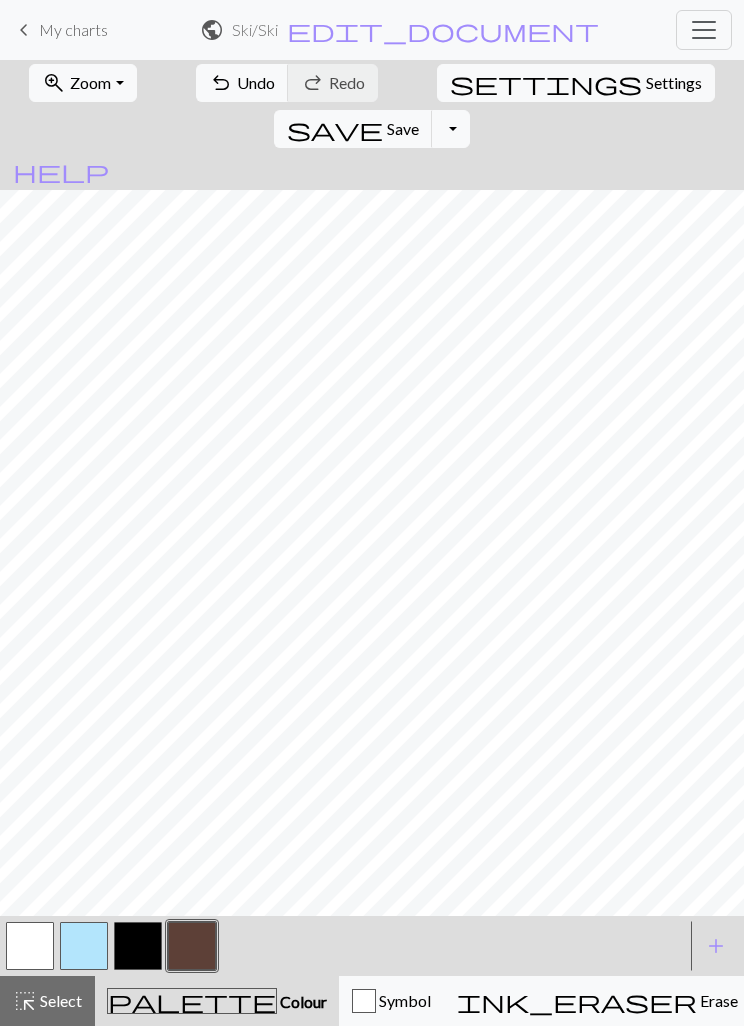 click at bounding box center [138, 946] 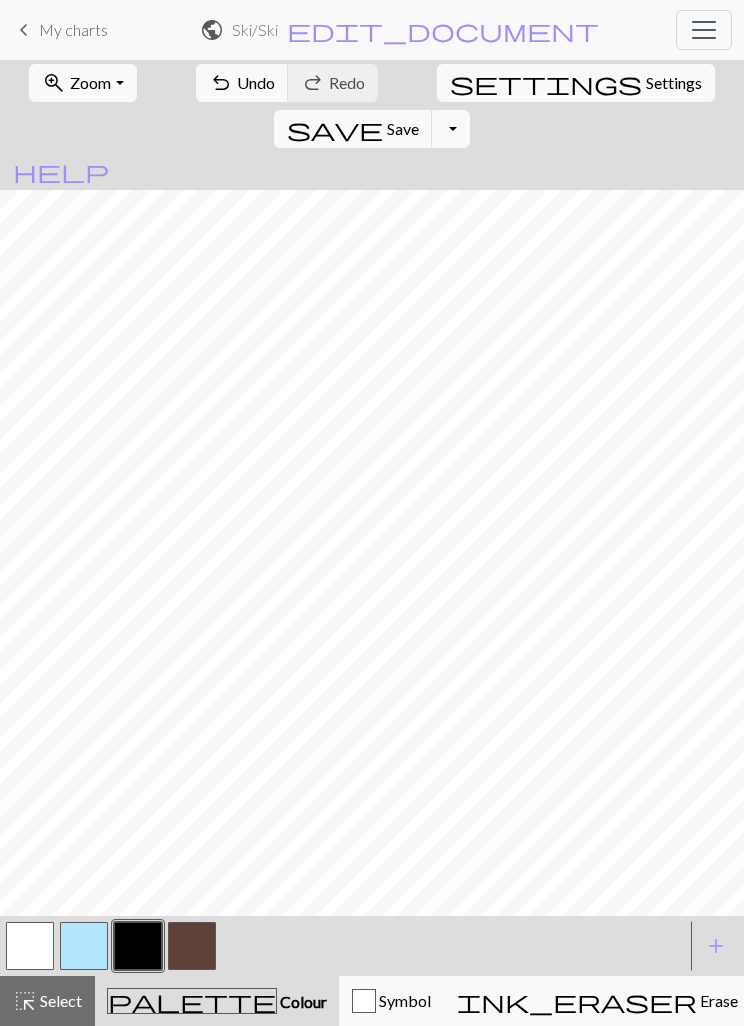 click on "Save" at bounding box center [403, 128] 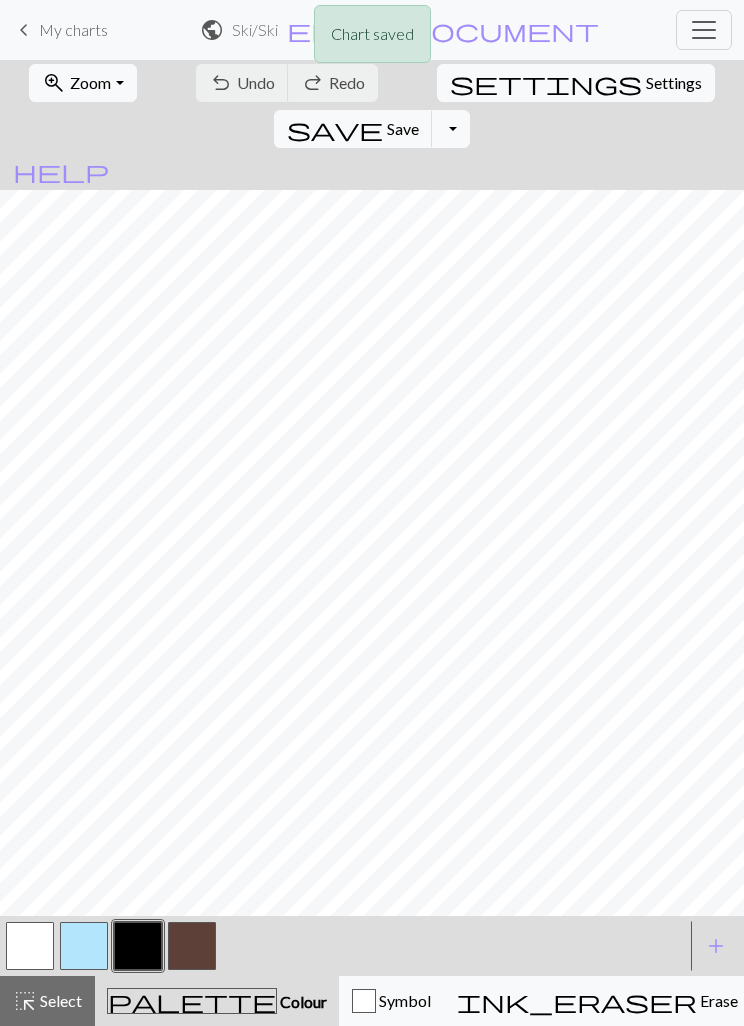 scroll, scrollTop: 0, scrollLeft: 0, axis: both 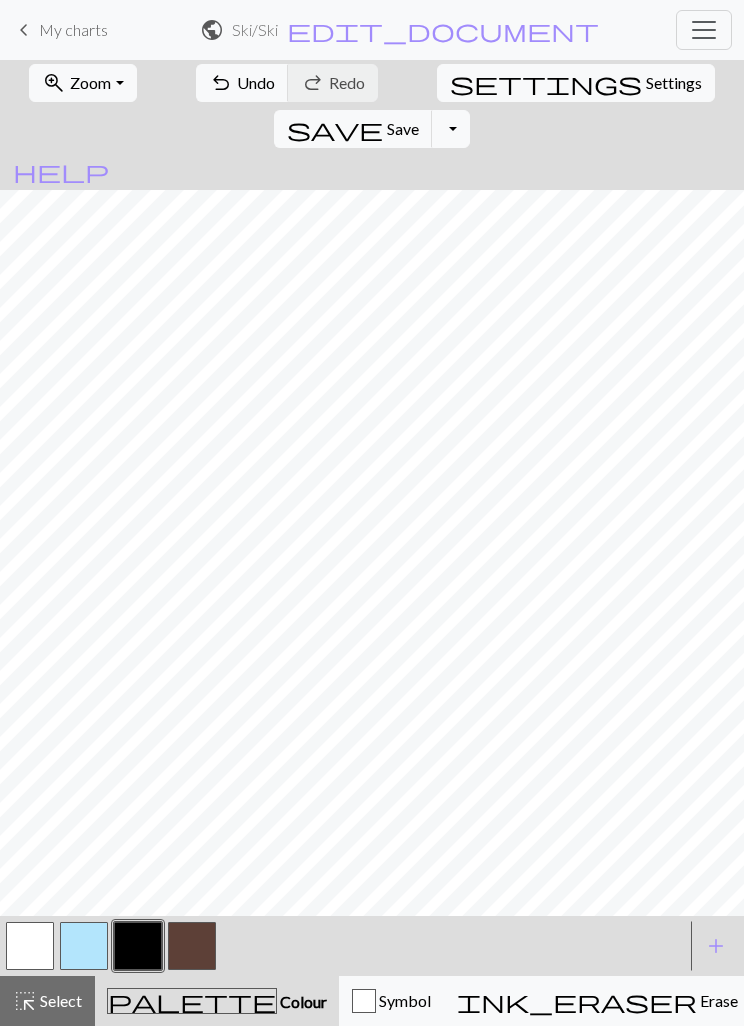 click on "Undo" at bounding box center (256, 82) 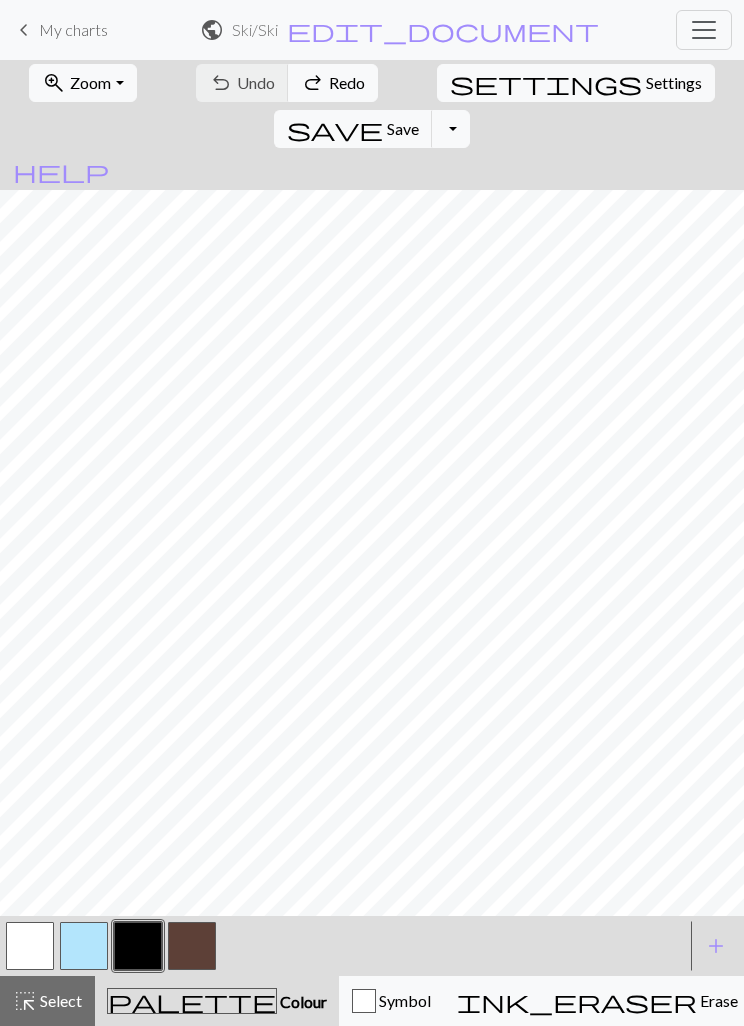 click on "add" at bounding box center [716, 946] 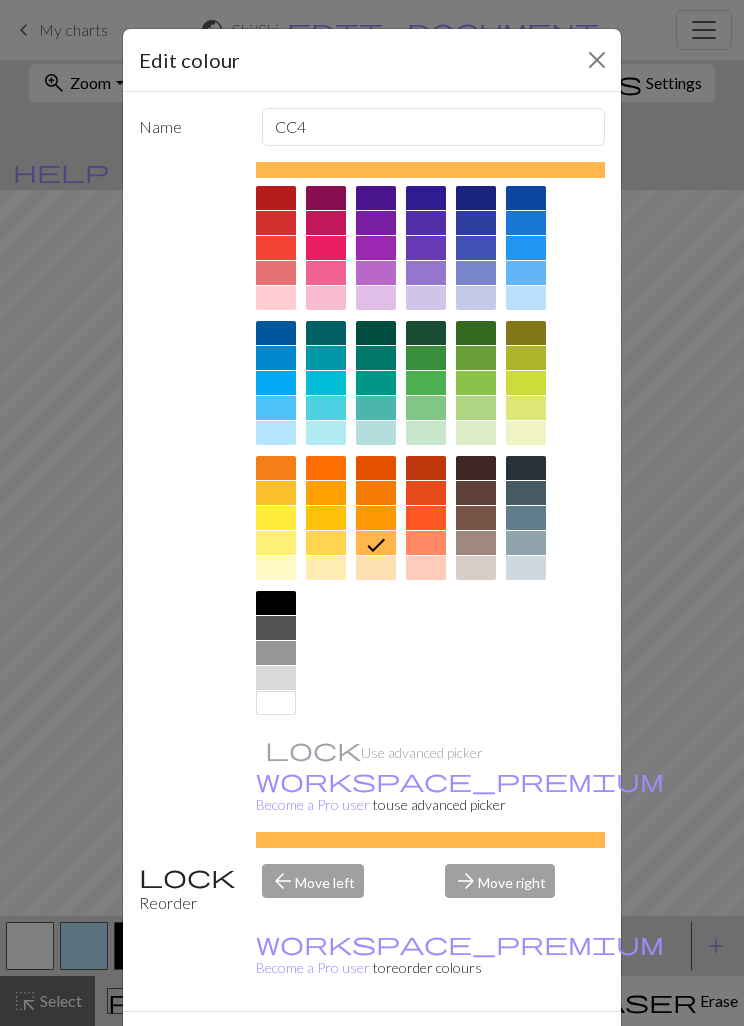 click at bounding box center [276, 543] 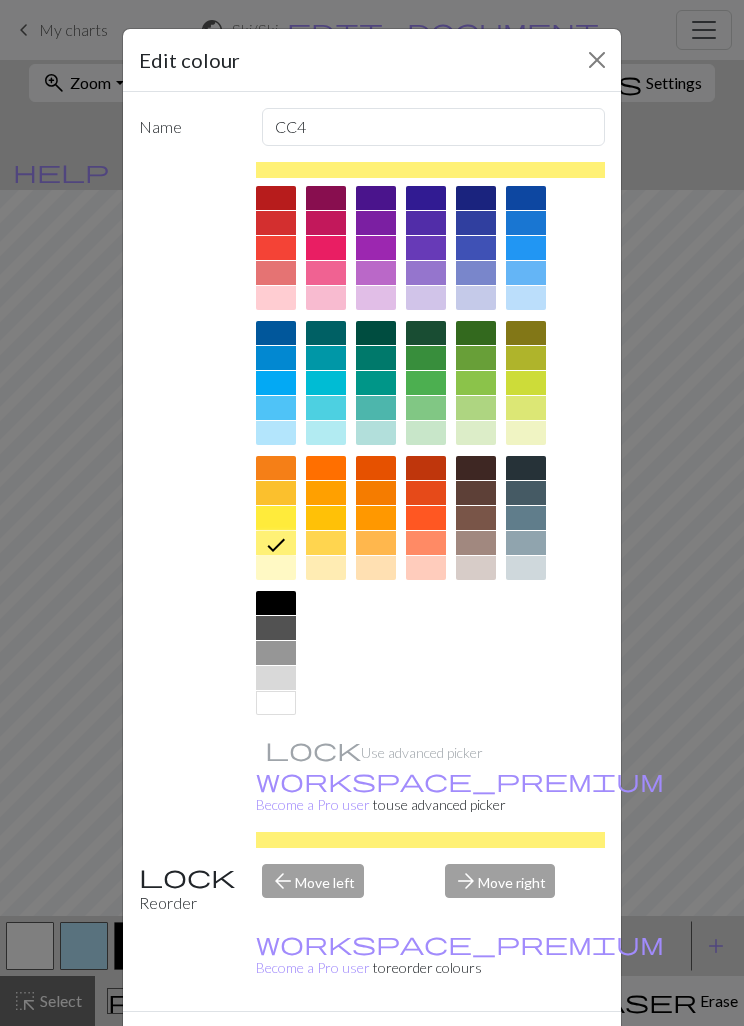 click at bounding box center (276, 568) 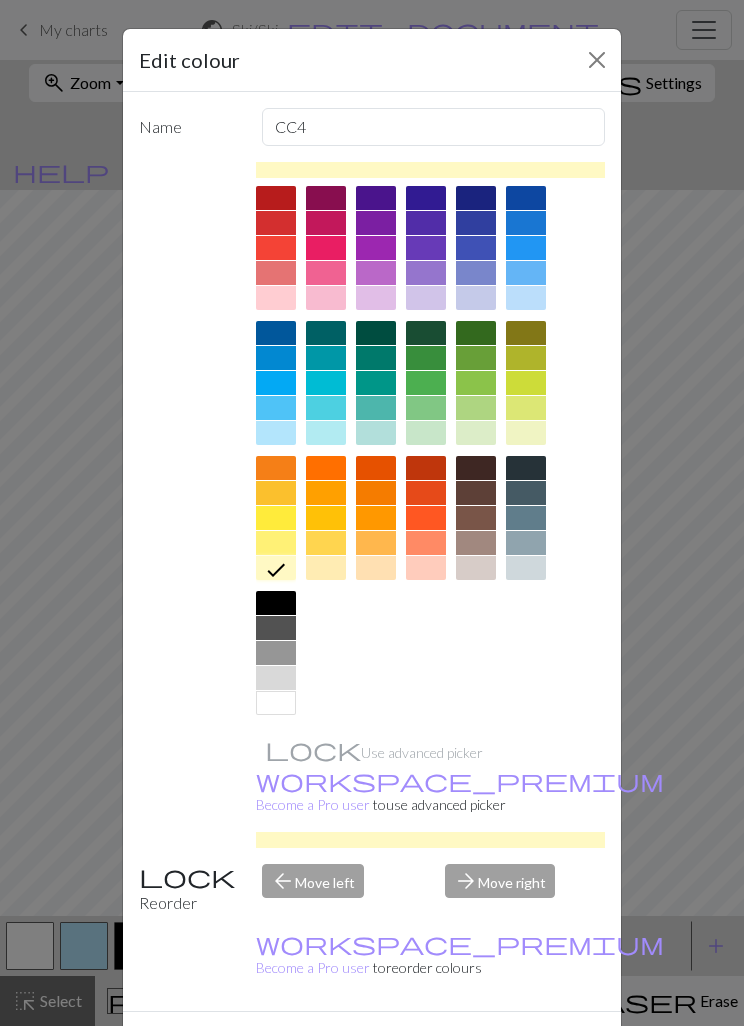 click on "Done" at bounding box center [492, 1047] 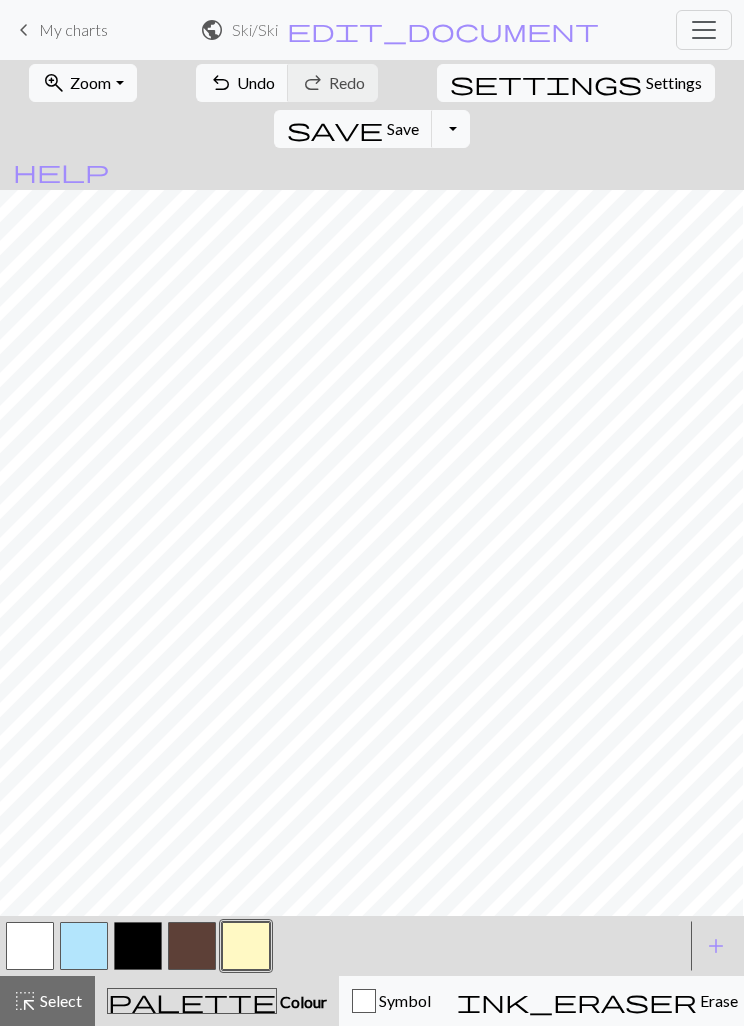 scroll, scrollTop: 30, scrollLeft: 242, axis: both 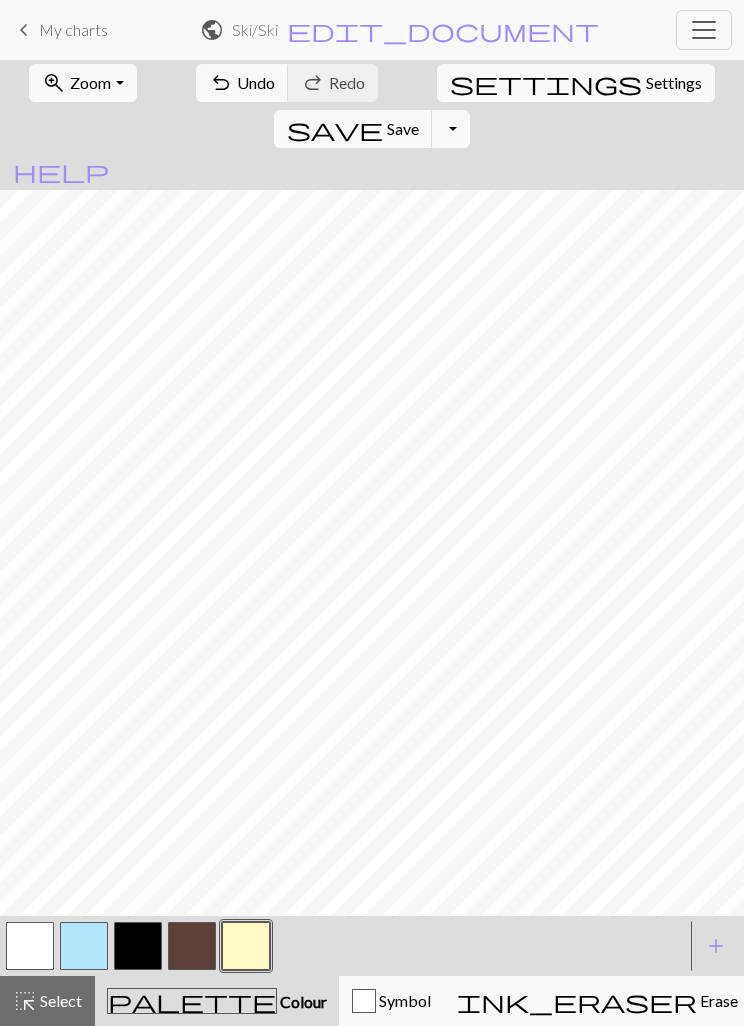 click at bounding box center (138, 946) 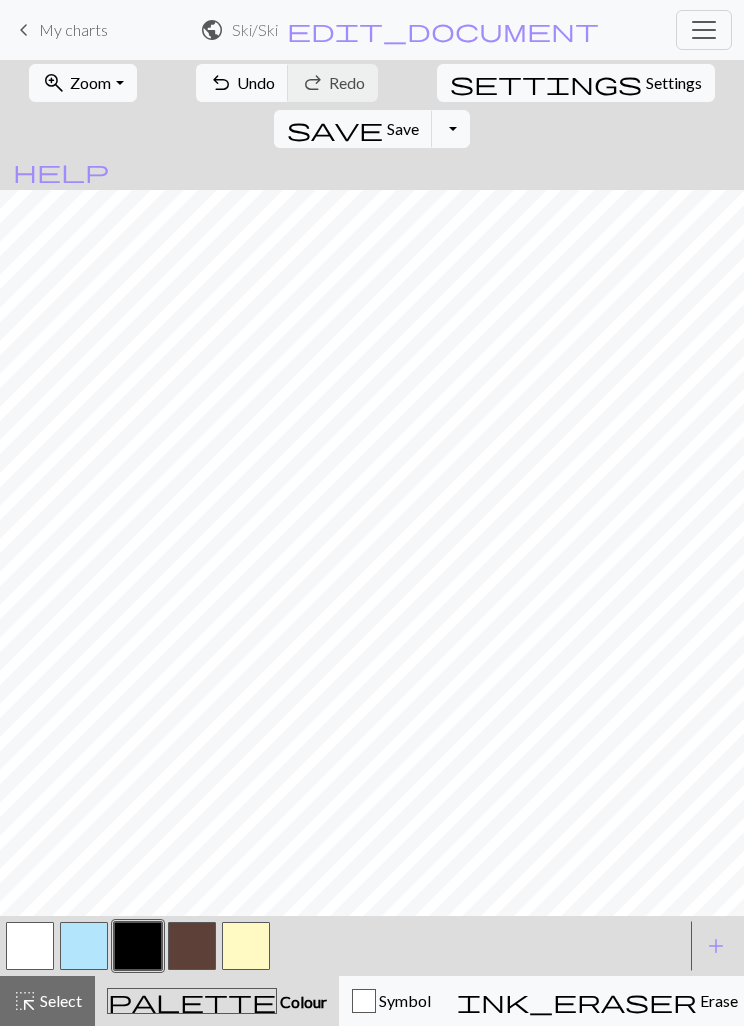 click at bounding box center (30, 946) 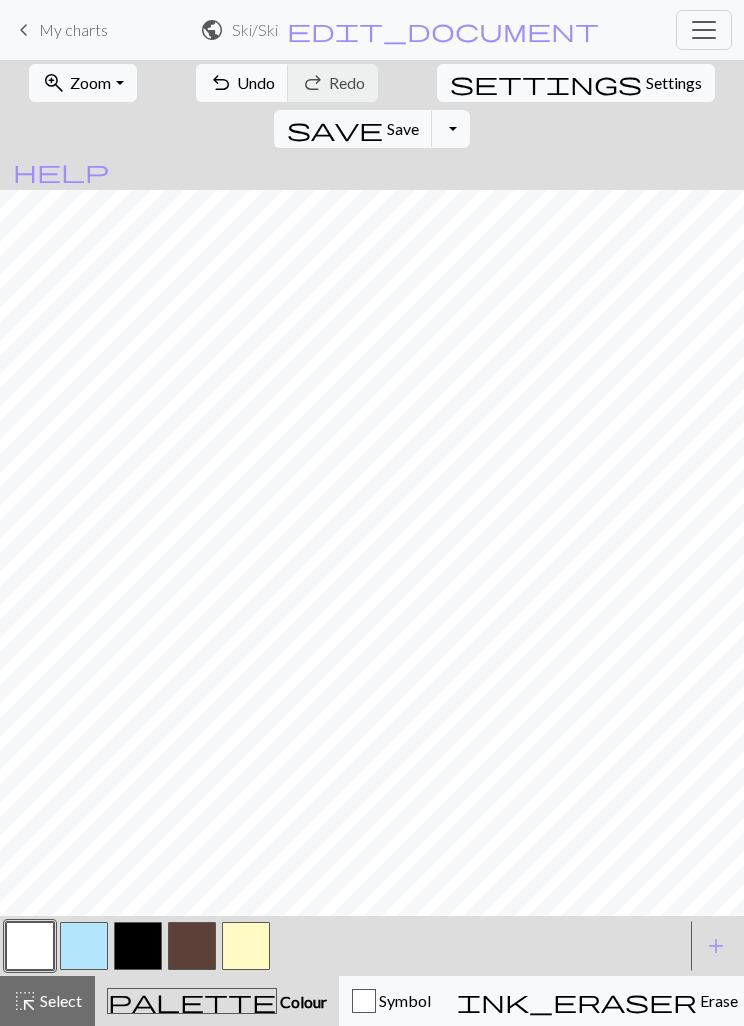 click at bounding box center (138, 946) 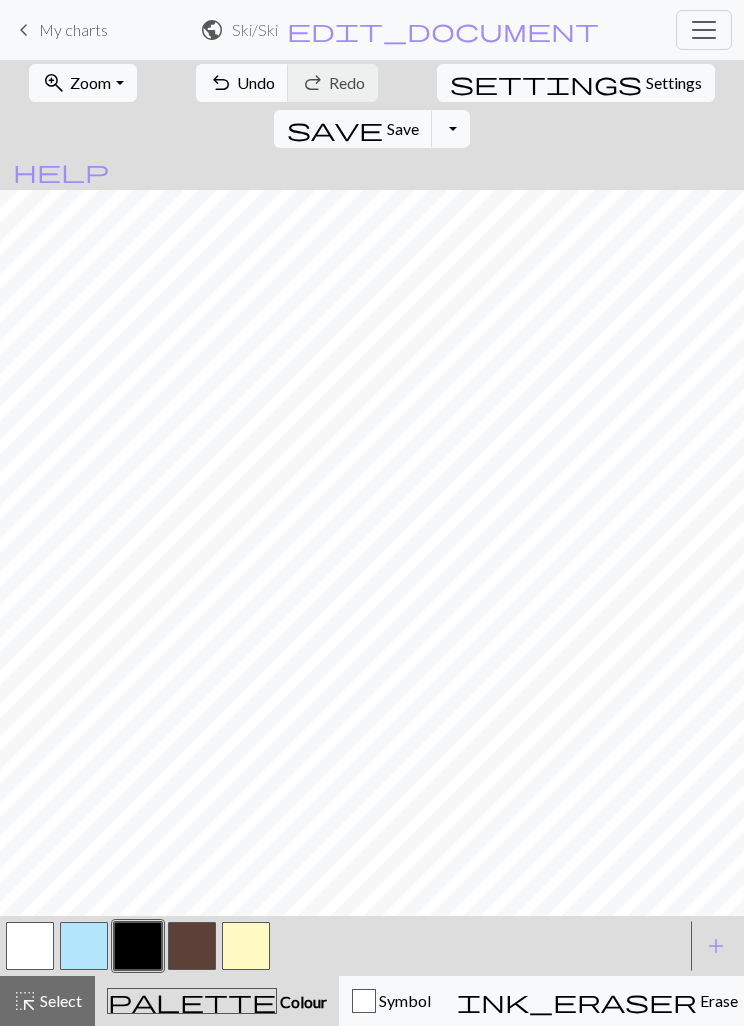 click at bounding box center (246, 946) 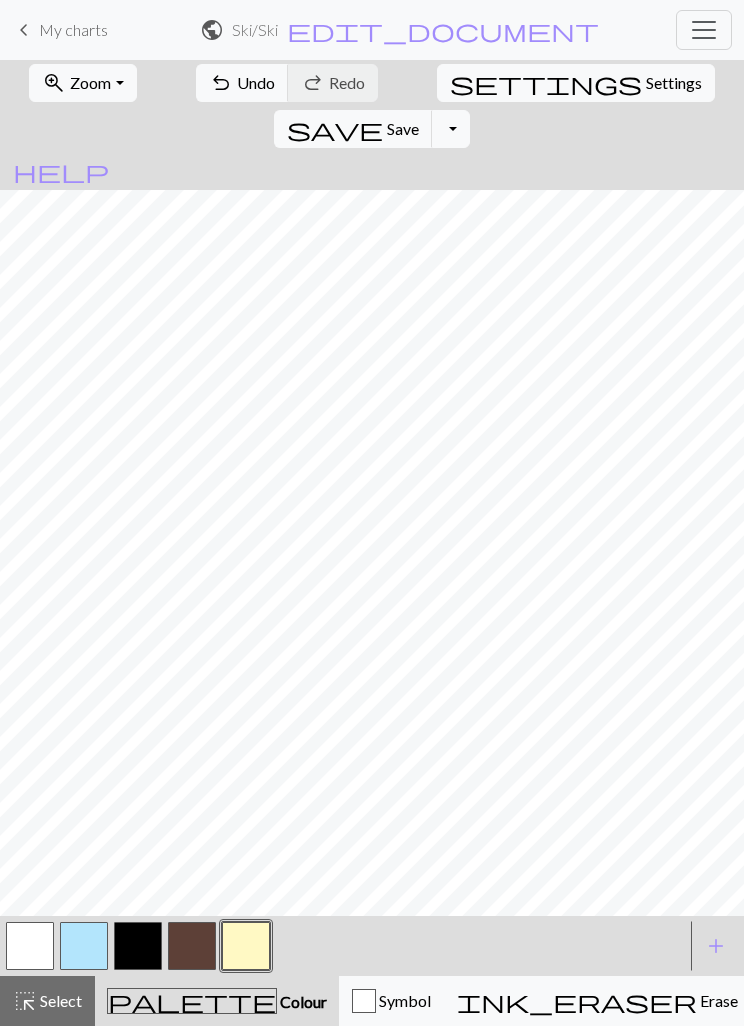 click at bounding box center (138, 946) 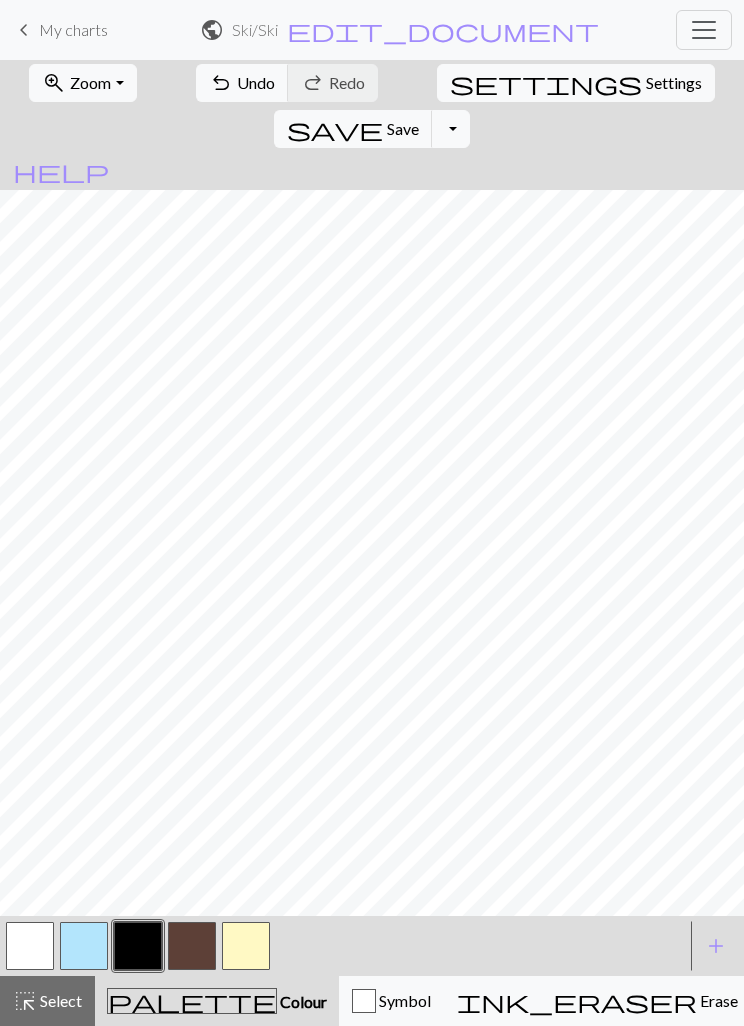 click on "add" at bounding box center [716, 946] 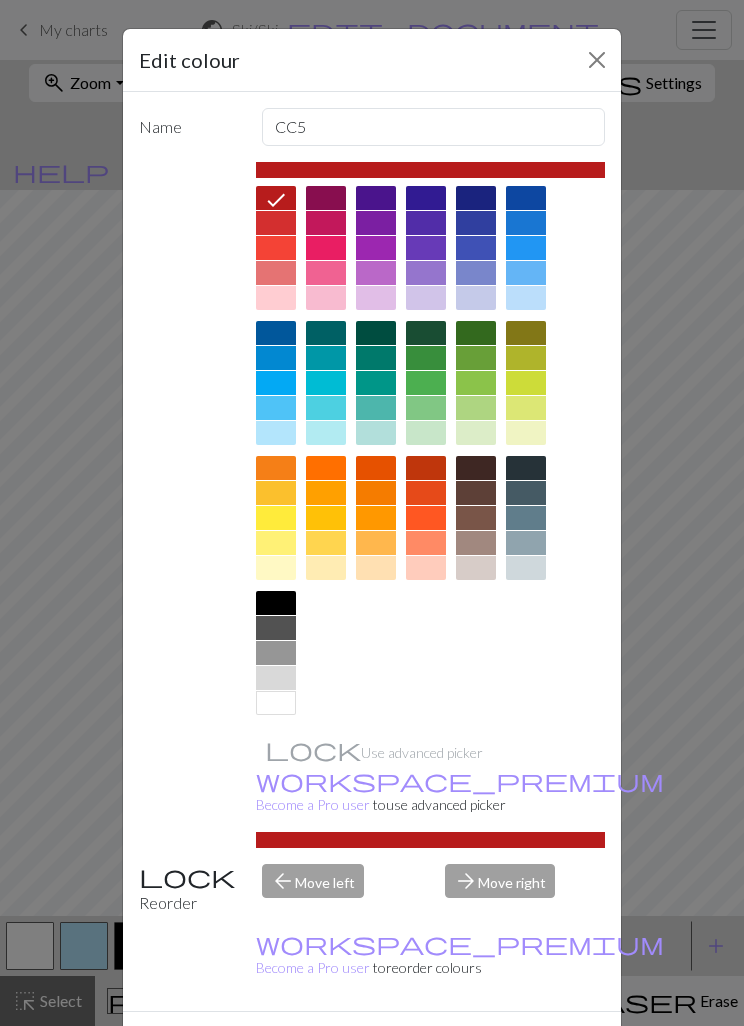 click at bounding box center [326, 298] 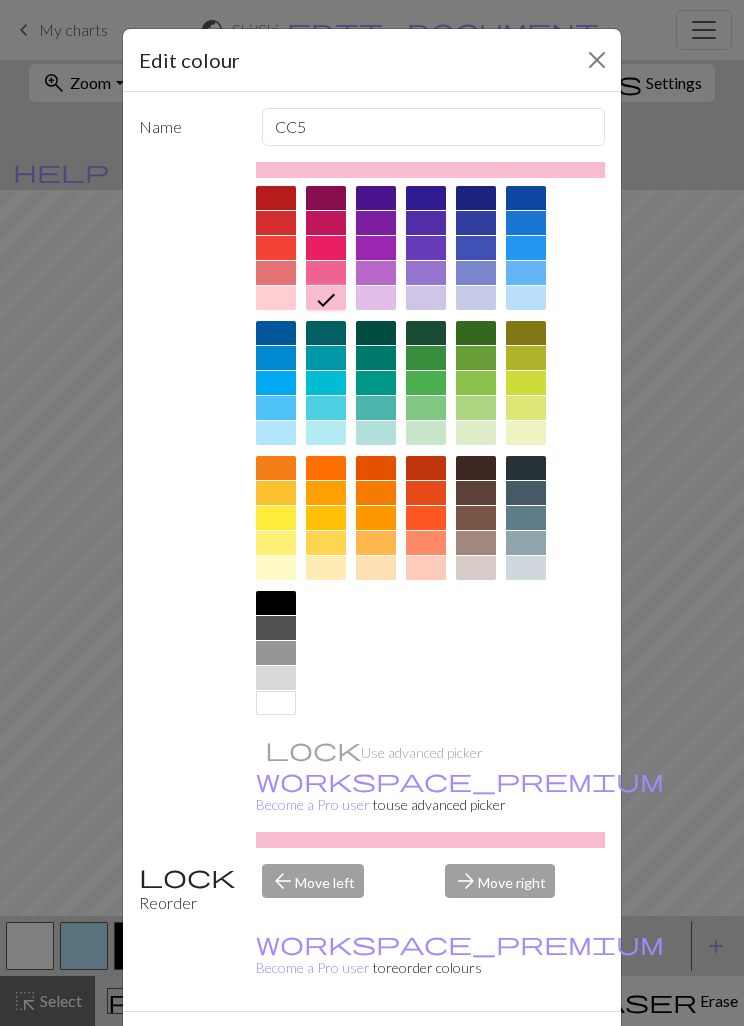 click on "Done" at bounding box center (492, 1047) 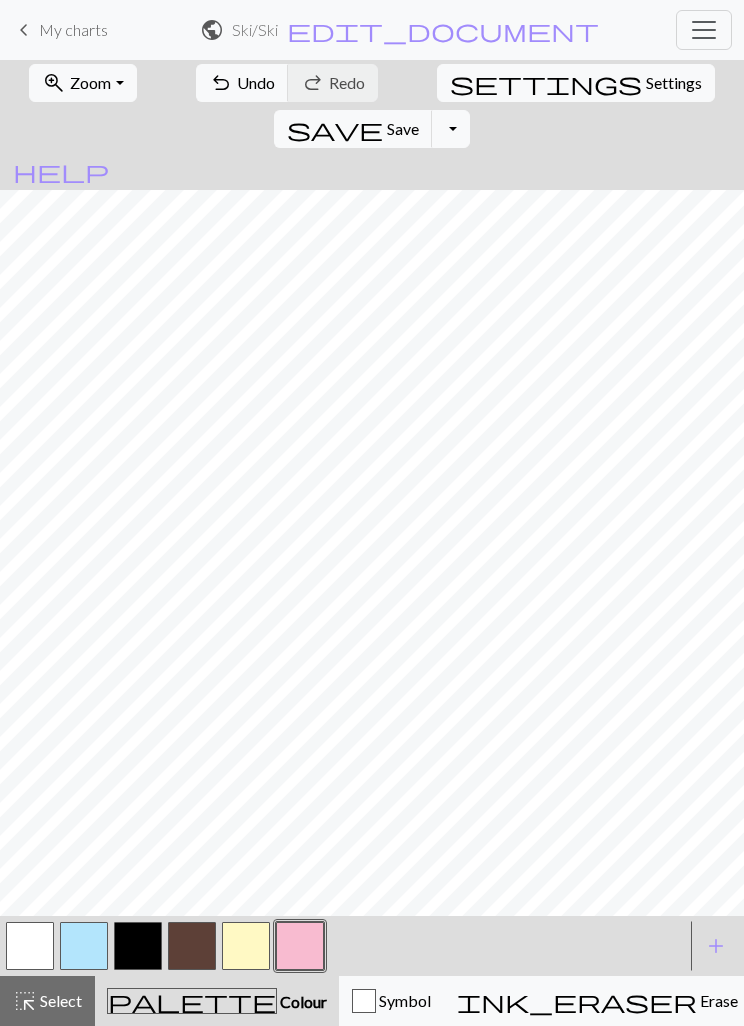 click at bounding box center [192, 946] 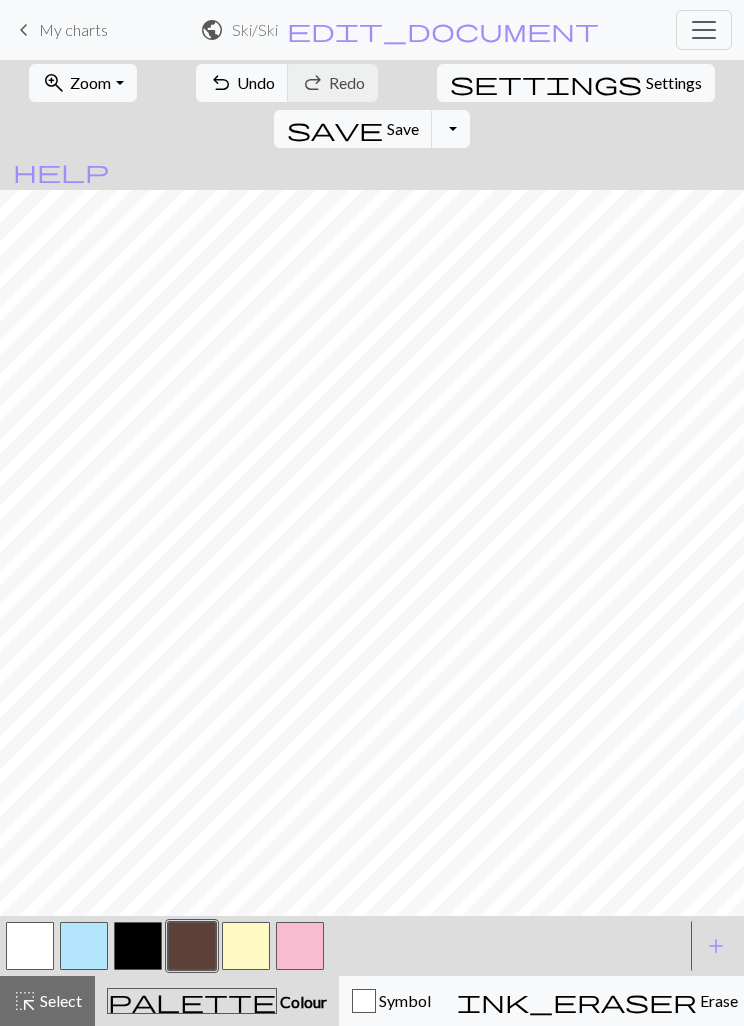 click on "save" at bounding box center [335, 129] 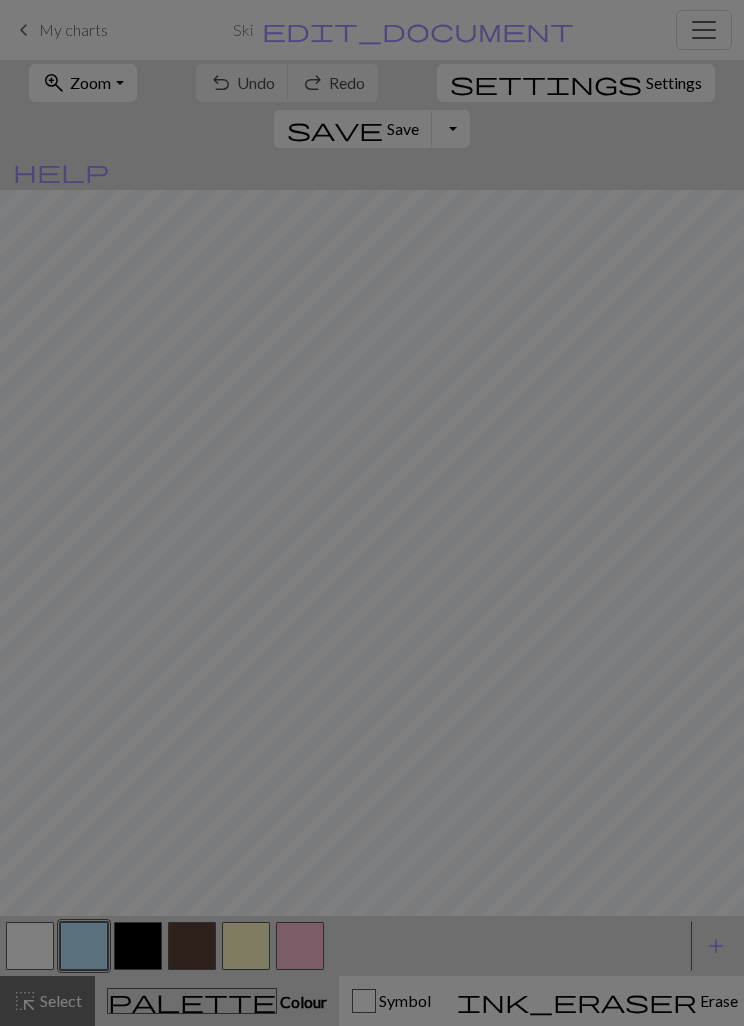 scroll, scrollTop: 0, scrollLeft: 0, axis: both 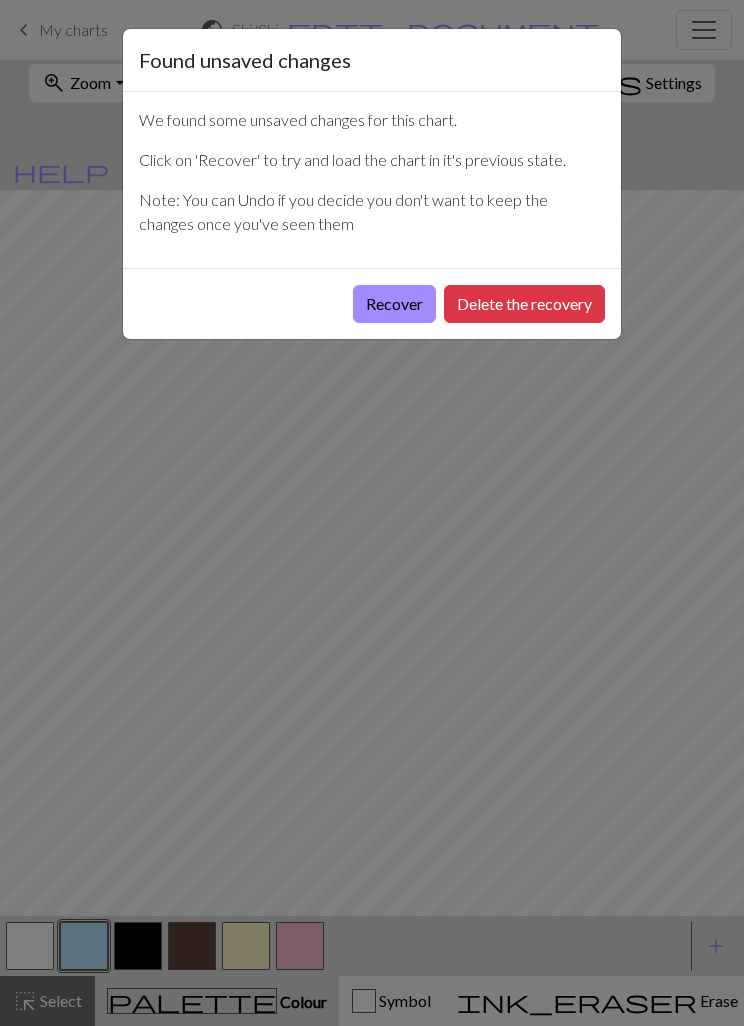 click on "Delete the recovery" at bounding box center [524, 304] 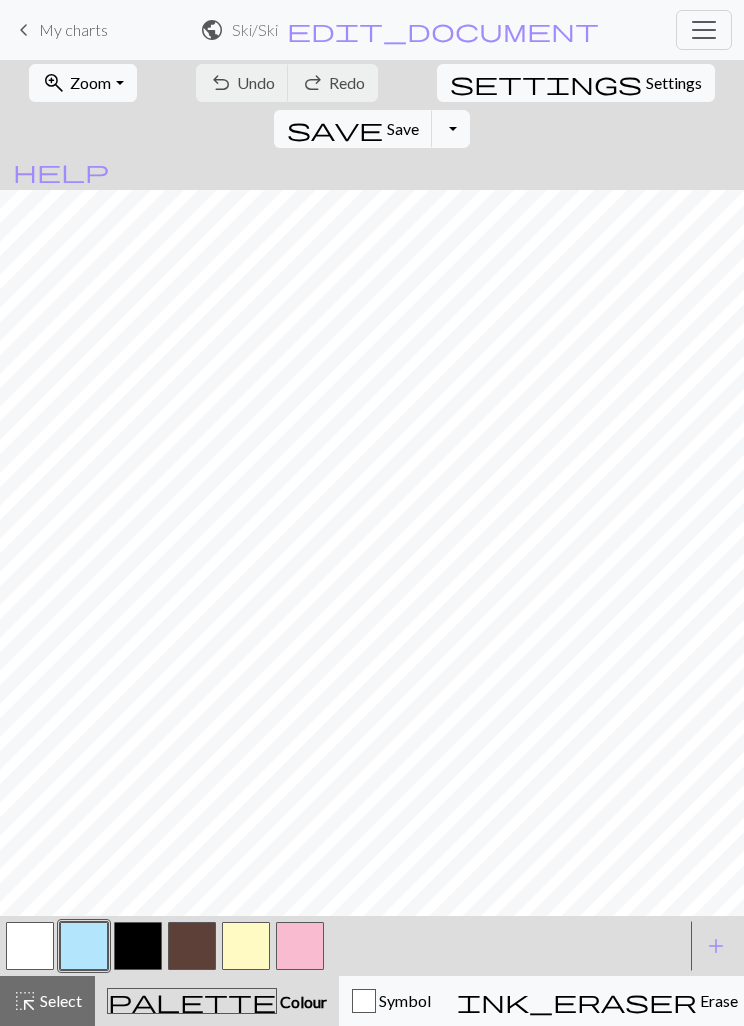 click at bounding box center (192, 946) 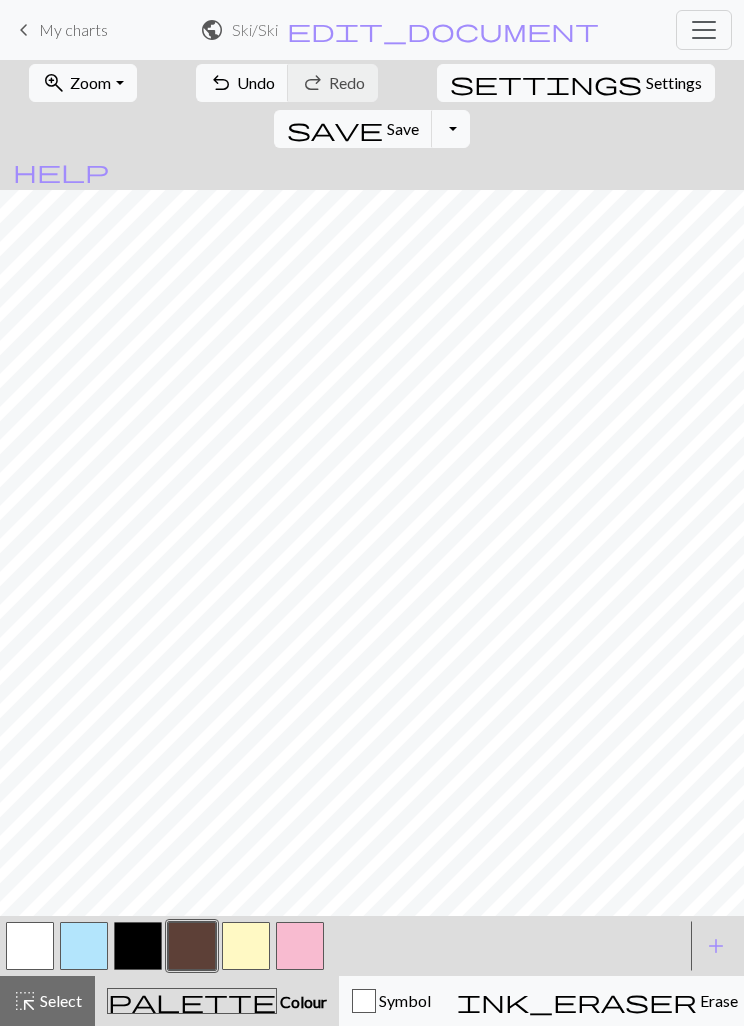 click at bounding box center (30, 946) 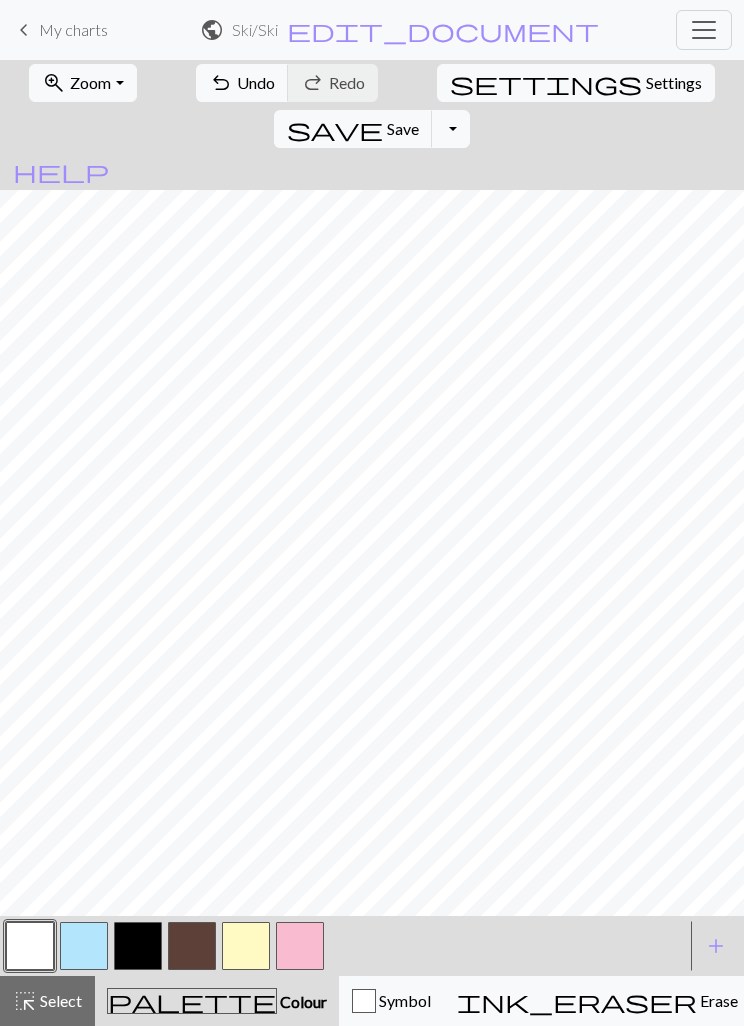 click on "Save" at bounding box center [403, 128] 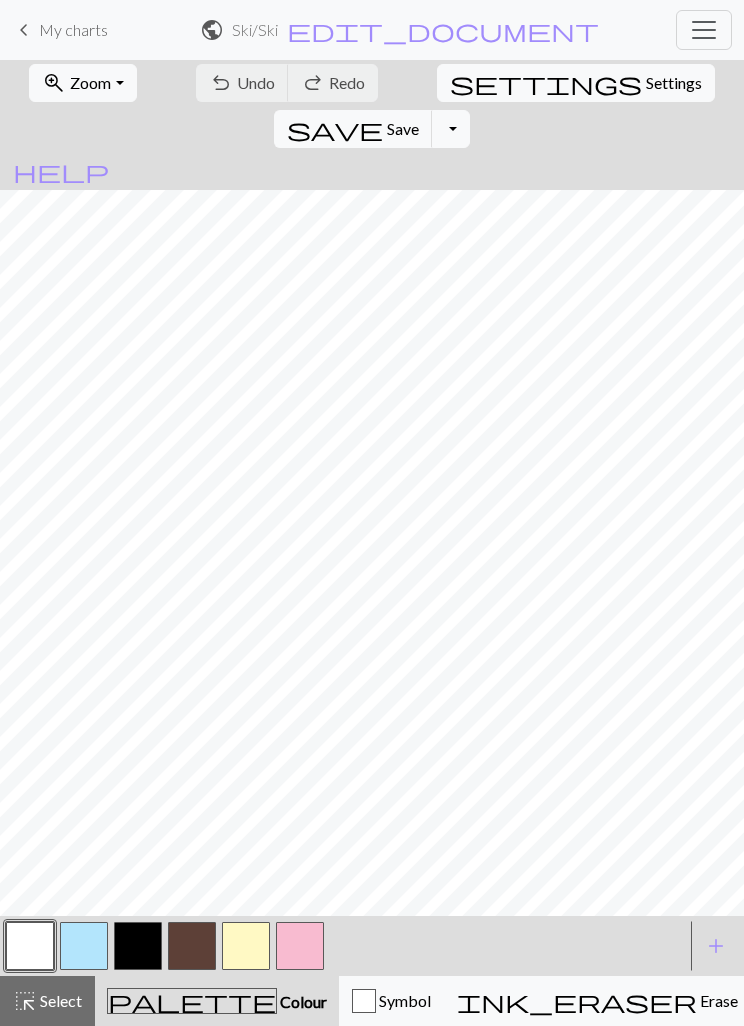 scroll, scrollTop: 0, scrollLeft: 292, axis: horizontal 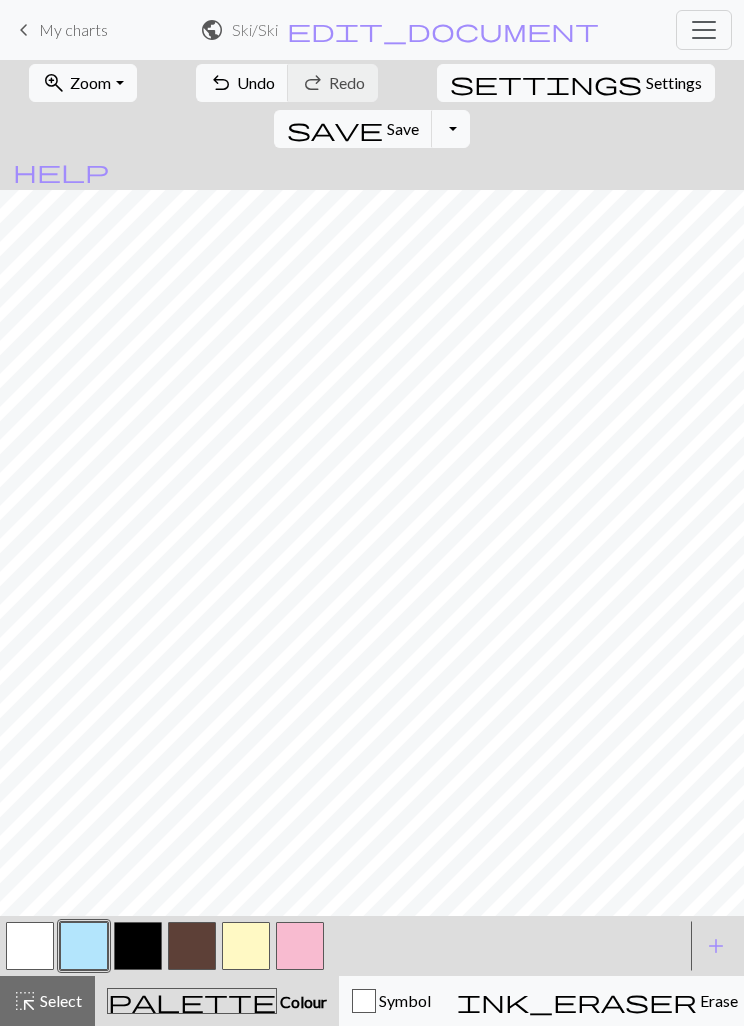 click at bounding box center (138, 946) 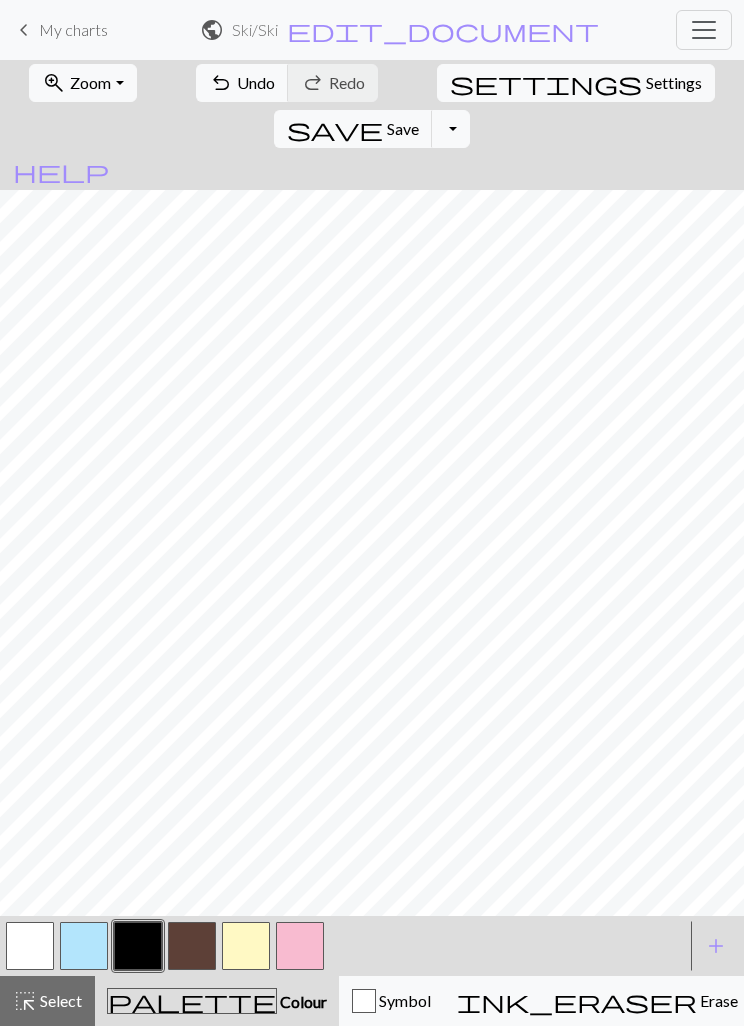 click at bounding box center [84, 946] 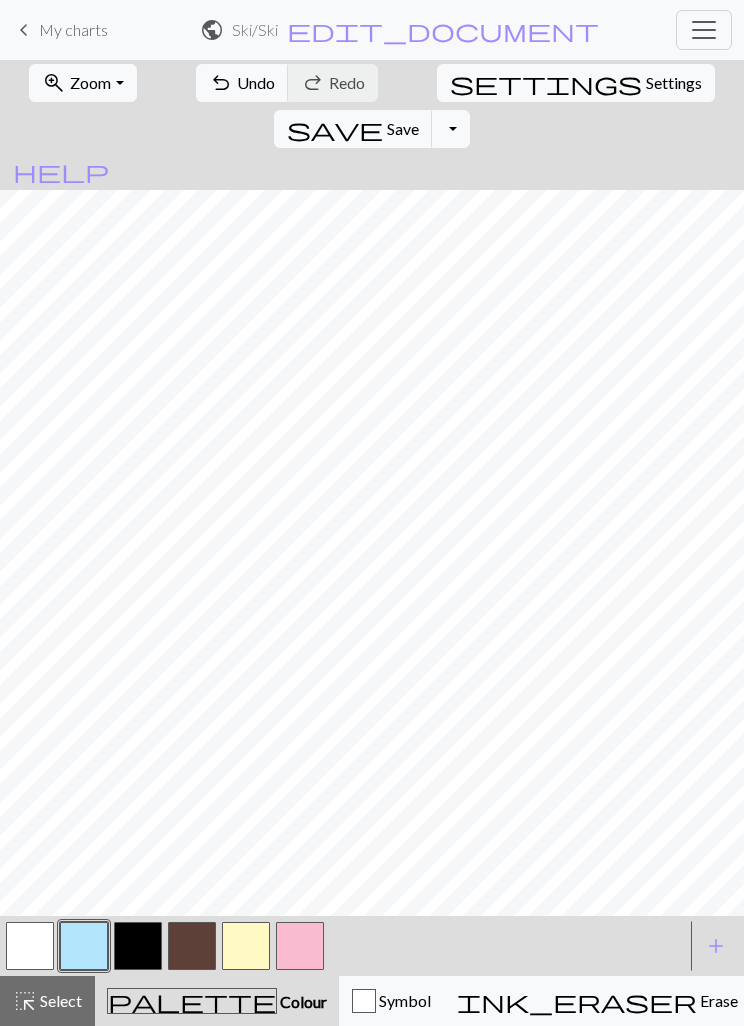 click at bounding box center (138, 946) 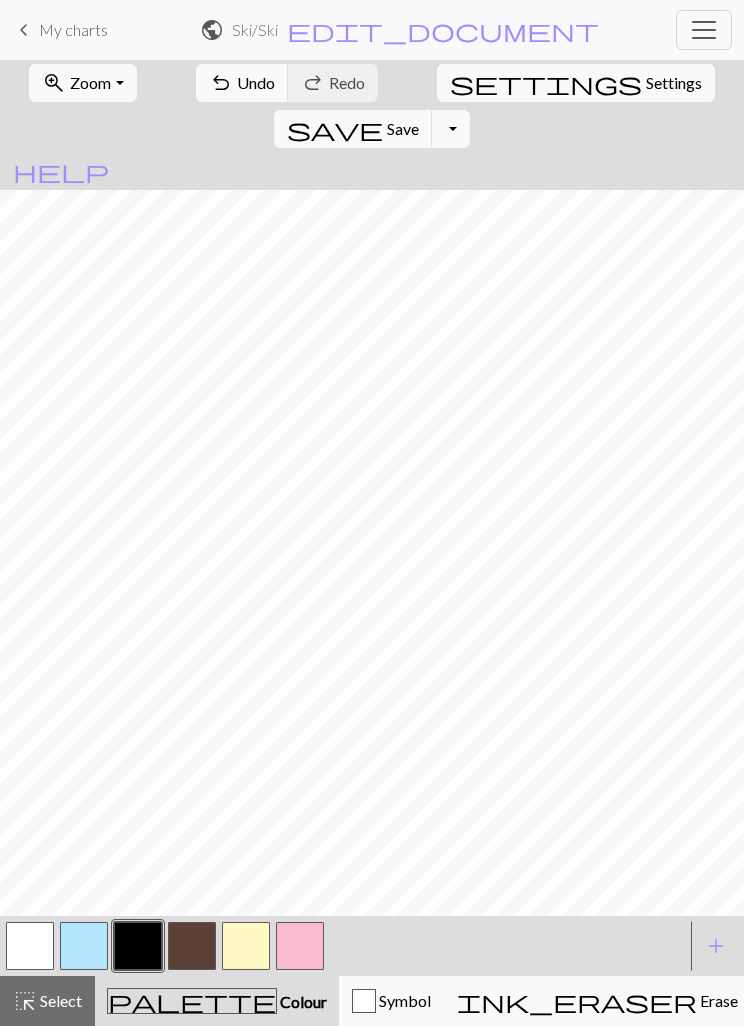 click on "add" at bounding box center [716, 946] 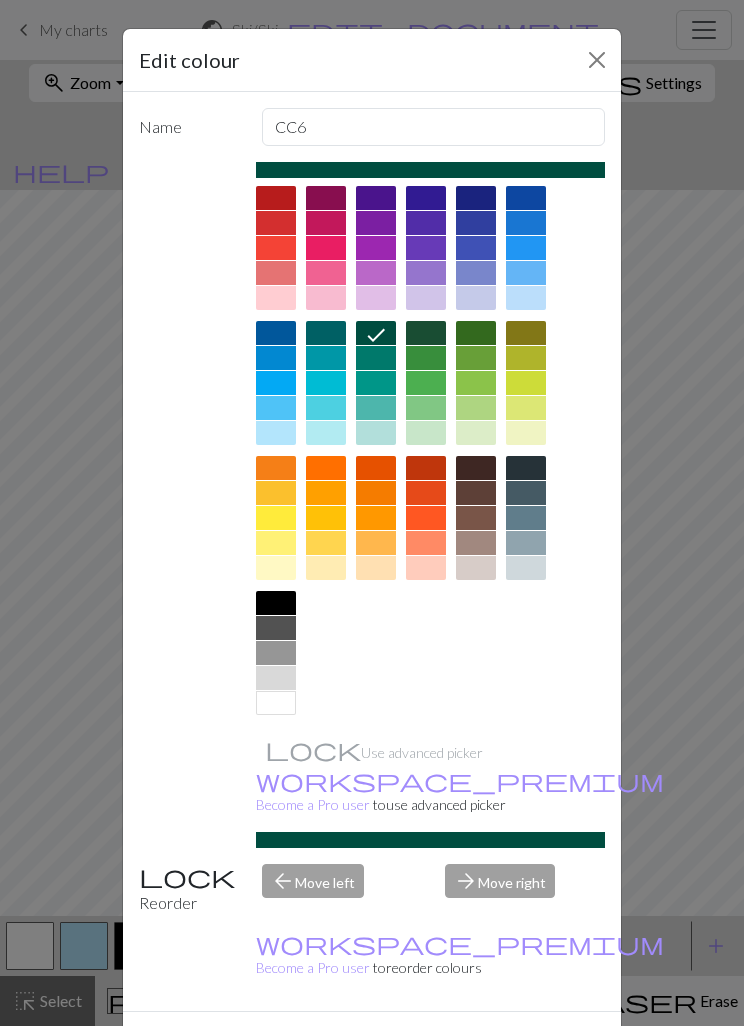 click at bounding box center (276, 678) 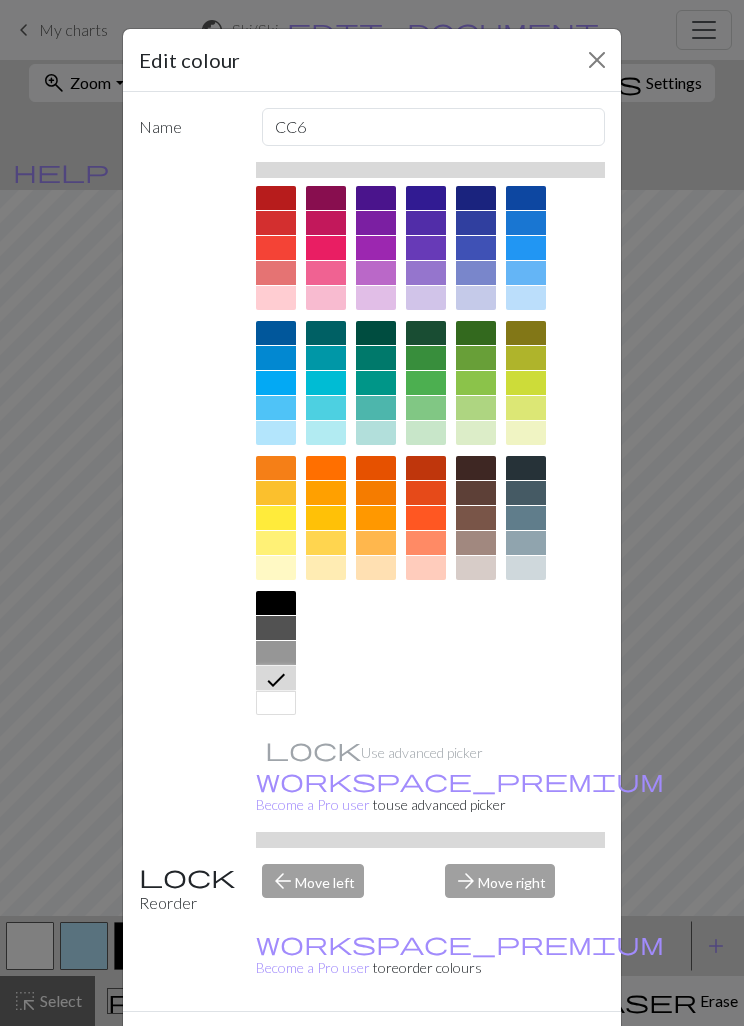 click on "Done" at bounding box center [492, 1047] 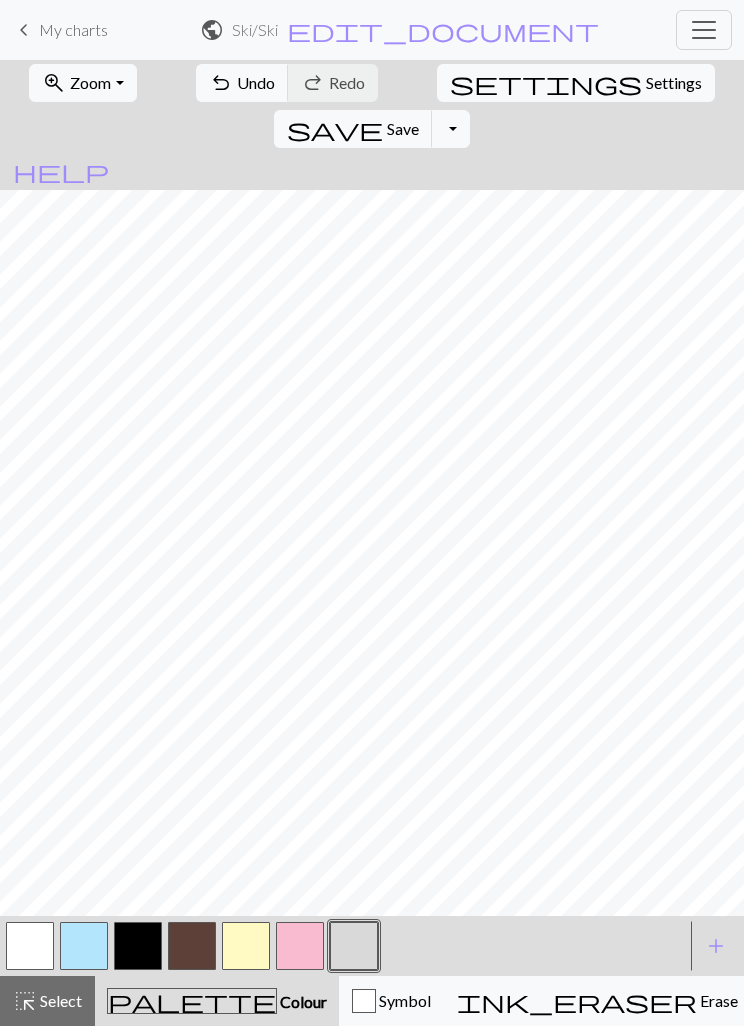 click at bounding box center [138, 946] 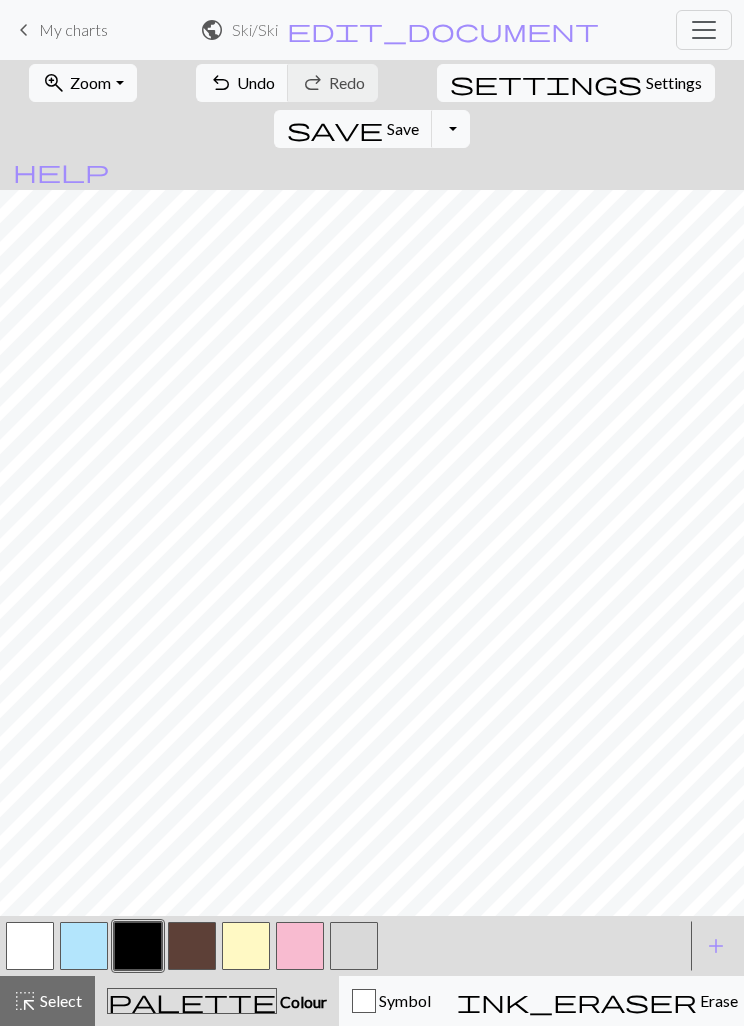 click at bounding box center [192, 946] 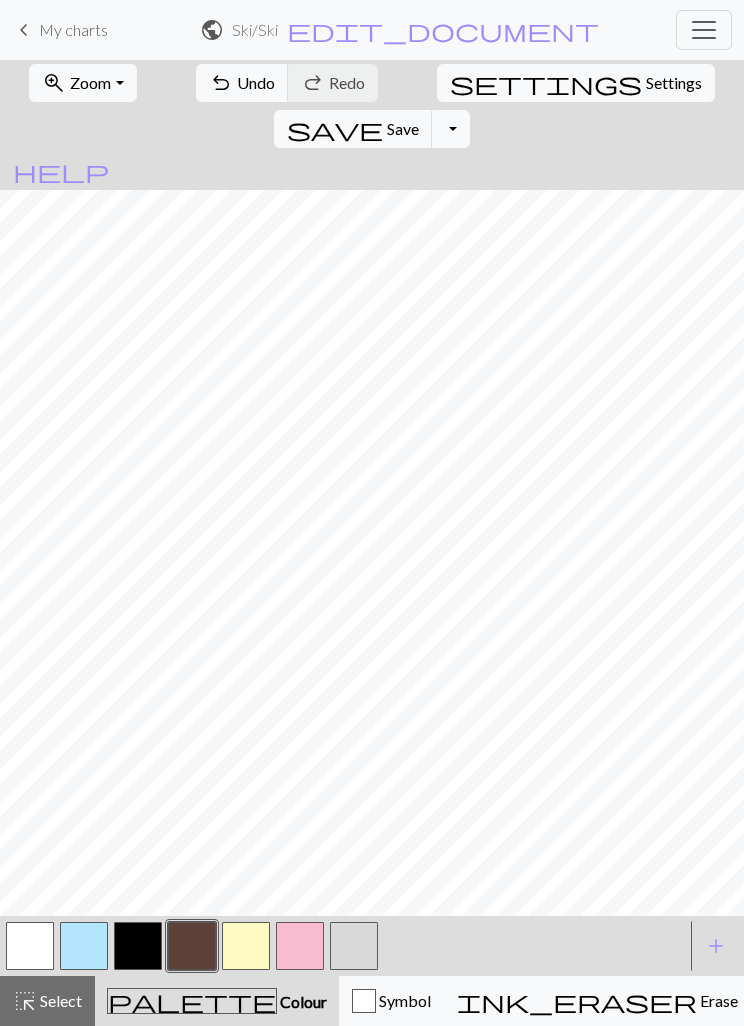 click on "Save" at bounding box center [403, 128] 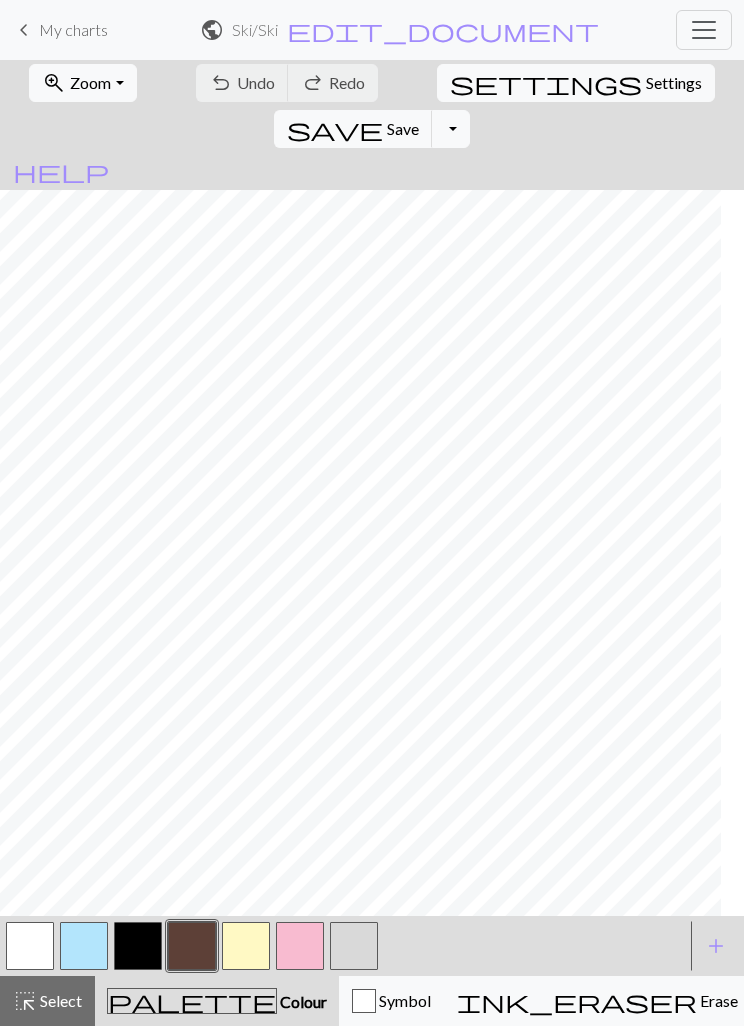scroll, scrollTop: 0, scrollLeft: 0, axis: both 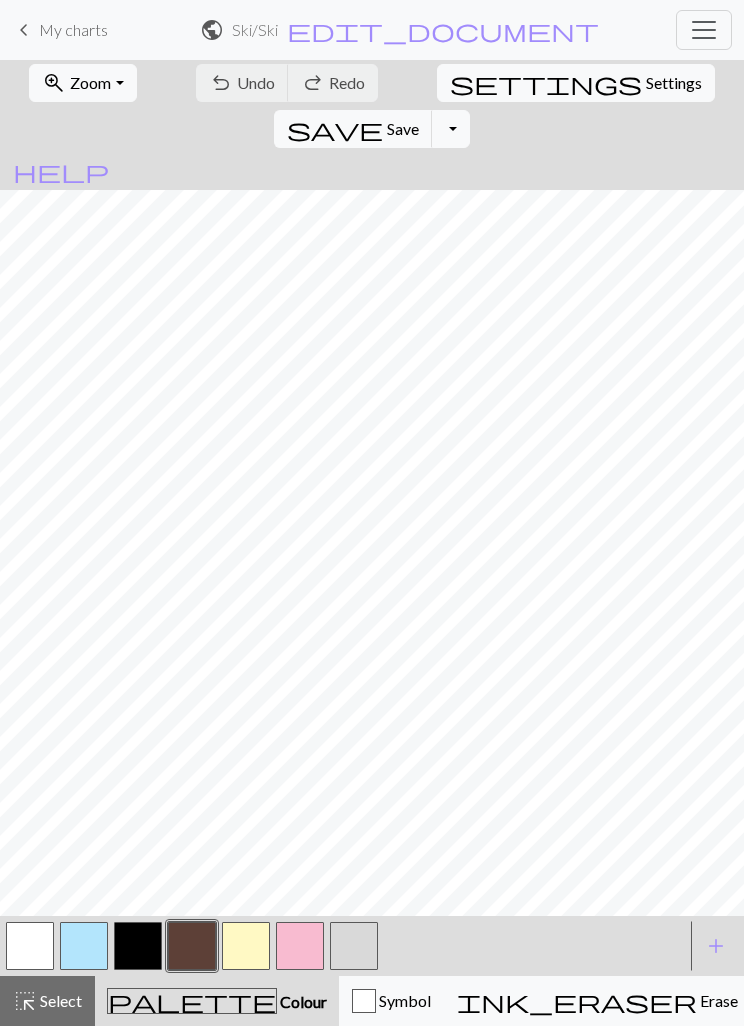 click on "add Add a  colour" at bounding box center [716, 946] 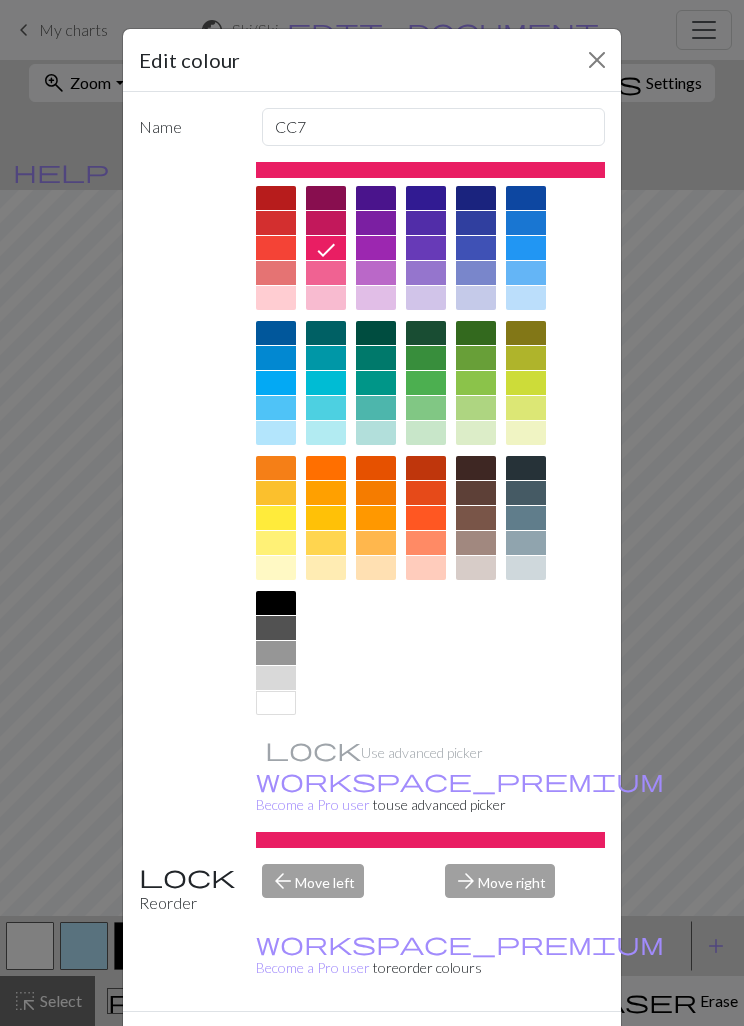 click at bounding box center (376, 568) 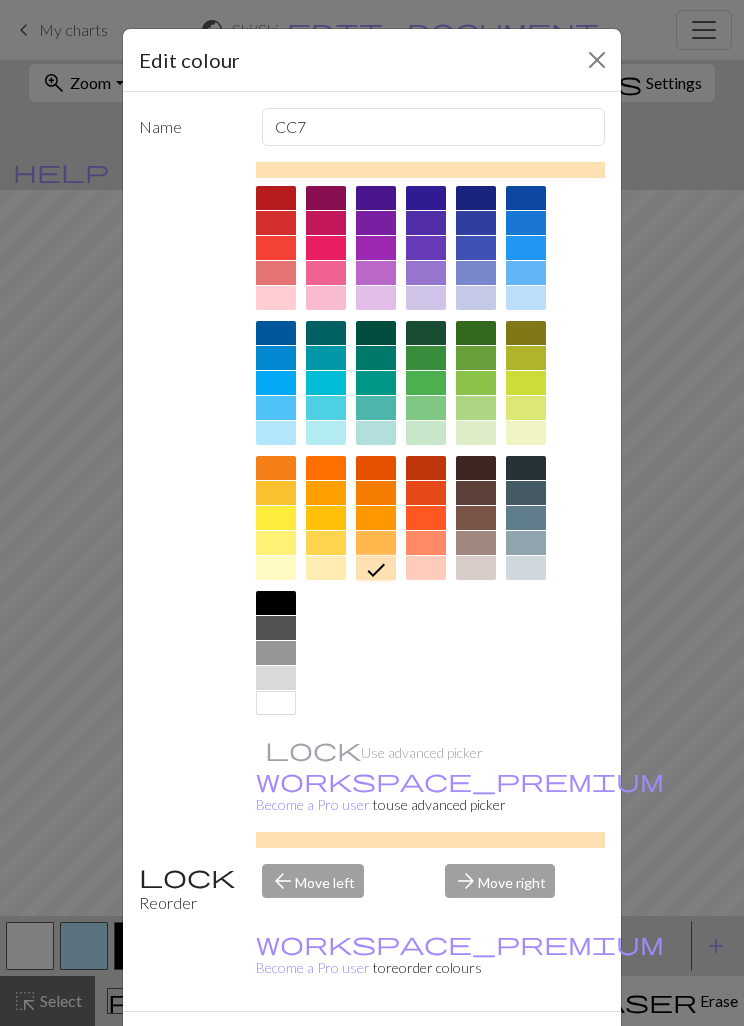 click on "Done" at bounding box center [492, 1047] 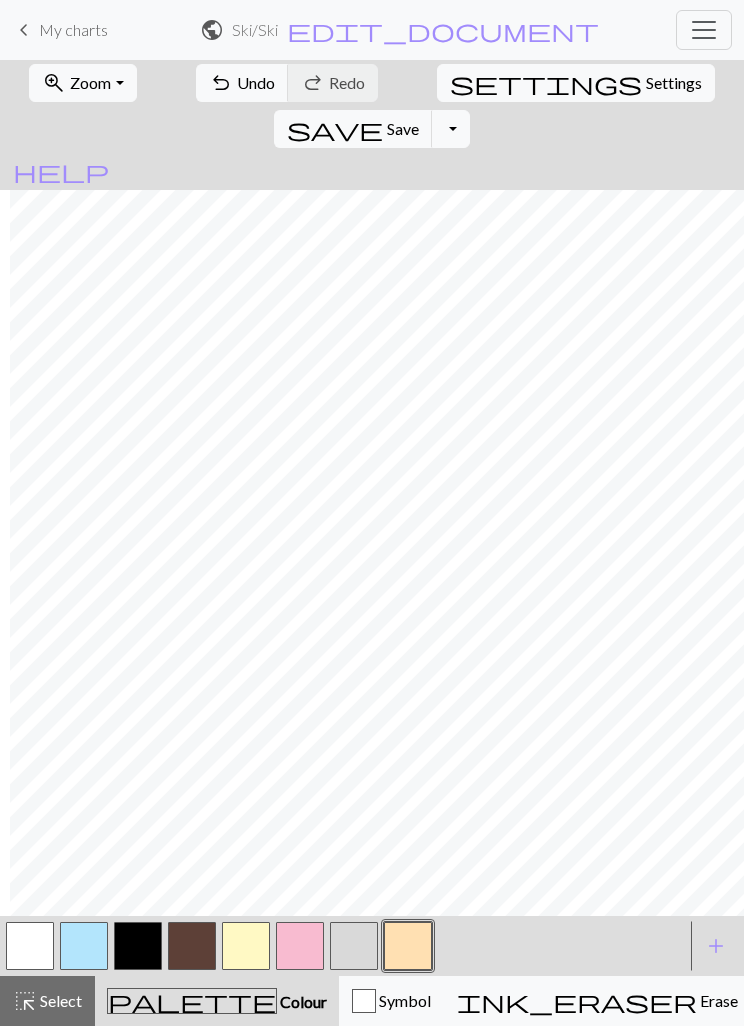 scroll, scrollTop: 30, scrollLeft: 338, axis: both 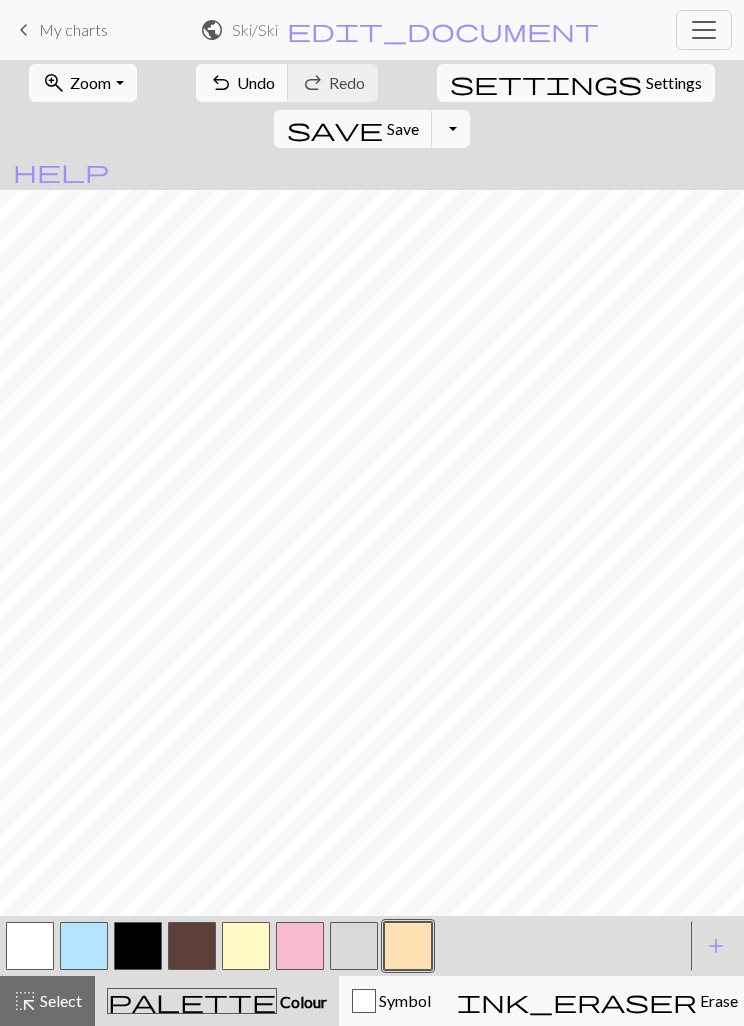 click at bounding box center [138, 946] 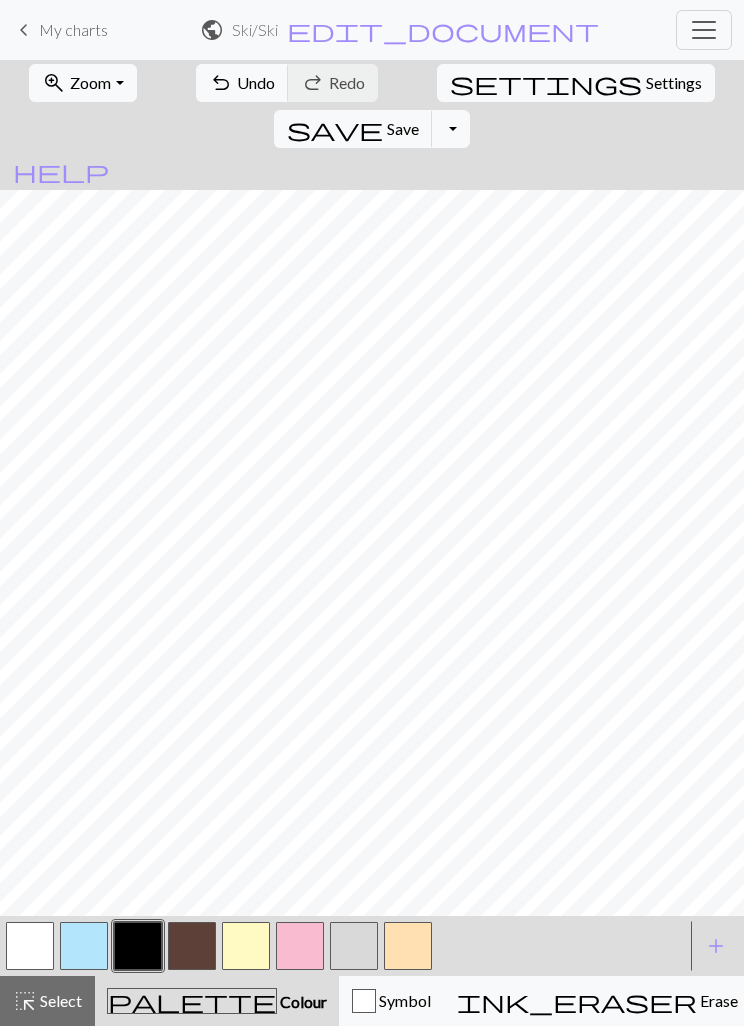 click at bounding box center (408, 946) 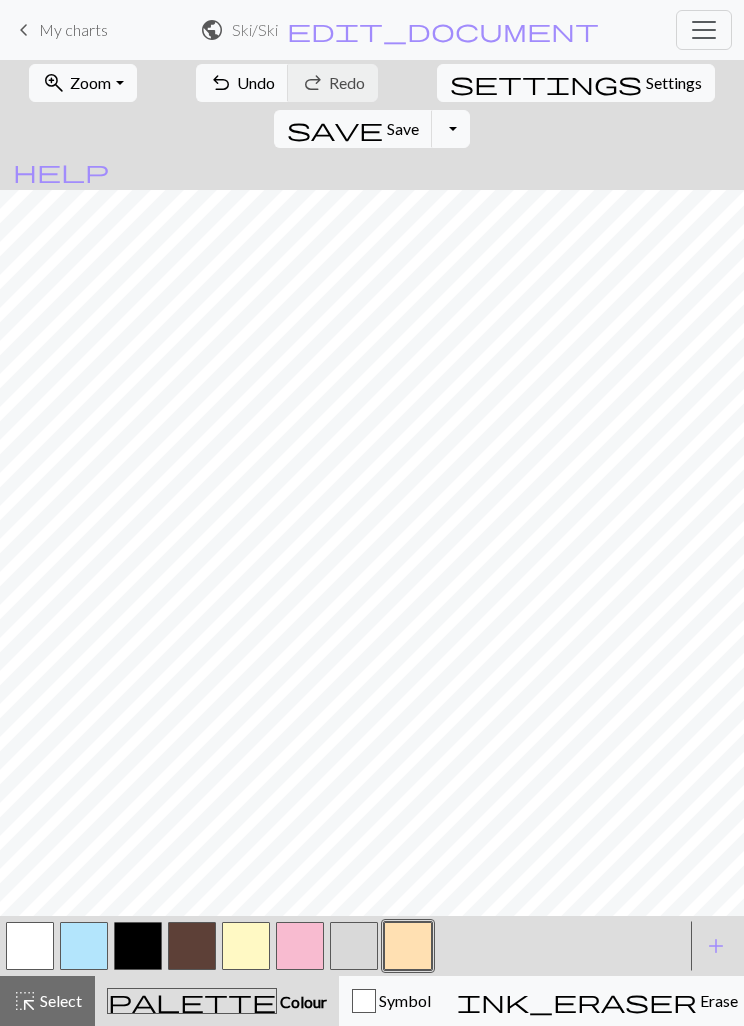 click at bounding box center [138, 946] 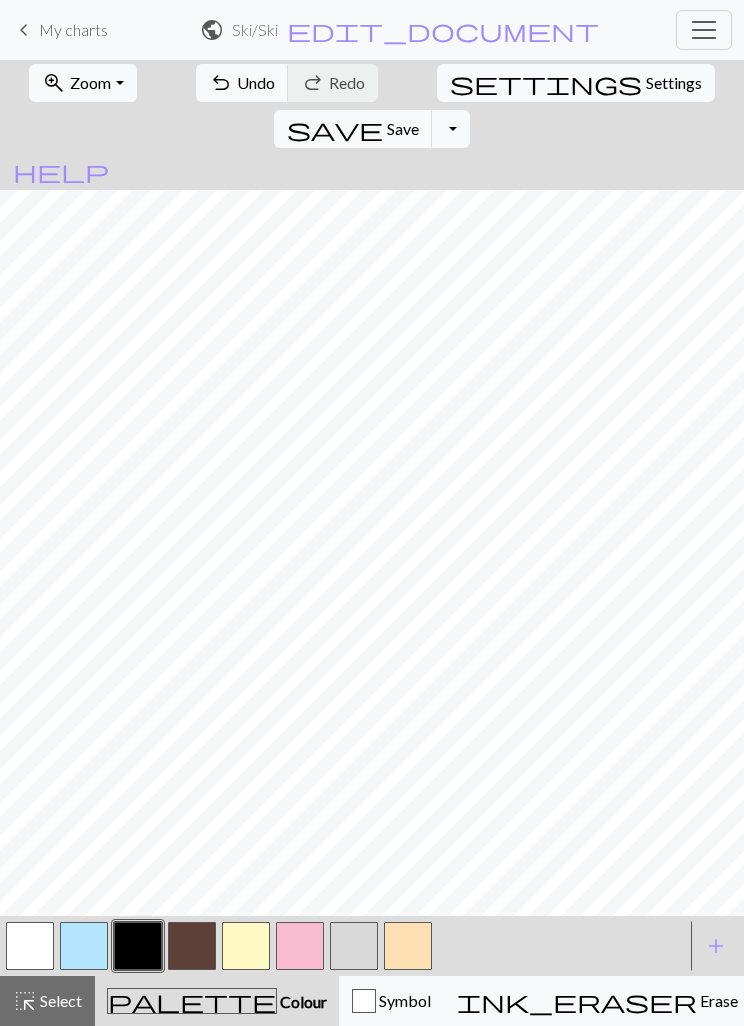 click at bounding box center [408, 946] 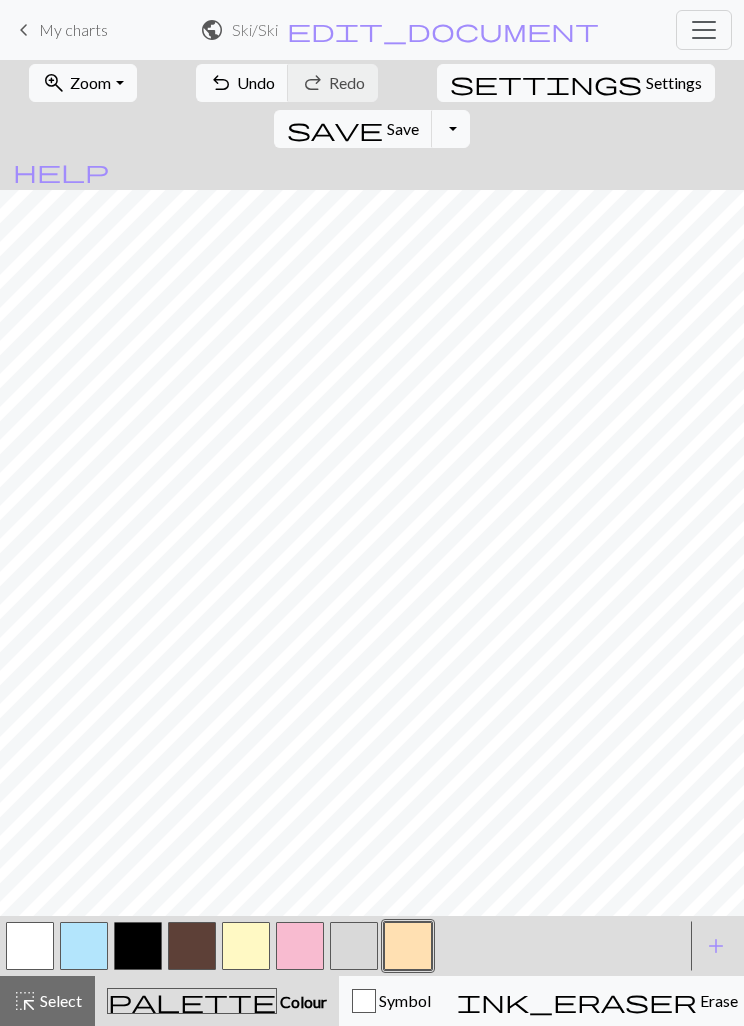 click on "add" at bounding box center (716, 946) 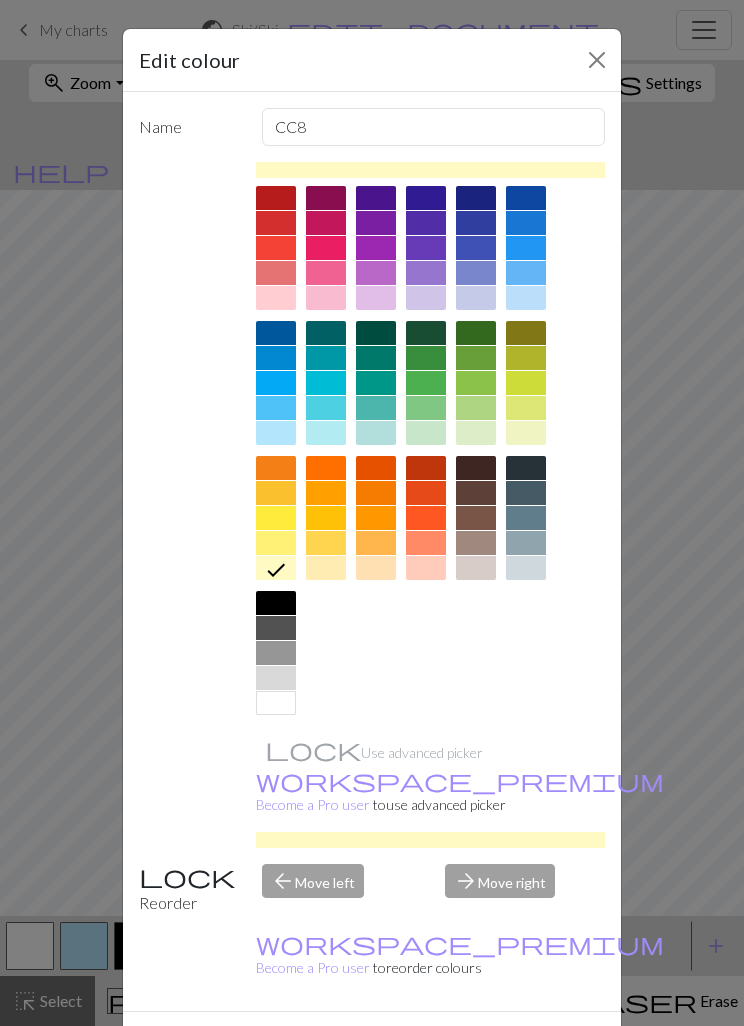 click at bounding box center (526, 273) 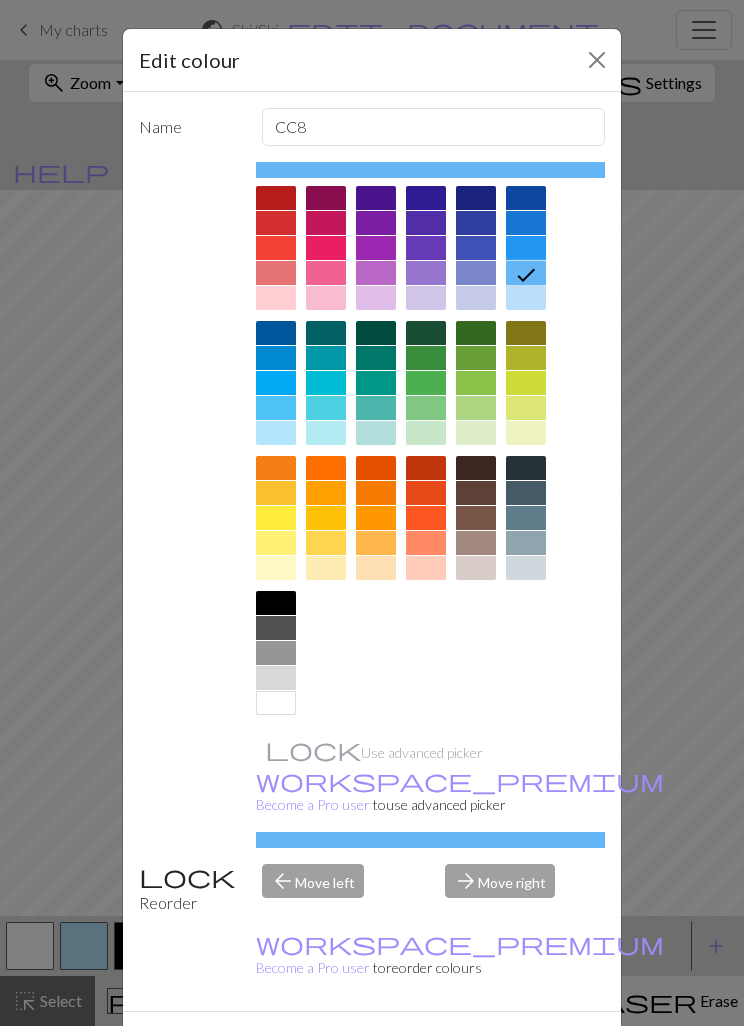 click on "Done" at bounding box center (492, 1047) 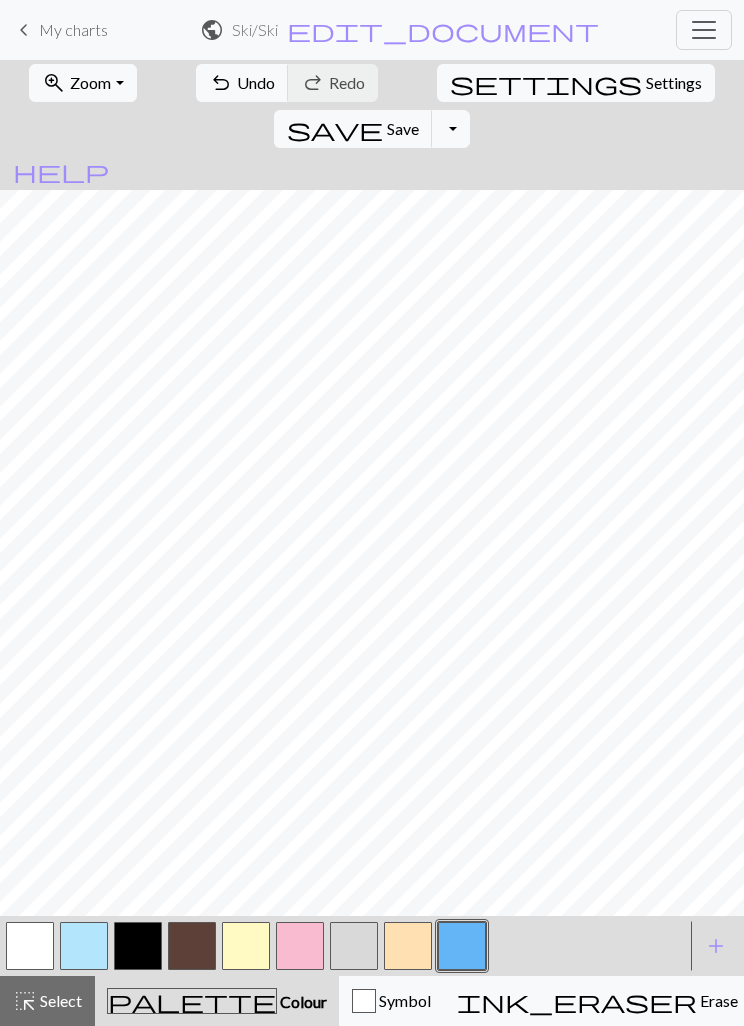 click at bounding box center (408, 946) 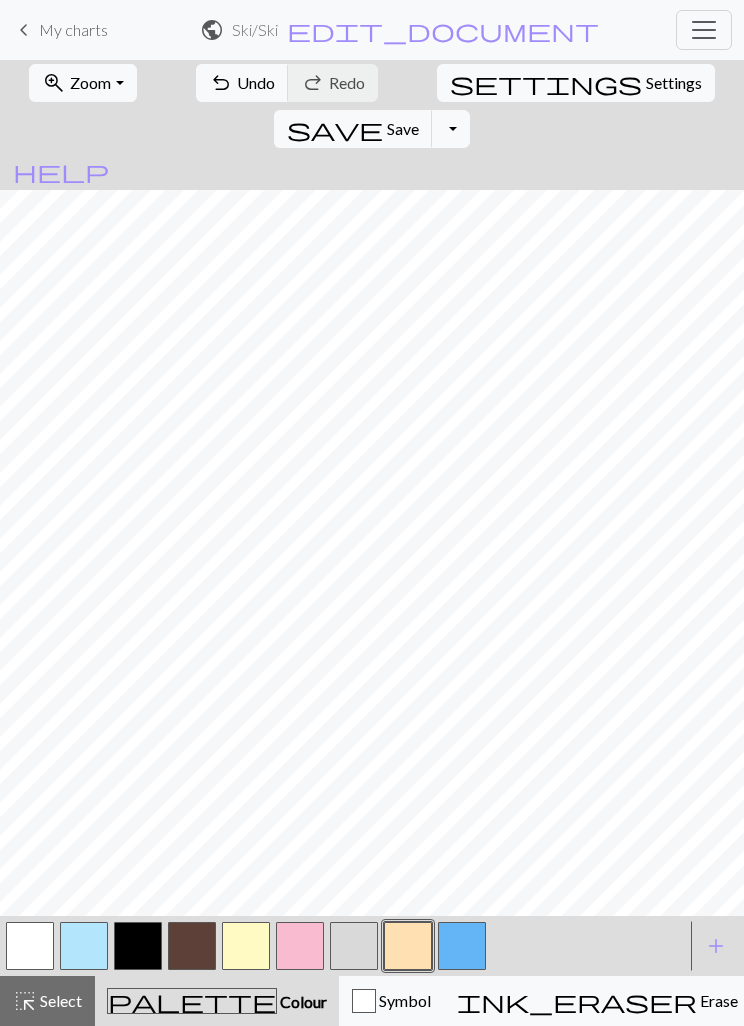 click at bounding box center (30, 946) 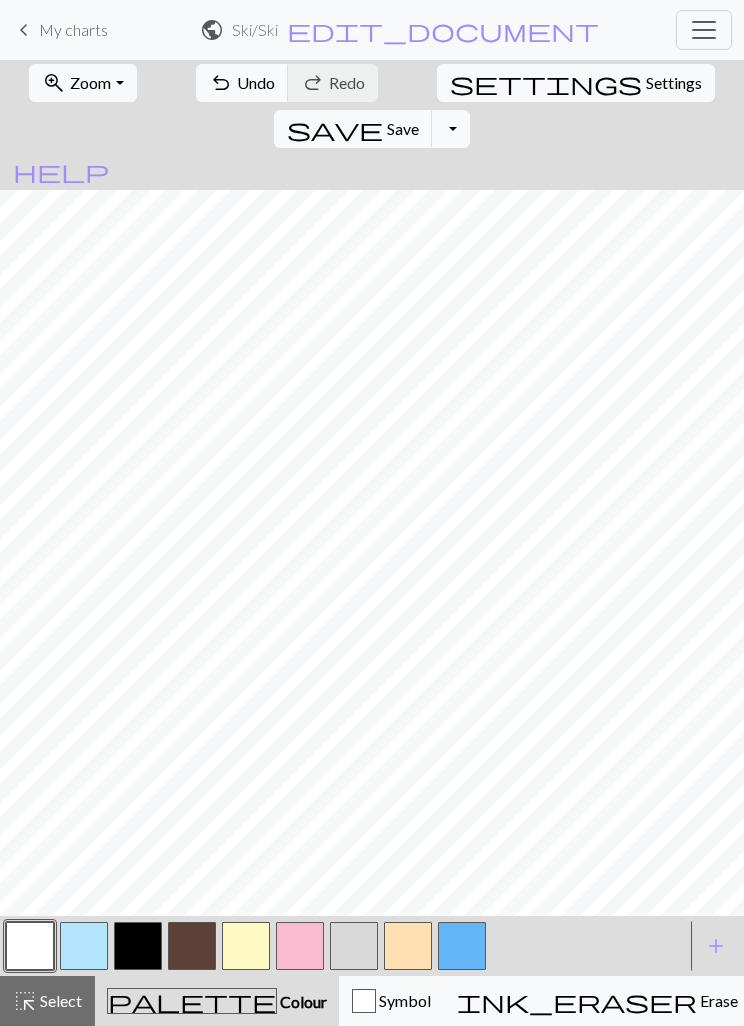 click at bounding box center (462, 946) 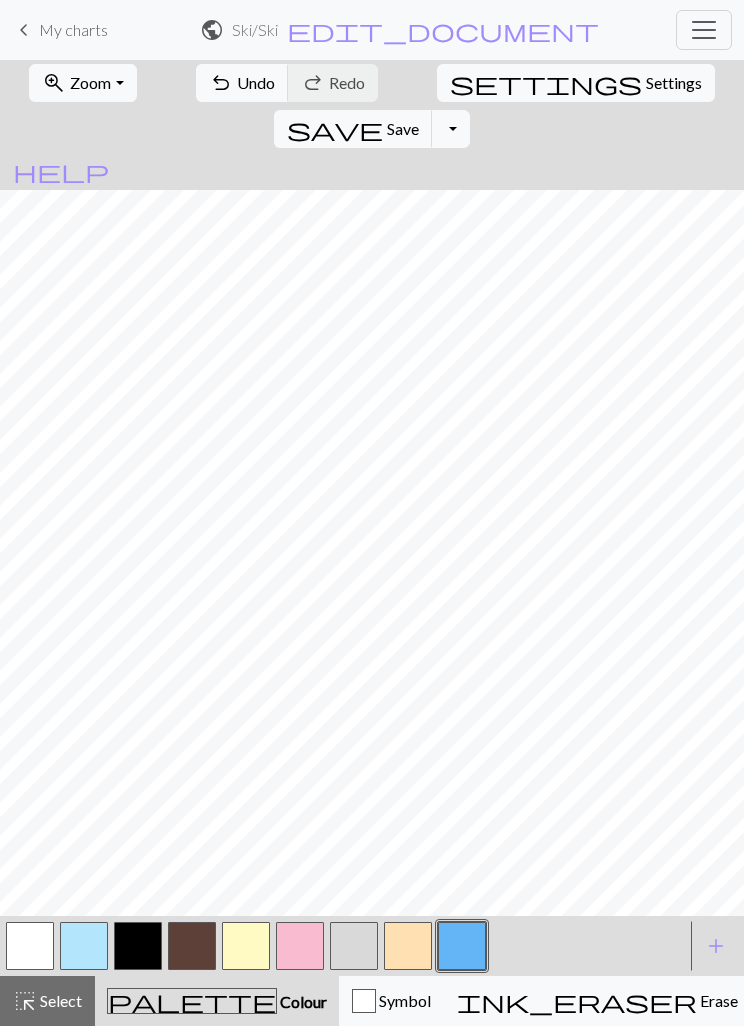 click at bounding box center (408, 946) 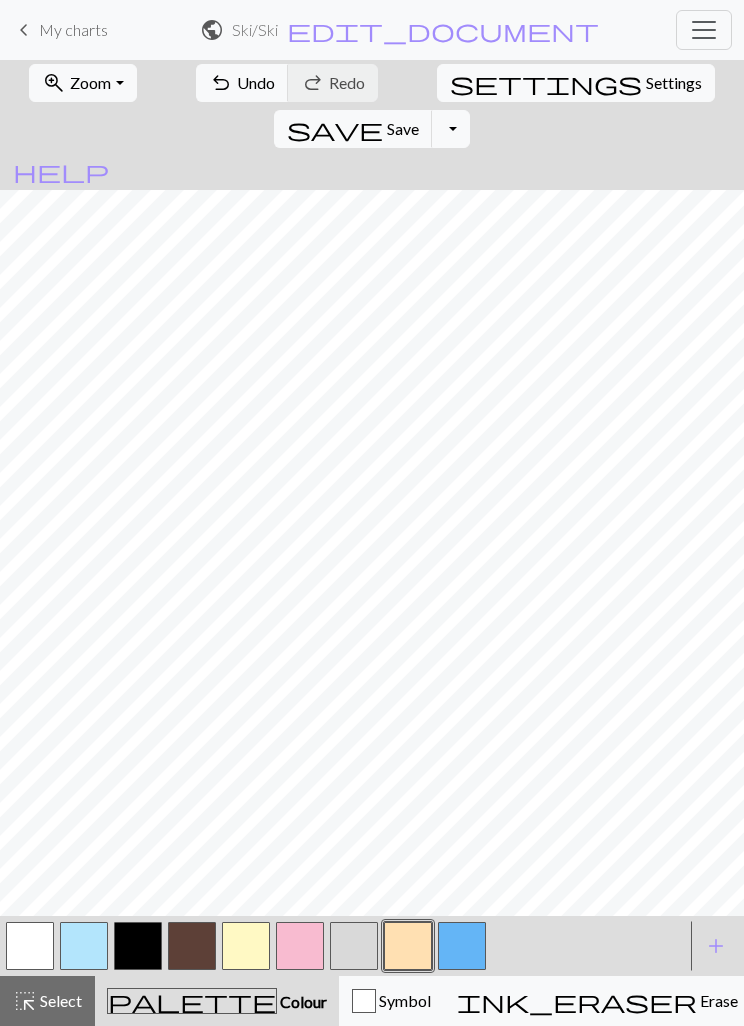 click at bounding box center (30, 946) 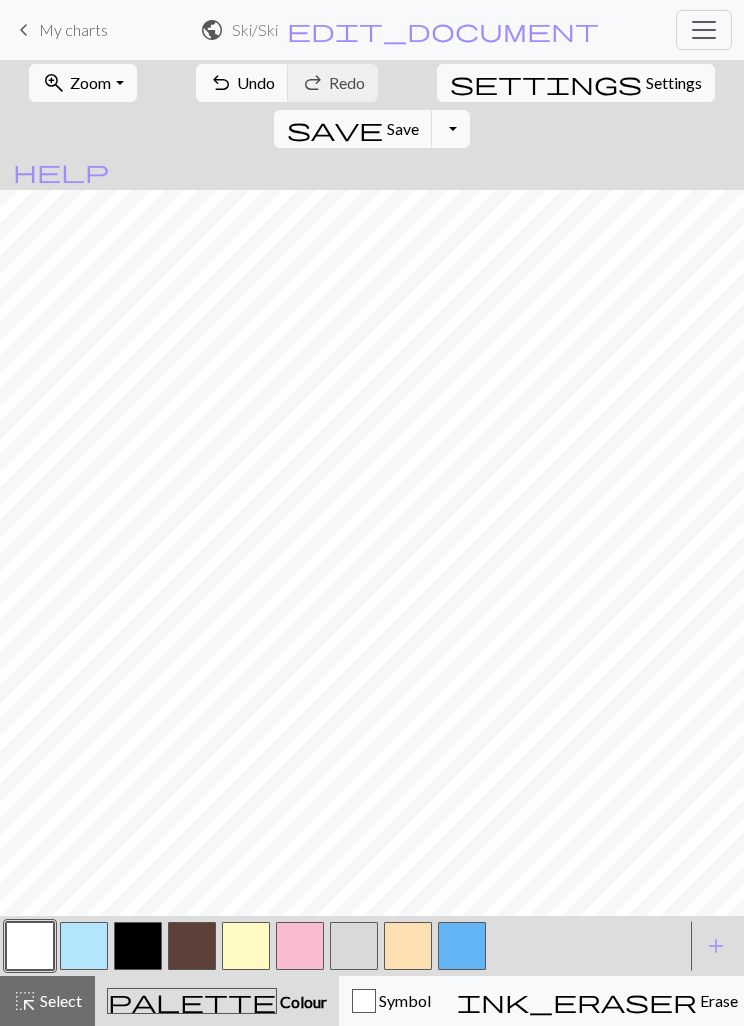 click at bounding box center (408, 946) 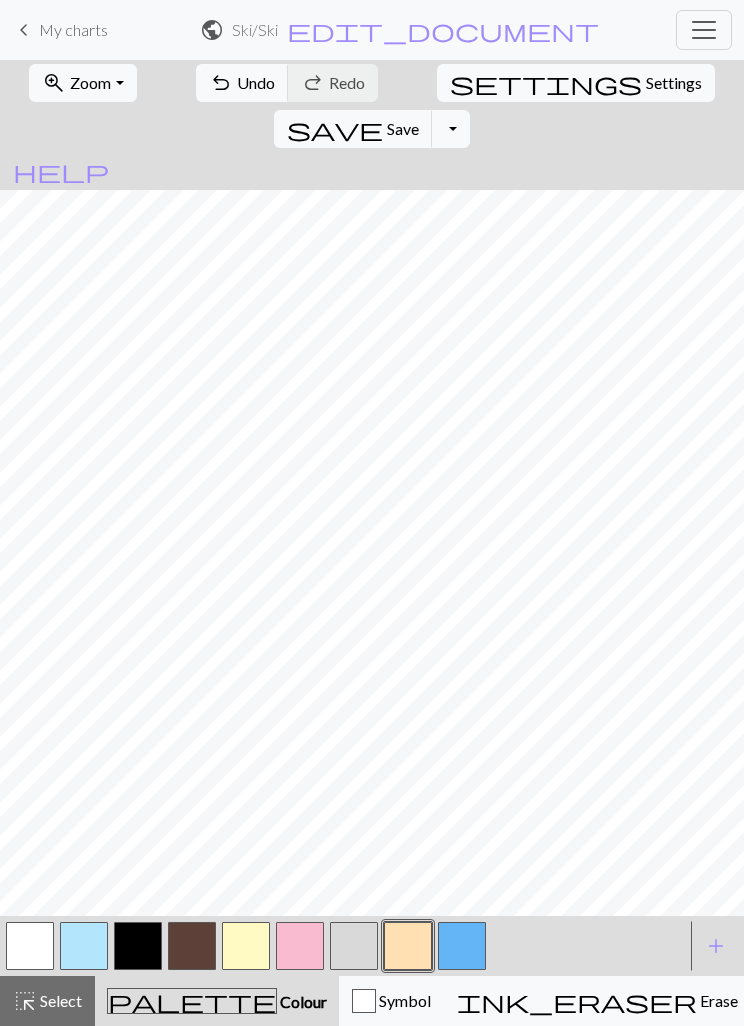 click at bounding box center [30, 946] 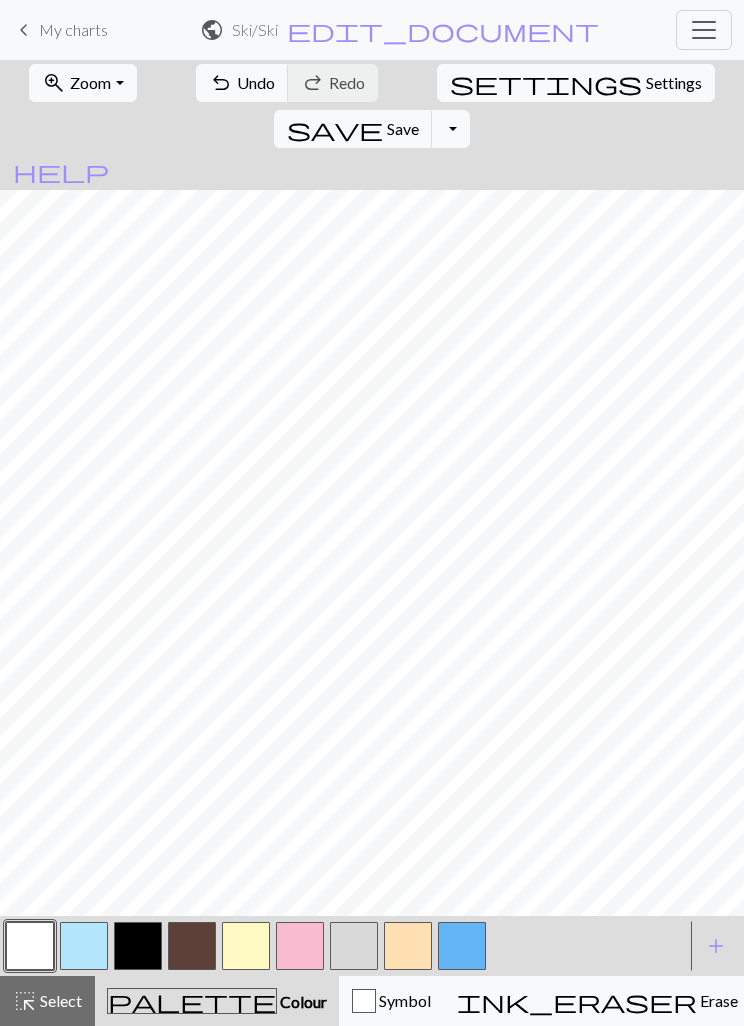 click at bounding box center (462, 946) 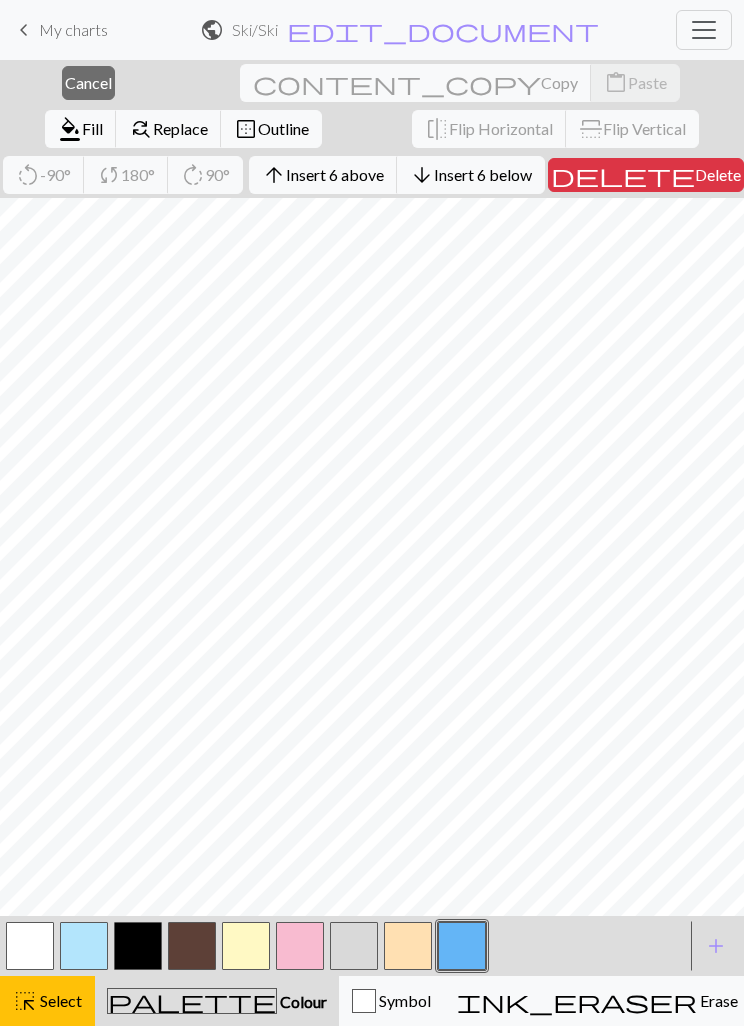 click on "Insert 6 below" at bounding box center (483, 174) 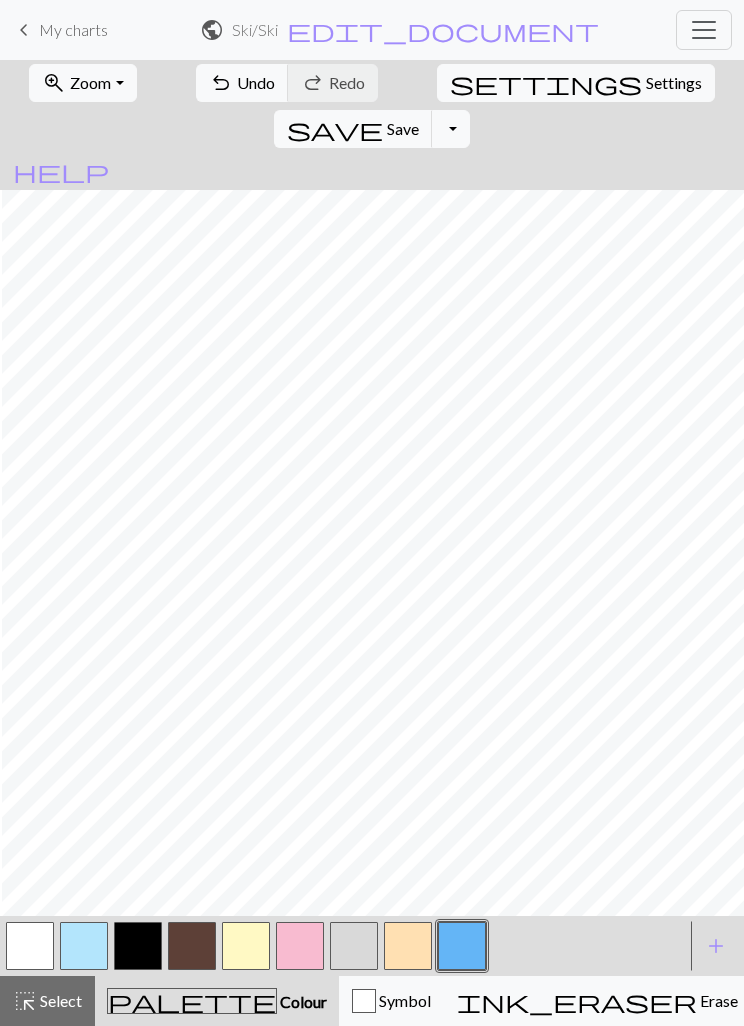 scroll, scrollTop: 171, scrollLeft: 373, axis: both 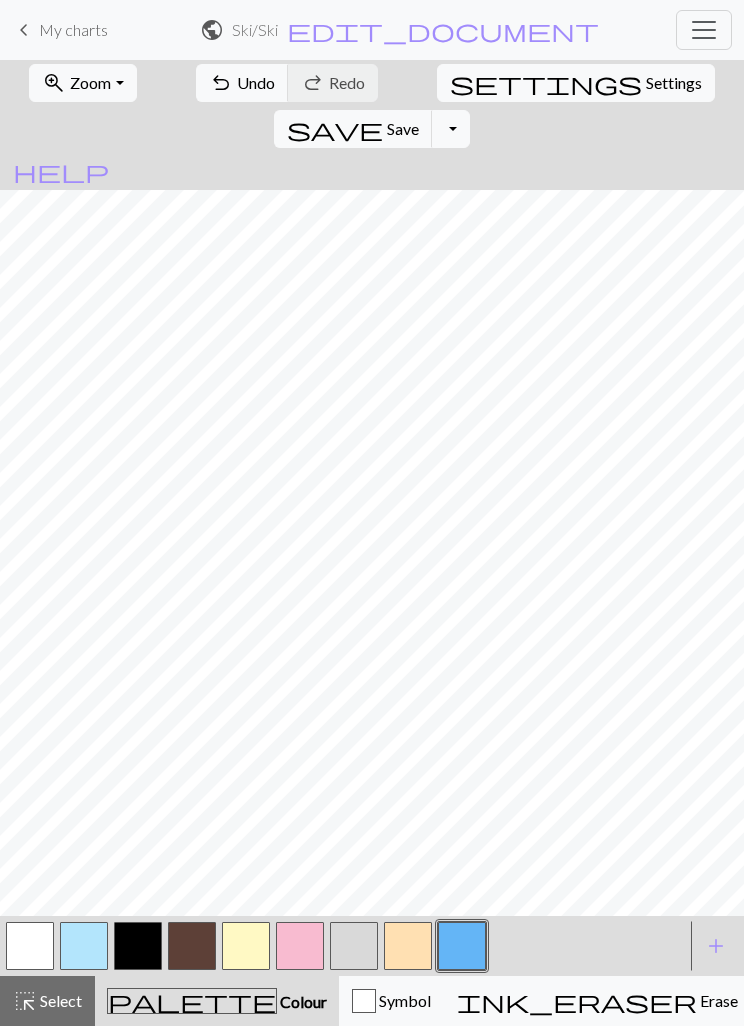 click at bounding box center (192, 946) 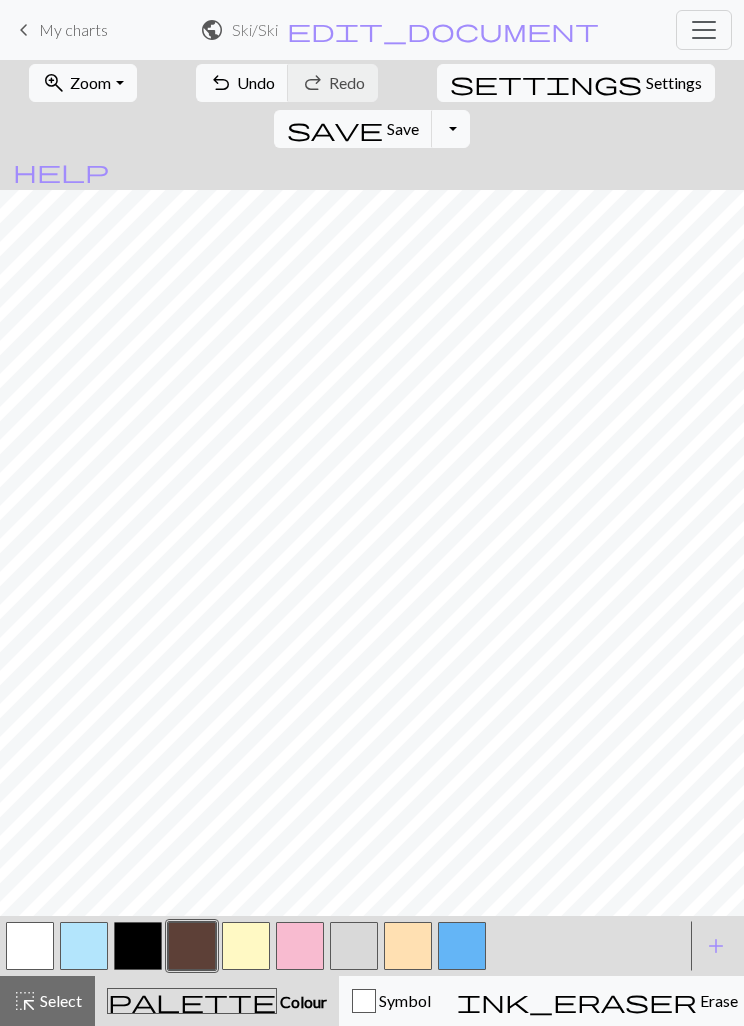 click at bounding box center (462, 946) 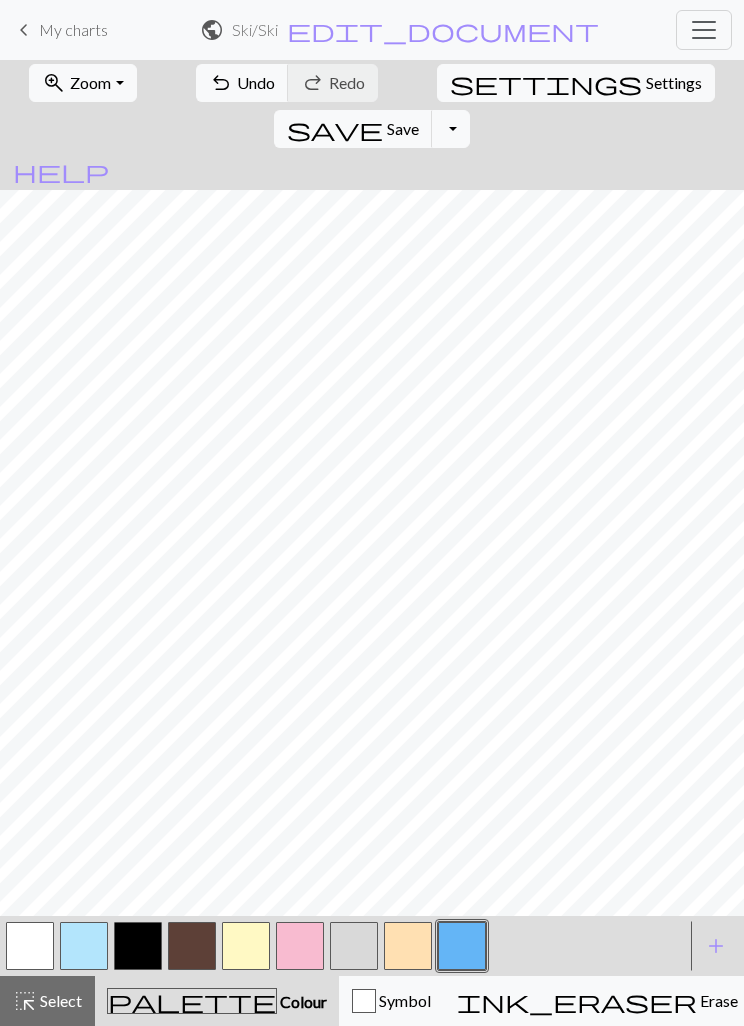 click on "Save" at bounding box center [403, 128] 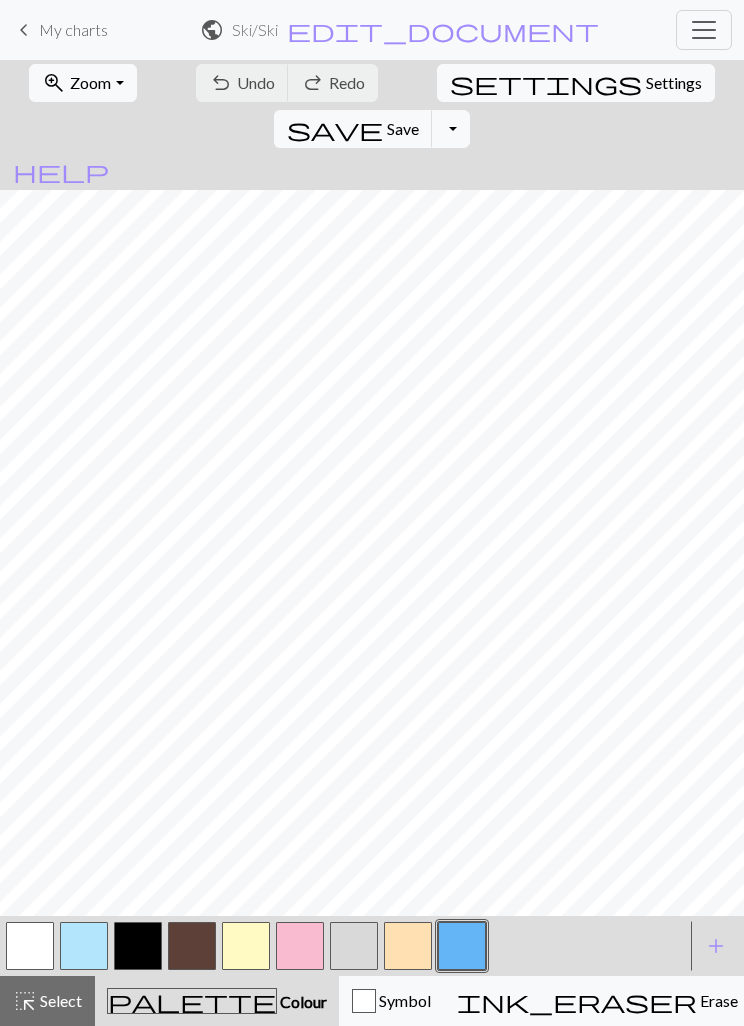 click on "zoom_in Zoom Zoom" at bounding box center (82, 83) 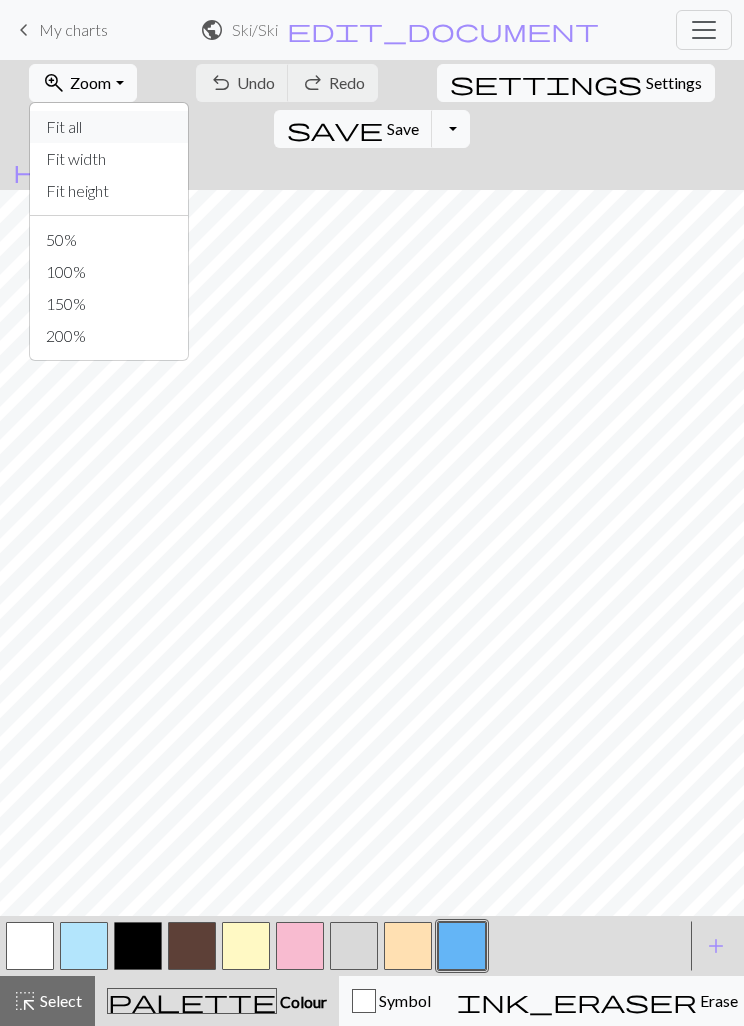 click on "Fit all" at bounding box center [109, 127] 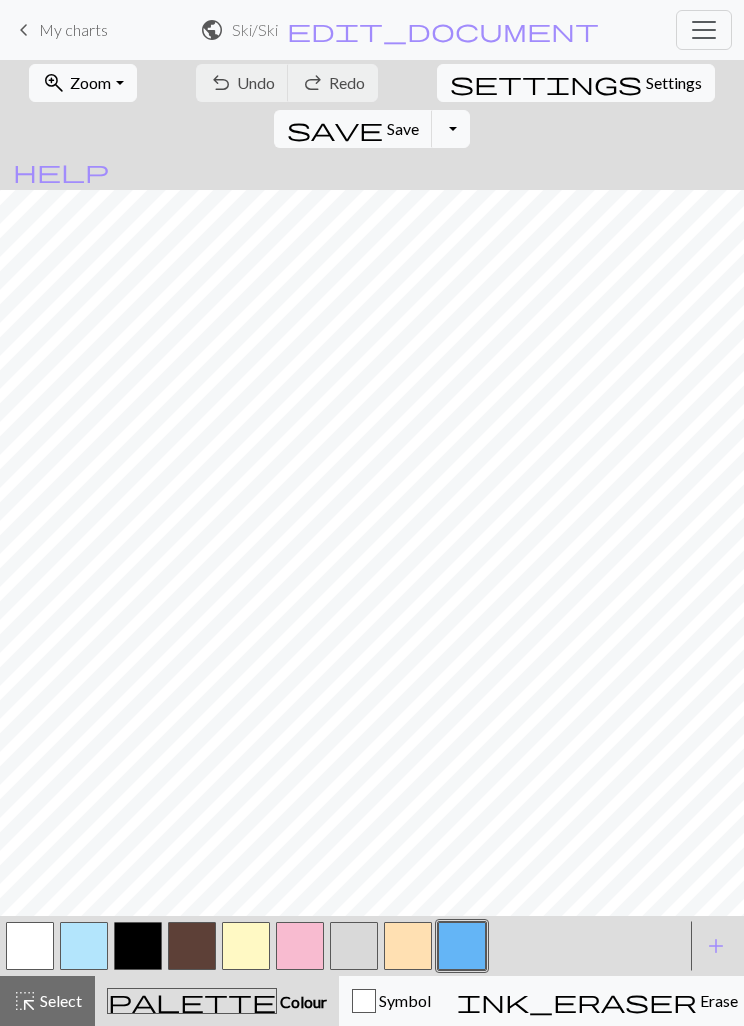 scroll, scrollTop: 0, scrollLeft: 0, axis: both 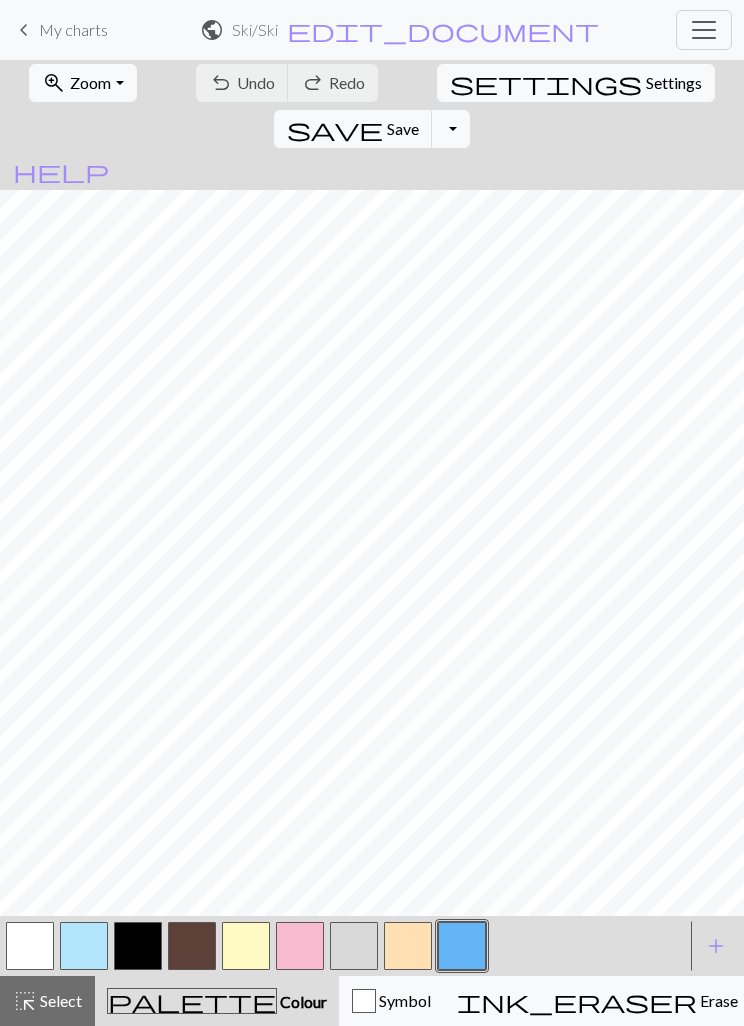 click on "add" at bounding box center (716, 946) 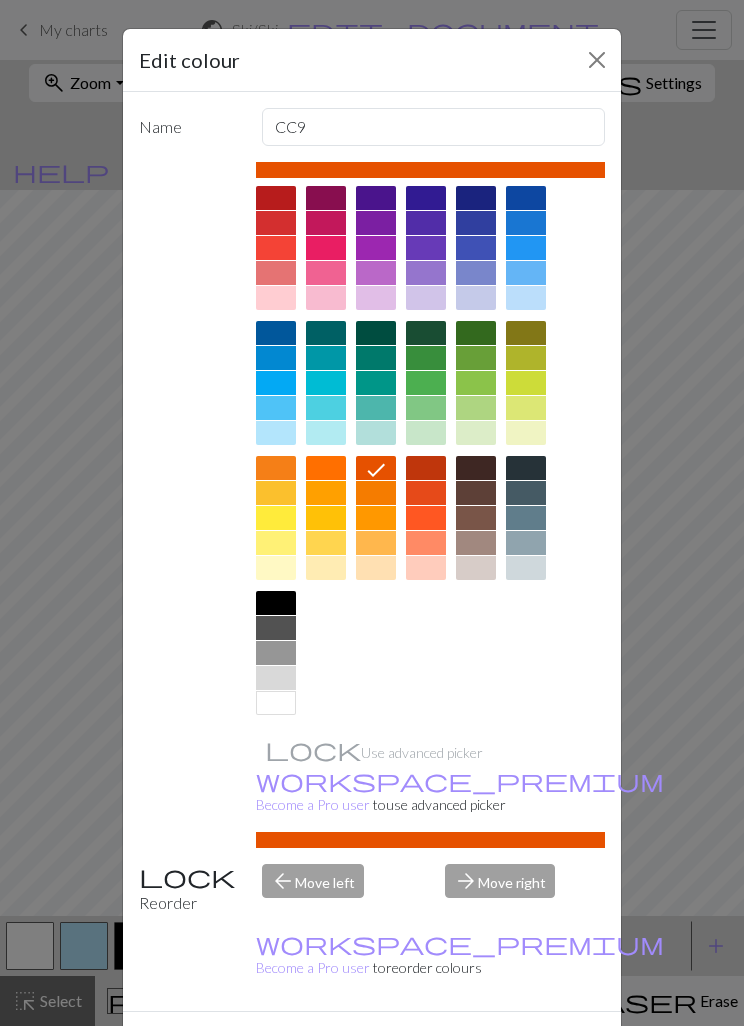 click at bounding box center [426, 543] 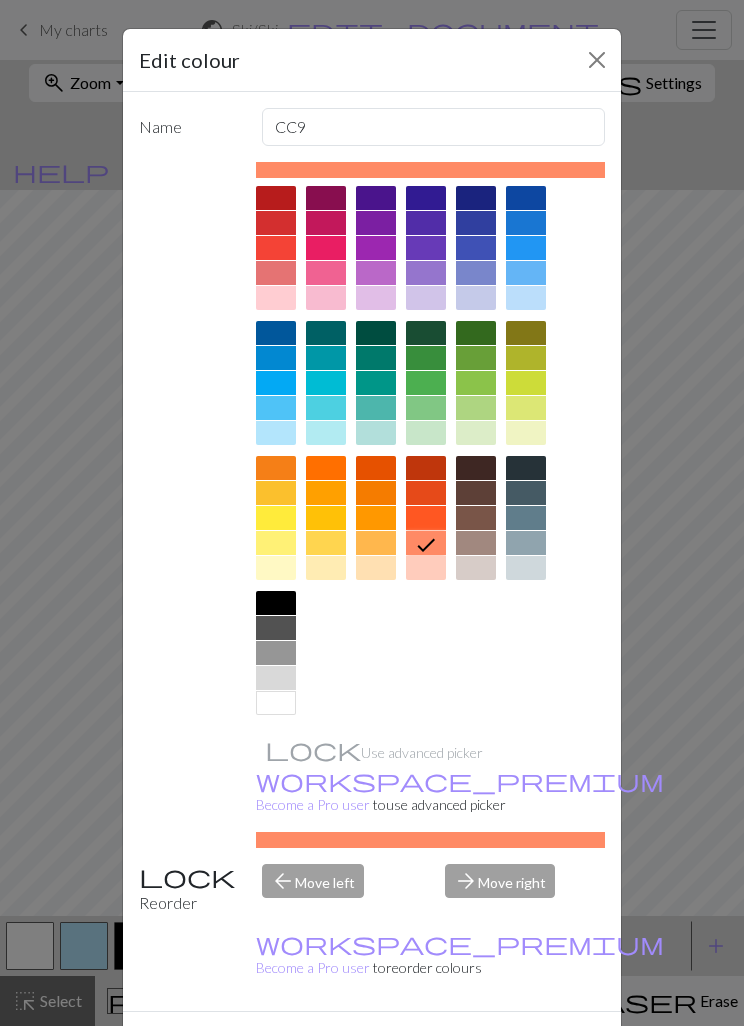 click on "Done" at bounding box center (492, 1047) 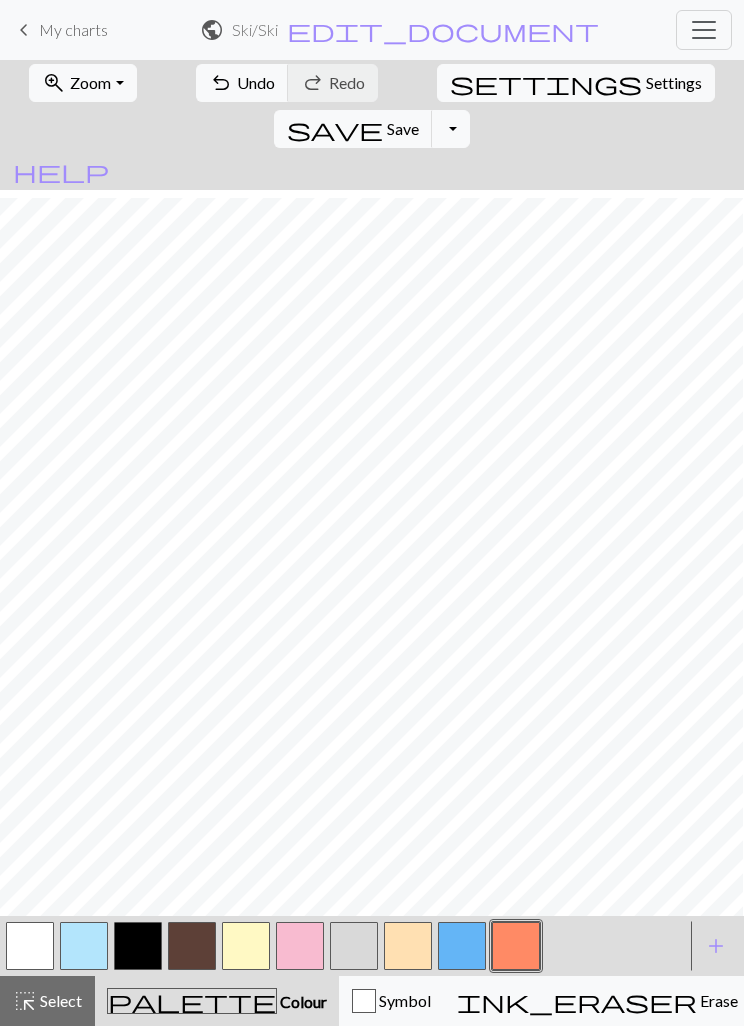 scroll, scrollTop: 497, scrollLeft: 0, axis: vertical 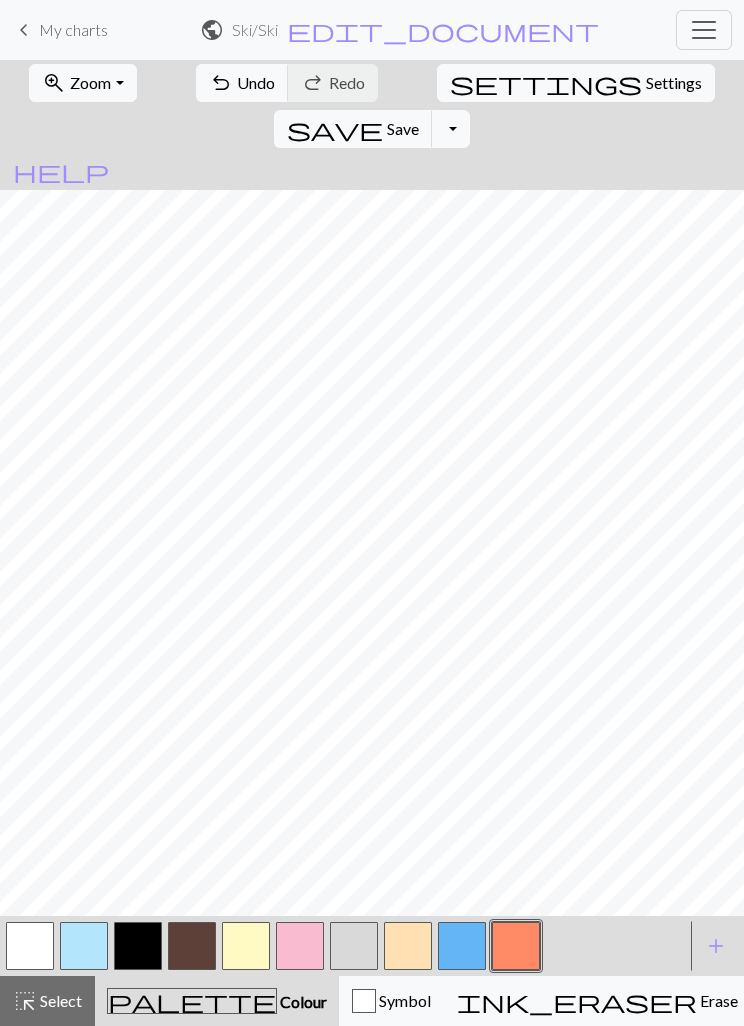click on "undo Undo Undo" at bounding box center [242, 83] 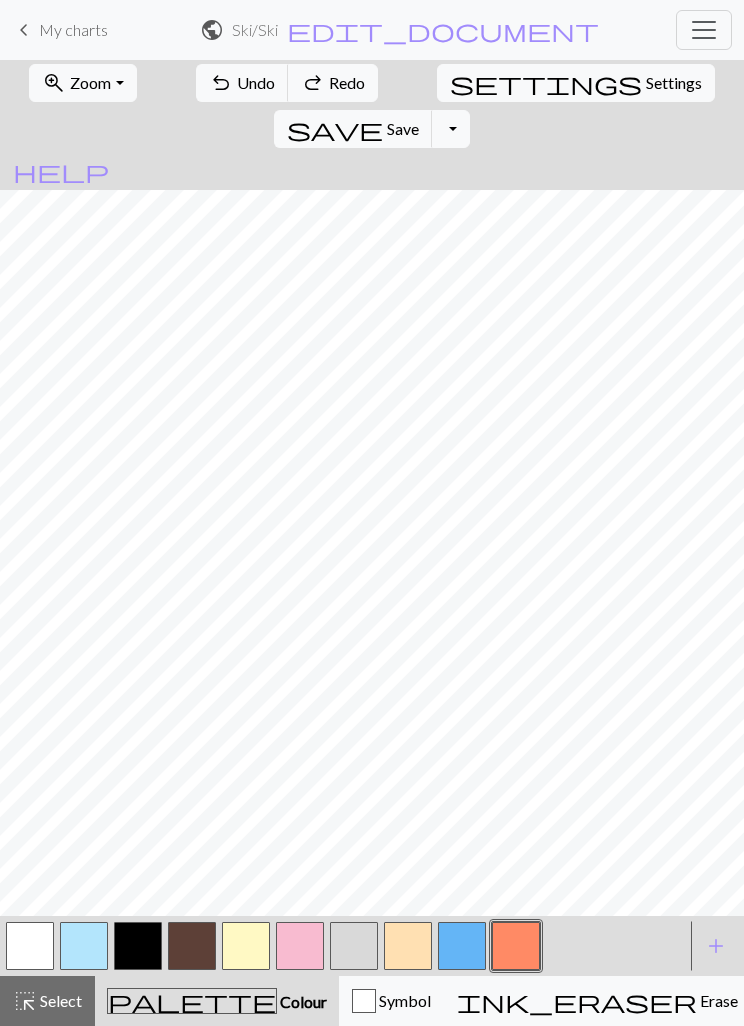 click at bounding box center (516, 946) 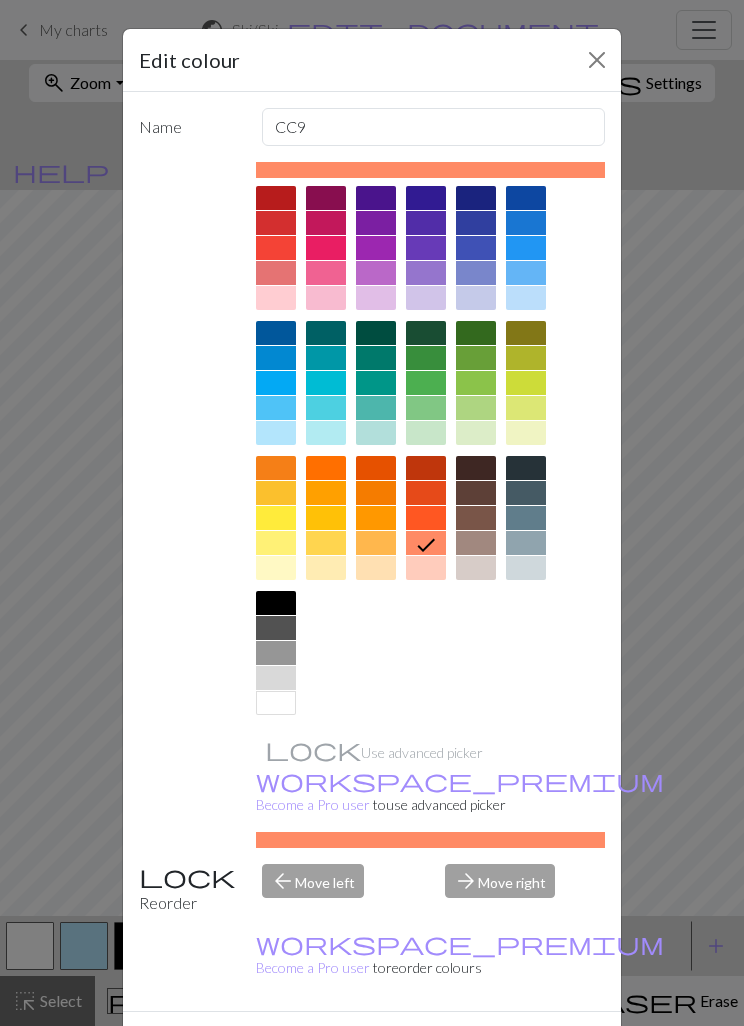 click at bounding box center (426, 468) 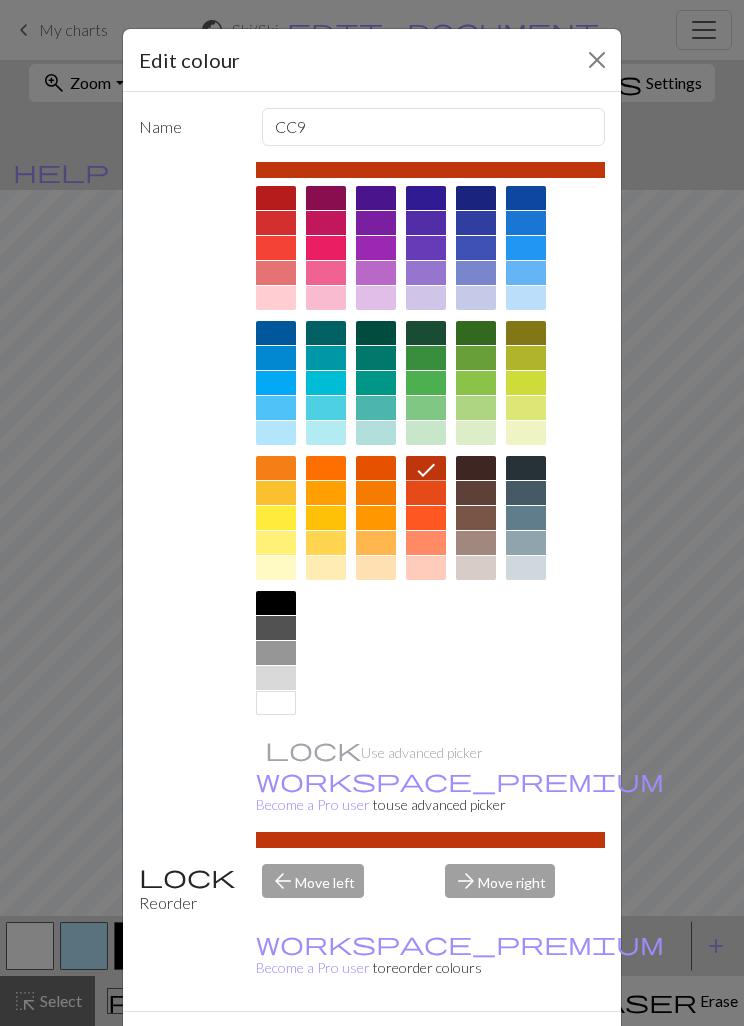 click on "Done" at bounding box center (492, 1047) 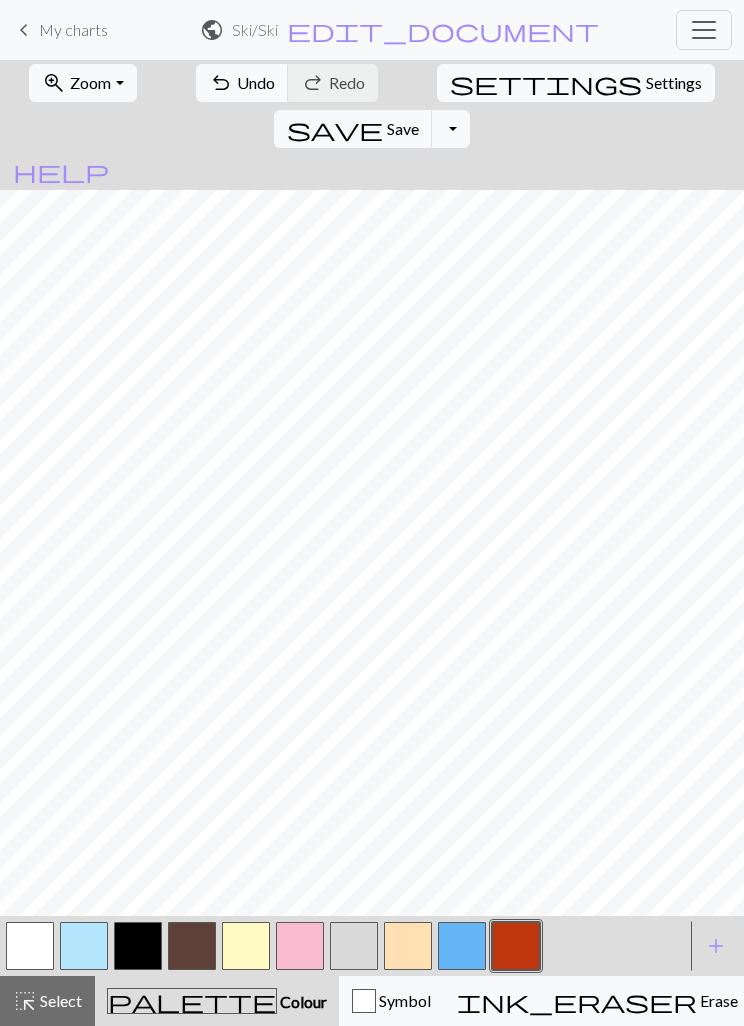 click on "Undo" at bounding box center (256, 82) 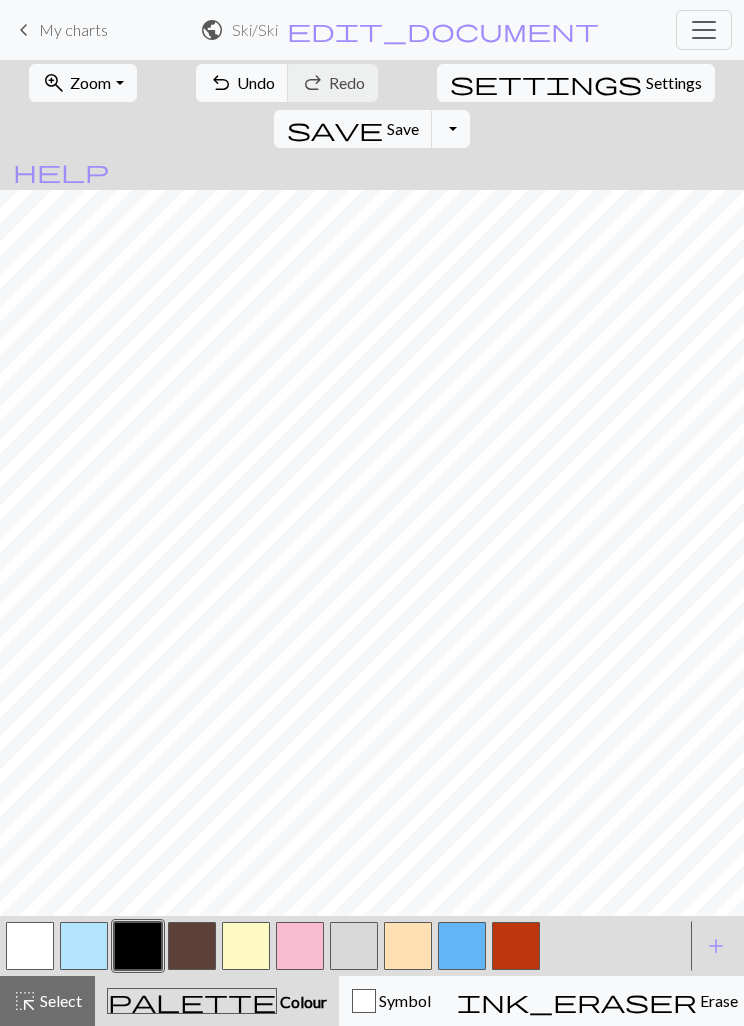 click at bounding box center (462, 946) 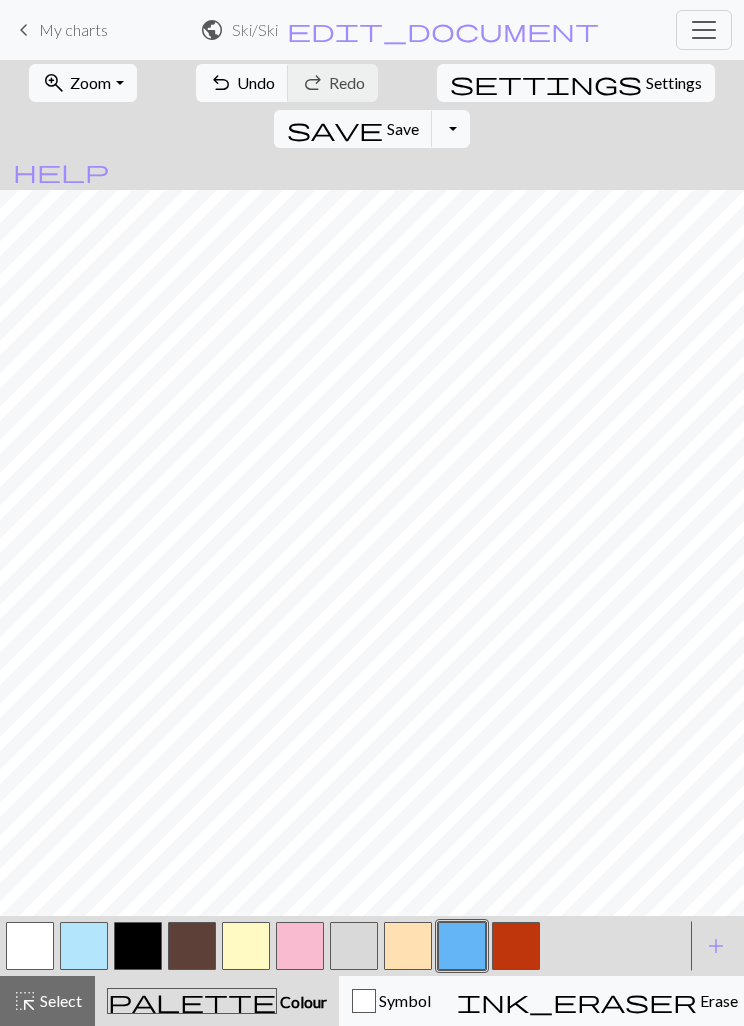 click at bounding box center (30, 946) 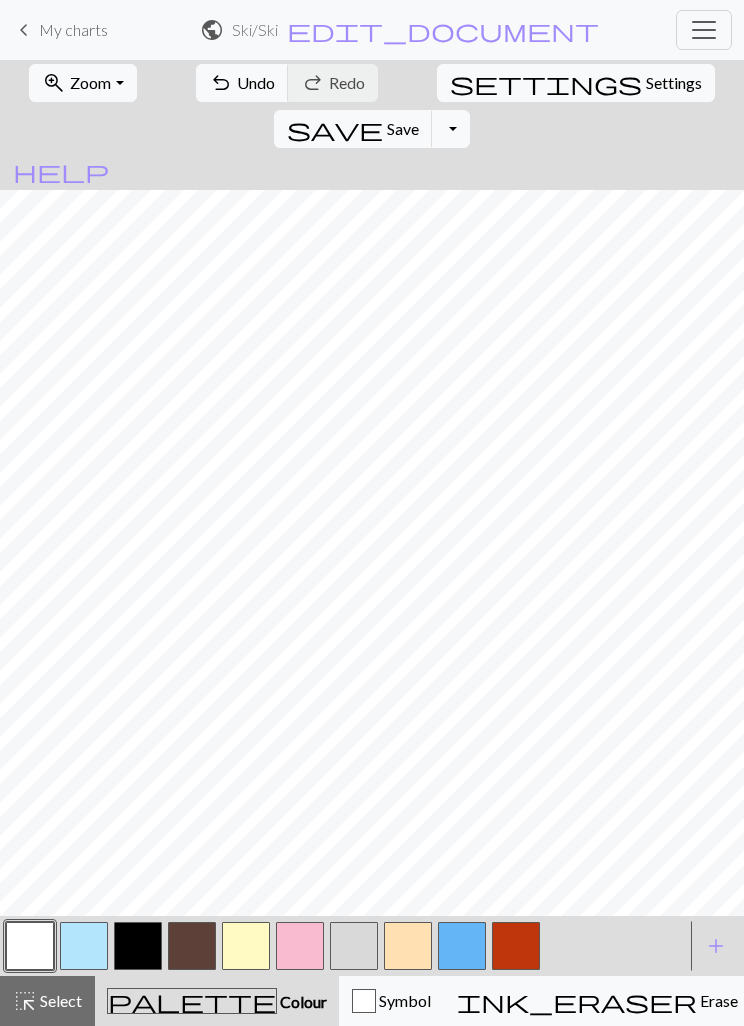 click at bounding box center (462, 946) 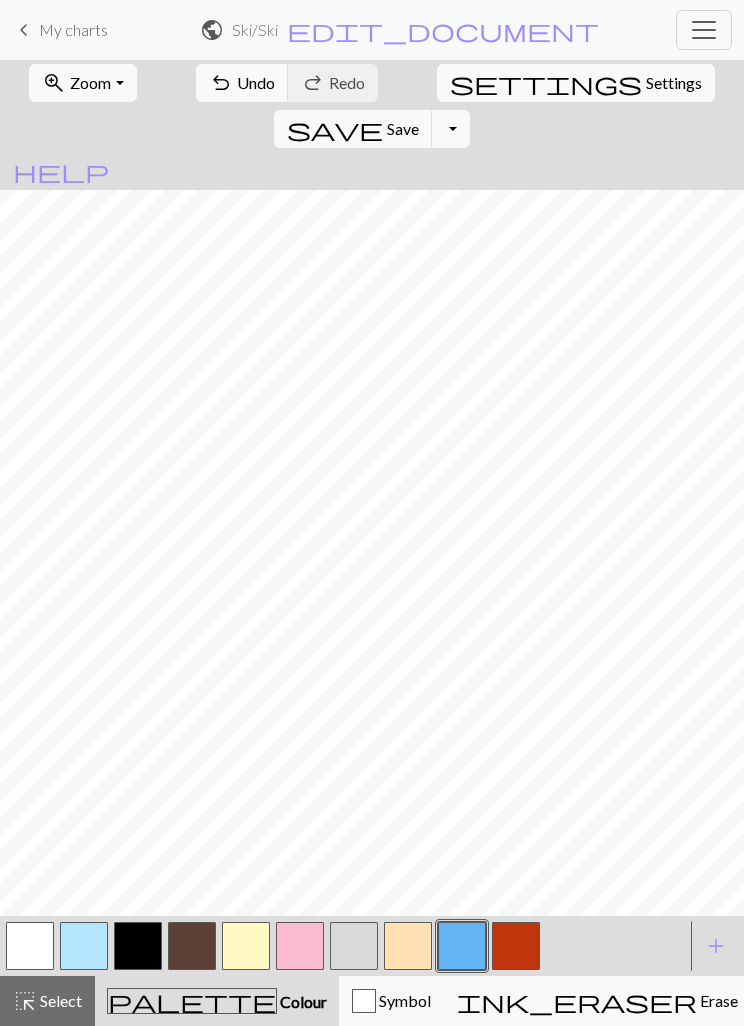 click at bounding box center (30, 946) 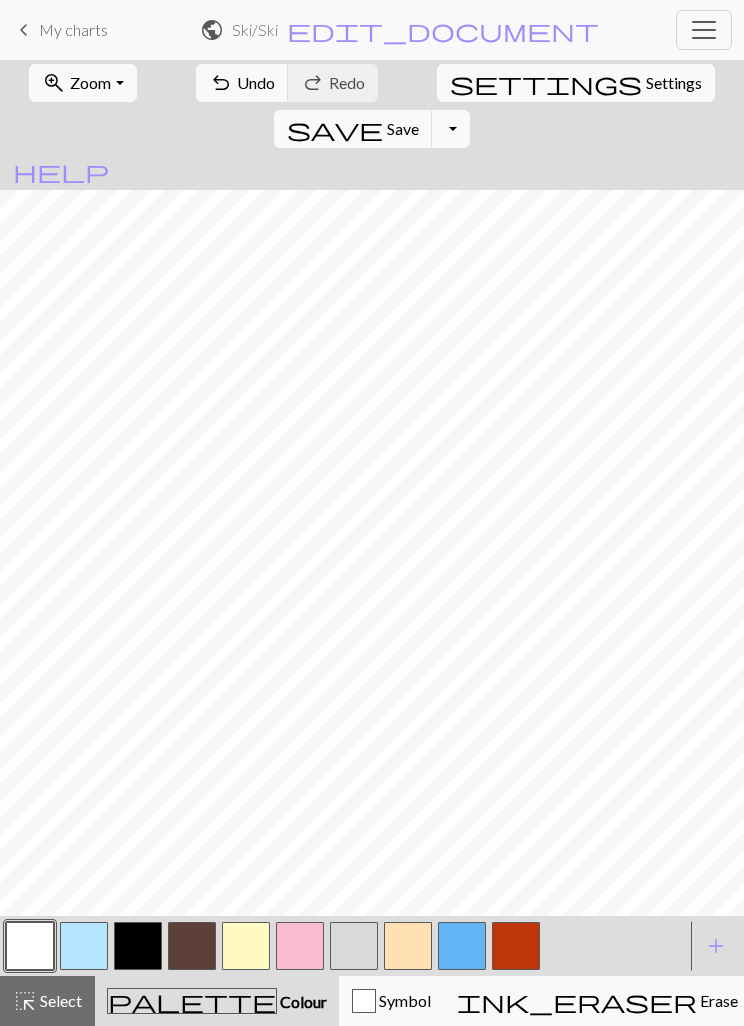 click at bounding box center [462, 946] 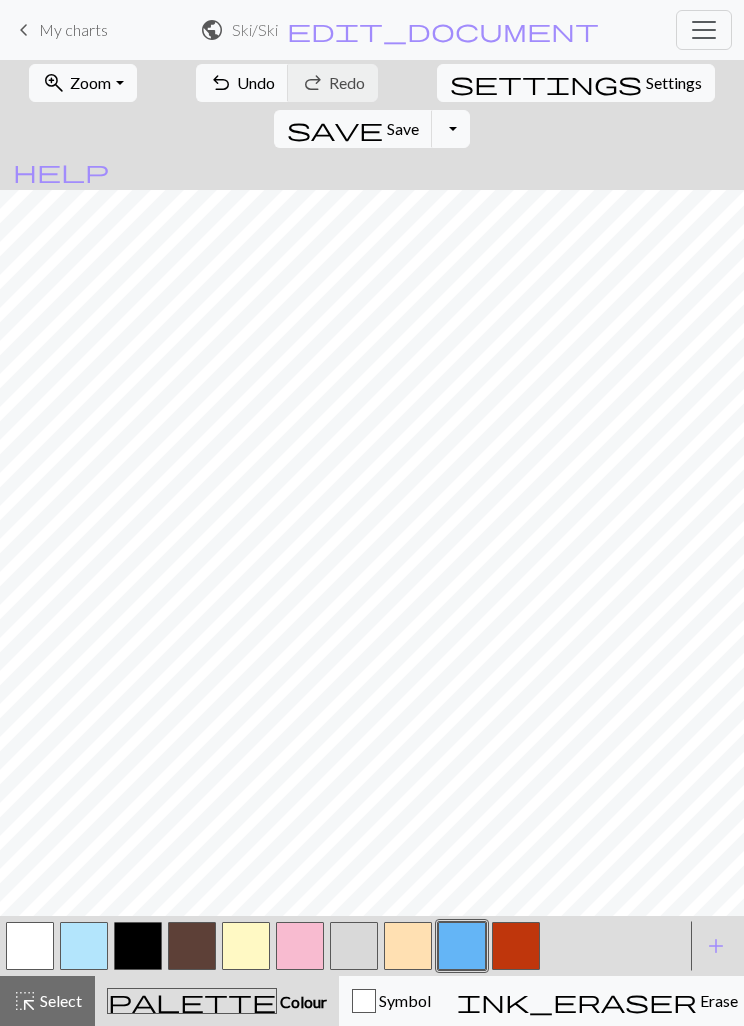 click at bounding box center (30, 946) 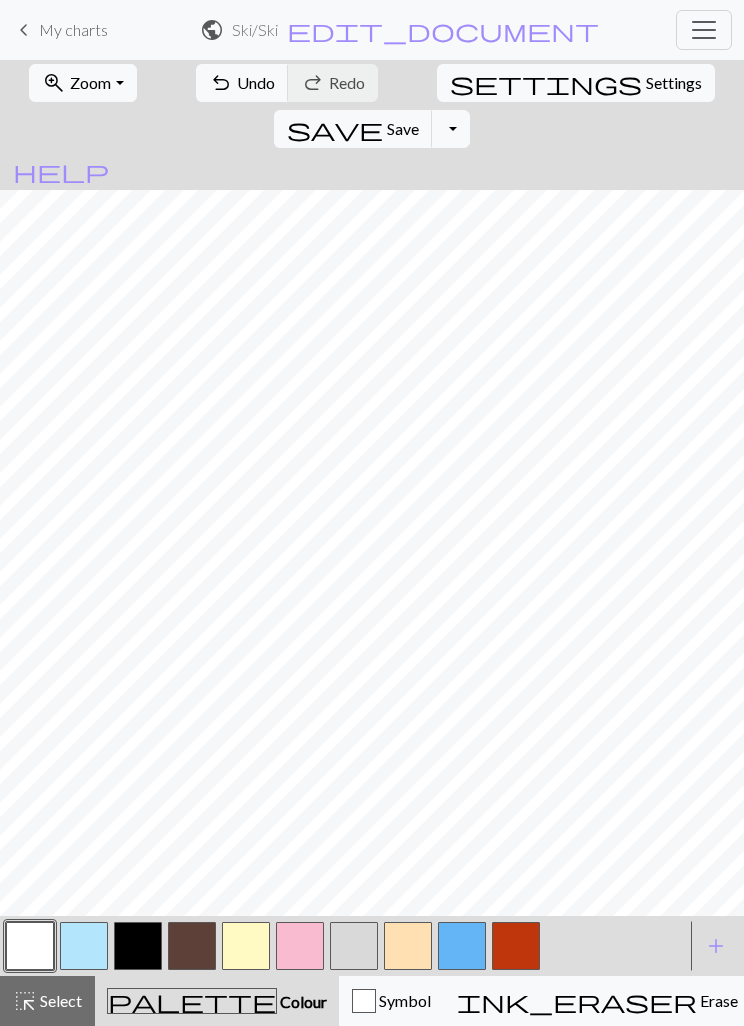 click at bounding box center (462, 946) 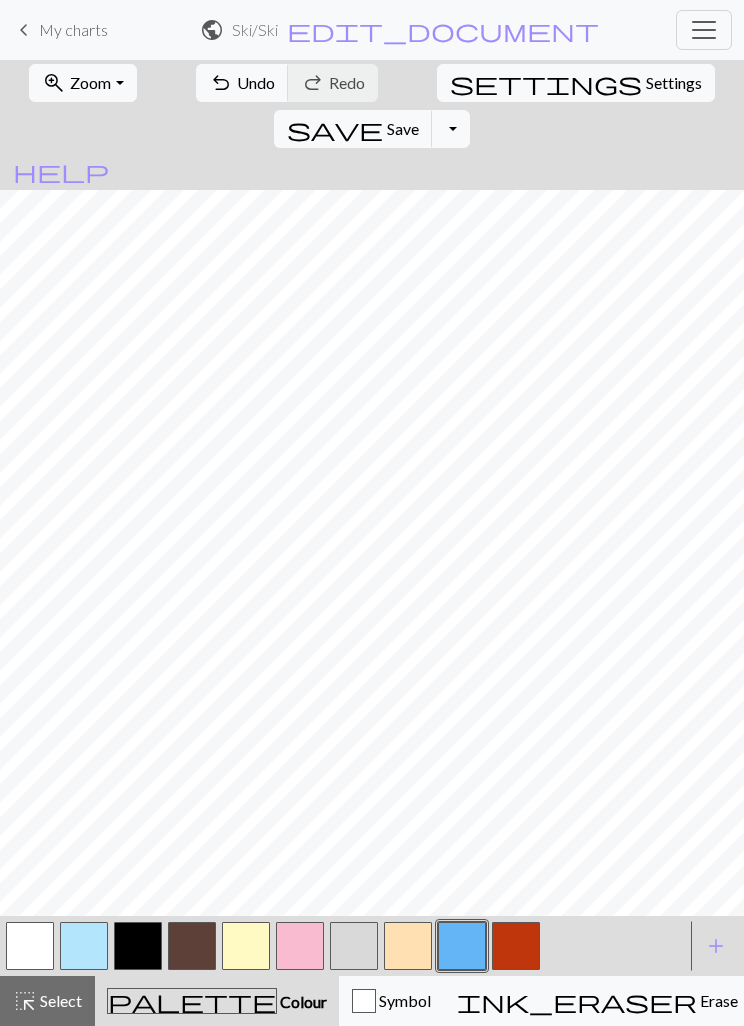 click at bounding box center [192, 946] 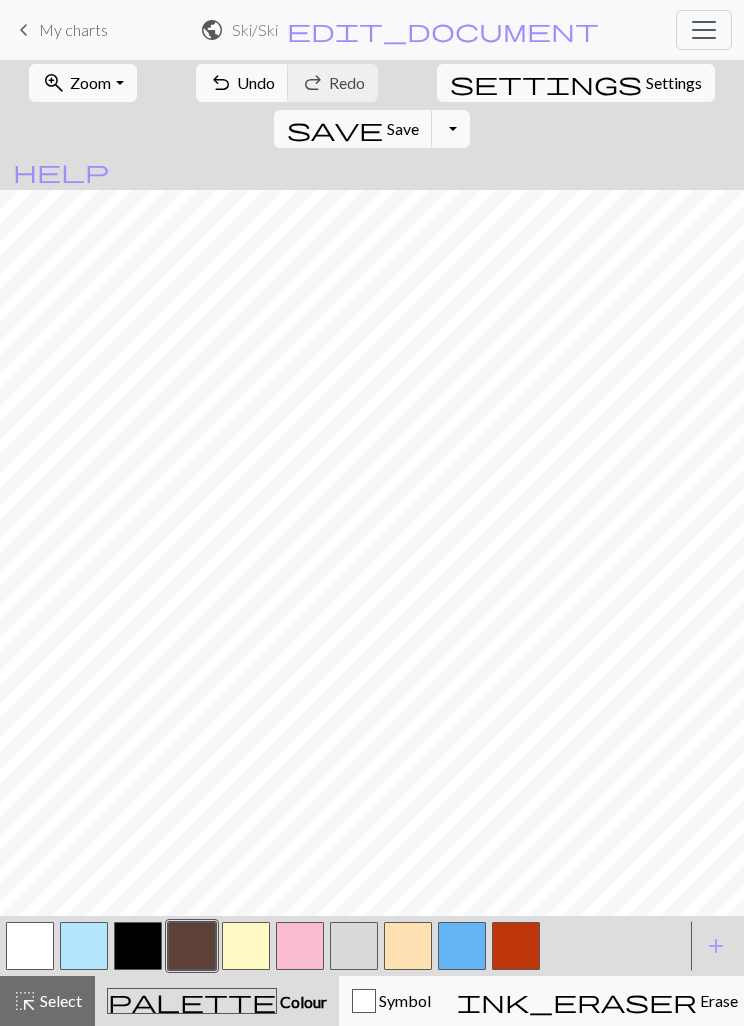 click at bounding box center (462, 946) 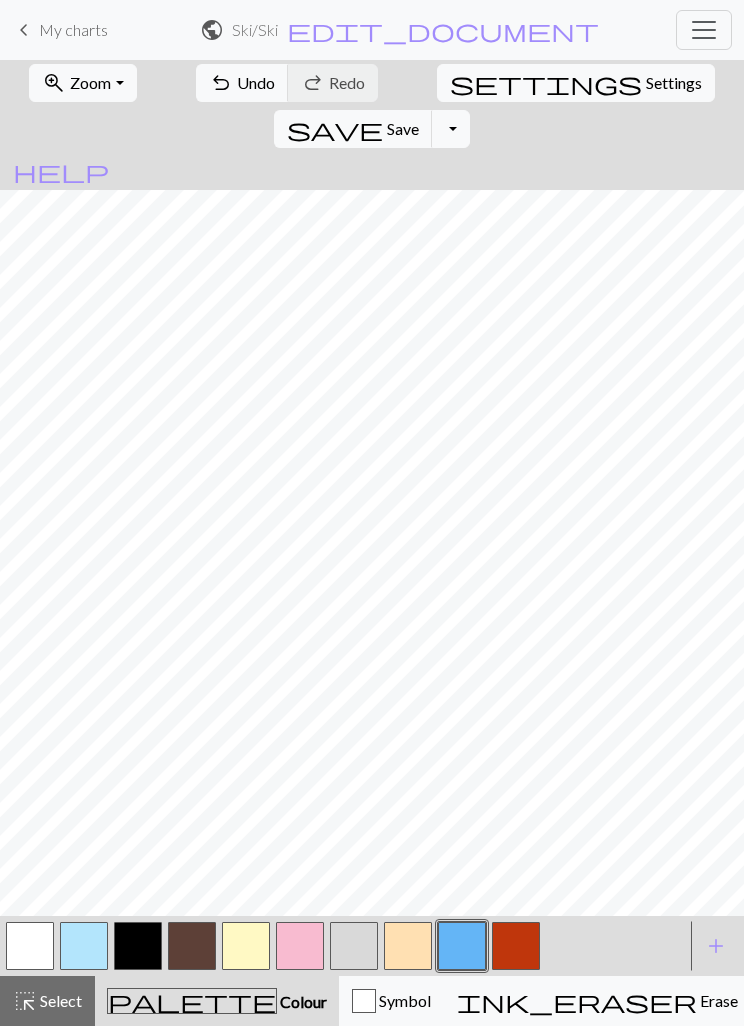 click at bounding box center [138, 946] 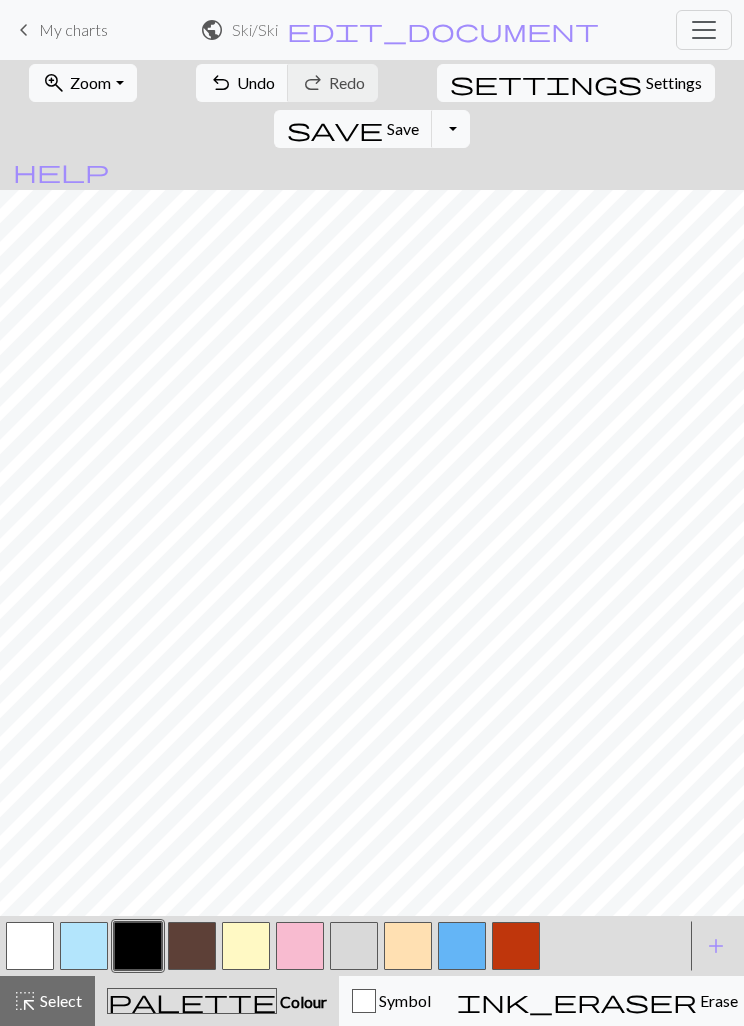 click at bounding box center [30, 946] 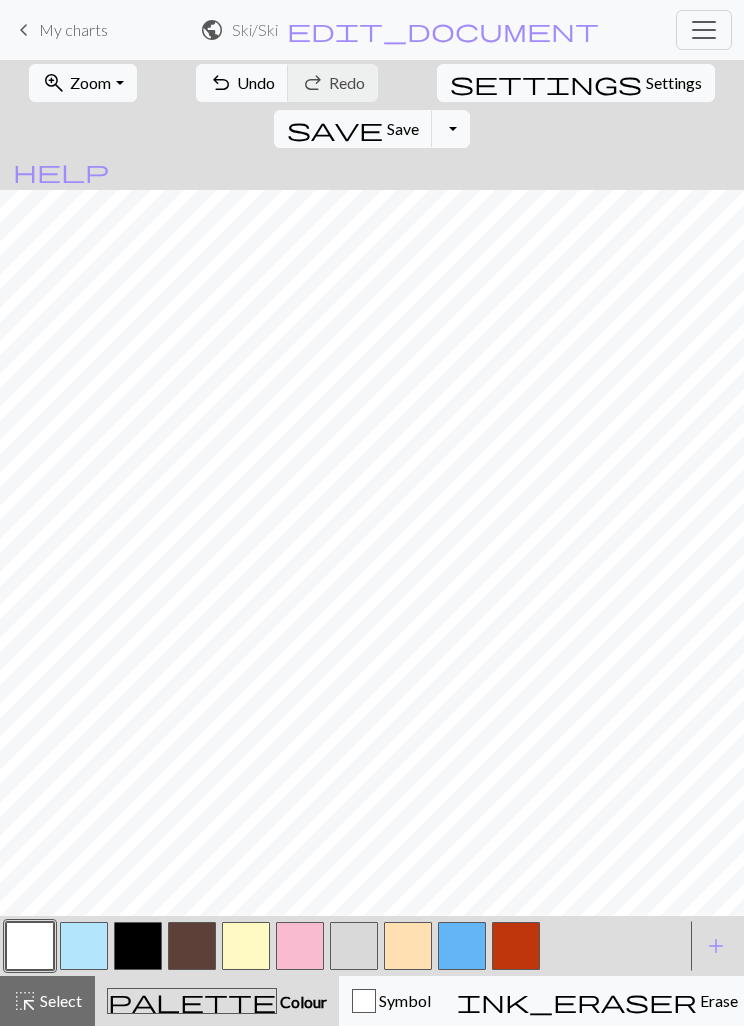 click at bounding box center (138, 946) 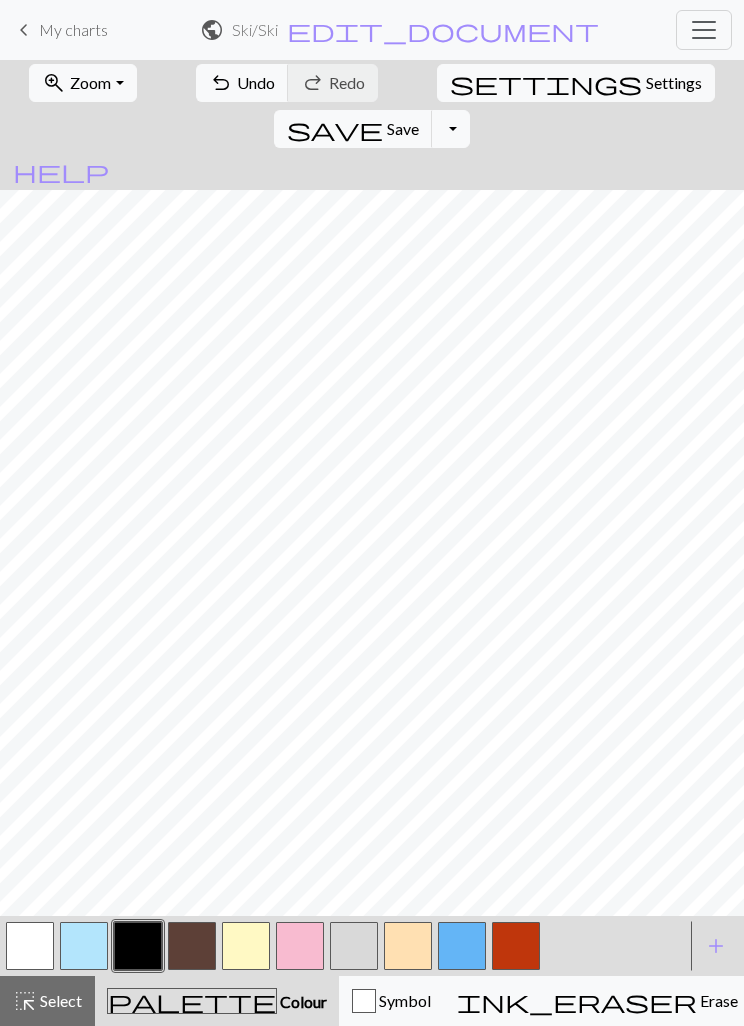 click at bounding box center [30, 946] 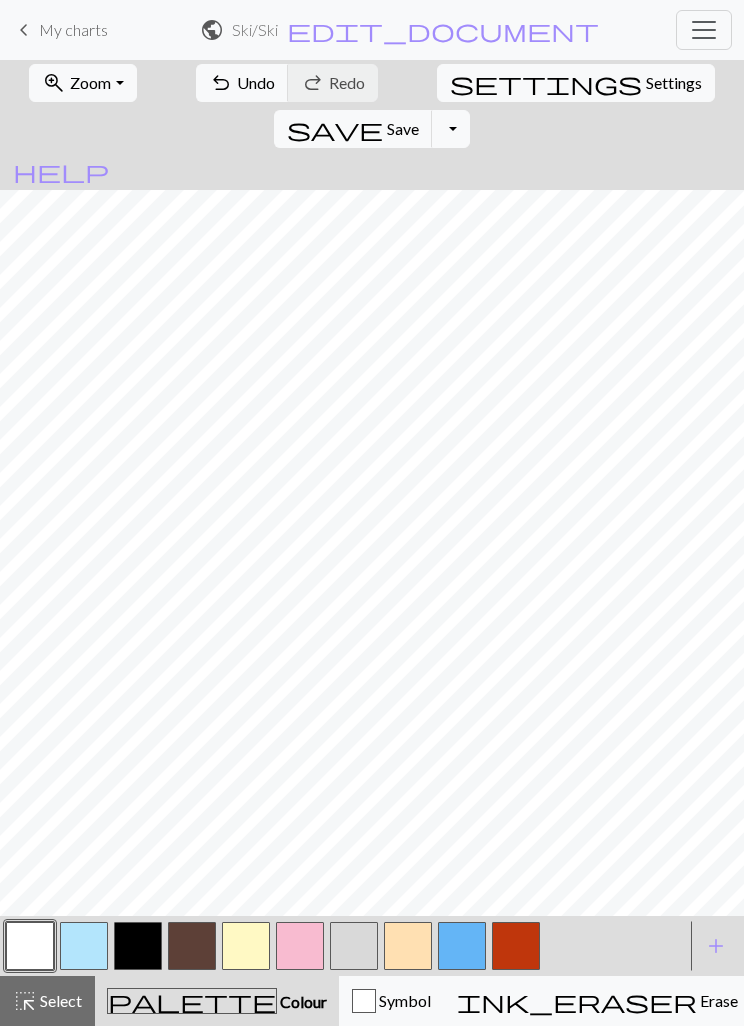 click at bounding box center [138, 946] 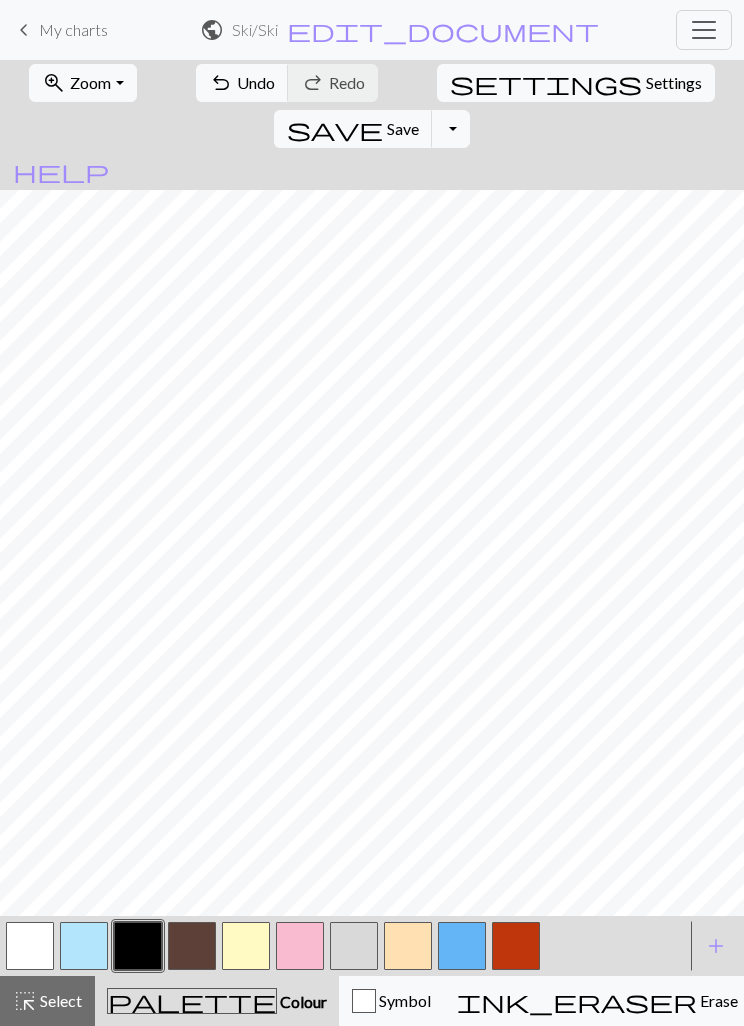 click on "save" at bounding box center (335, 129) 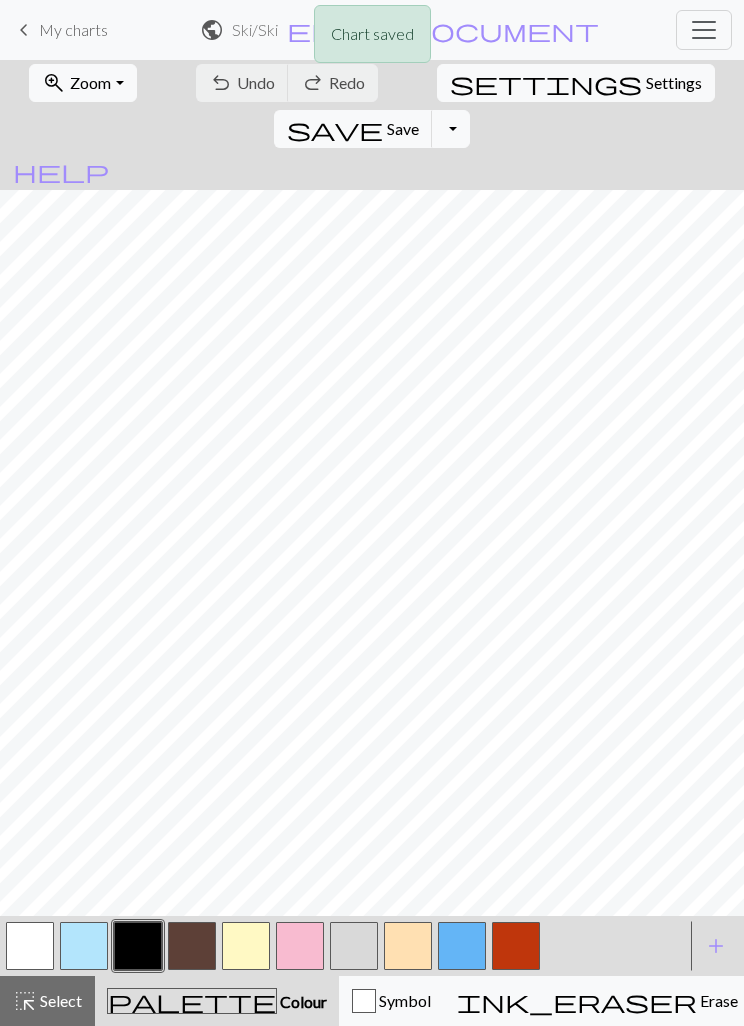 click on "Zoom" at bounding box center [90, 82] 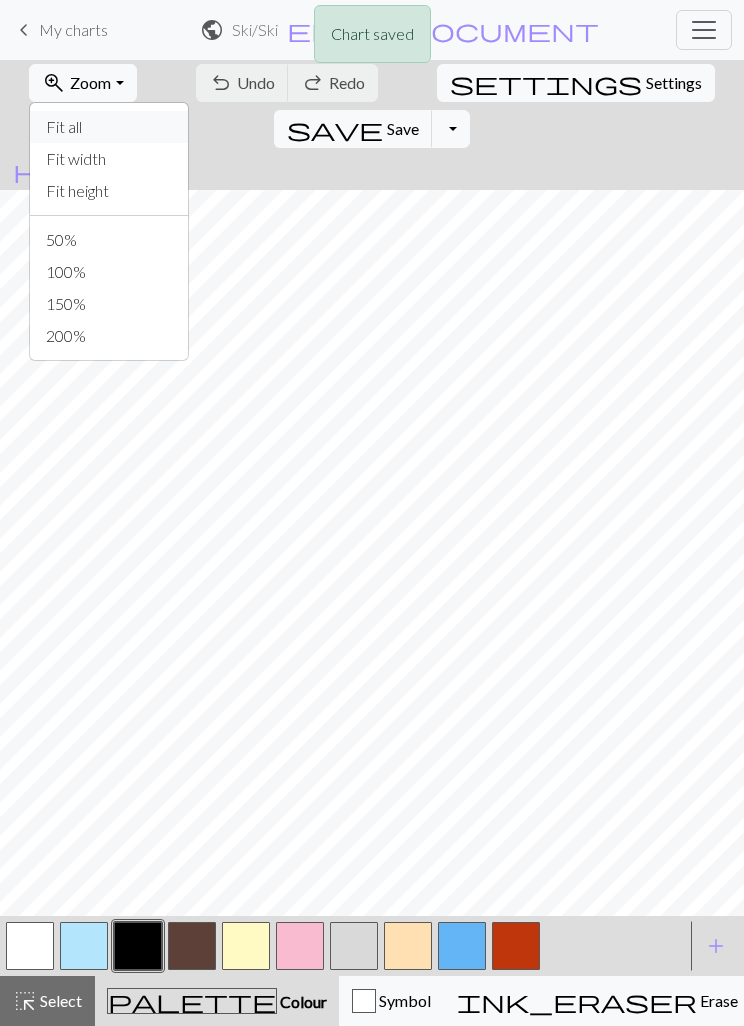 click on "Fit all" at bounding box center (109, 127) 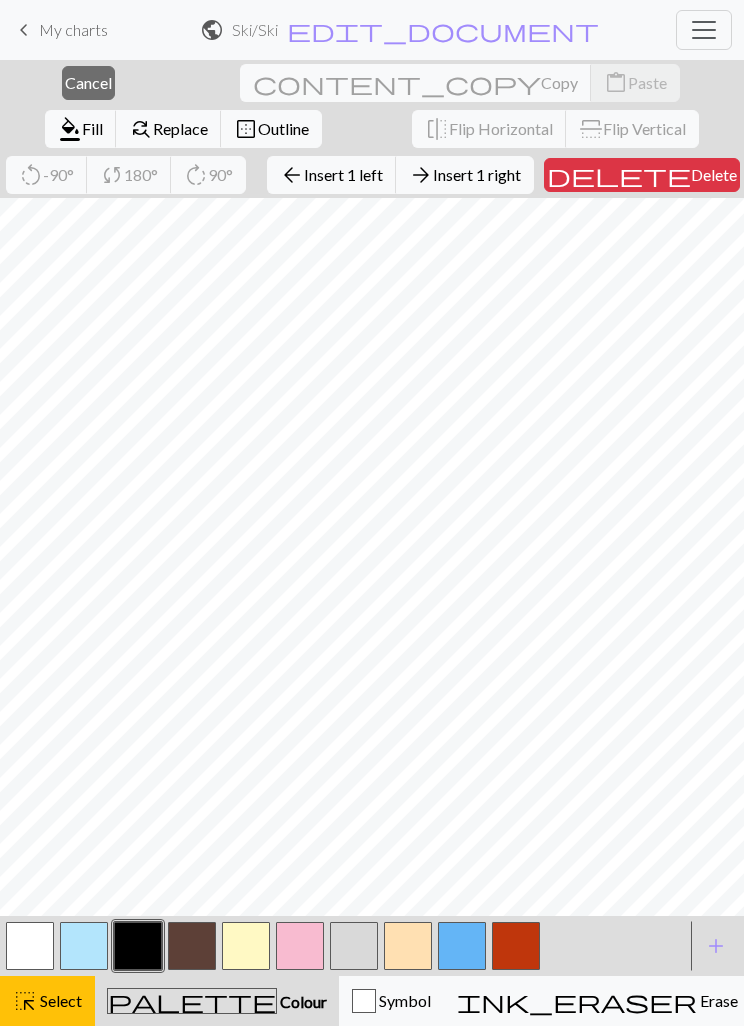 click on "Delete" at bounding box center [714, 174] 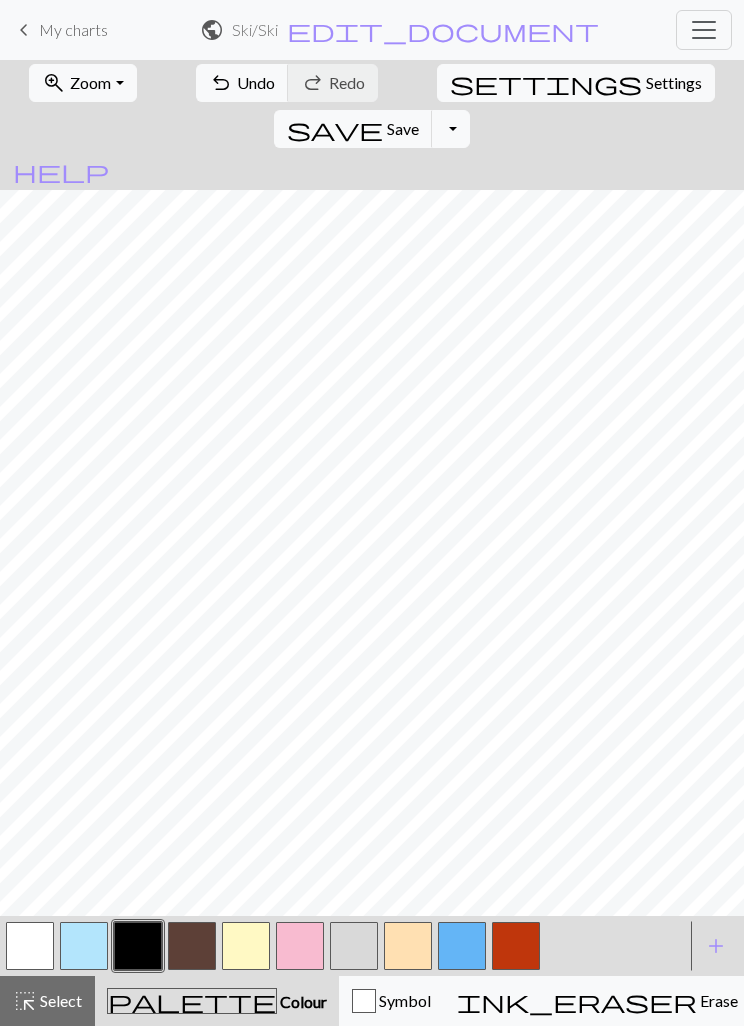 click on "Save" at bounding box center (403, 128) 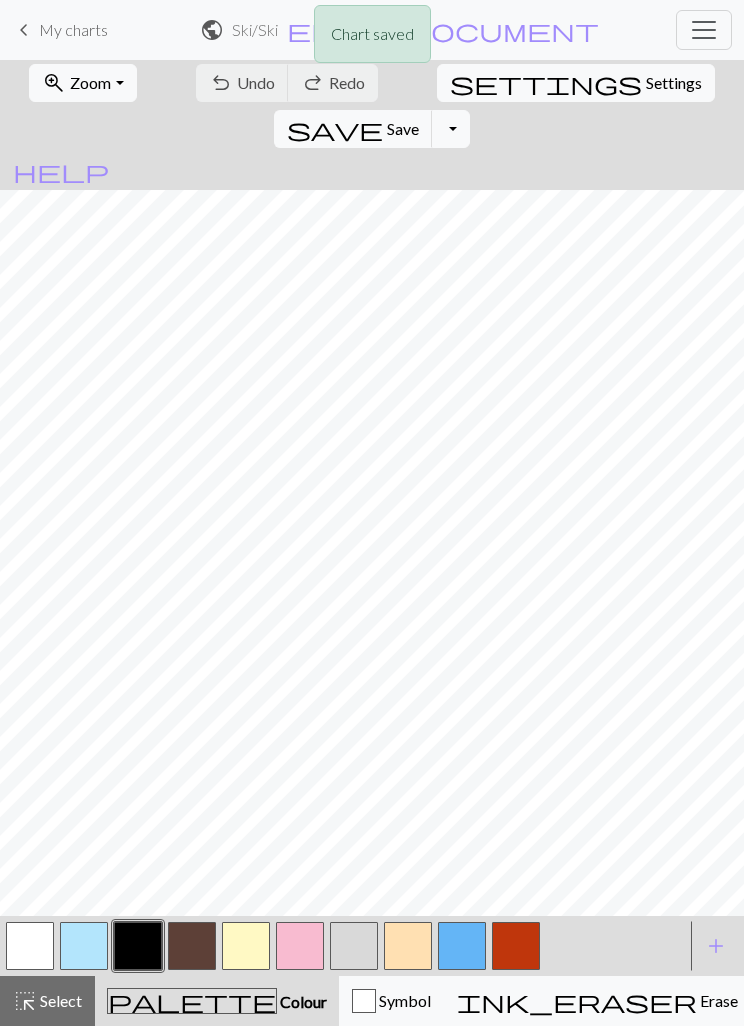 click on "Toggle Dropdown" at bounding box center (451, 129) 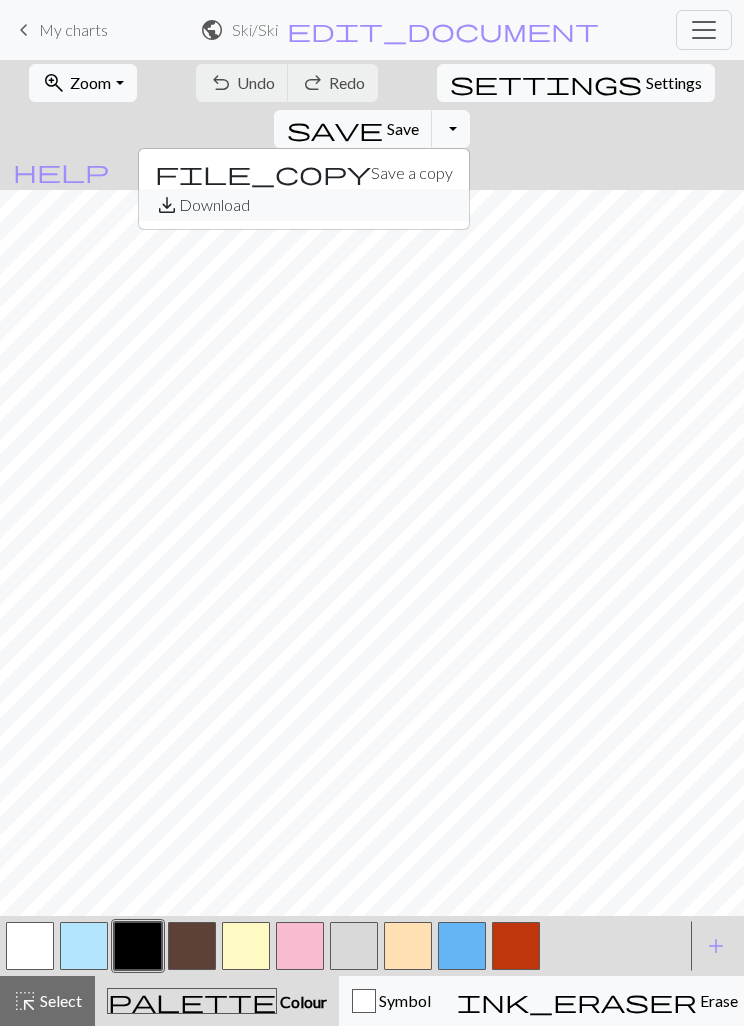 click on "save_alt  Download" at bounding box center [304, 205] 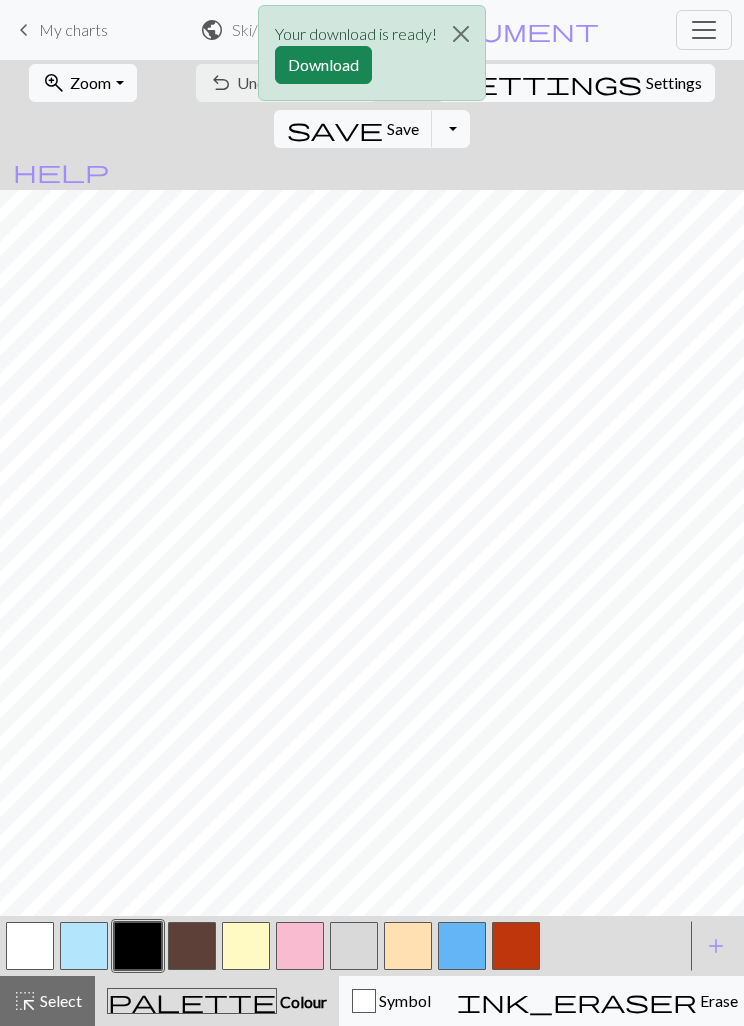 click on "Download" at bounding box center [323, 65] 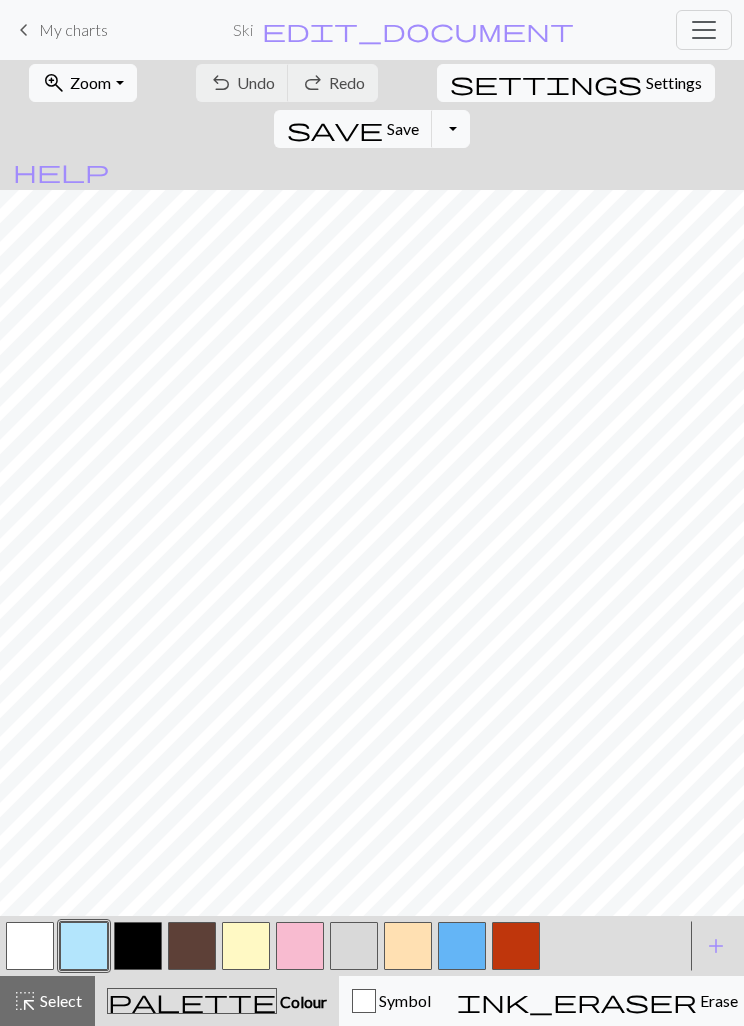 scroll, scrollTop: 0, scrollLeft: 0, axis: both 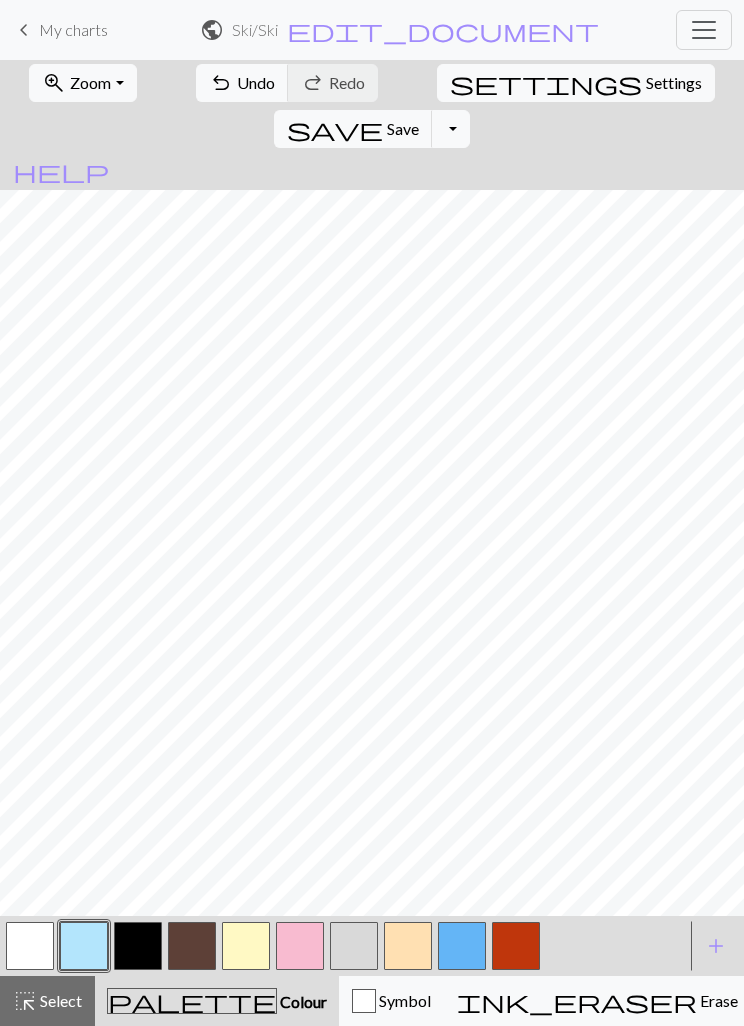 click on "My charts" at bounding box center [73, 29] 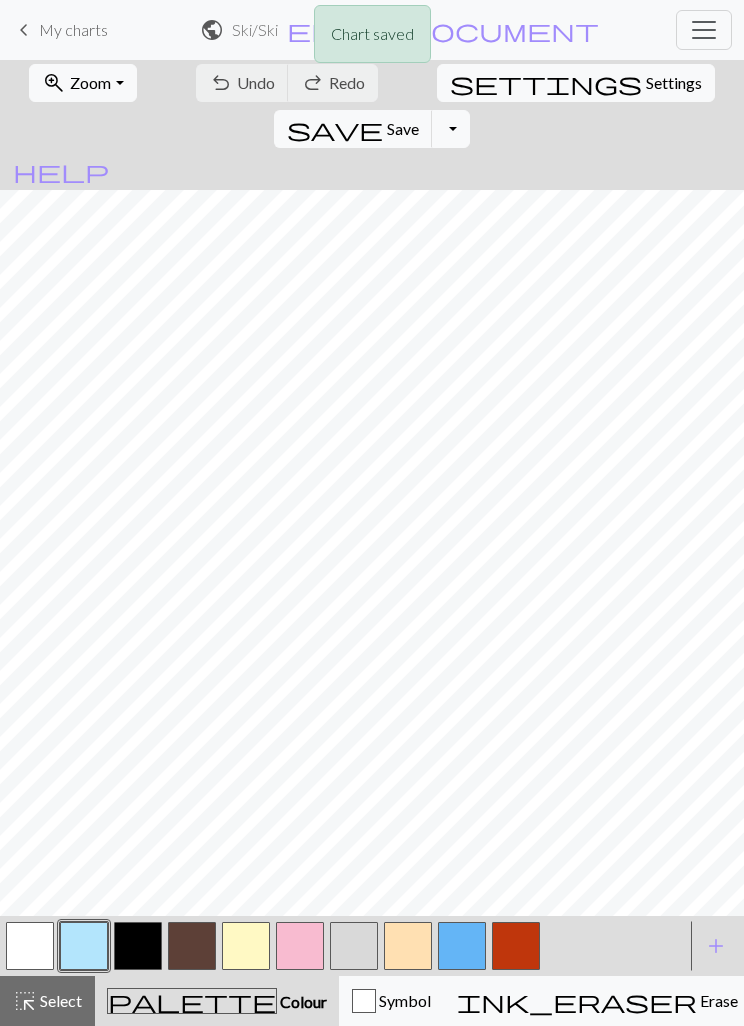click on "Chart saved" at bounding box center (372, 39) 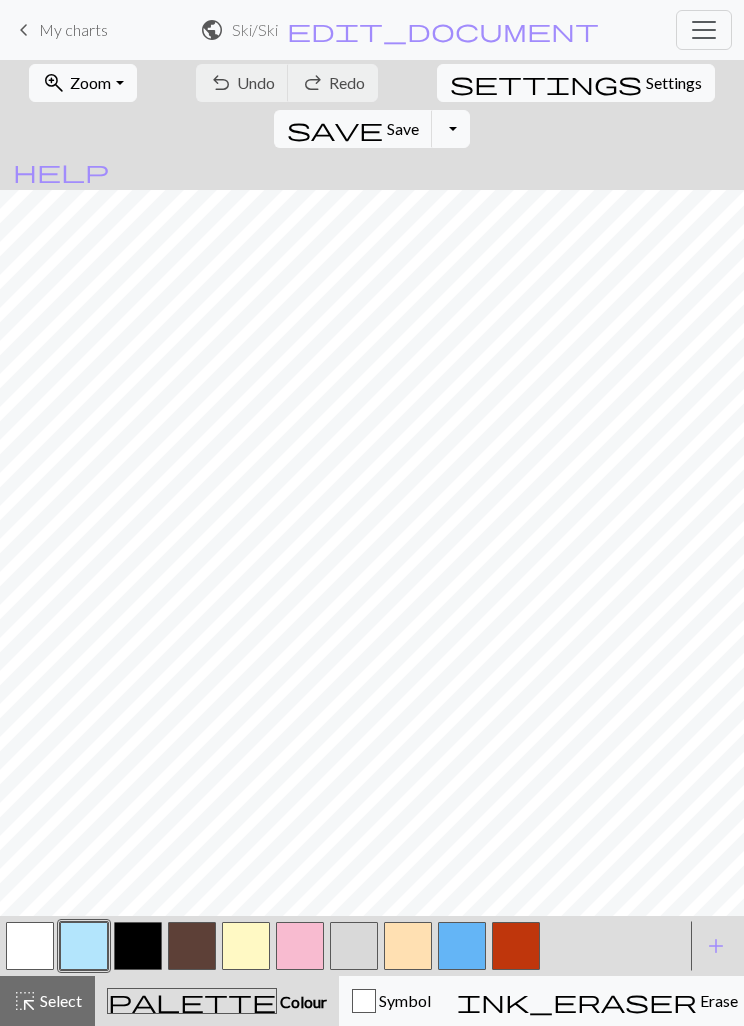 click on "My charts" at bounding box center [73, 29] 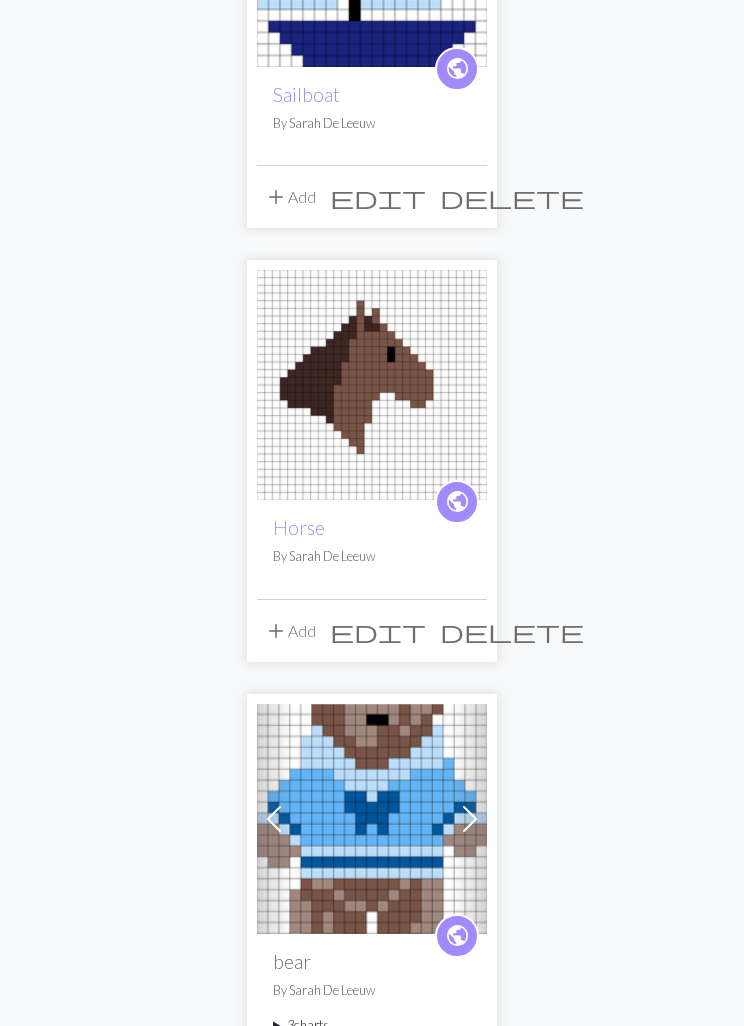 scroll, scrollTop: 1695, scrollLeft: 0, axis: vertical 